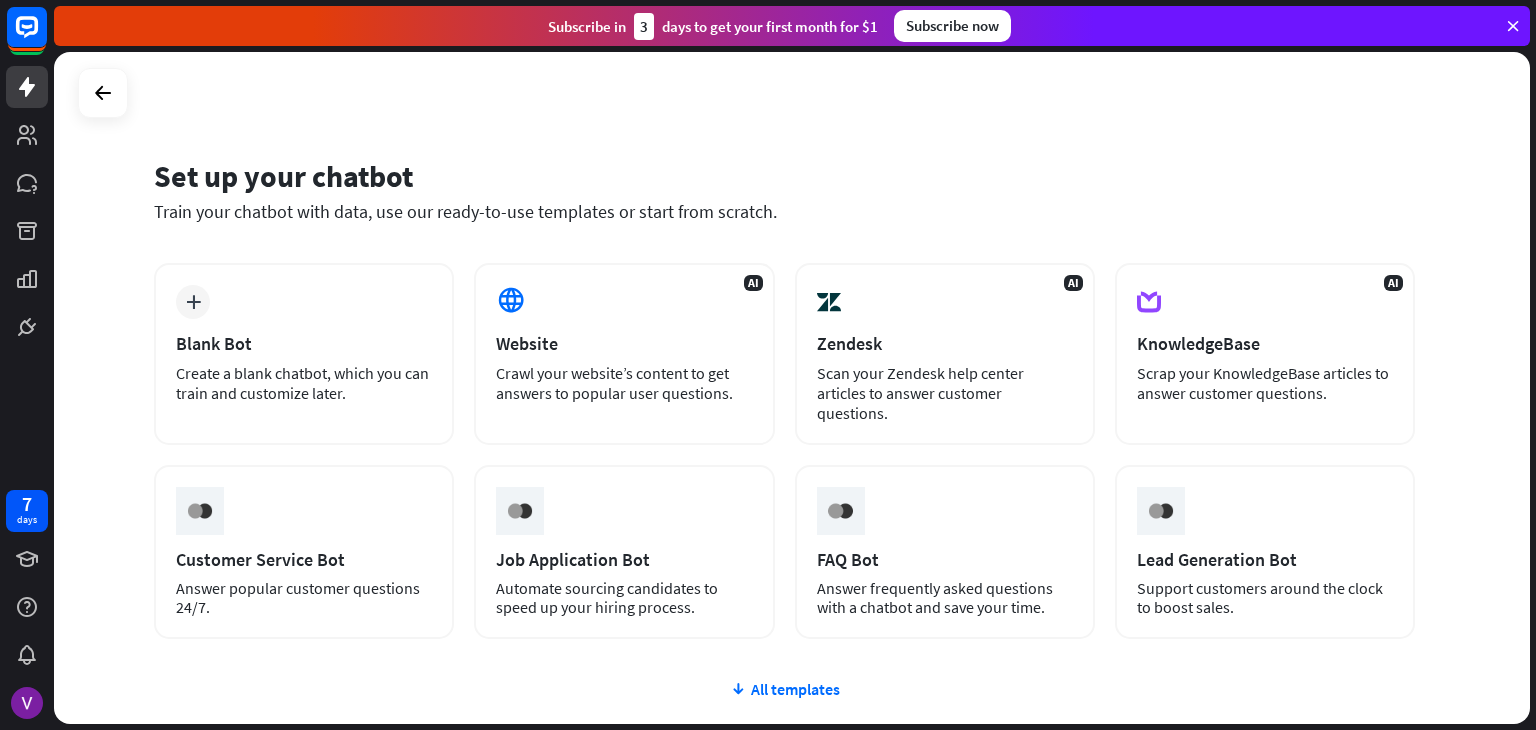 scroll, scrollTop: 0, scrollLeft: 0, axis: both 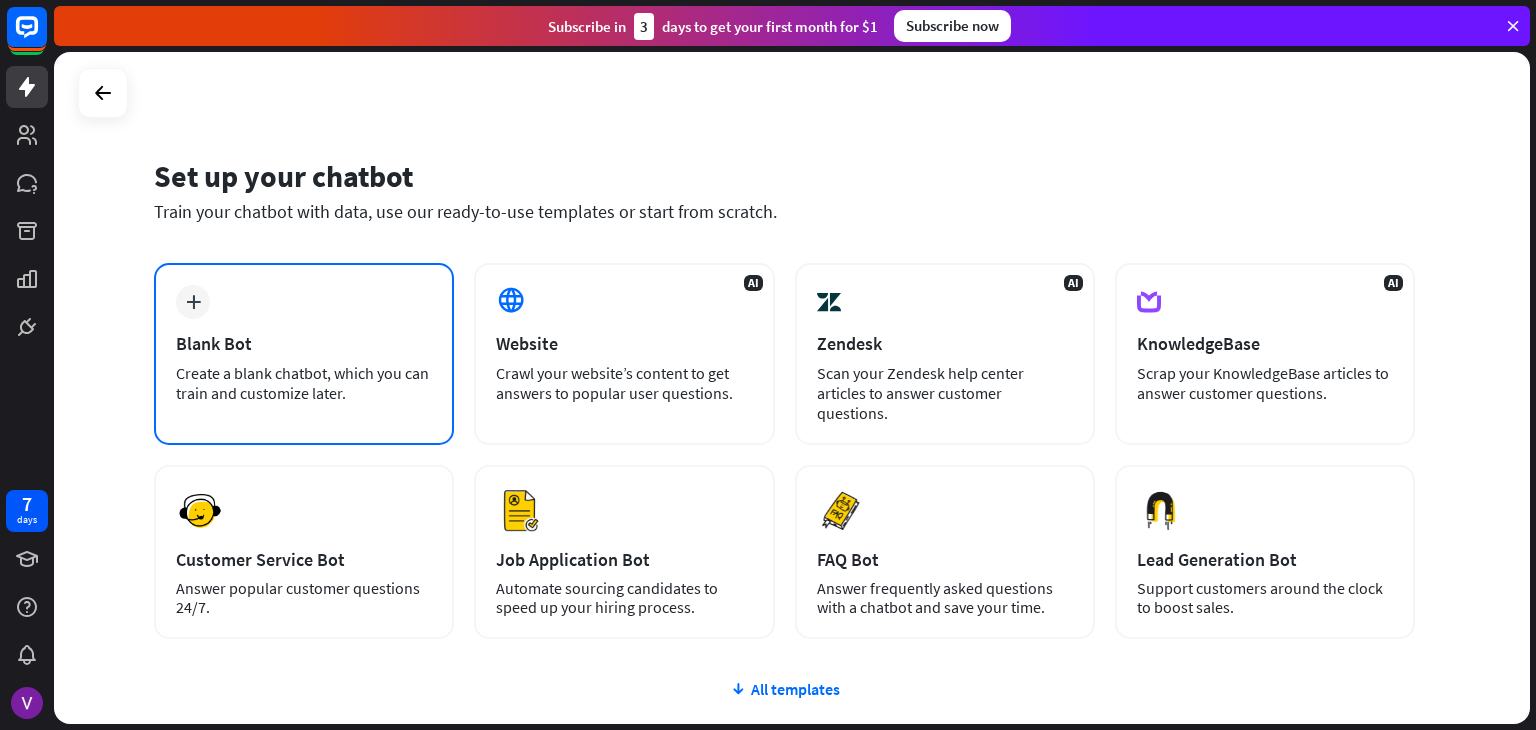 click on "plus   Blank Bot
Create a blank chatbot, which you can train and
customize later." at bounding box center [304, 354] 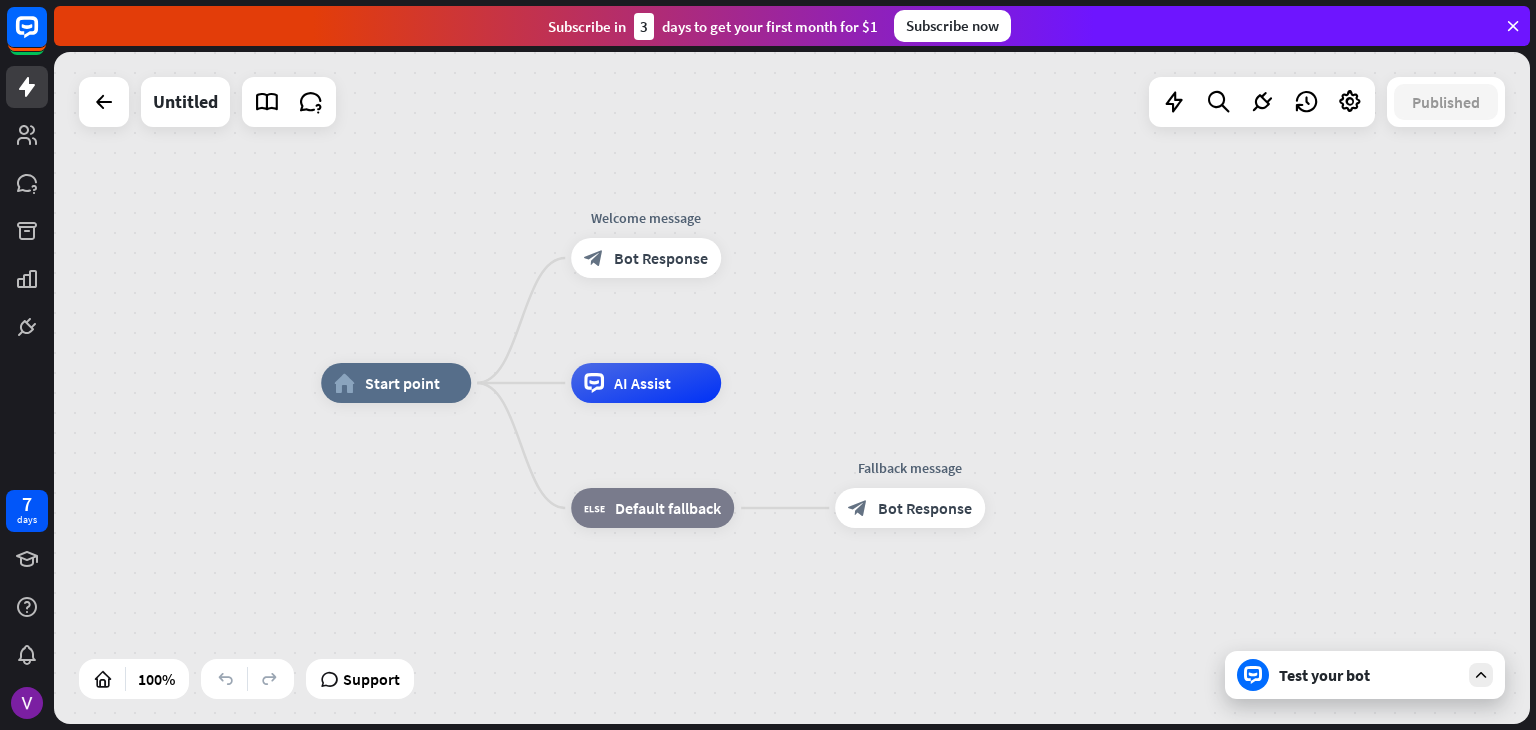drag, startPoint x: 883, startPoint y: 282, endPoint x: 855, endPoint y: 277, distance: 28.442924 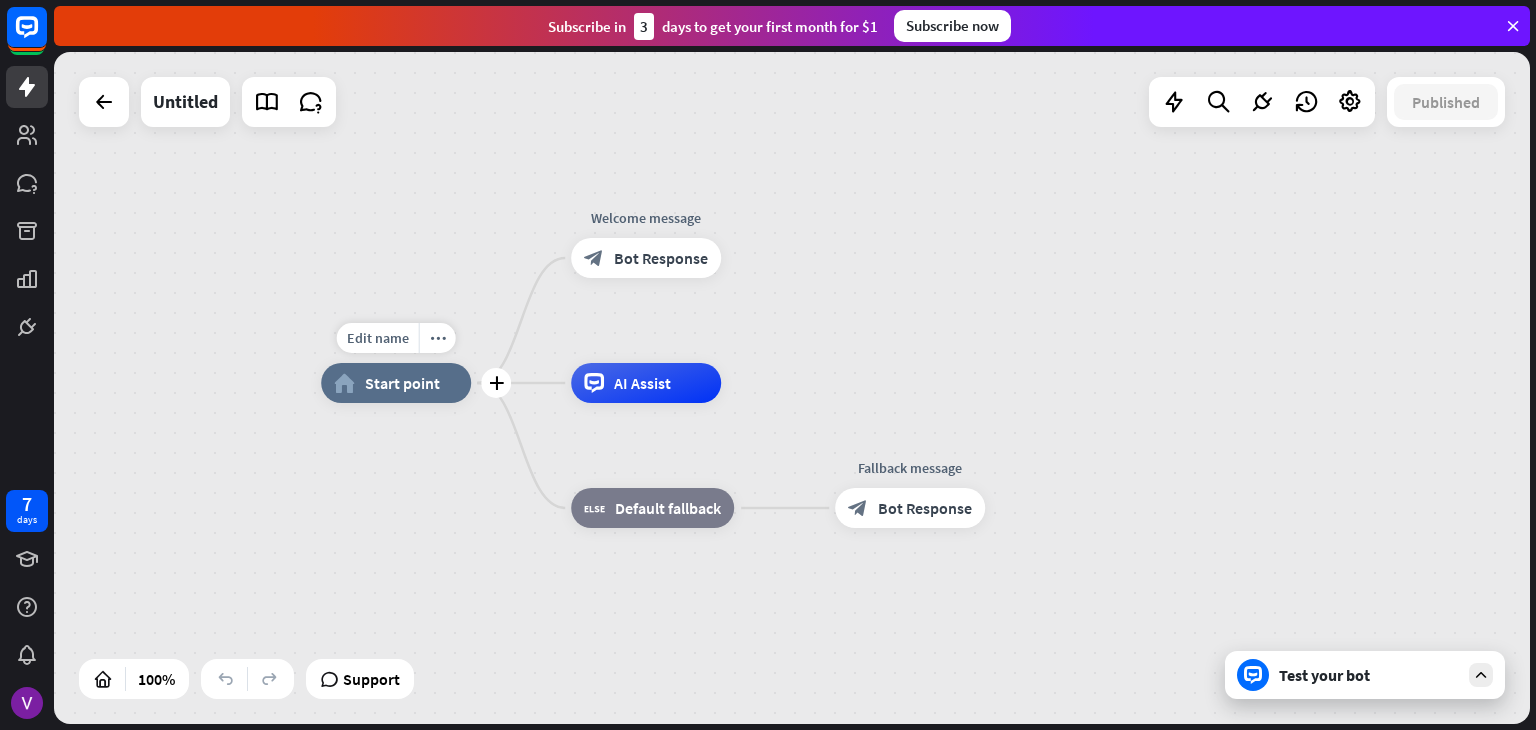 click on "Start point" at bounding box center (402, 383) 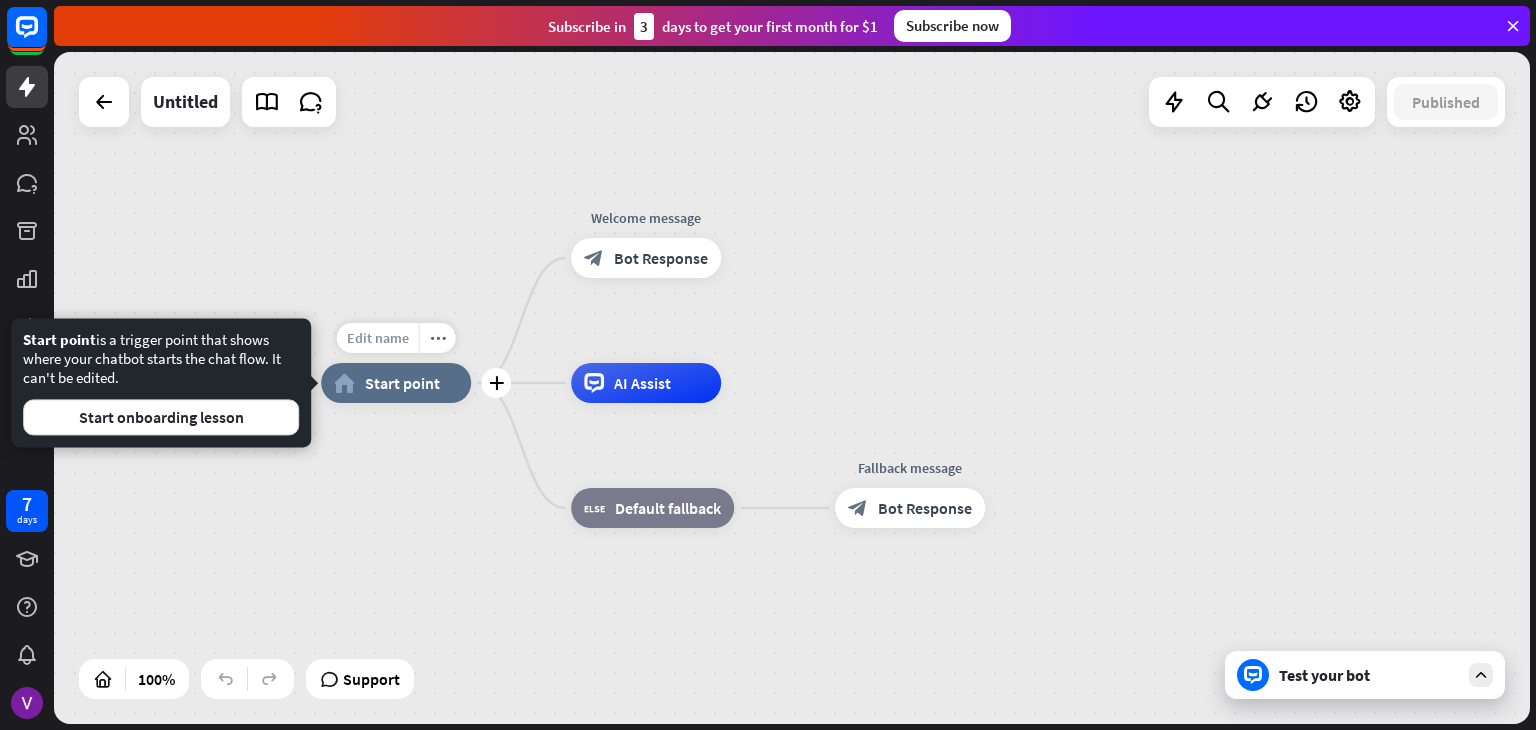 click on "Edit name" at bounding box center [378, 338] 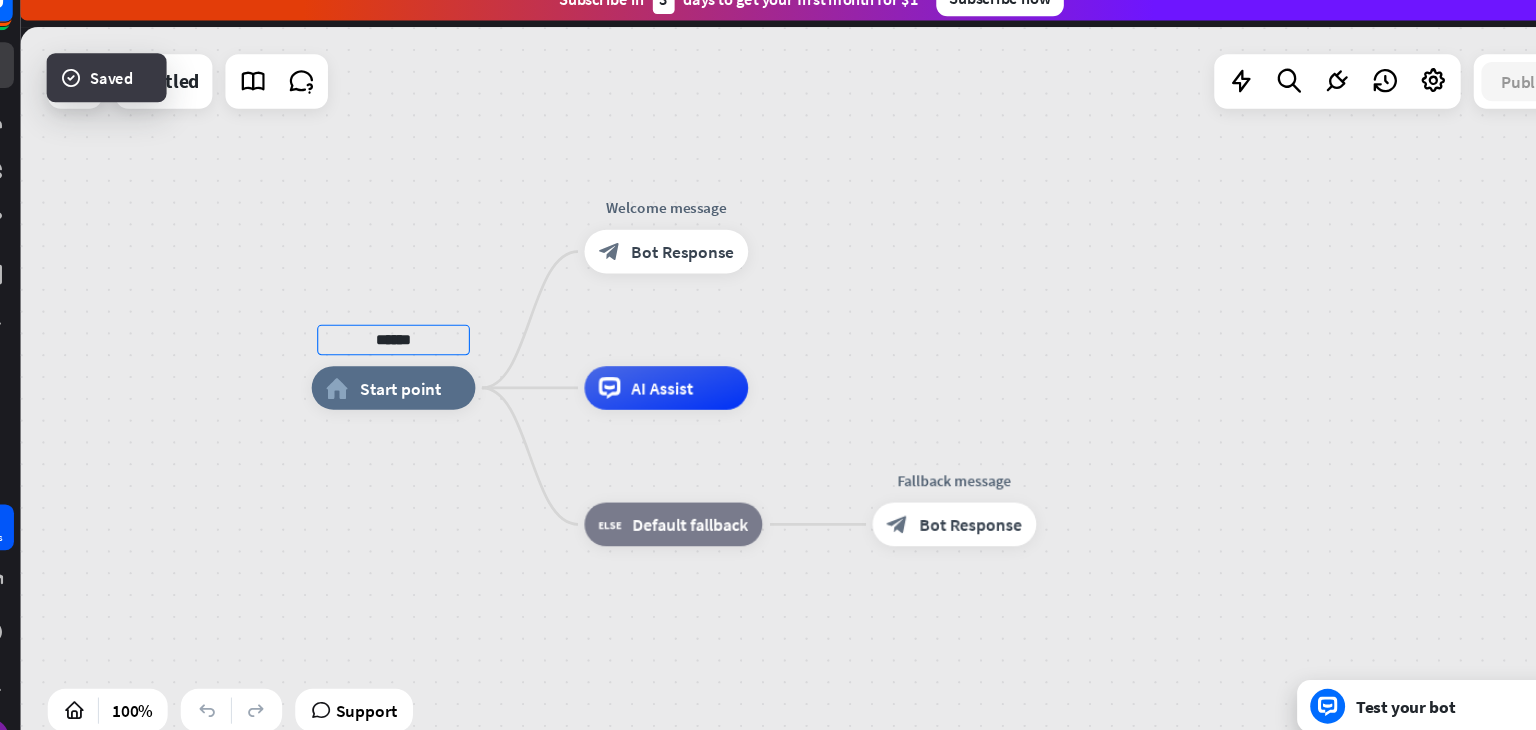 type on "******" 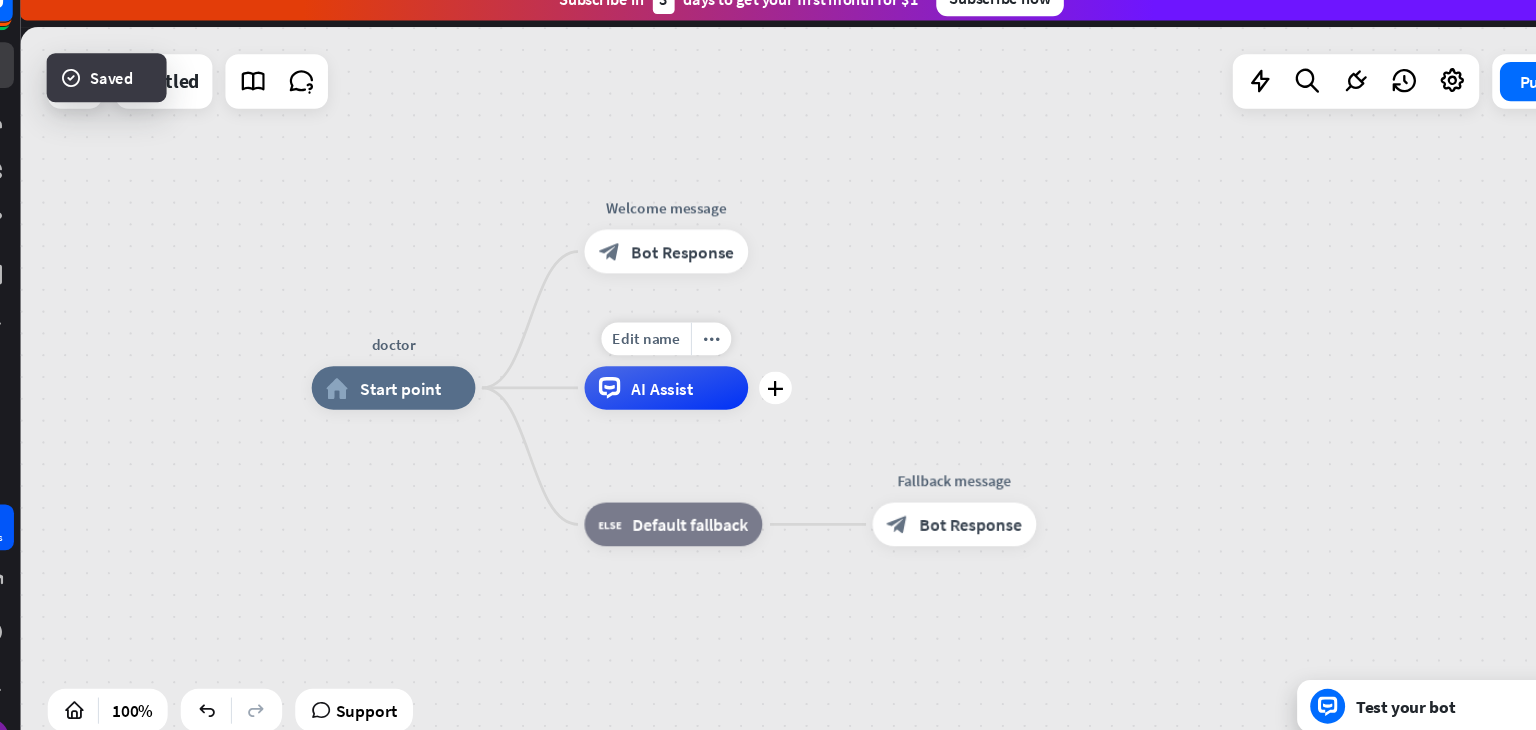click on "Edit name   more_horiz         plus       AI Assist" at bounding box center [646, 383] 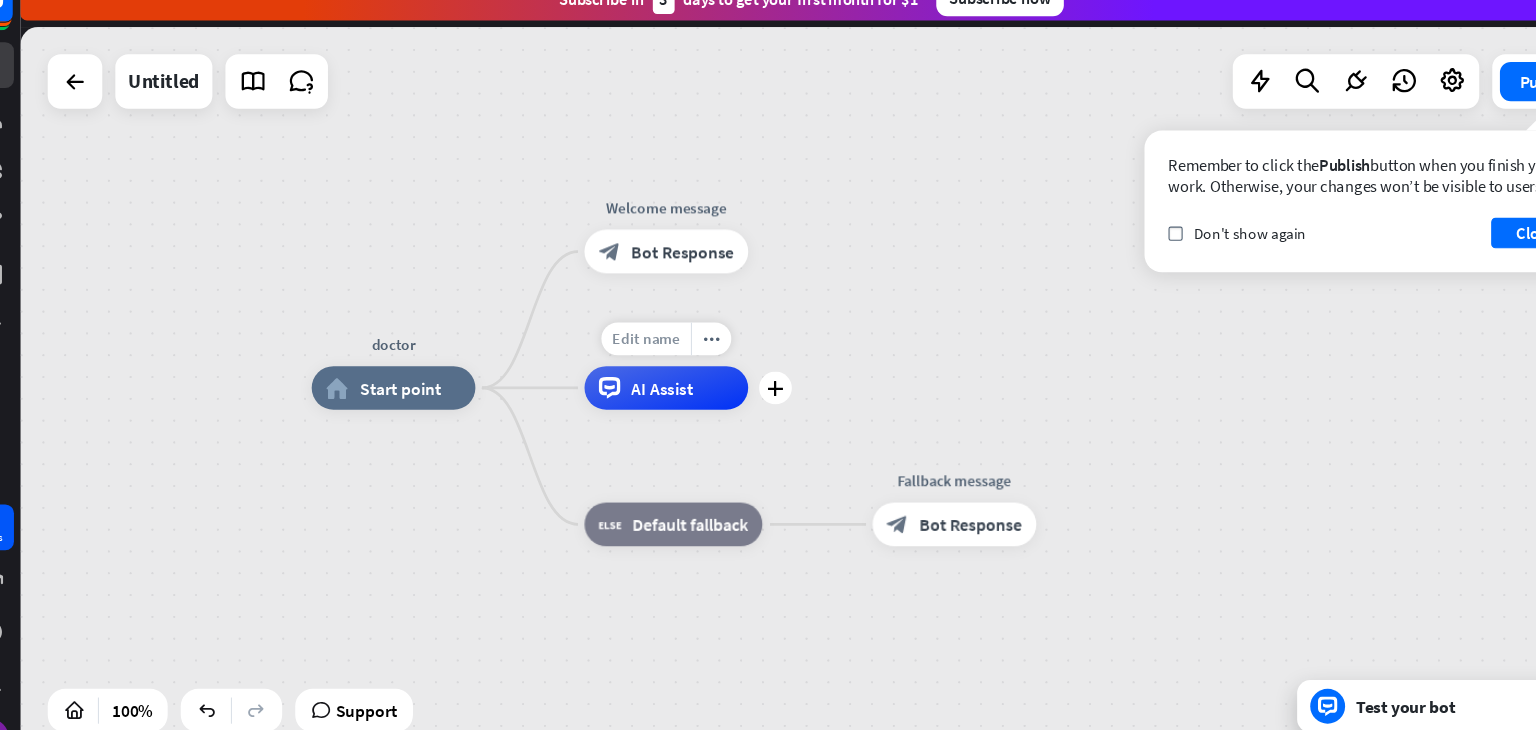 click on "Edit name" at bounding box center (628, 338) 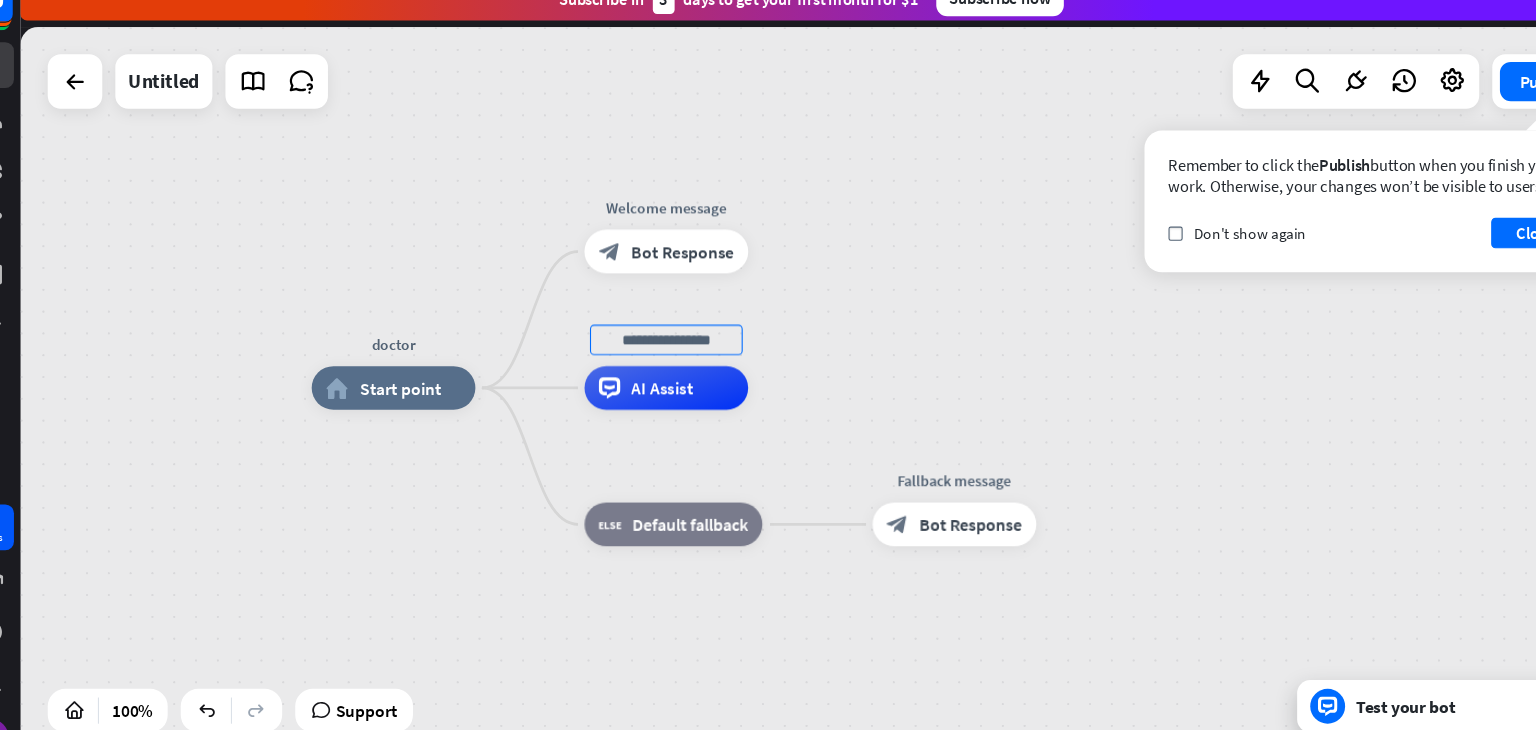 click on "doctor   home_2   Start point                 Welcome message   block_bot_response   Bot Response                     AI Assist                   block_fallback   Default fallback                 Fallback message   block_bot_response   Bot Response" at bounding box center (792, 388) 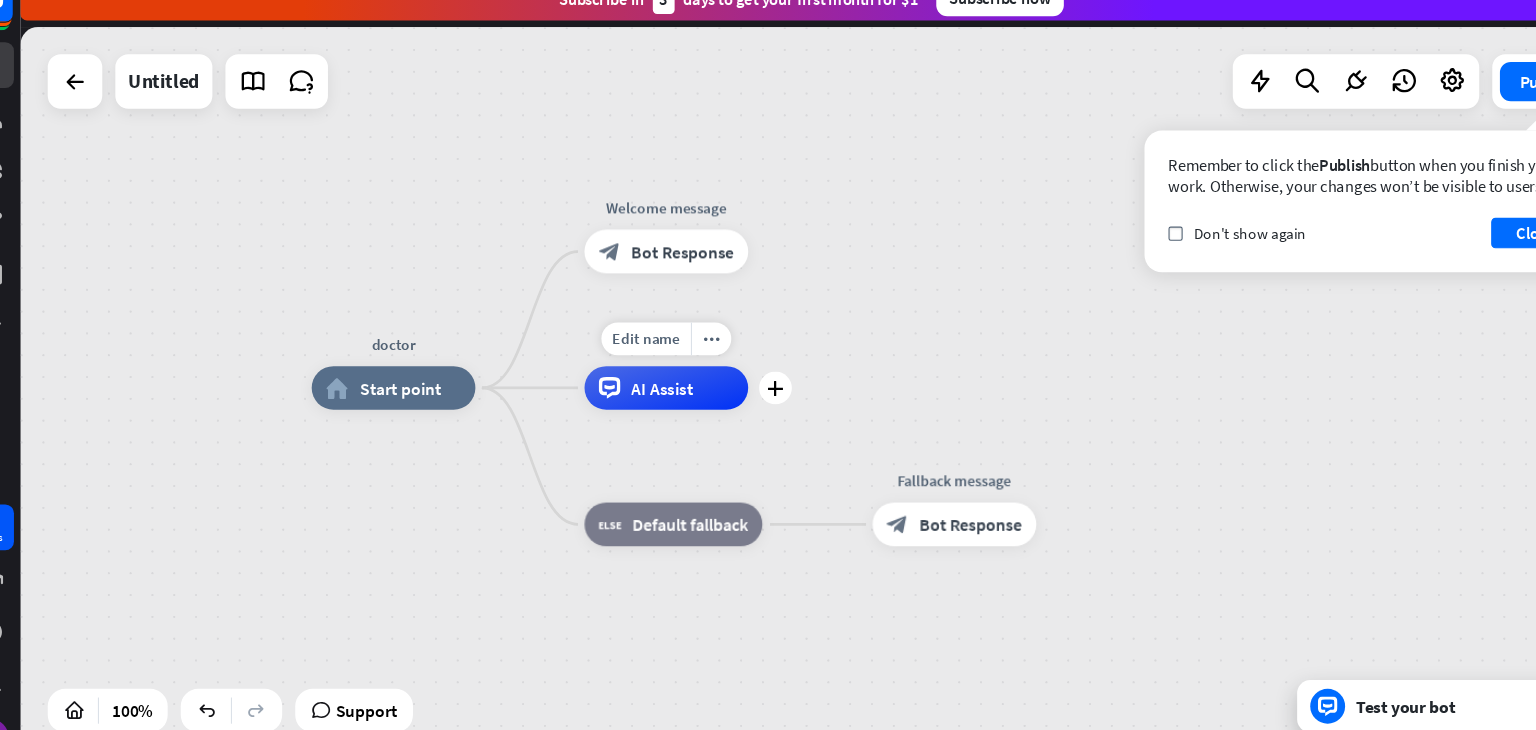 click on "AI Assist" at bounding box center (642, 383) 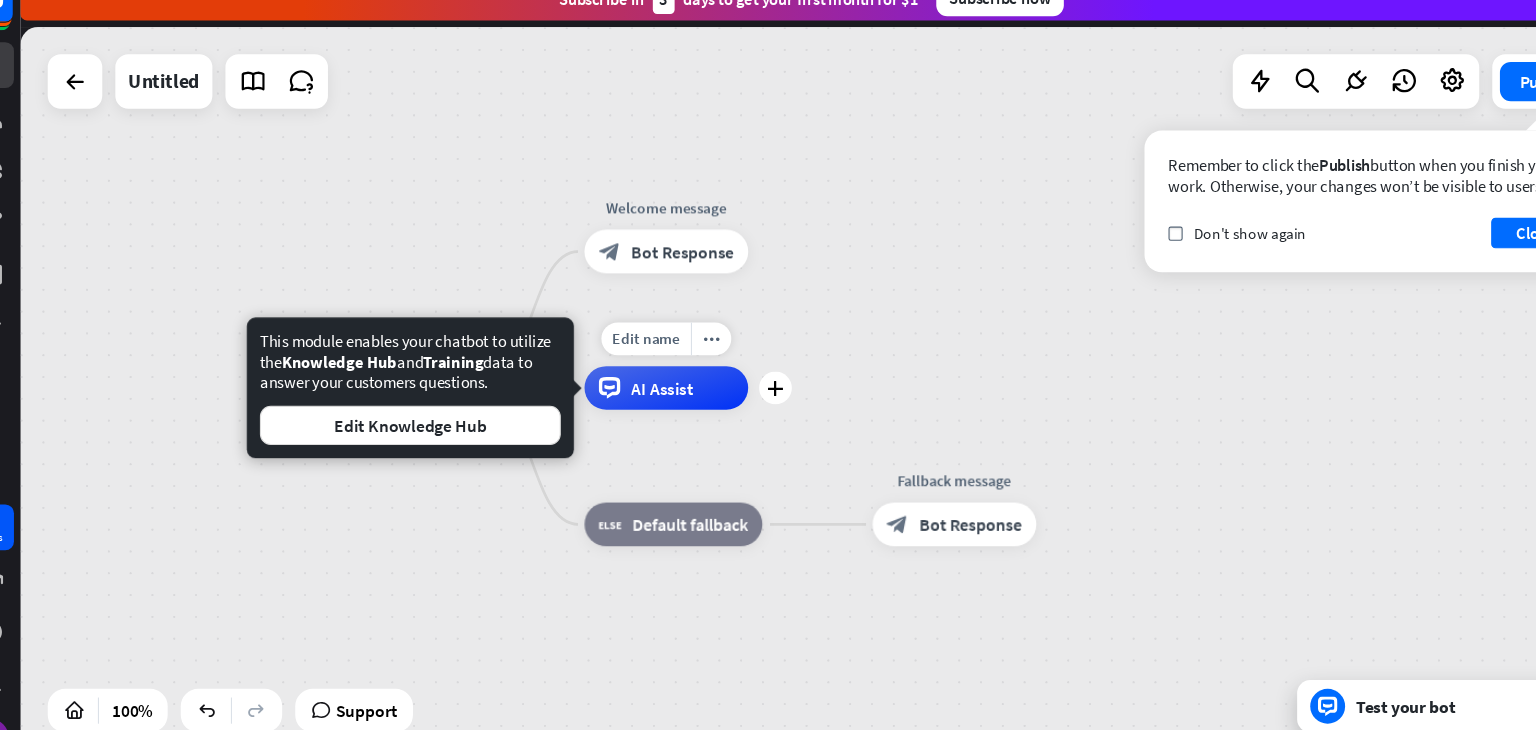 click on "AI Assist" at bounding box center [642, 383] 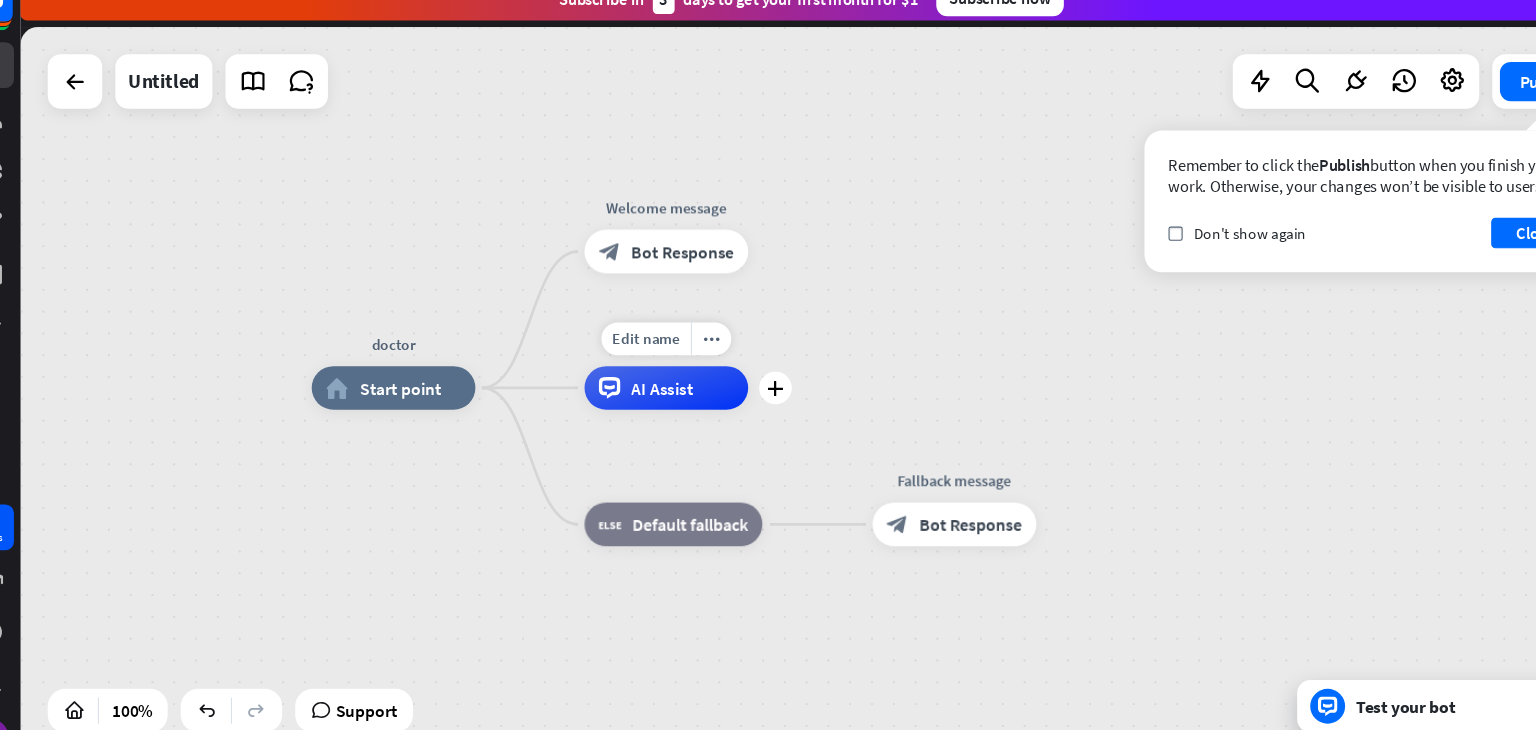 click on "AI Assist" at bounding box center [642, 383] 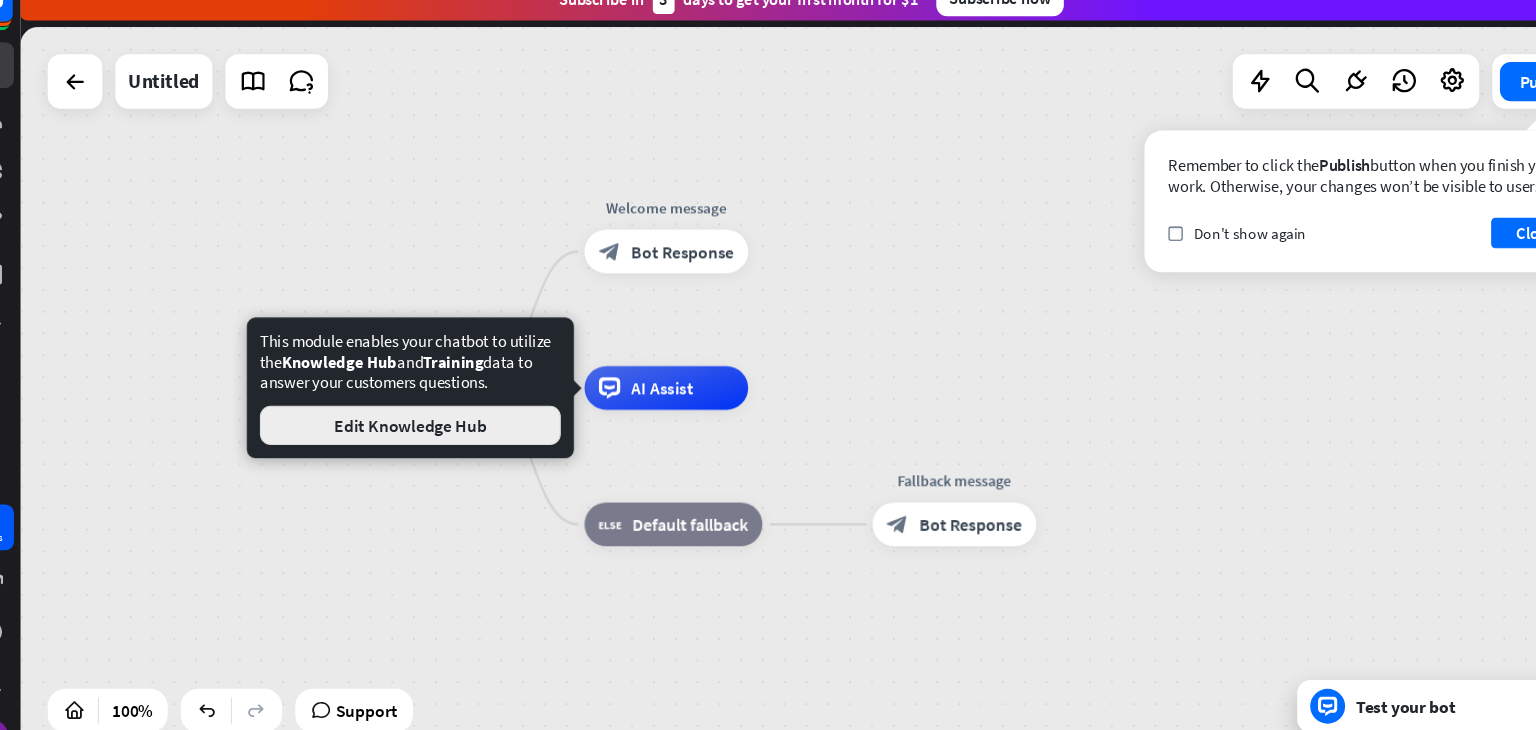 click on "Edit Knowledge Hub" at bounding box center (412, 417) 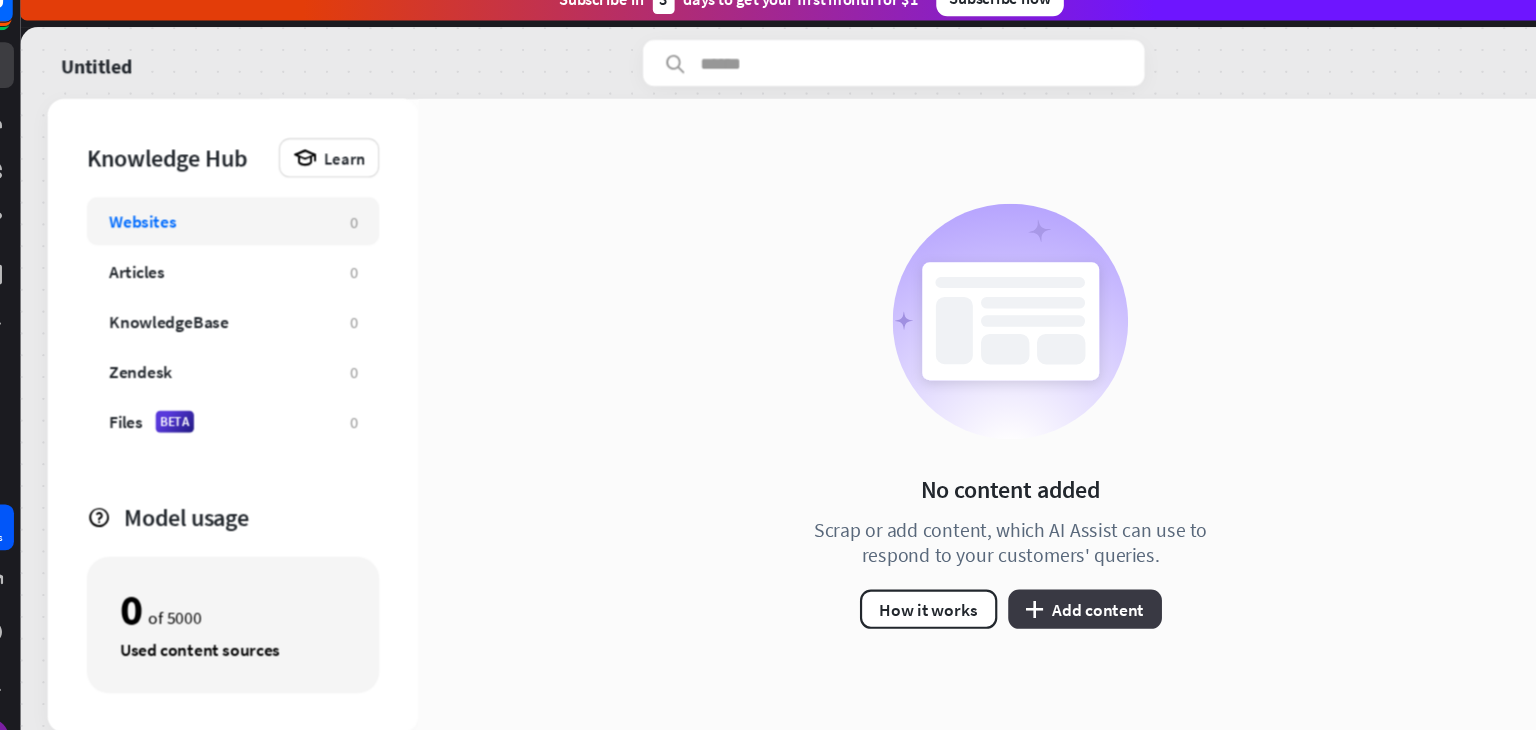 click on "plus
Add content" at bounding box center (1030, 586) 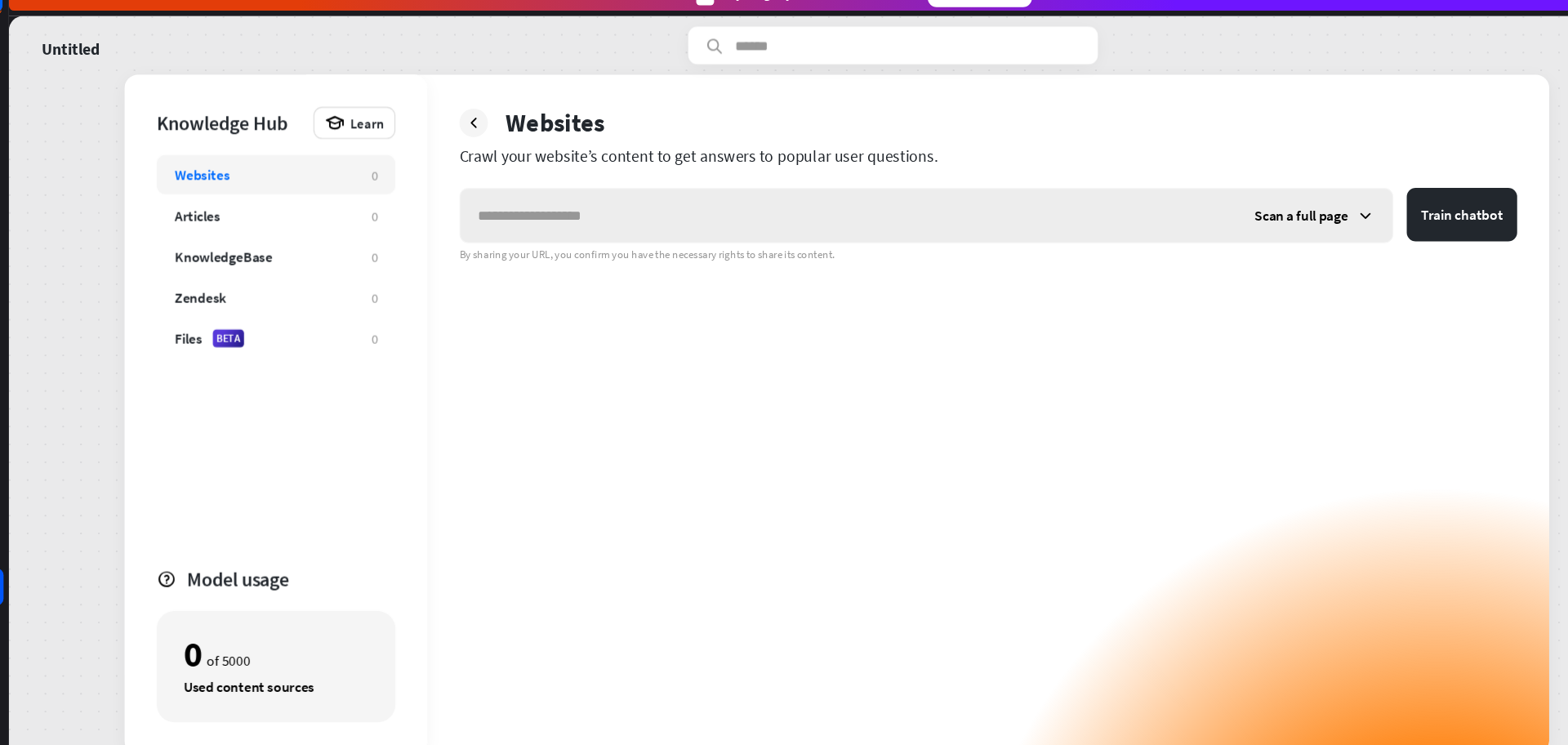 click at bounding box center (814, 225) 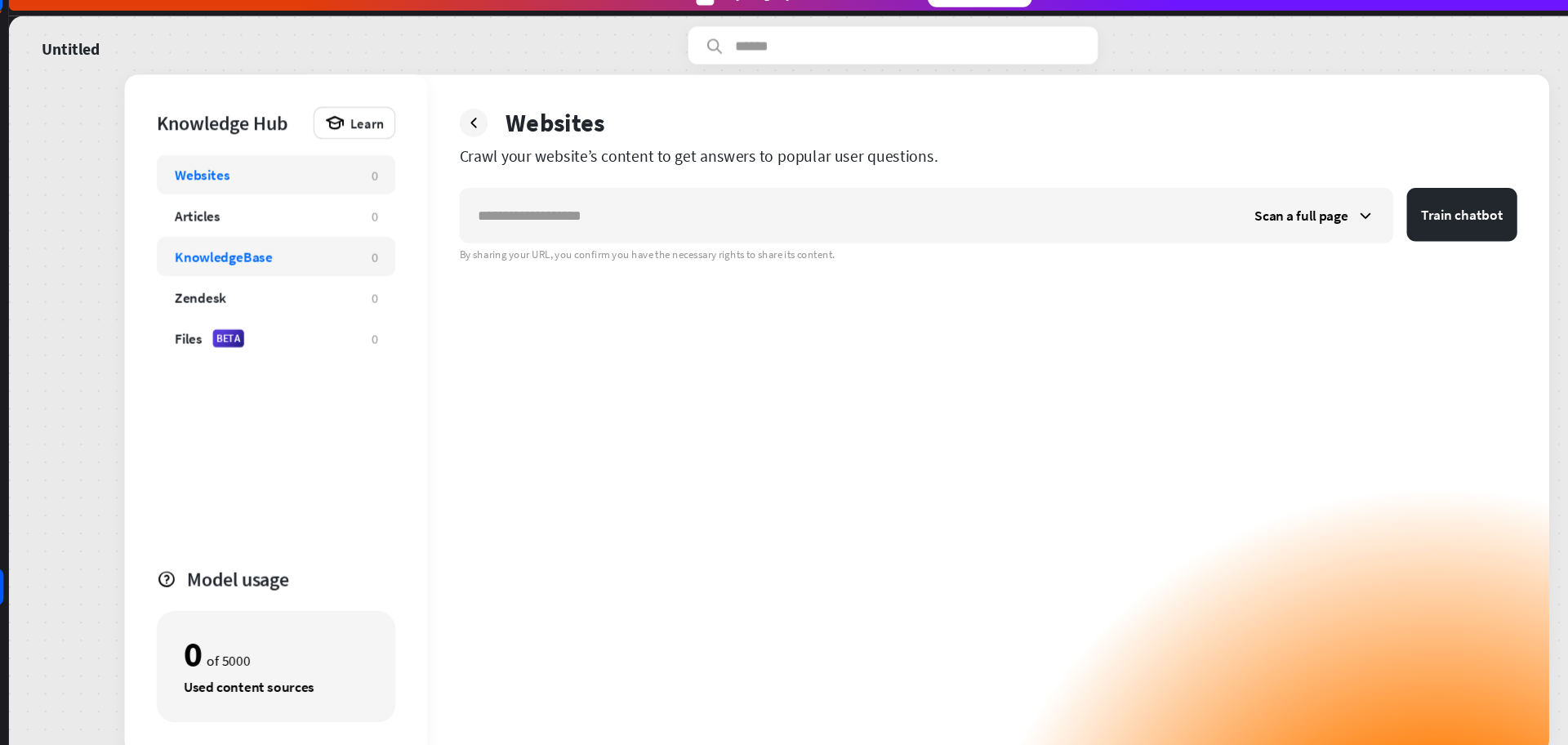 click on "KnowledgeBase     0" at bounding box center [289, 263] 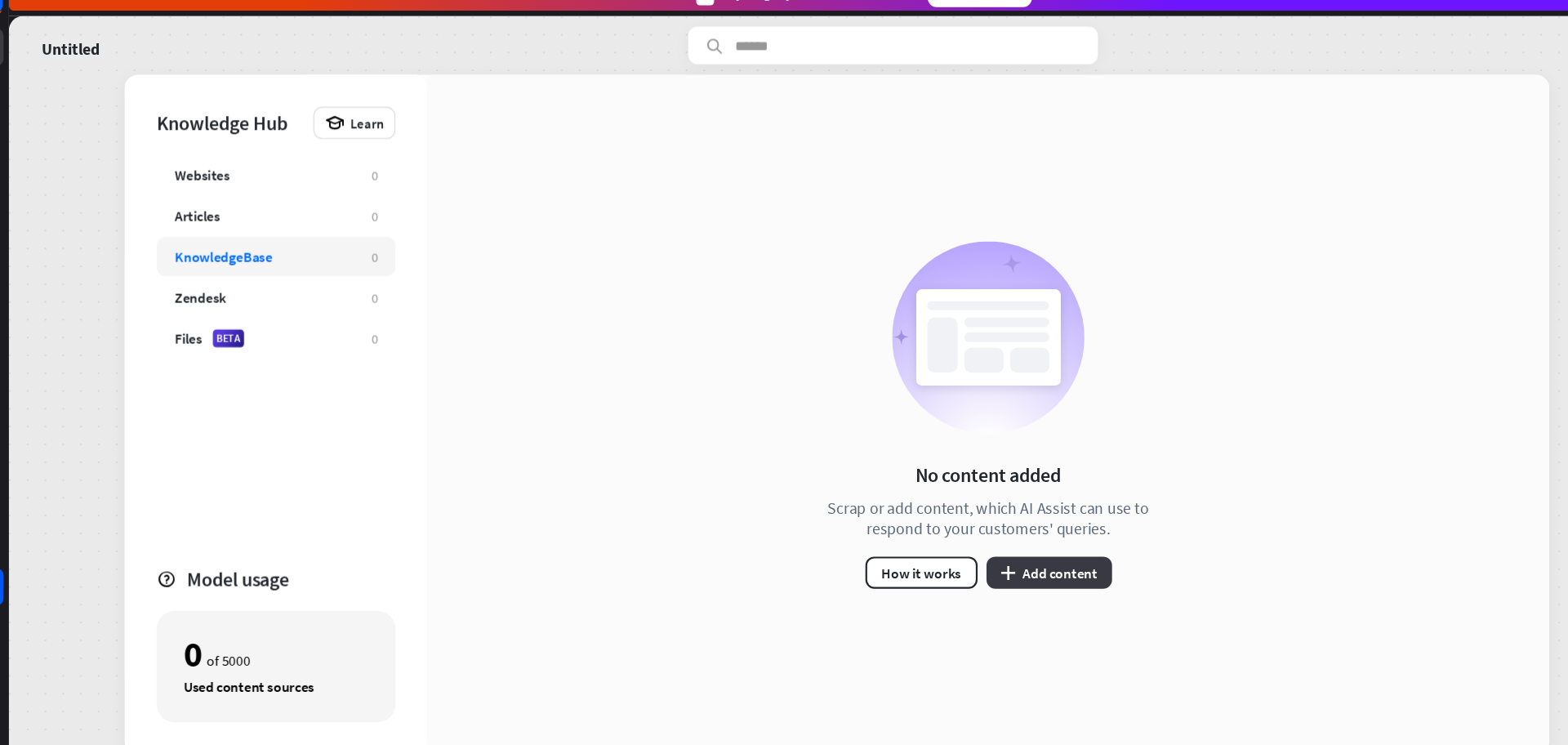 click on "plus
Add content" at bounding box center [998, 553] 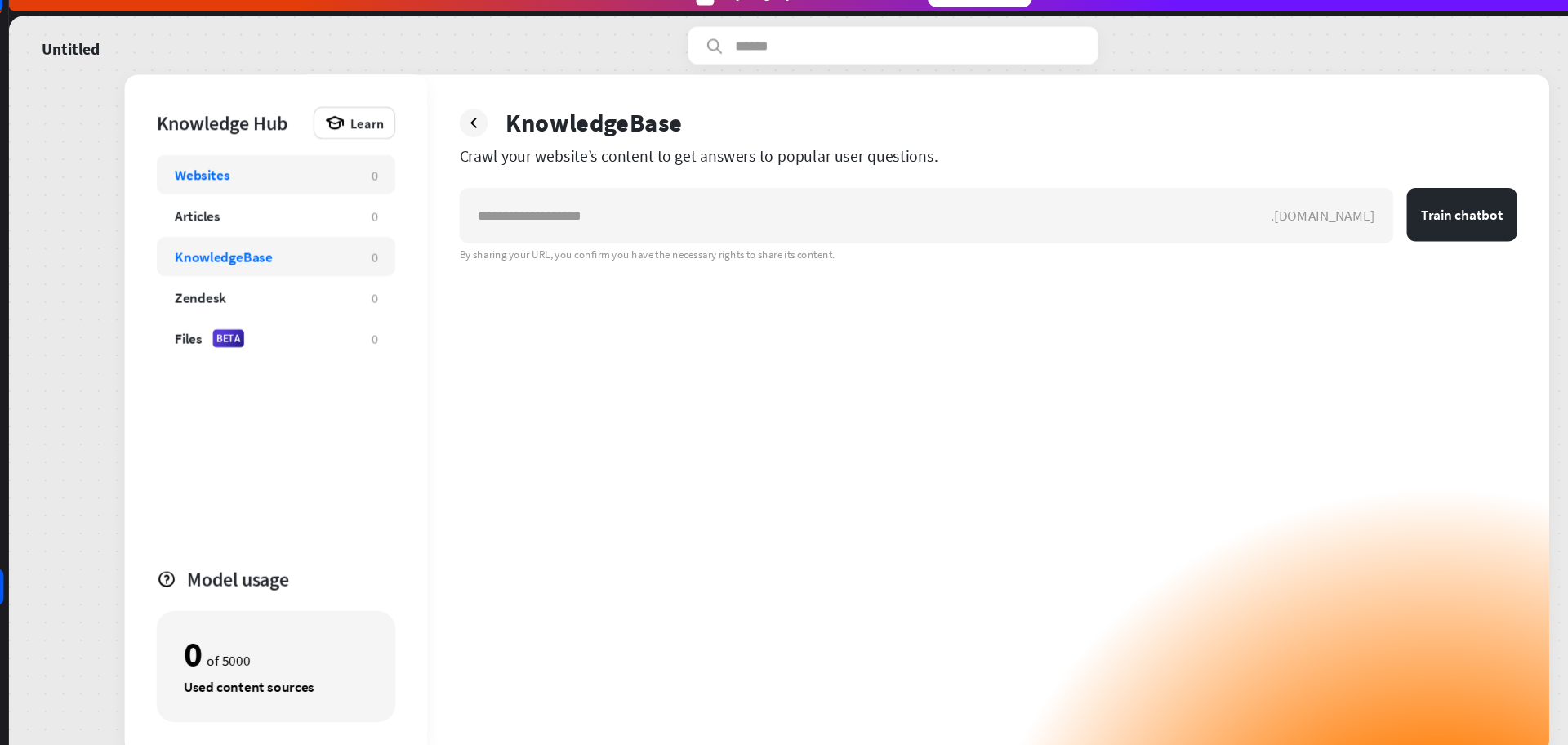 drag, startPoint x: 969, startPoint y: 555, endPoint x: 275, endPoint y: 184, distance: 786.94155 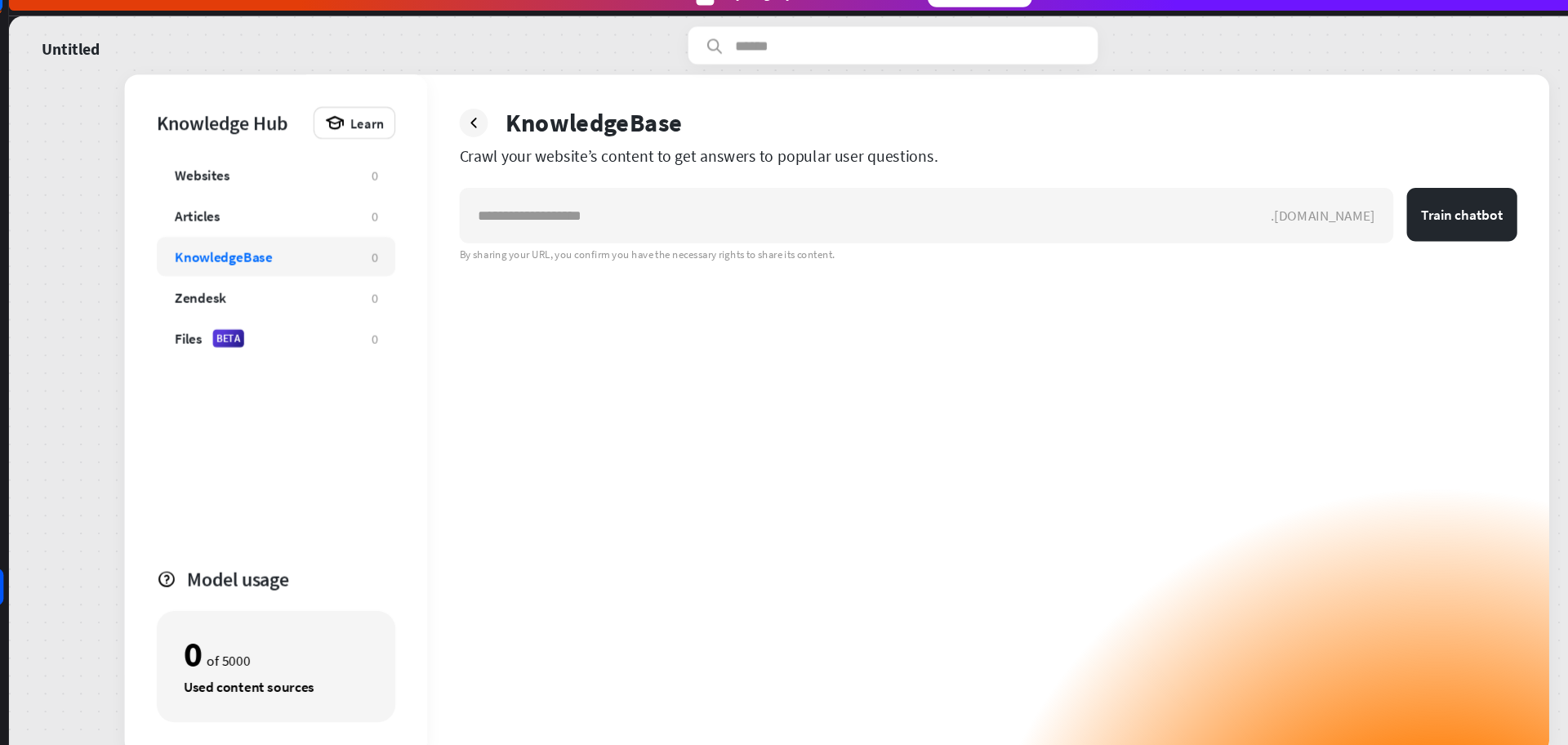 click on ".kb.help
Train chatbot
By sharing your URL, you confirm you have the necessary rights to
share its content." at bounding box center [942, 460] 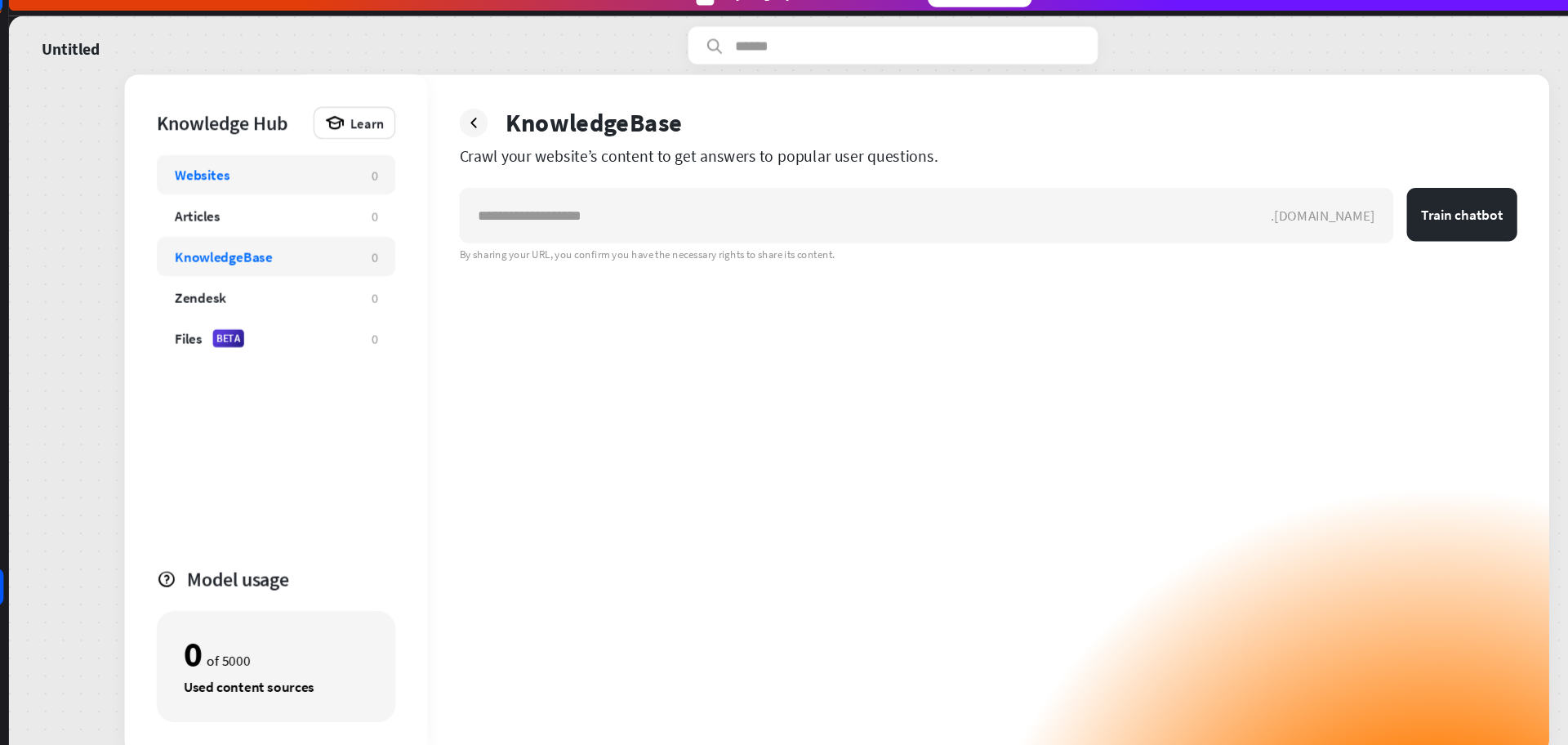 click on "Websites" at bounding box center (278, 188) 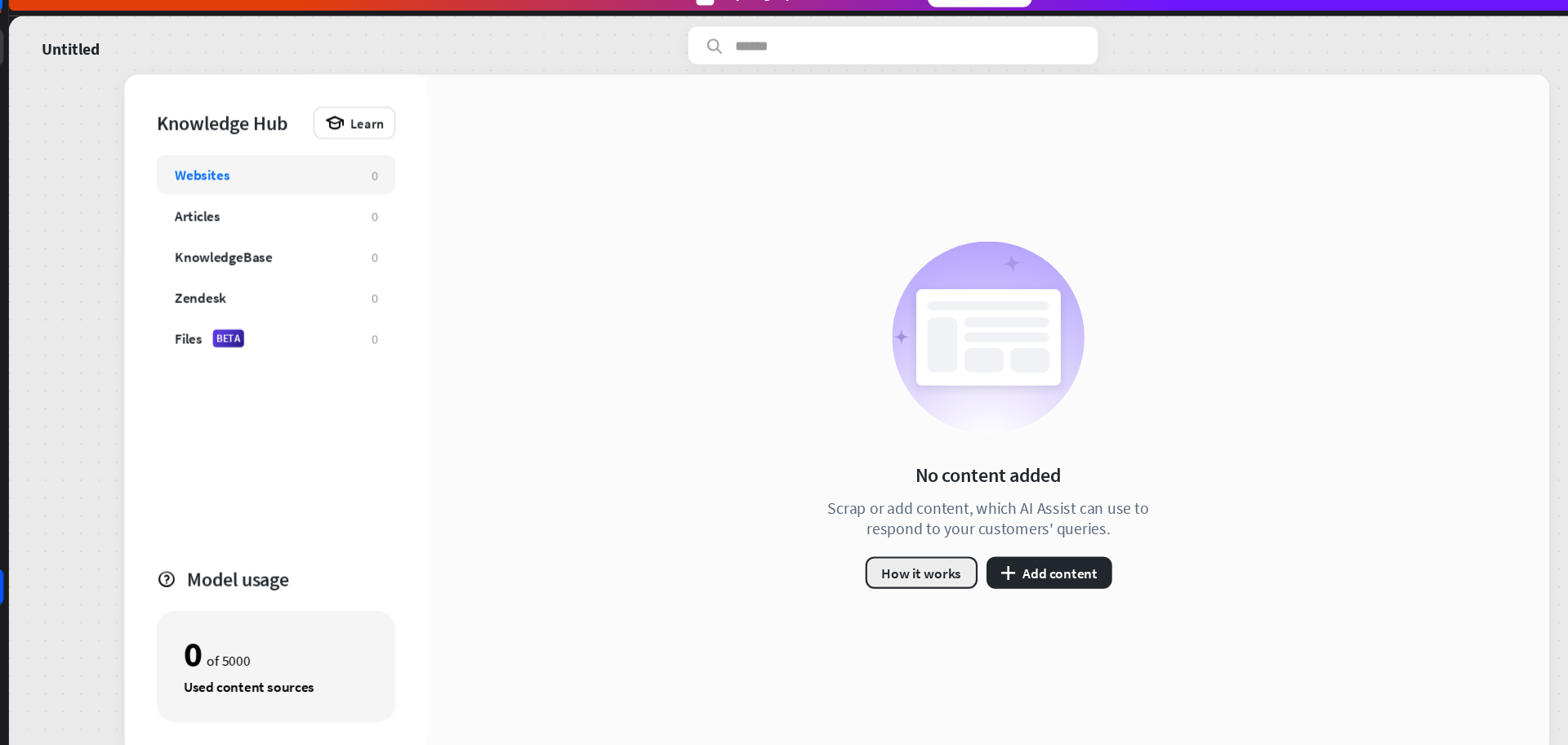 click on "How it works" at bounding box center [881, 553] 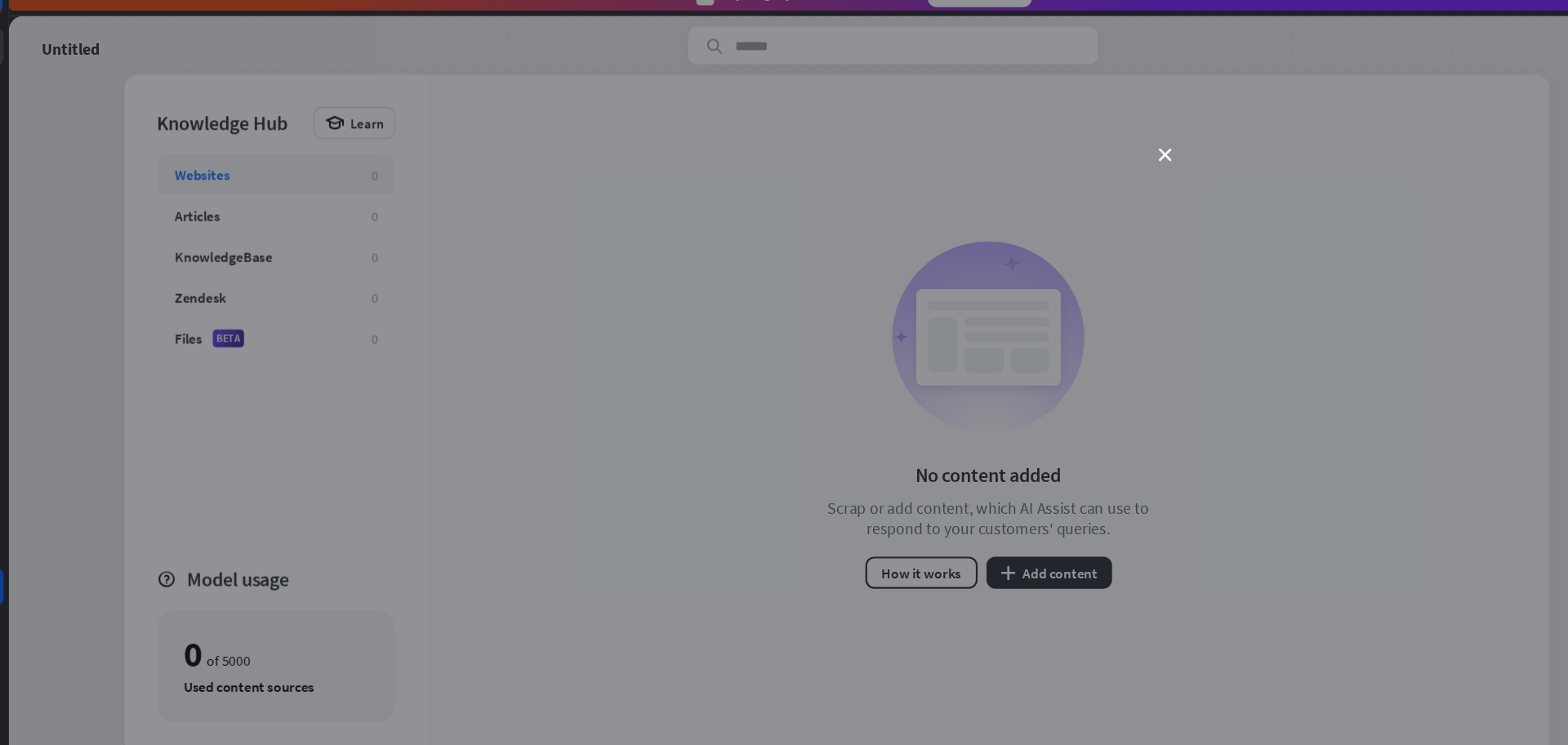 click on "close" at bounding box center [784, 372] 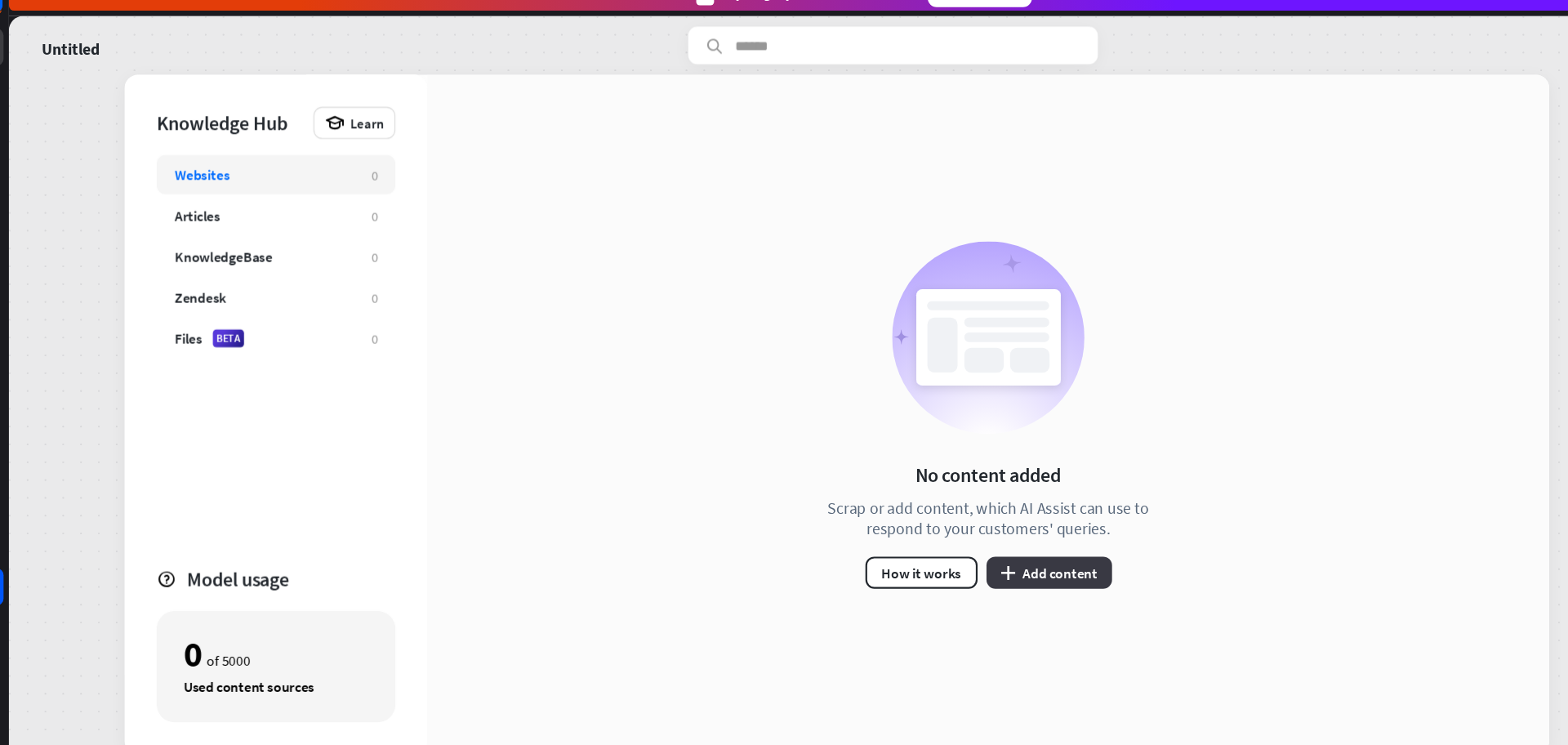 click on "plus
Add content" at bounding box center (998, 553) 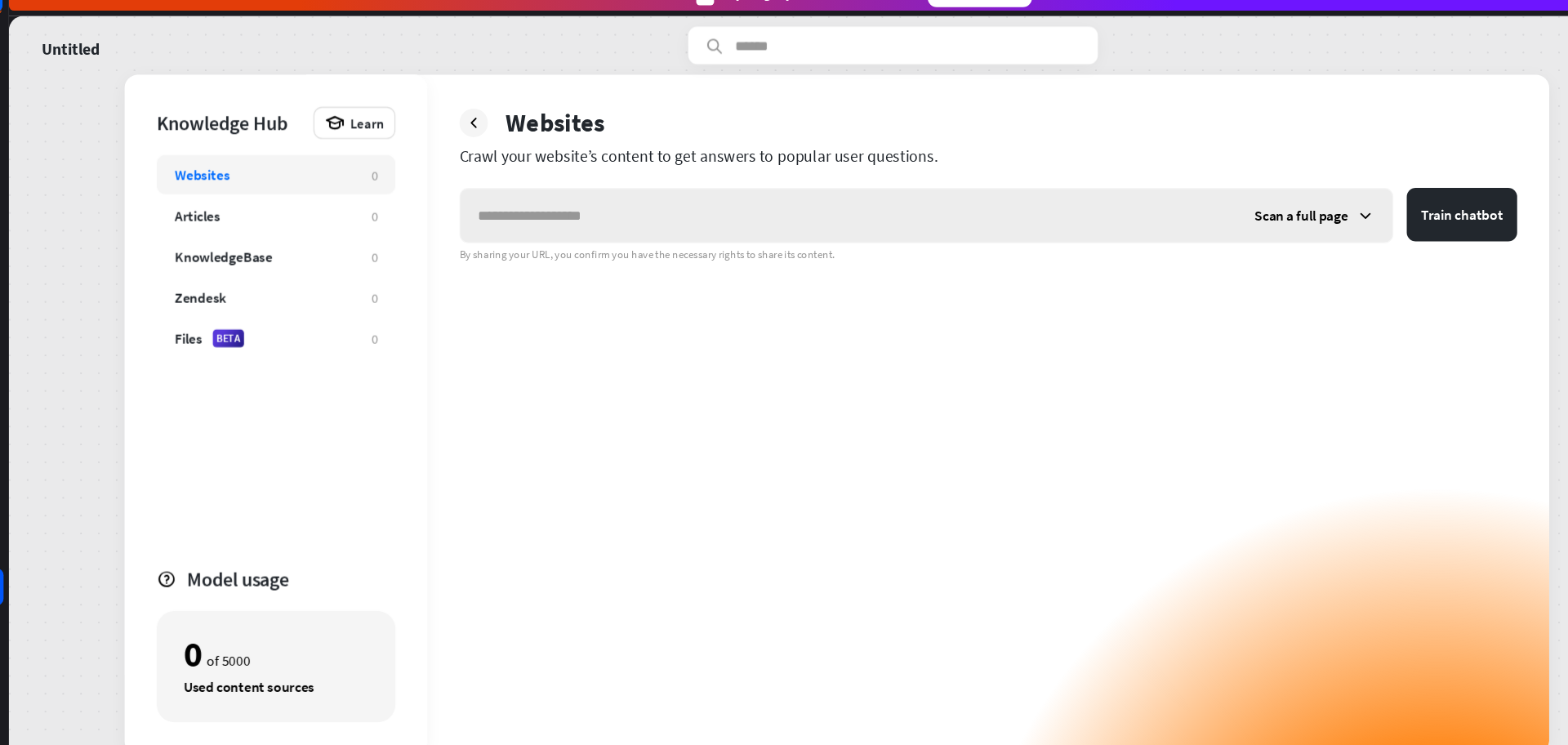 click at bounding box center (814, 225) 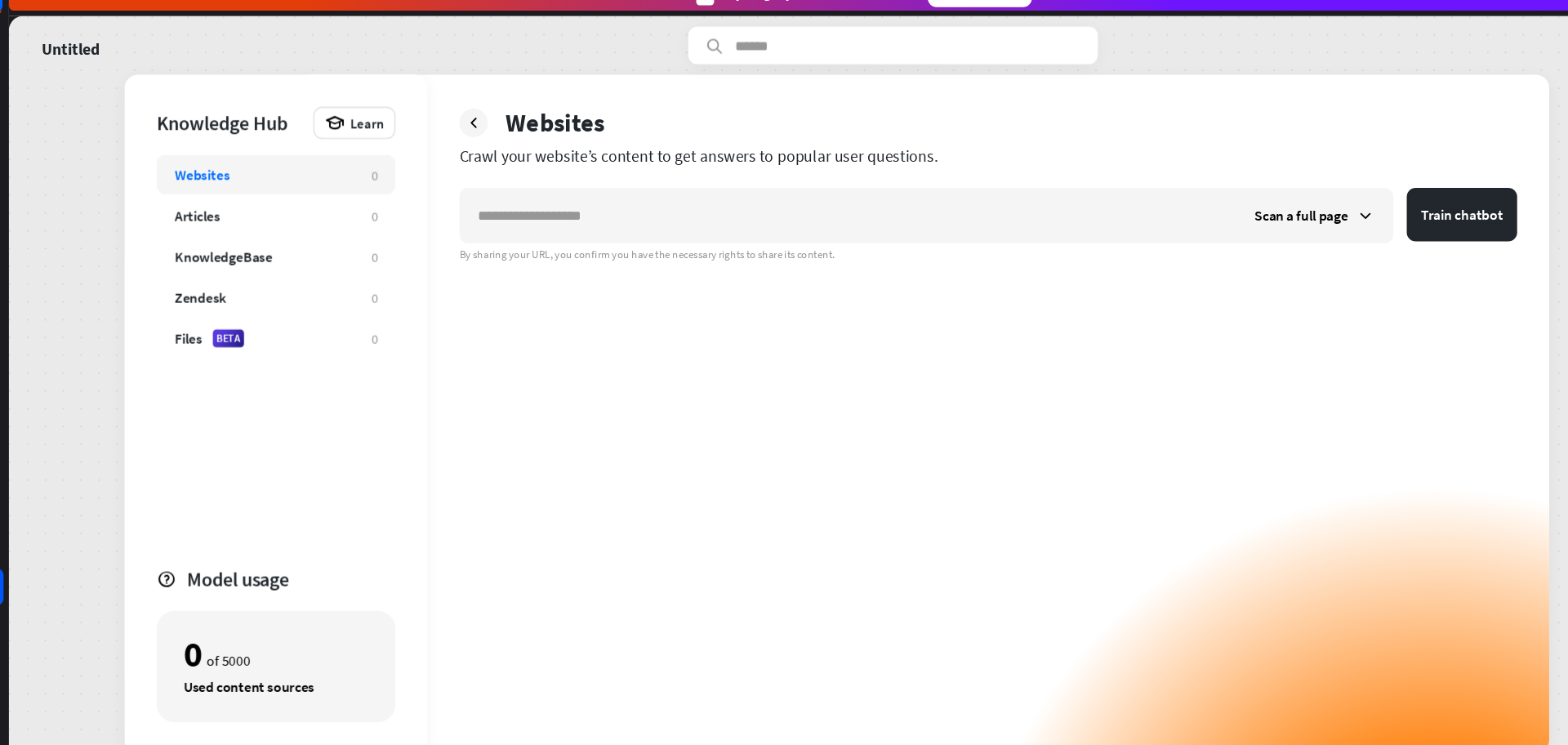 click on "Untitled" at bounding box center (197, 69) 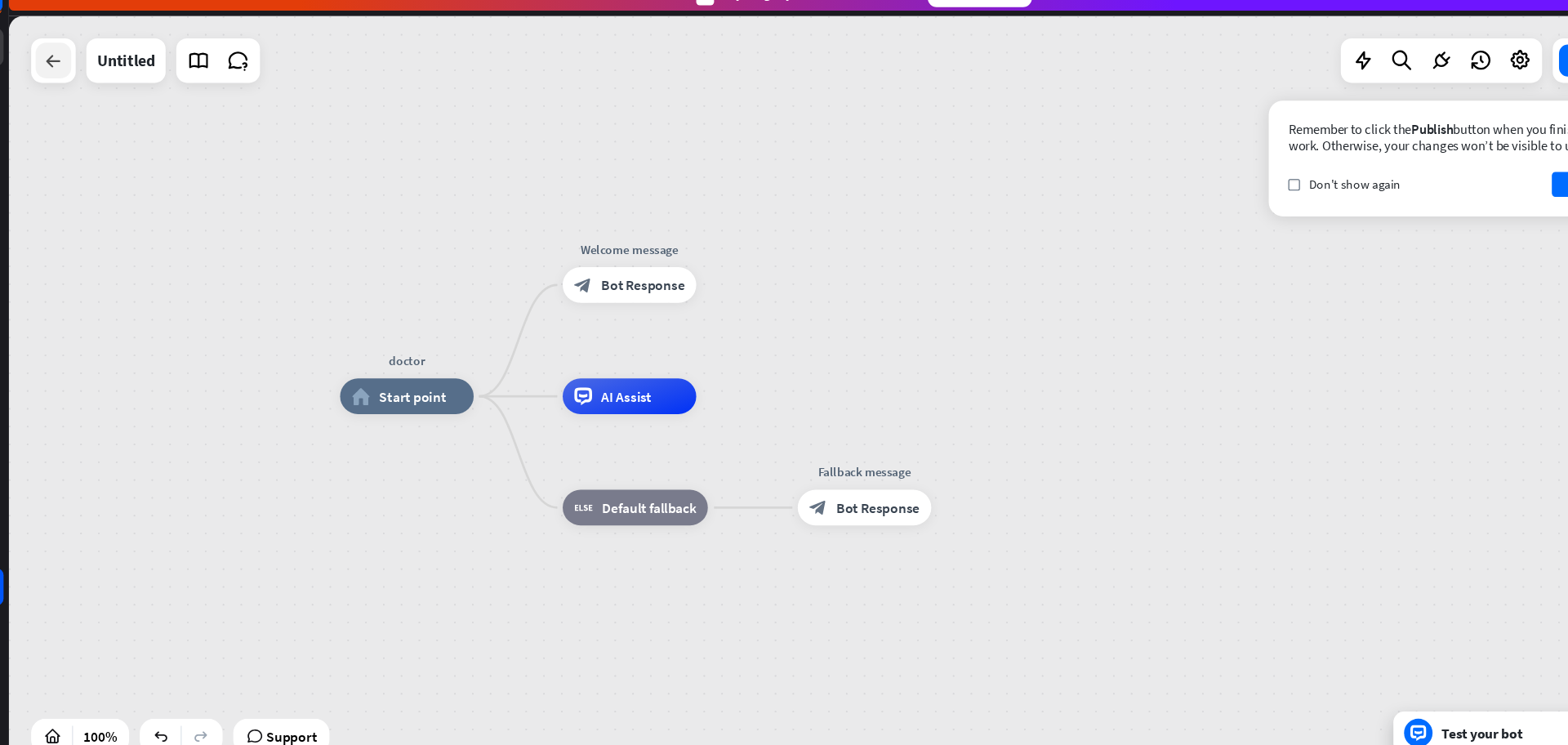 click at bounding box center [85, 83] 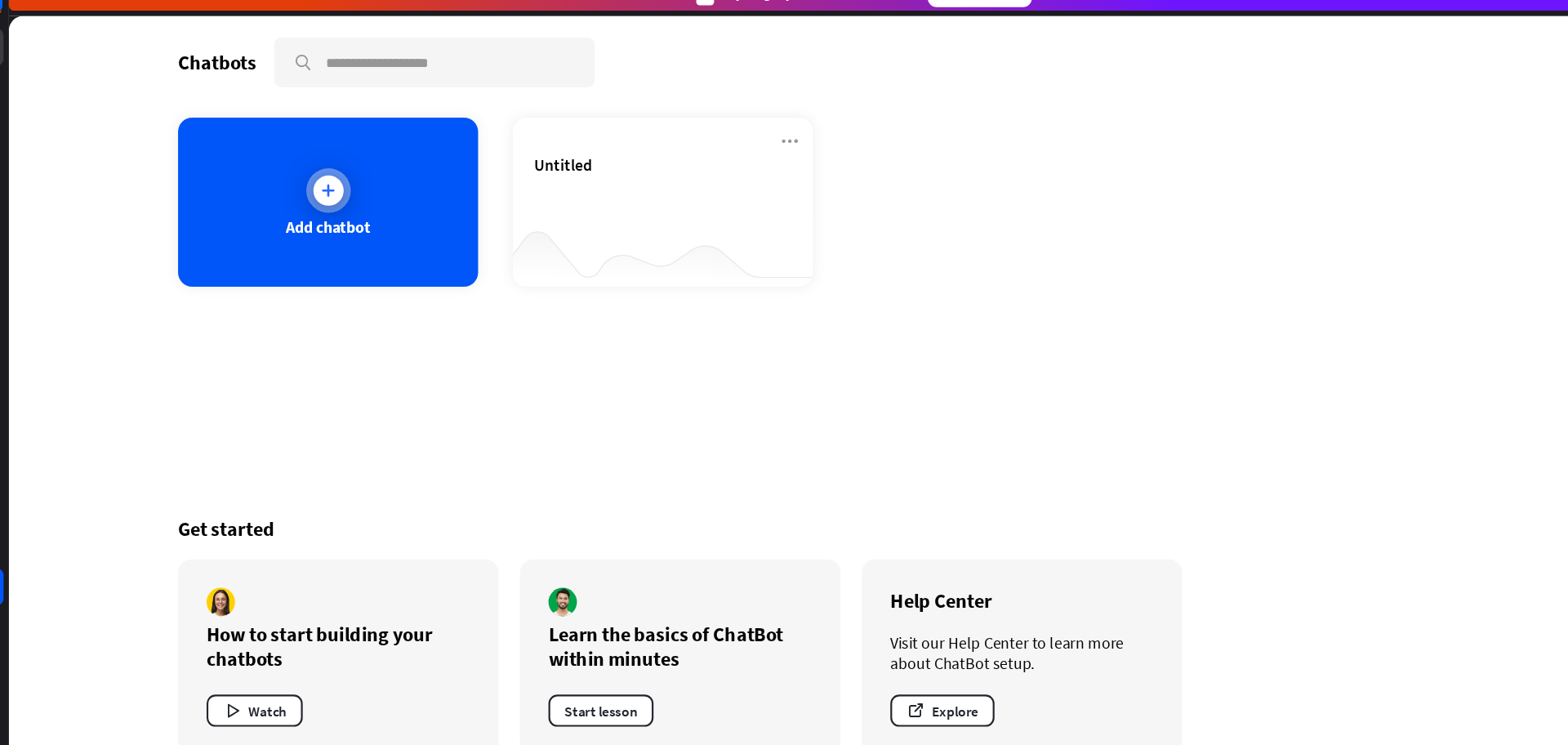click on "Add chatbot" at bounding box center [336, 213] 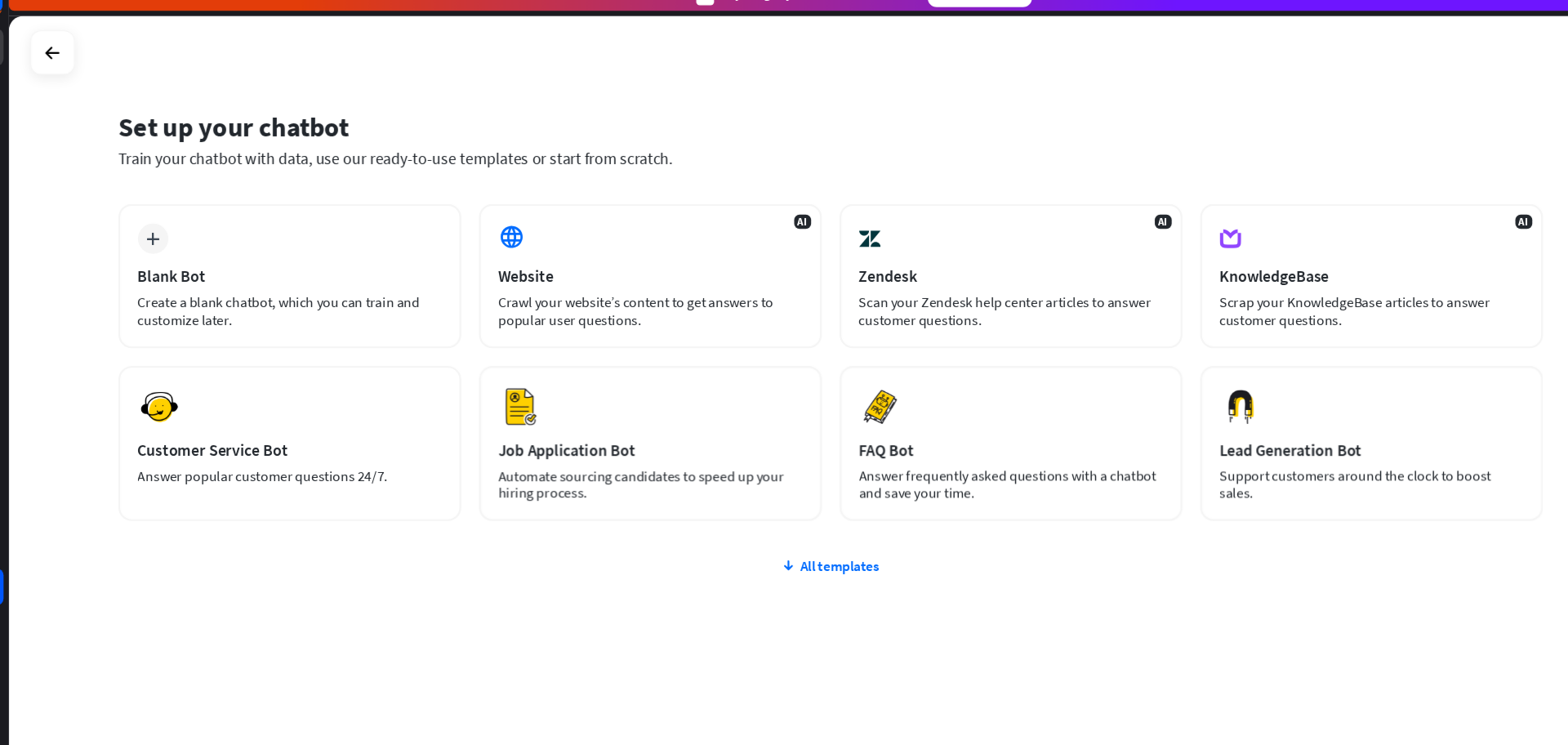 click on "plus   Blank Bot
Create a blank chatbot, which you can train and
customize later.
AI     Website
Crawl your website’s content to get answers to
popular user questions.
AI               Zendesk
Scan your Zendesk help center articles to answer
customer questions.
AI         KnowledgeBase
Scrap your KnowledgeBase articles to answer customer
questions.
Preview
Customer Service Bot
Answer popular customer questions 24/7.
Preview" at bounding box center [798, 458] 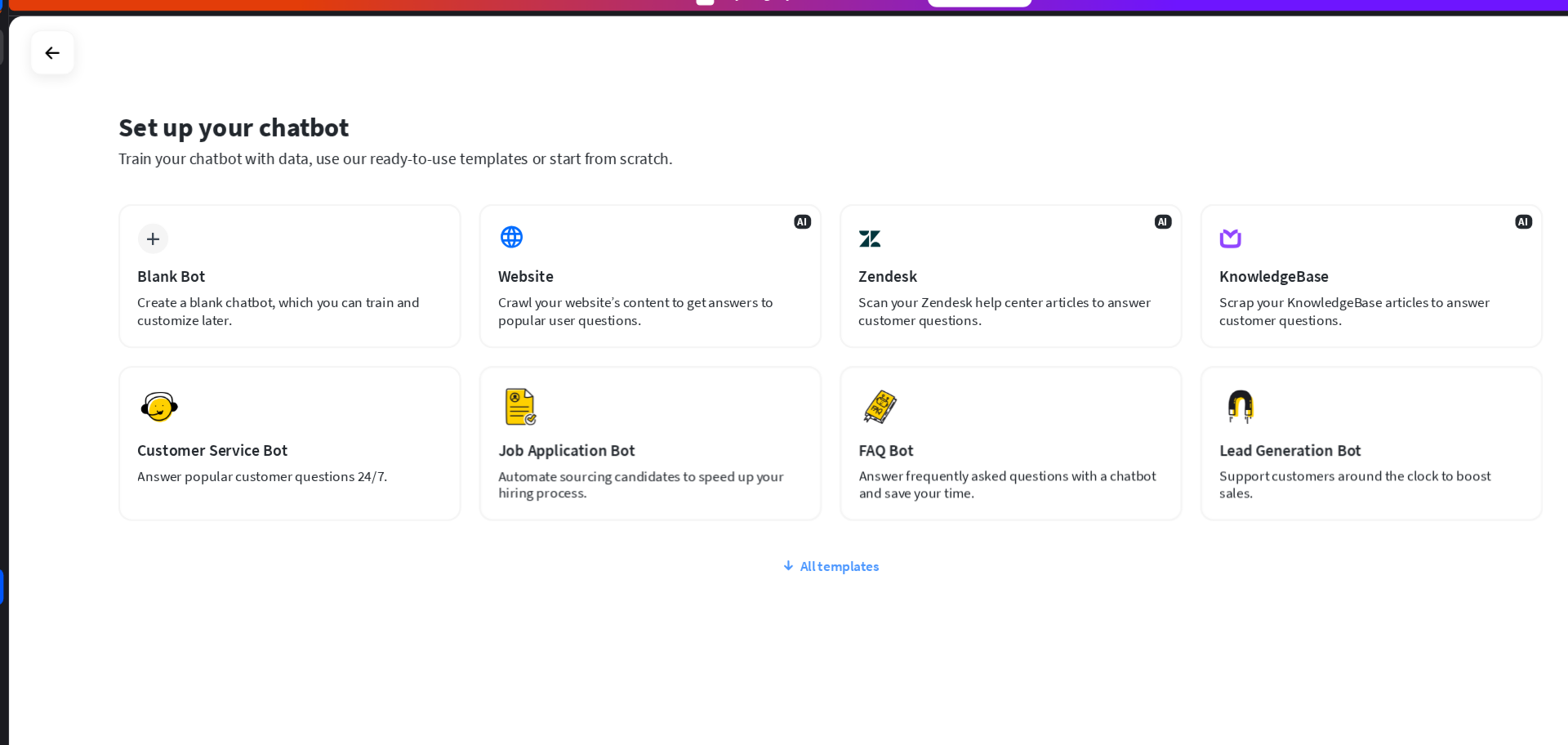 click on "All templates" at bounding box center [798, 546] 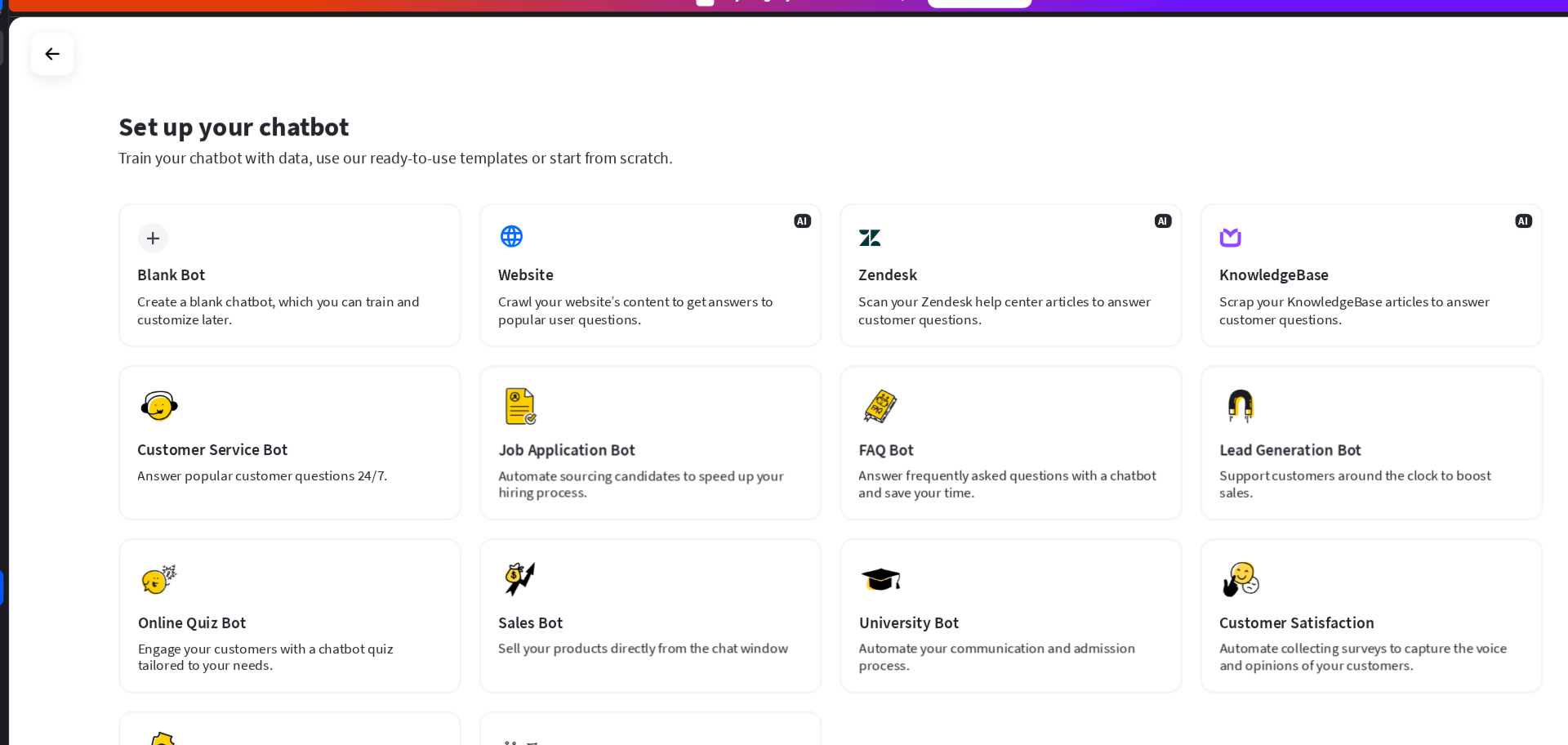 scroll, scrollTop: 0, scrollLeft: 0, axis: both 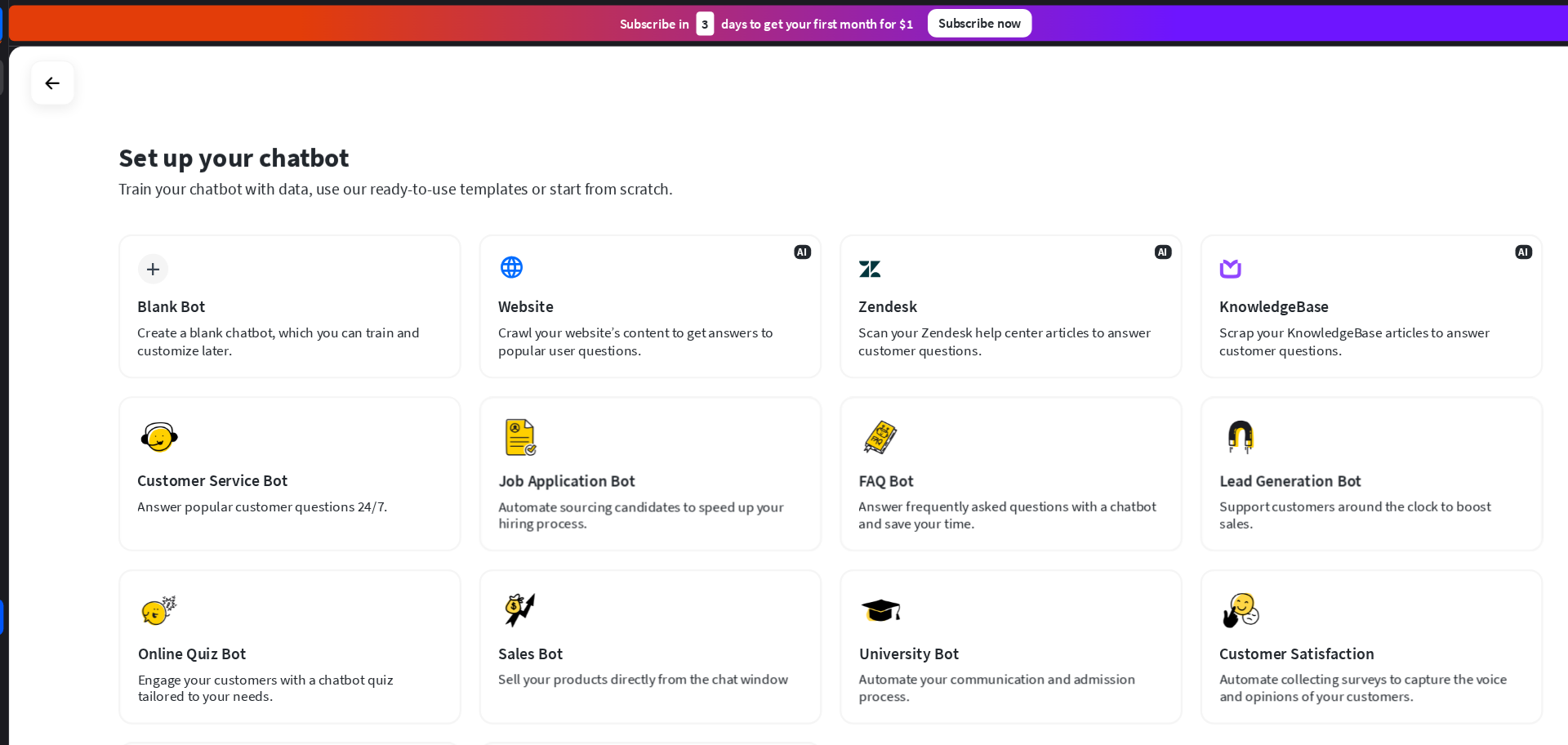 click at bounding box center (84, 76) 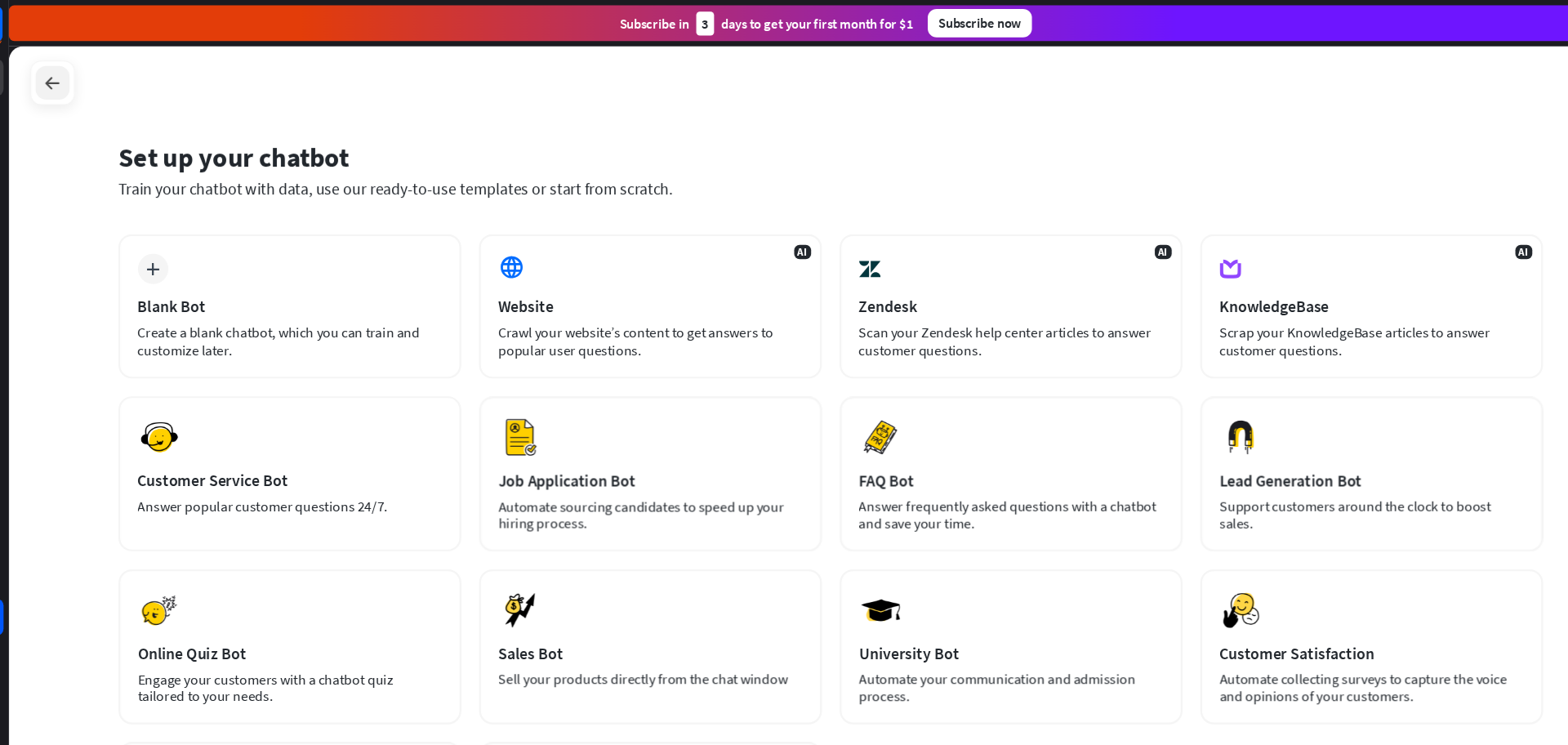 click at bounding box center (84, 76) 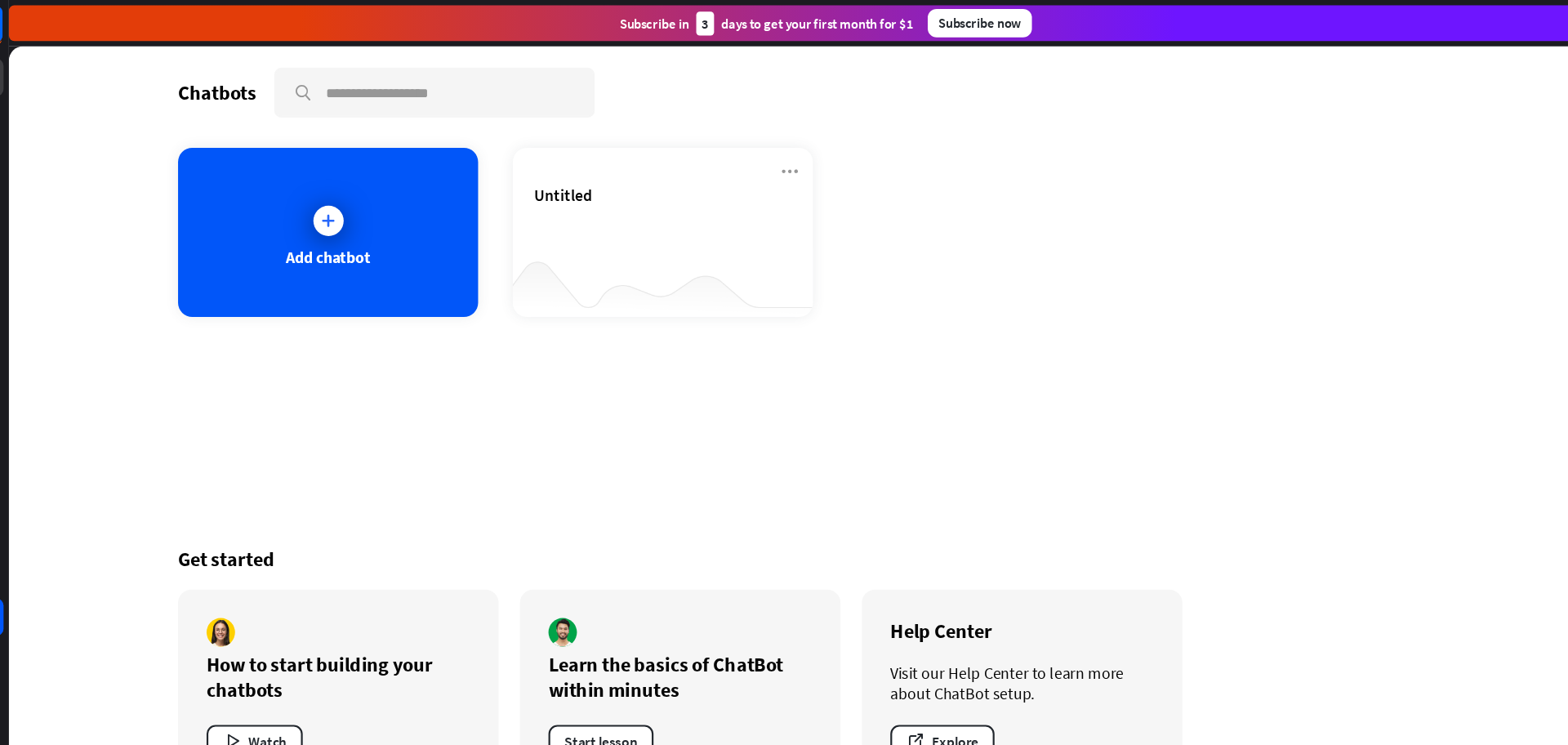 click on "Chatbots   search         Add chatbot
Untitled
Get started
How to start building your chatbots
Watch
Learn the basics of ChatBot within minutes
Start lesson
Help Center
Visit our Help Center to learn more about ChatBot
setup.
Explore" at bounding box center [804, 391] 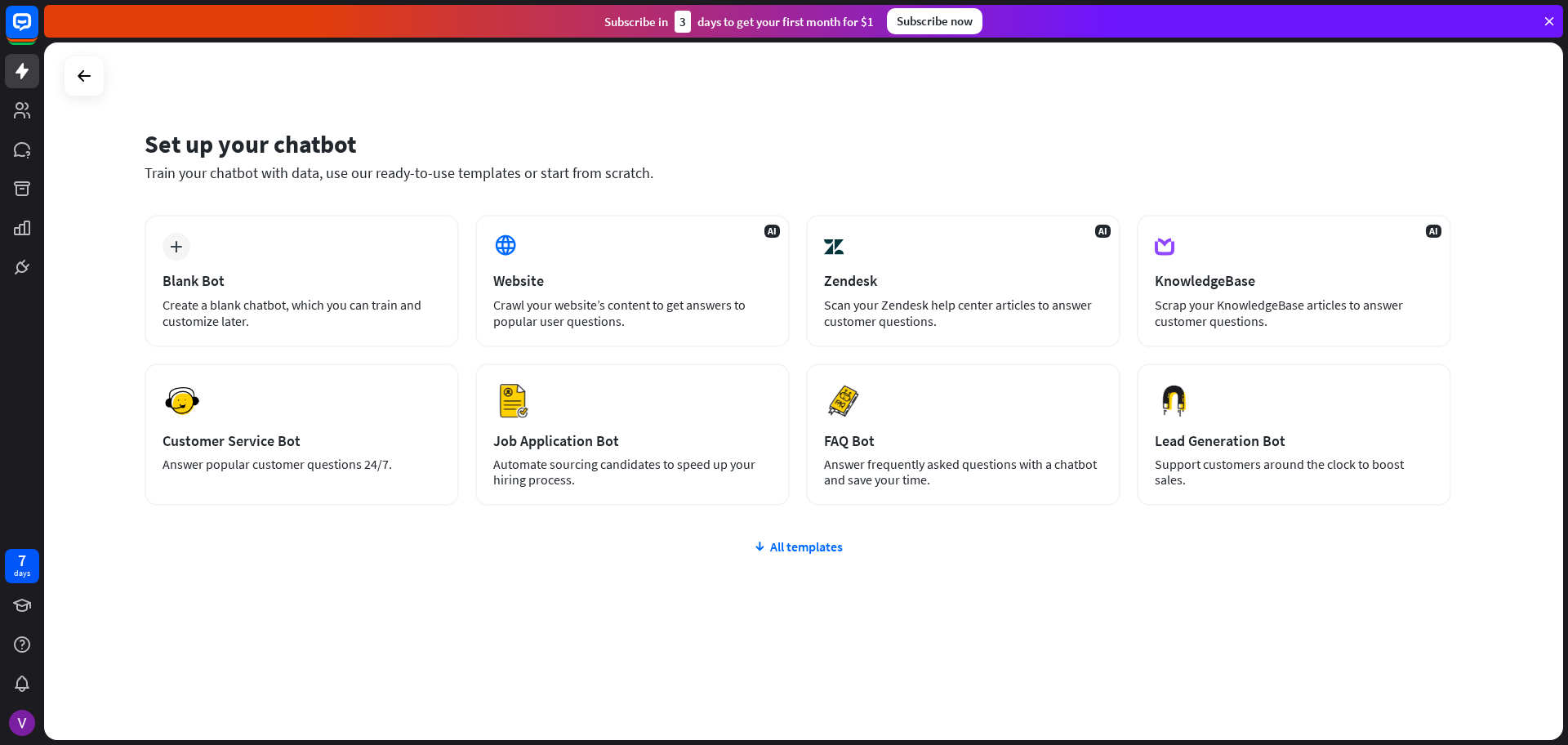 scroll, scrollTop: 0, scrollLeft: 0, axis: both 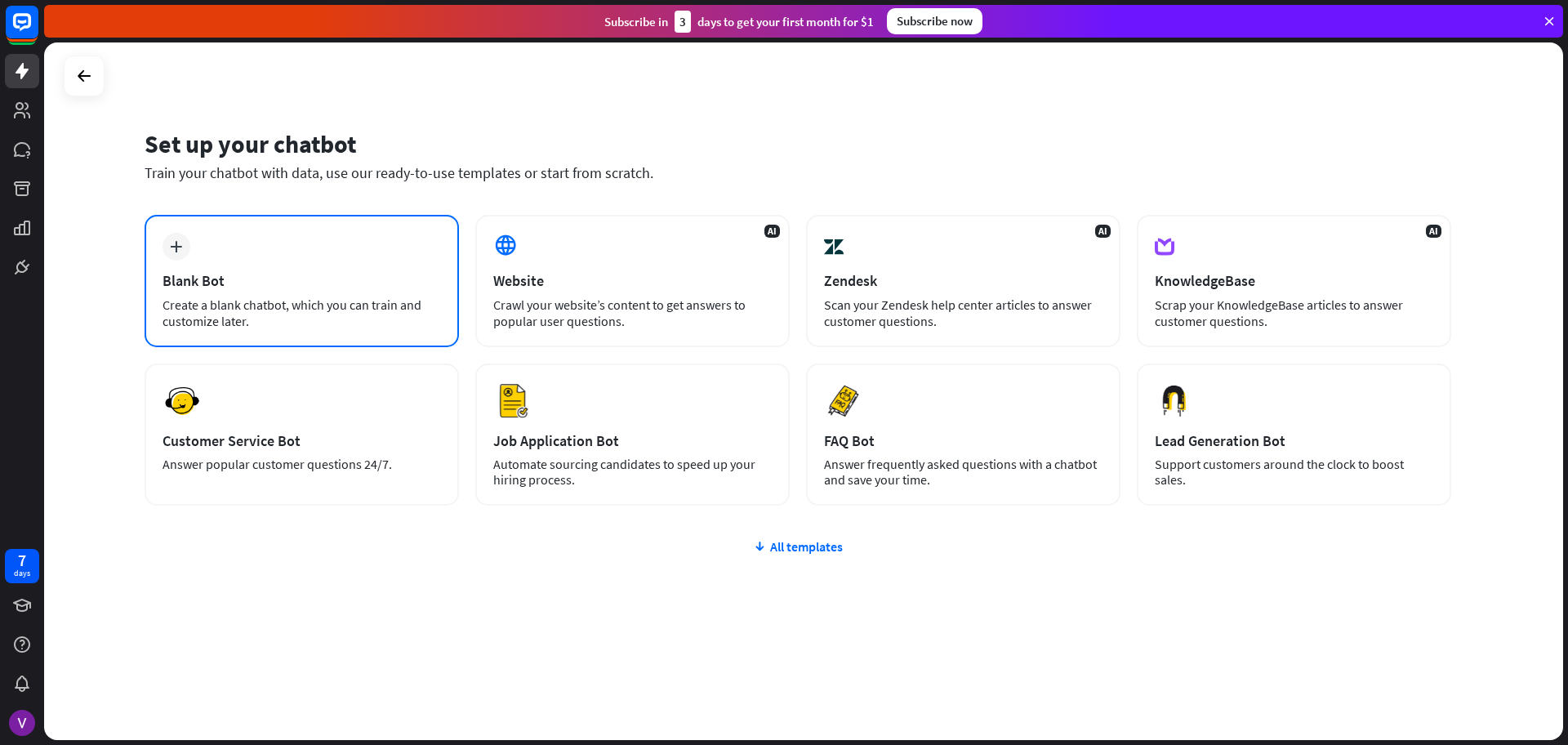 click on "Blank Bot" at bounding box center [301, 280] 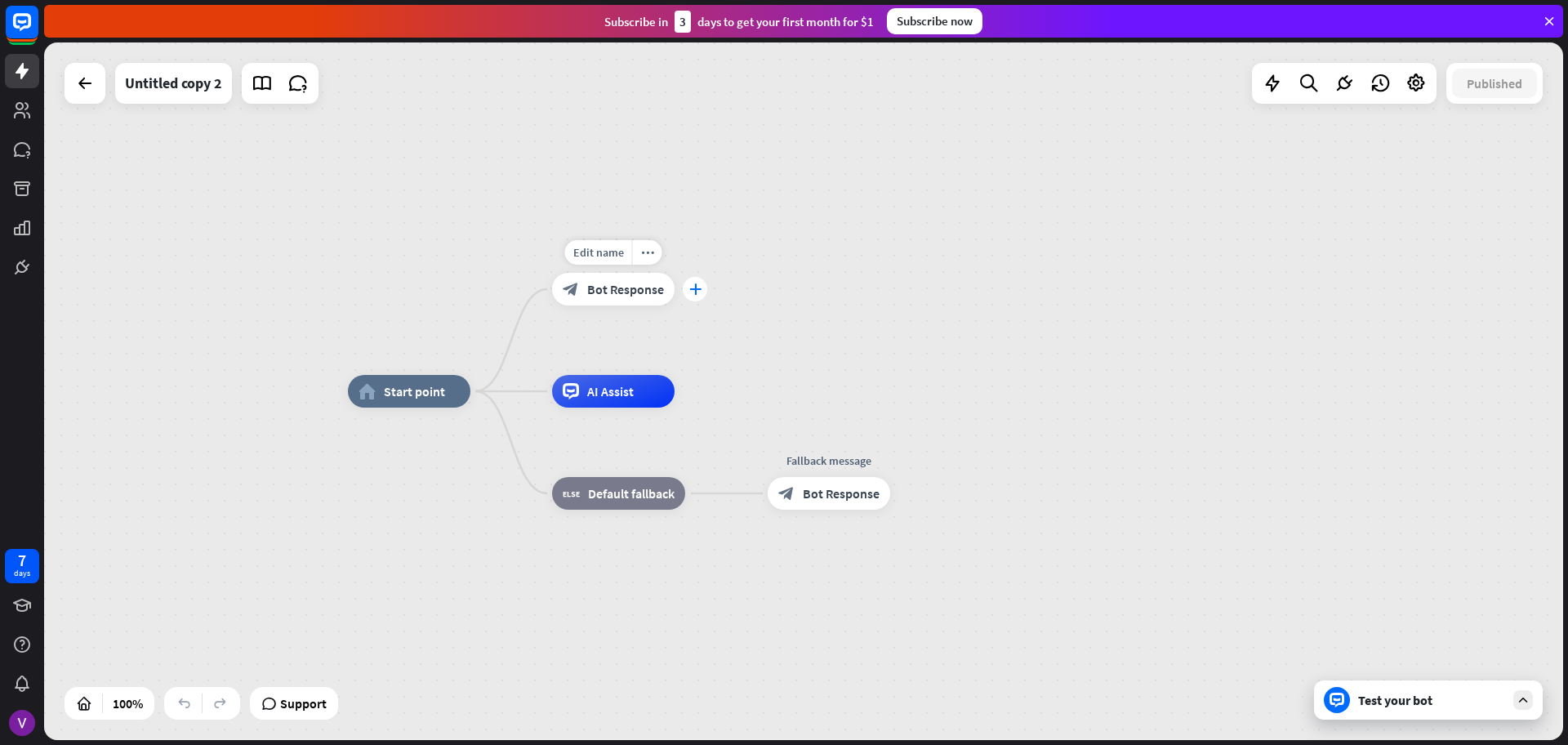 click on "plus" at bounding box center (695, 289) 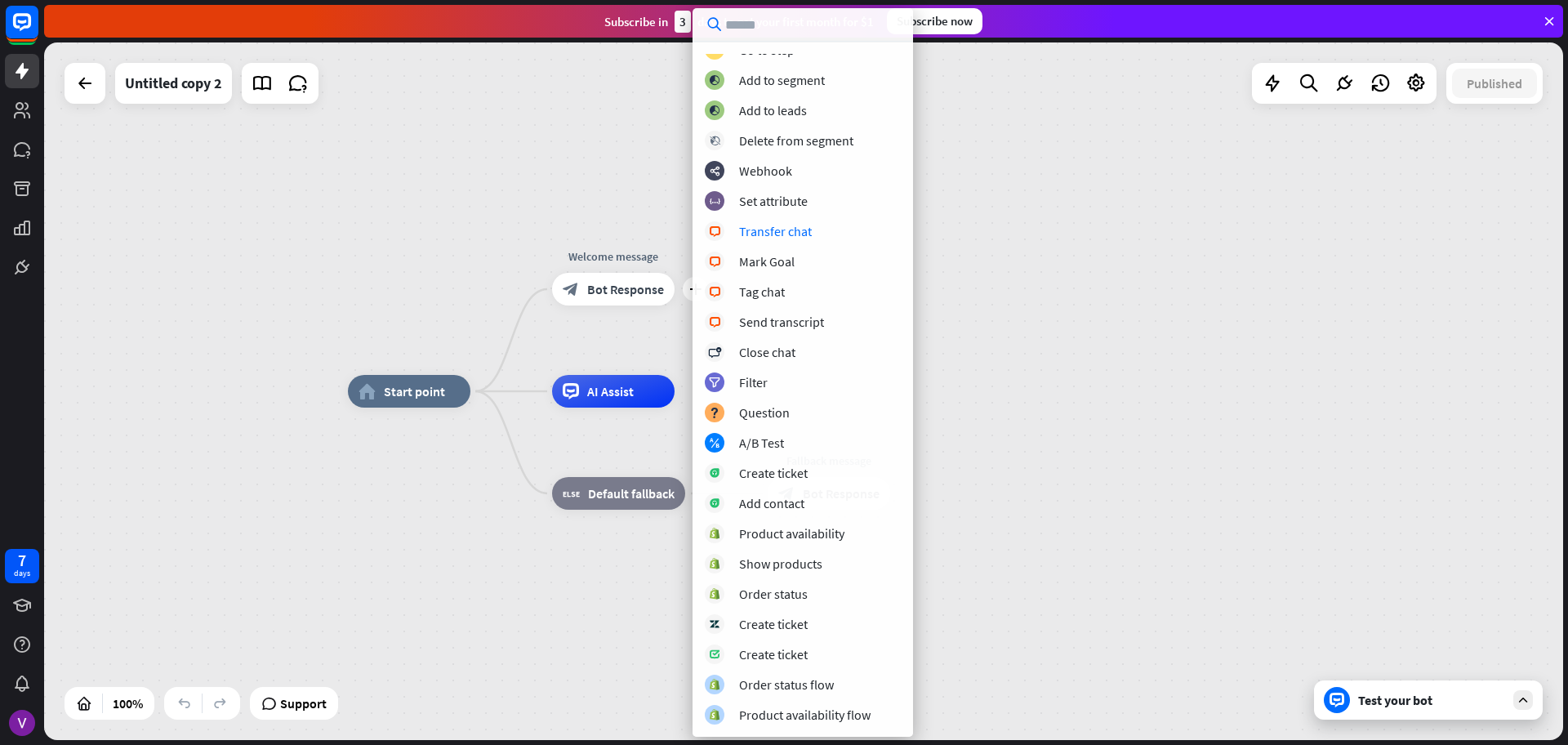 scroll, scrollTop: 0, scrollLeft: 0, axis: both 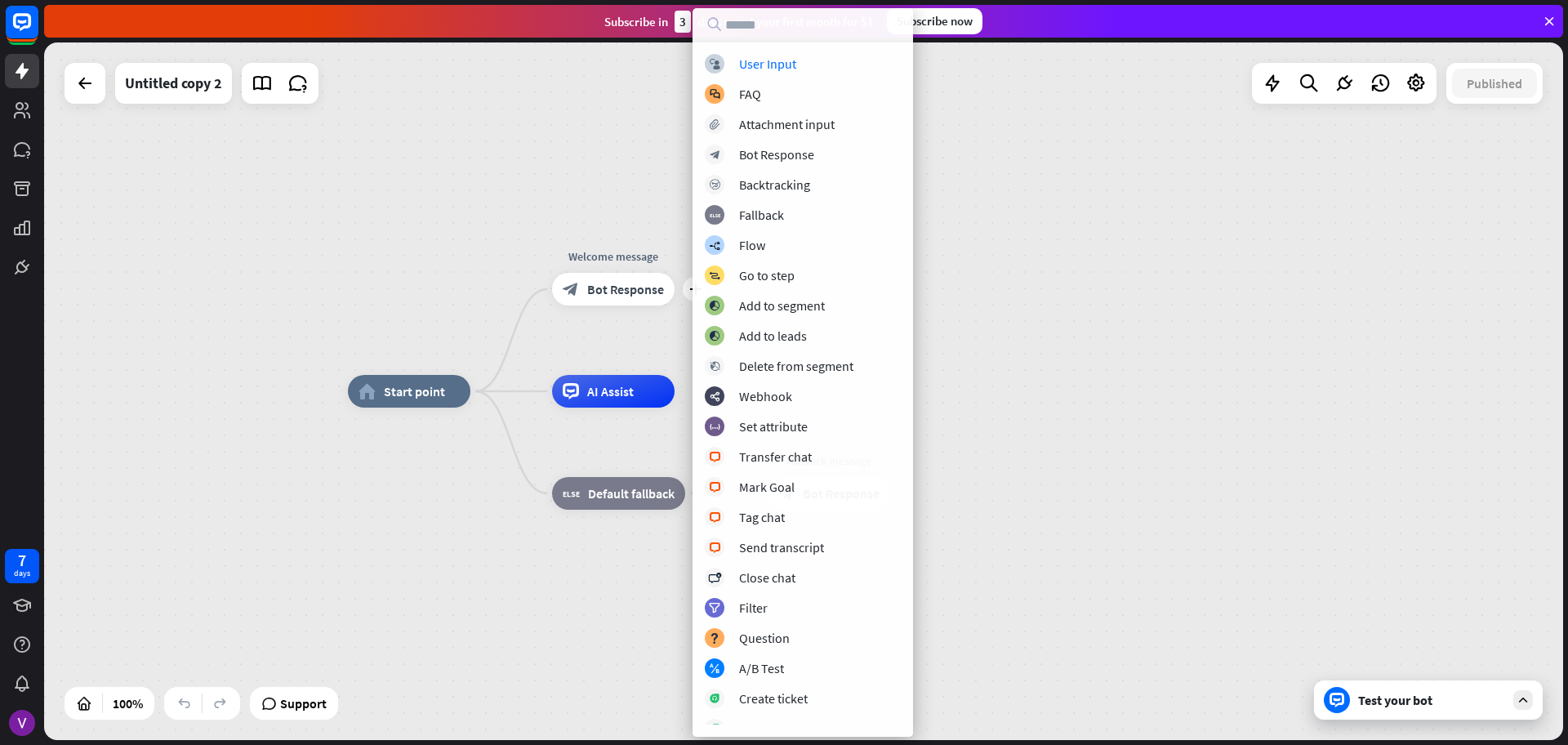 click on "home_2   Start point               plus   Welcome message   block_bot_response   Bot Response                     AI Assist                   block_fallback   Default fallback                 Fallback message   block_bot_response   Bot Response" at bounding box center [804, 391] 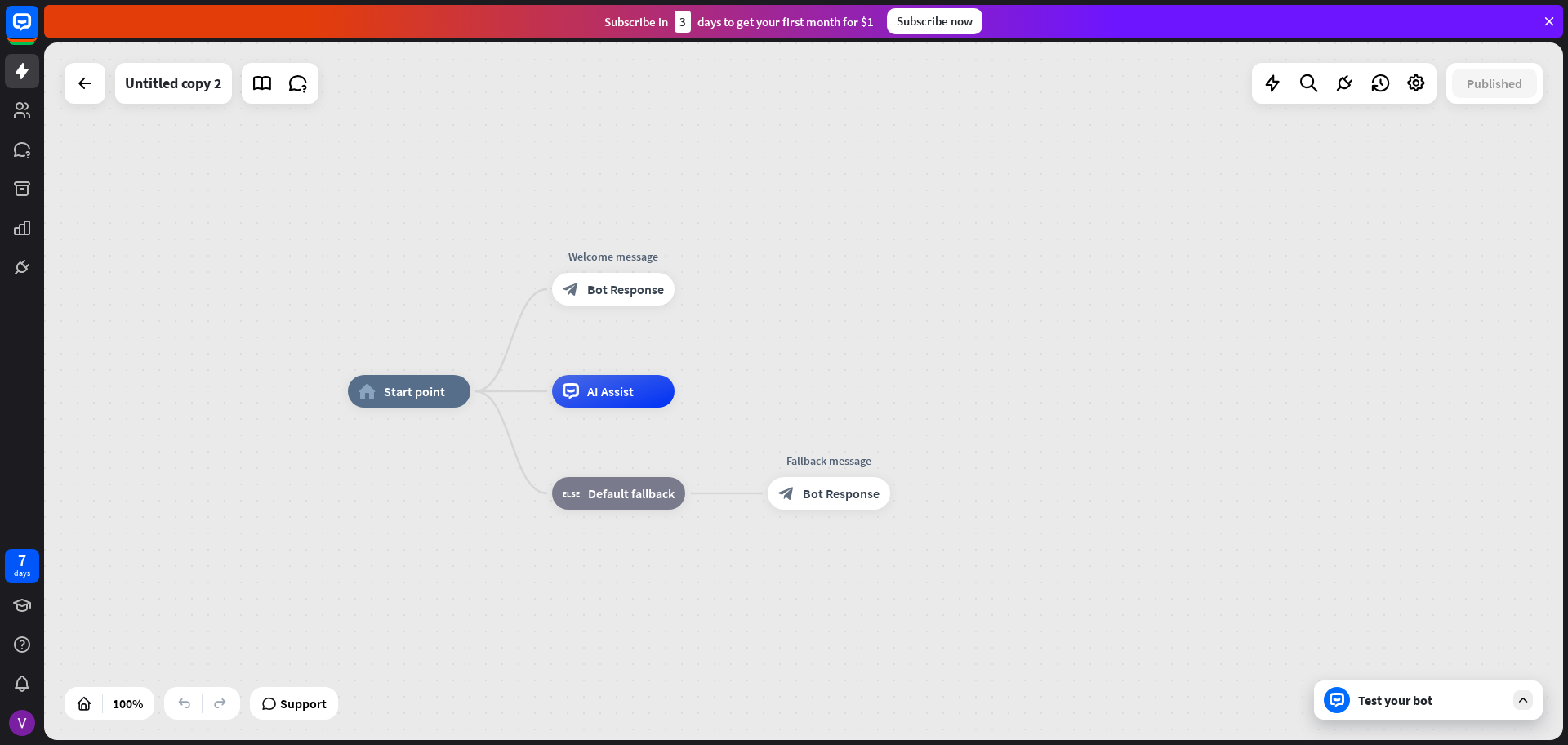 click on "home_2   Start point                 Welcome message   block_bot_response   Bot Response                     AI Assist                   block_fallback   Default fallback                 Fallback message   block_bot_response   Bot Response" at bounding box center (804, 391) 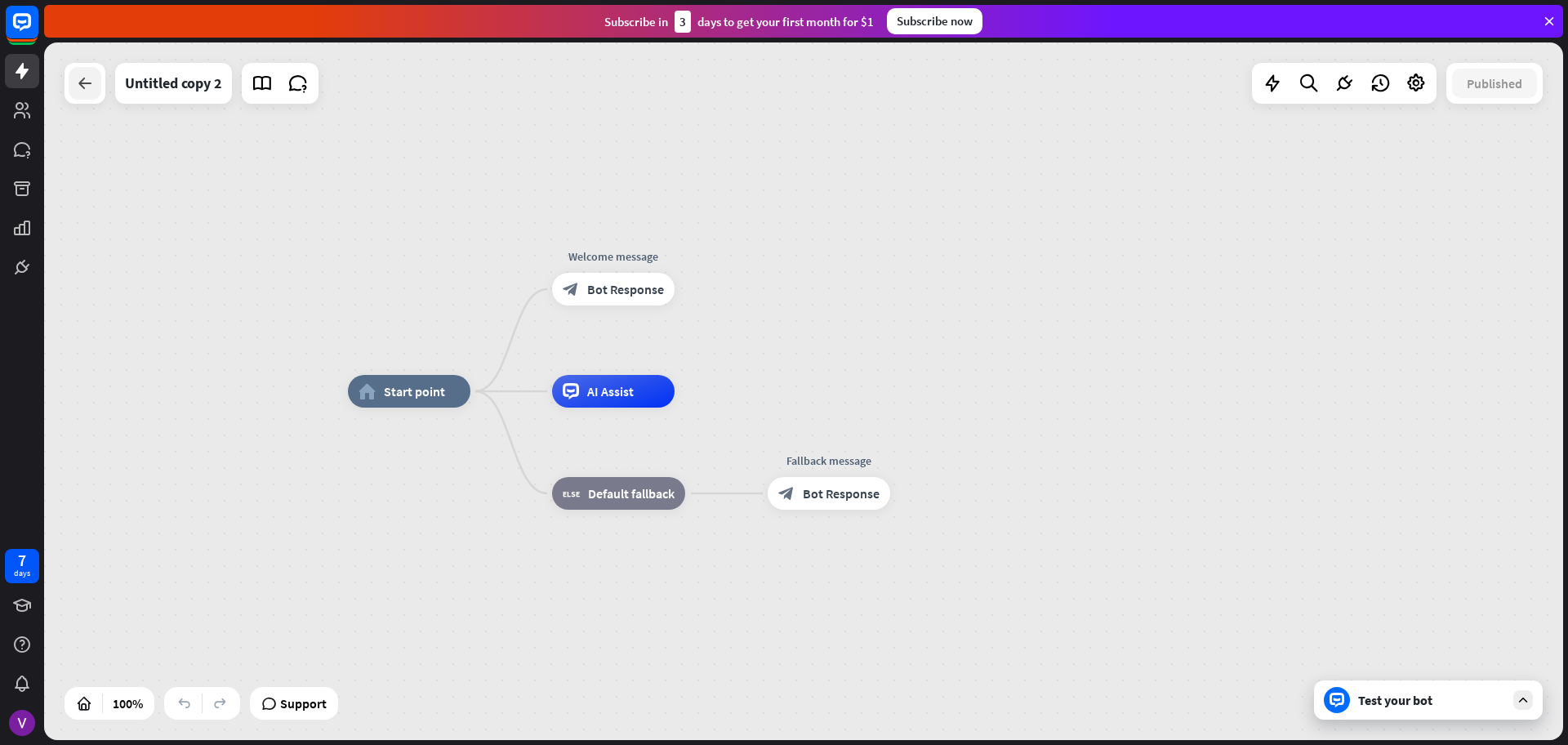 click at bounding box center (85, 83) 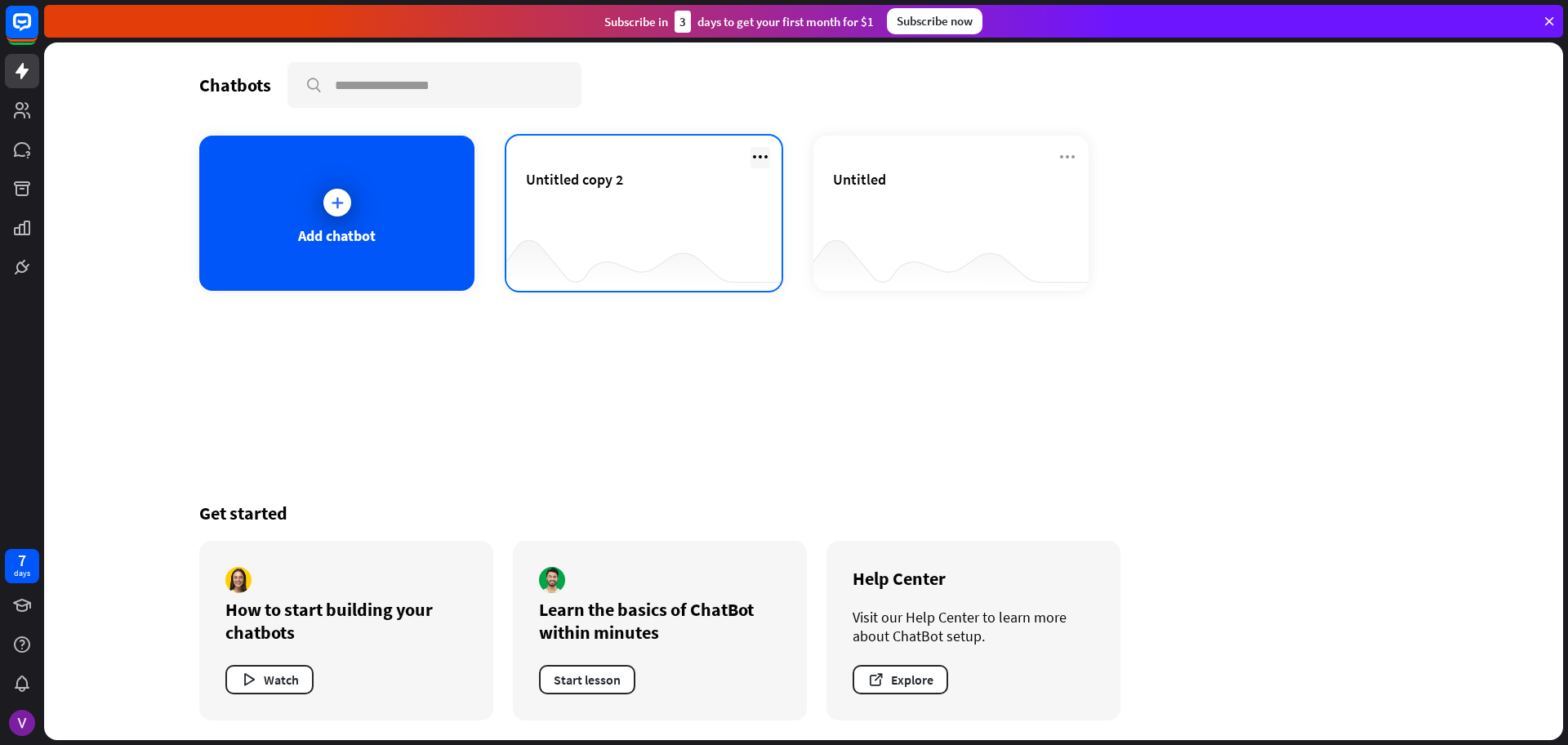 click at bounding box center (760, 157) 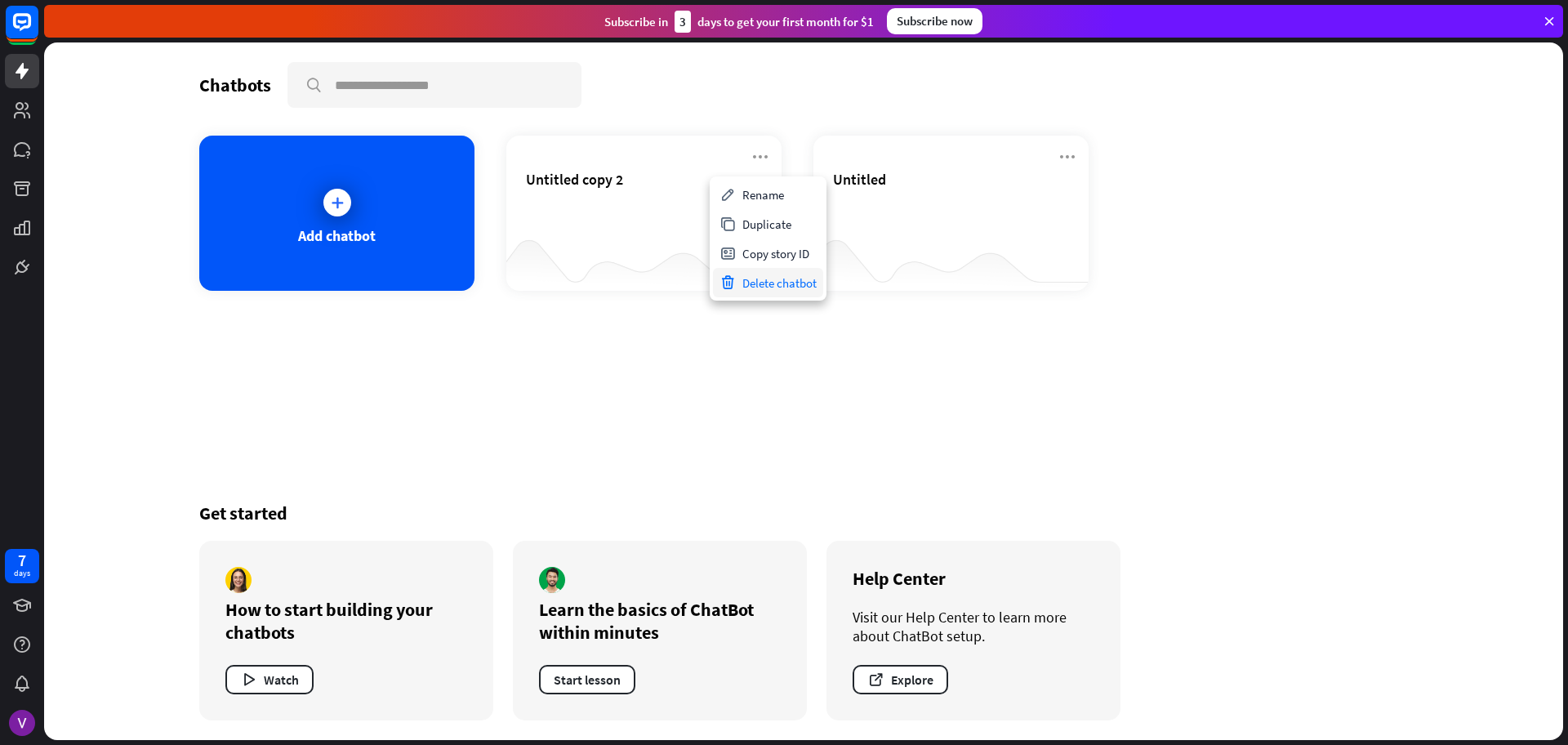 click on "Delete chatbot" at bounding box center [768, 283] 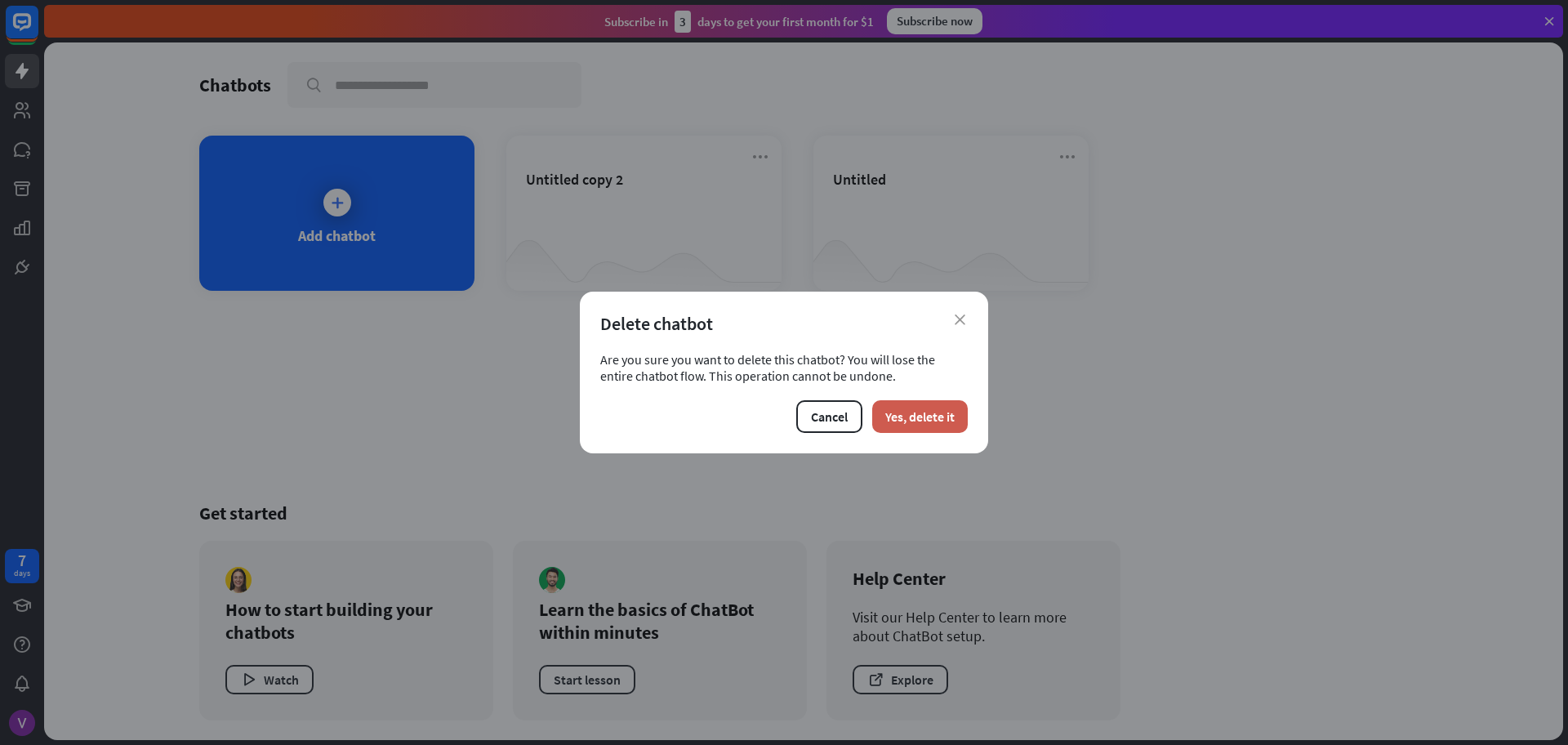 click on "Yes, delete it" at bounding box center [920, 417] 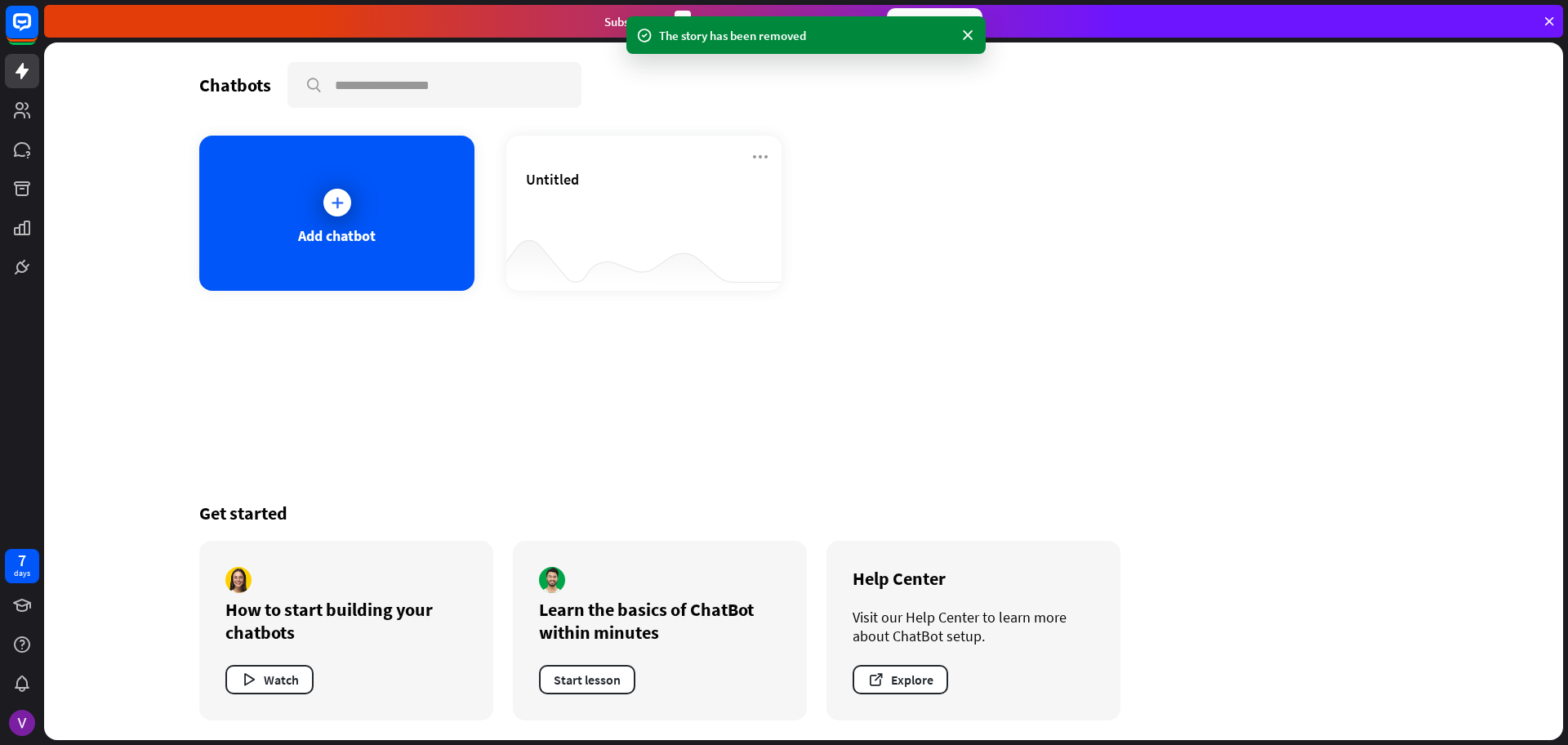 click on "Add chatbot" at bounding box center (336, 213) 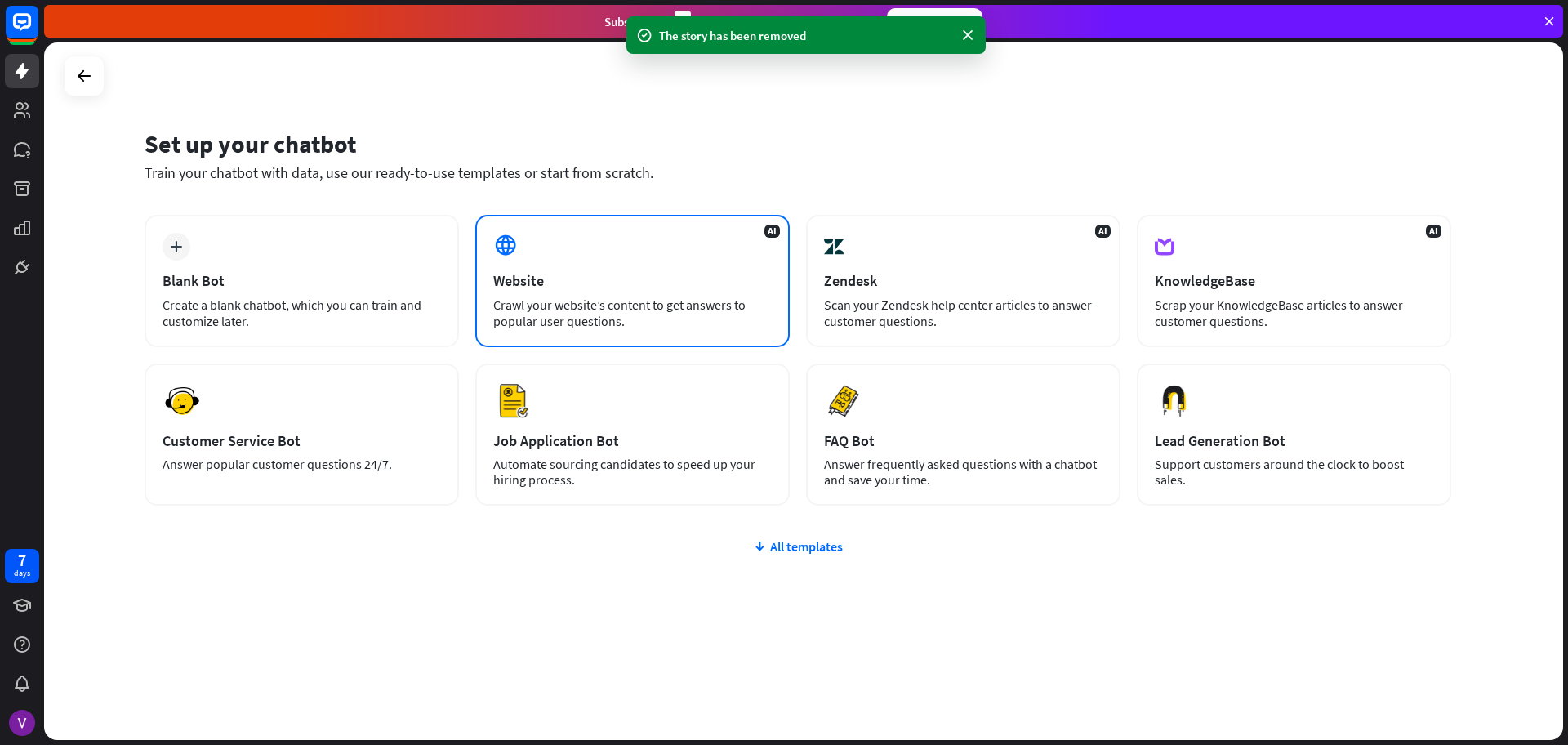 click on "Website" at bounding box center (632, 280) 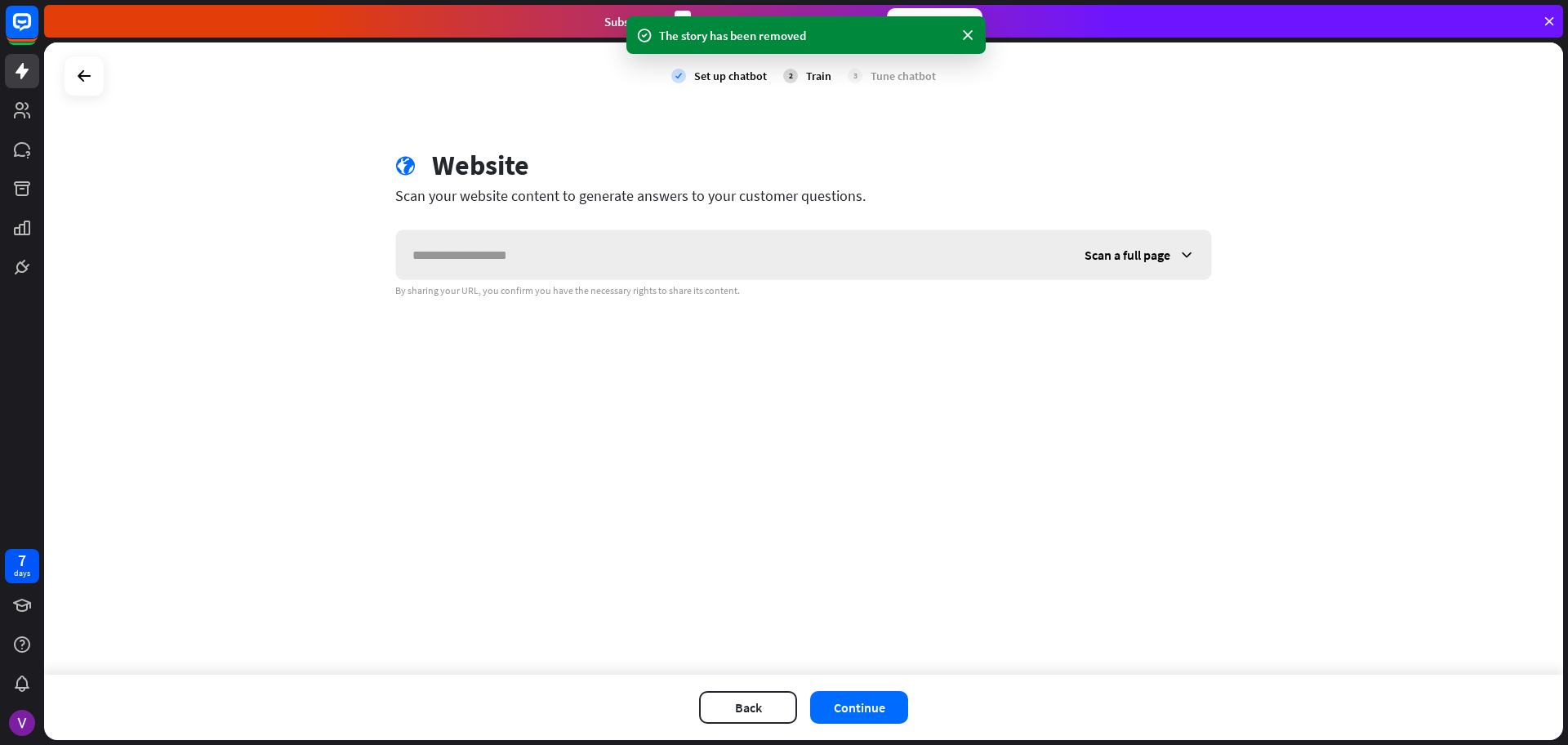 click at bounding box center [732, 255] 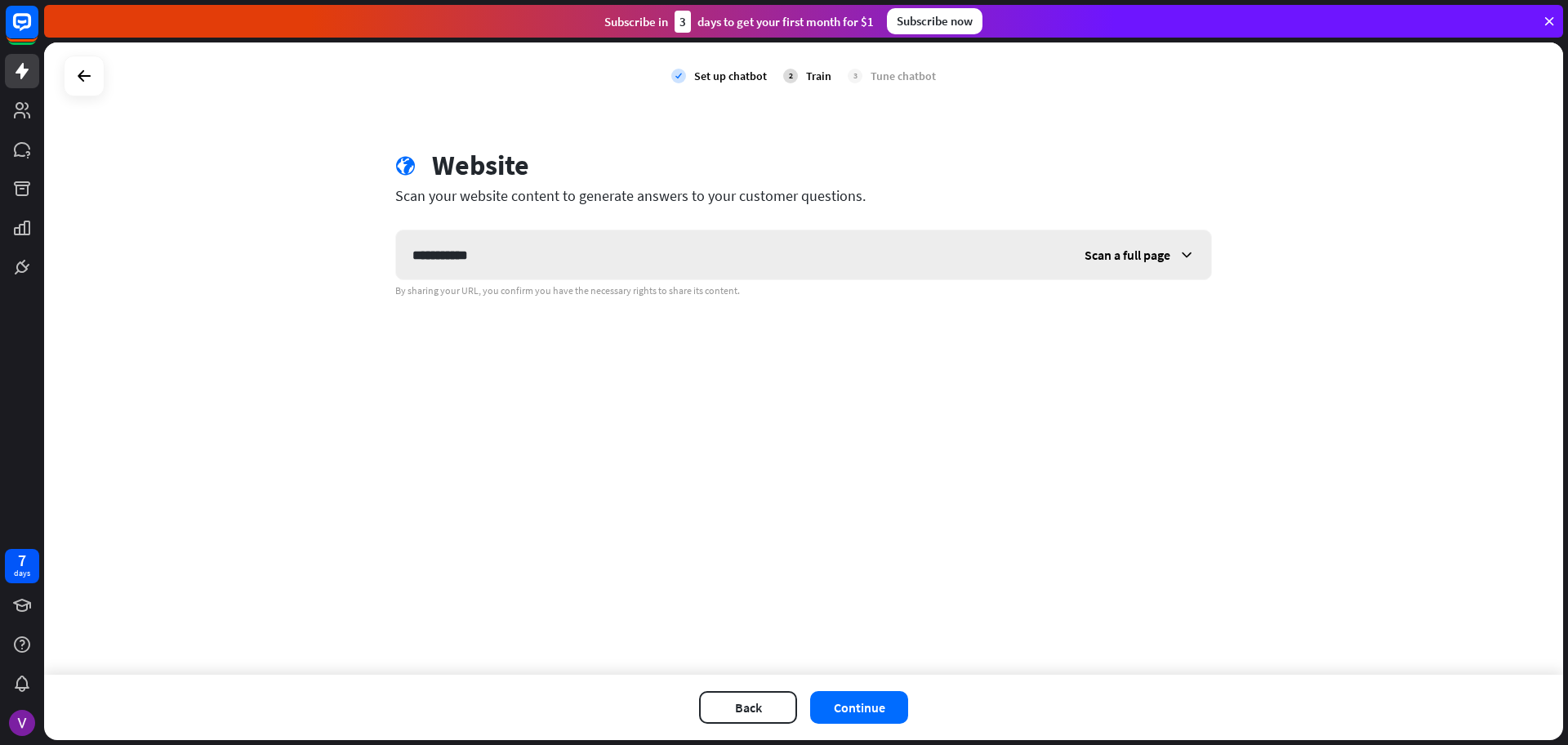 type on "**********" 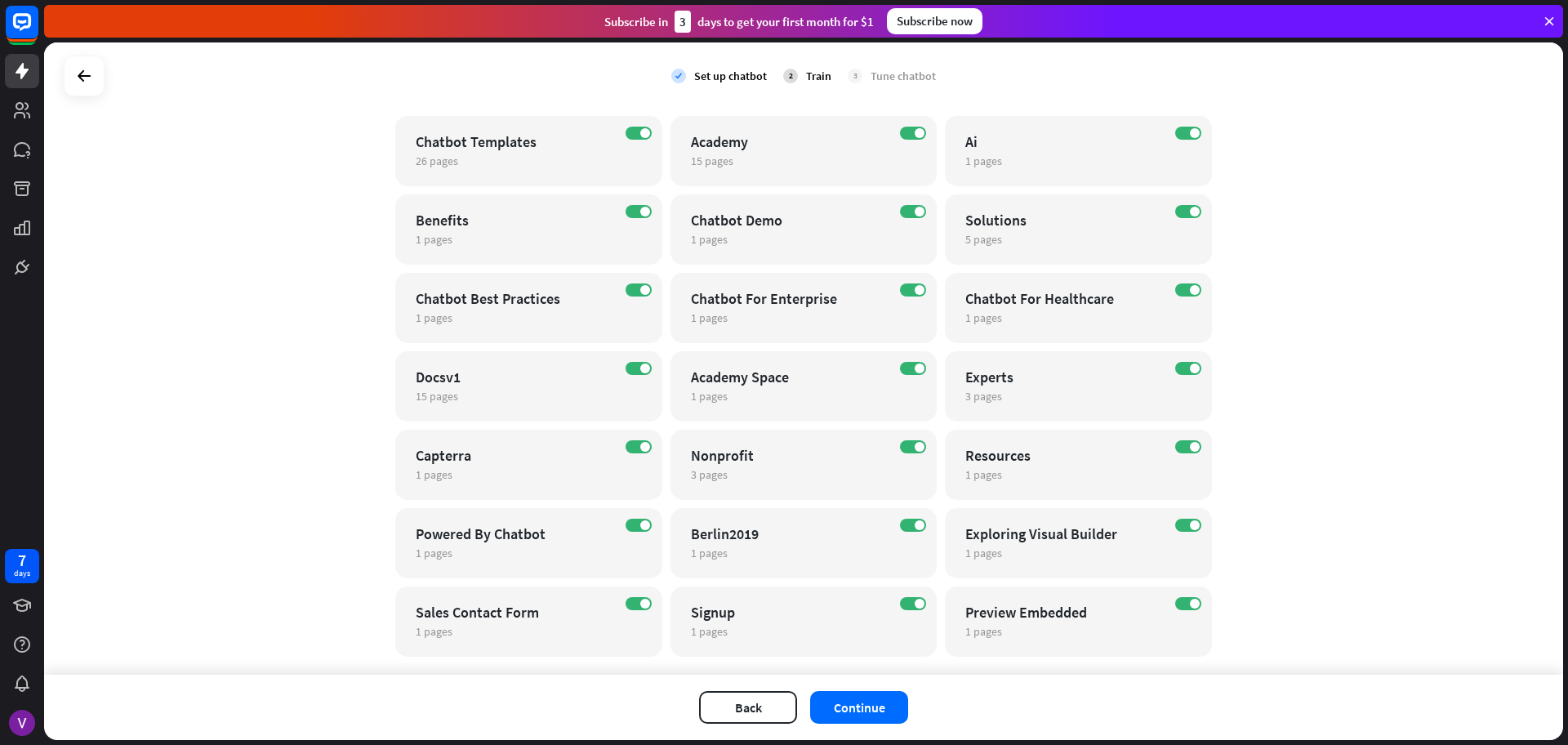 scroll, scrollTop: 410, scrollLeft: 0, axis: vertical 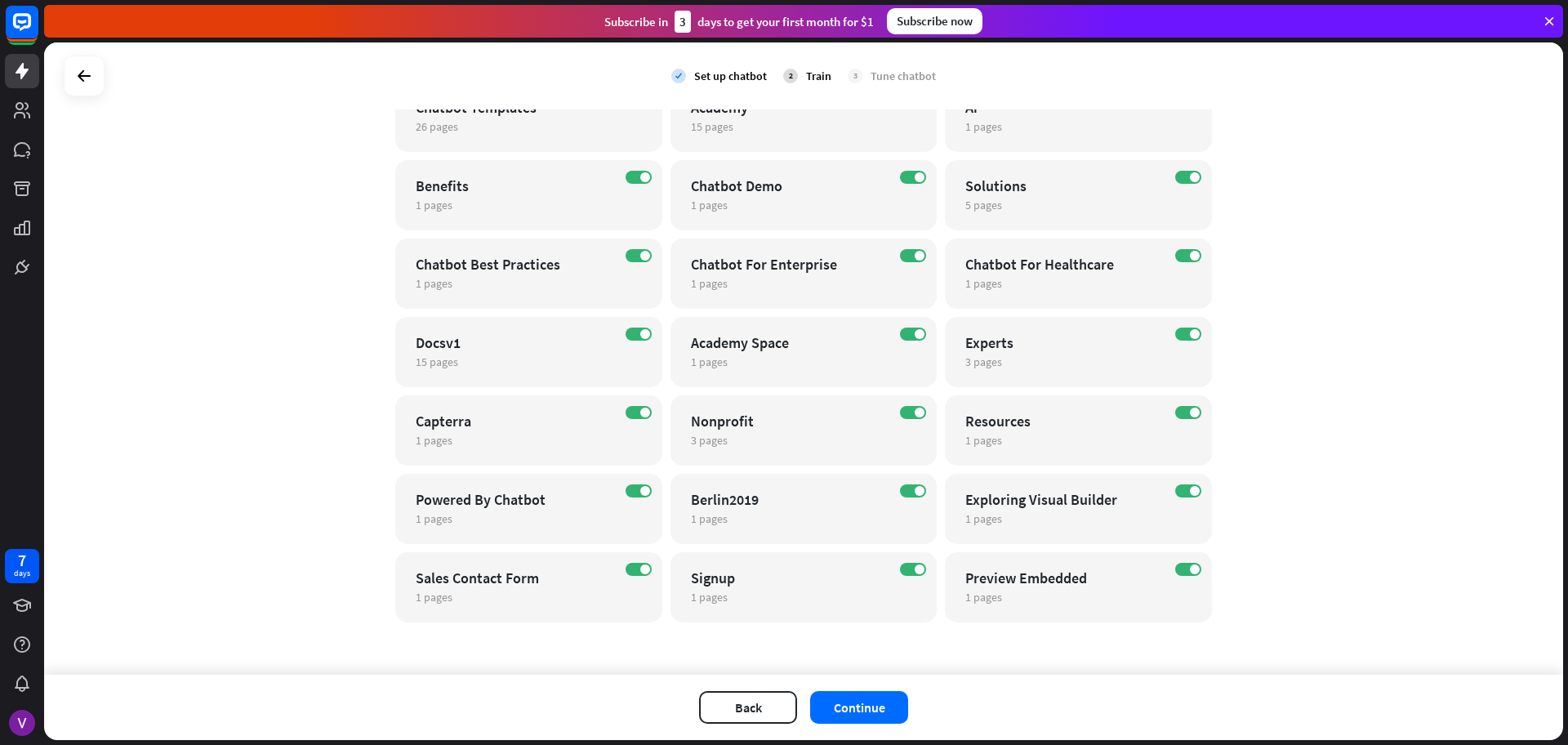 click on "Back
Continue" at bounding box center (804, 707) 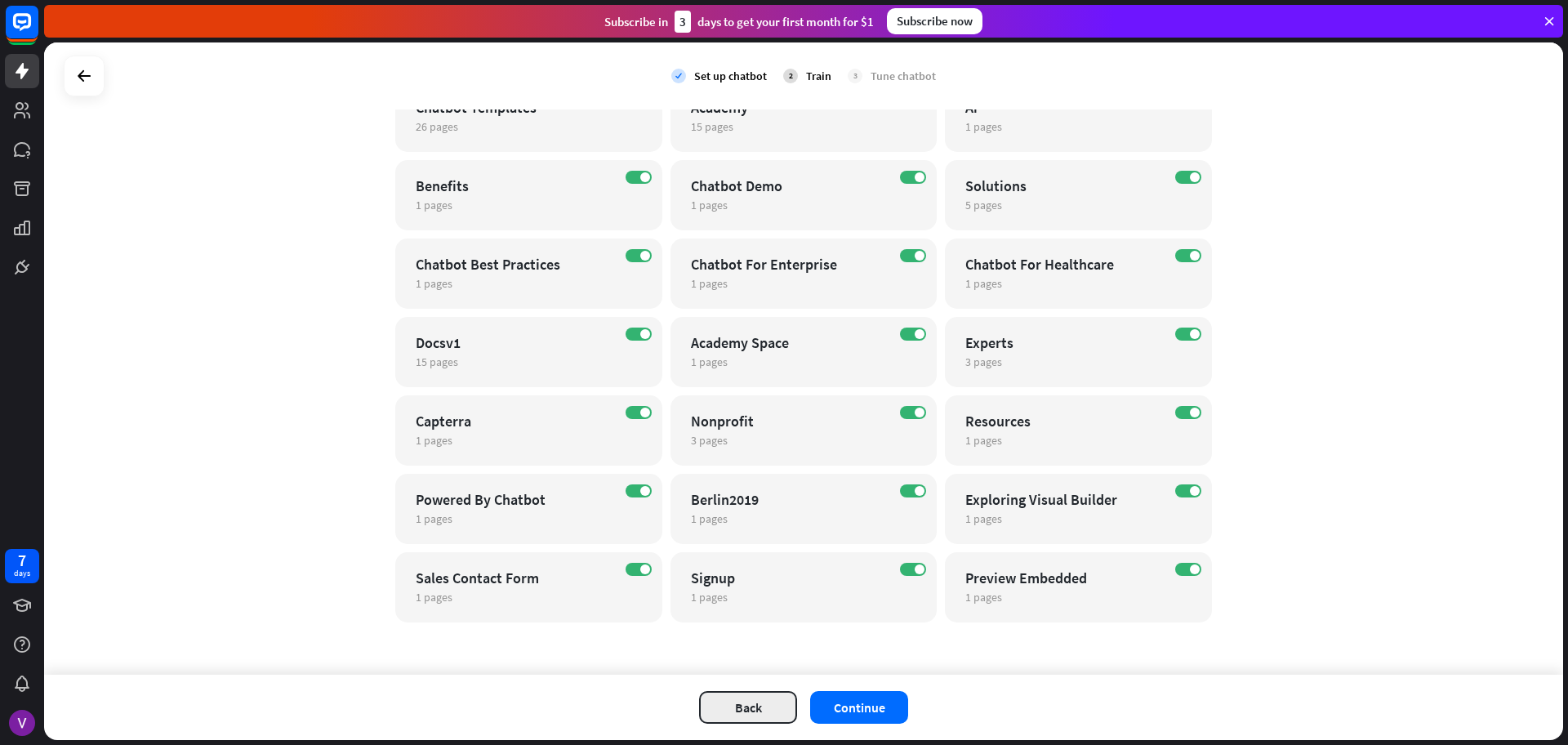 click on "Back" at bounding box center [748, 707] 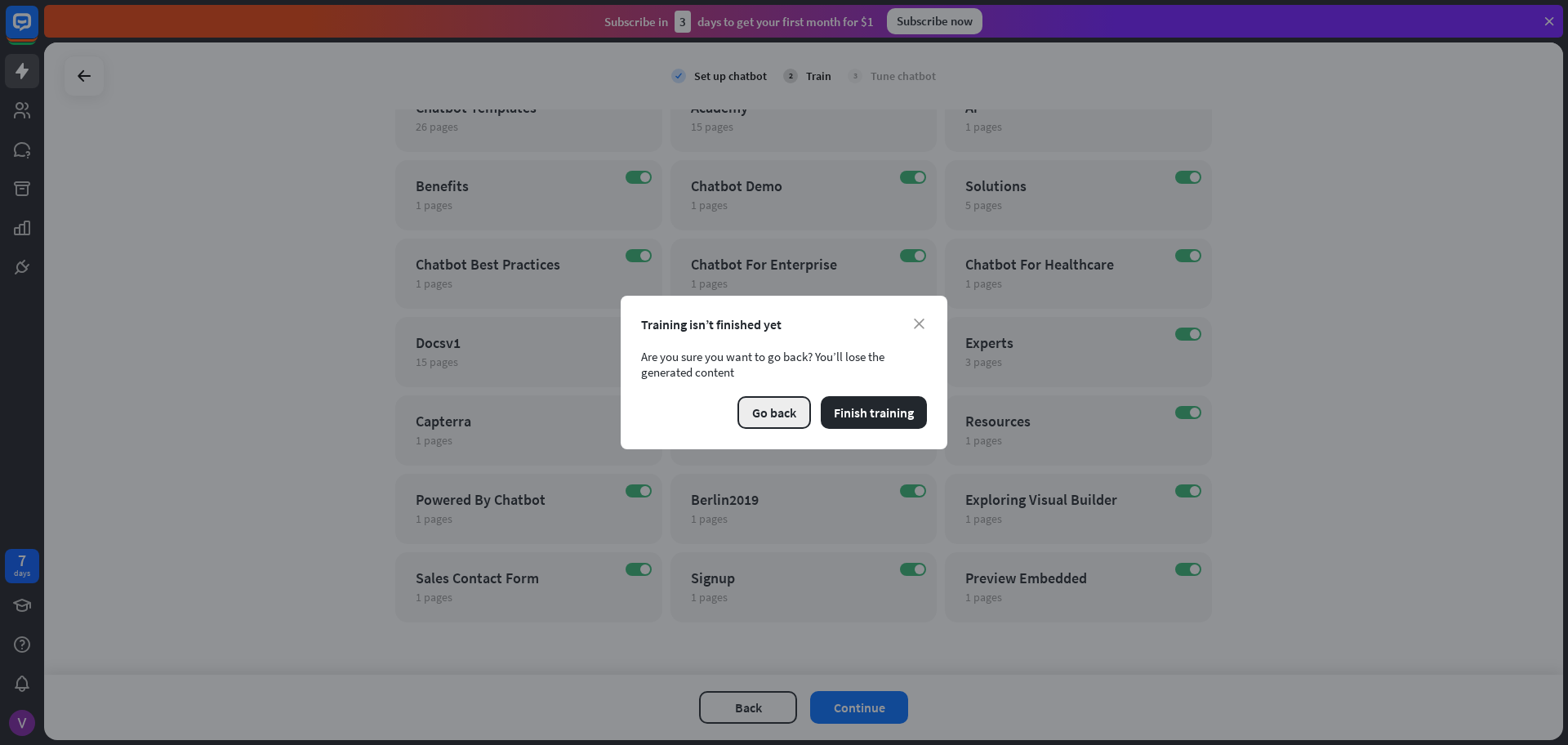 click on "Go back" at bounding box center [774, 413] 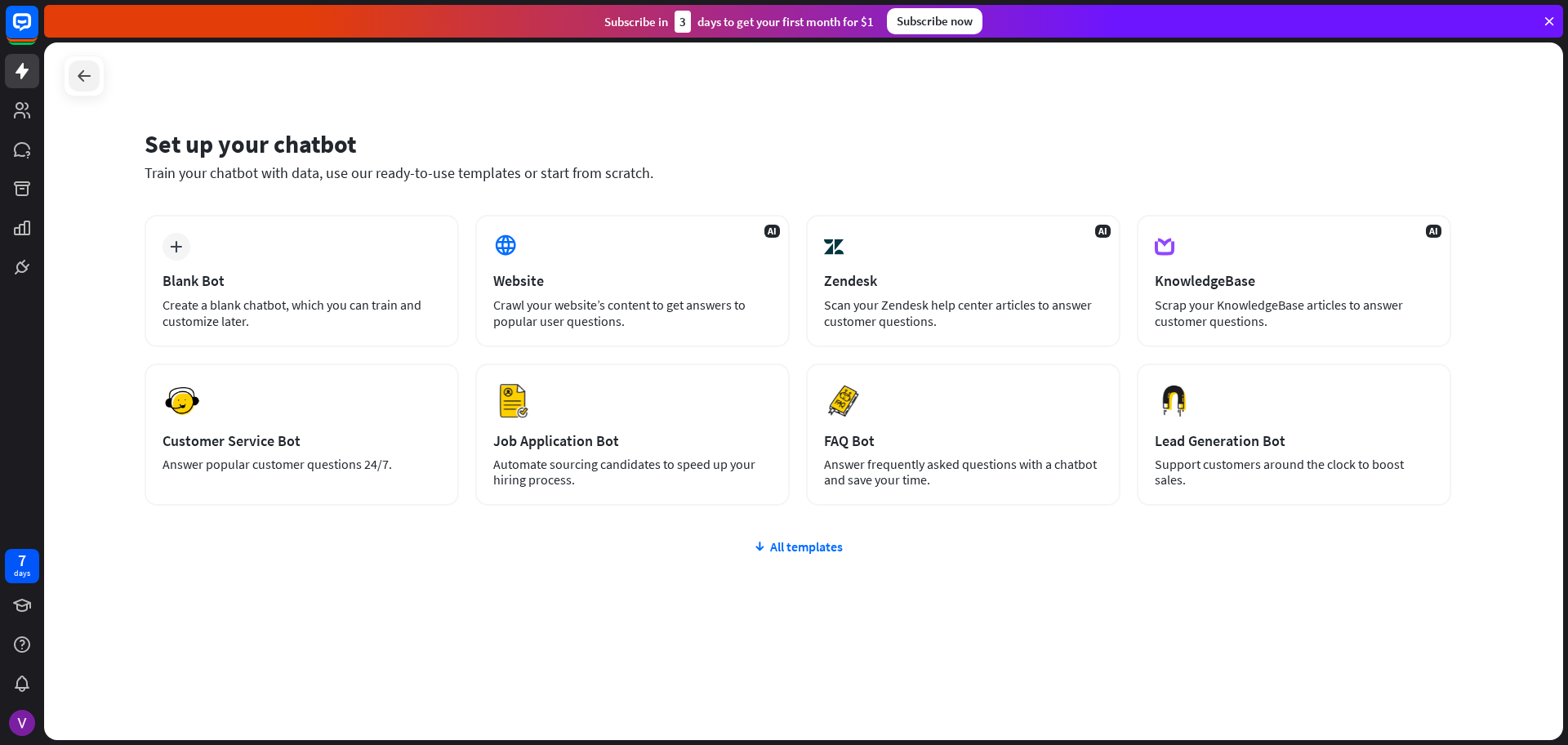 click at bounding box center (84, 76) 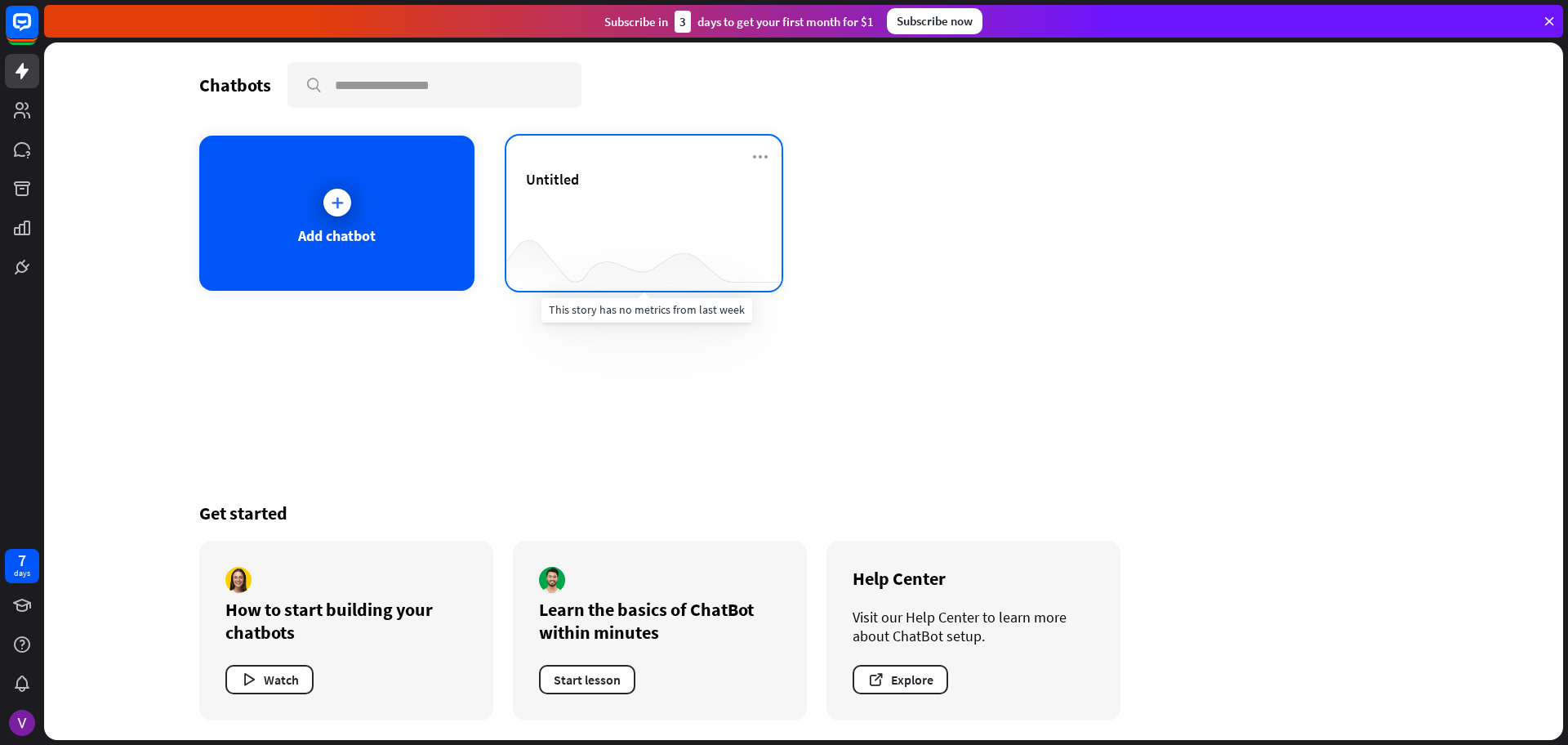 click at bounding box center [644, 258] 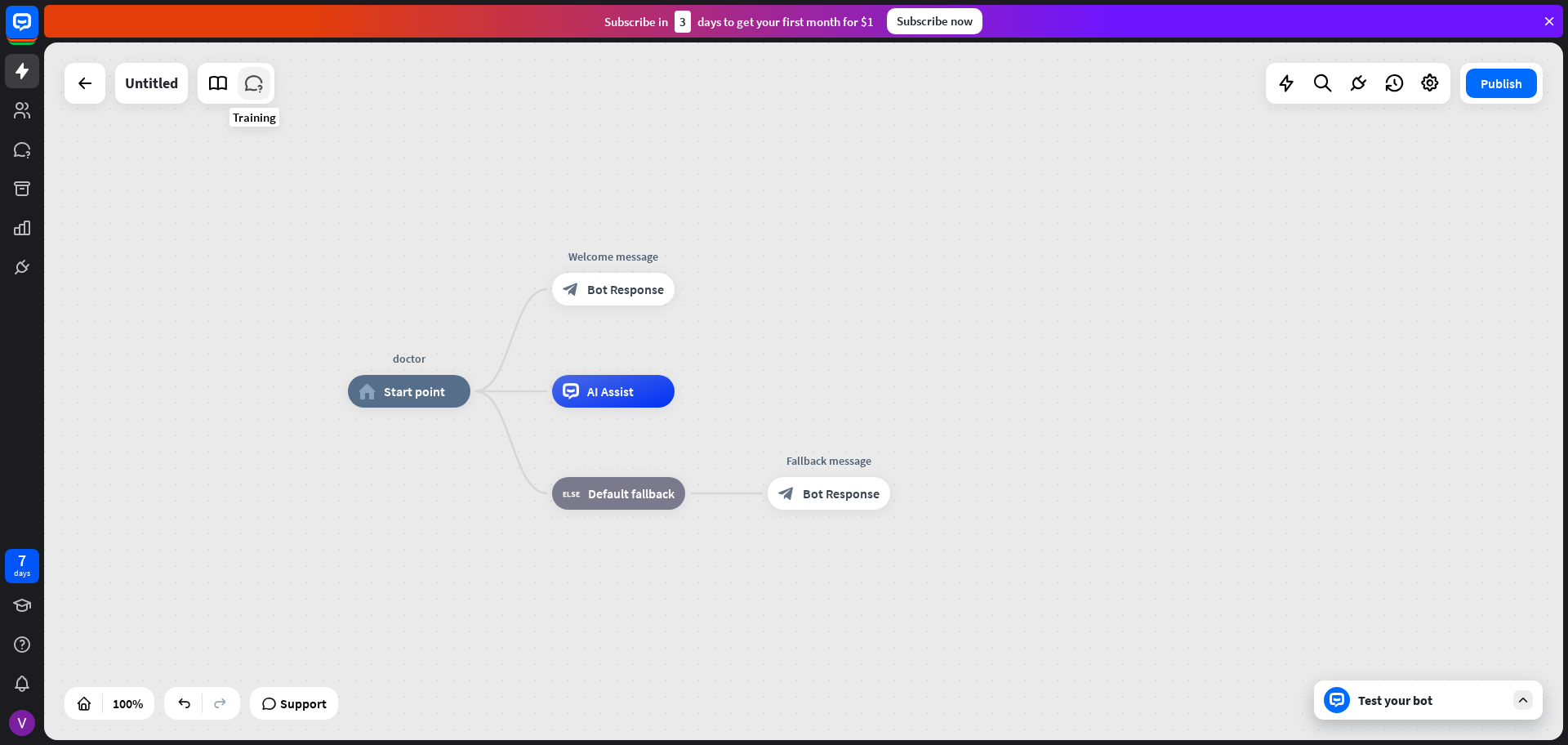 click at bounding box center (254, 83) 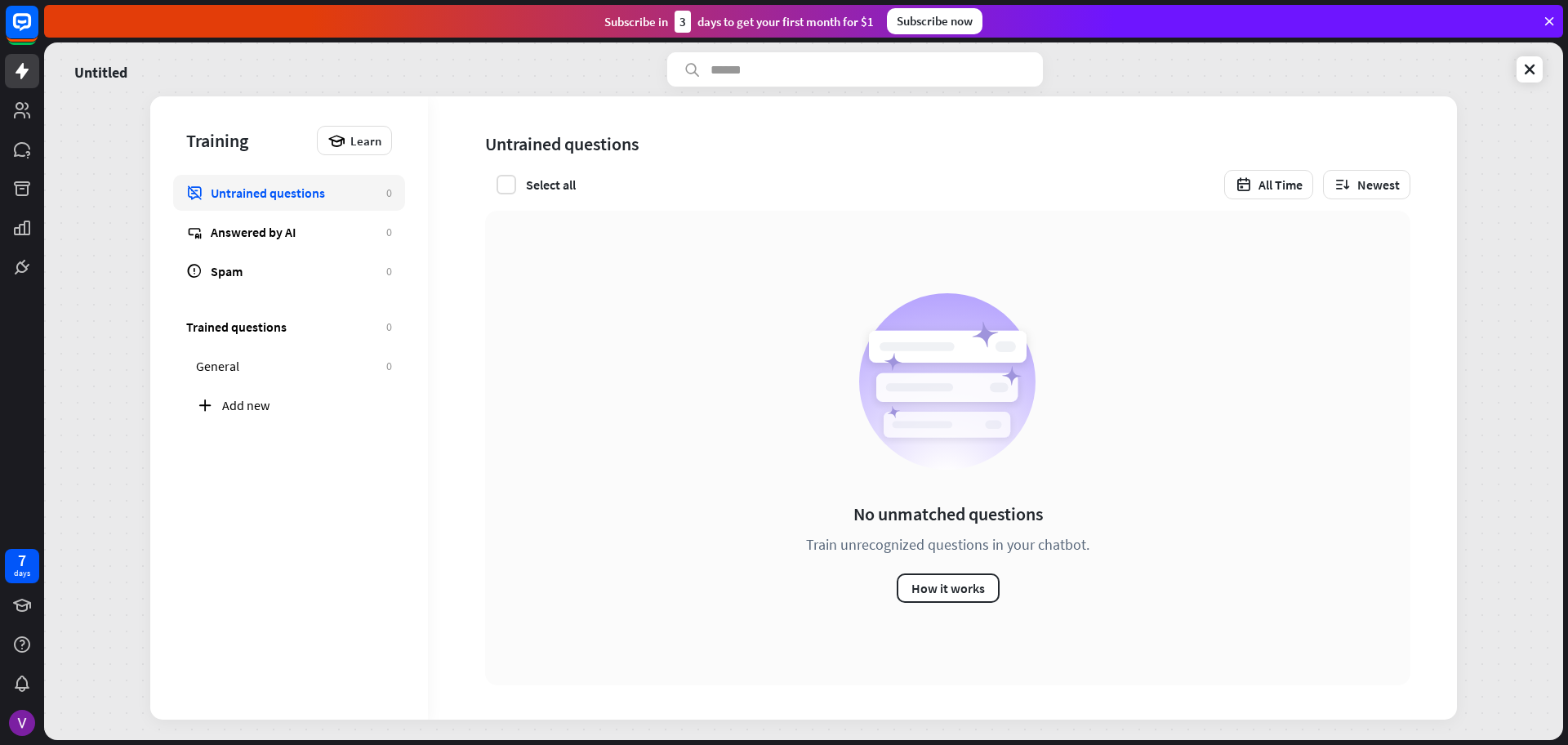 click on "Untrained questions" at bounding box center (294, 193) 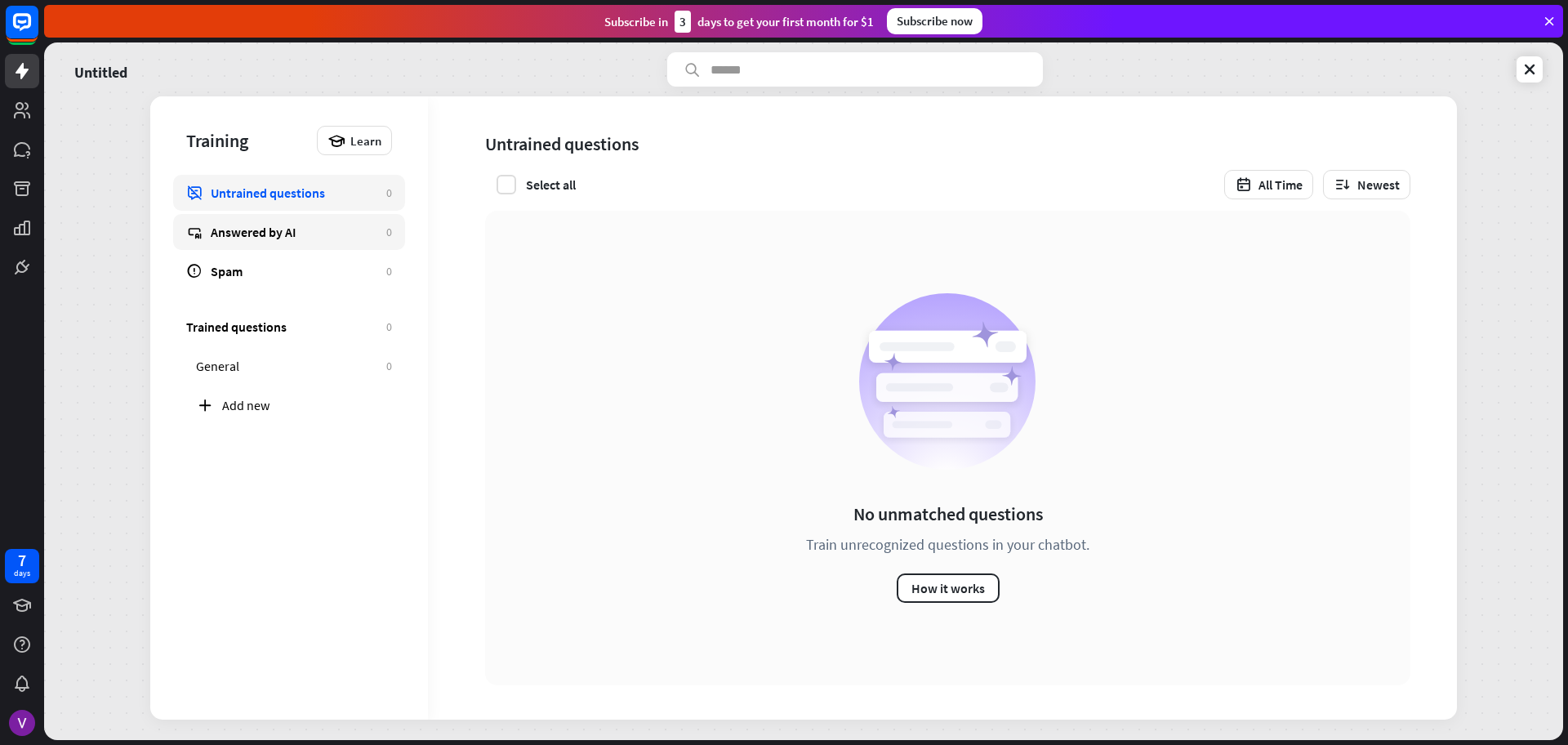 click on "Answered by AI" at bounding box center [294, 232] 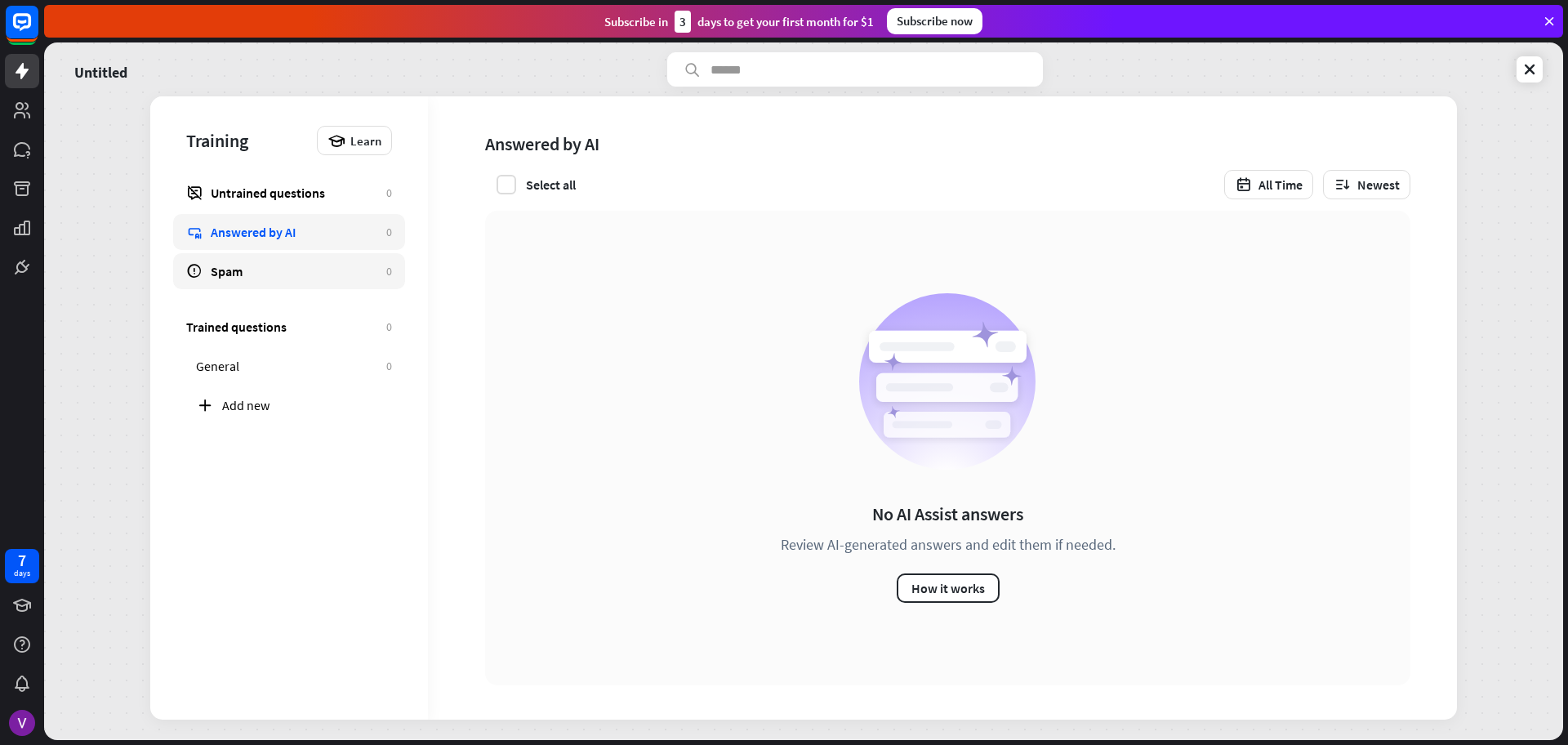 click on "Spam   0" at bounding box center (289, 271) 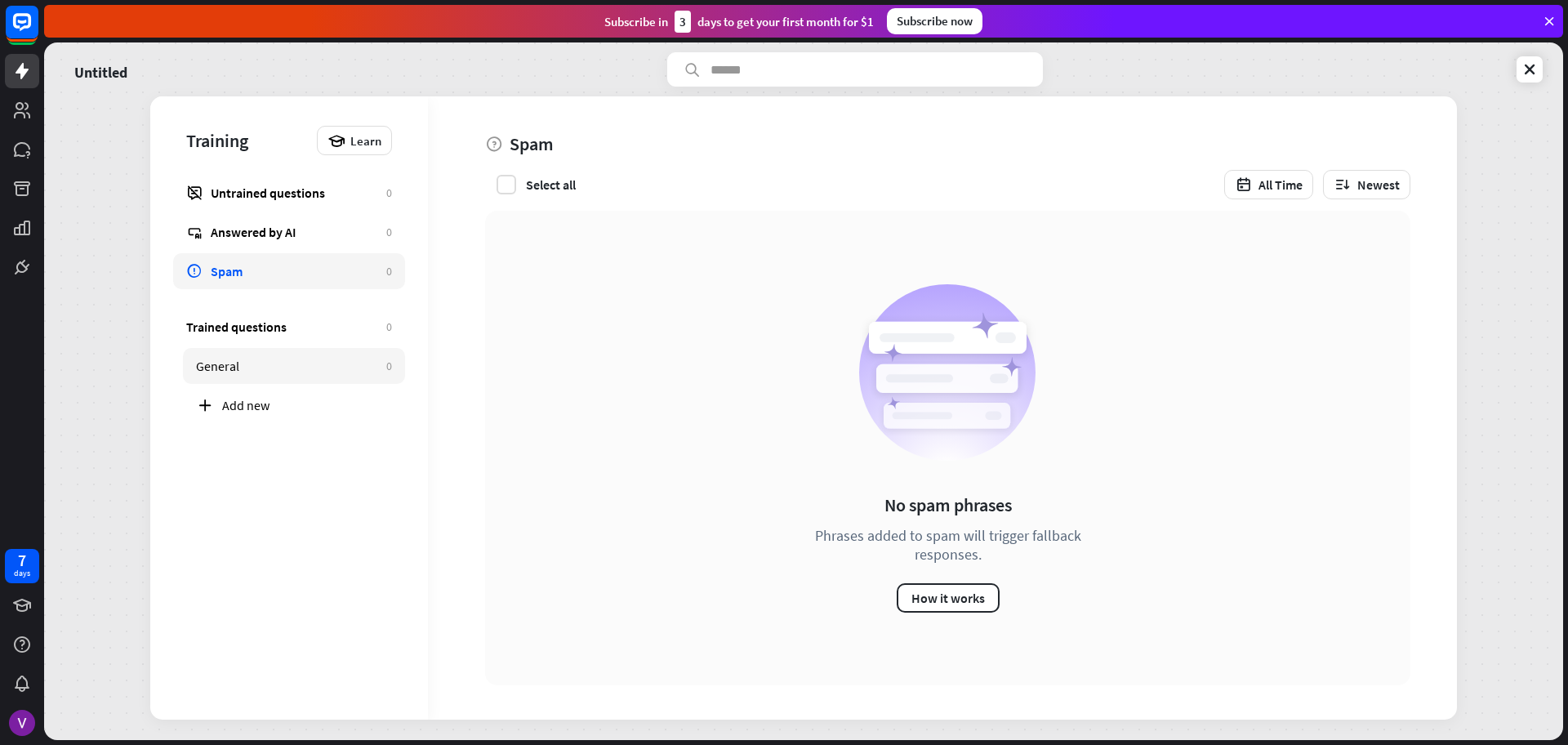 click on "General   0" at bounding box center (294, 366) 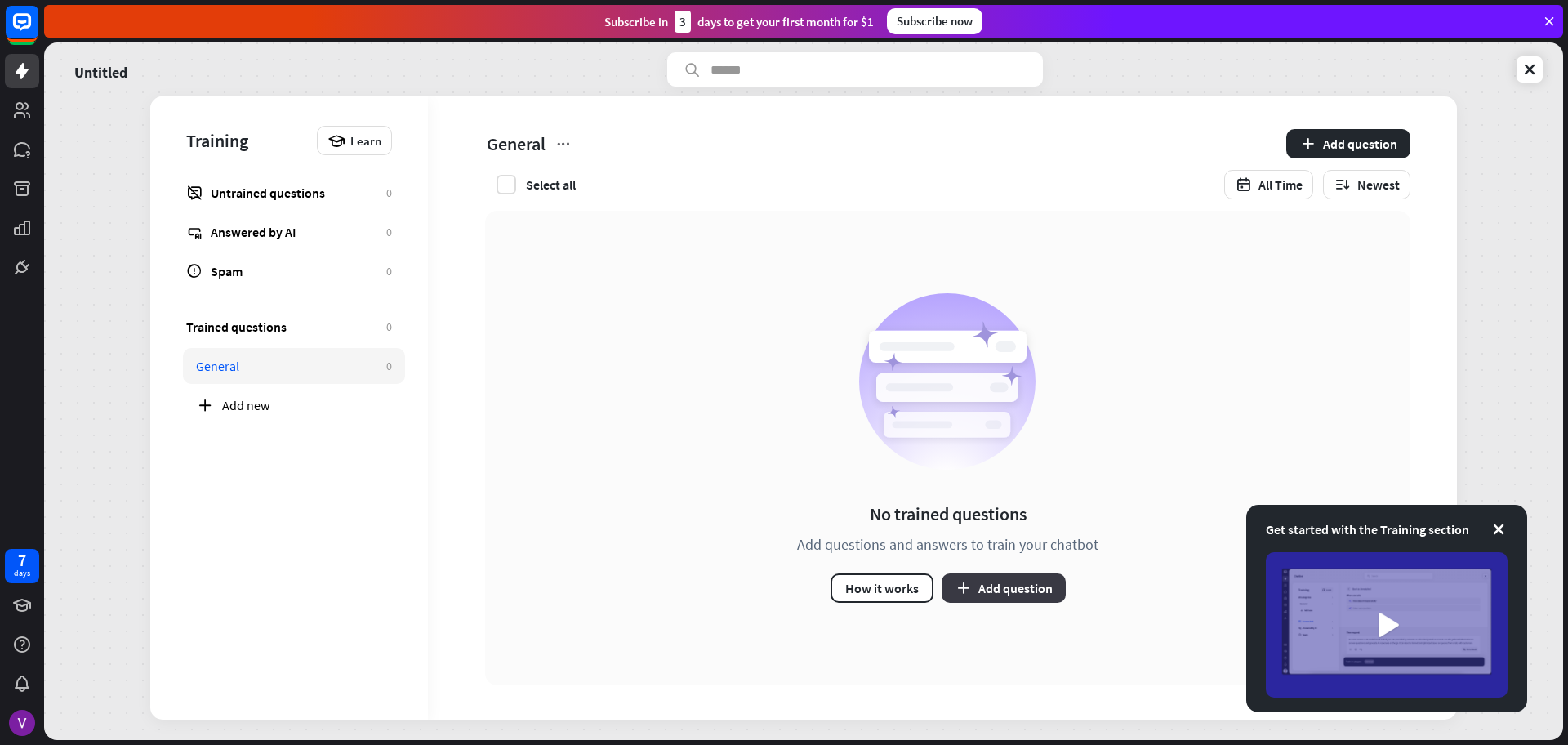 click on "Add question" at bounding box center [1004, 588] 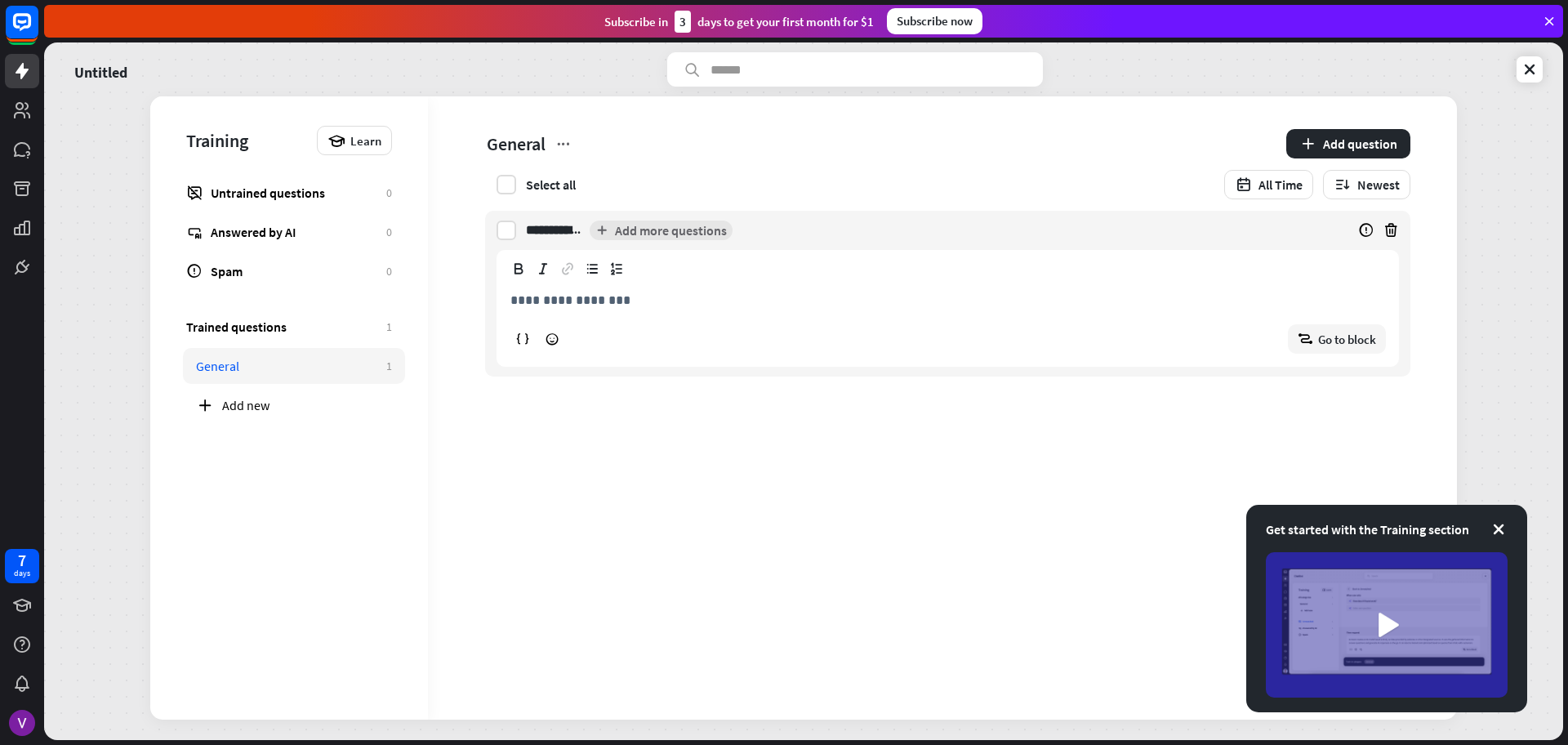 type on "**********" 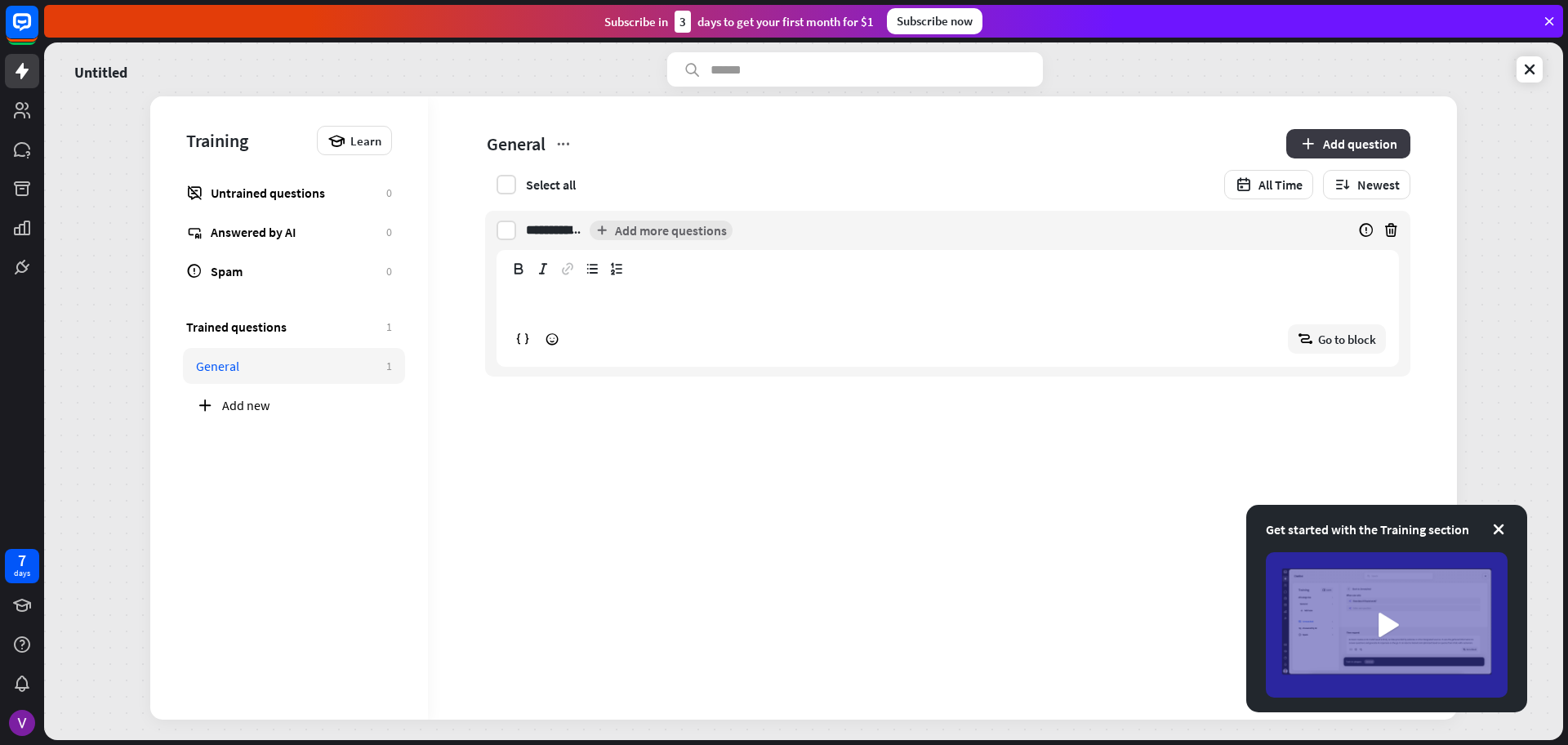 click on "Add question" at bounding box center [1348, 144] 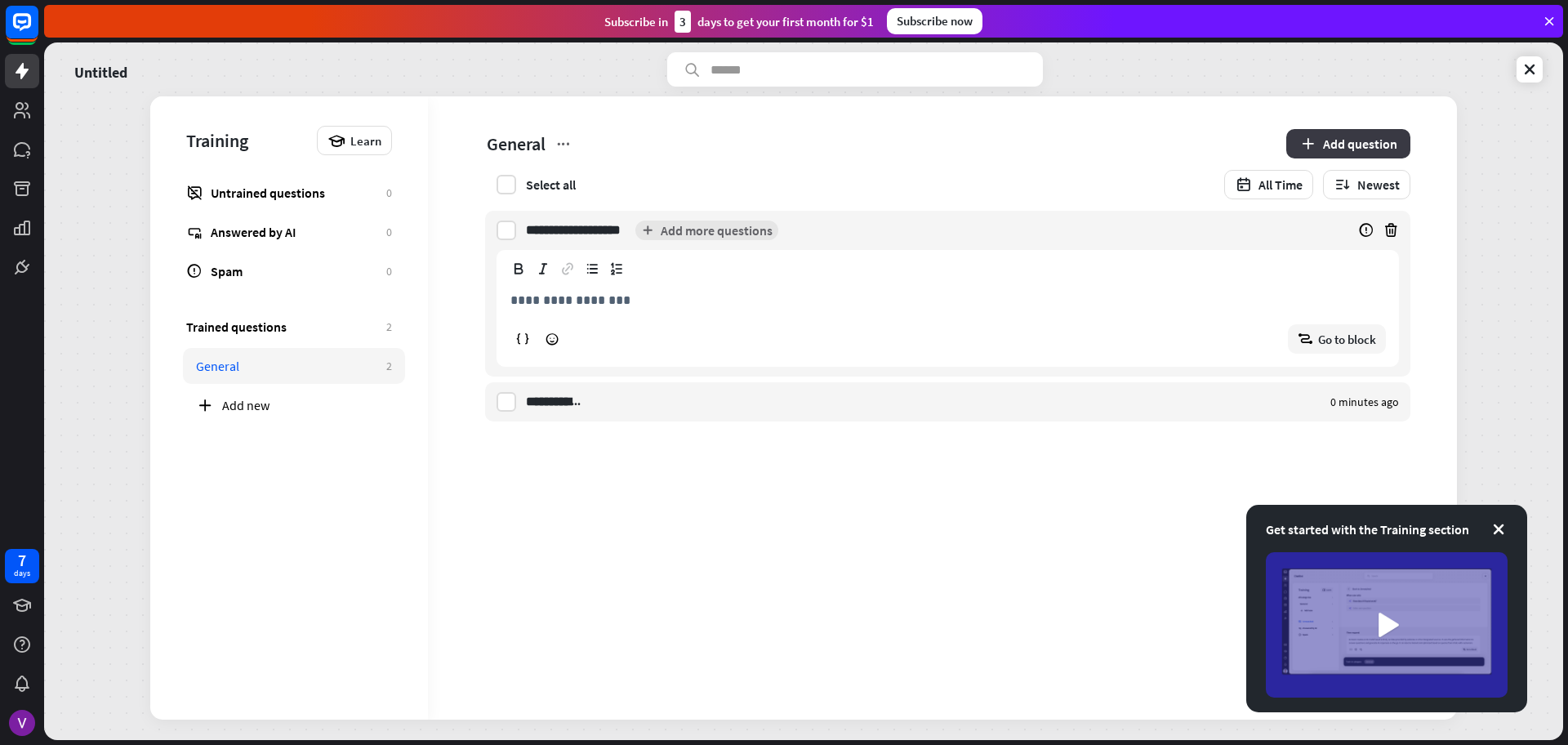 click on "Add question" at bounding box center (1348, 144) 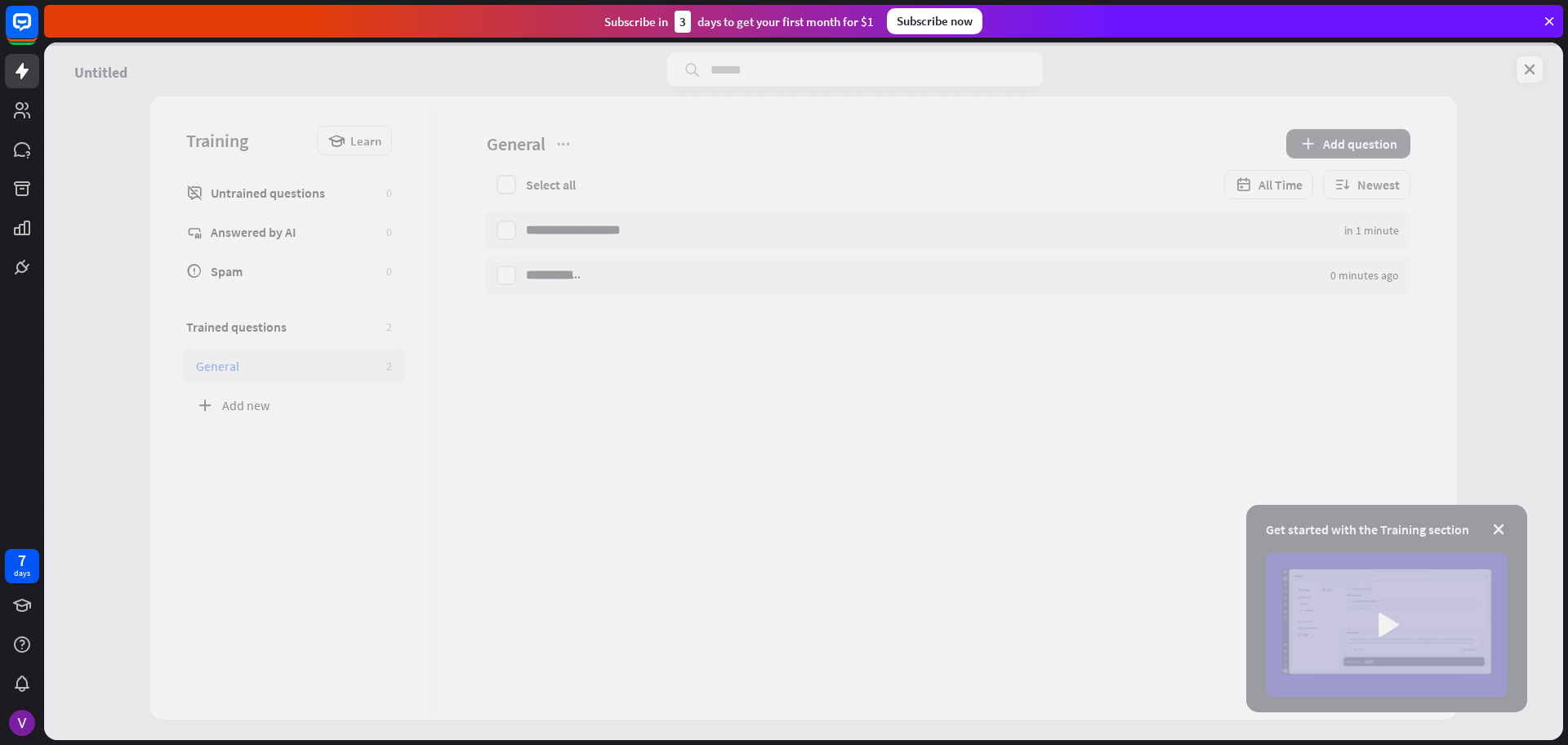 type on "**********" 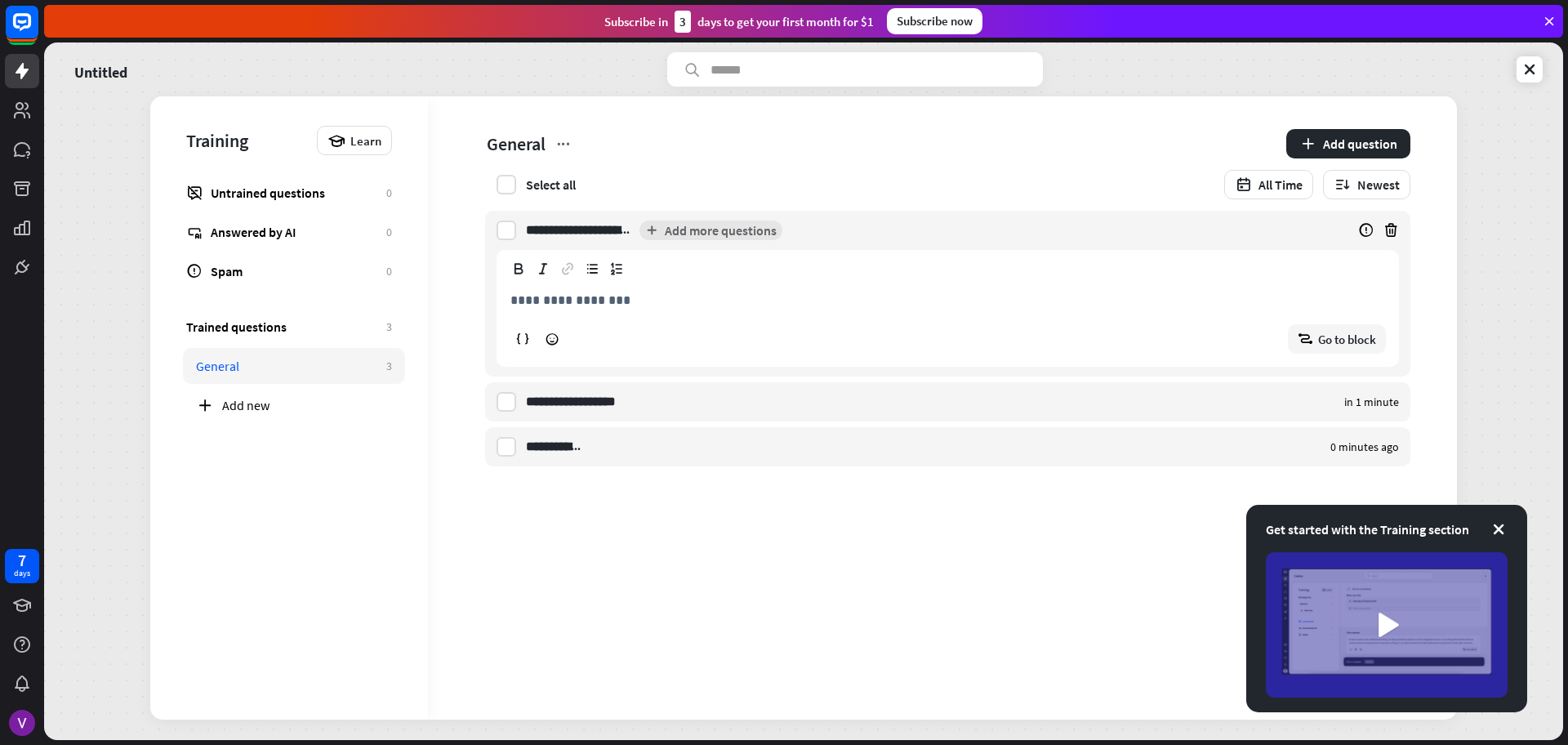 type on "**********" 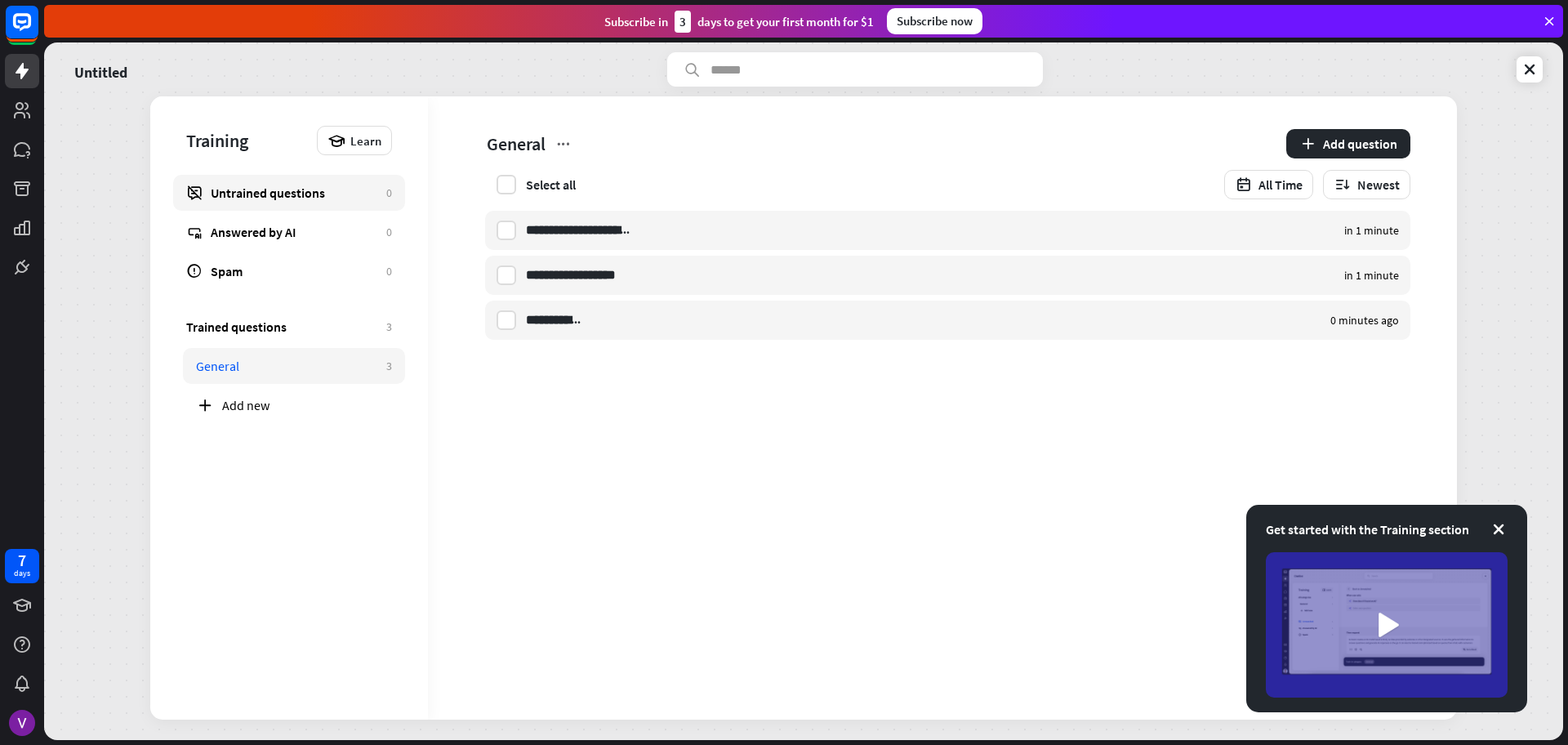 click on "Untrained questions" at bounding box center (294, 193) 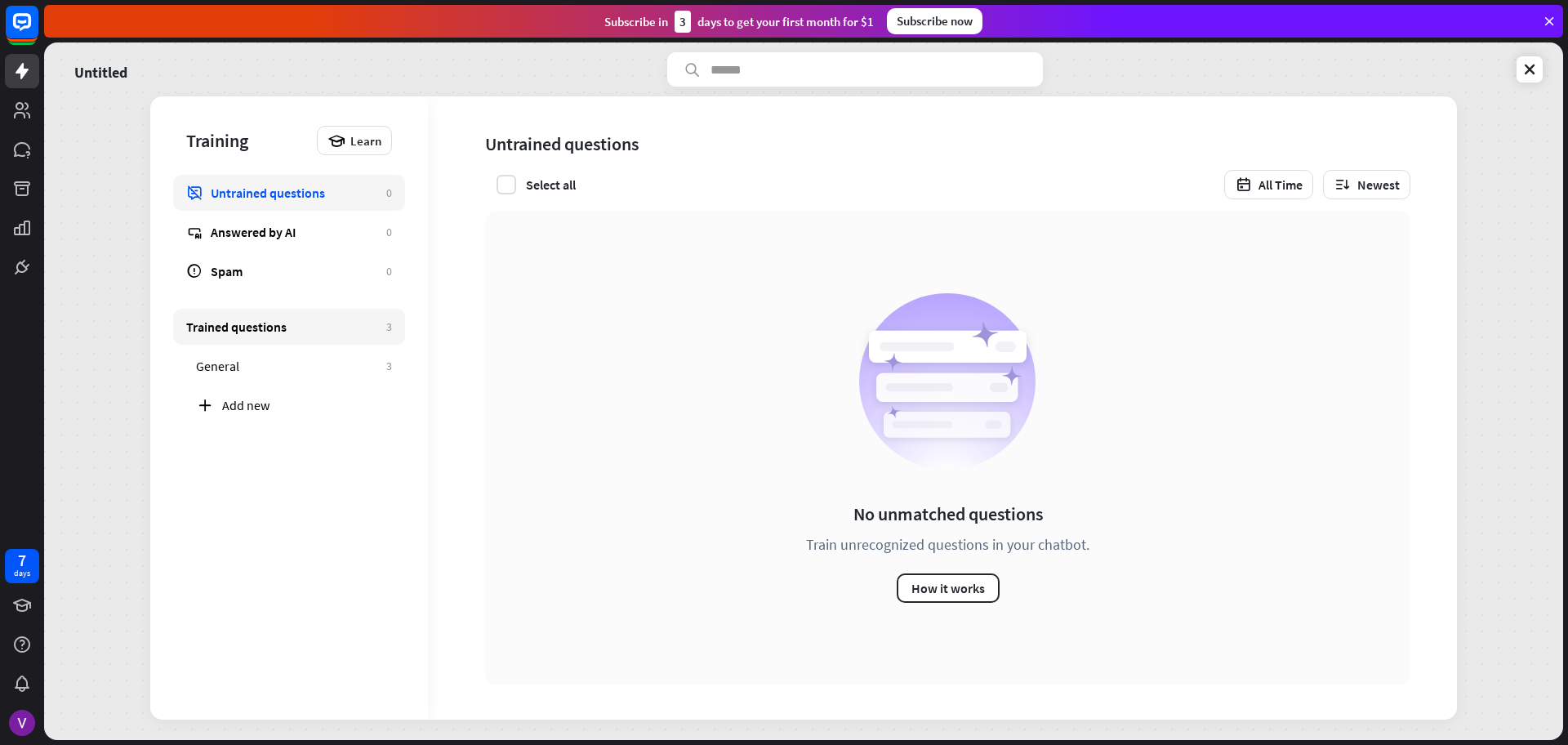 click on "Trained questions" at bounding box center (282, 327) 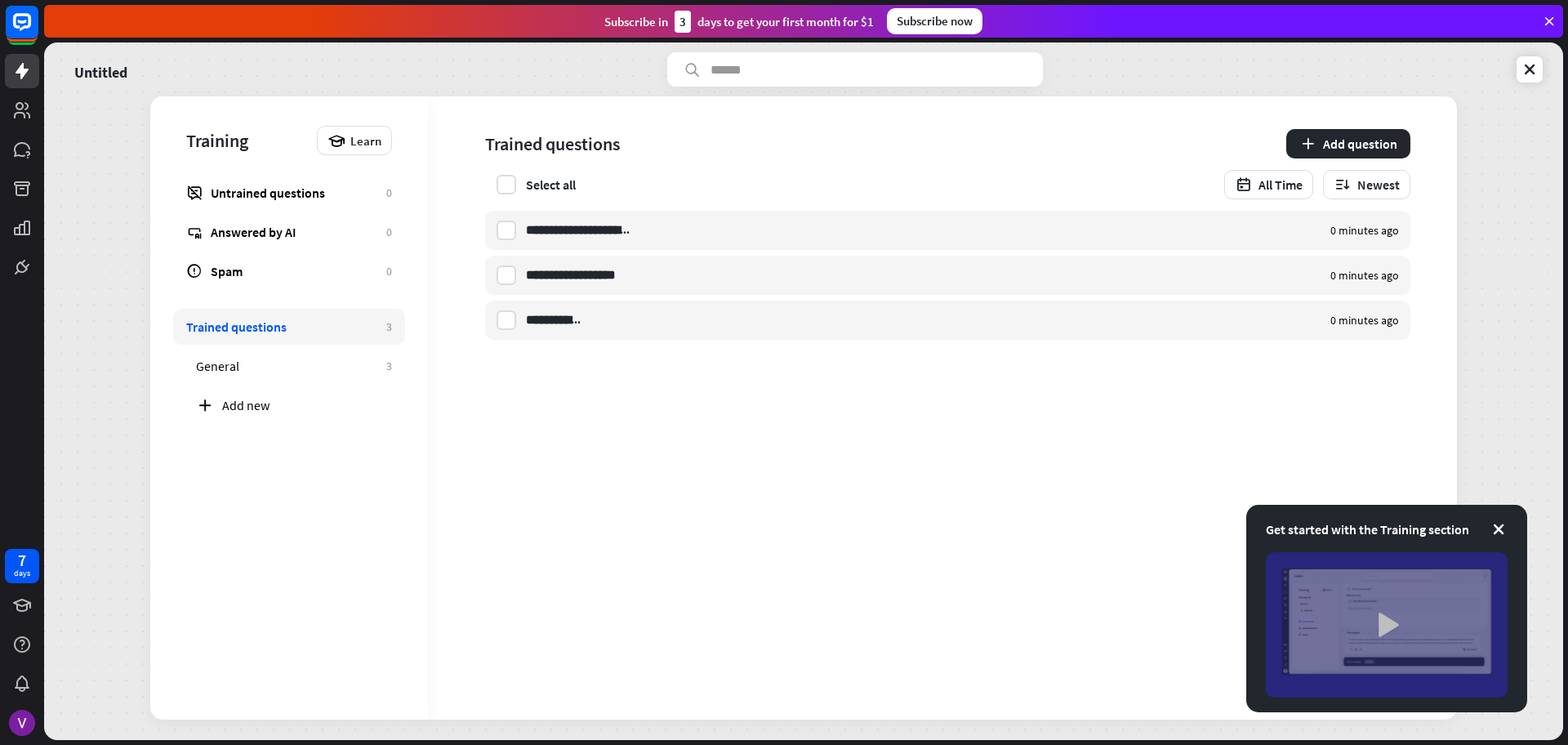 click at bounding box center [1387, 625] 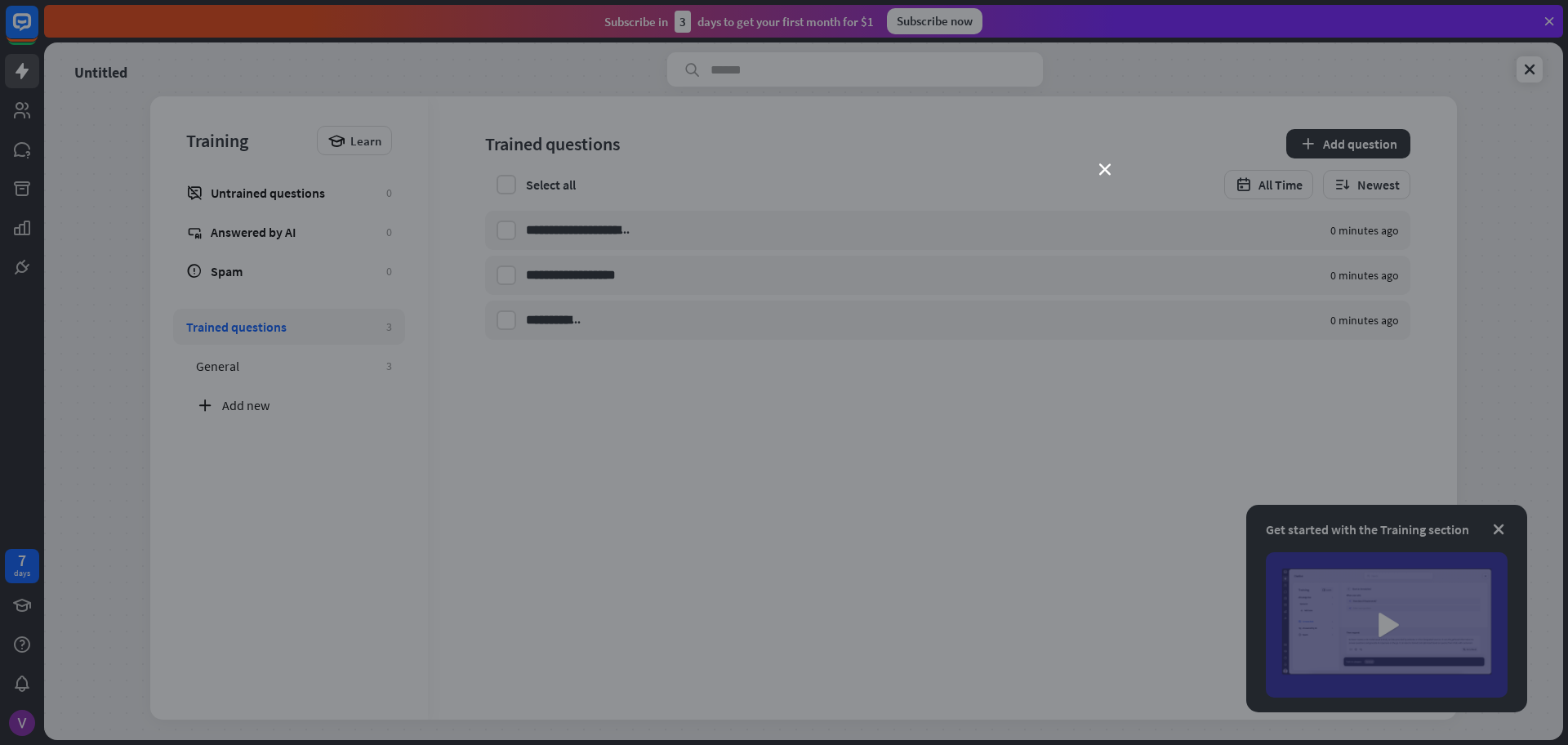 click on "close" at bounding box center (784, 372) 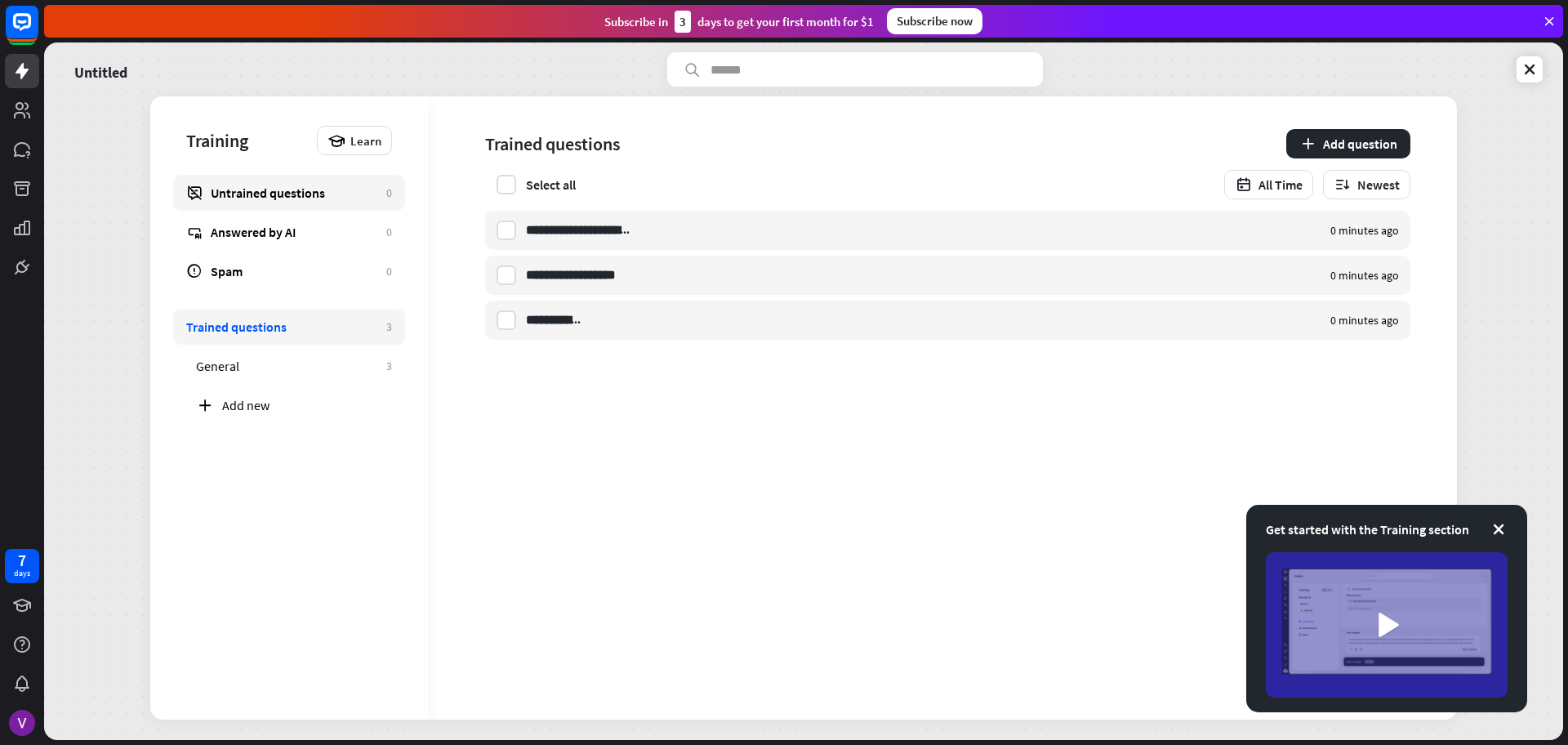 click on "Untrained questions" at bounding box center (294, 193) 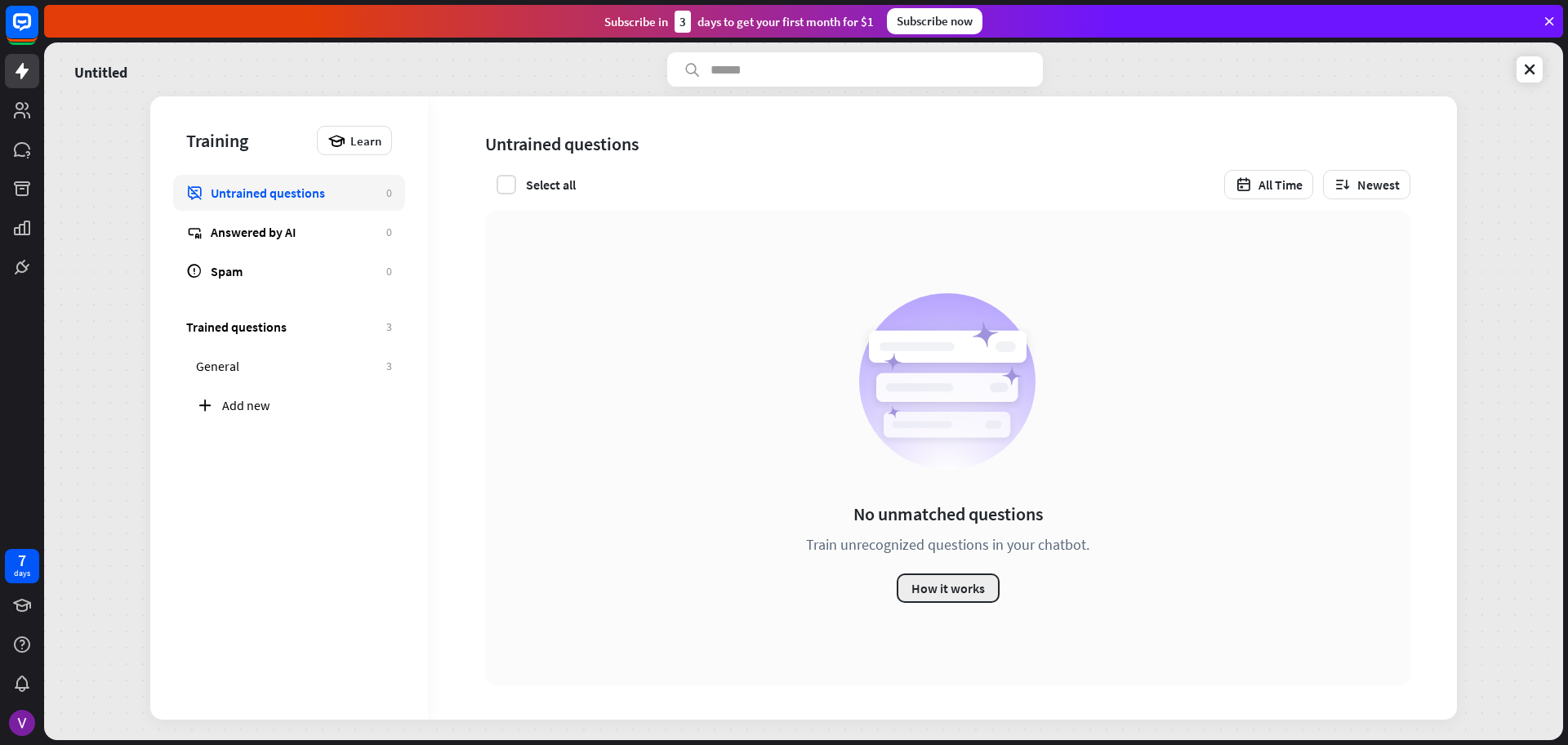 click on "How it works" at bounding box center [948, 588] 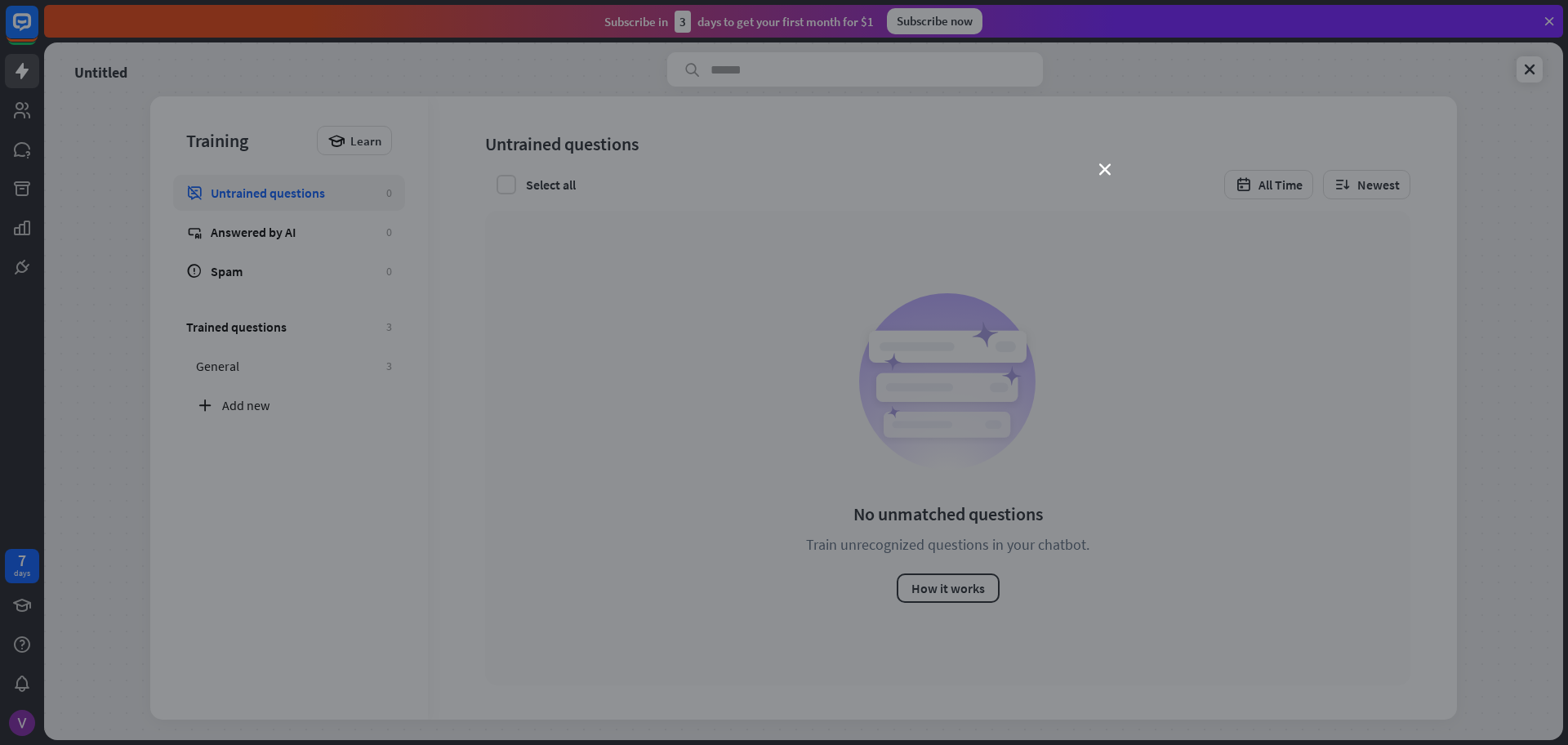 type 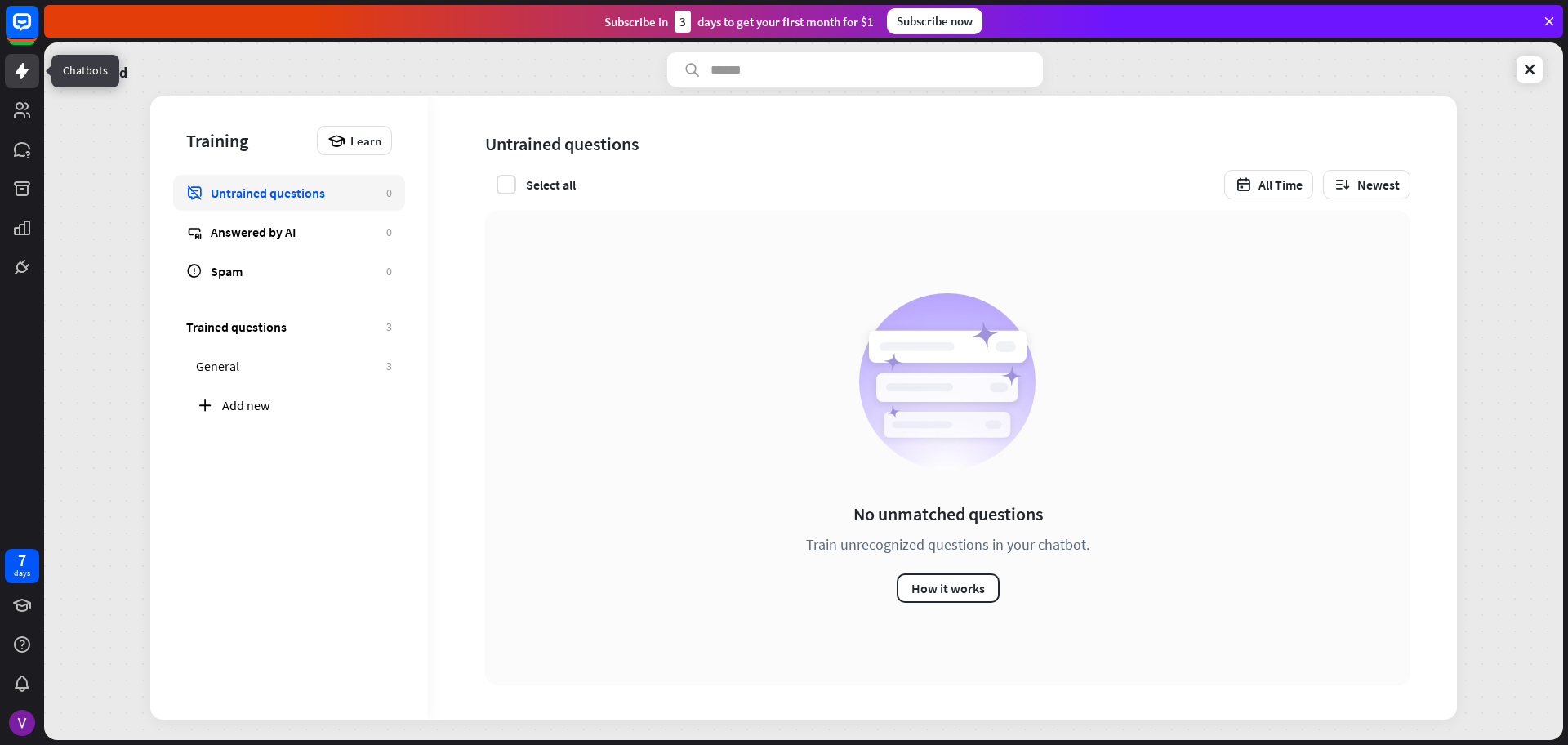 click 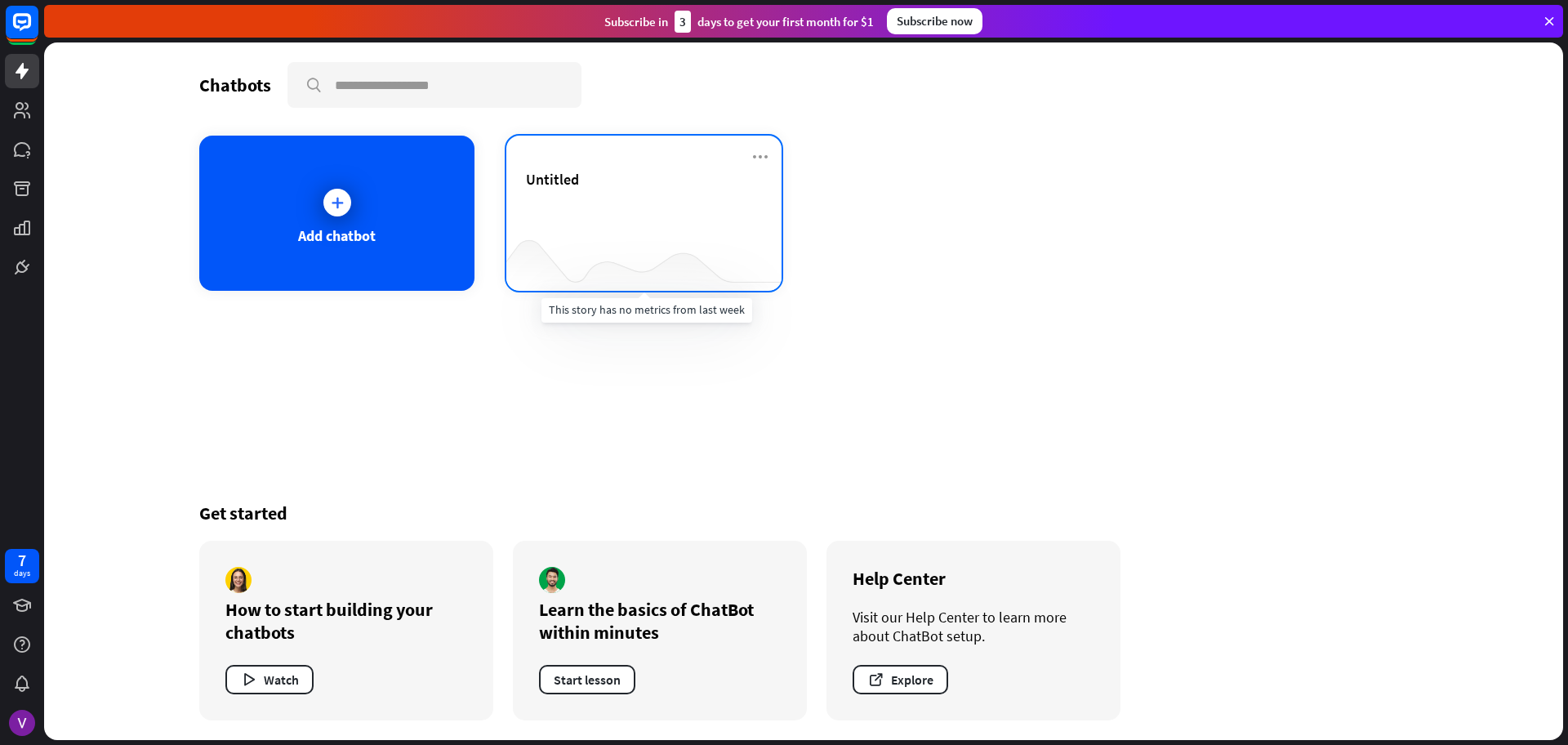 click at bounding box center [644, 258] 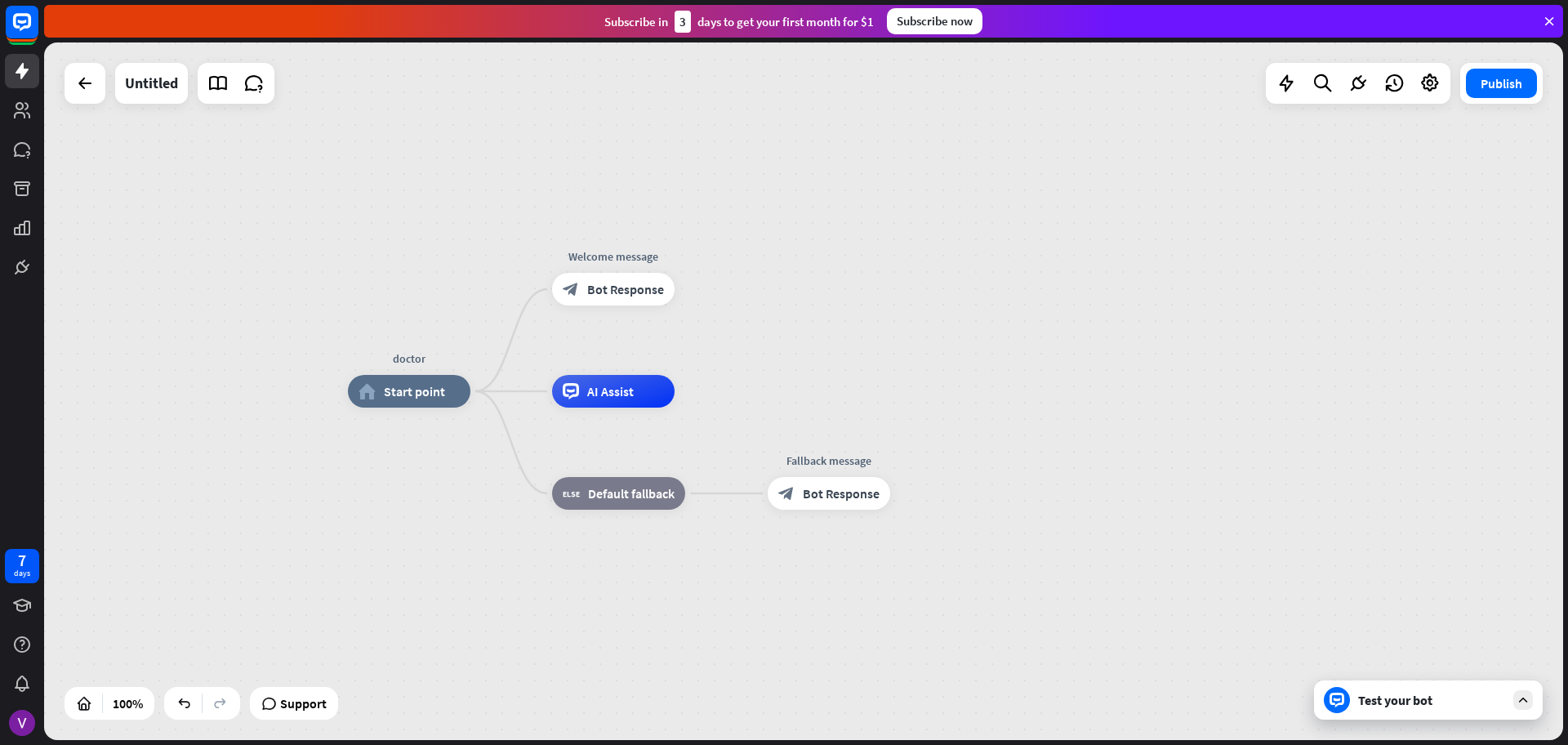 click on "Test your bot" at bounding box center [1428, 700] 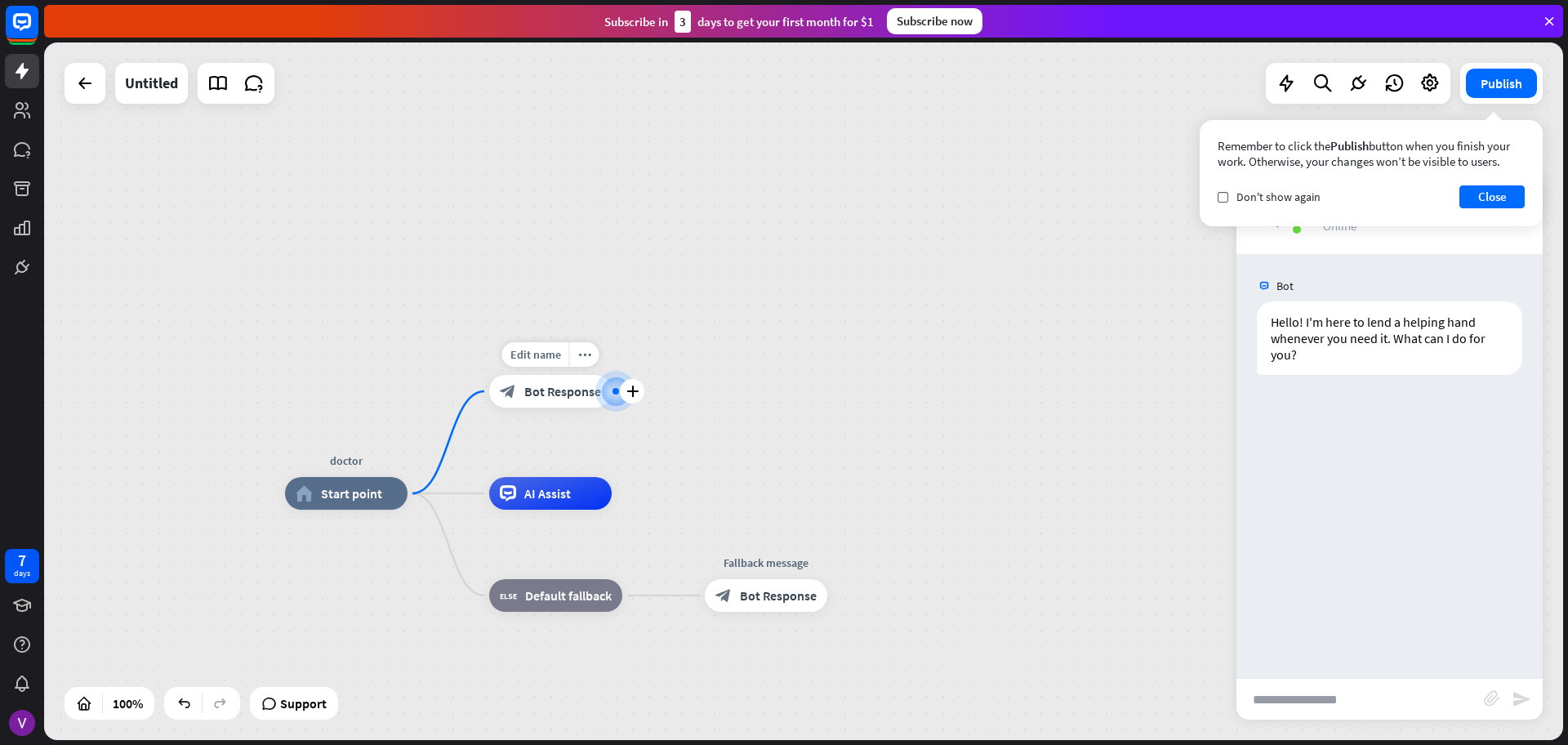 click on "Bot Response" at bounding box center [563, 391] 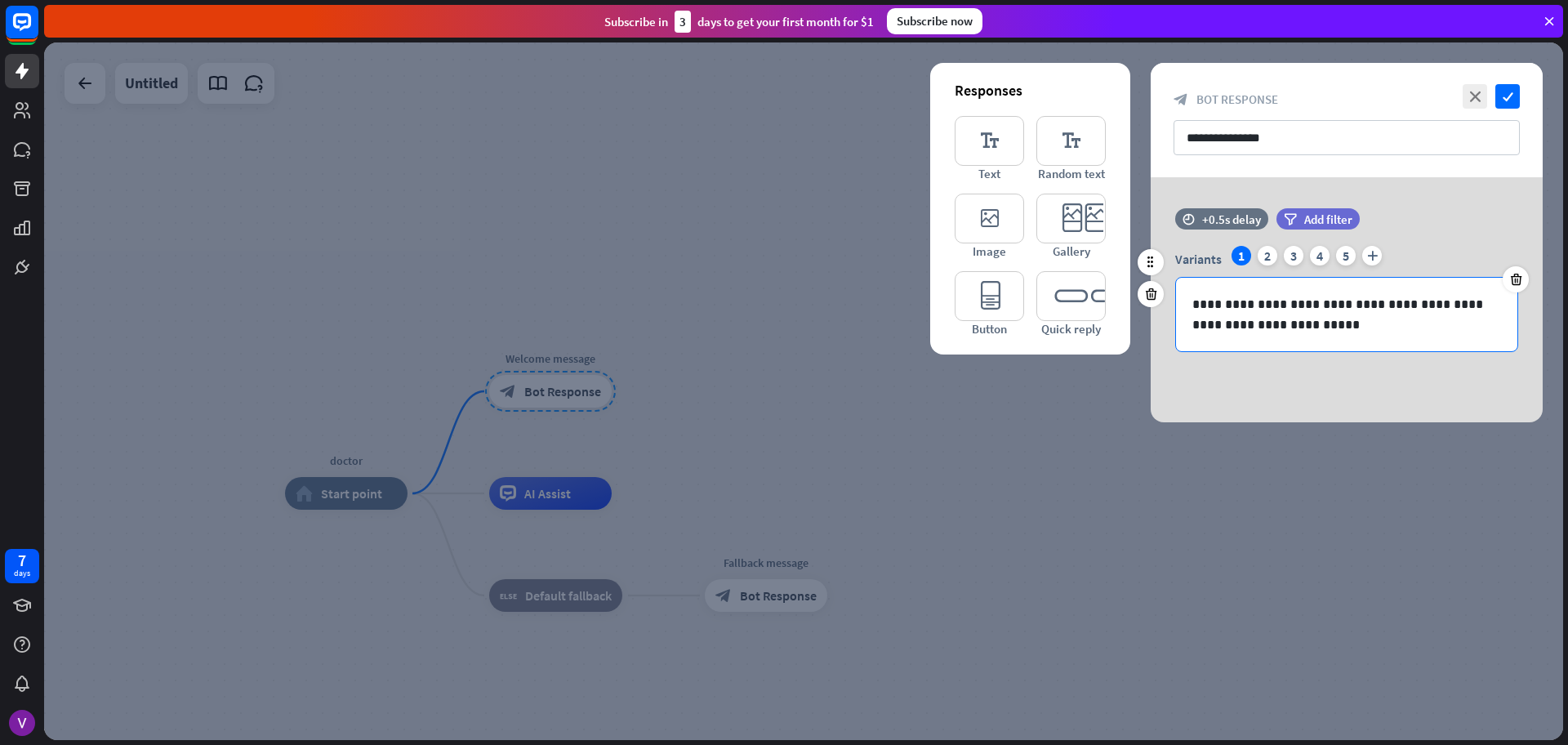 click on "**********" at bounding box center [1347, 315] 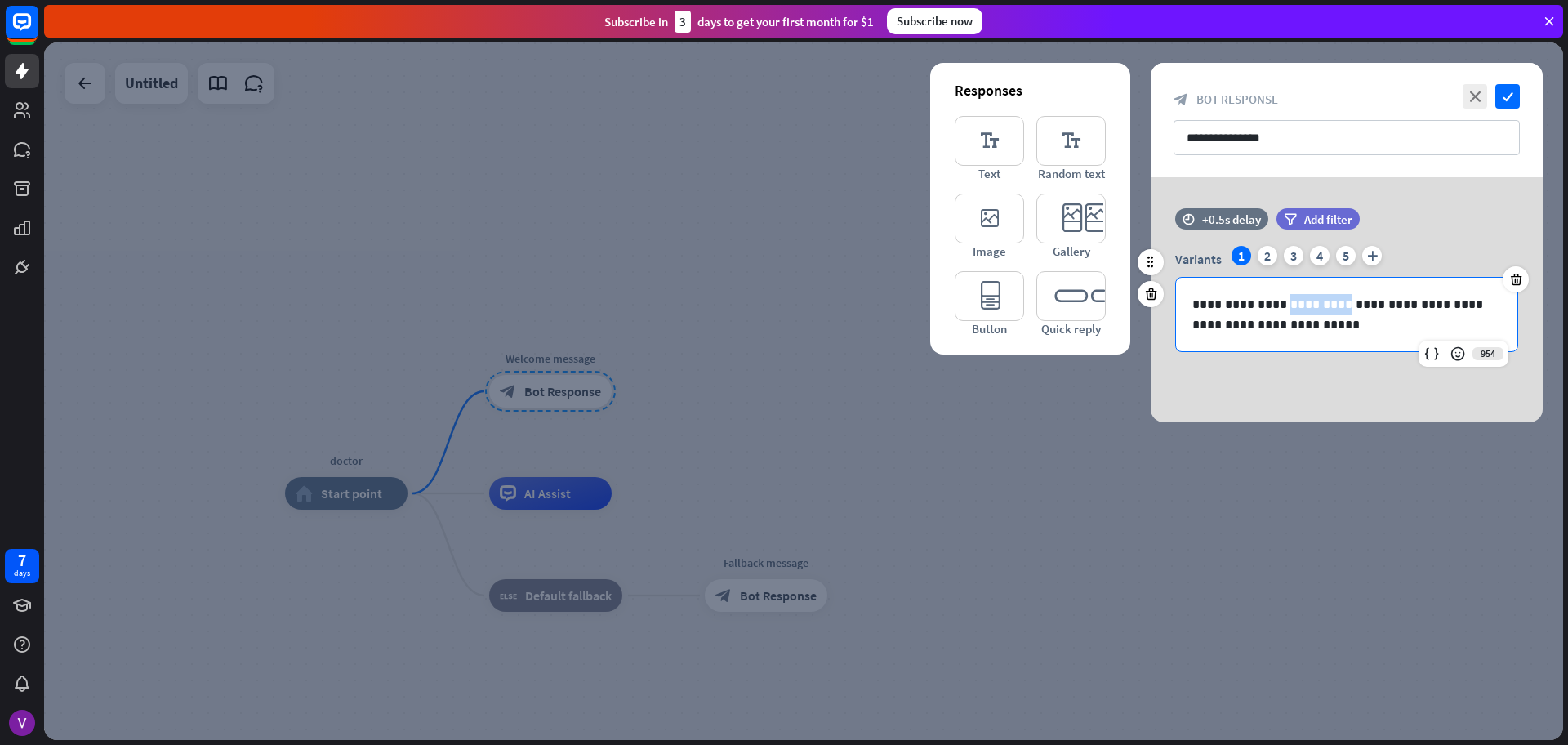 click on "**********" at bounding box center [1347, 315] 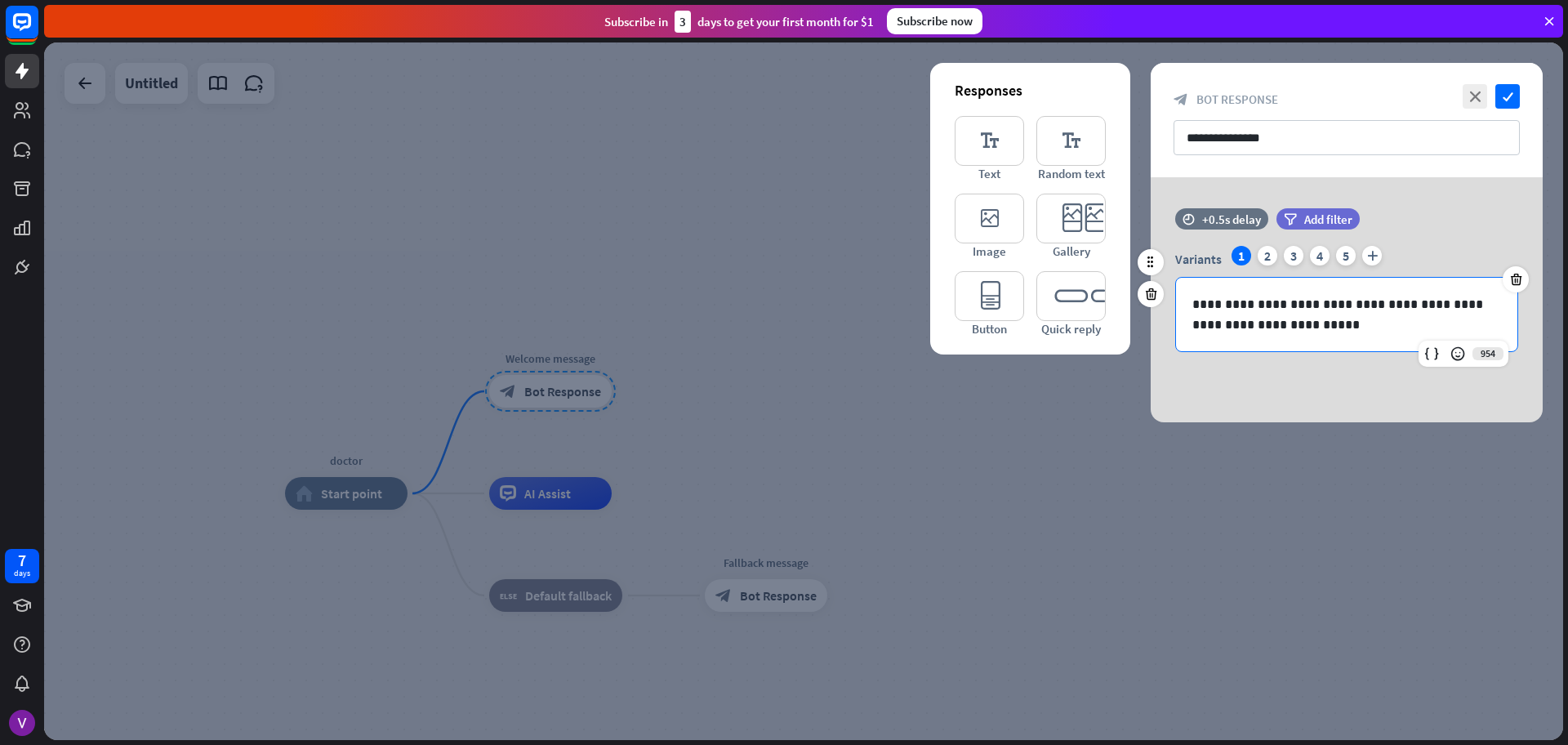click on "**********" at bounding box center (1347, 315) 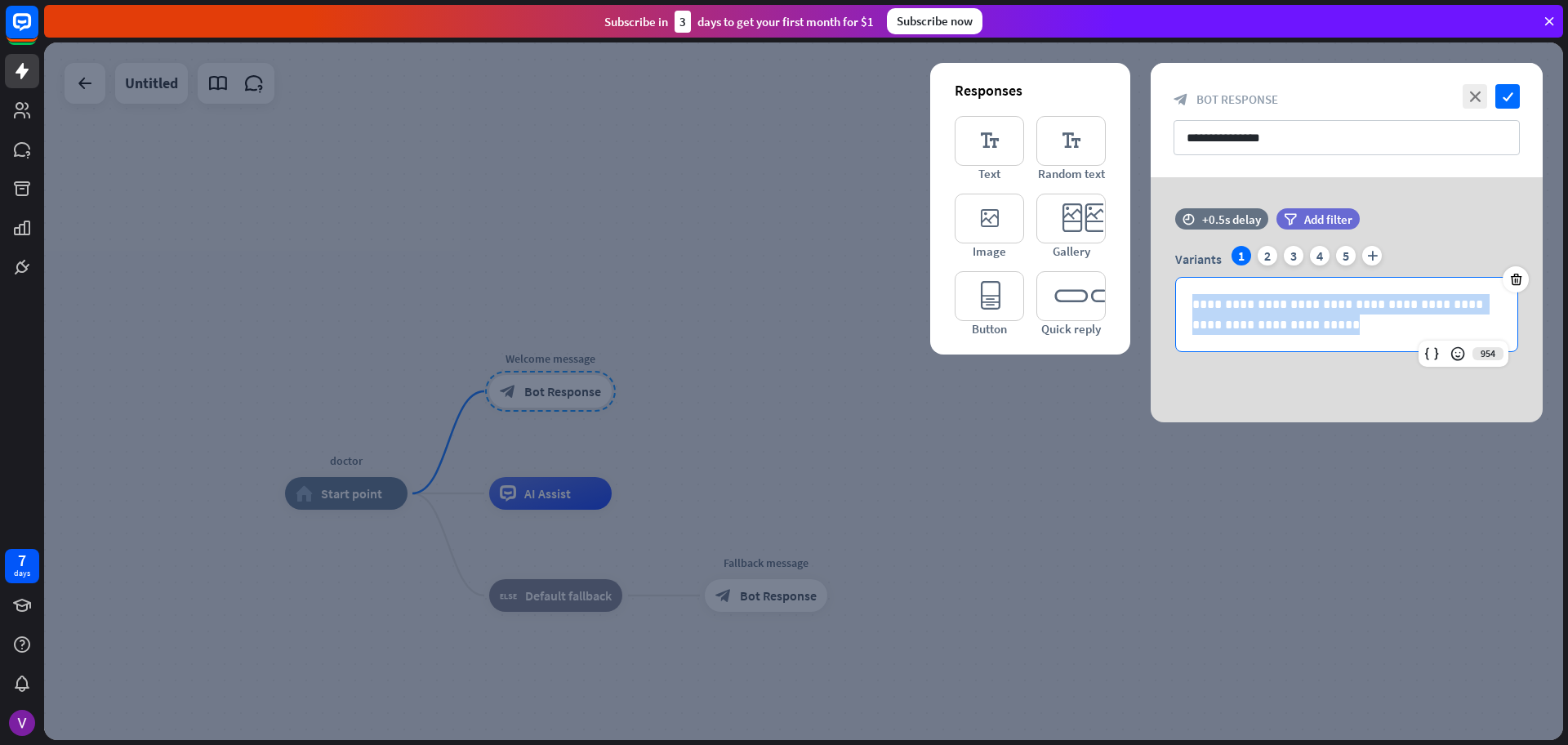 drag, startPoint x: 1295, startPoint y: 320, endPoint x: 1111, endPoint y: 292, distance: 186.11824 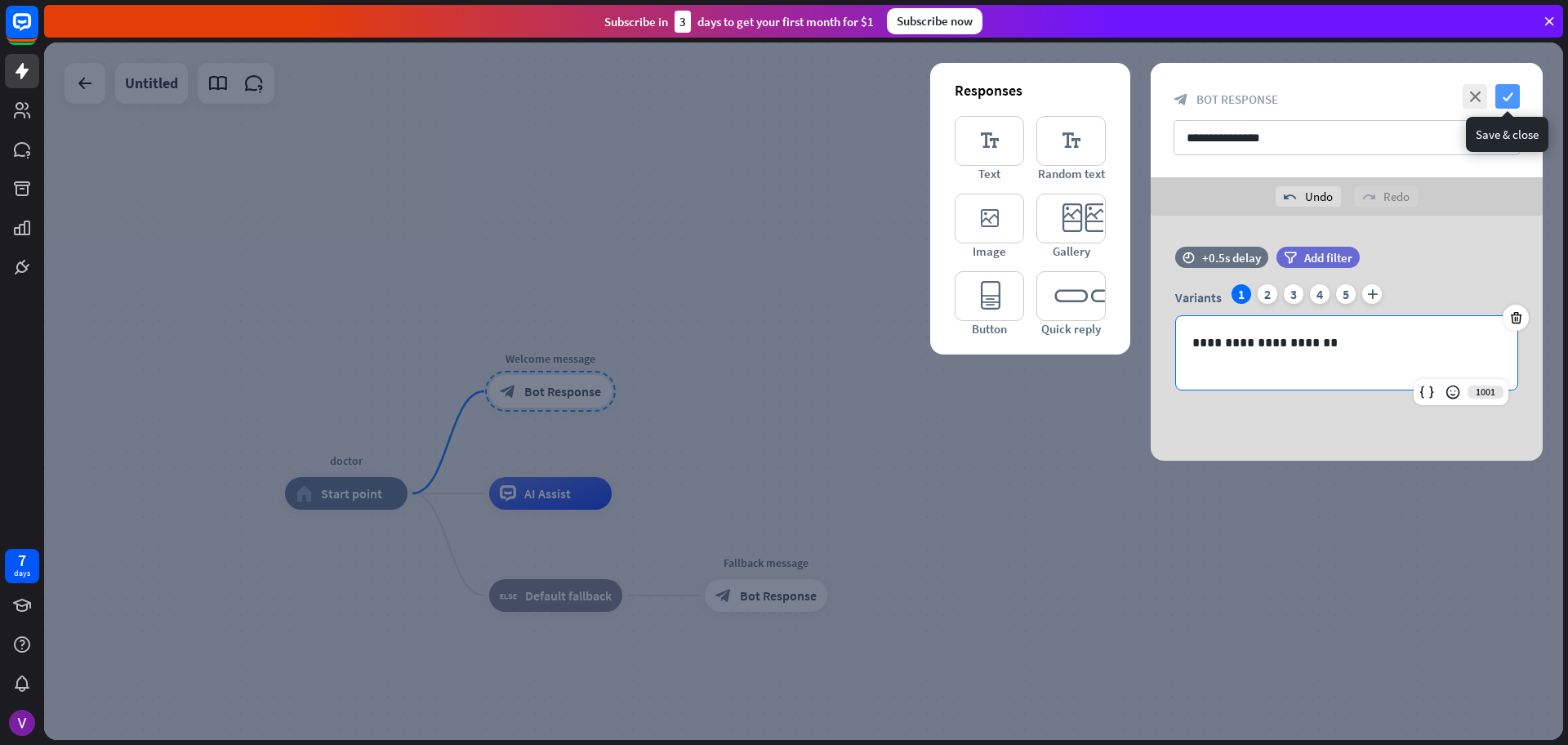 click on "check" at bounding box center [1508, 96] 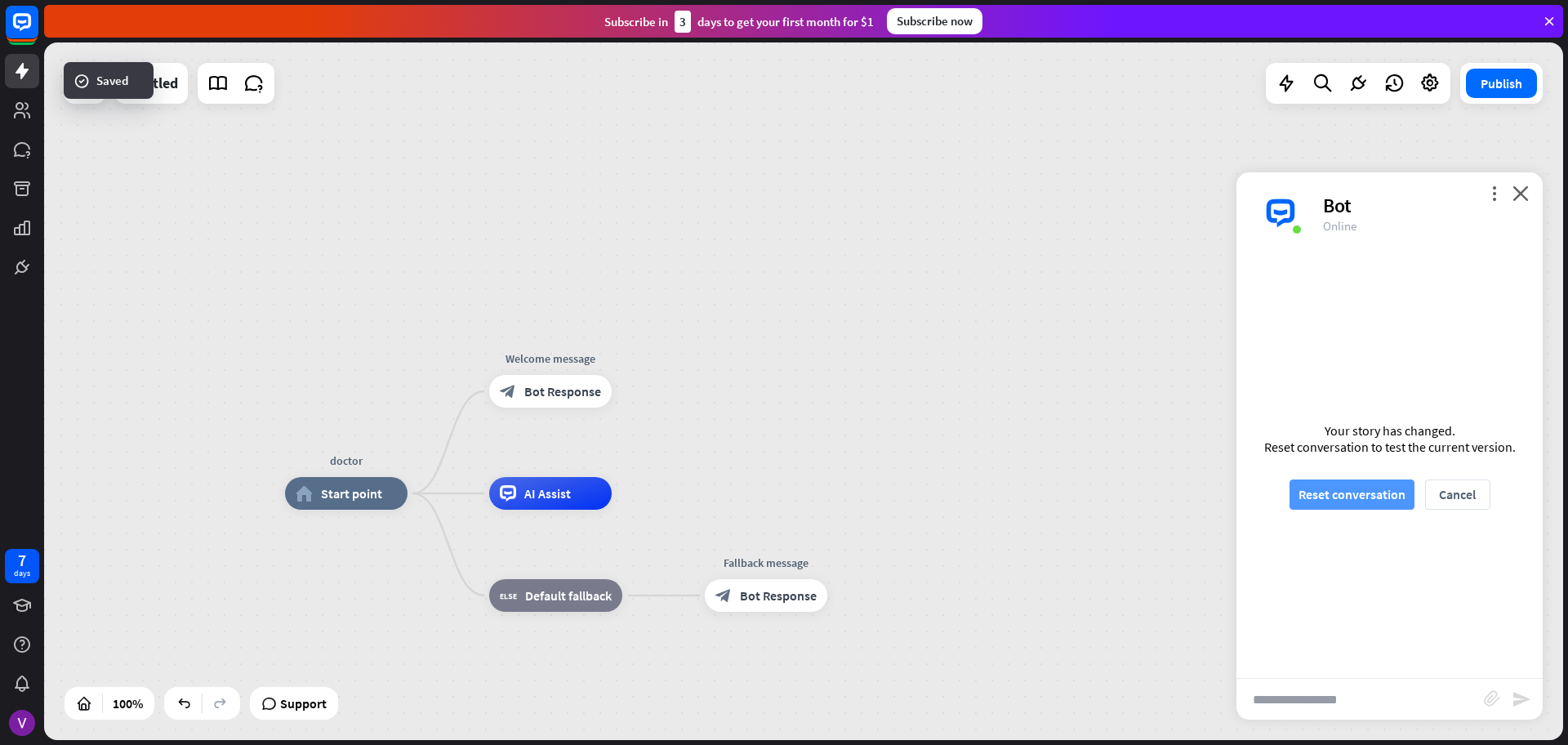 click on "Reset conversation" at bounding box center [1352, 494] 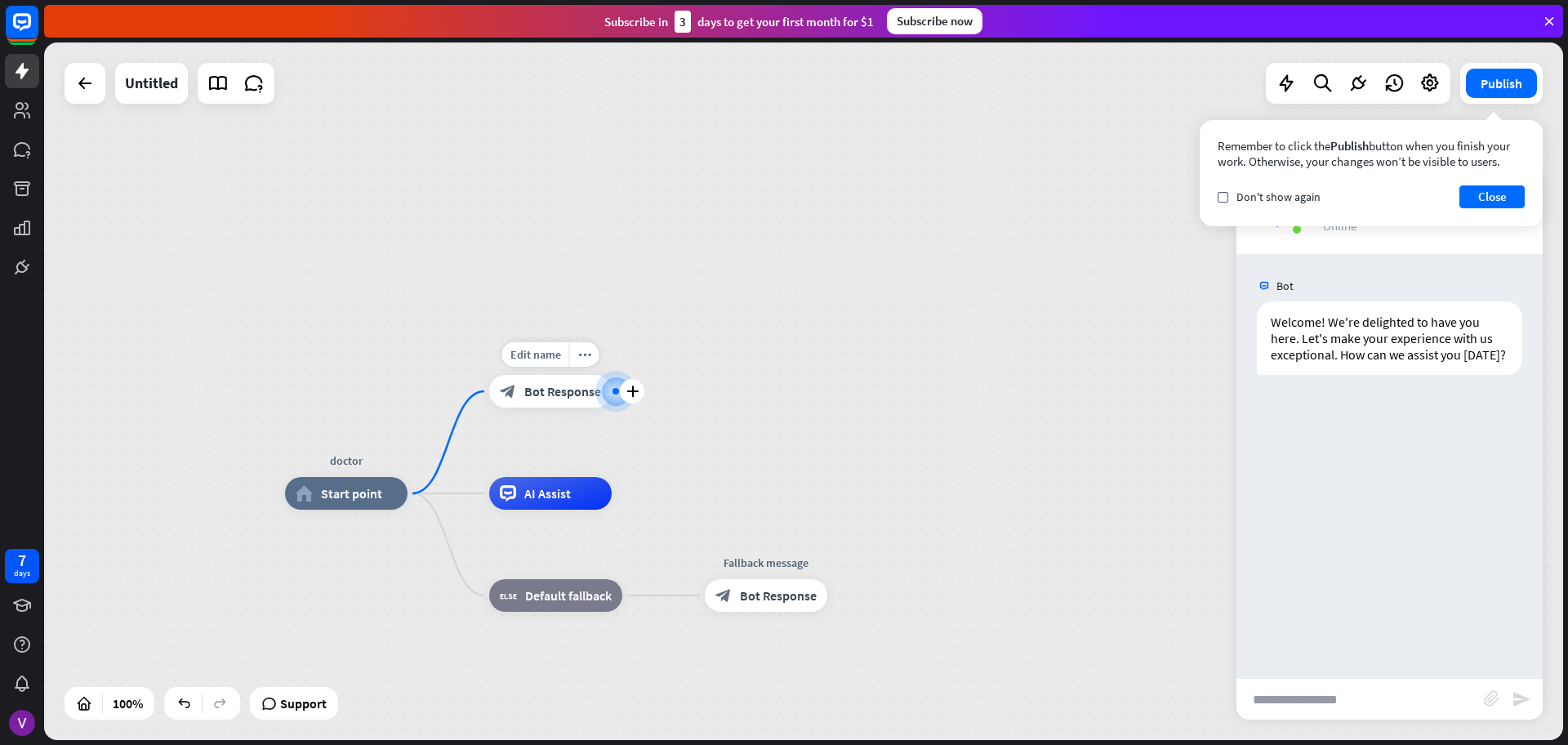 click at bounding box center [616, 391] 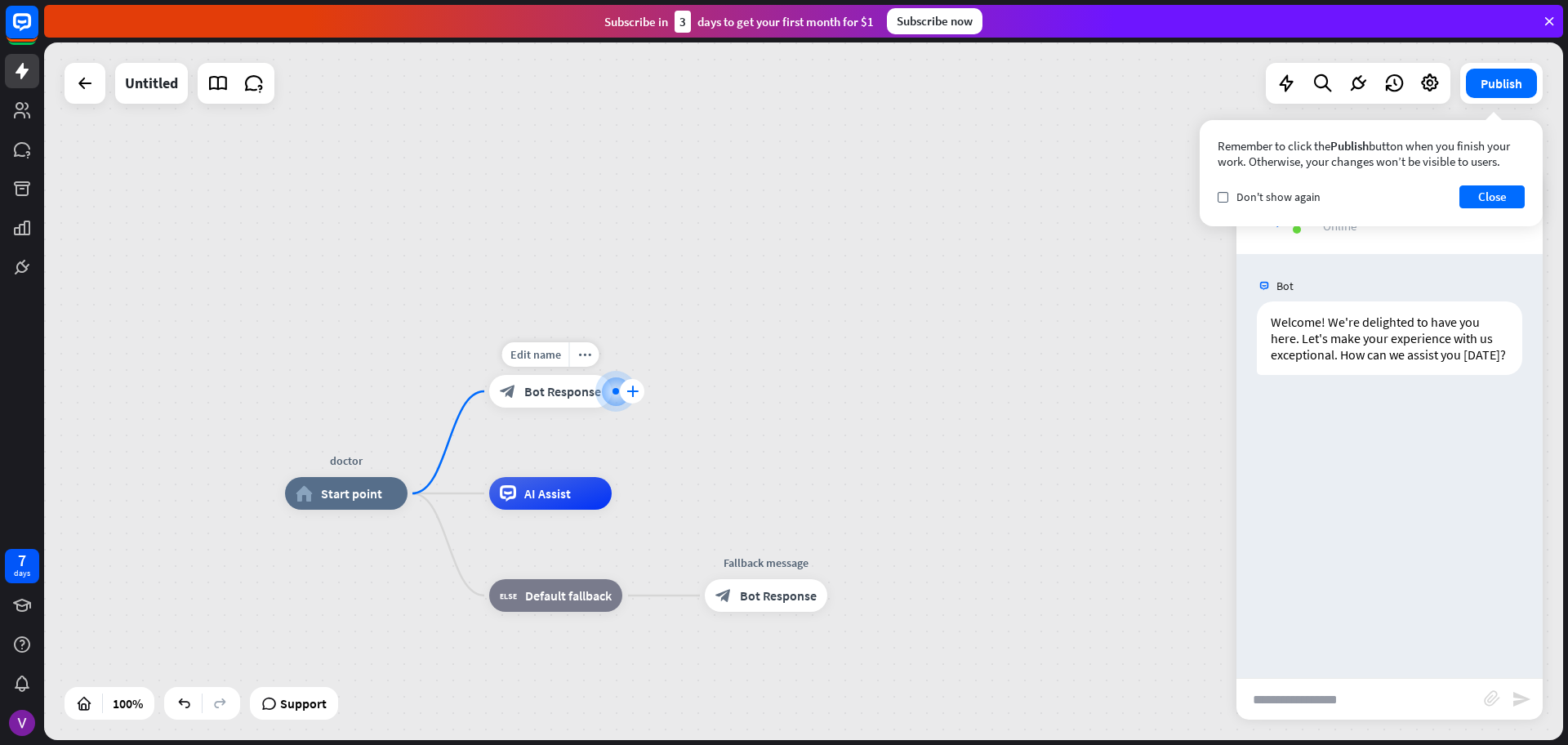 click on "plus" at bounding box center [632, 391] 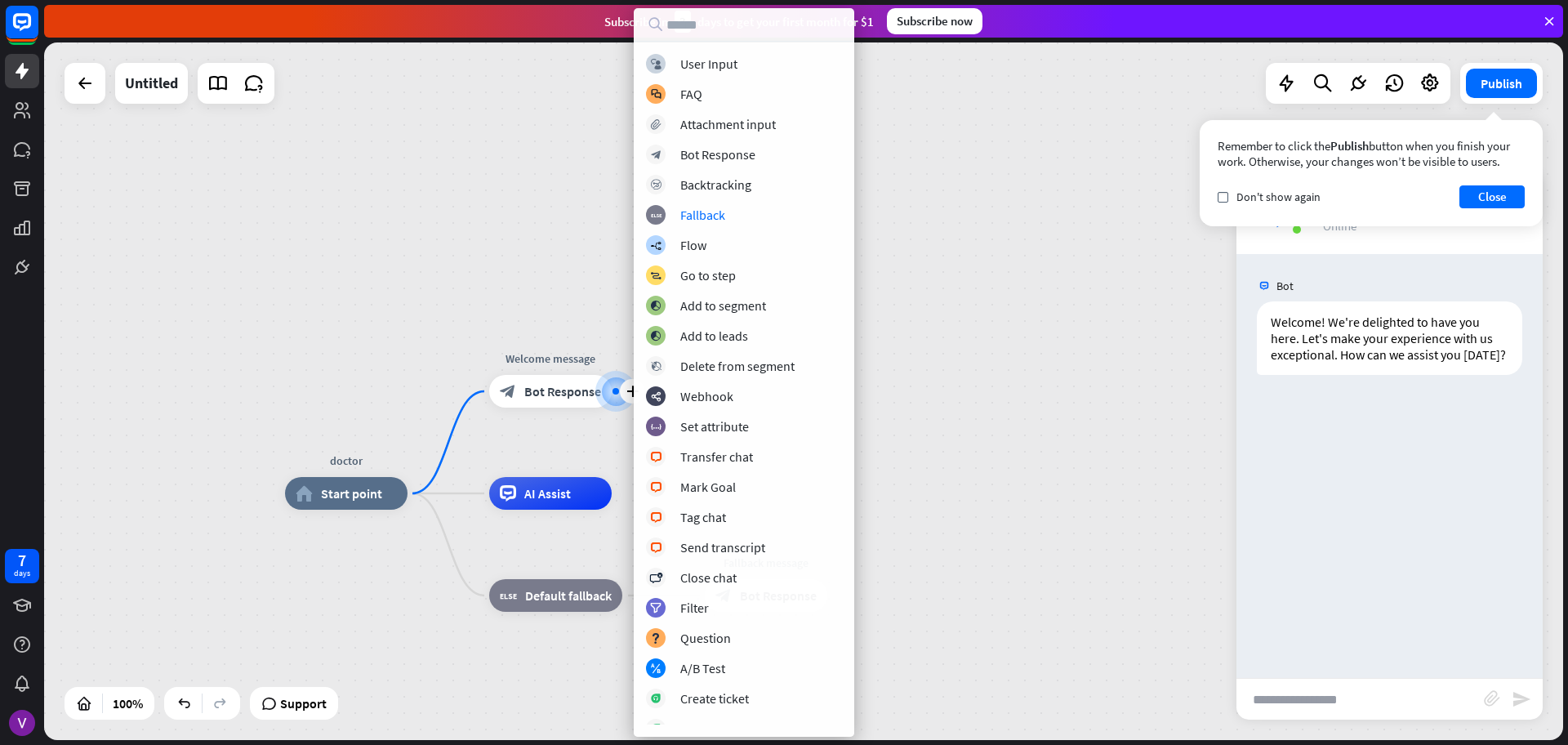 click on "doctor   home_2   Start point               plus   Welcome message   block_bot_response   Bot Response                         AI Assist                   block_fallback   Default fallback                 Fallback message   block_bot_response   Bot Response" at bounding box center (804, 391) 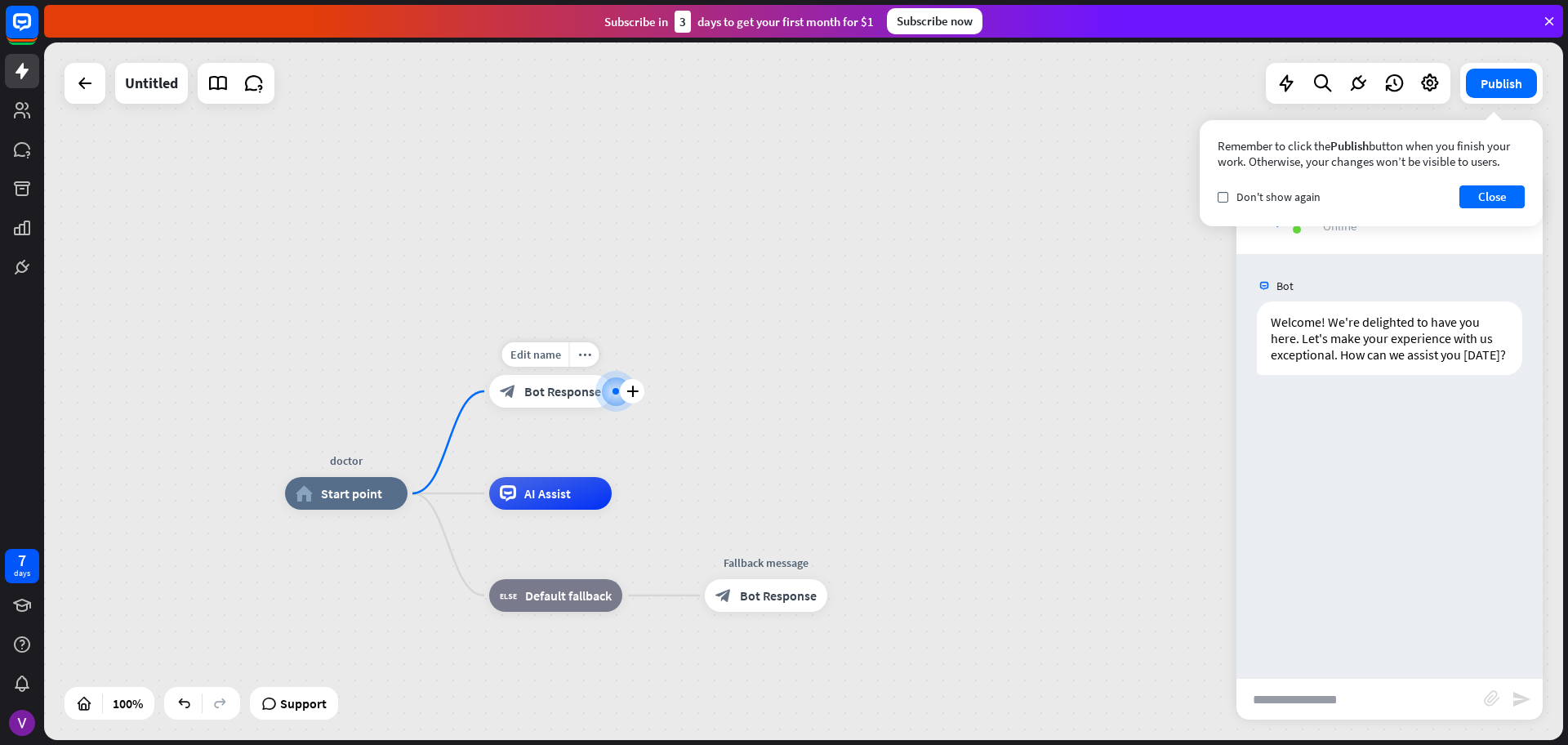 click at bounding box center [616, 391] 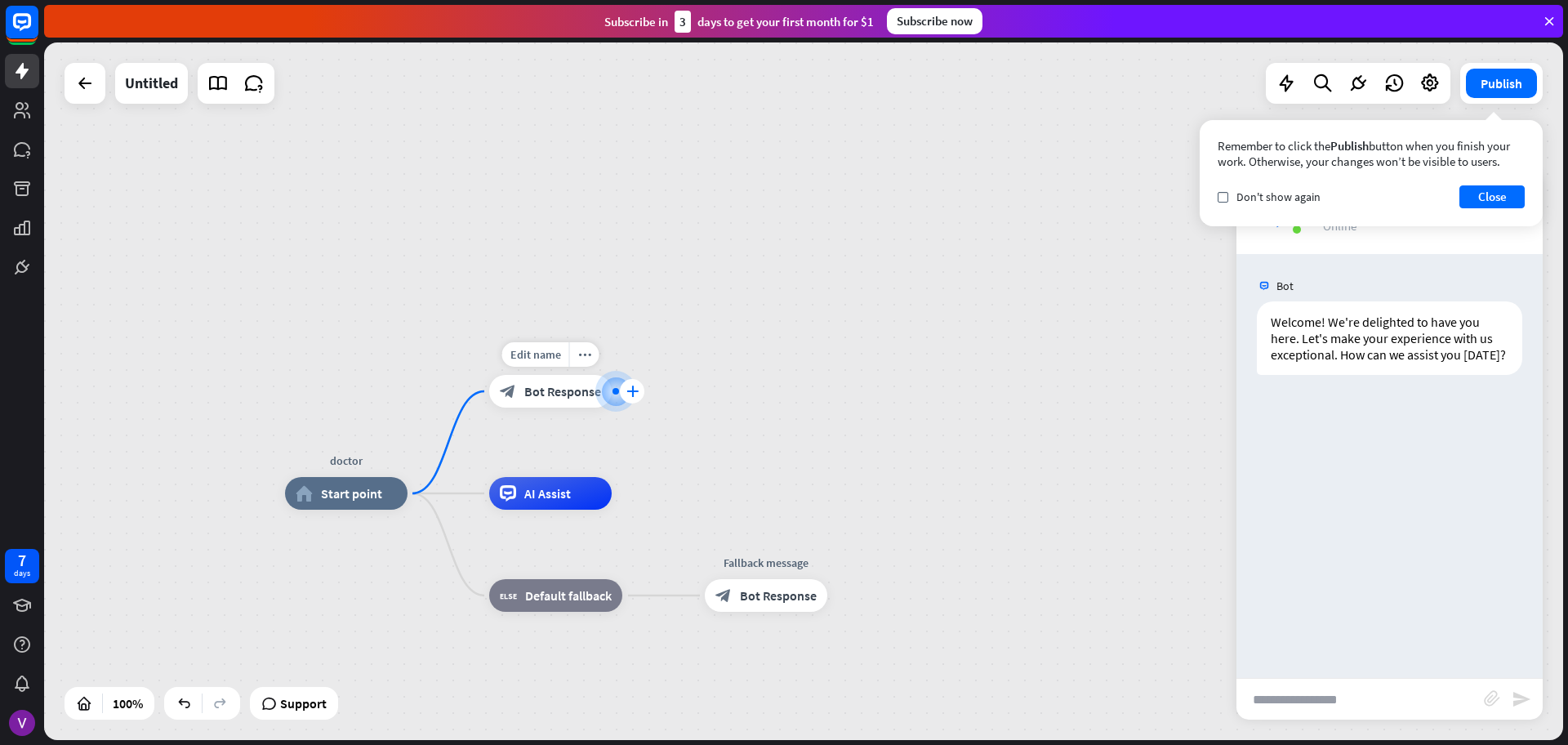 click on "plus" at bounding box center [632, 391] 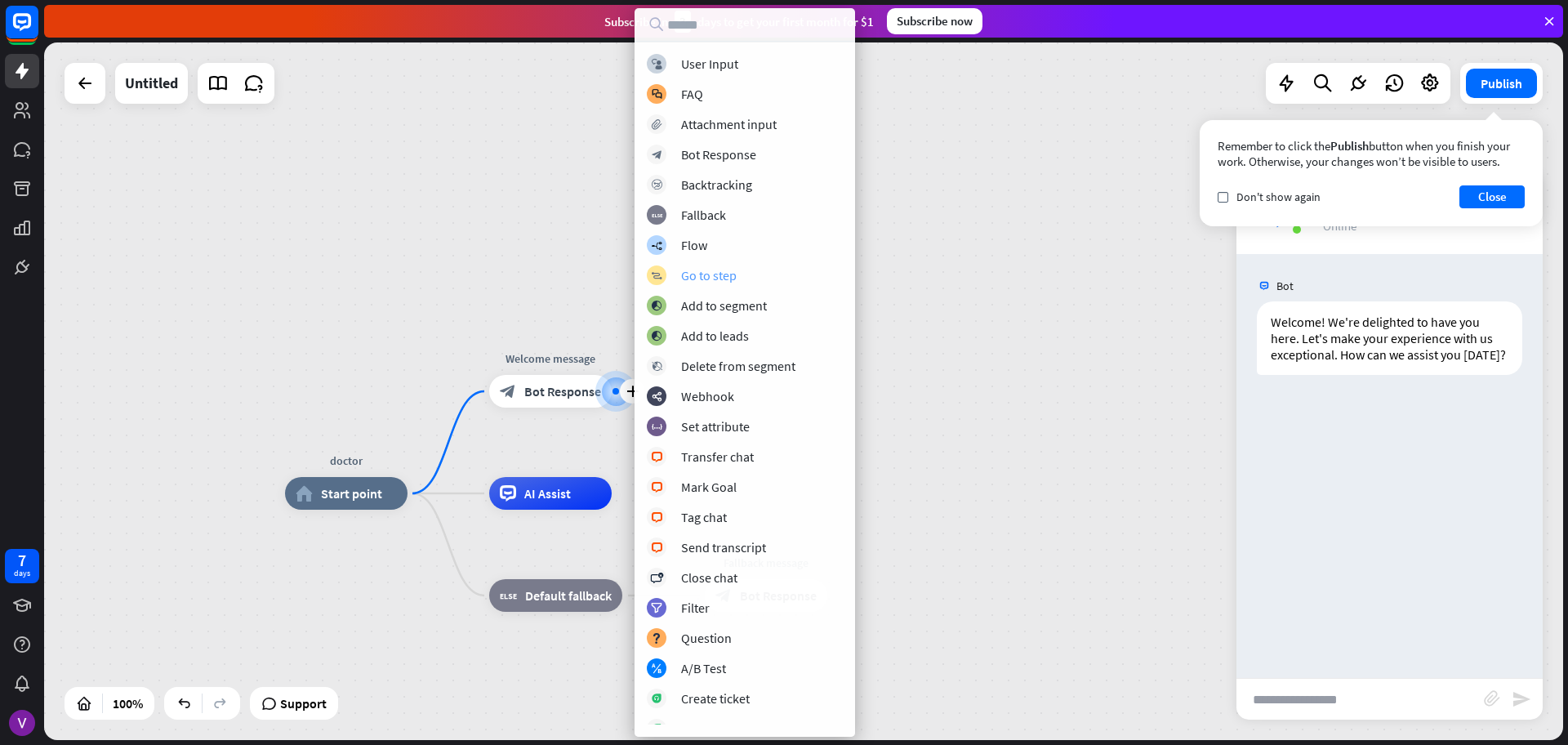 click on "Go to step" at bounding box center [709, 275] 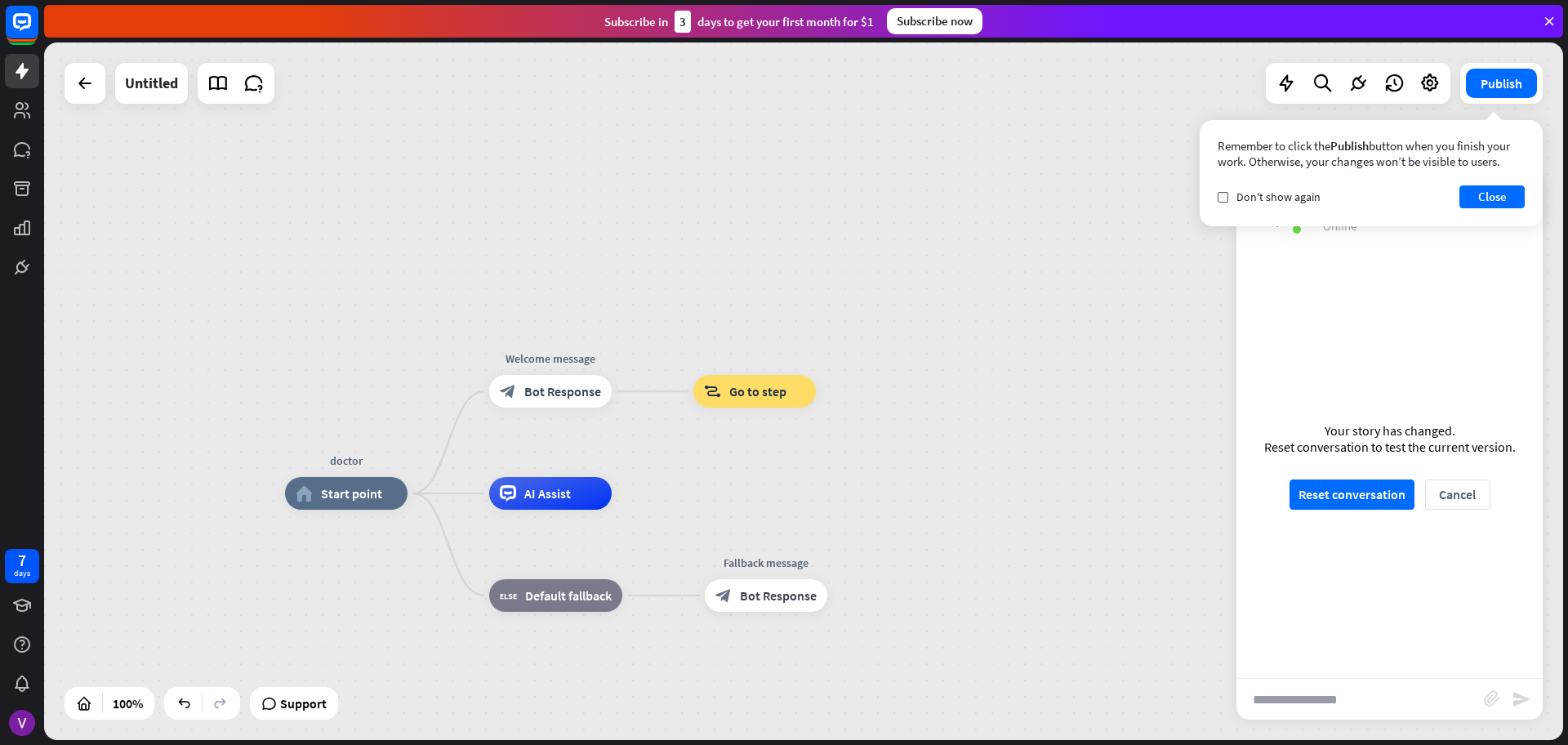 drag, startPoint x: 788, startPoint y: 399, endPoint x: 685, endPoint y: 497, distance: 142 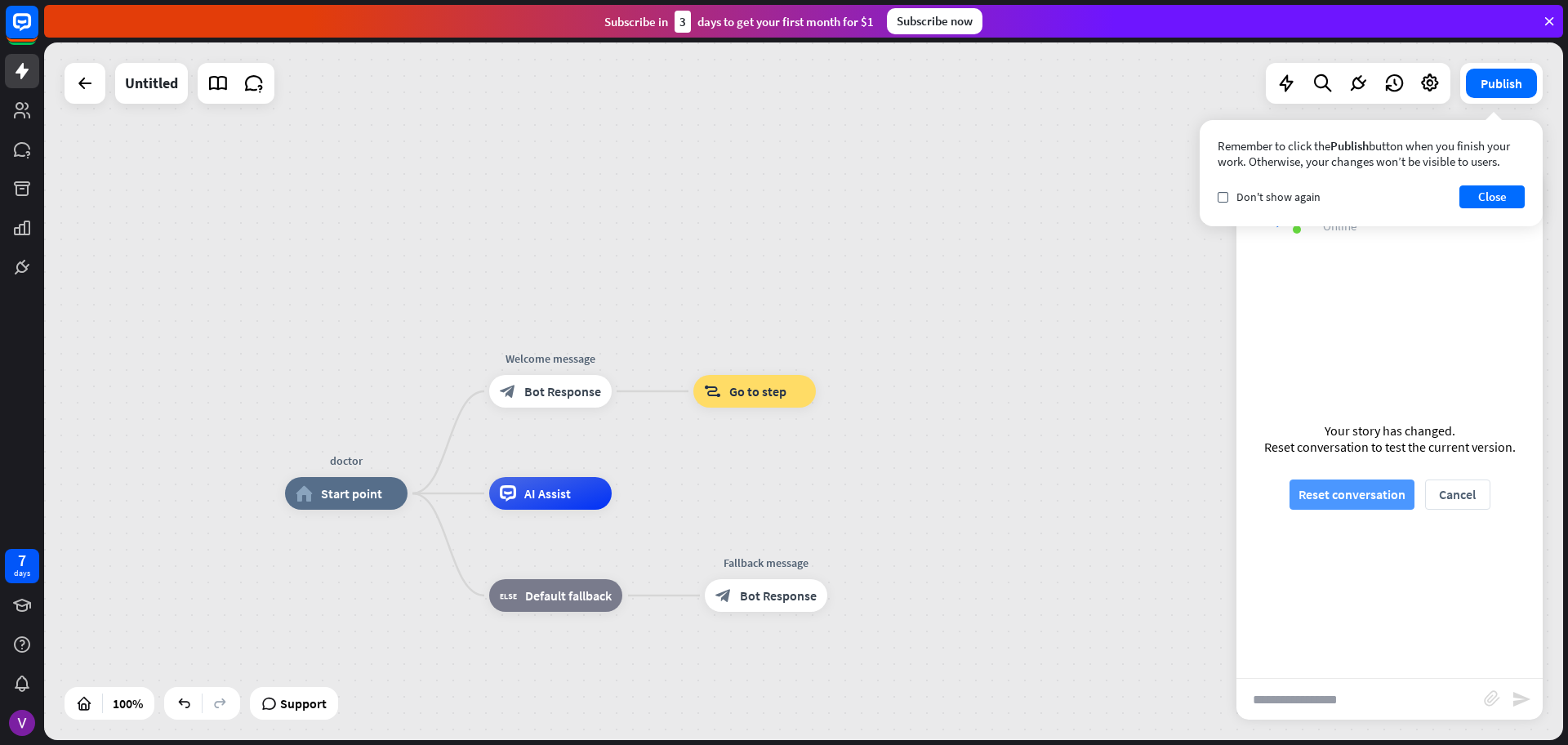 click on "Reset conversation" at bounding box center (1352, 494) 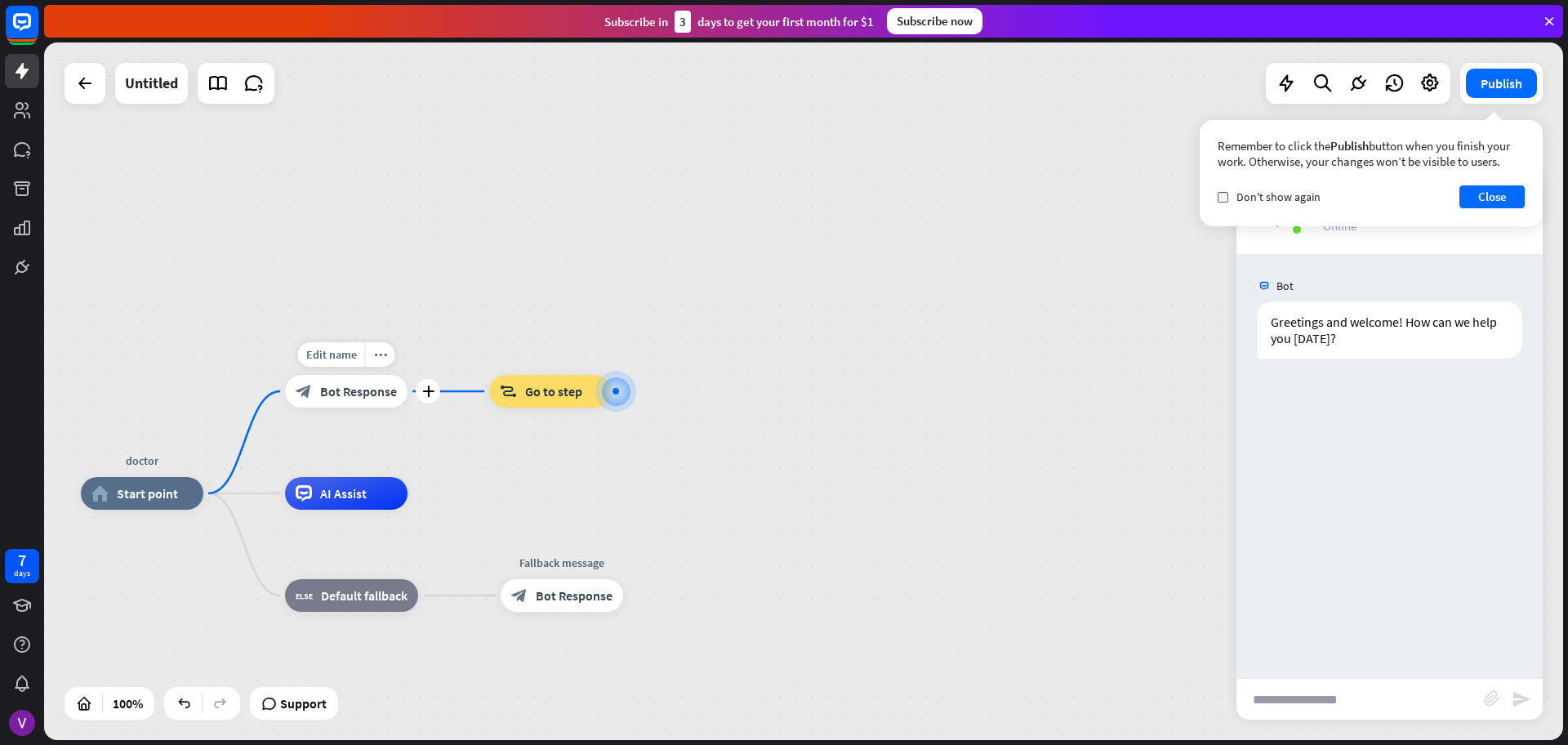click on "Bot Response" at bounding box center [359, 391] 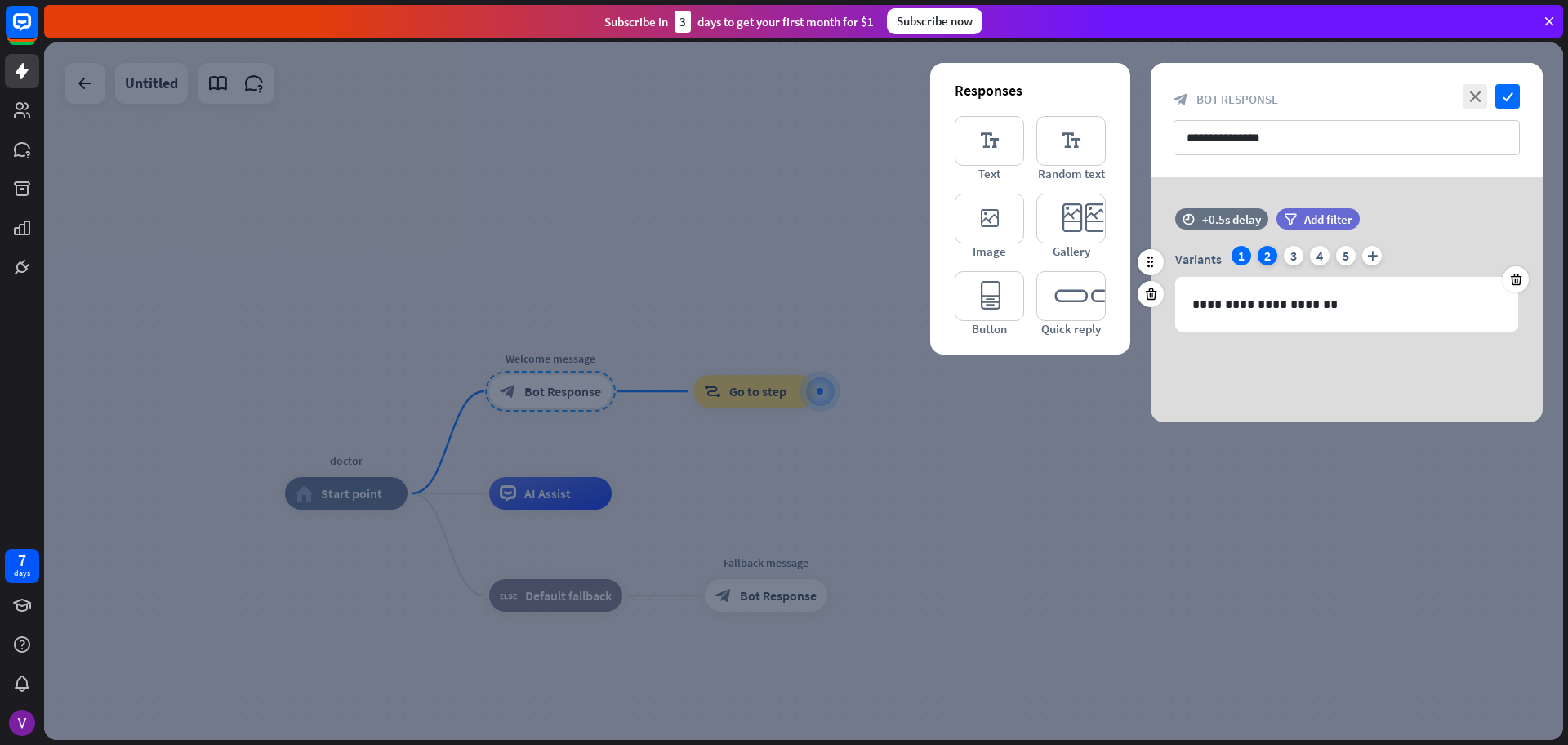 click on "2" at bounding box center (1267, 256) 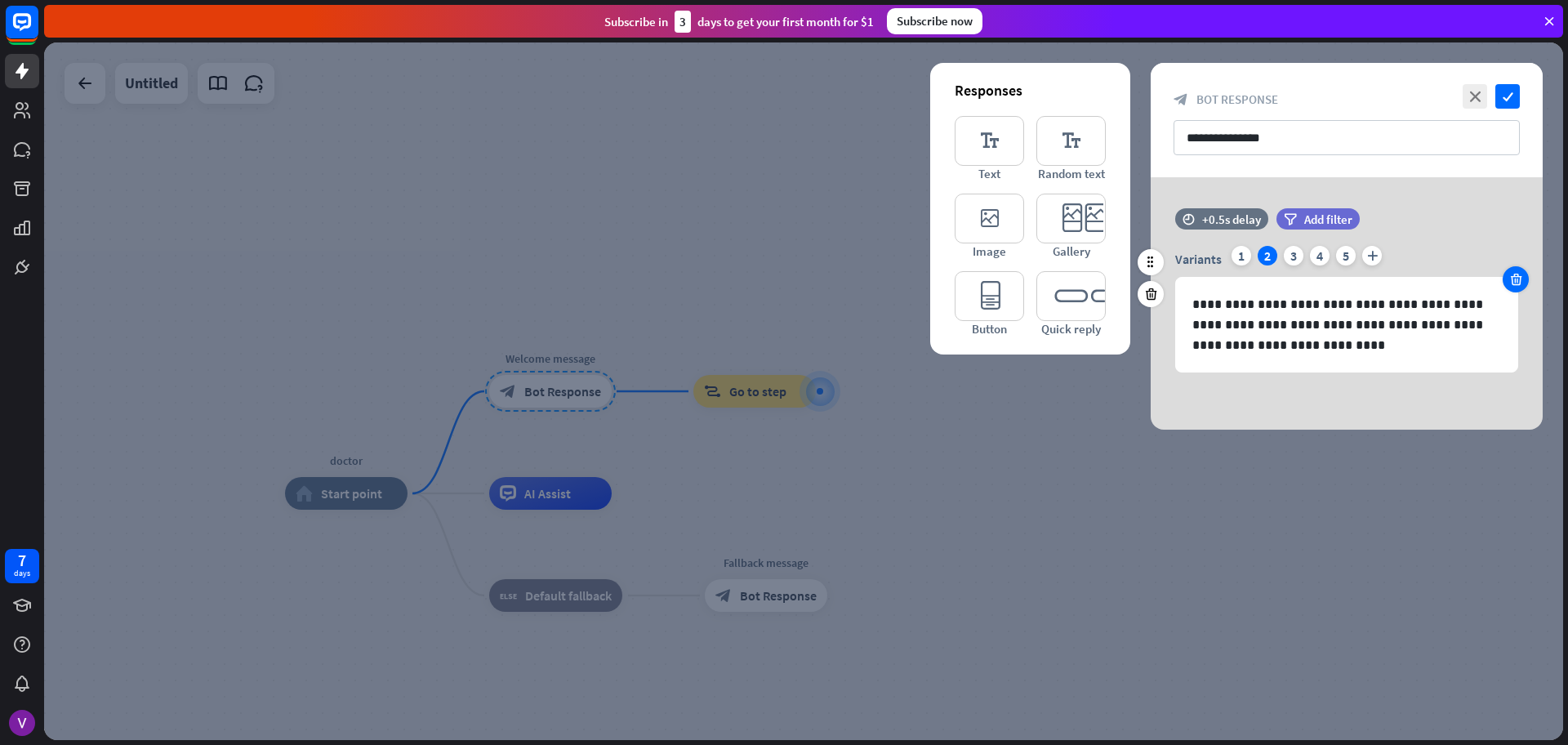 click at bounding box center (1516, 279) 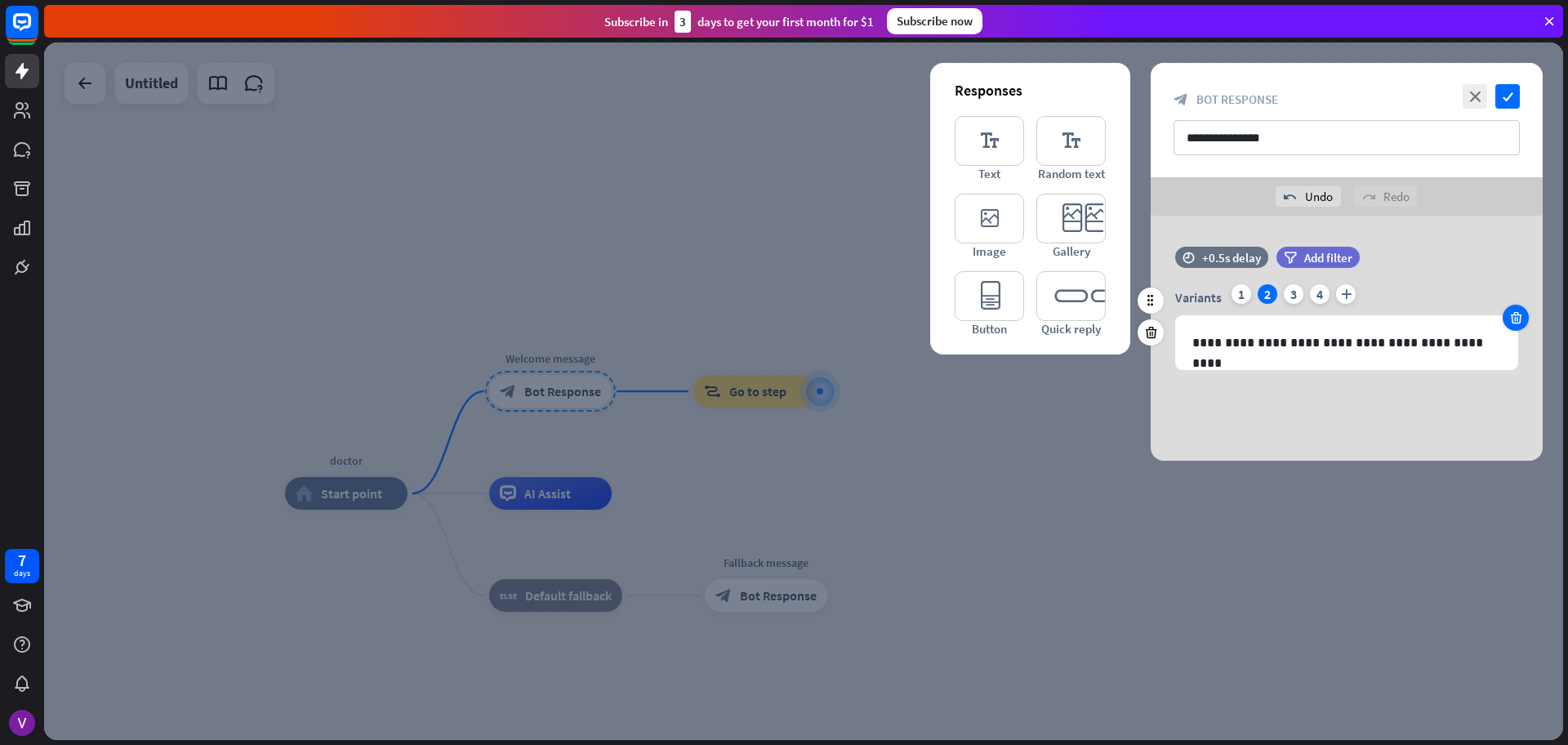 click at bounding box center [1516, 318] 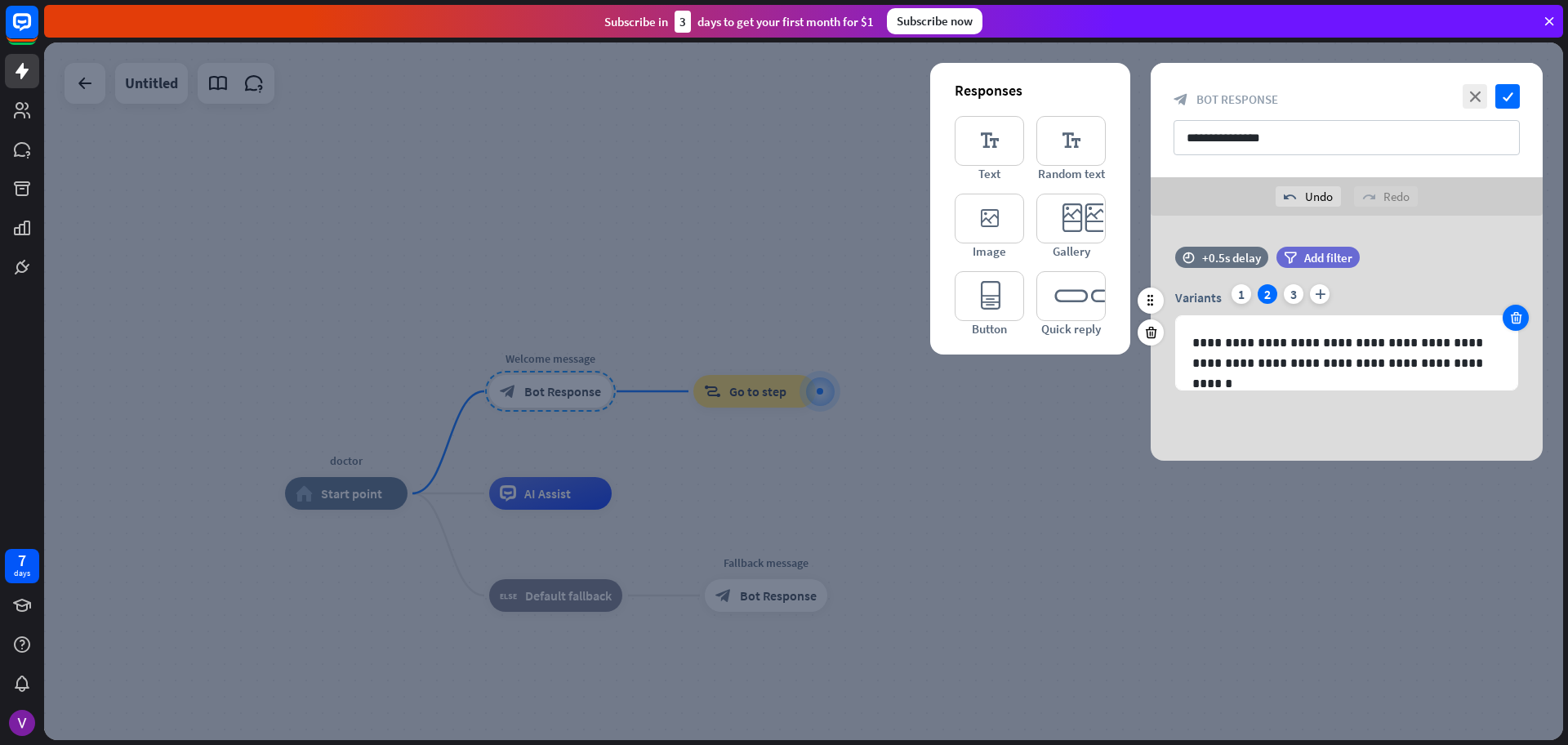 click at bounding box center [1516, 318] 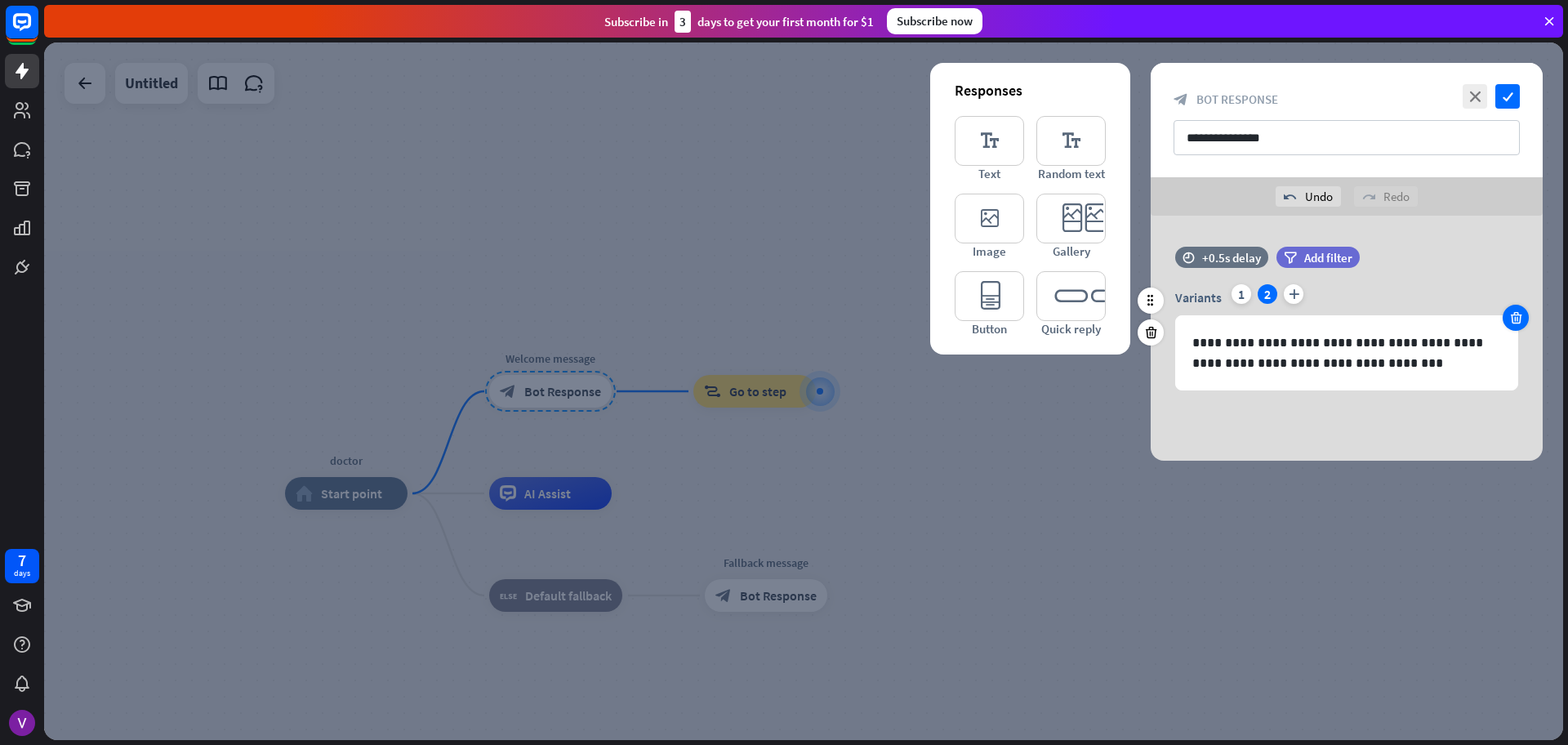 click at bounding box center (1516, 318) 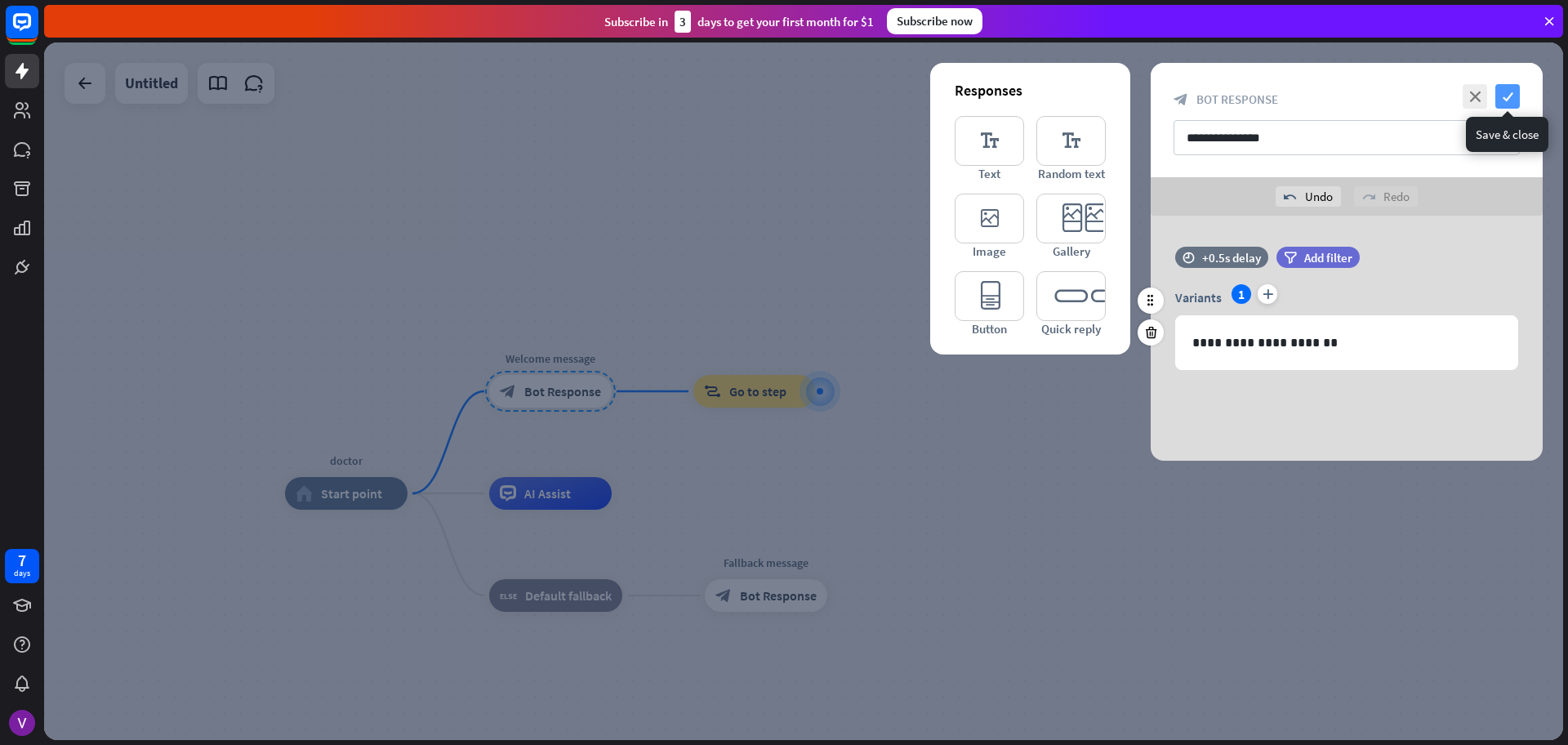 click on "check" at bounding box center [1508, 96] 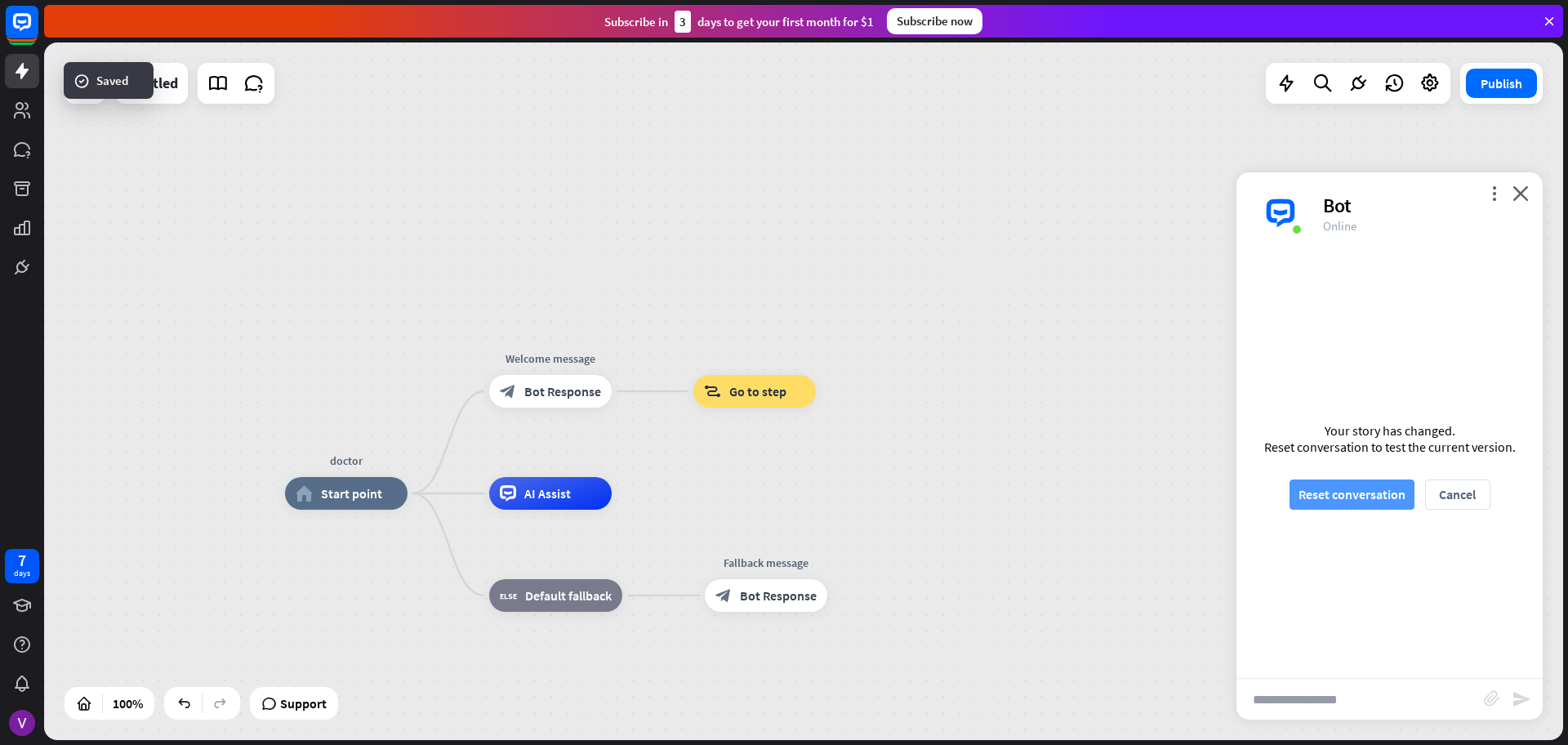 click on "Reset conversation" at bounding box center [1352, 494] 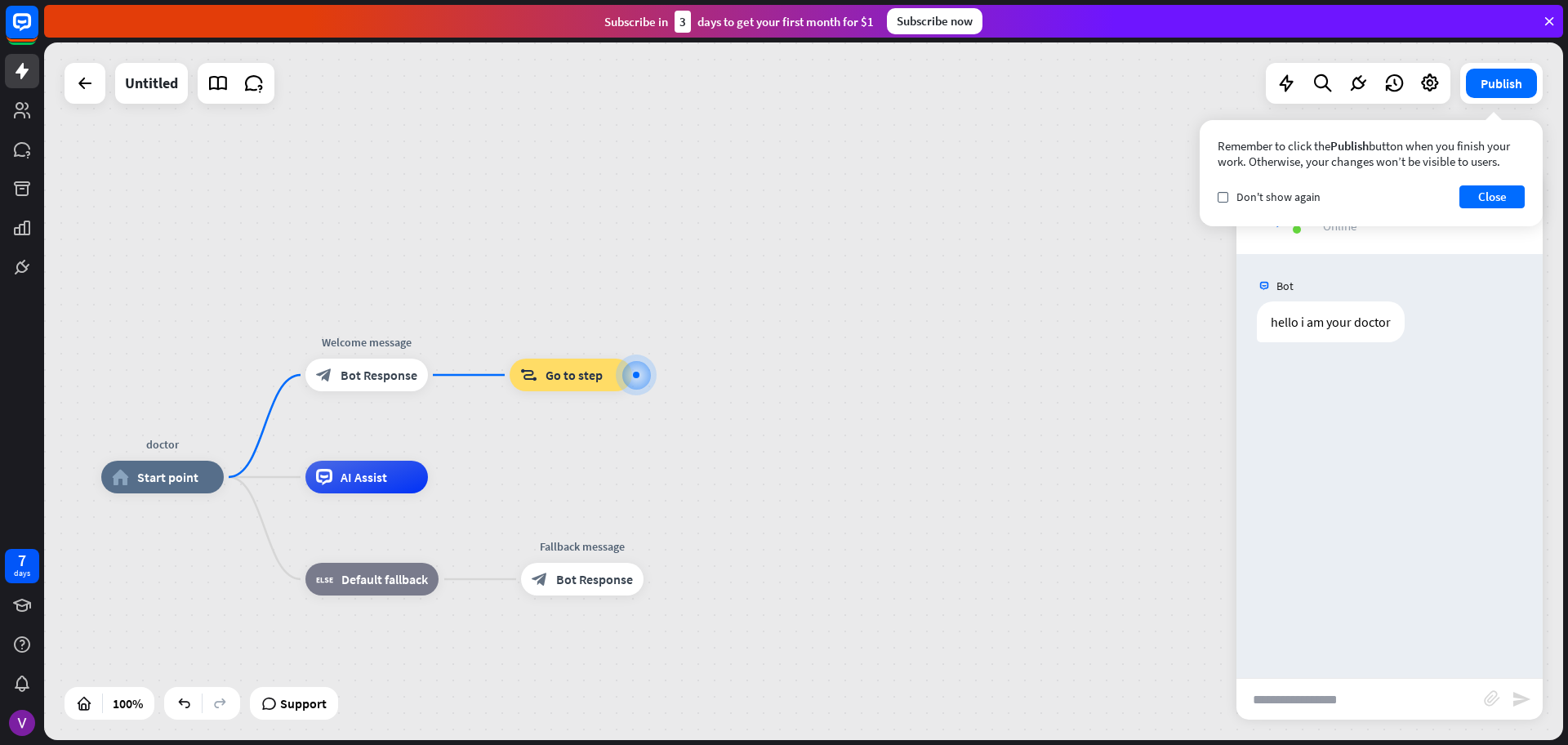 drag, startPoint x: 517, startPoint y: 480, endPoint x: 569, endPoint y: 427, distance: 74.24958 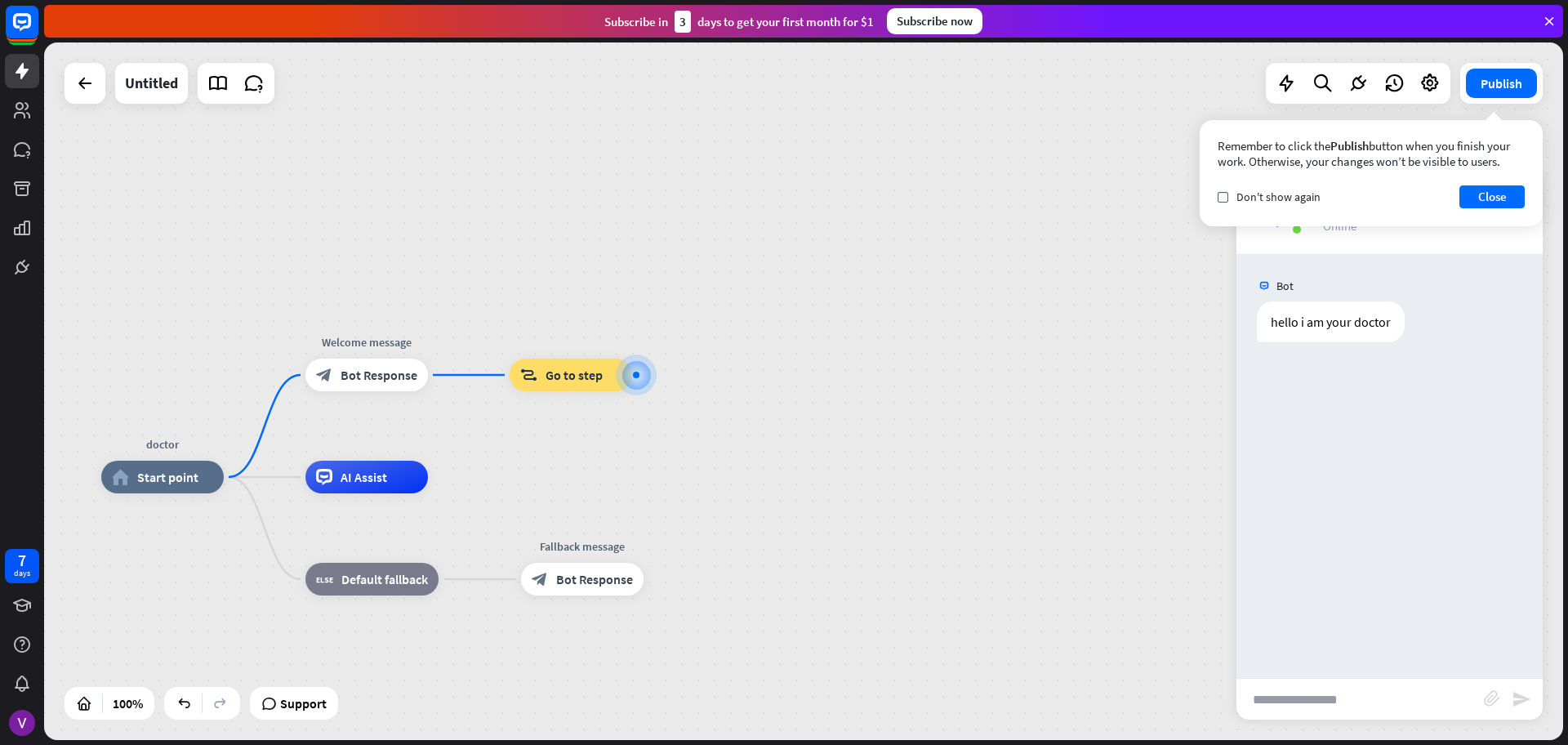 click on "doctor   home_2   Start point                 Welcome message   block_bot_response   Bot Response                   block_goto   Go to step                         AI Assist                   block_fallback   Default fallback                 Fallback message   block_bot_response   Bot Response" at bounding box center (804, 391) 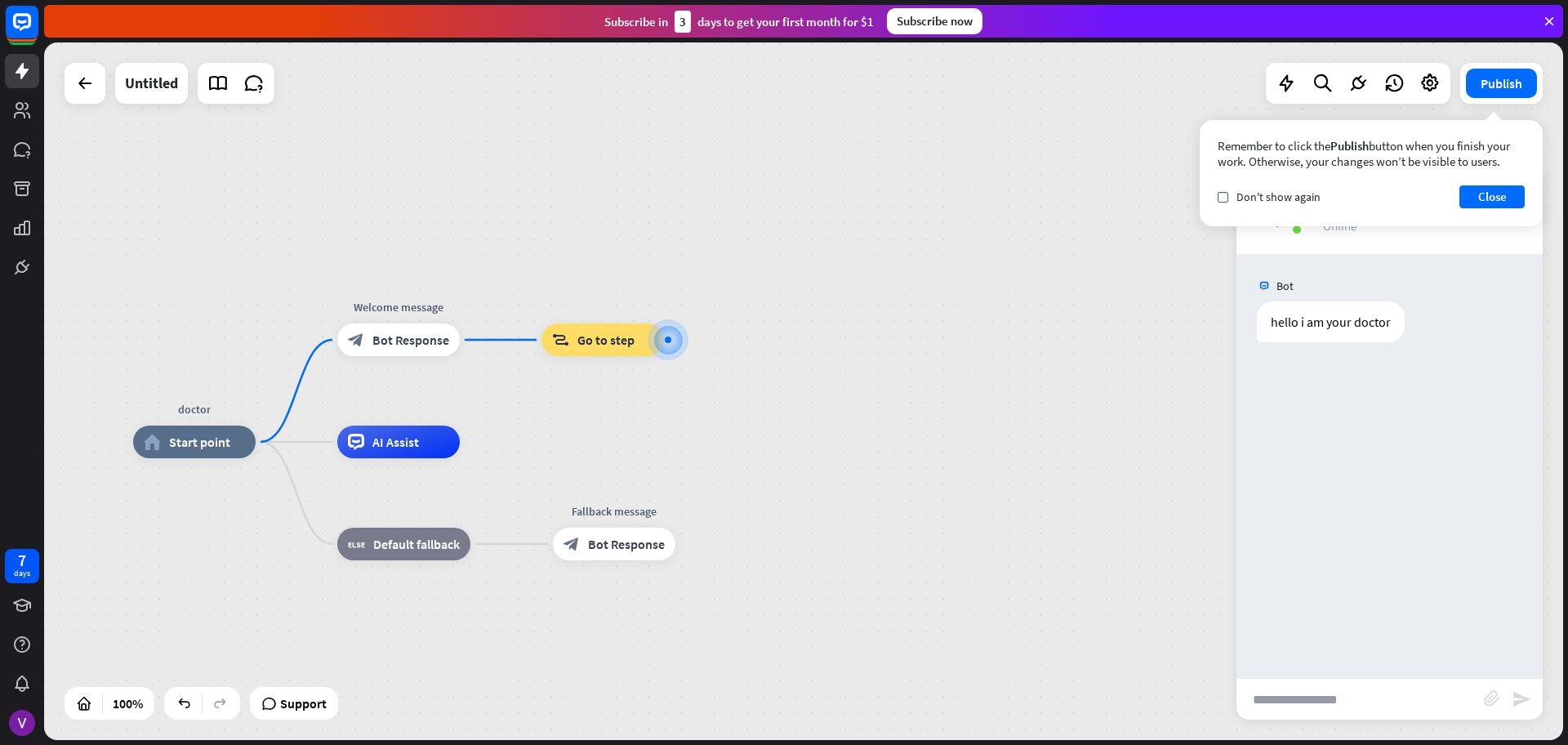 click at bounding box center (1360, 699) 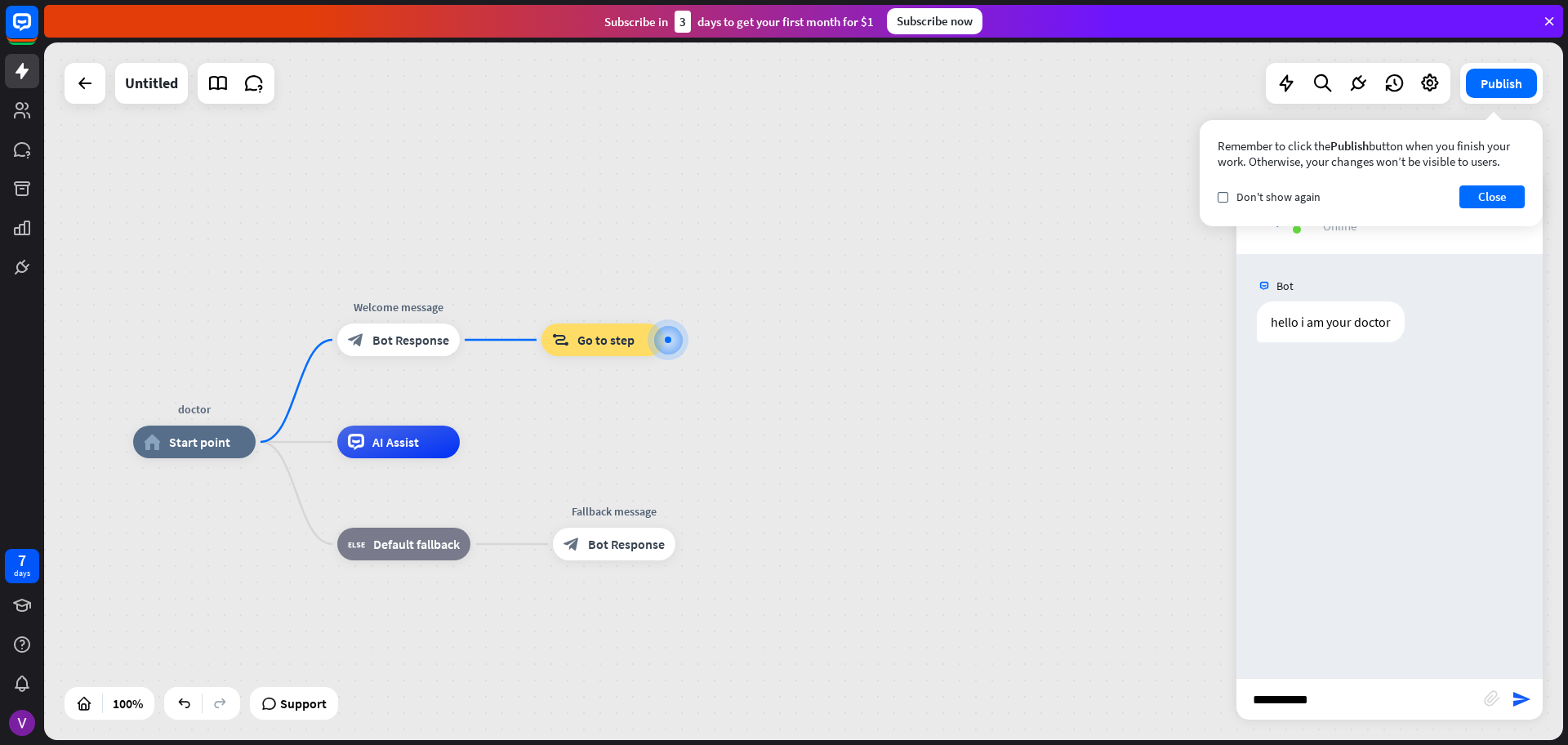 type on "**********" 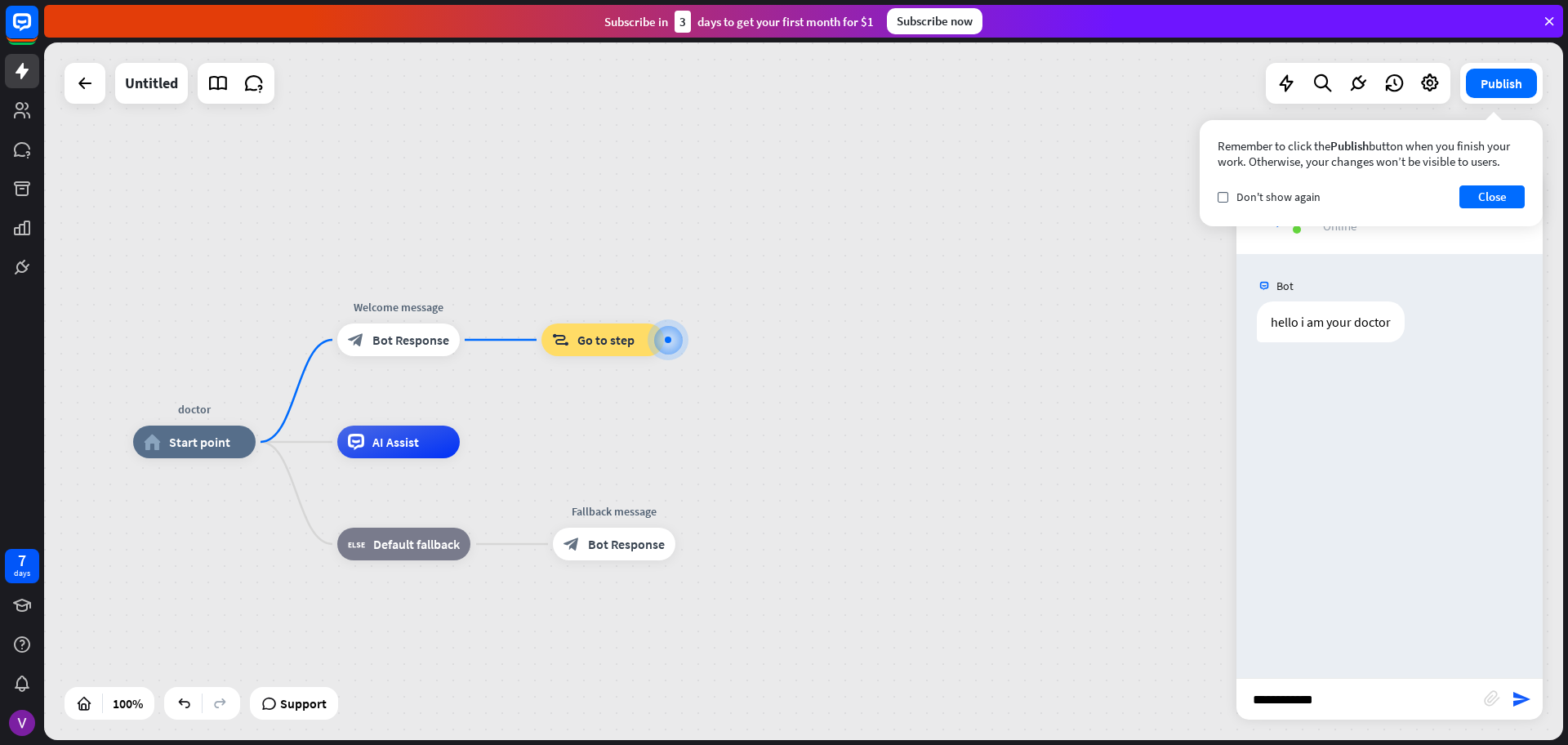 type 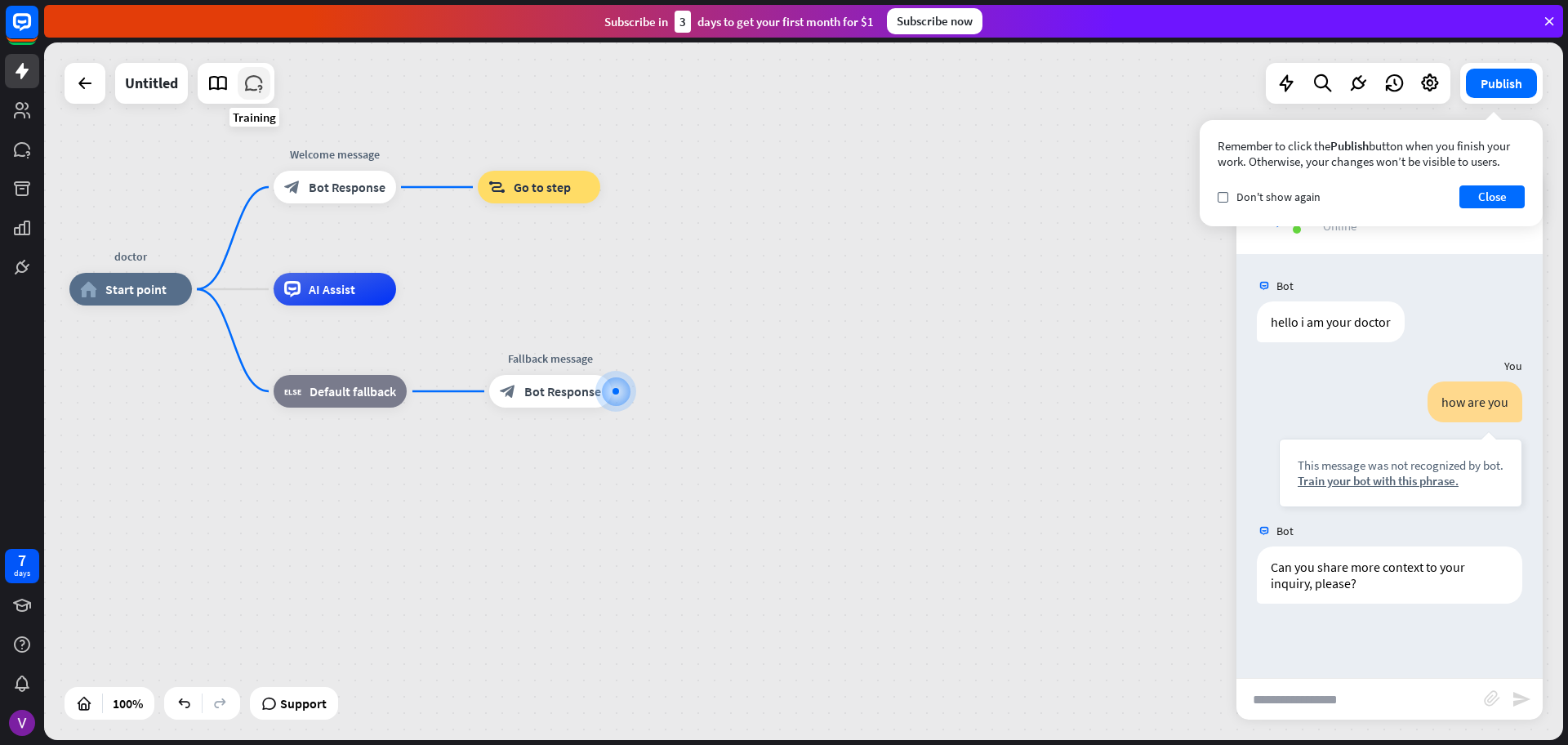 click at bounding box center [254, 83] 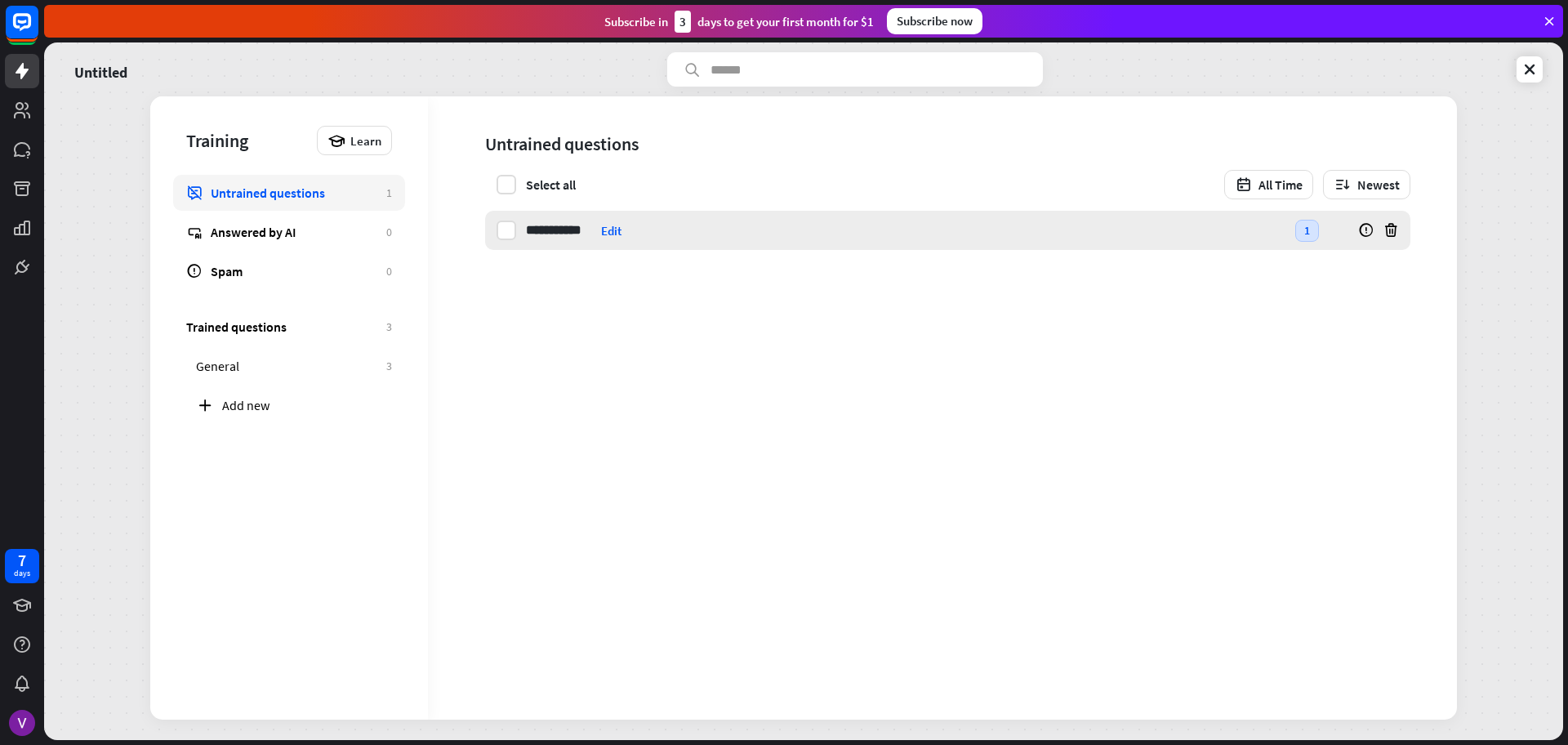 click on "**********" at bounding box center (560, 230) 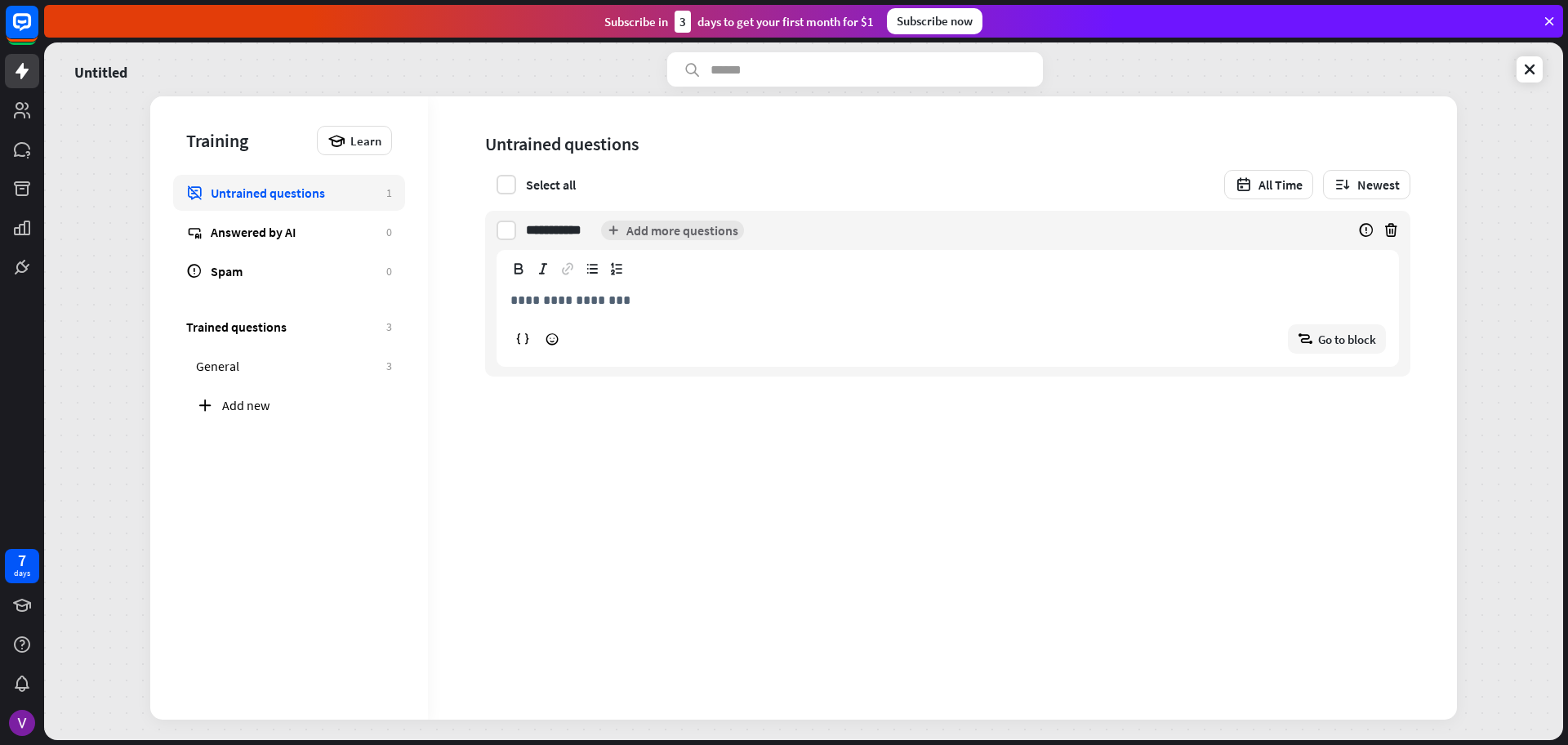 click on "**********" at bounding box center [947, 300] 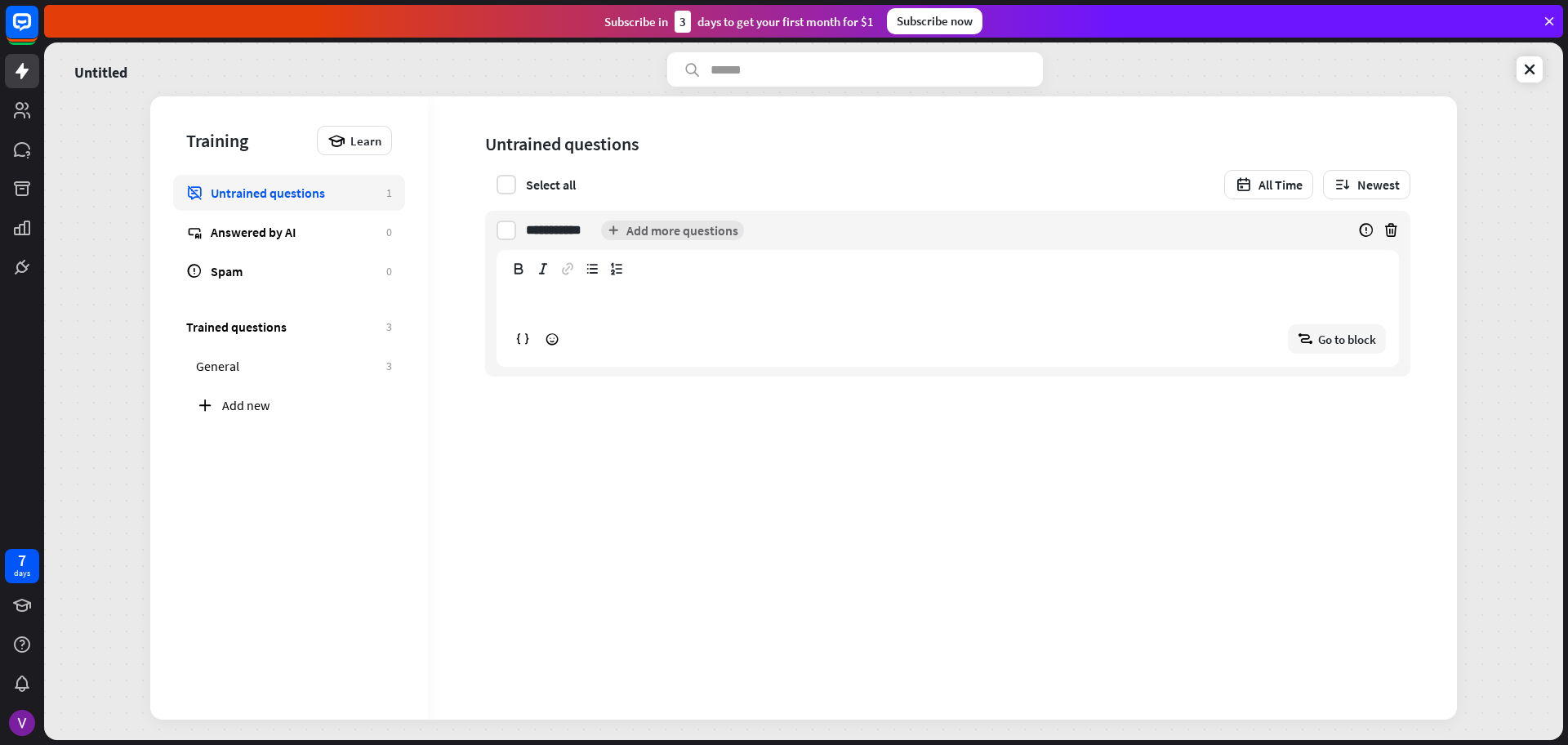 type 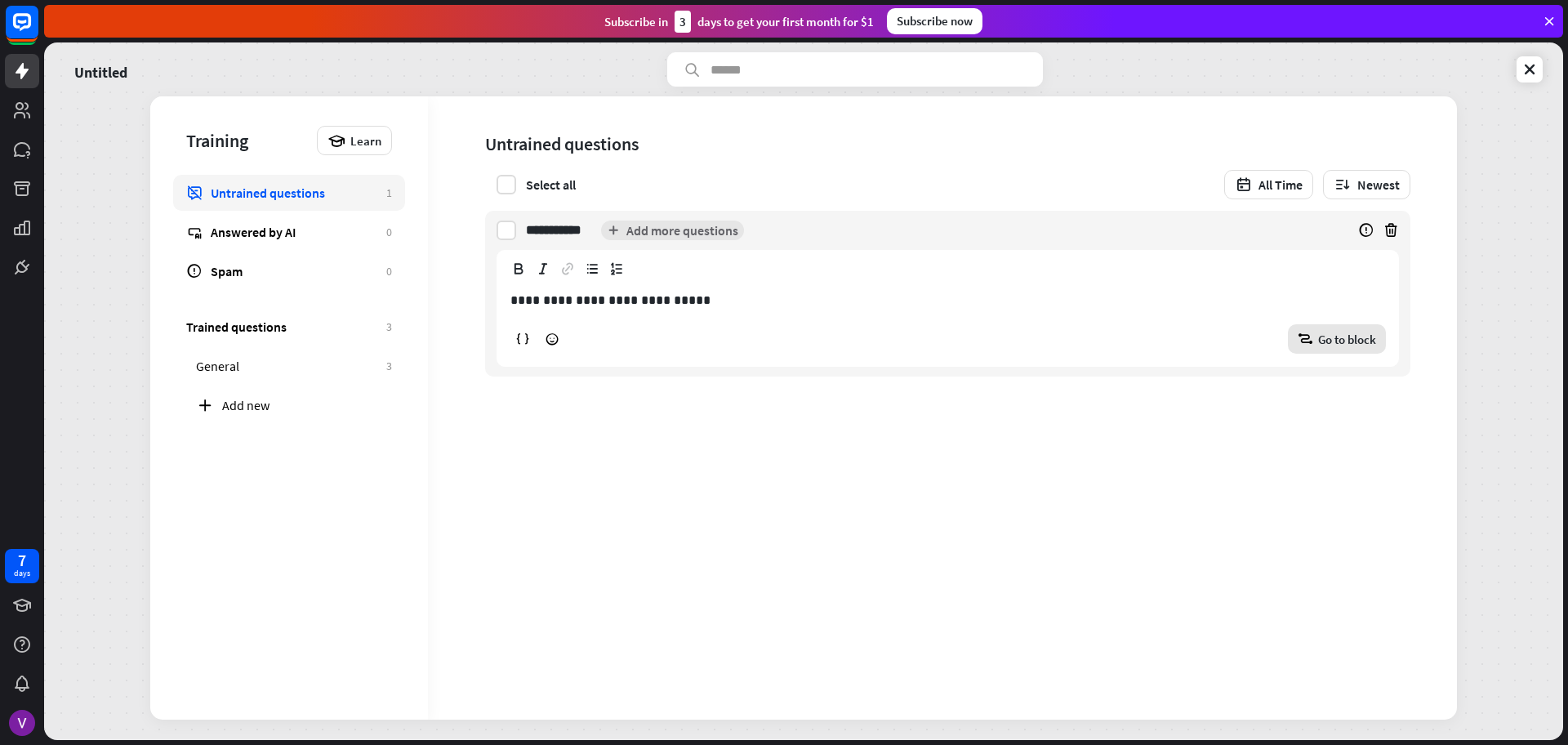 drag, startPoint x: 1350, startPoint y: 330, endPoint x: 1354, endPoint y: 345, distance: 15.524175 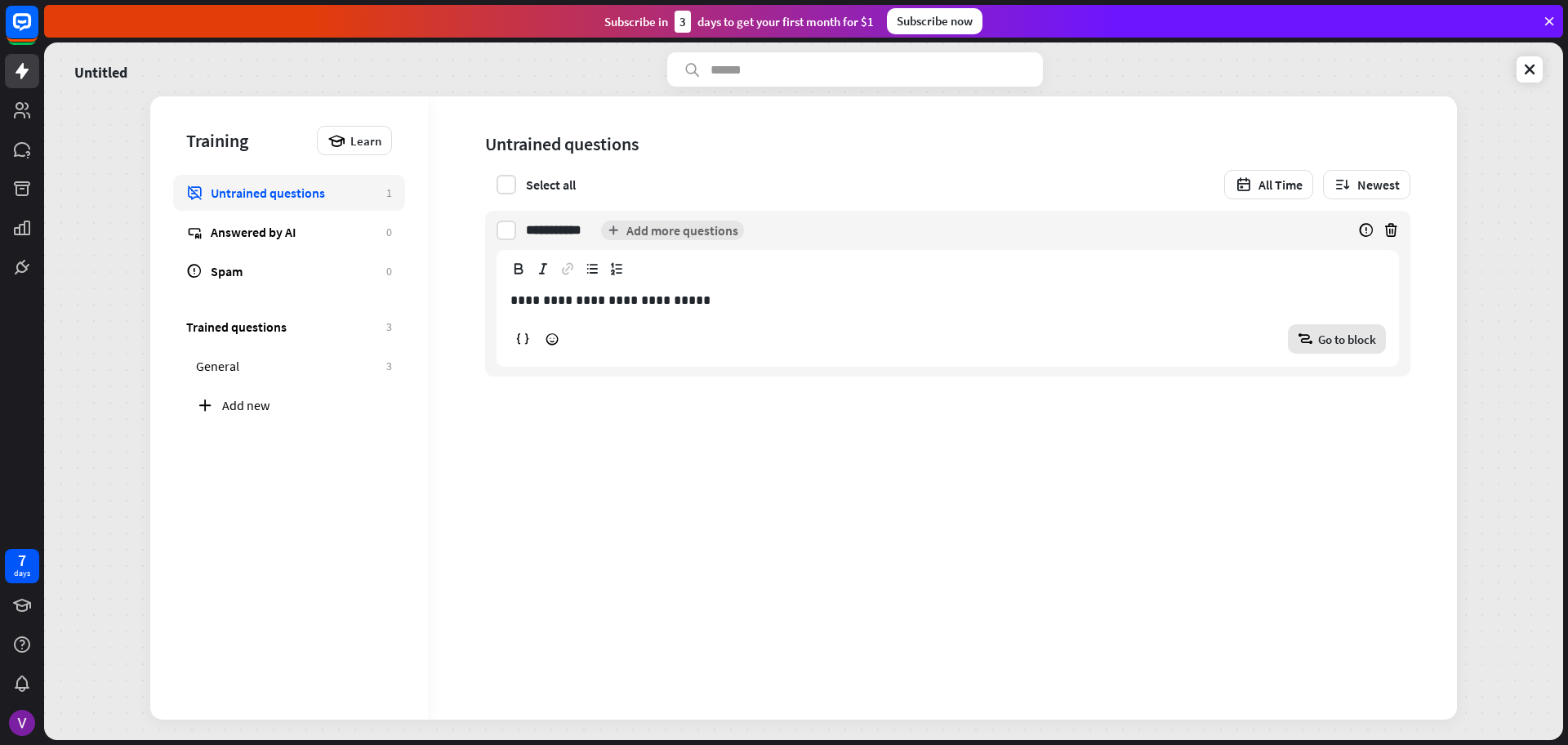 click on "block_goto   Go to block" at bounding box center [1337, 339] 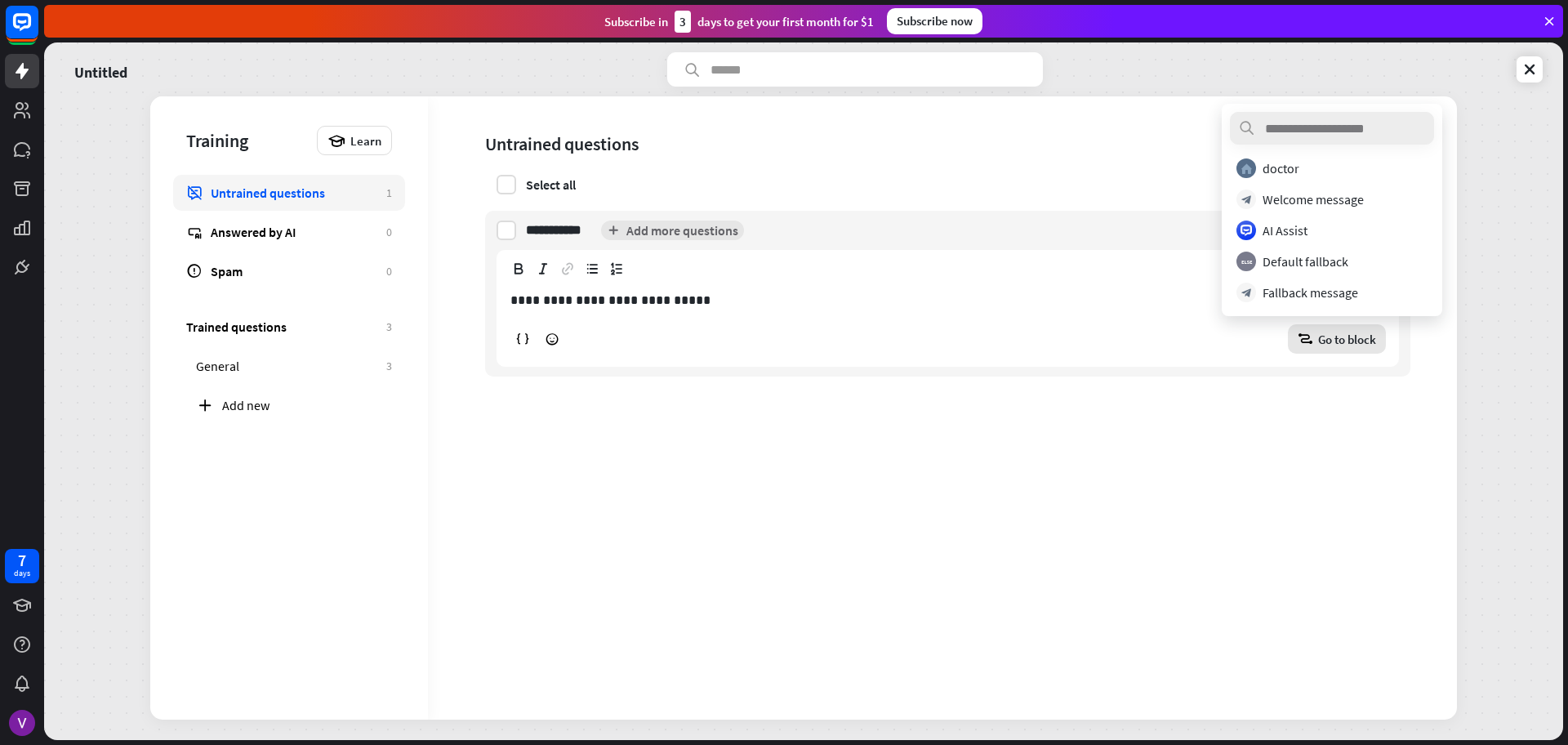 click on "**********" at bounding box center (942, 408) 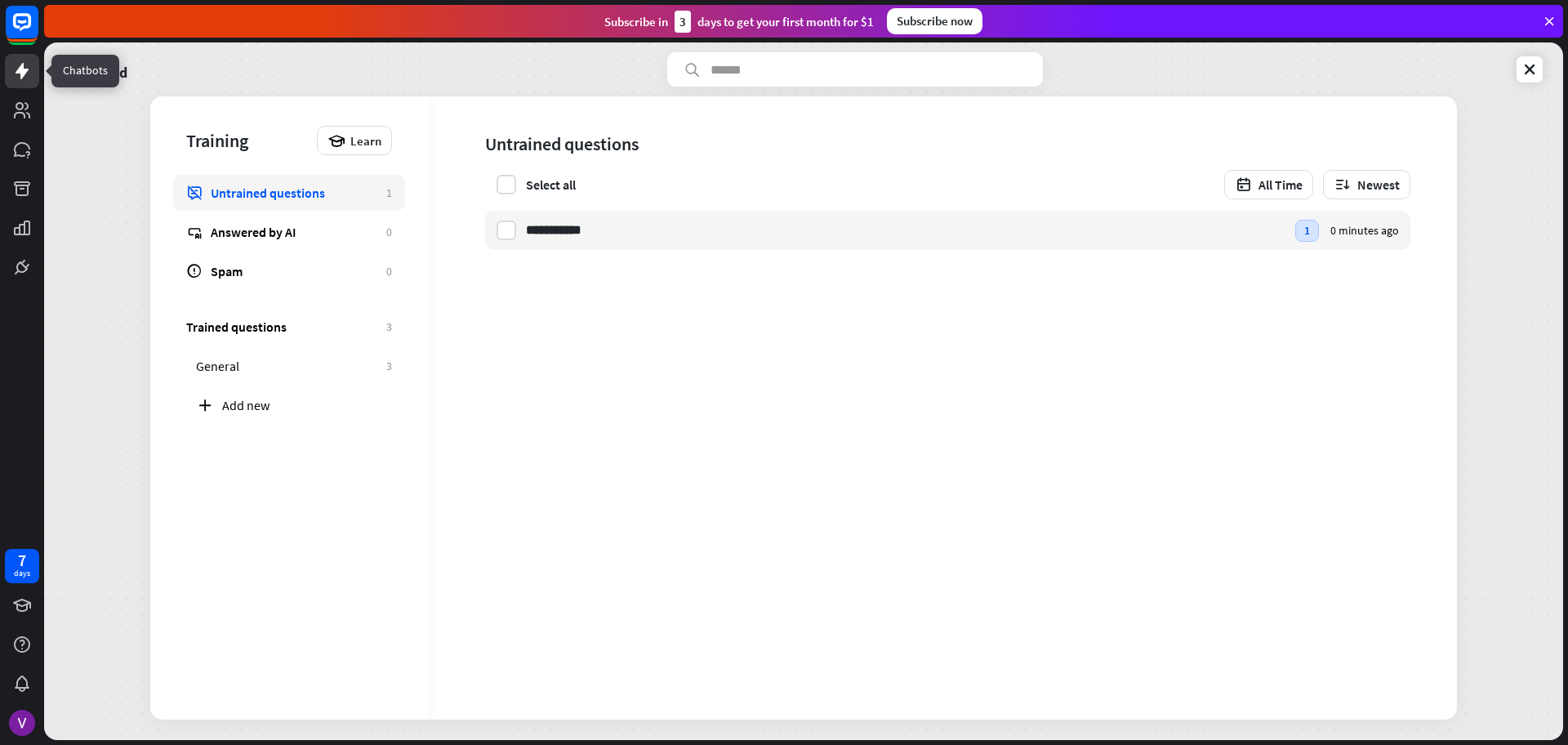 click 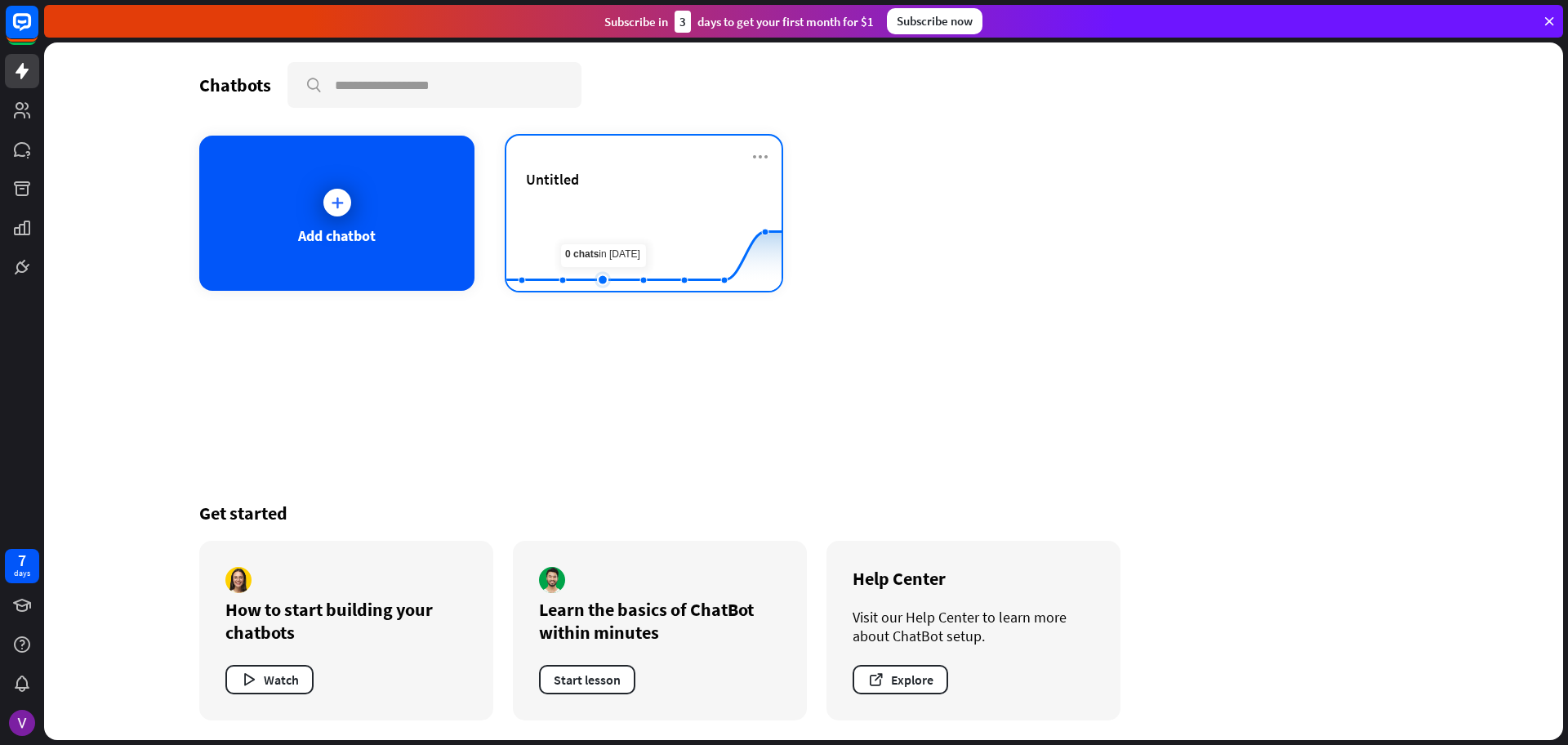 click 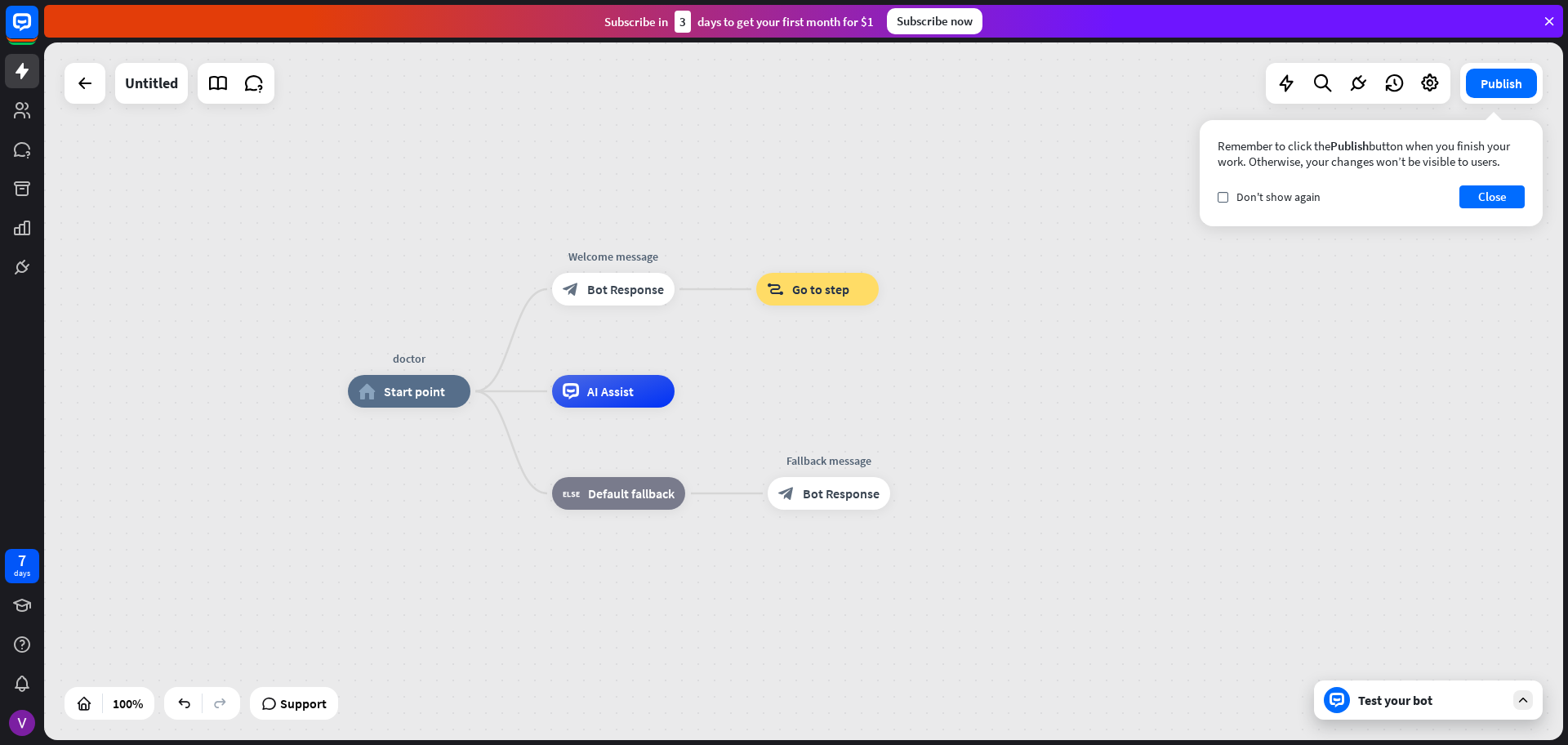 click on "Test your bot" at bounding box center [1432, 700] 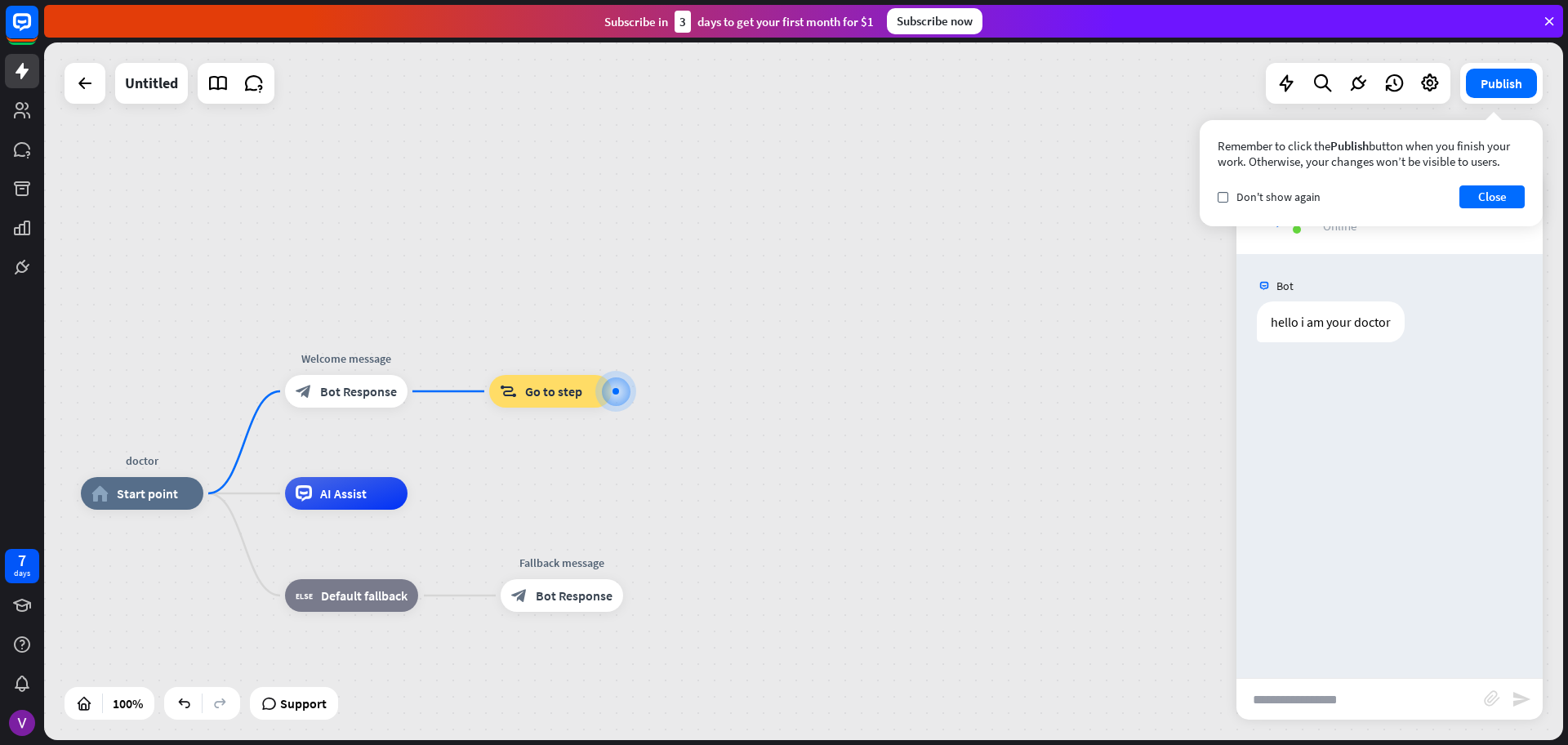 click at bounding box center [1360, 699] 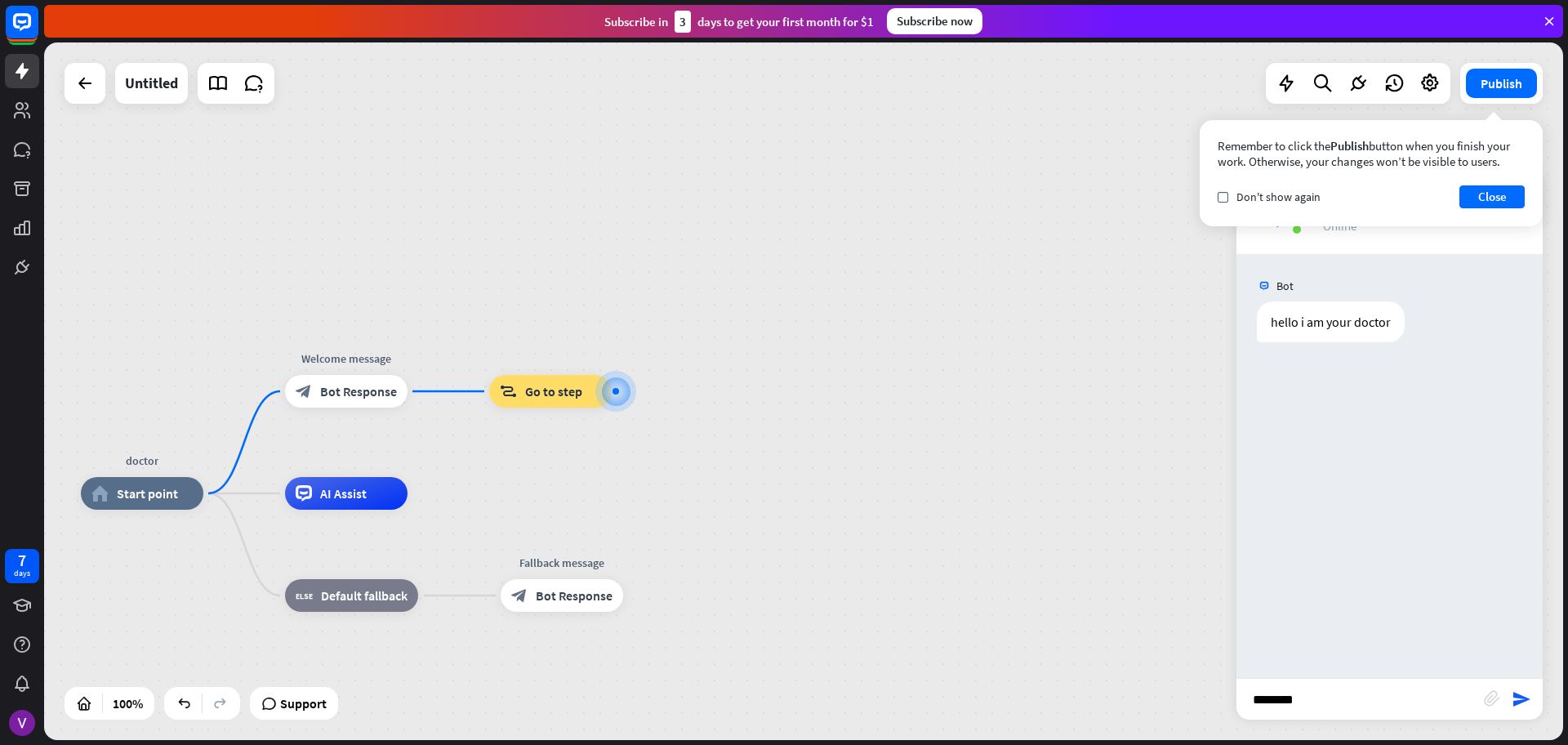 type on "*********" 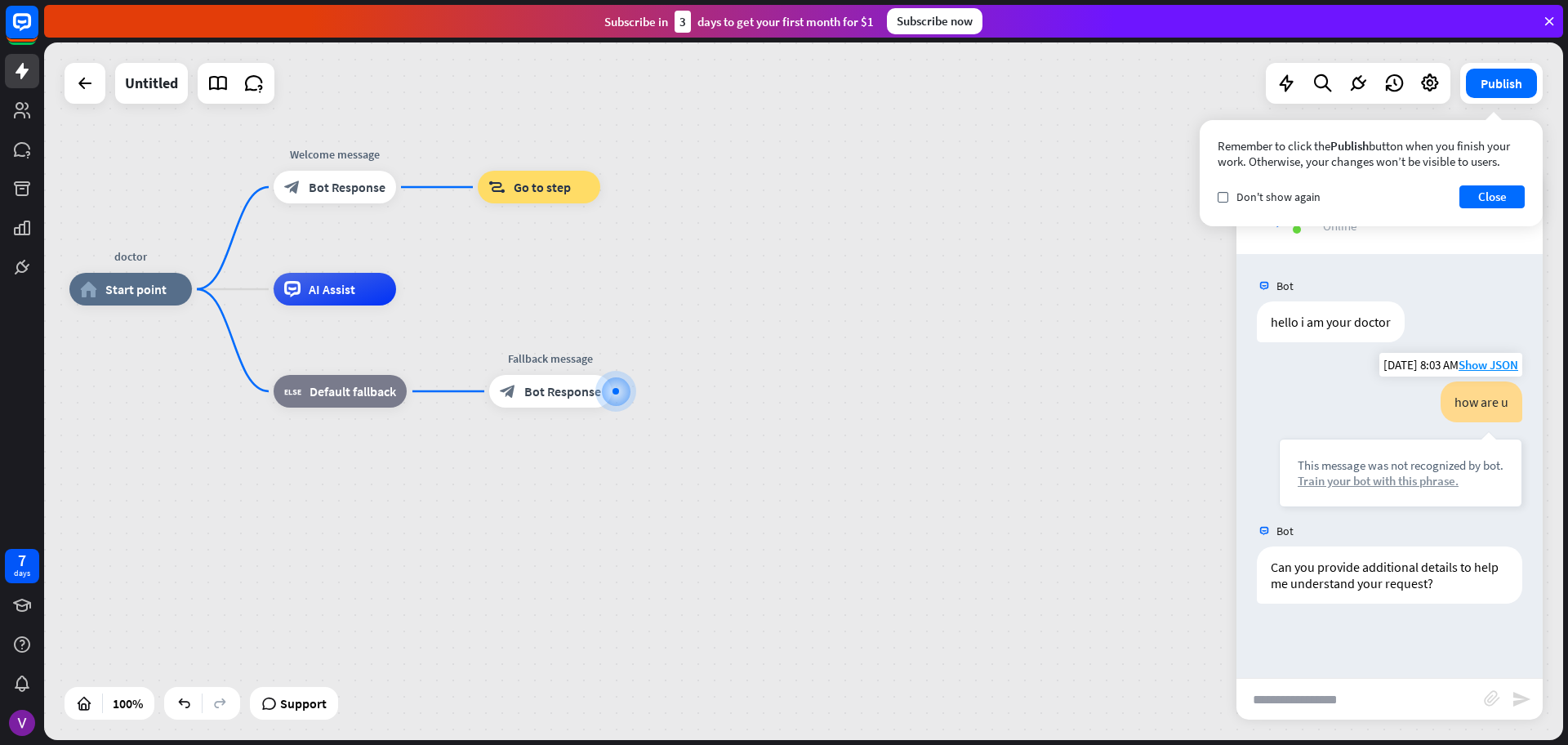 click on "Train your bot with this phrase." at bounding box center (1401, 480) 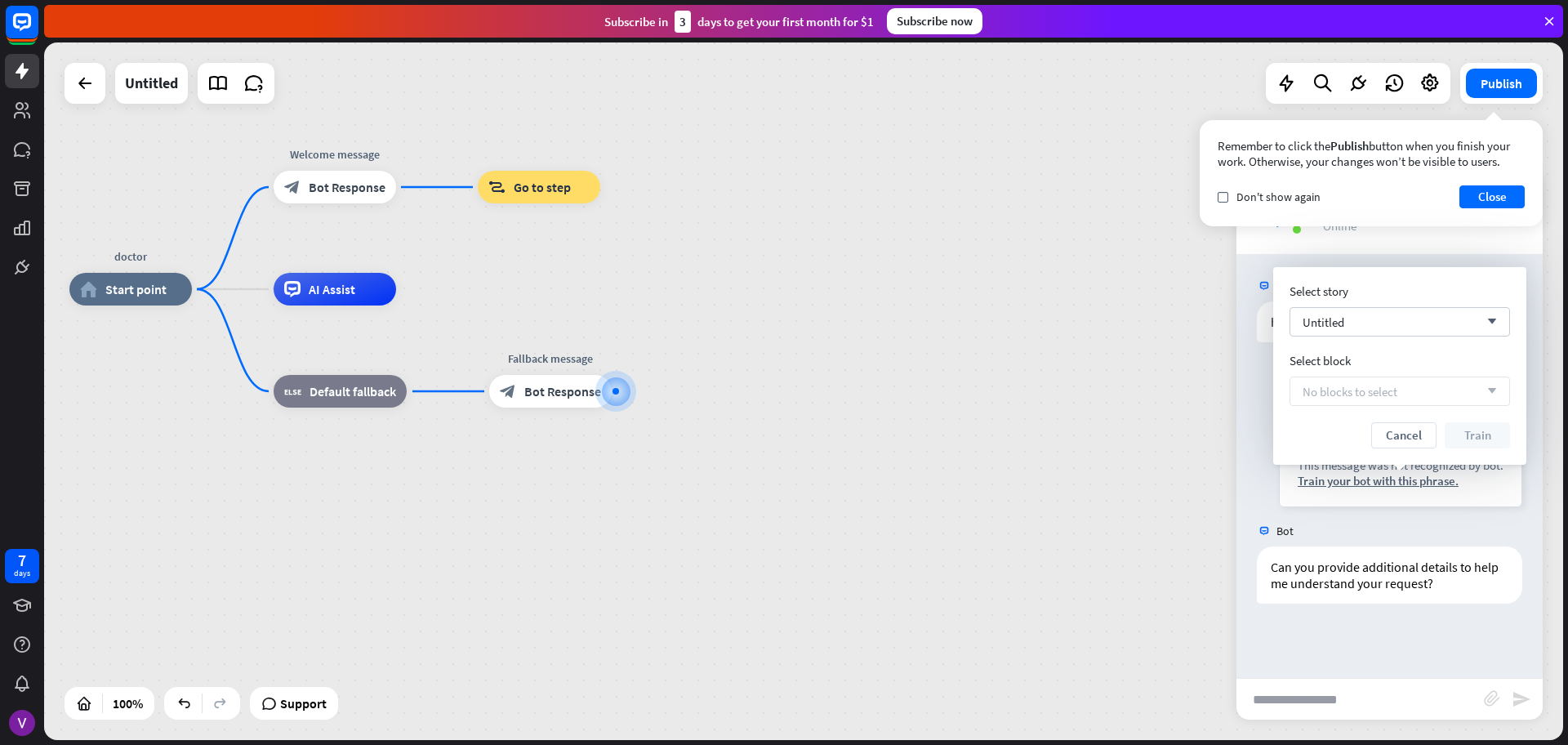 click on "No blocks to select
arrow_down" at bounding box center [1400, 391] 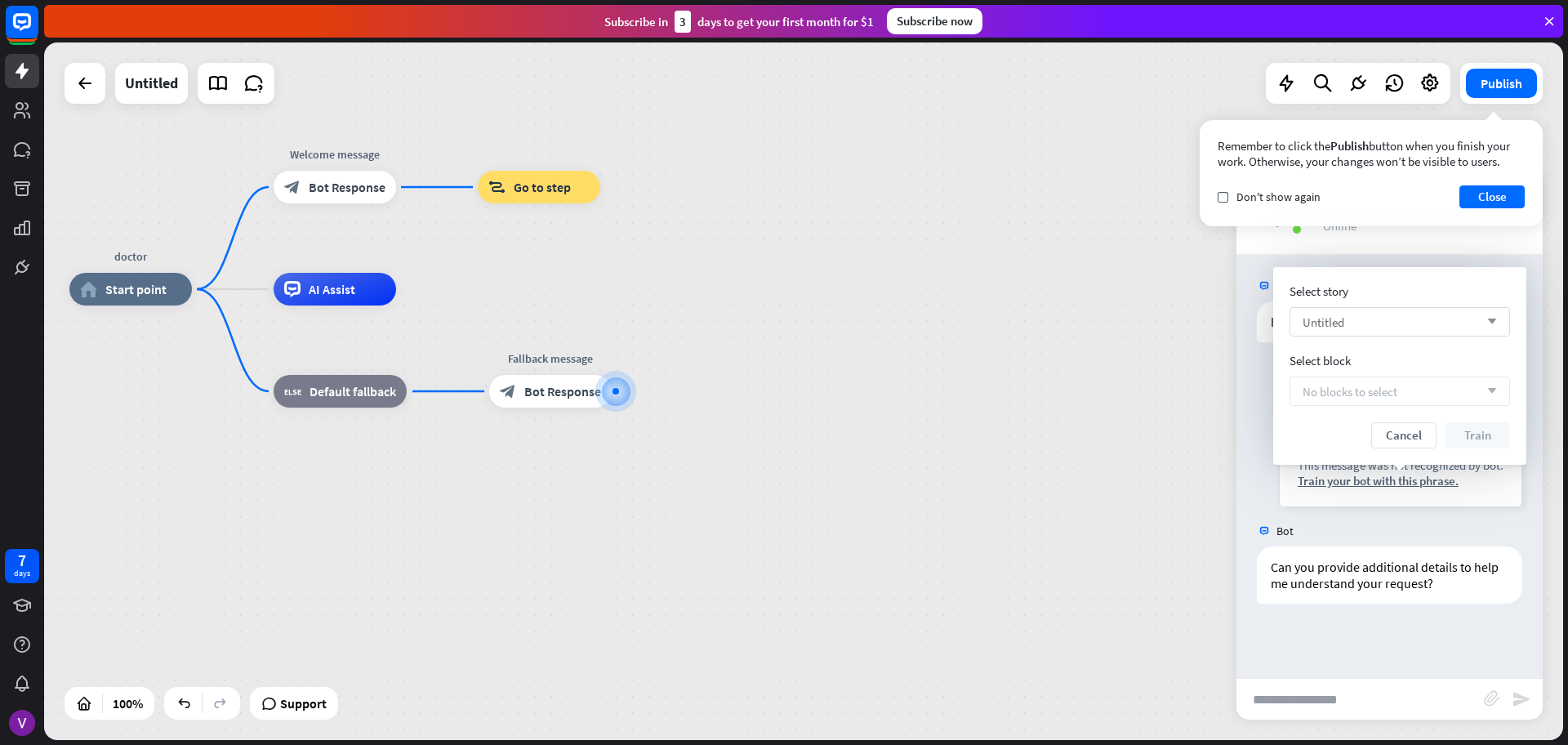 click on "Untitled
arrow_down" at bounding box center (1400, 322) 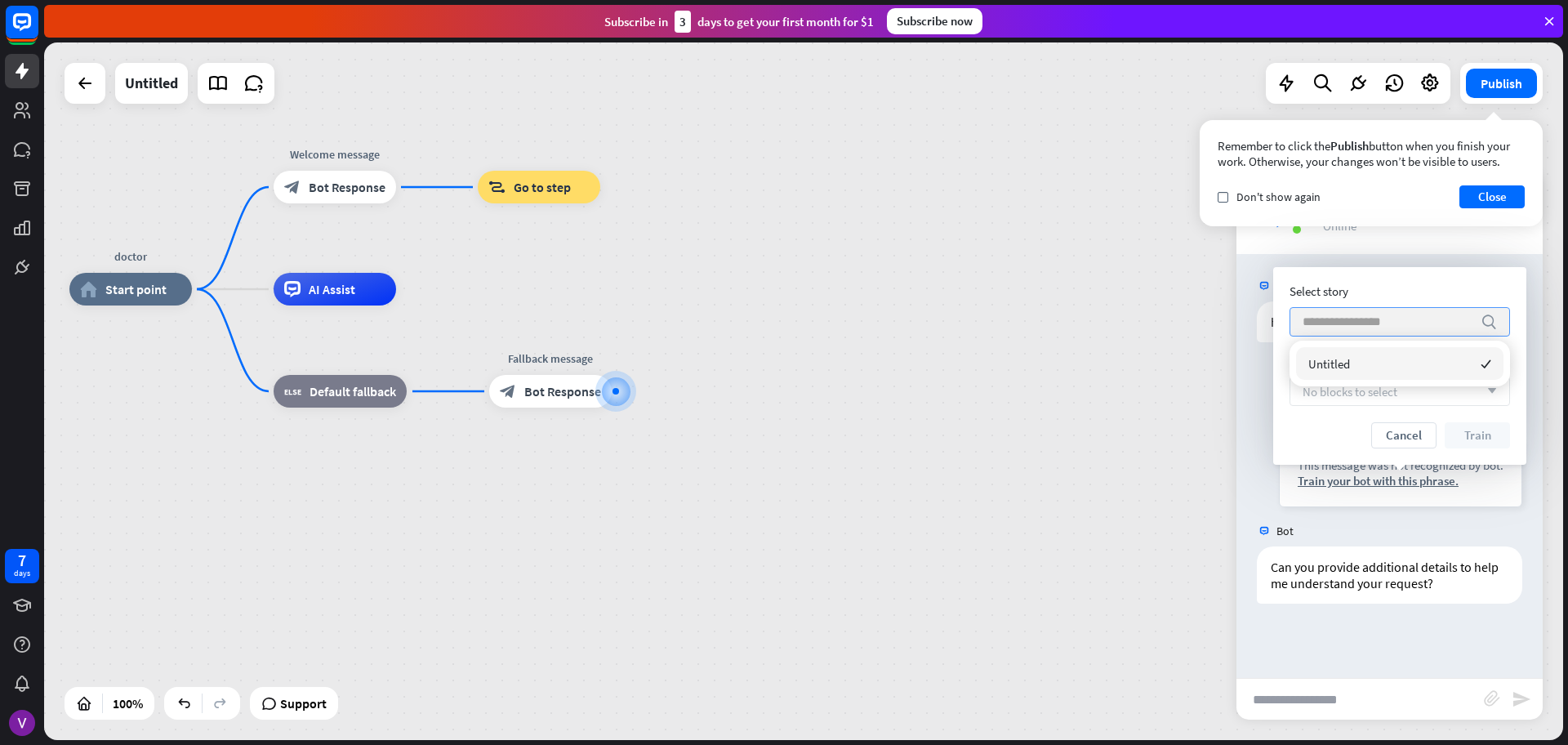 click at bounding box center (1388, 322) 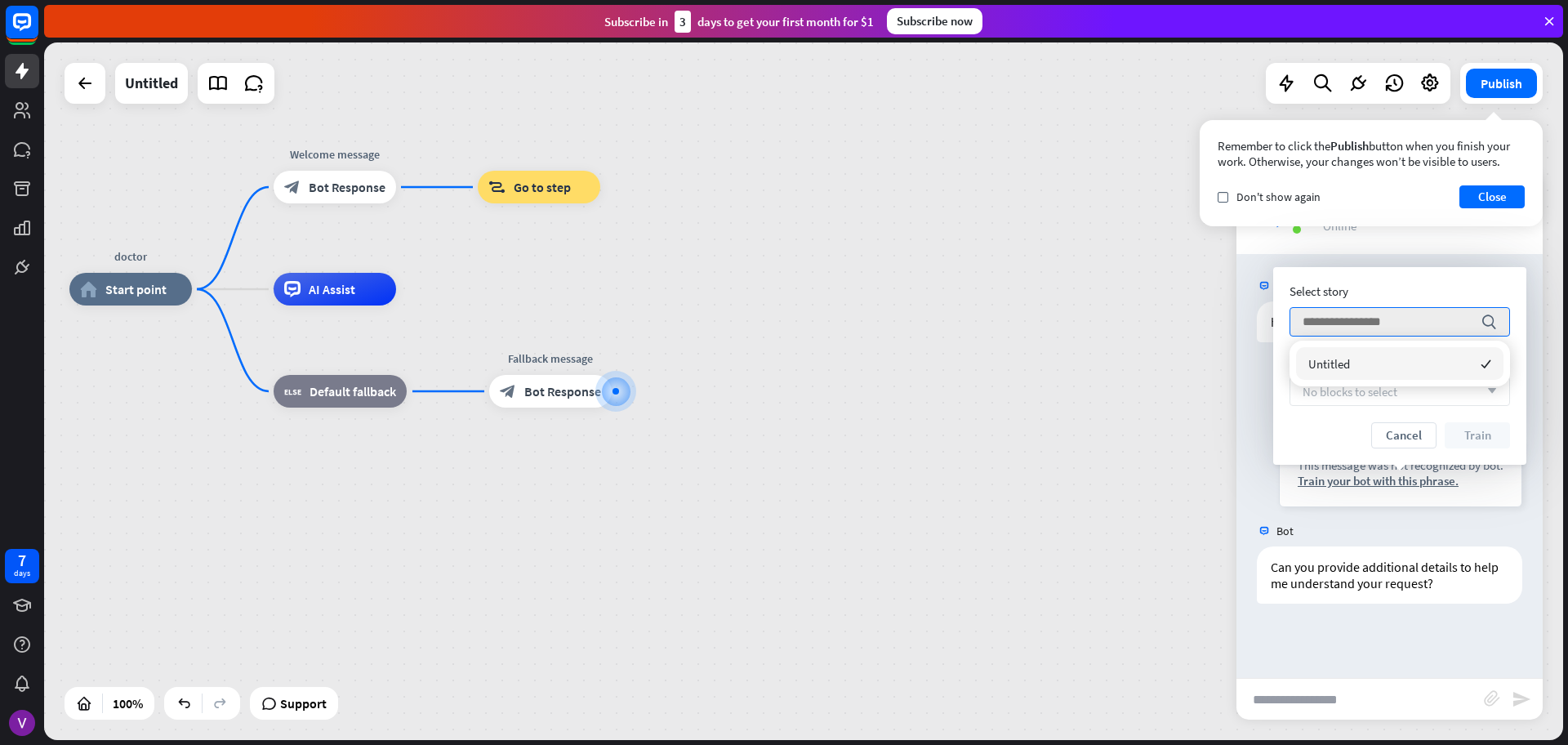 click on "Untitled
checked" at bounding box center [1400, 364] 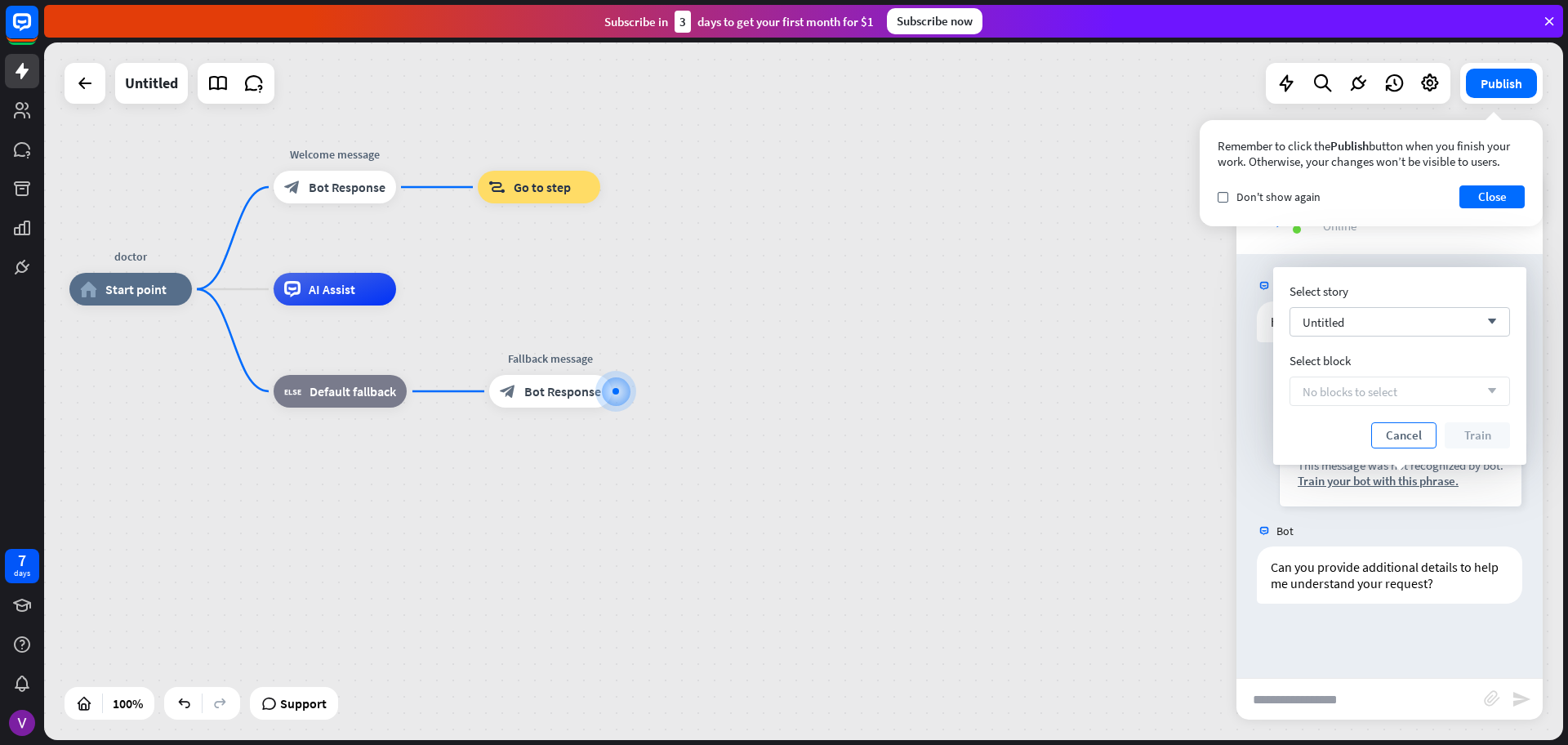 click on "Cancel" at bounding box center (1404, 435) 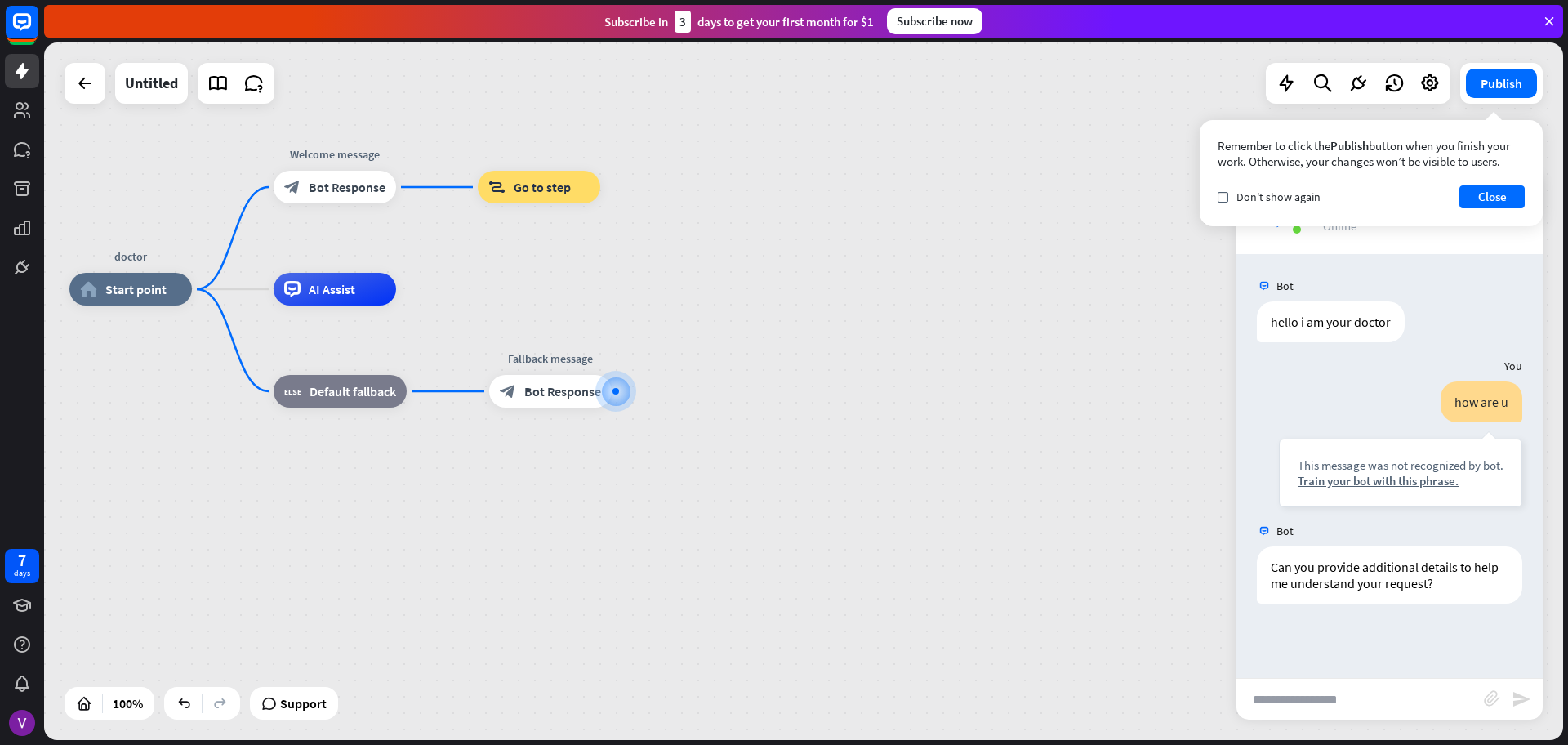 click at bounding box center (1360, 699) 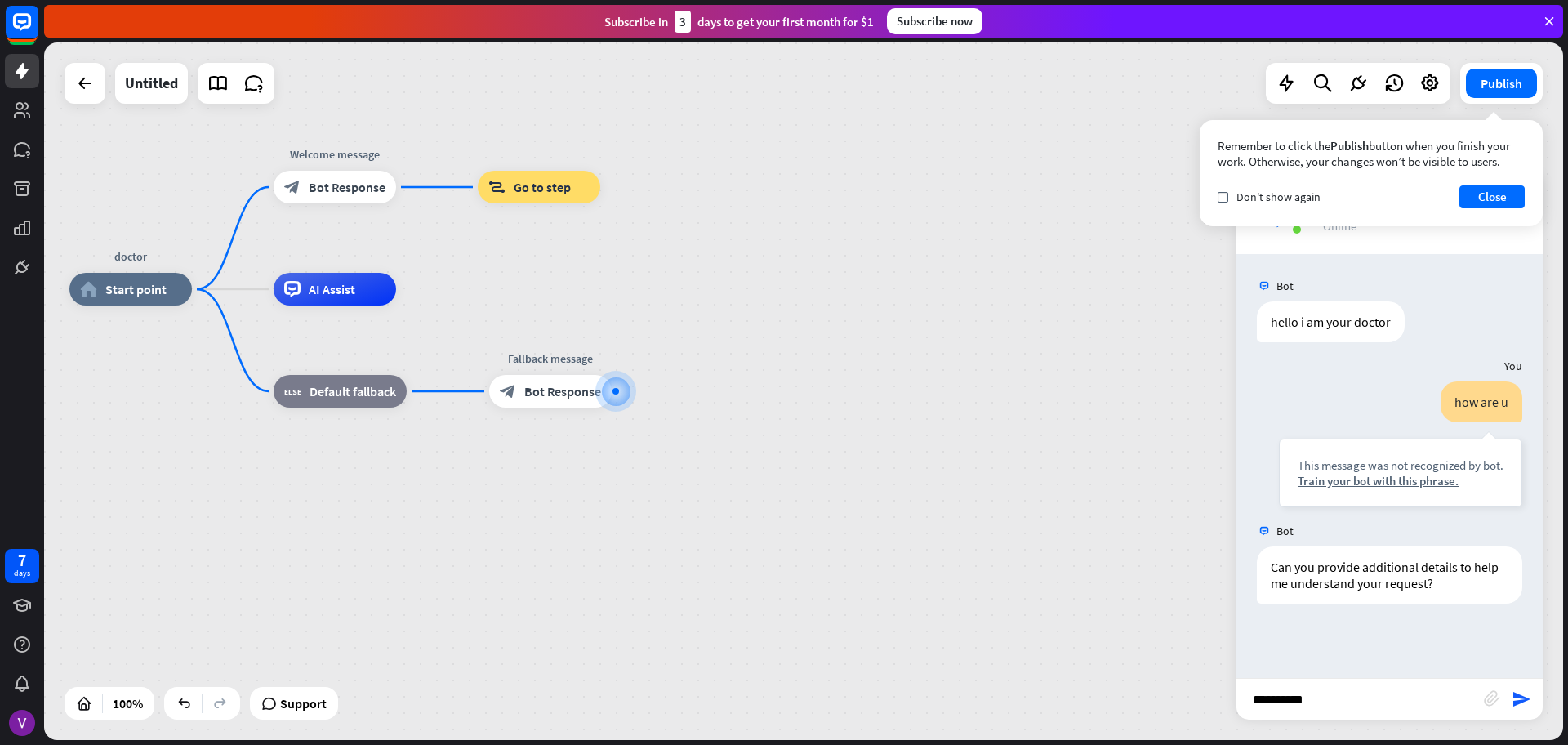 type on "**********" 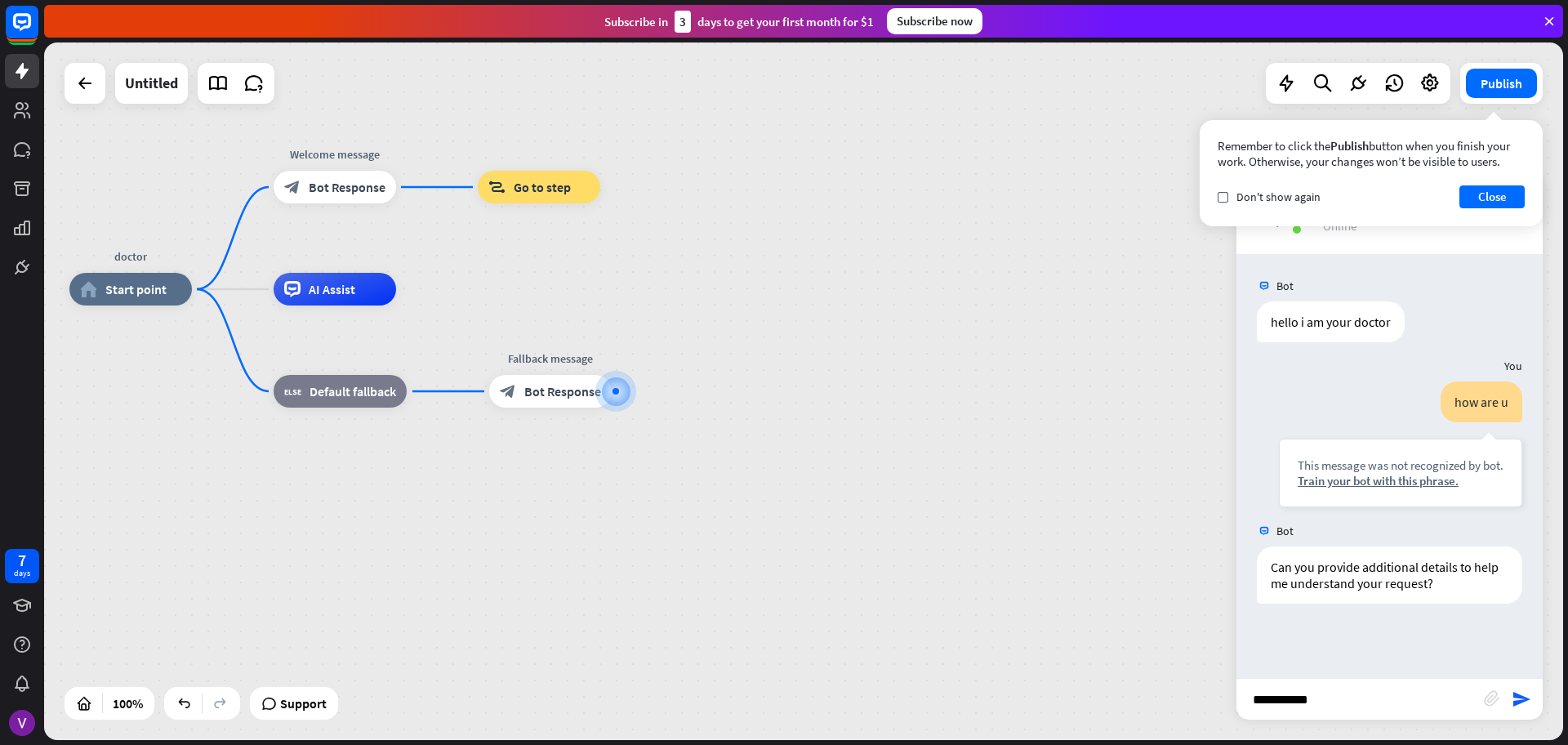 type 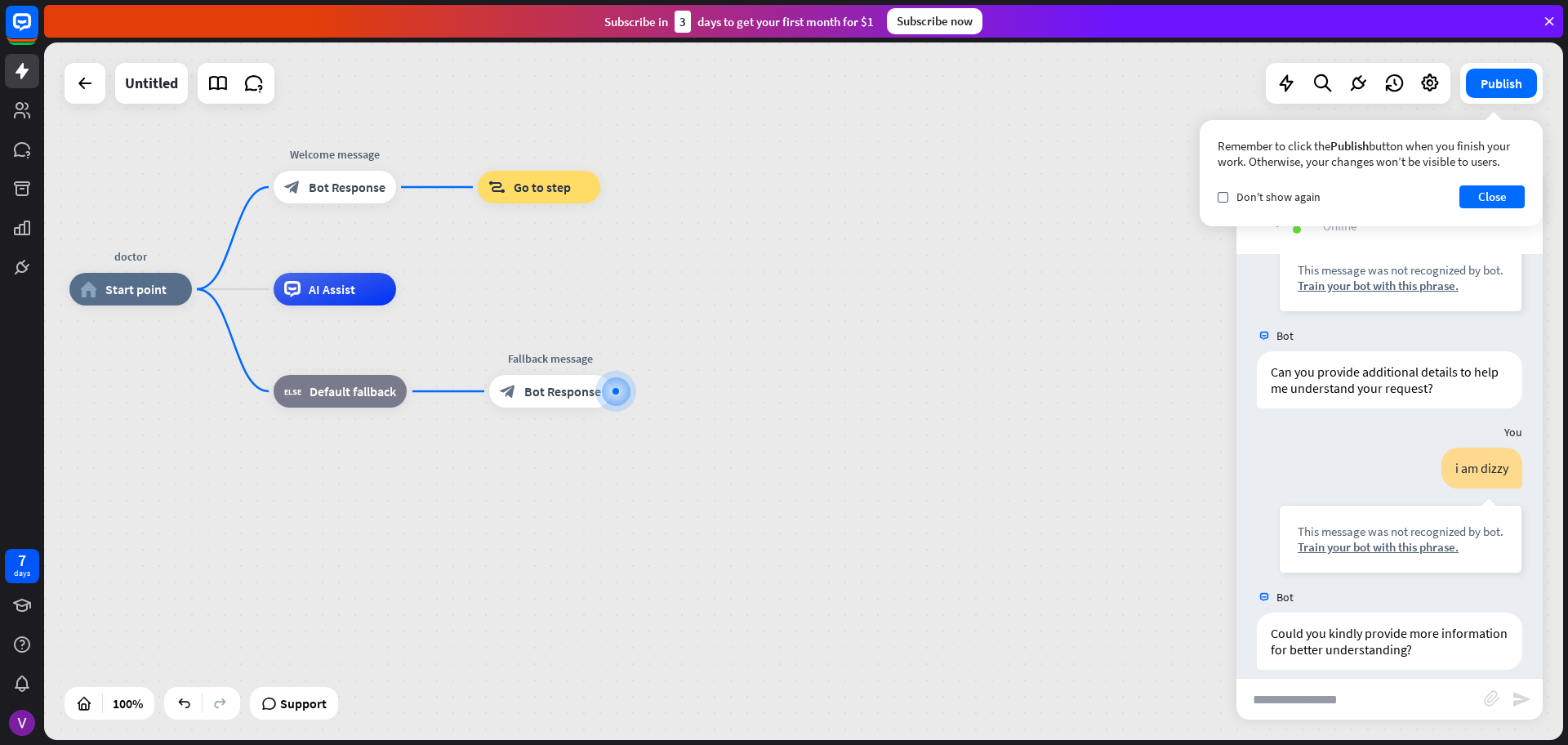 scroll, scrollTop: 212, scrollLeft: 0, axis: vertical 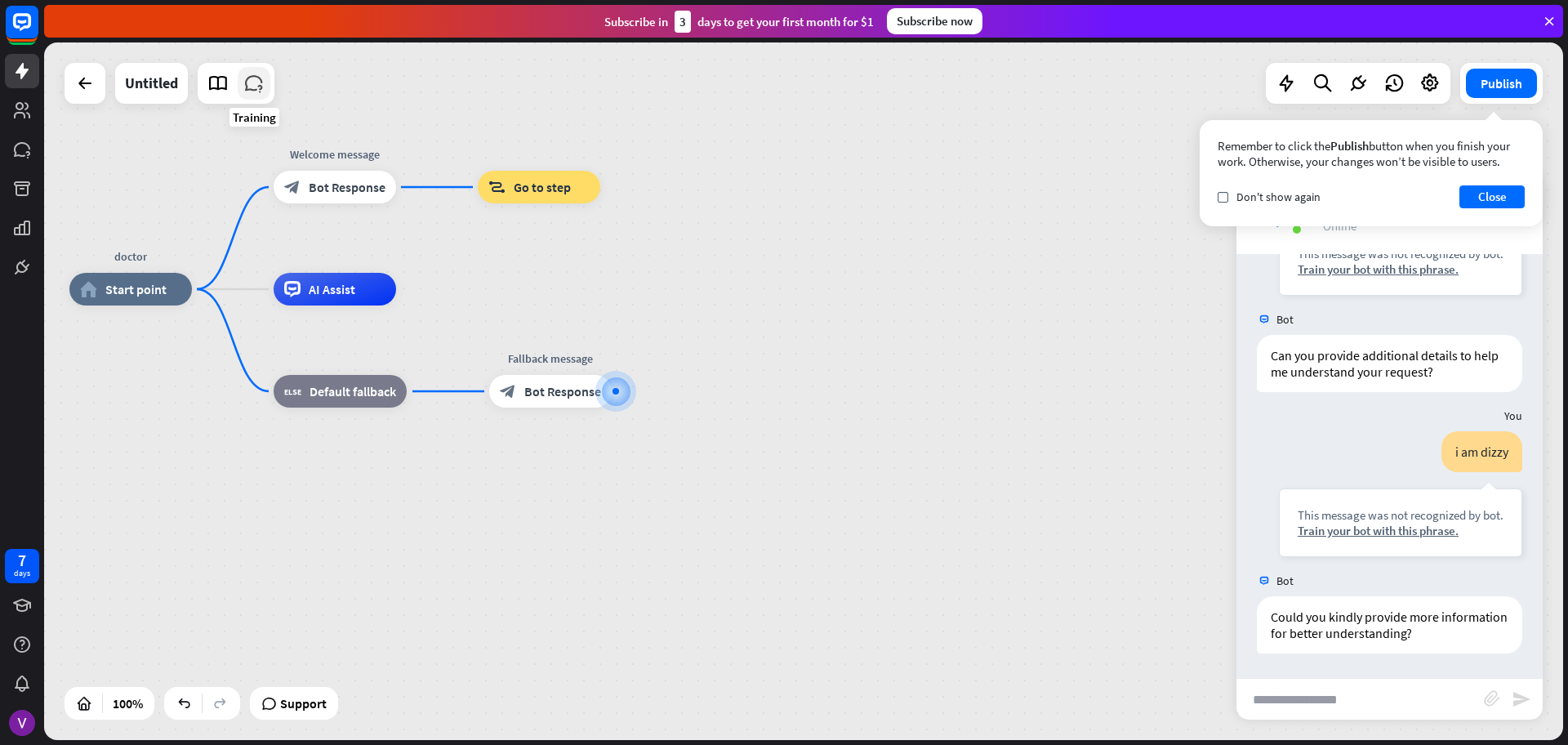 click at bounding box center [254, 83] 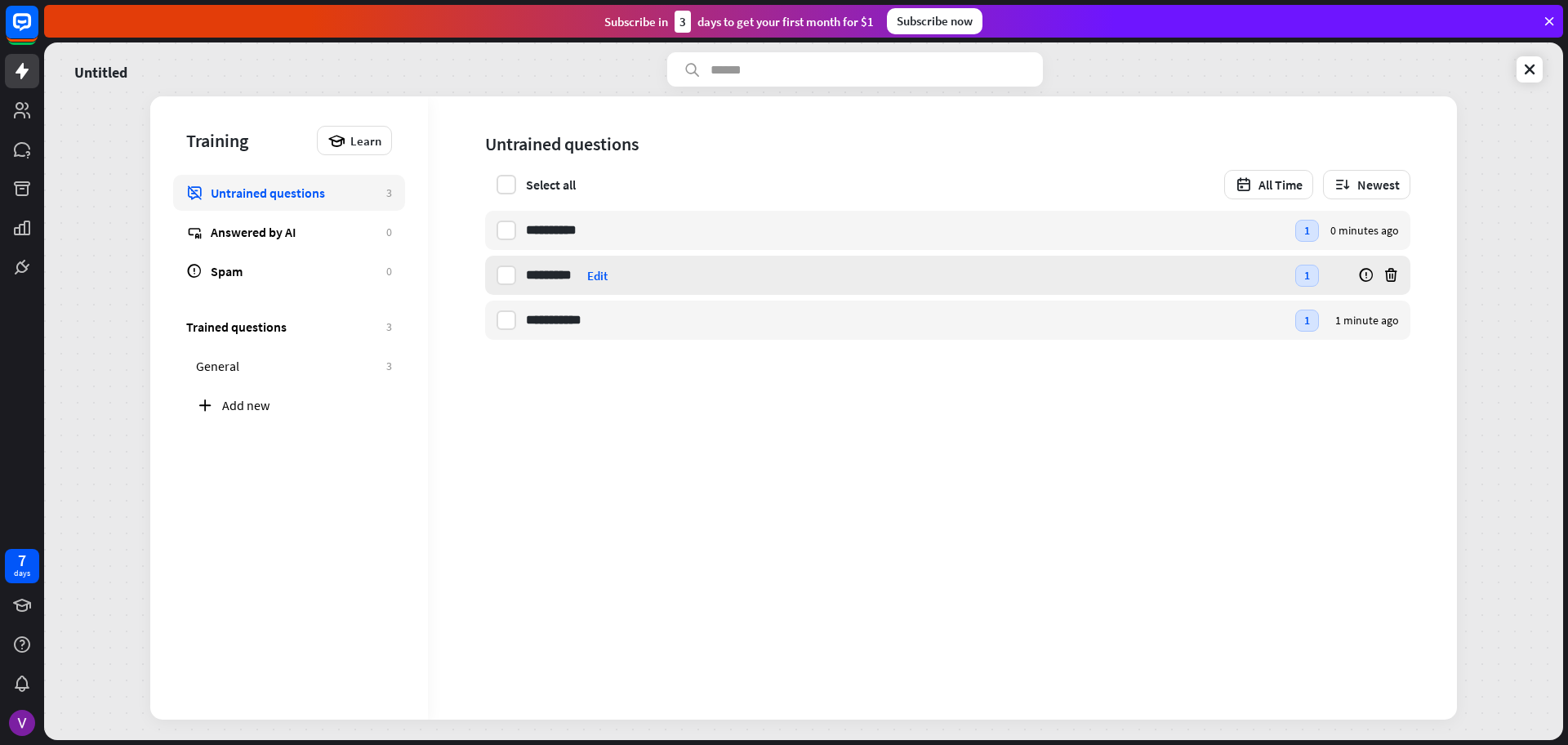 click on "Edit" at bounding box center (597, 275) 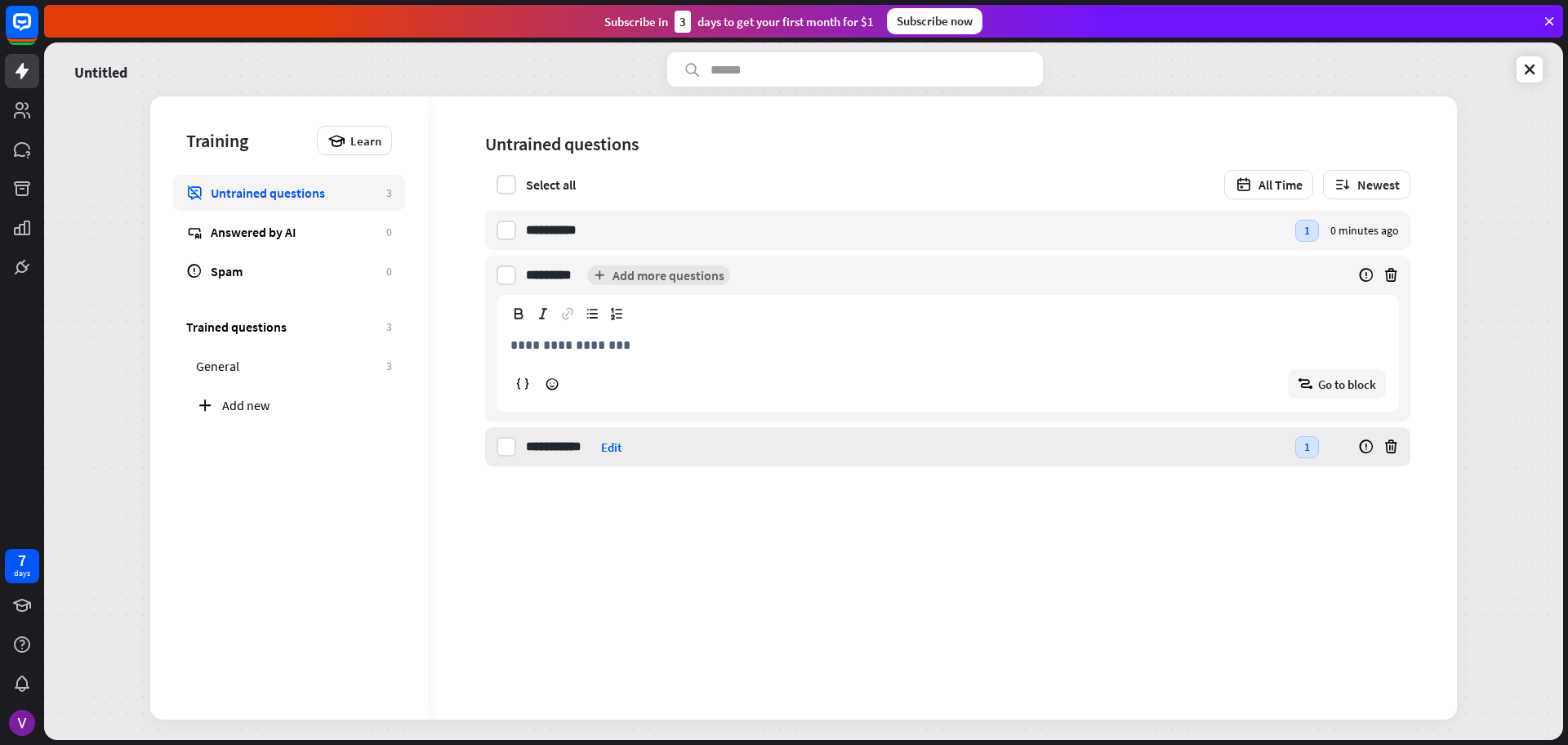 click on "**********" at bounding box center (560, 447) 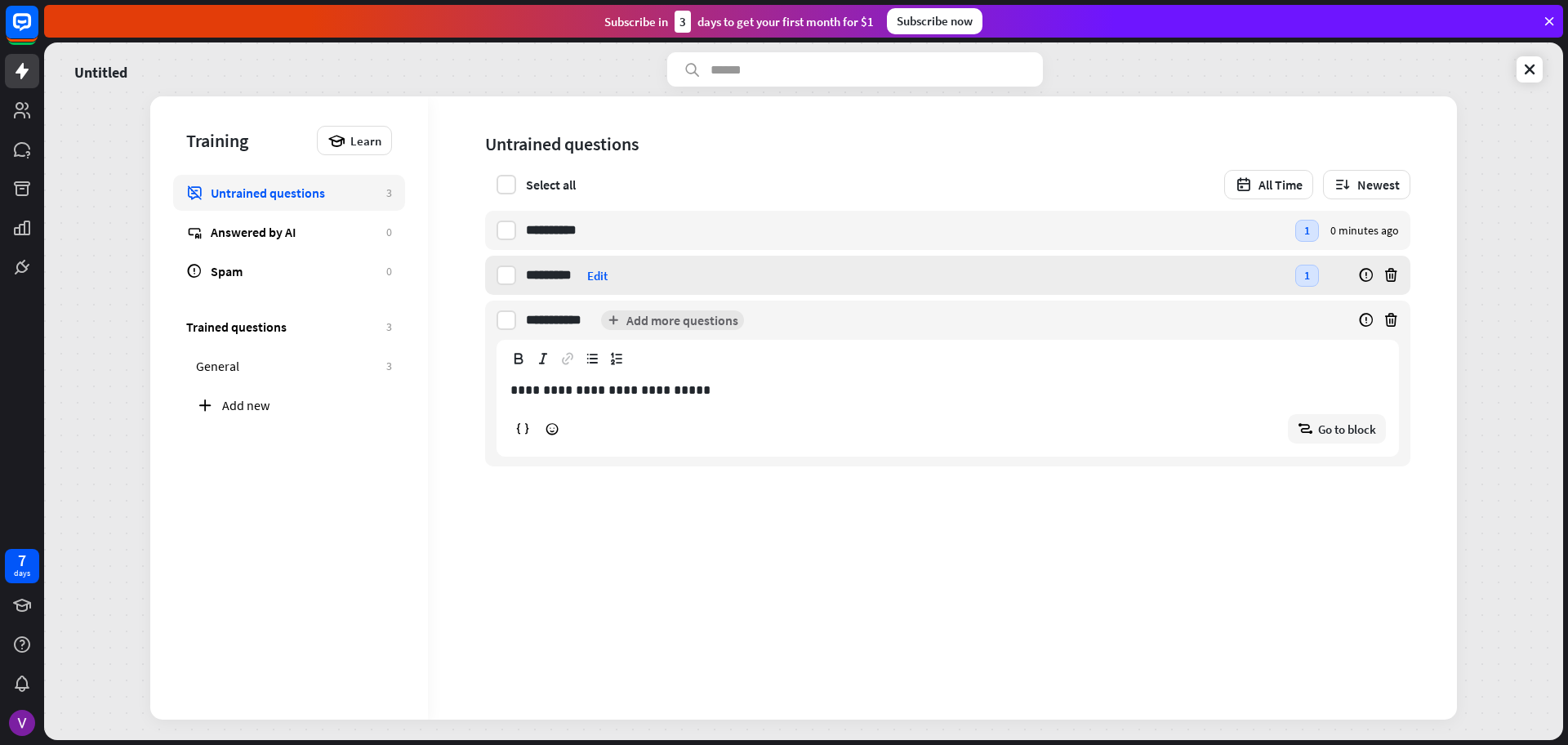 click on "**********" at bounding box center (917, 320) 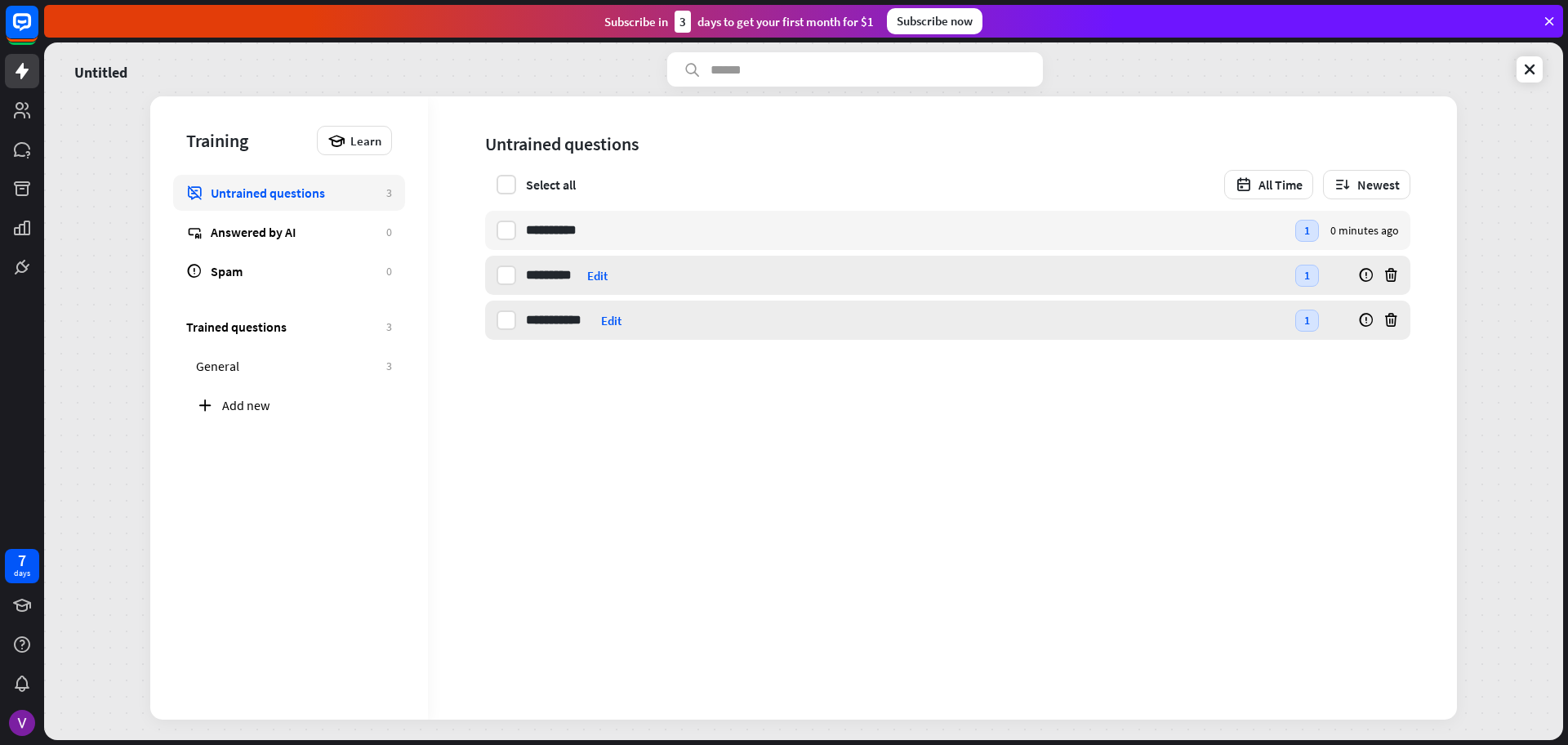 click on "**********" at bounding box center [906, 320] 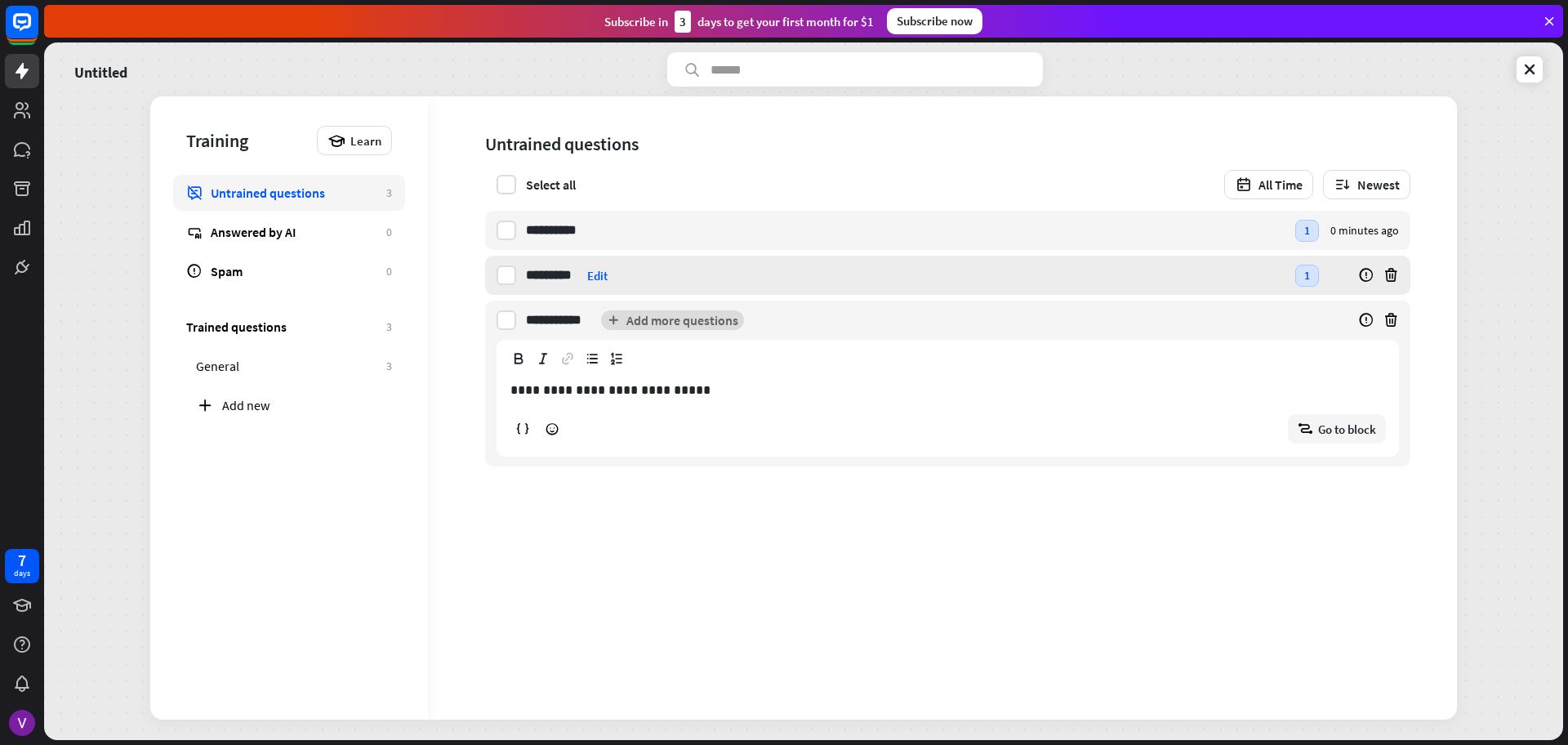 click on "Add more questions" at bounding box center [672, 320] 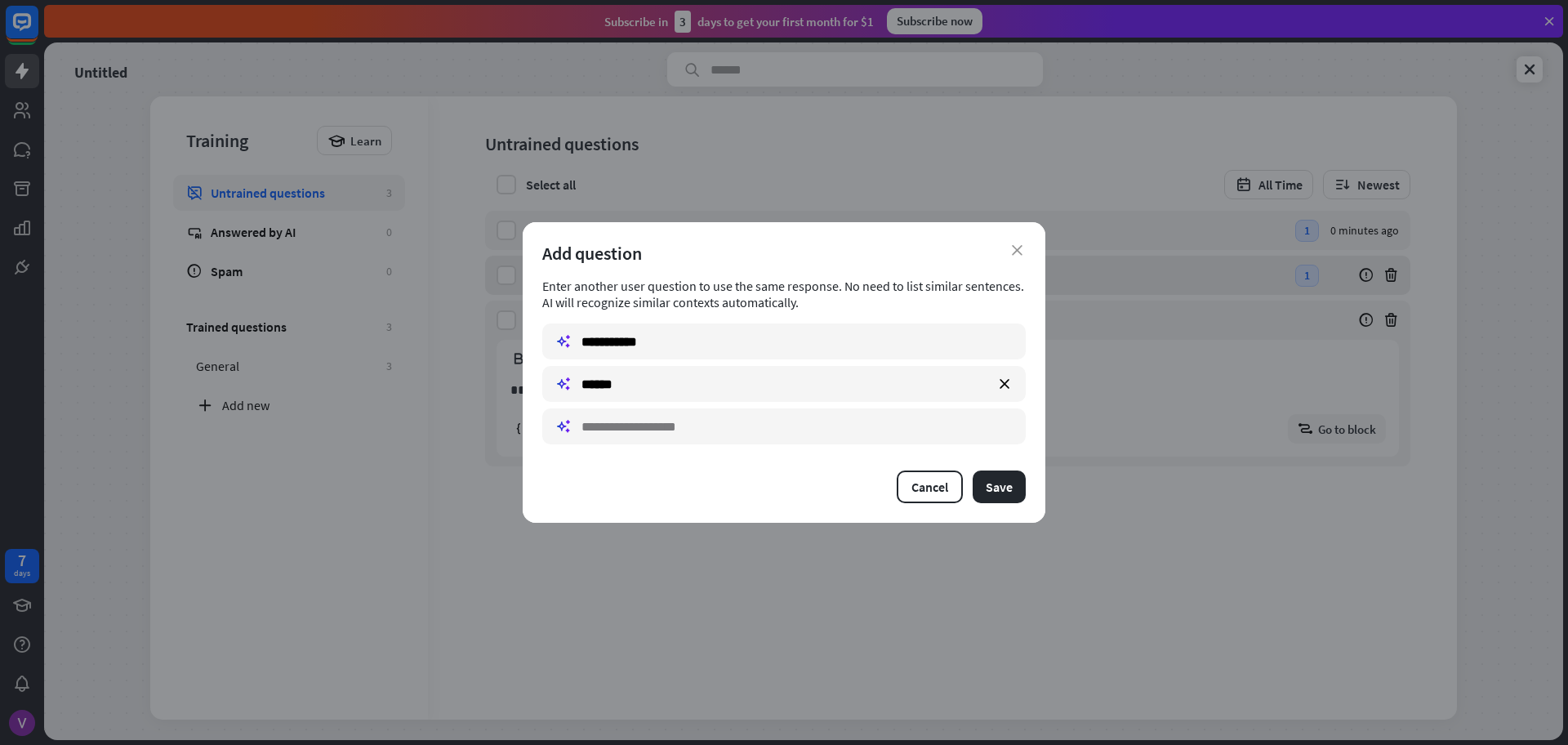 type on "*******" 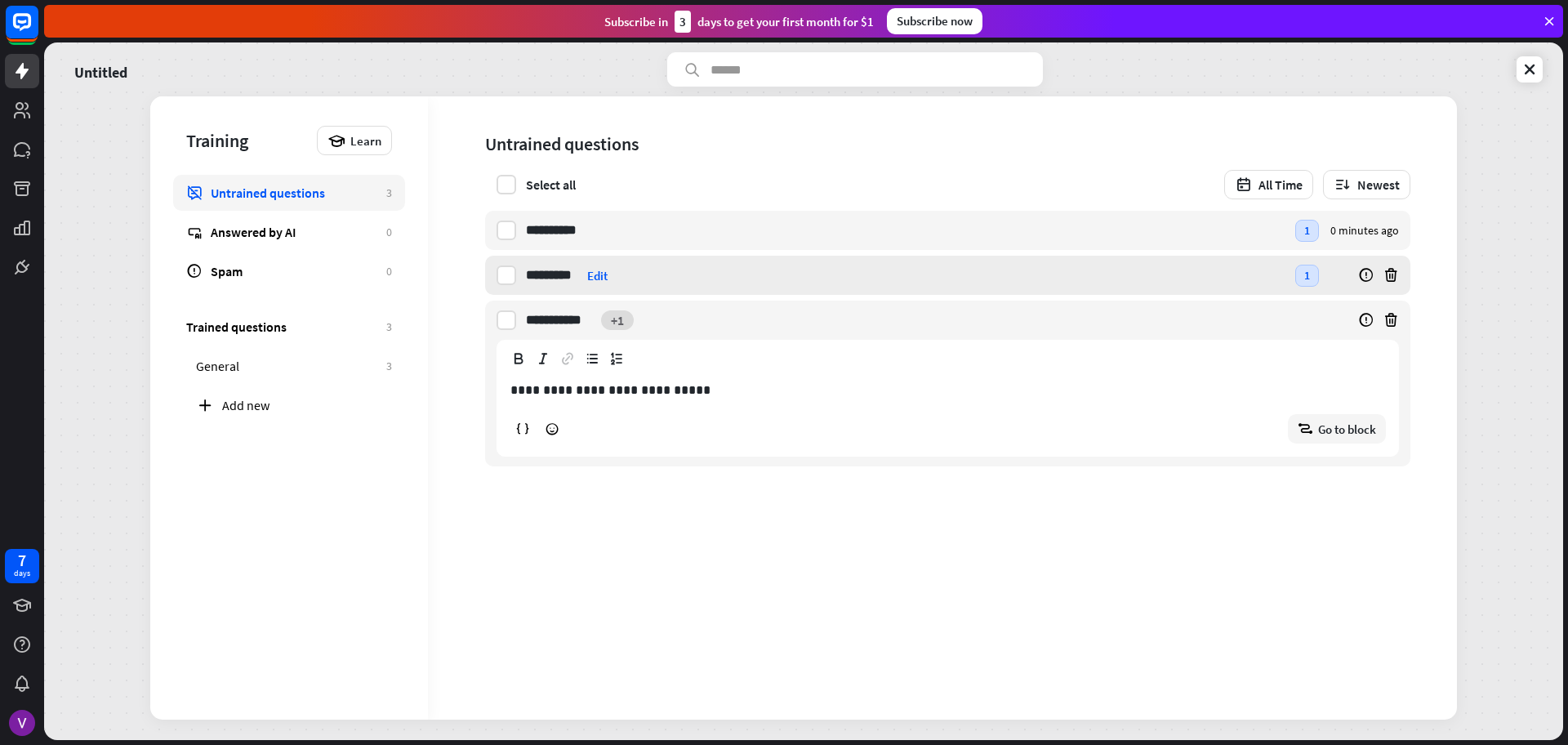 click on "+1" at bounding box center [617, 320] 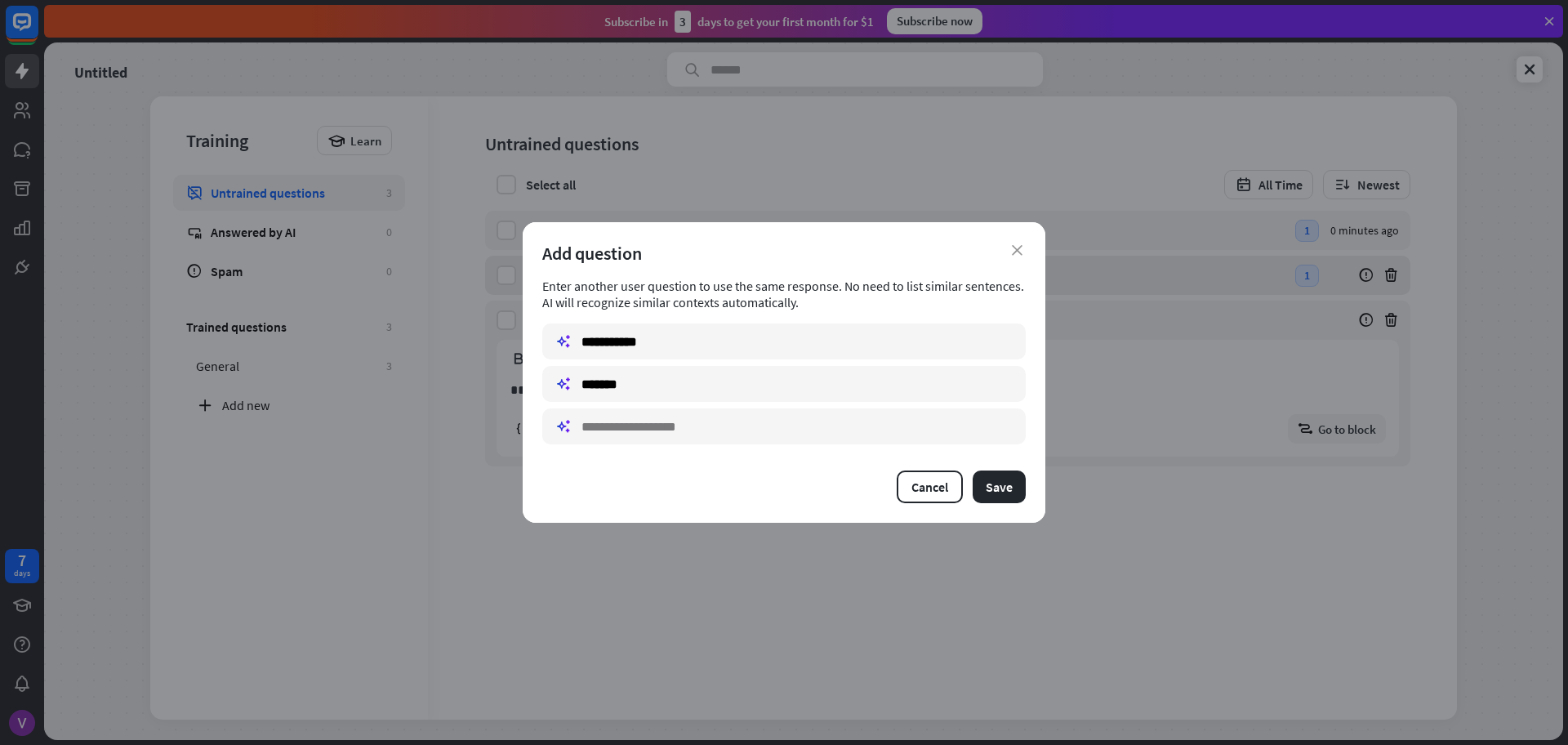 click on "Add question" at bounding box center (784, 253) 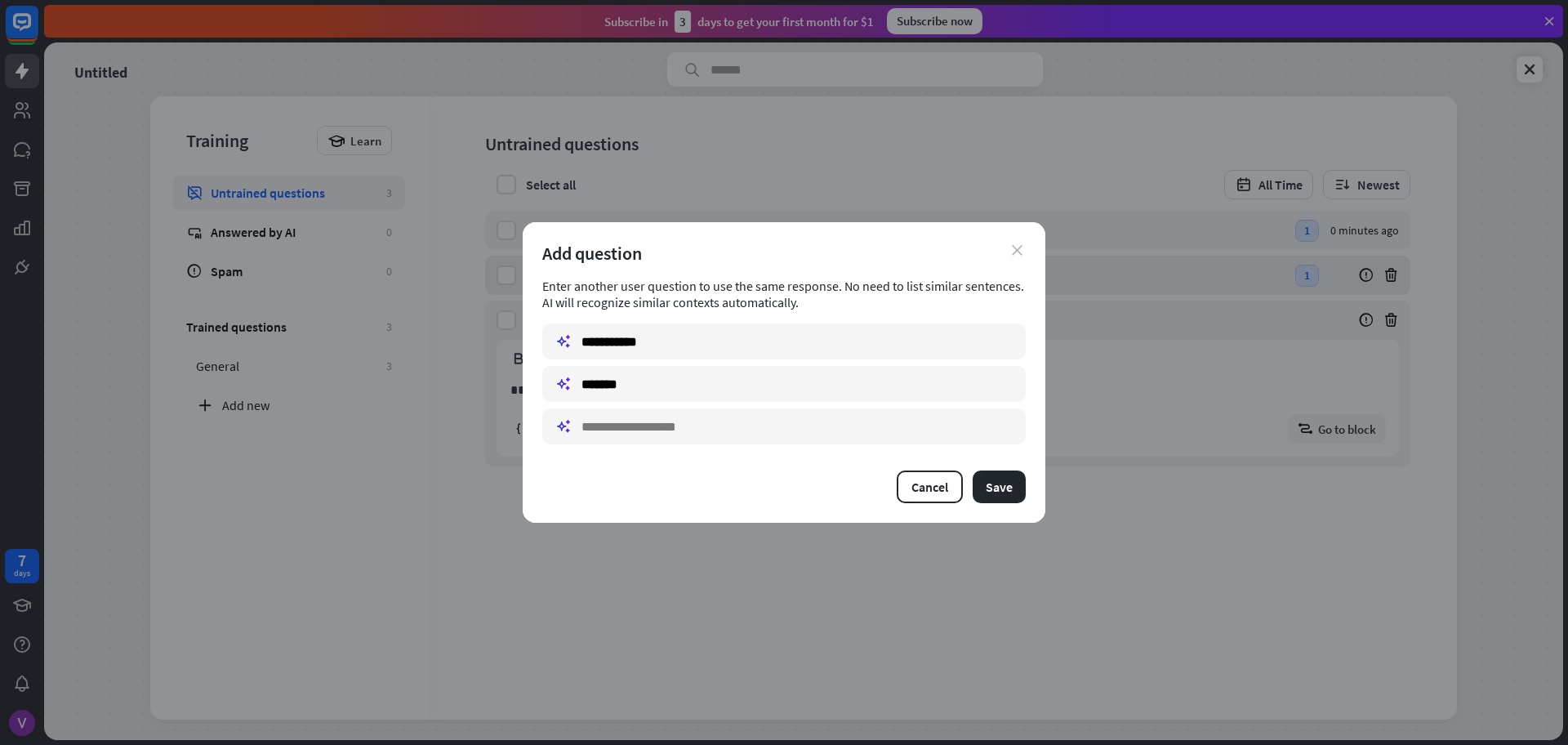 click on "close" at bounding box center [1017, 250] 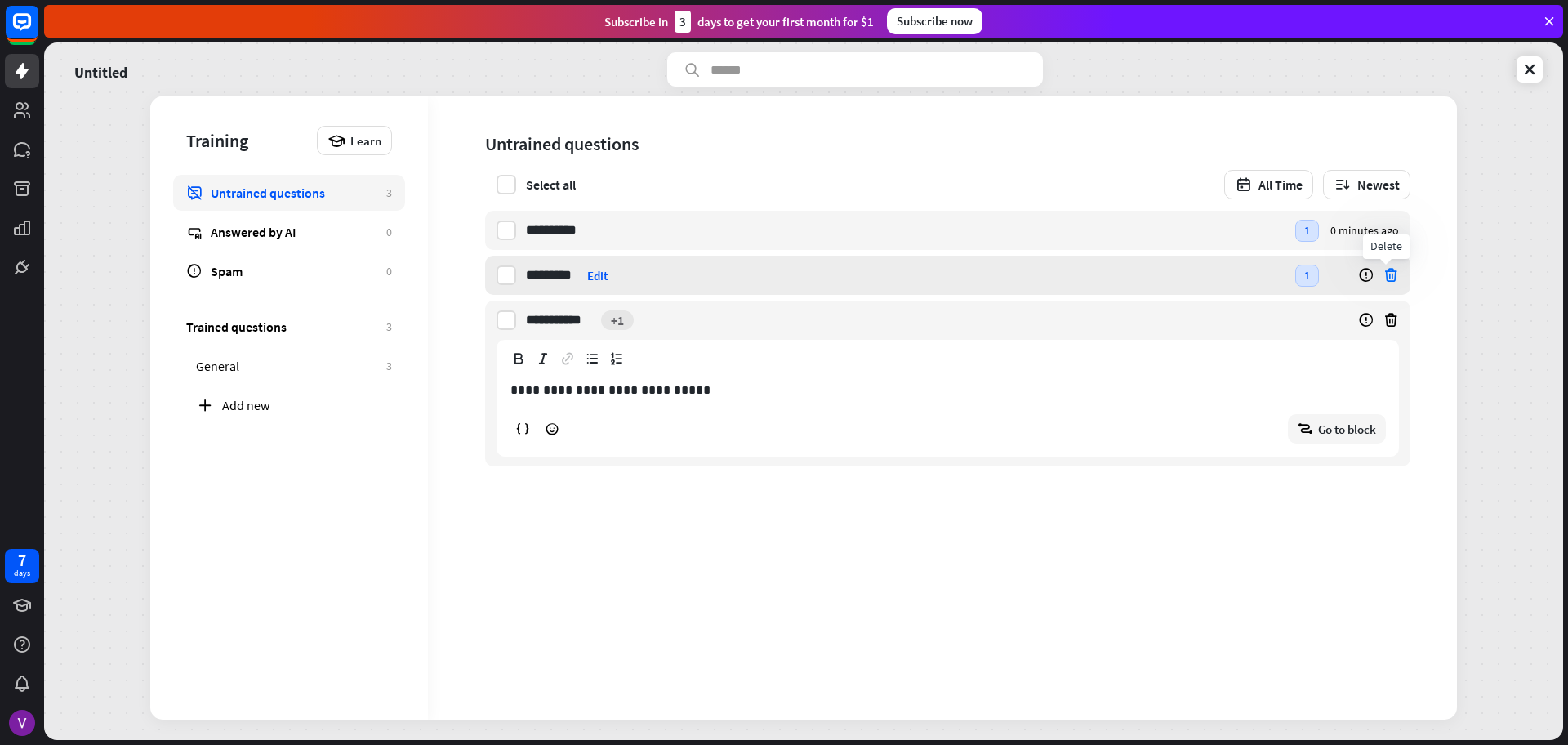 click at bounding box center (1391, 275) 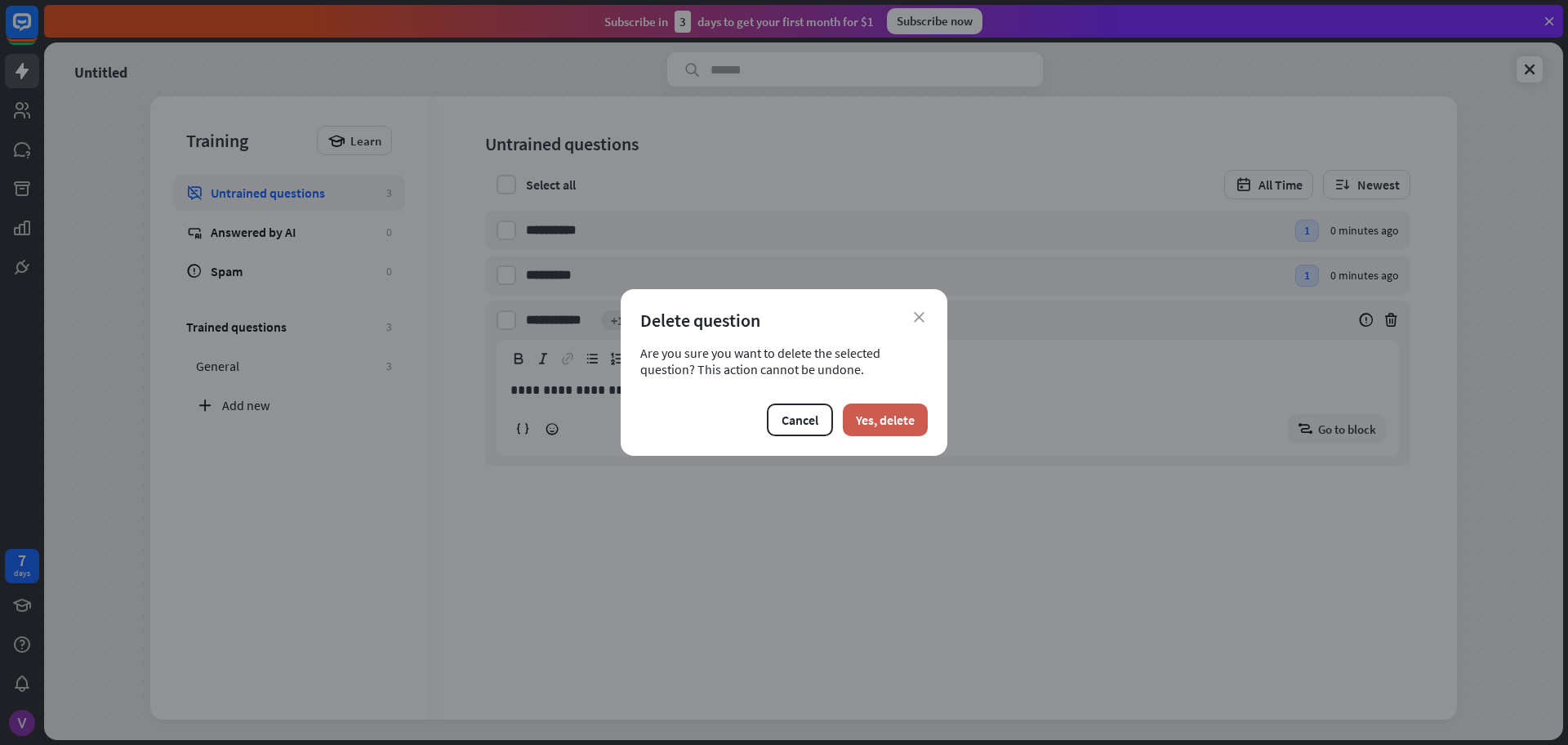 click on "Yes, delete" at bounding box center (885, 420) 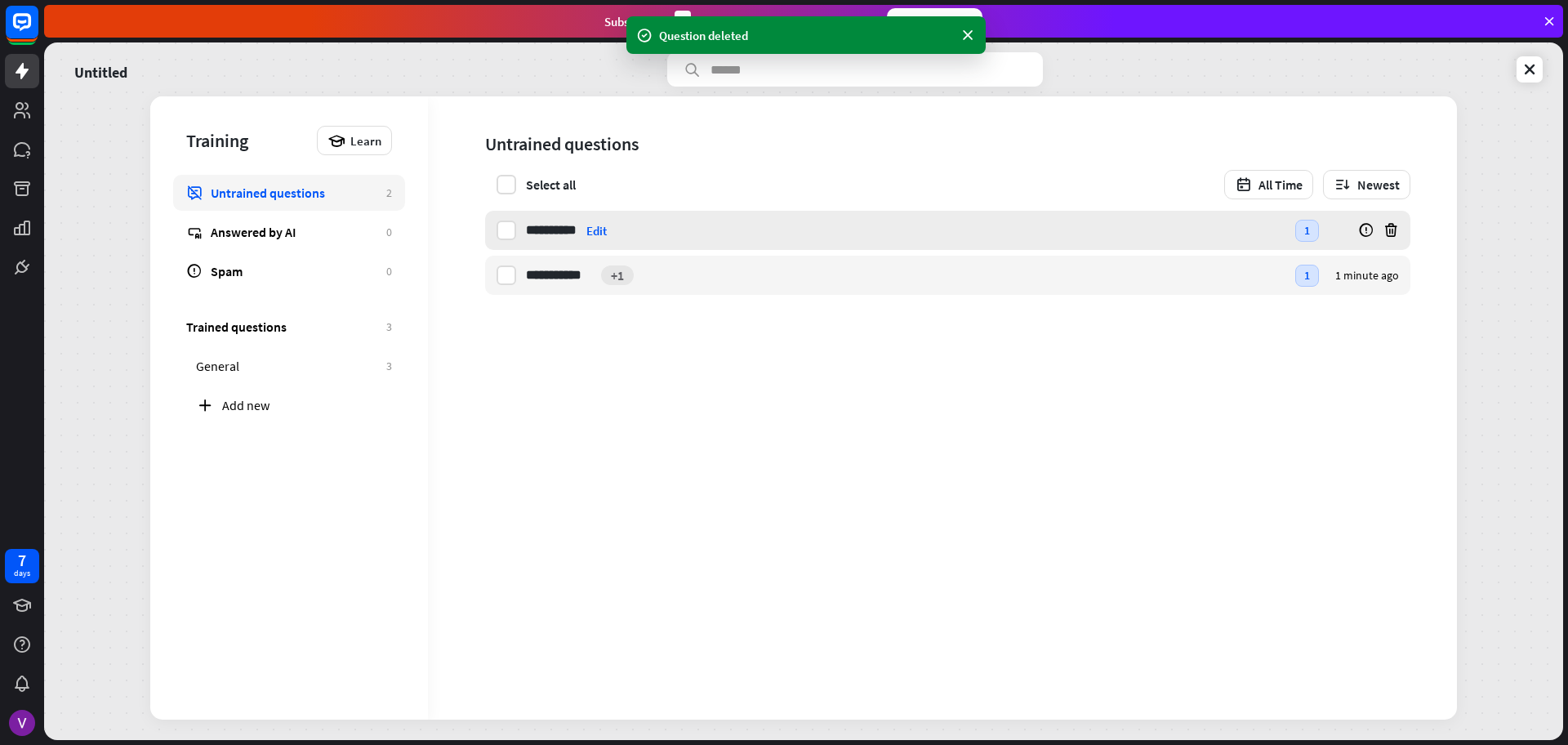 click on "**********" at bounding box center [906, 230] 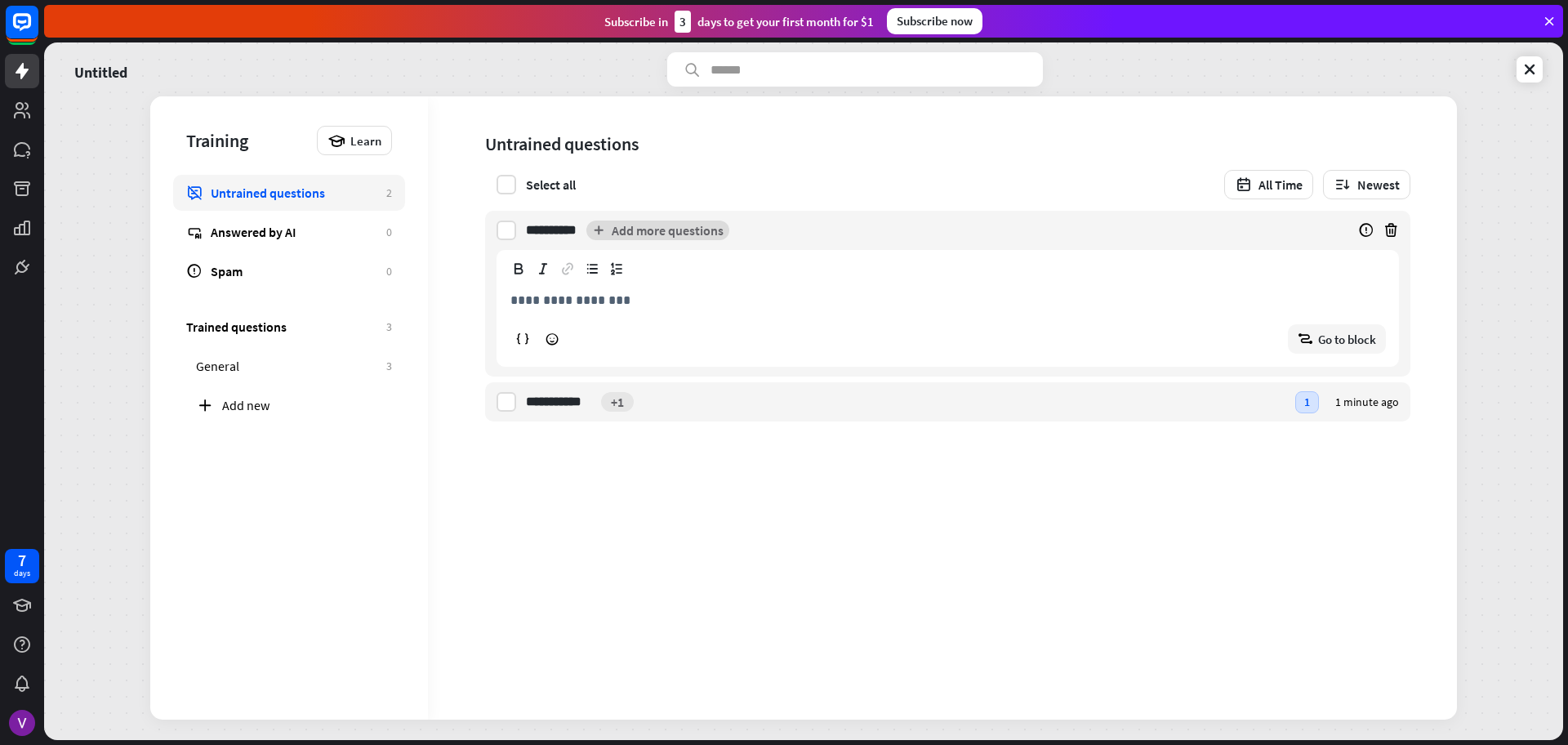 click on "Add more questions" at bounding box center (657, 230) 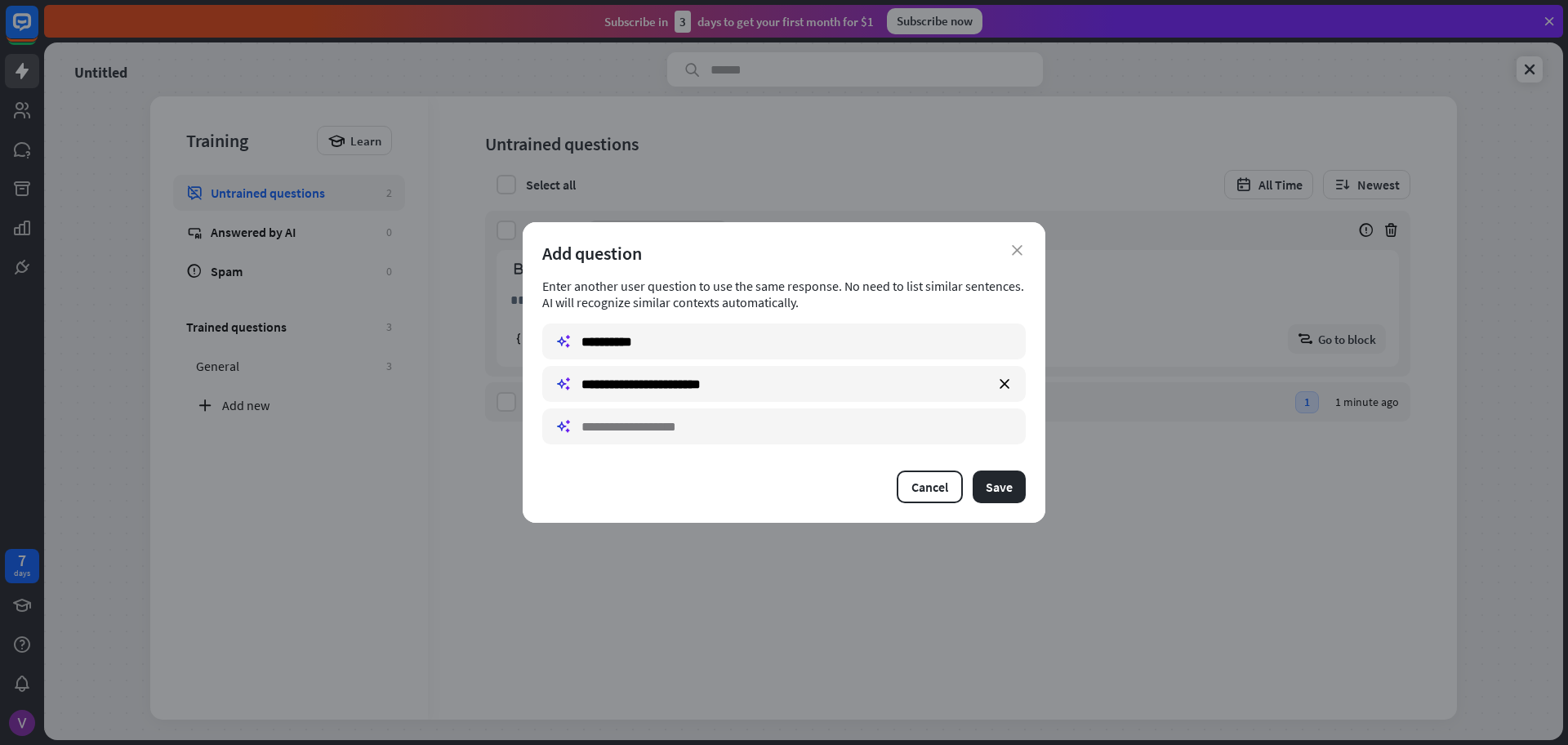 type on "**********" 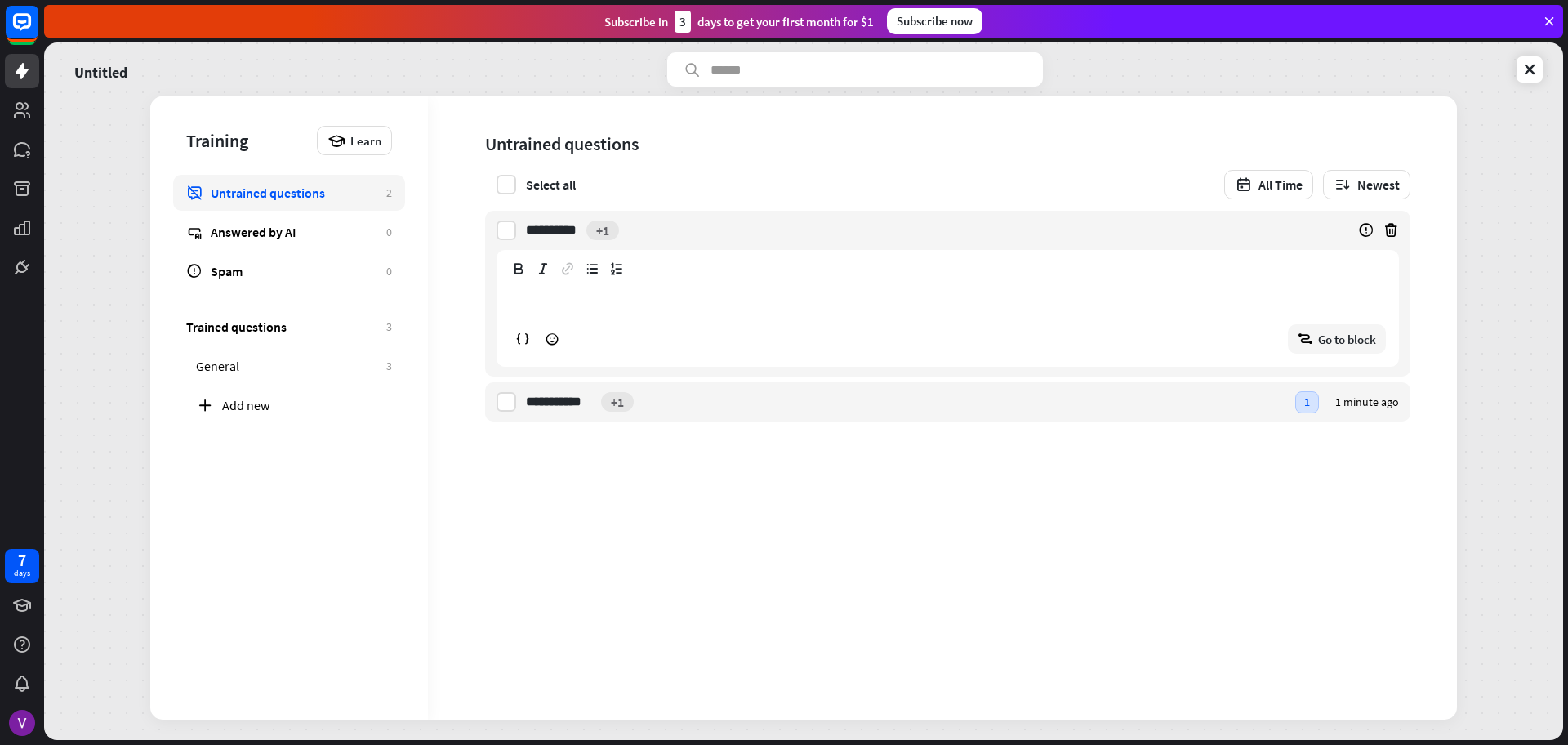 click on "**********" at bounding box center [947, 321] 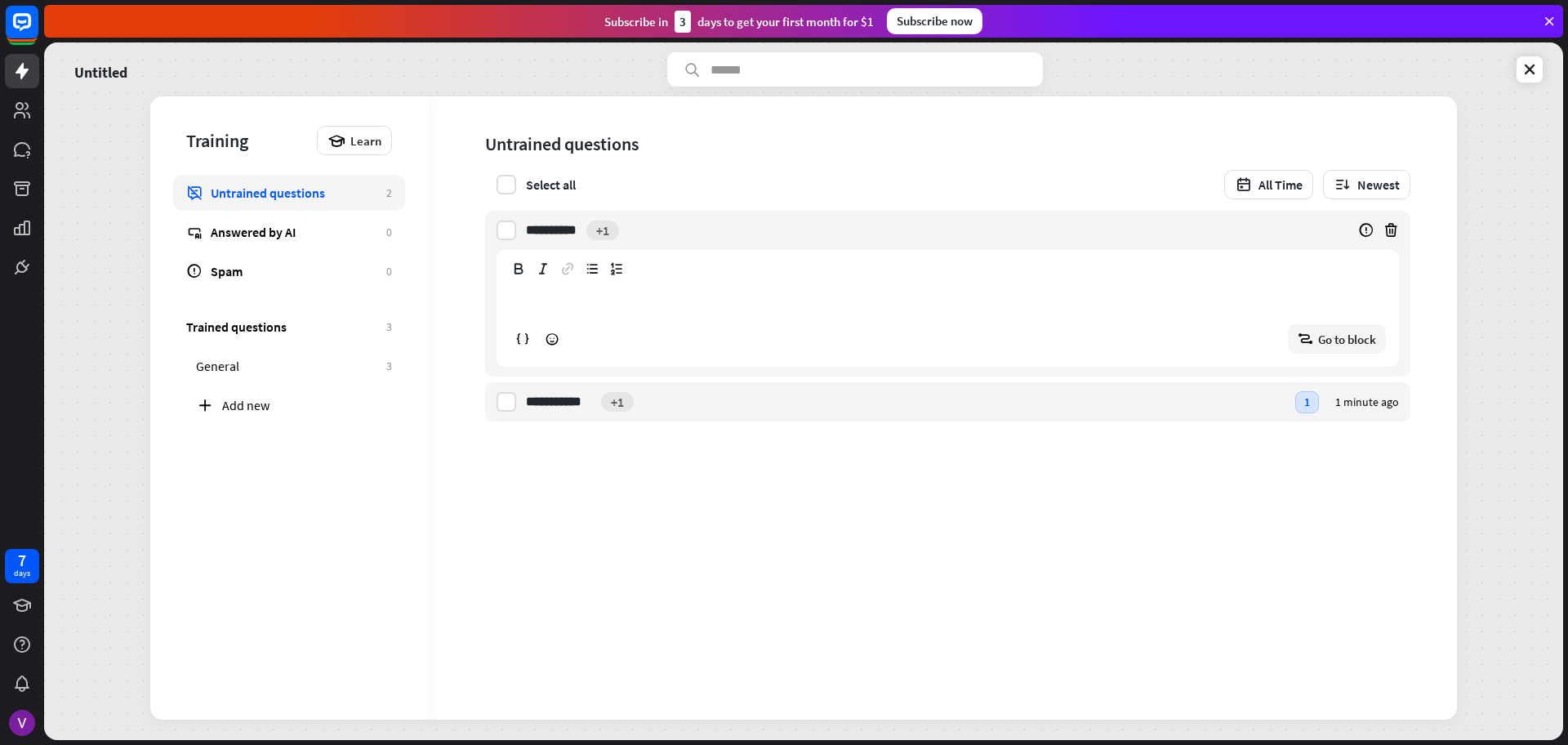 type 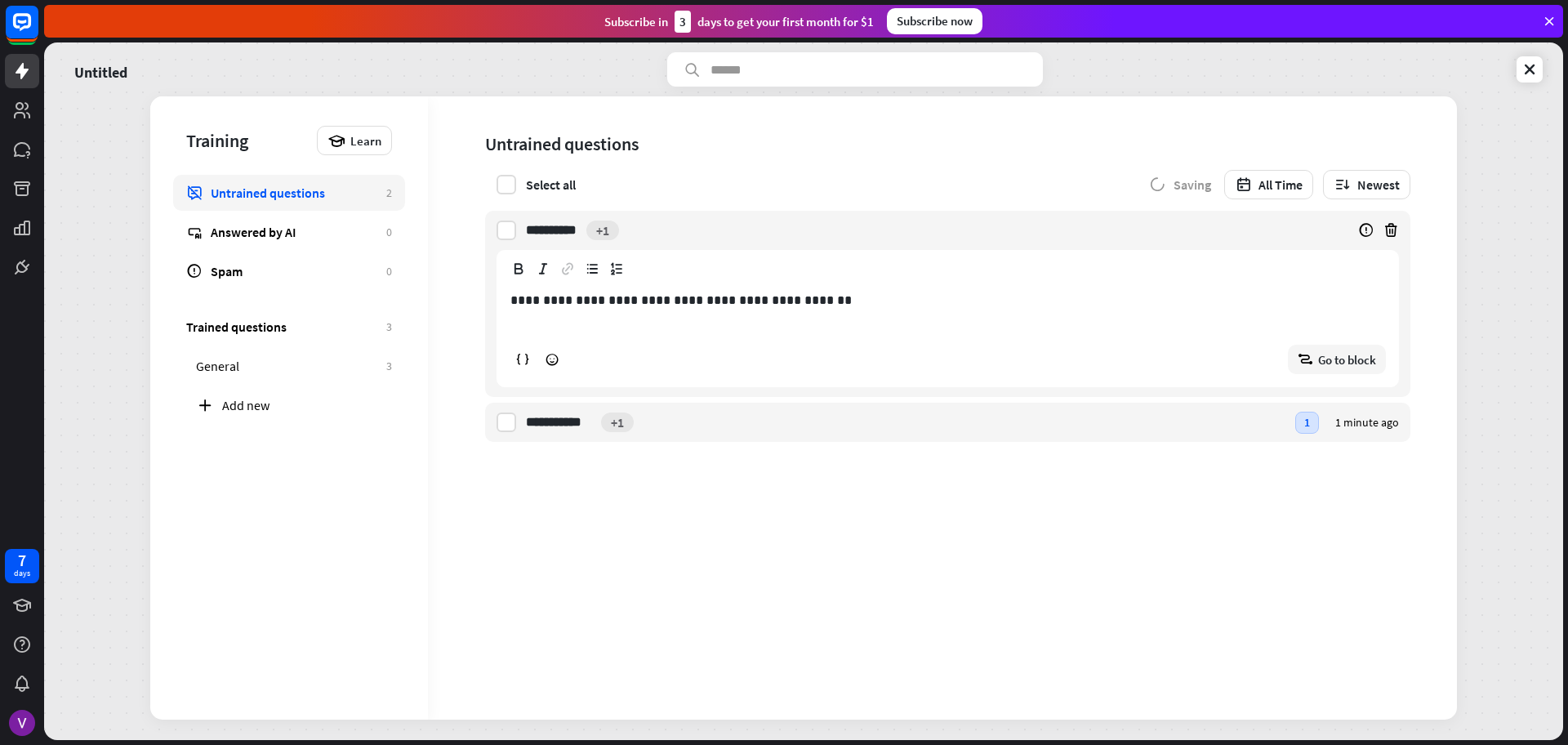 click on "**********" at bounding box center [942, 408] 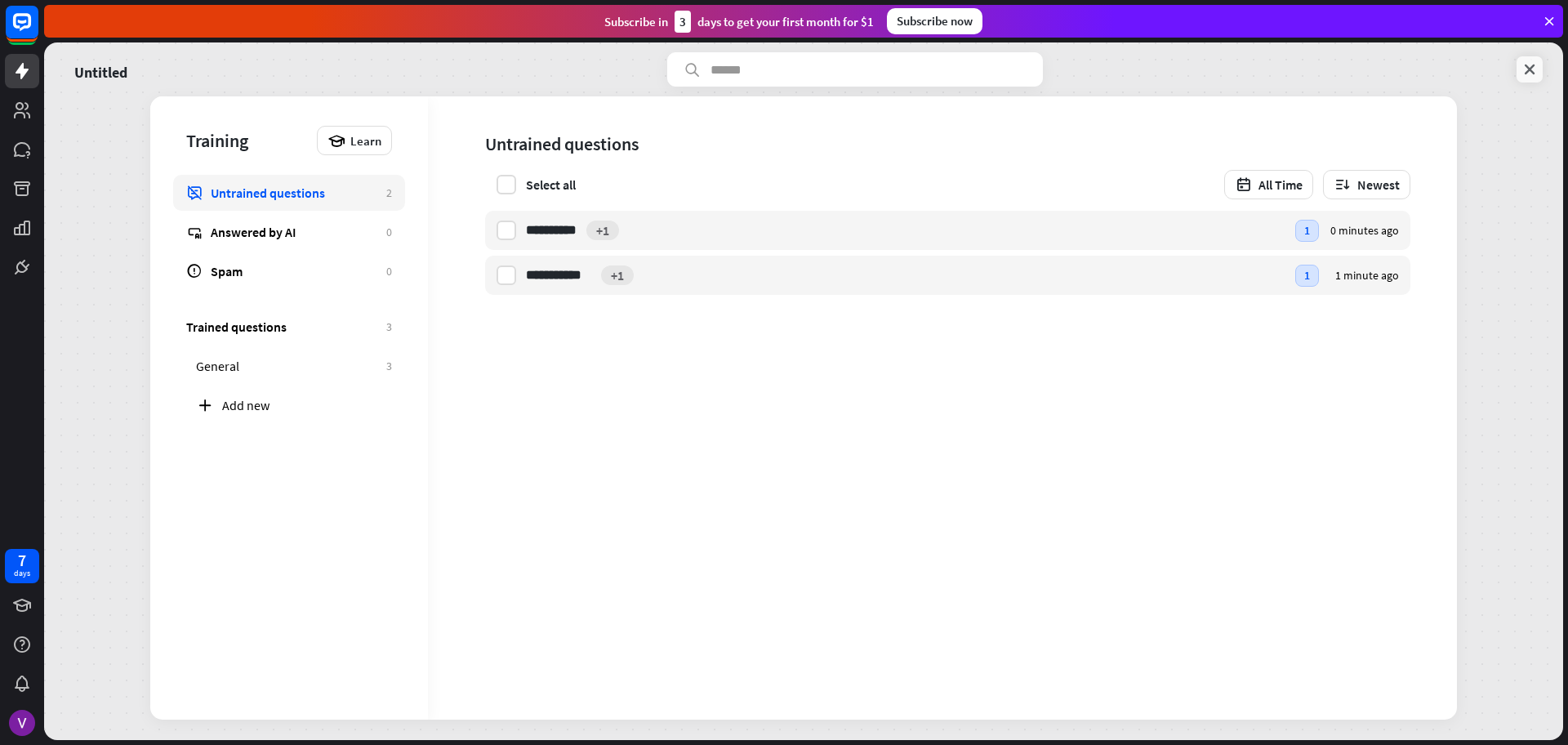 click at bounding box center (1530, 69) 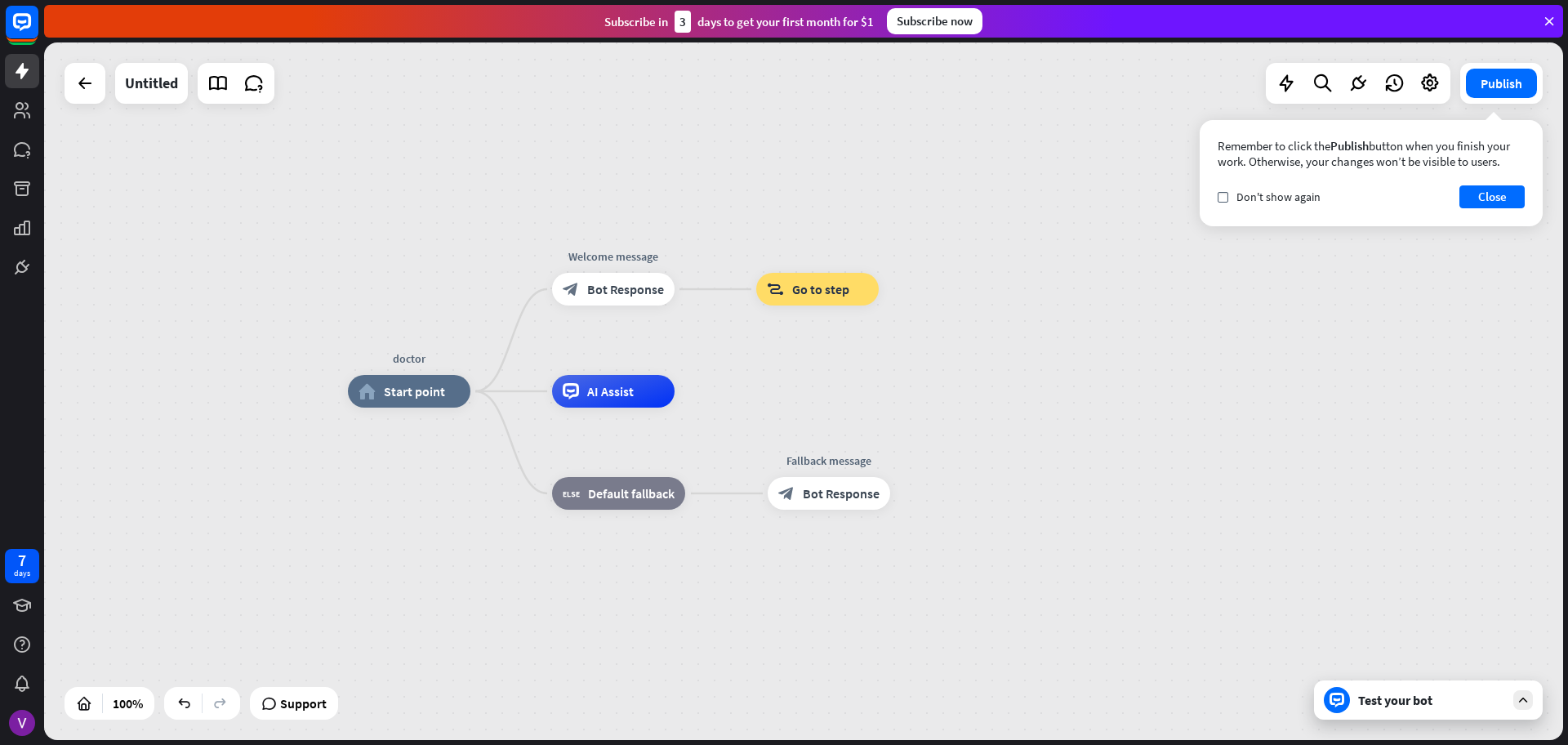 click on "Test your bot" at bounding box center (1432, 700) 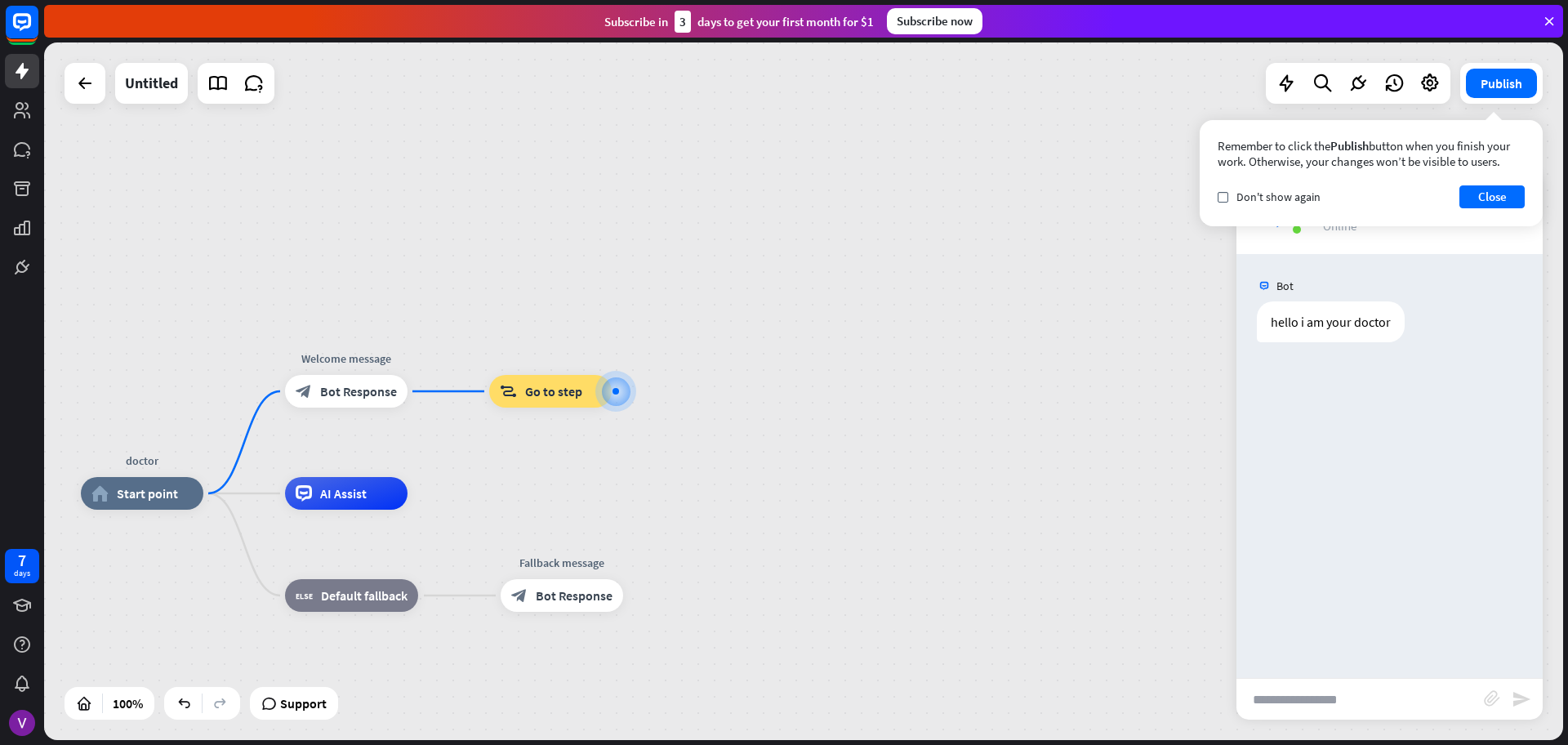 click at bounding box center [1360, 699] 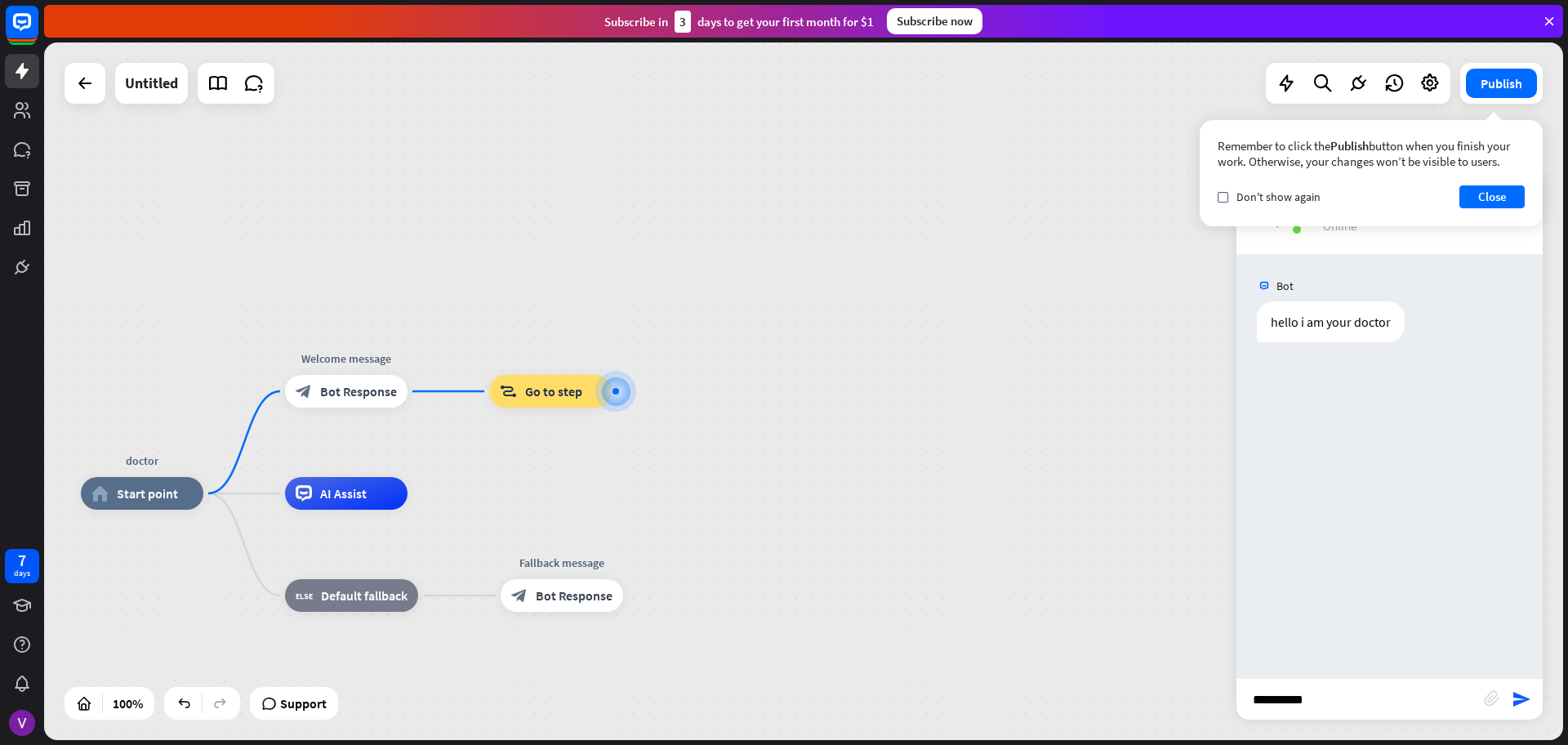 type on "**********" 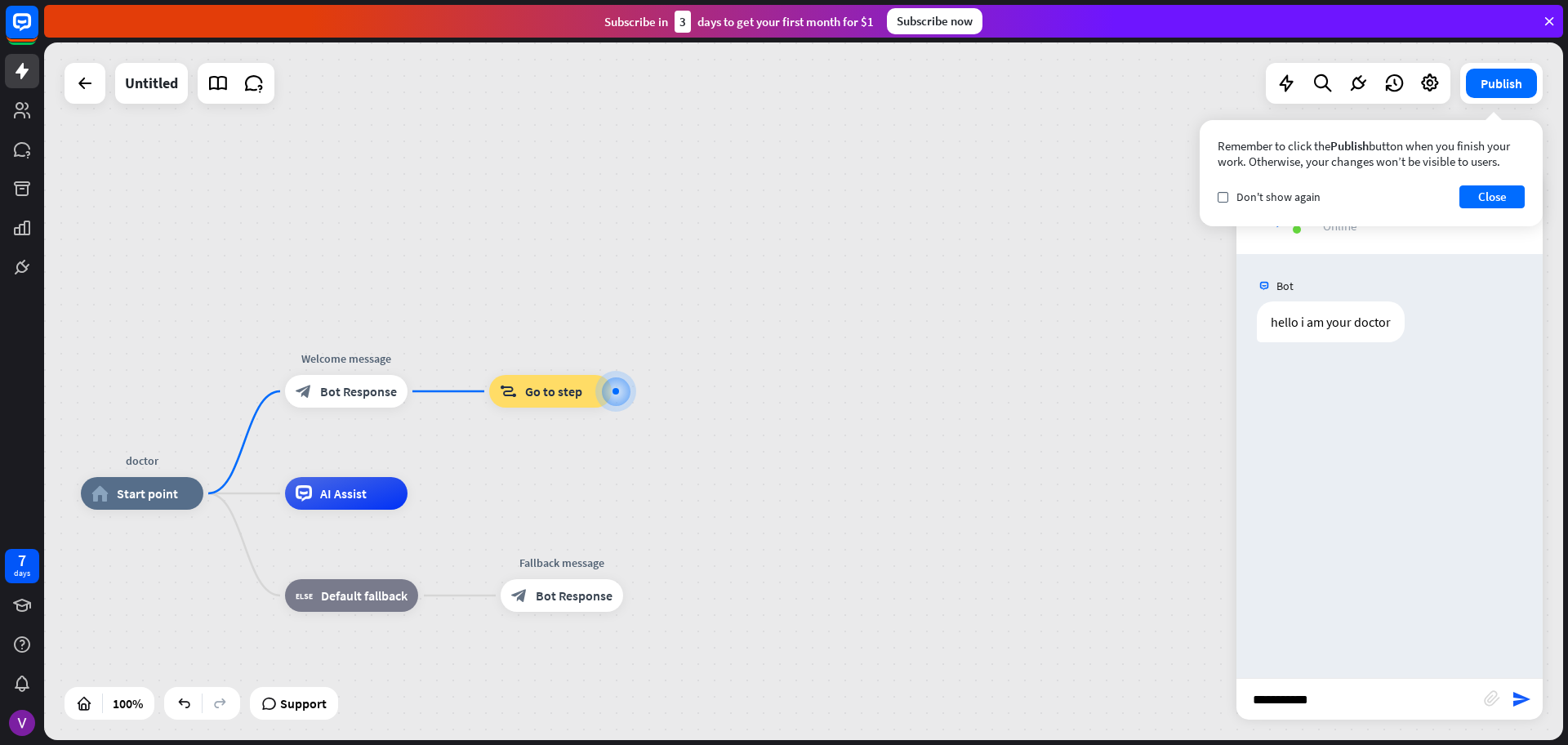 type 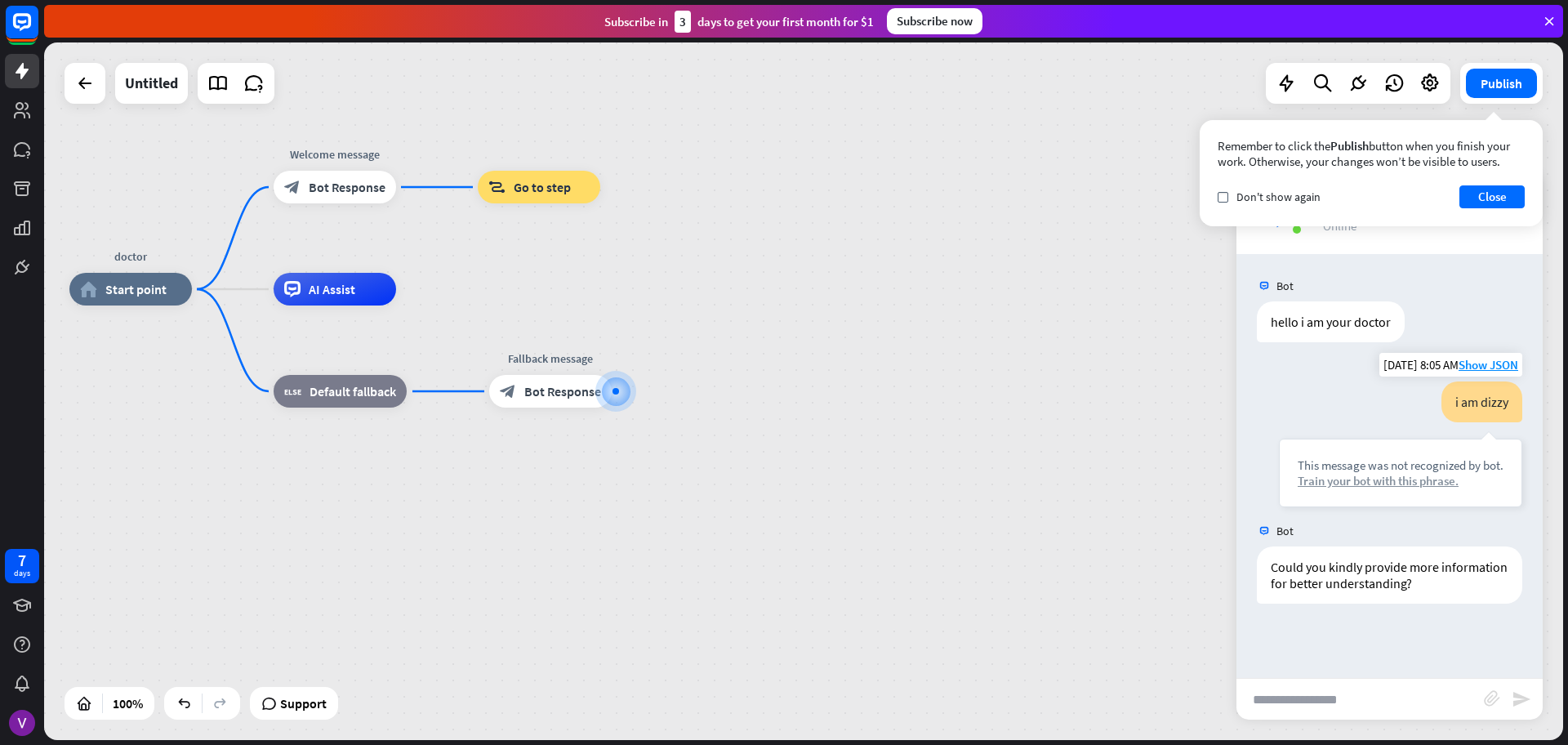 click on "Train your bot with this phrase." at bounding box center (1401, 480) 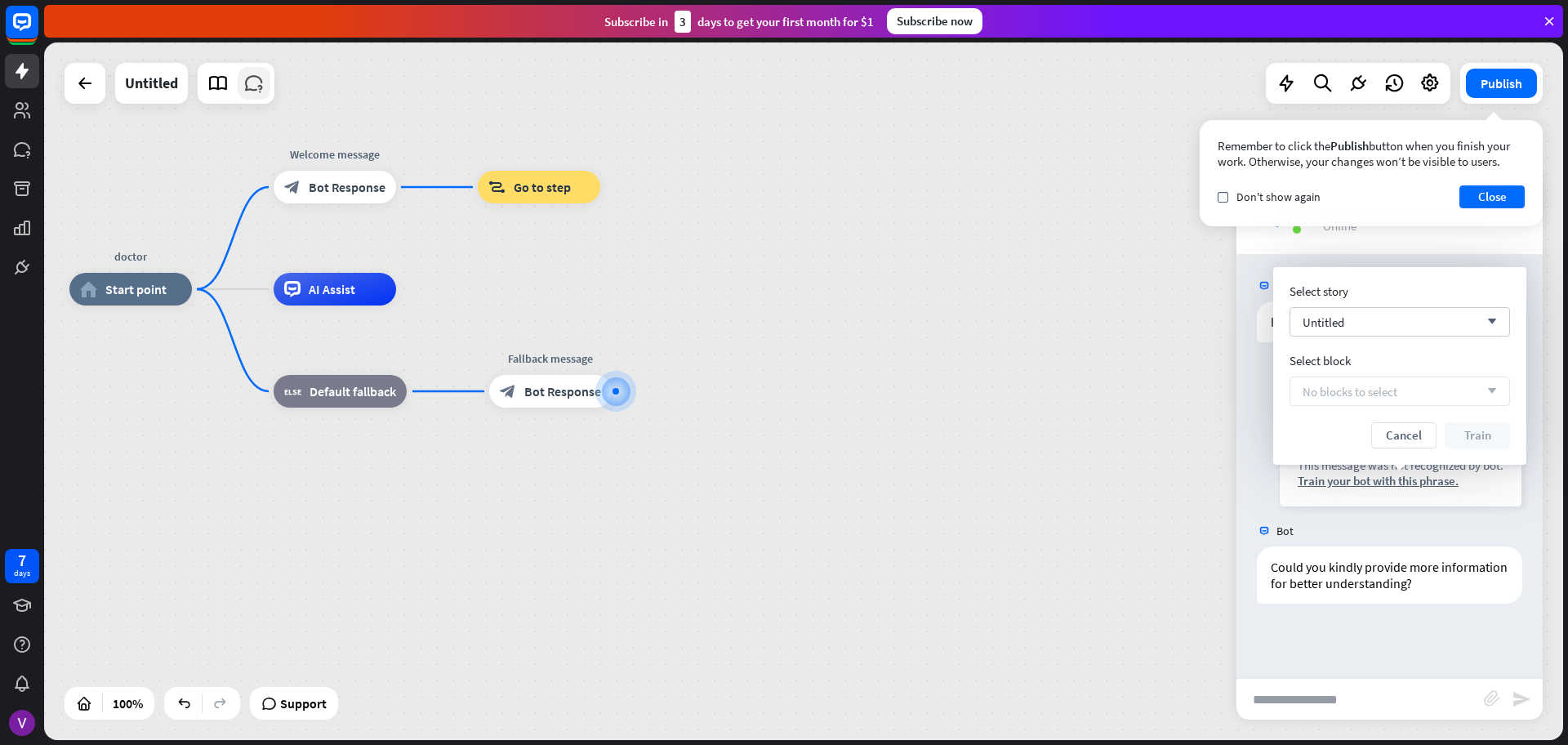 click at bounding box center [254, 83] 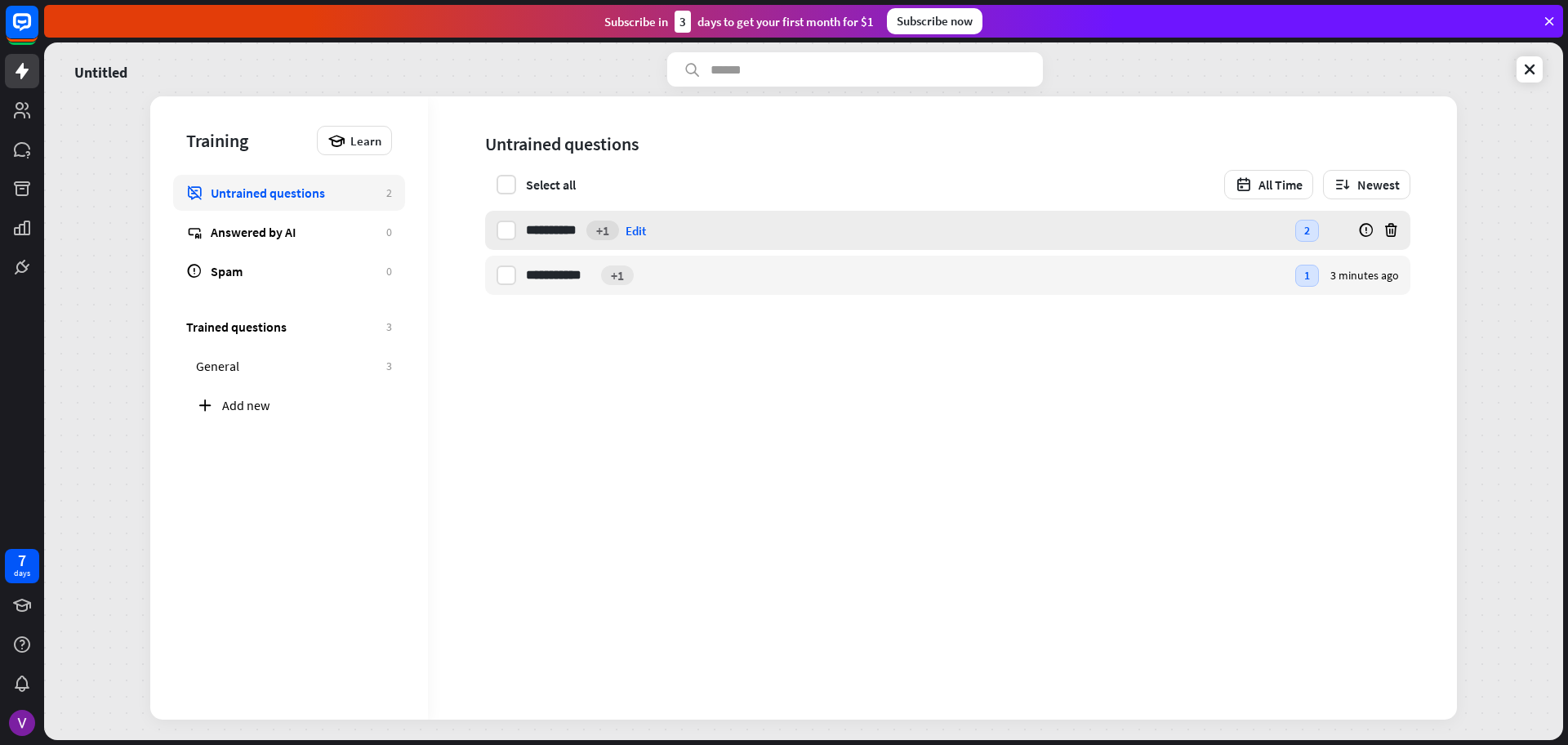 click on "+1" at bounding box center (603, 230) 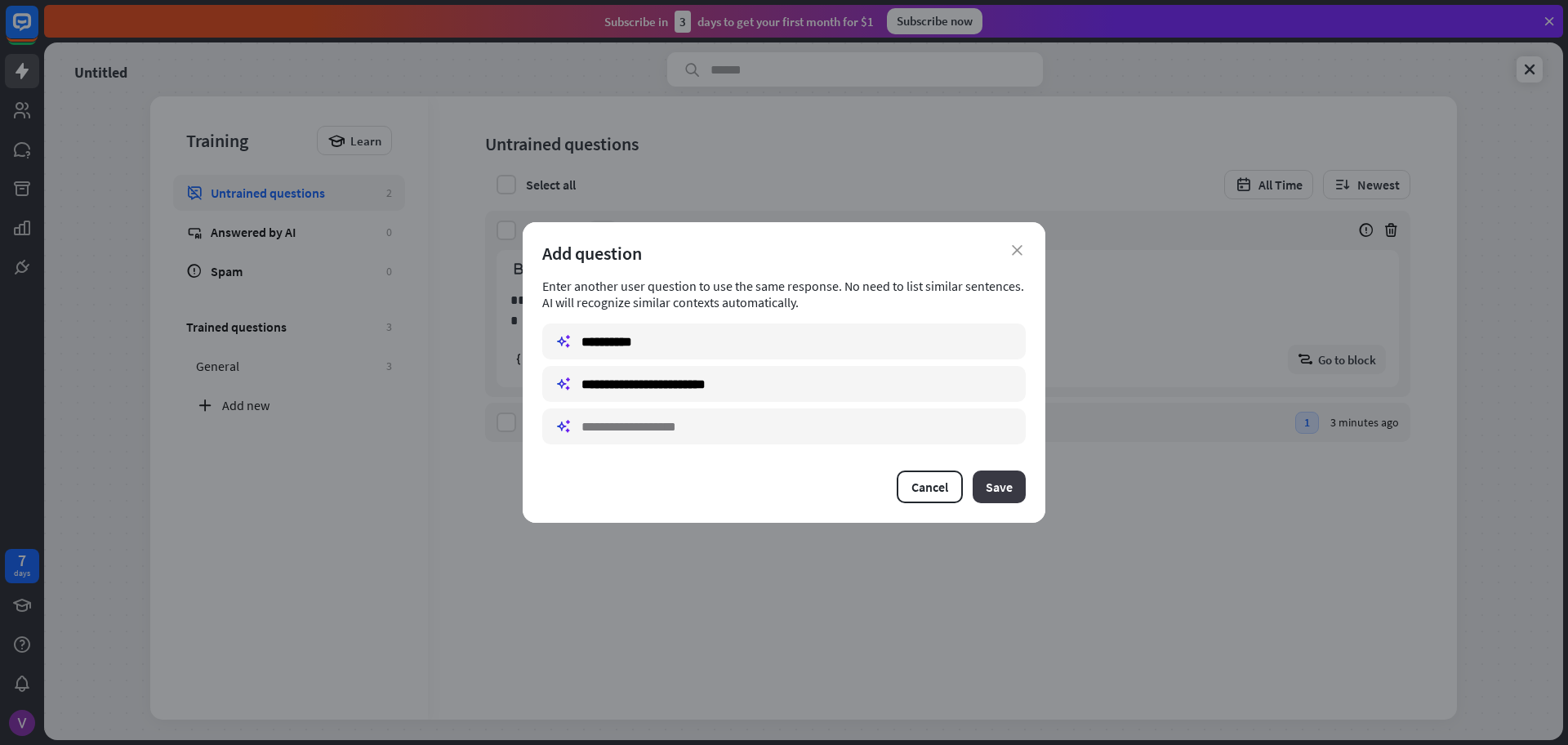 click on "Save" at bounding box center [999, 487] 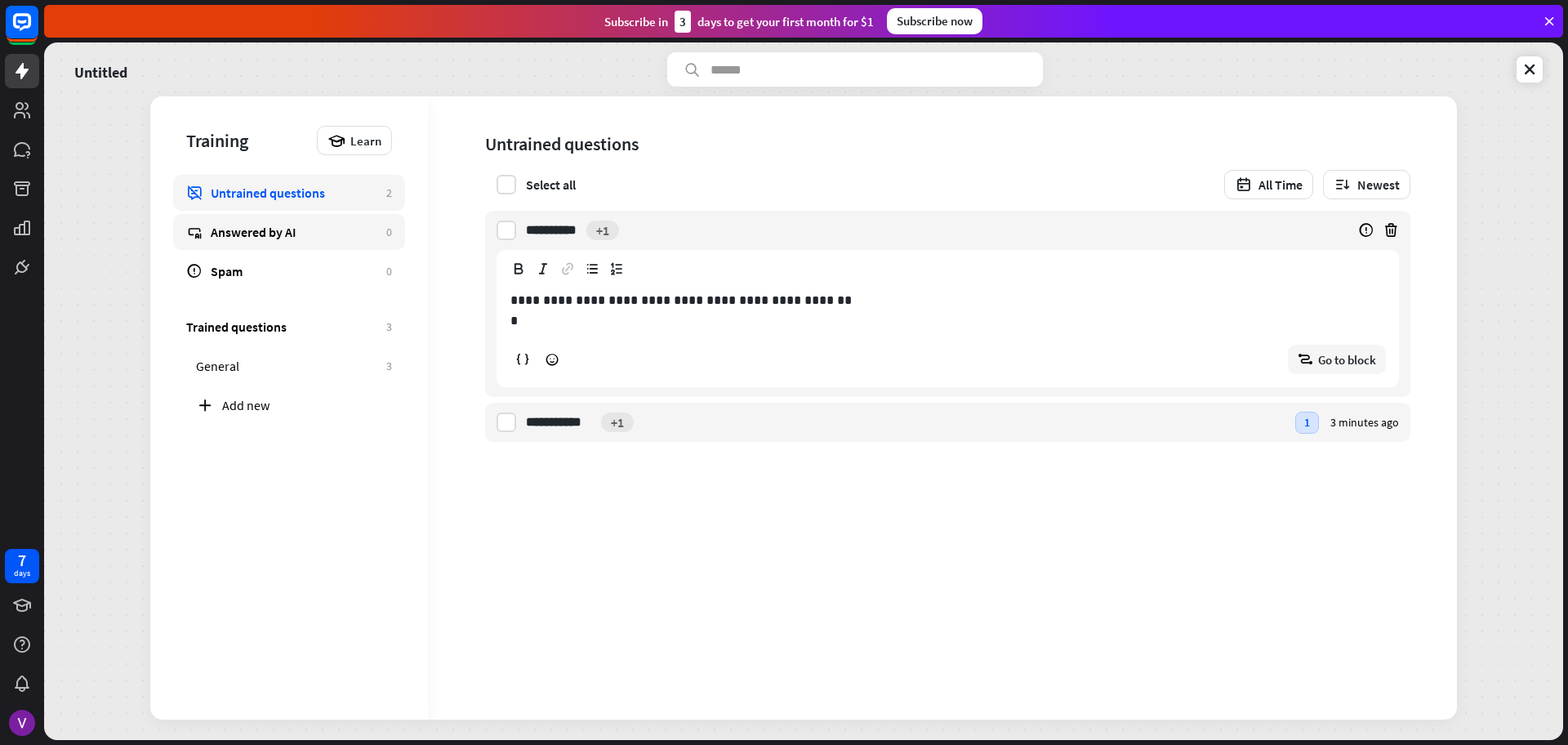 click on "Answered by AI" at bounding box center (294, 232) 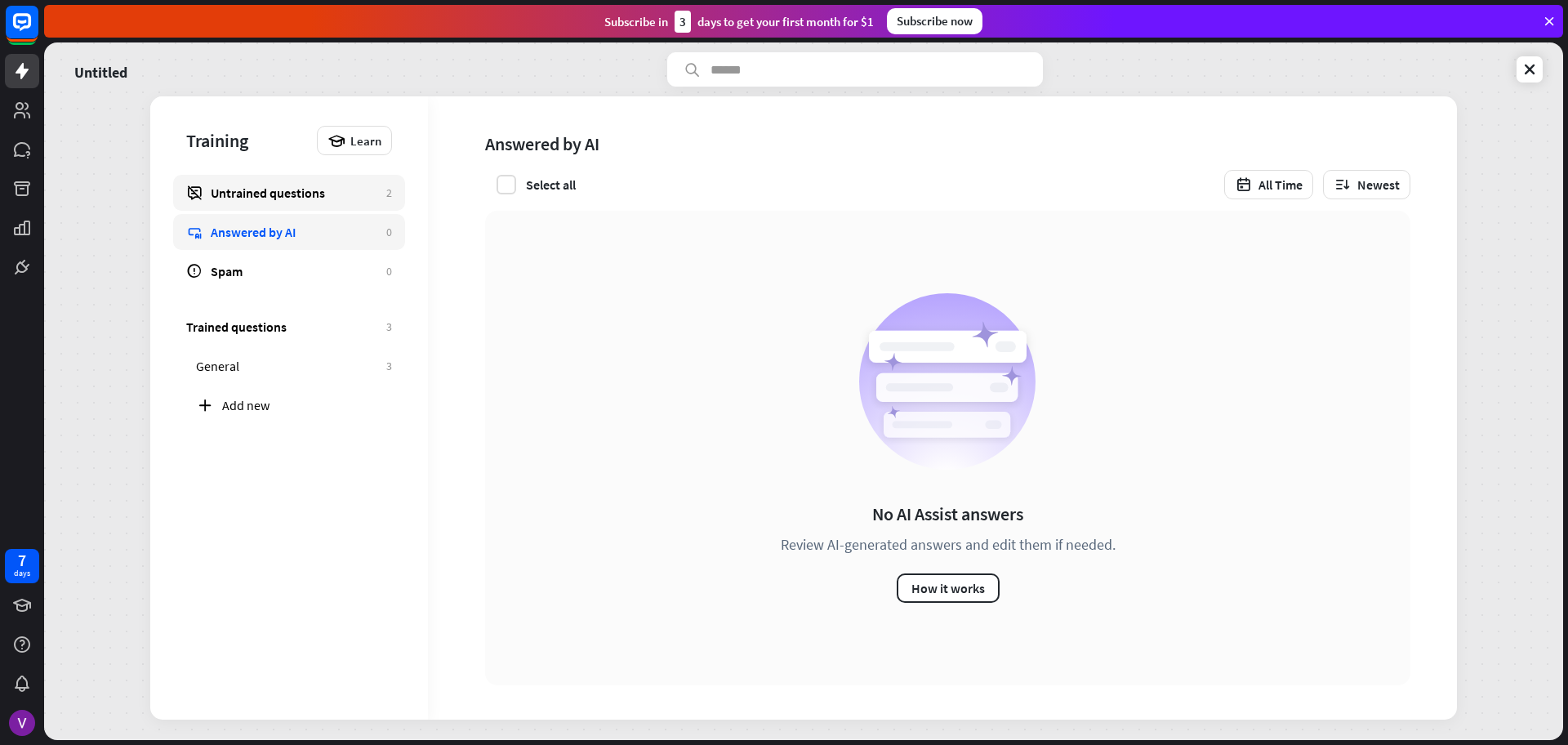 click on "Untrained questions" at bounding box center (294, 193) 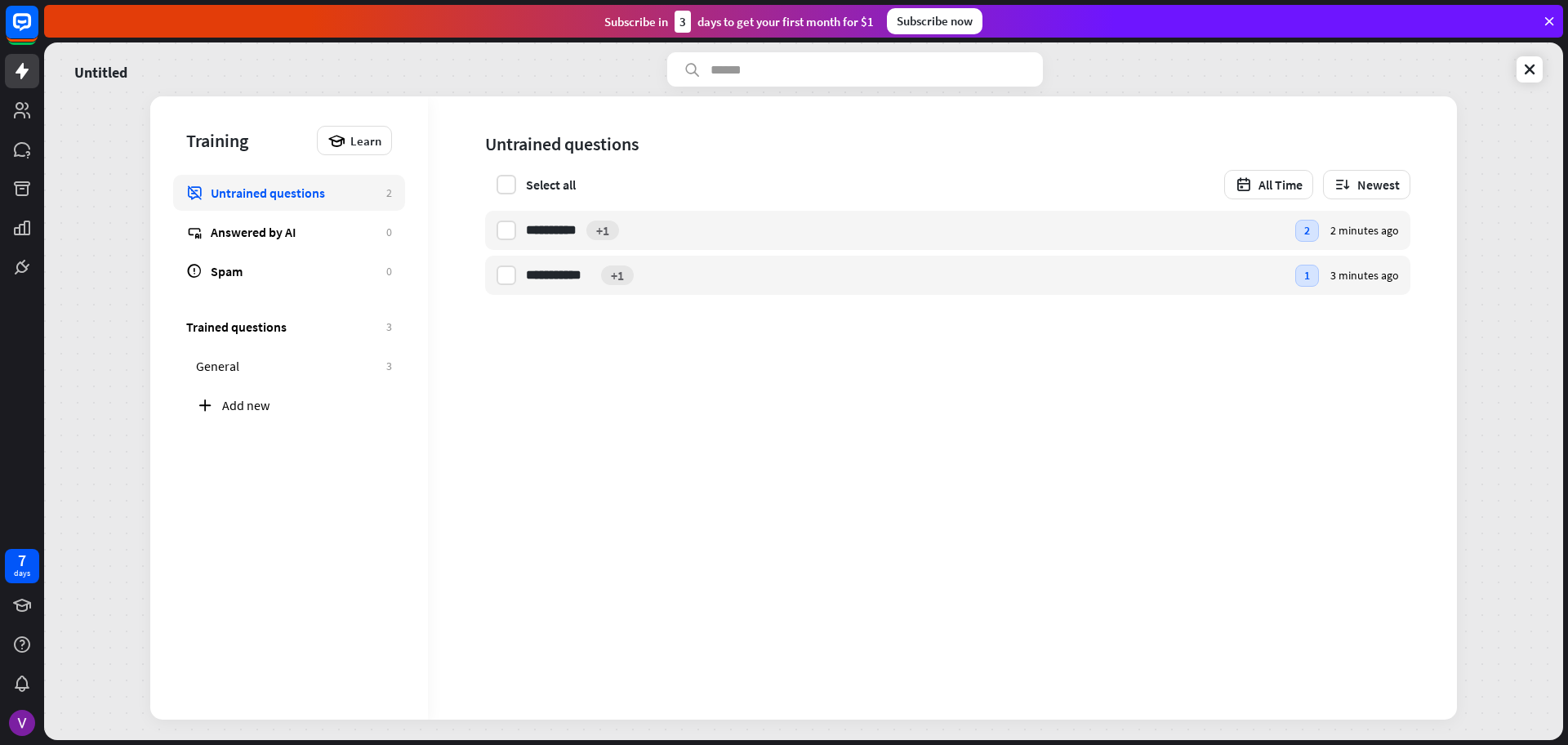 click on "**********" at bounding box center (942, 408) 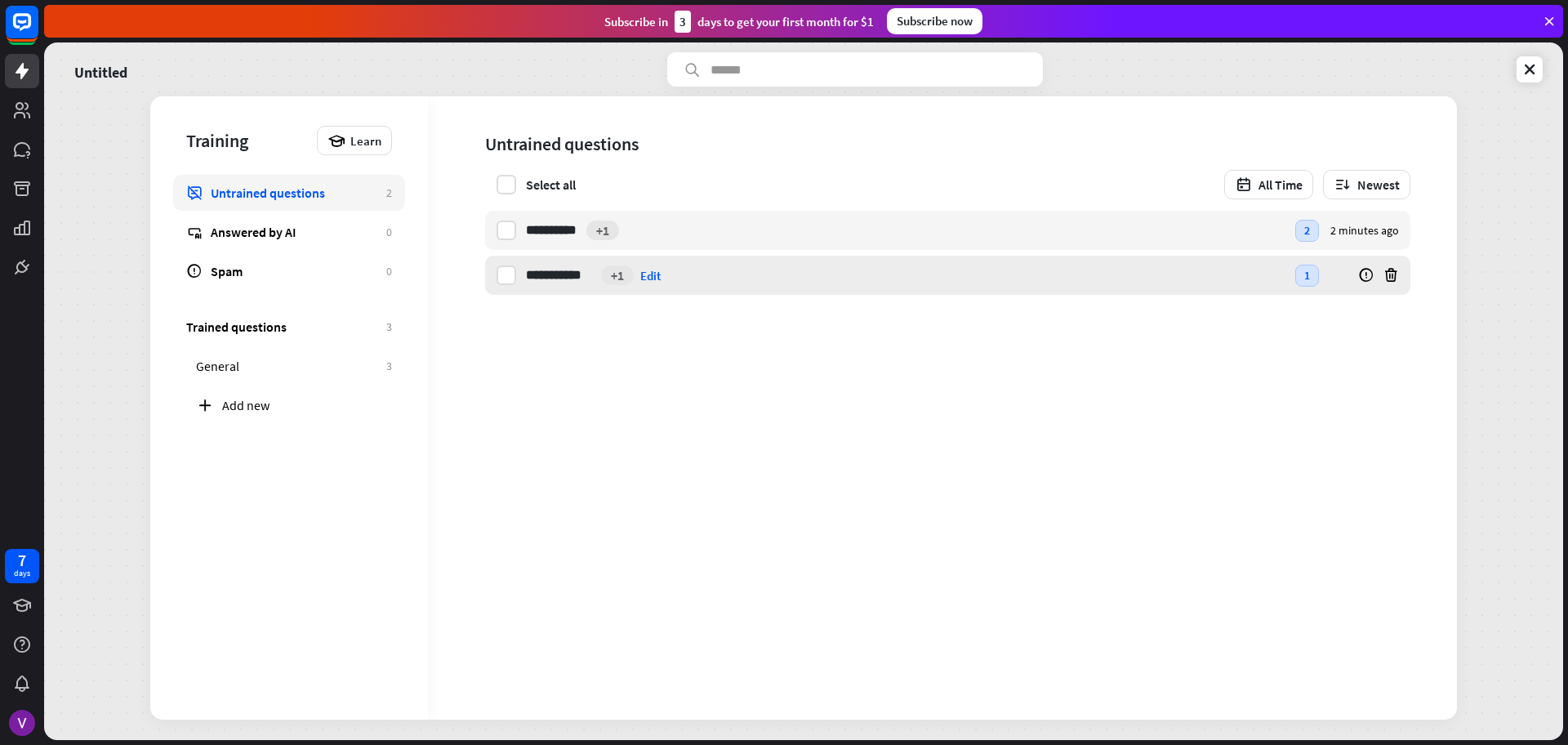 click on "**********" at bounding box center [906, 275] 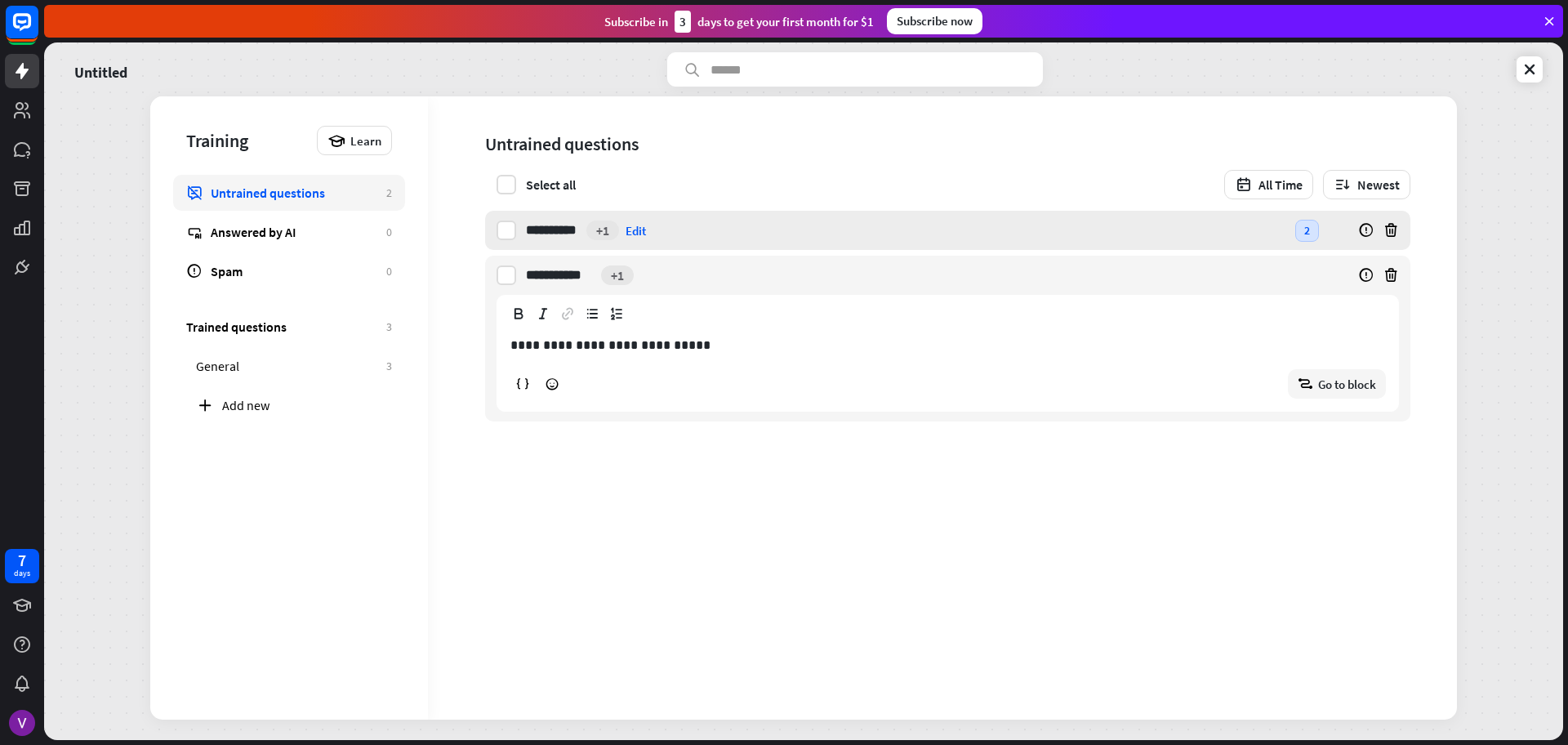 click on "**********" at bounding box center [906, 230] 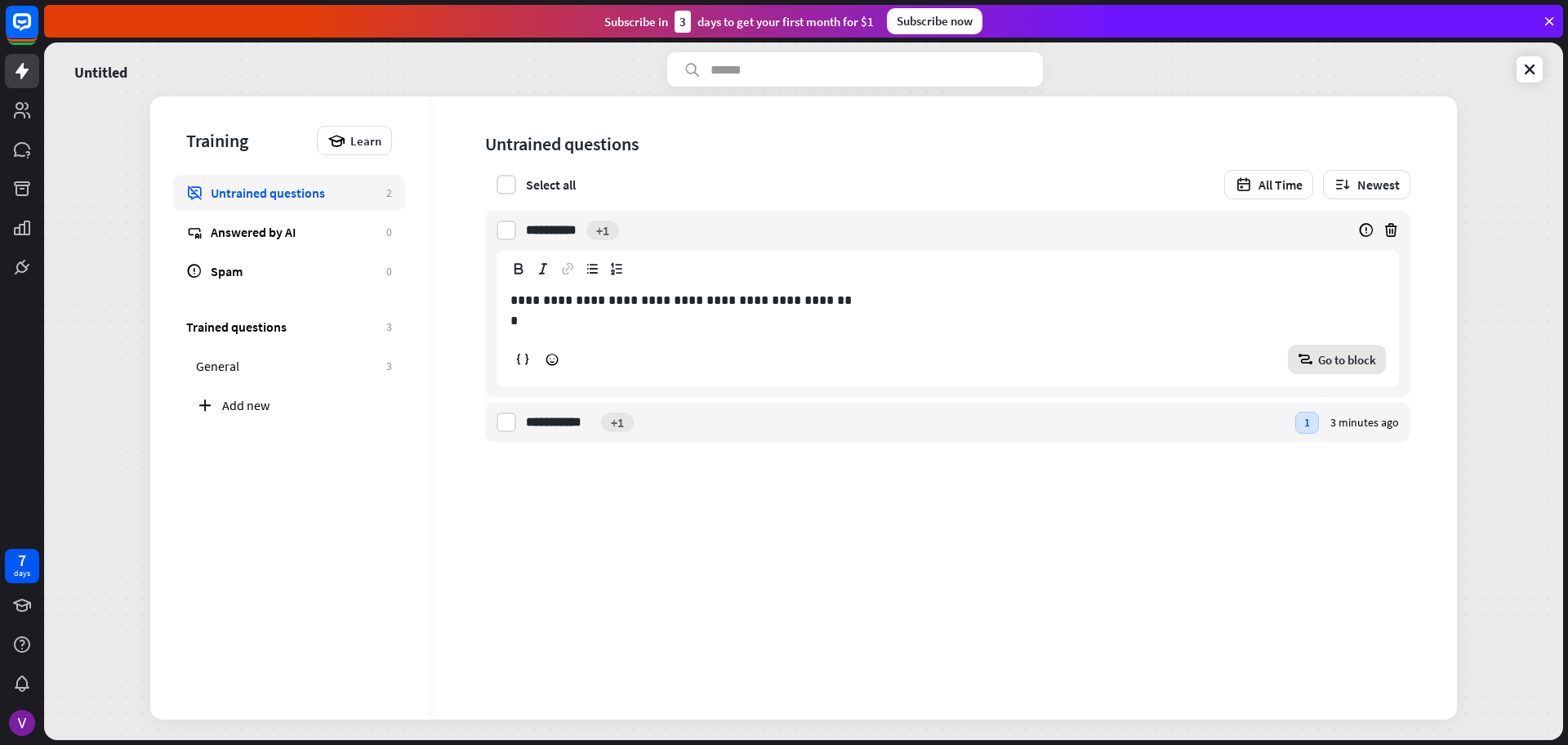 click on "Go to block" at bounding box center (1347, 359) 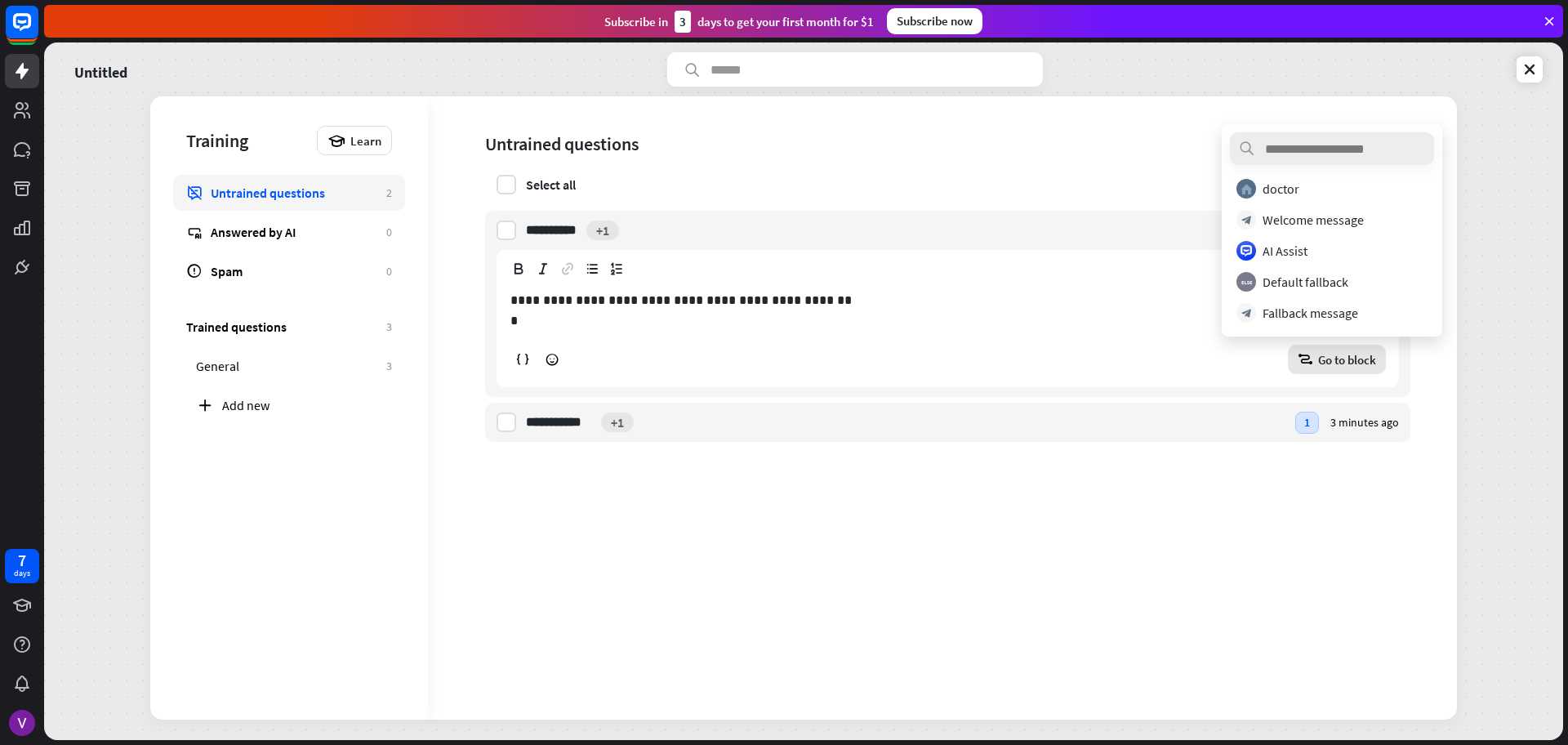 click on "**********" at bounding box center [942, 408] 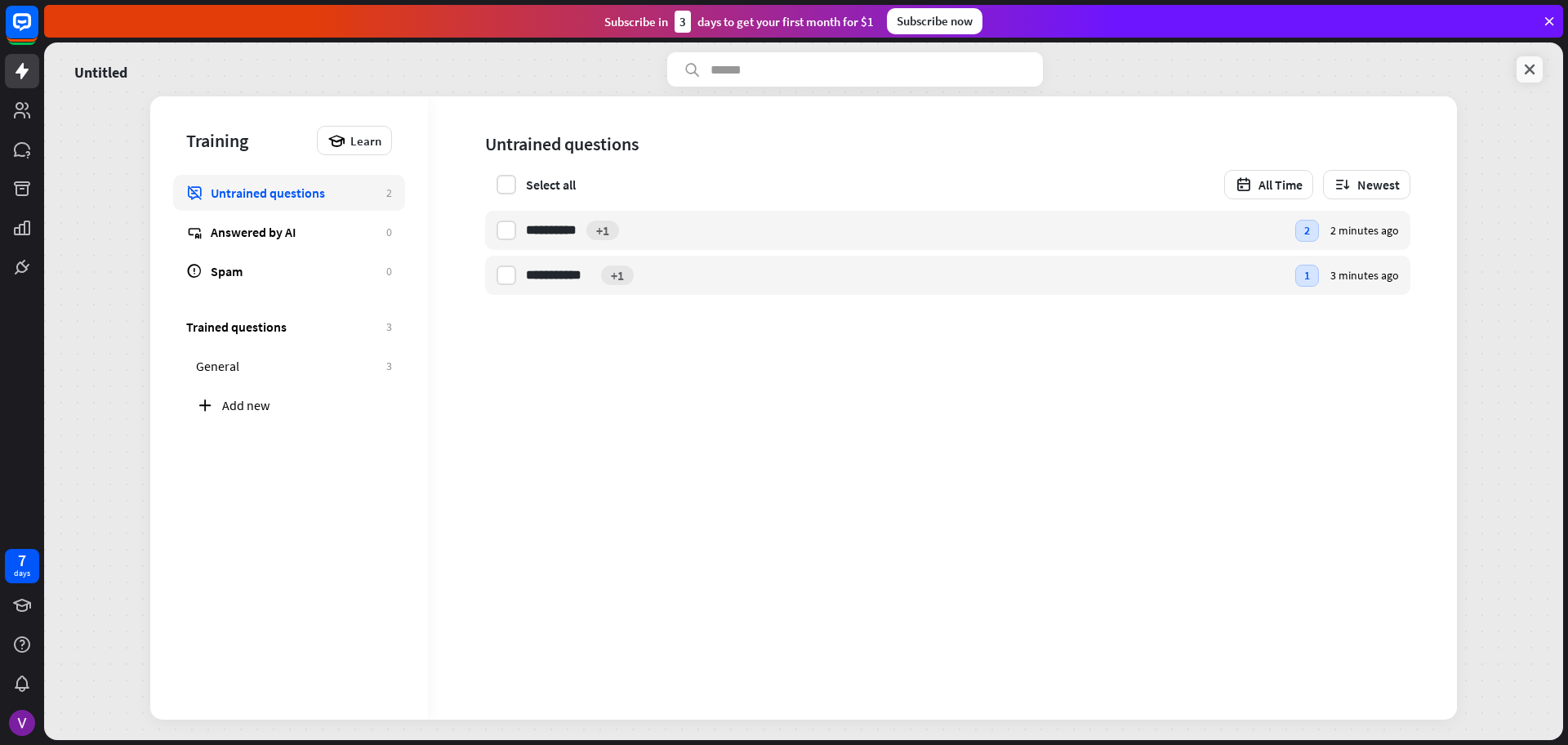 click at bounding box center [1530, 69] 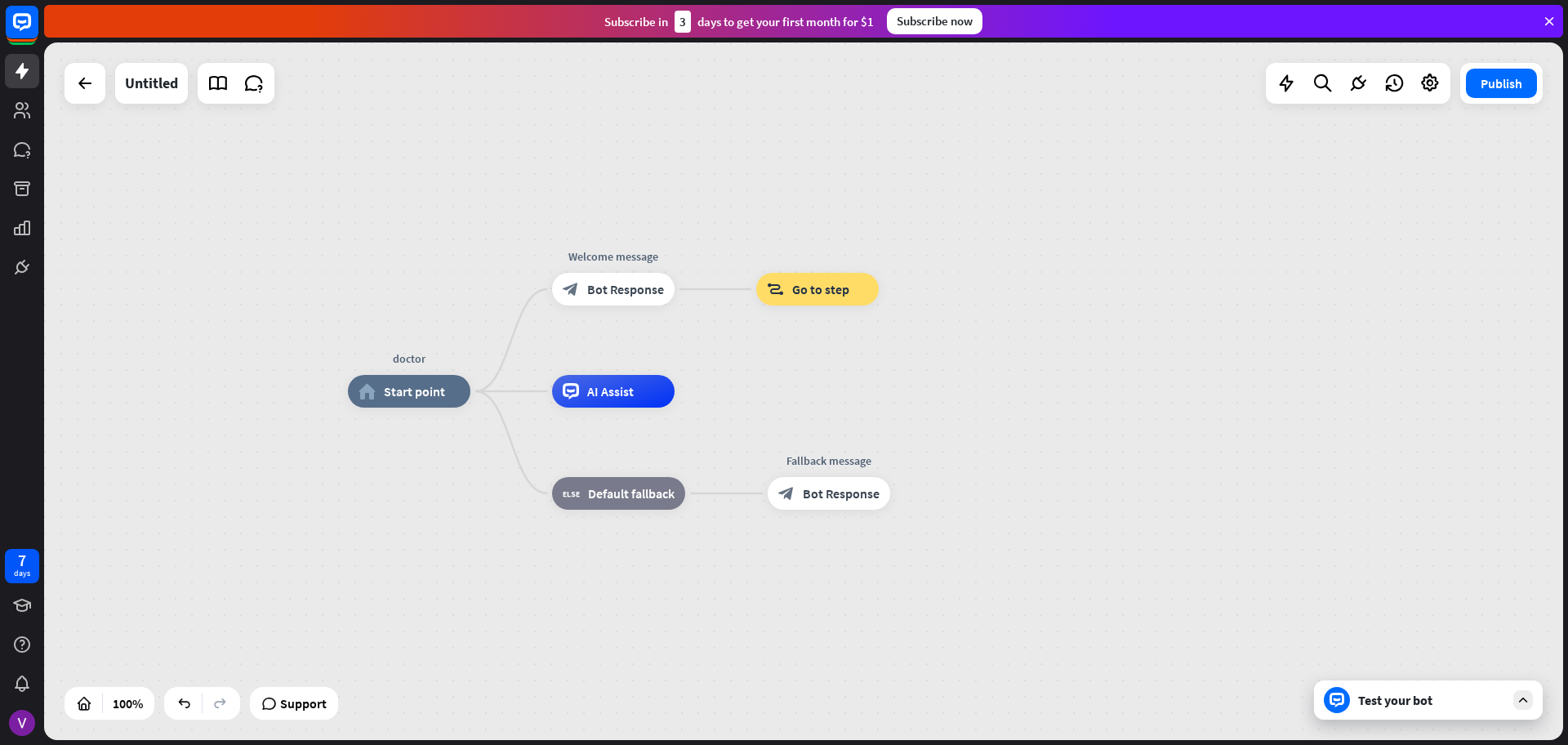 click on "Test your bot" at bounding box center [1432, 700] 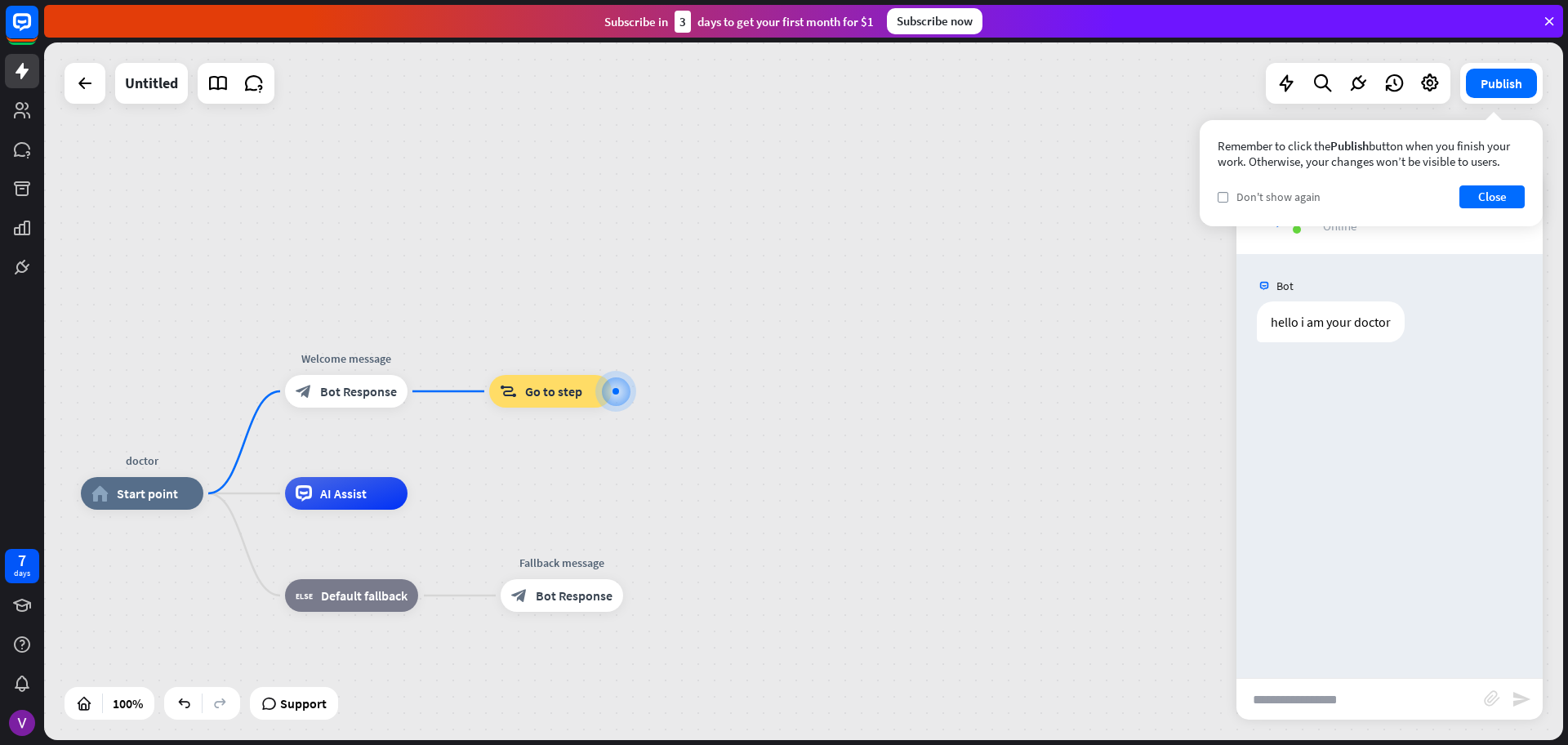 click on "Don't show again" at bounding box center (1278, 197) 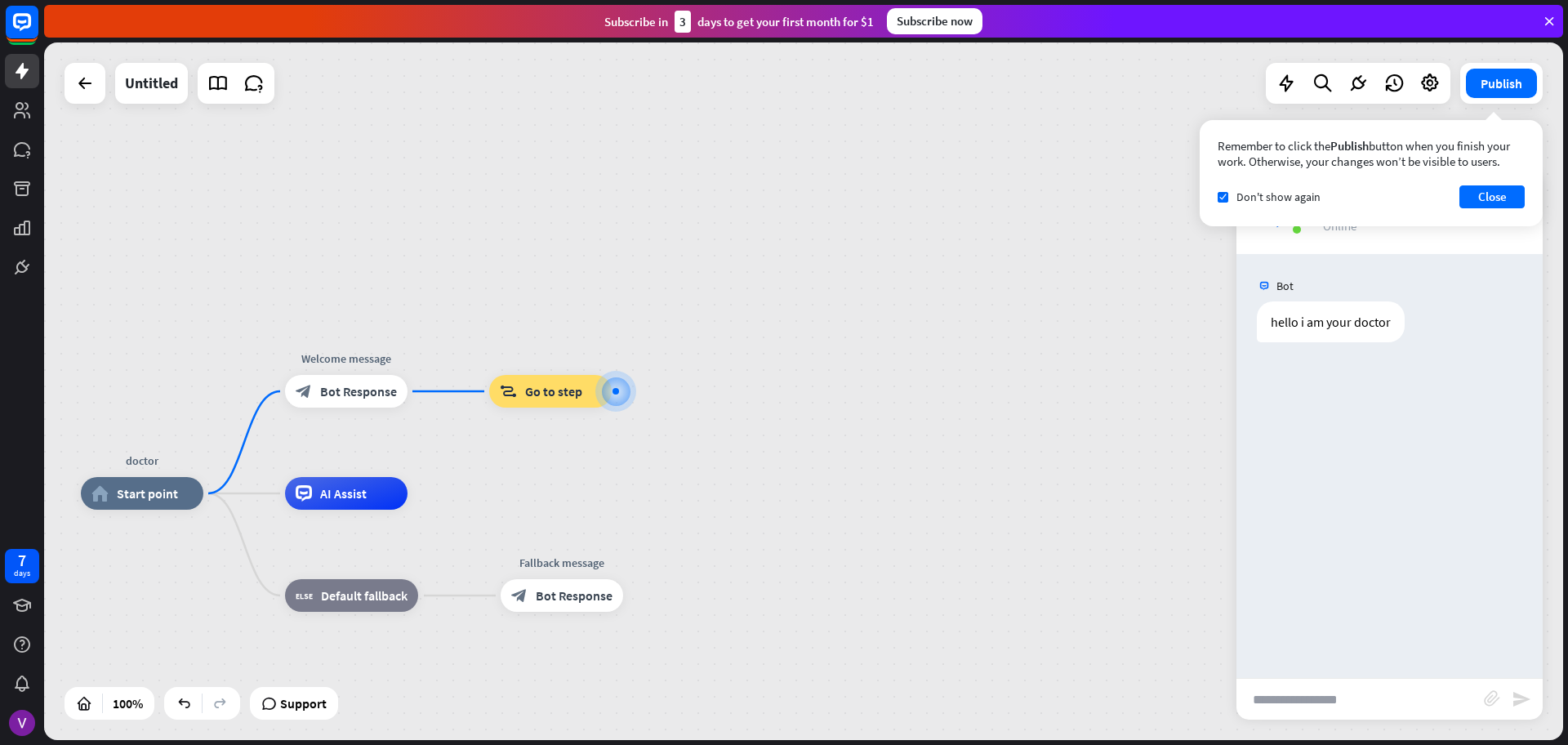 click at bounding box center [1360, 699] 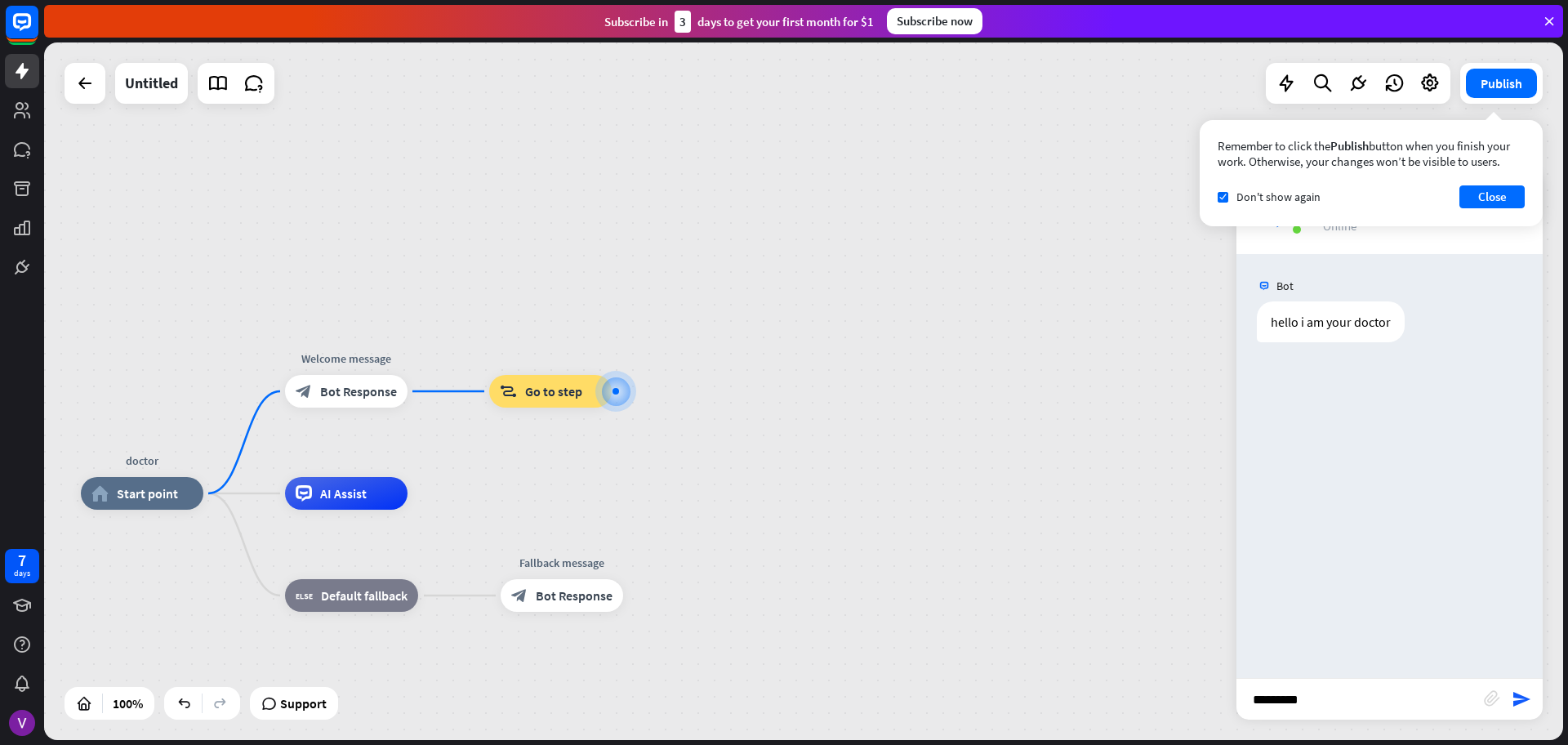 type on "**********" 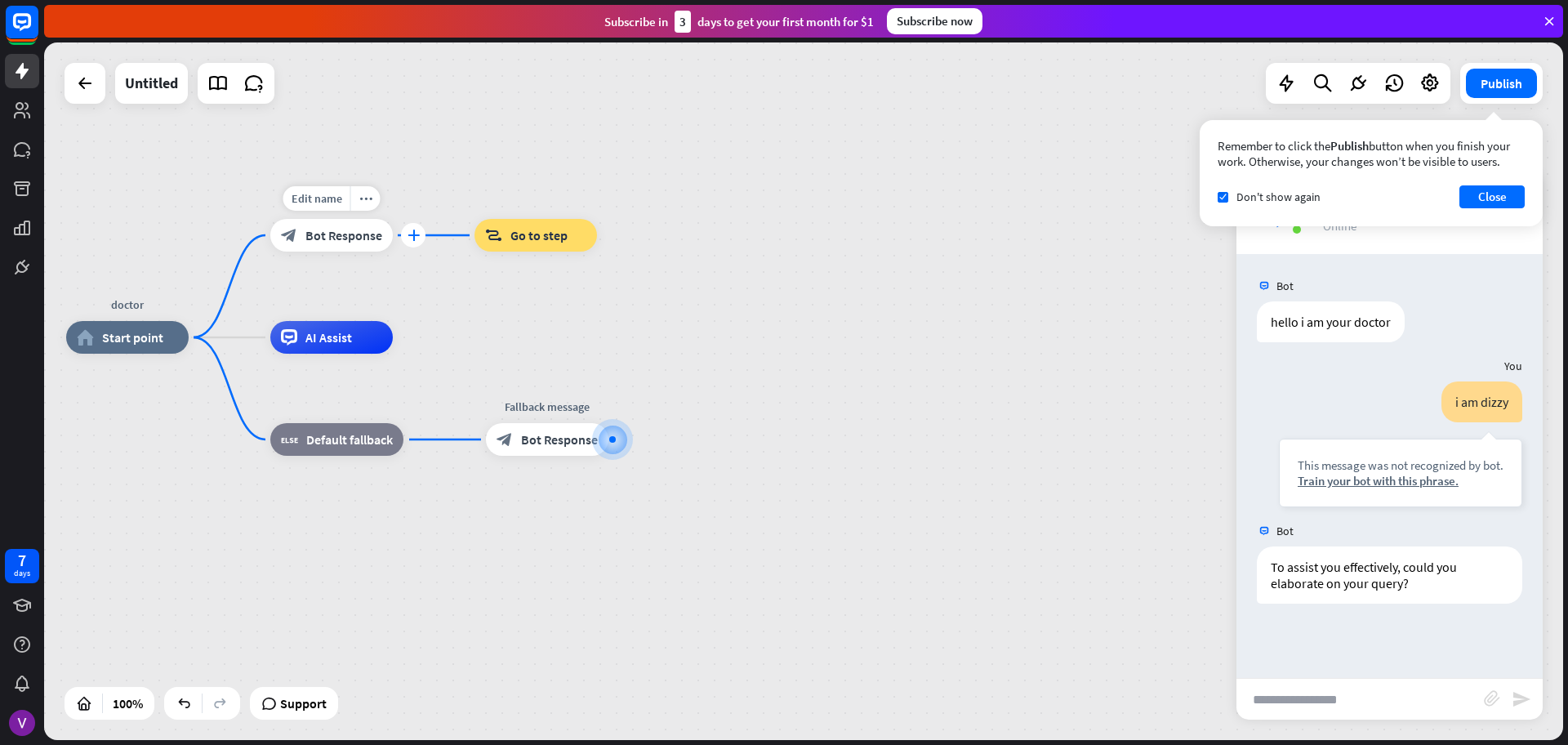 drag, startPoint x: 411, startPoint y: 220, endPoint x: 410, endPoint y: 271, distance: 51.009803 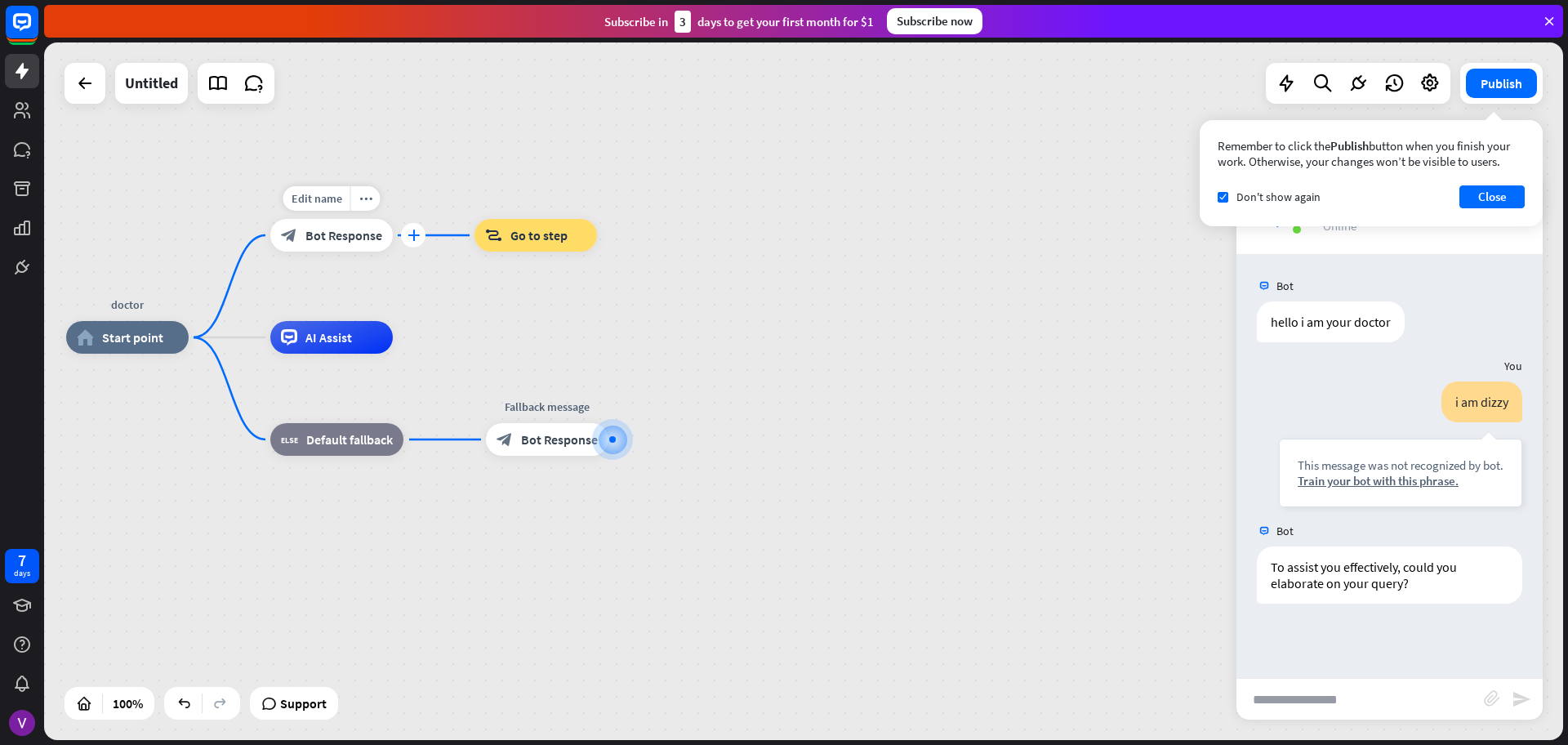 click on "Edit name   more_horiz         plus     block_bot_response   Bot Response" at bounding box center (332, 235) 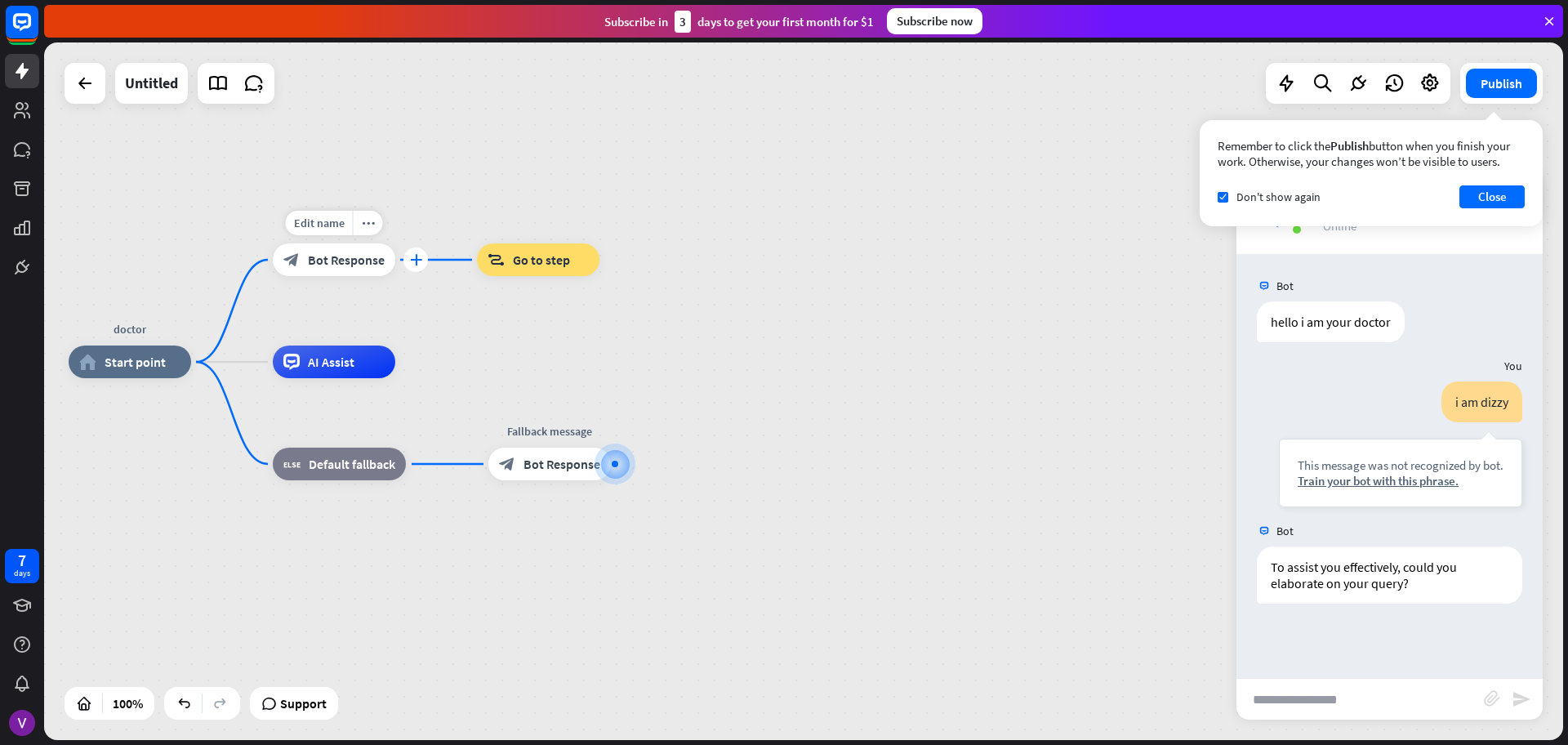 click on "plus" at bounding box center [416, 260] 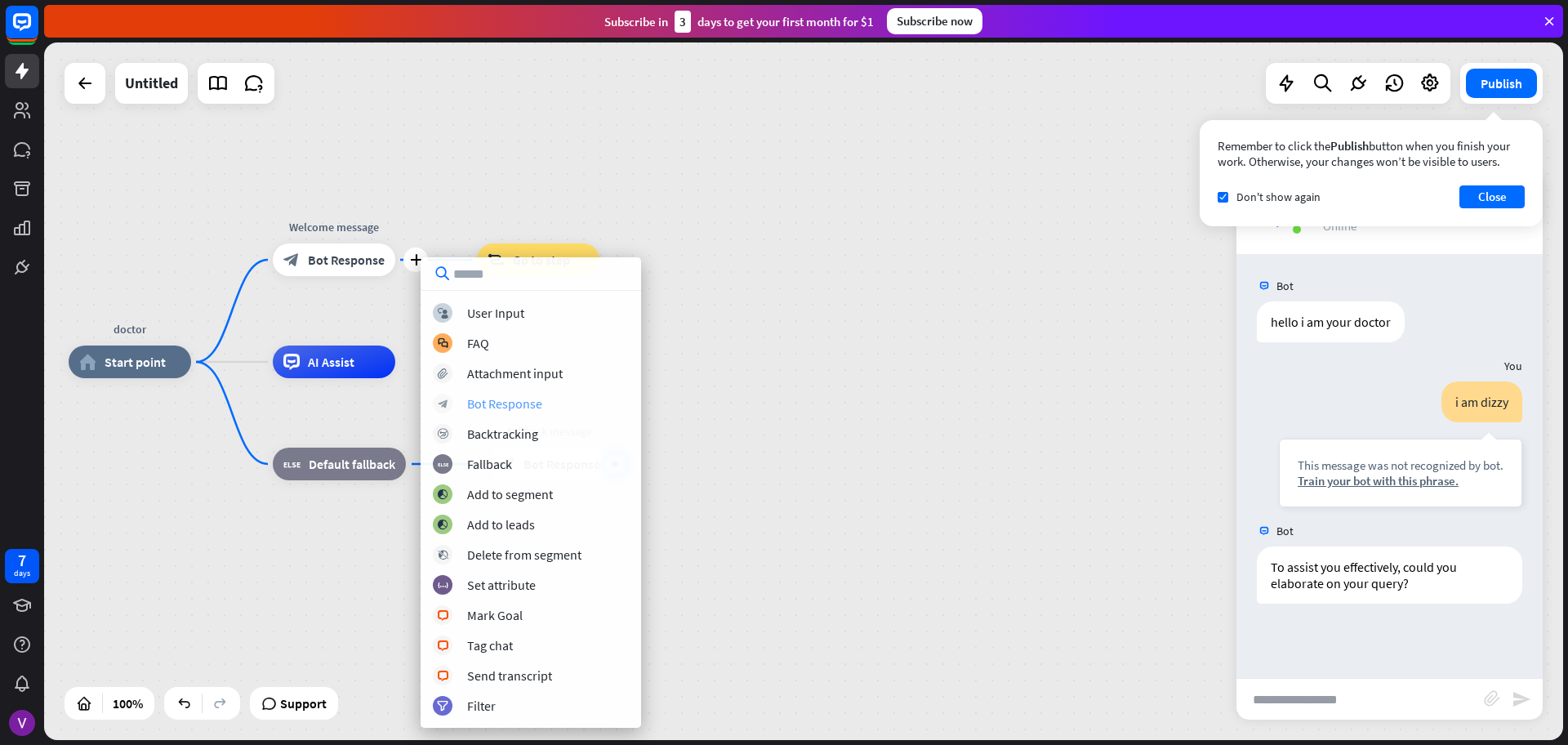 click on "block_bot_response
Bot Response" at bounding box center [531, 404] 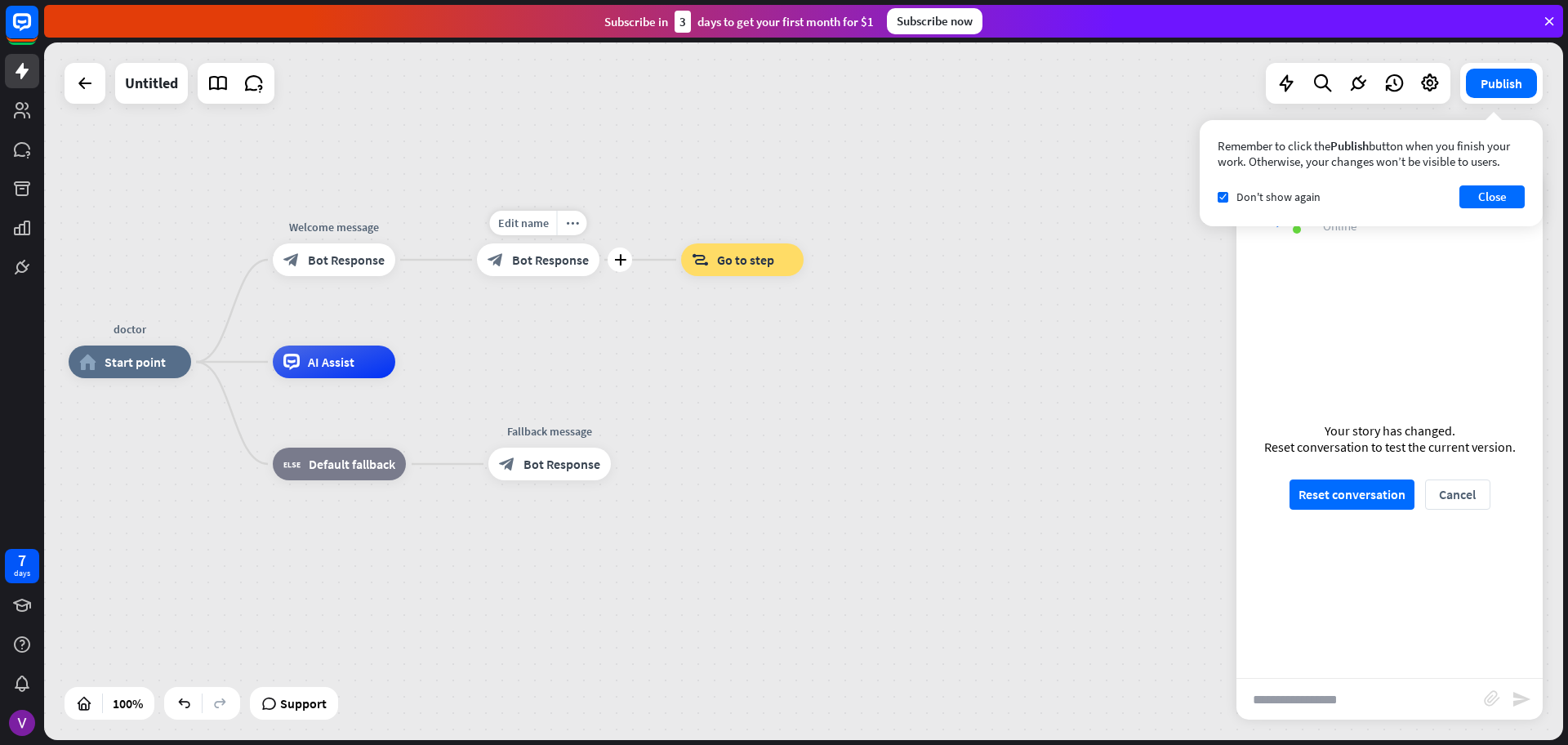 click on "Bot Response" at bounding box center [550, 260] 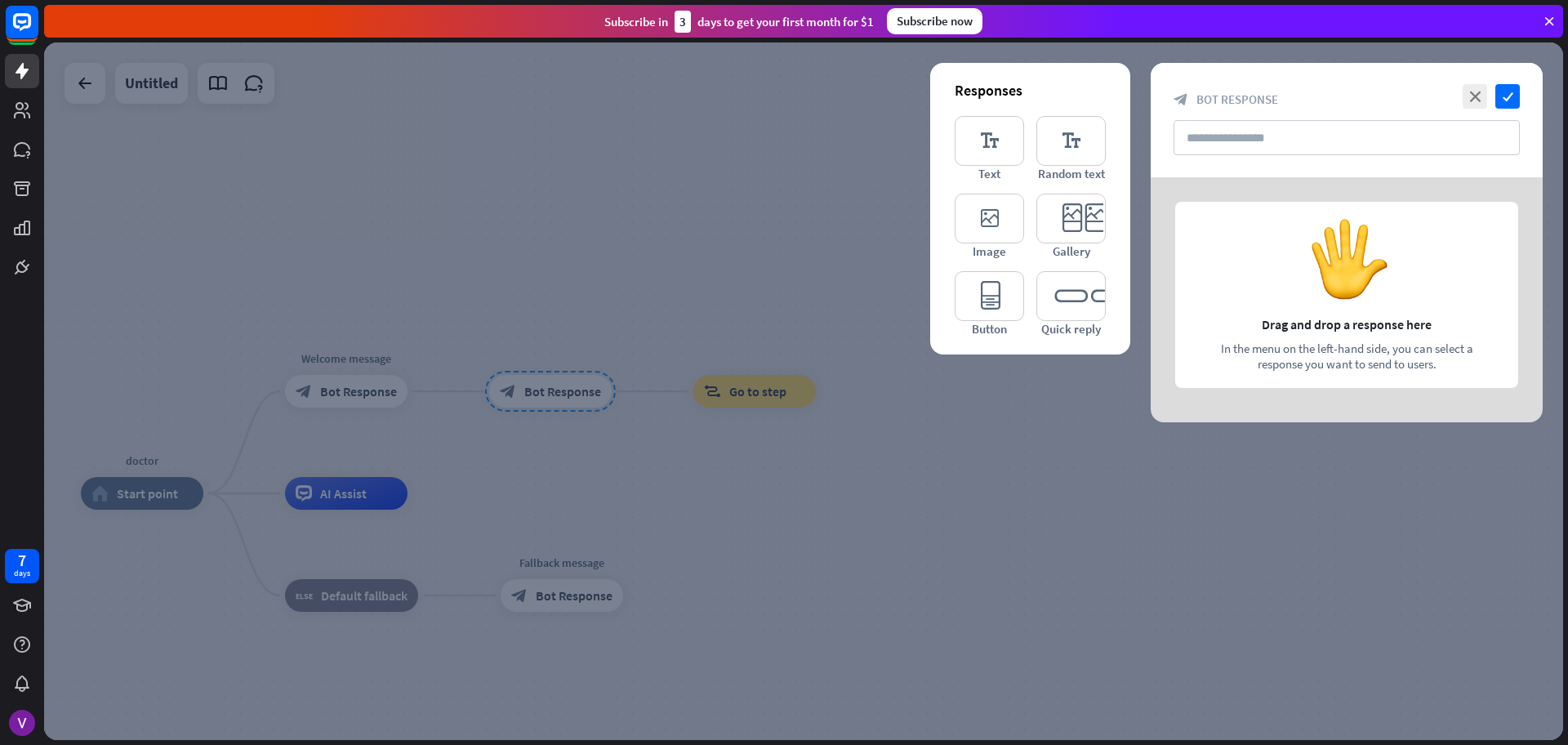 click at bounding box center (804, 391) 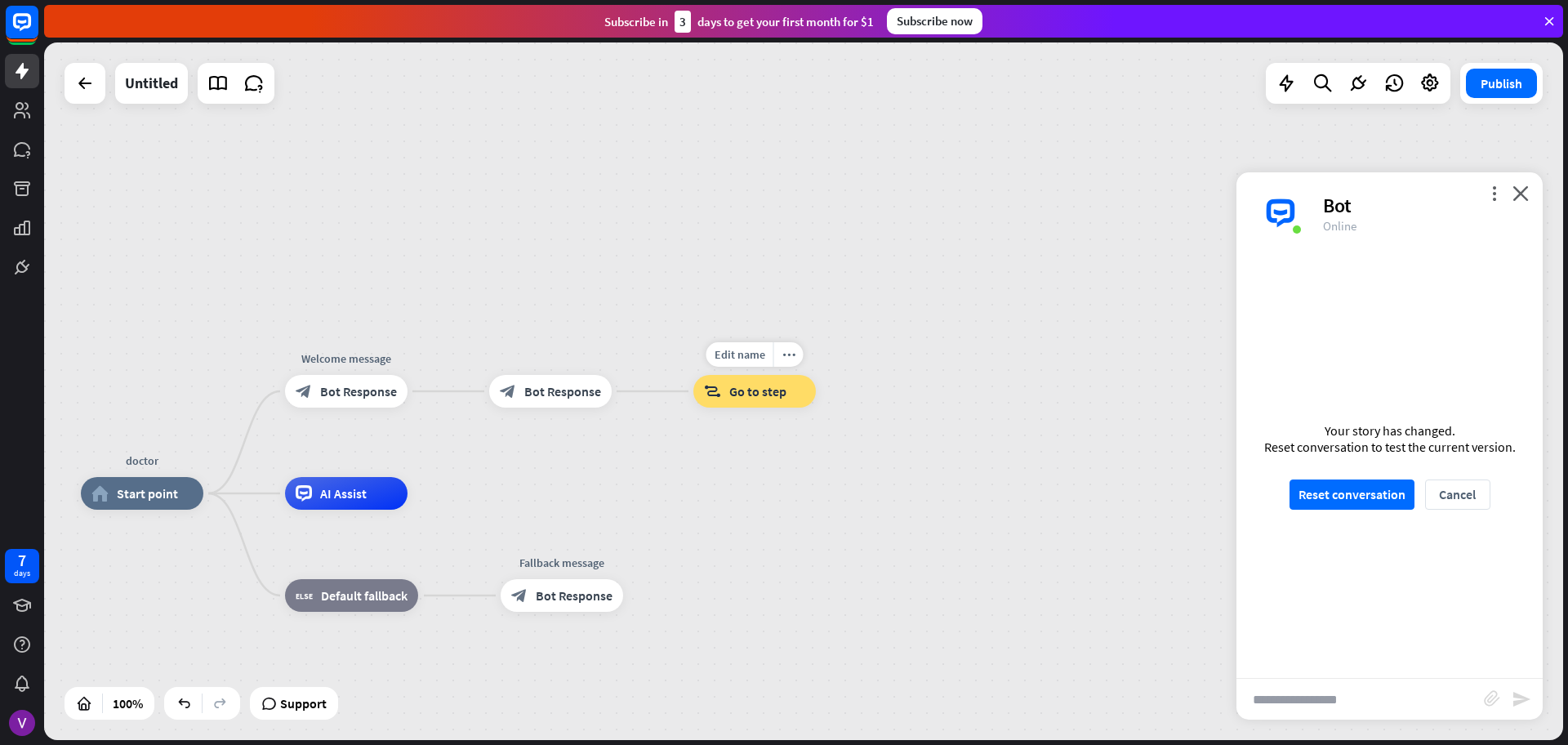 click on "block_goto   Go to step" at bounding box center [755, 391] 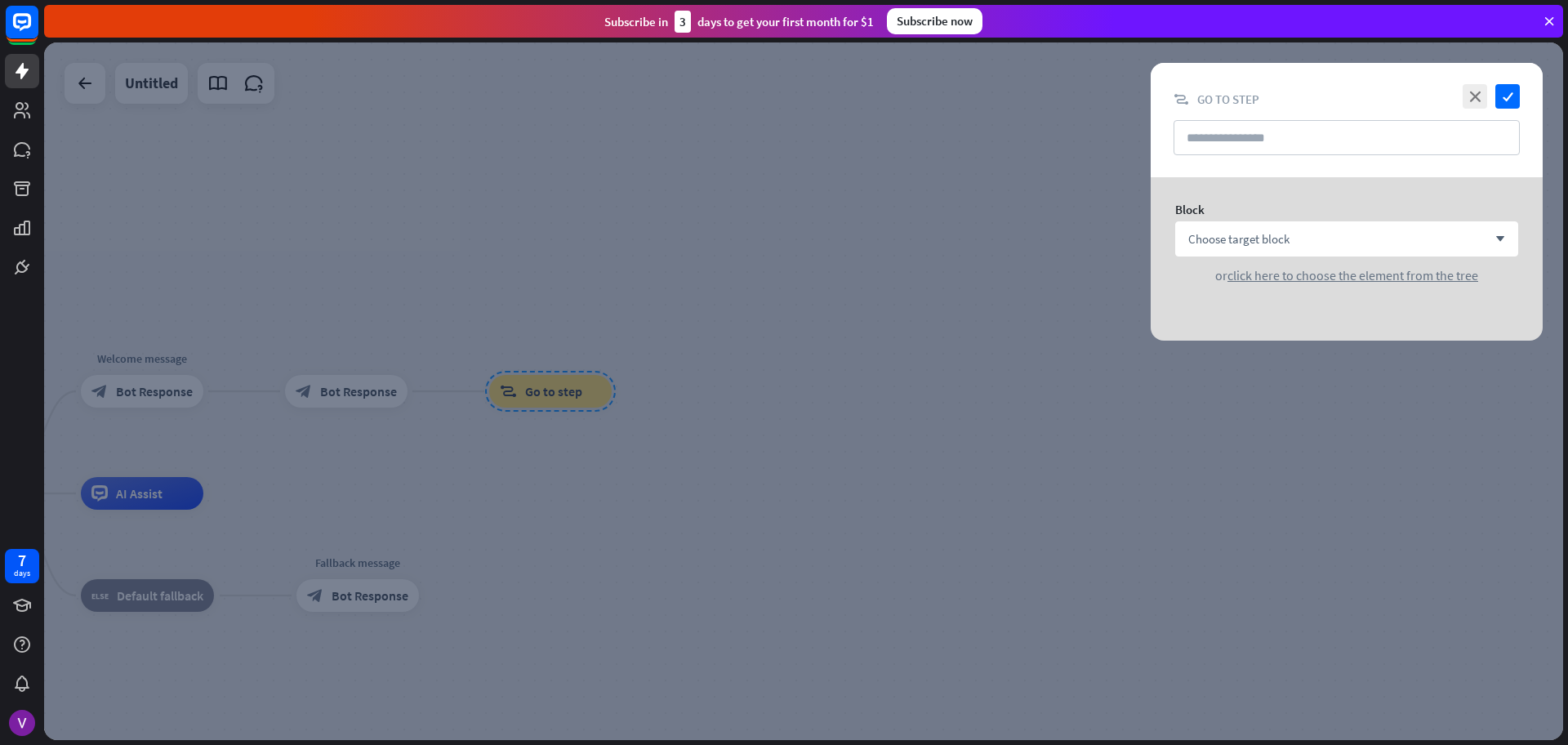 click on "close
check
block_goto   Go to step" at bounding box center (1347, 120) 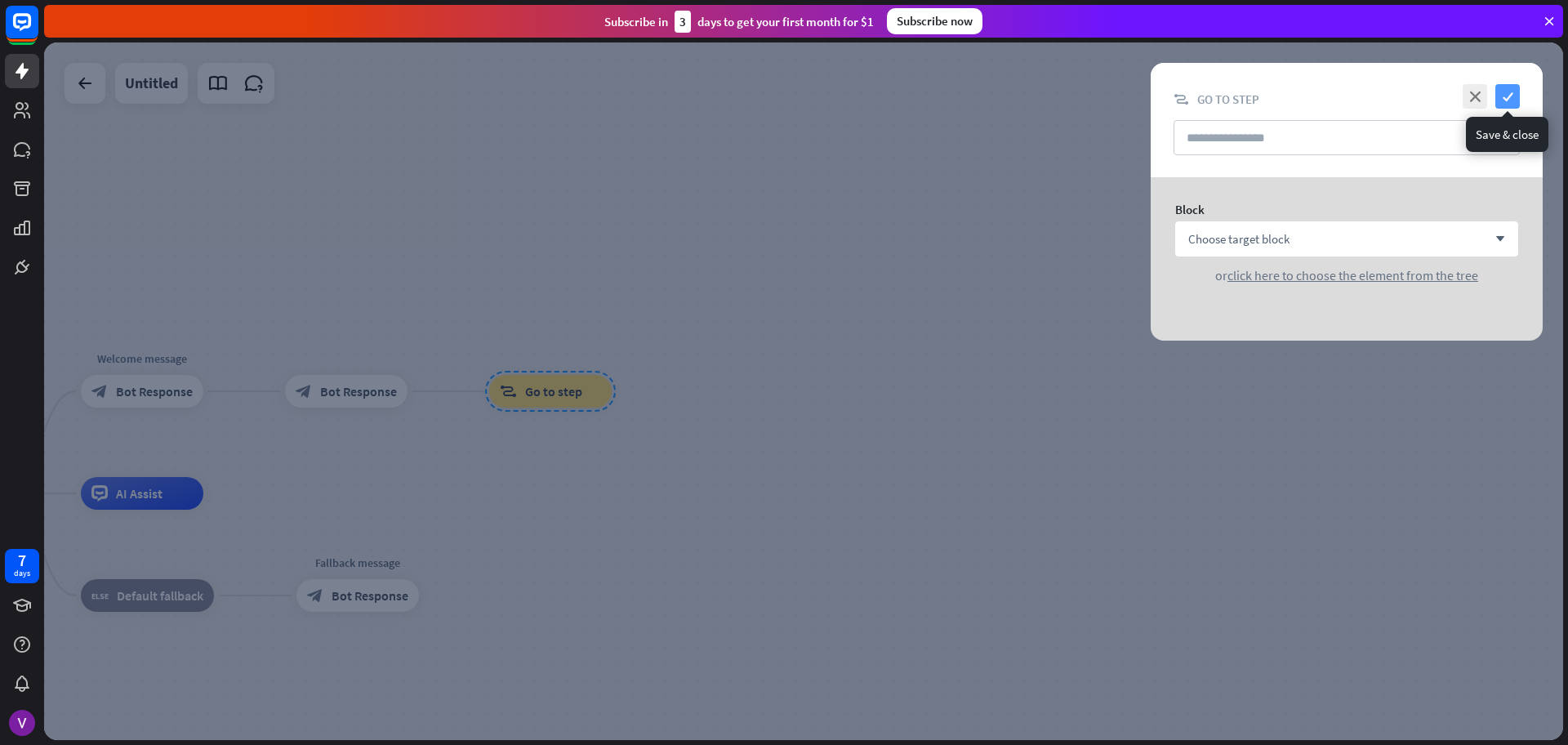 click on "check" at bounding box center [1508, 96] 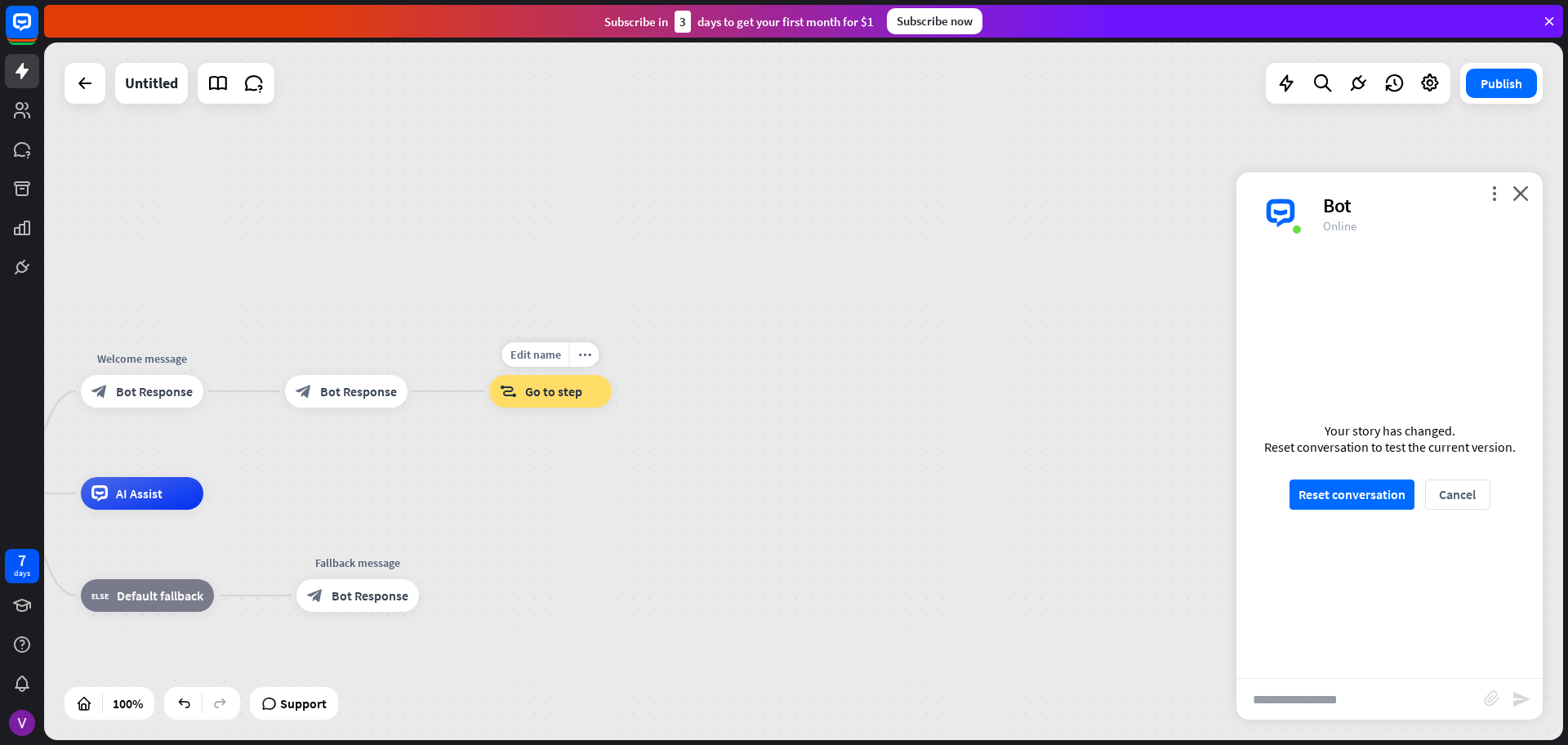 drag, startPoint x: 562, startPoint y: 402, endPoint x: 600, endPoint y: 332, distance: 79.649231 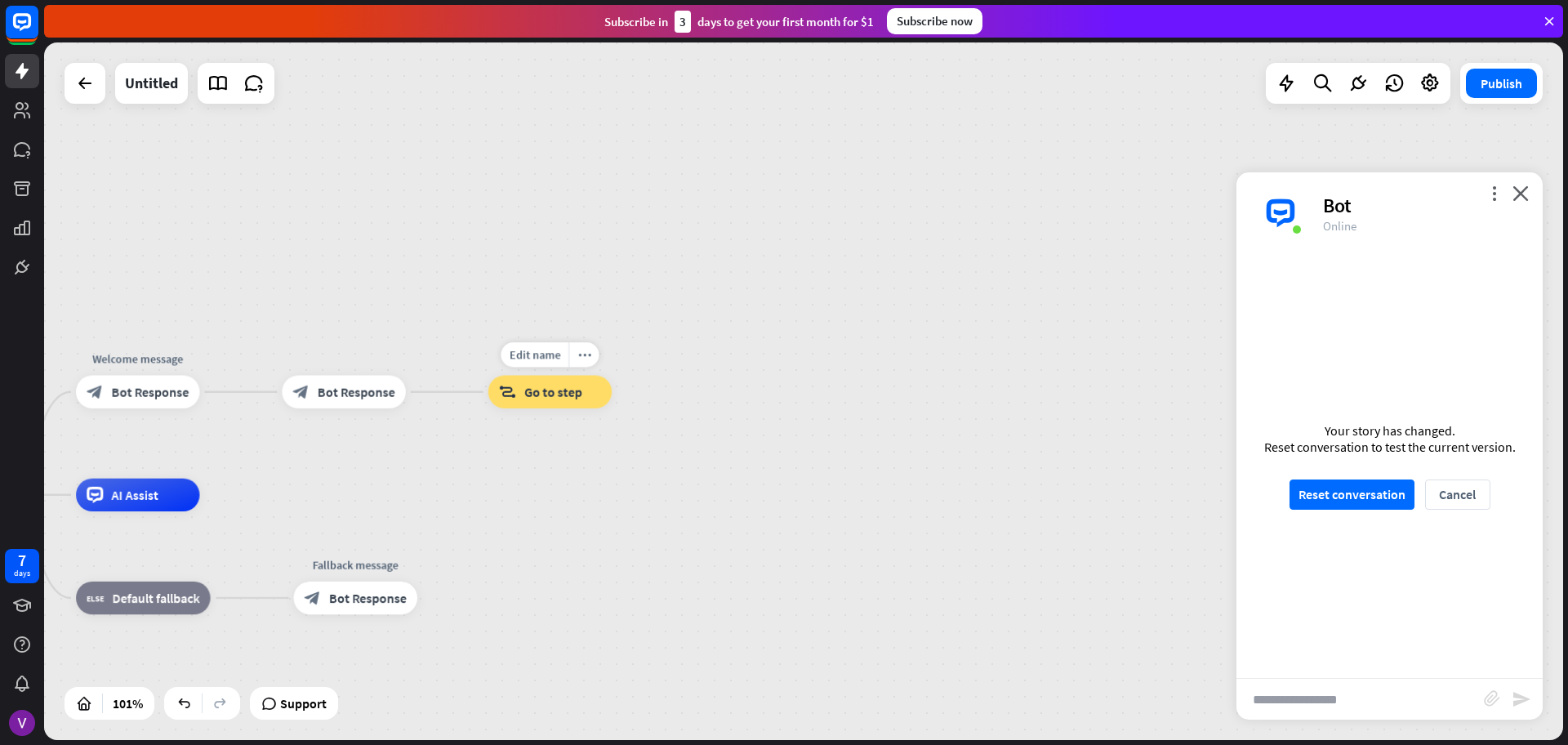 click on "block_goto   Go to step" at bounding box center (550, 391) 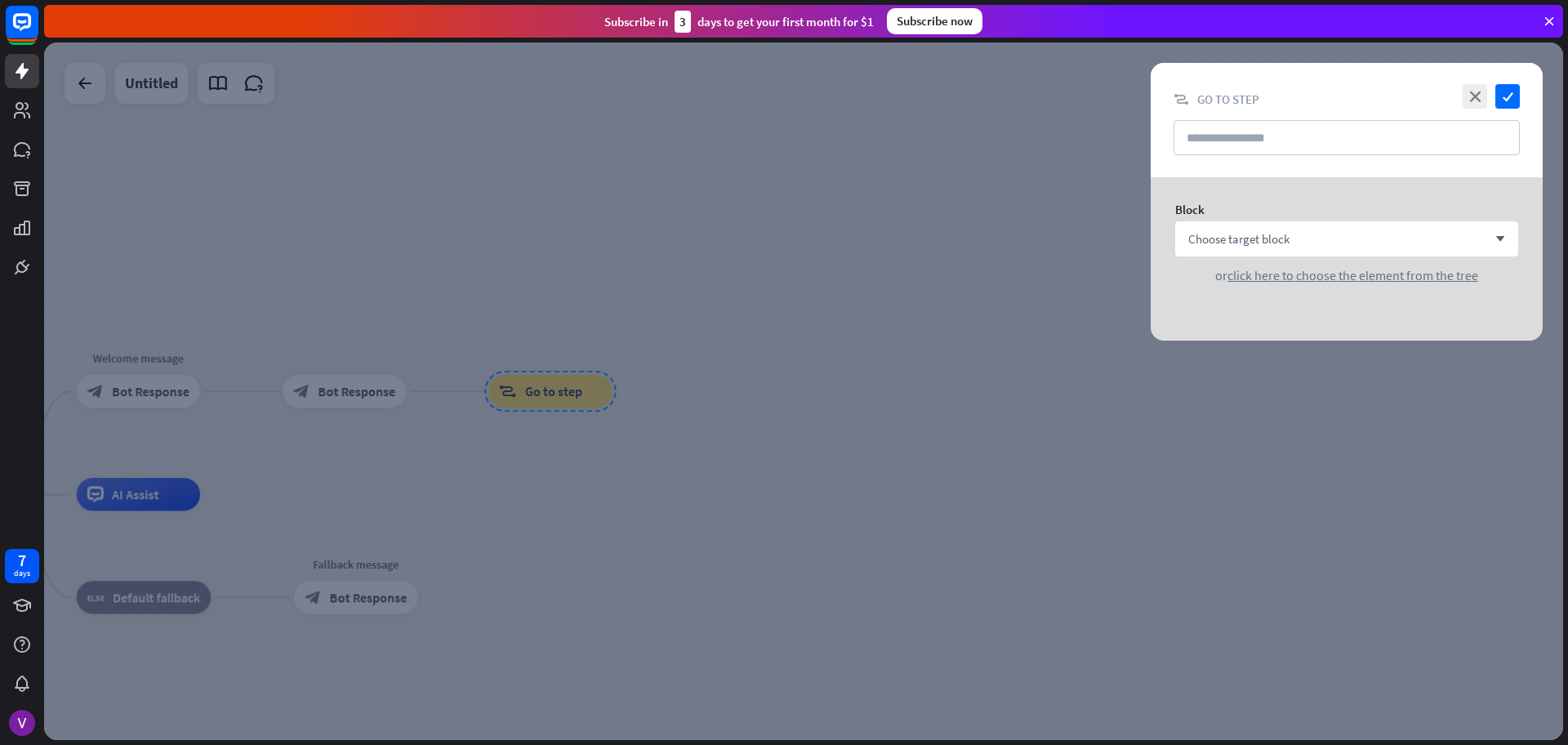 click at bounding box center [804, 391] 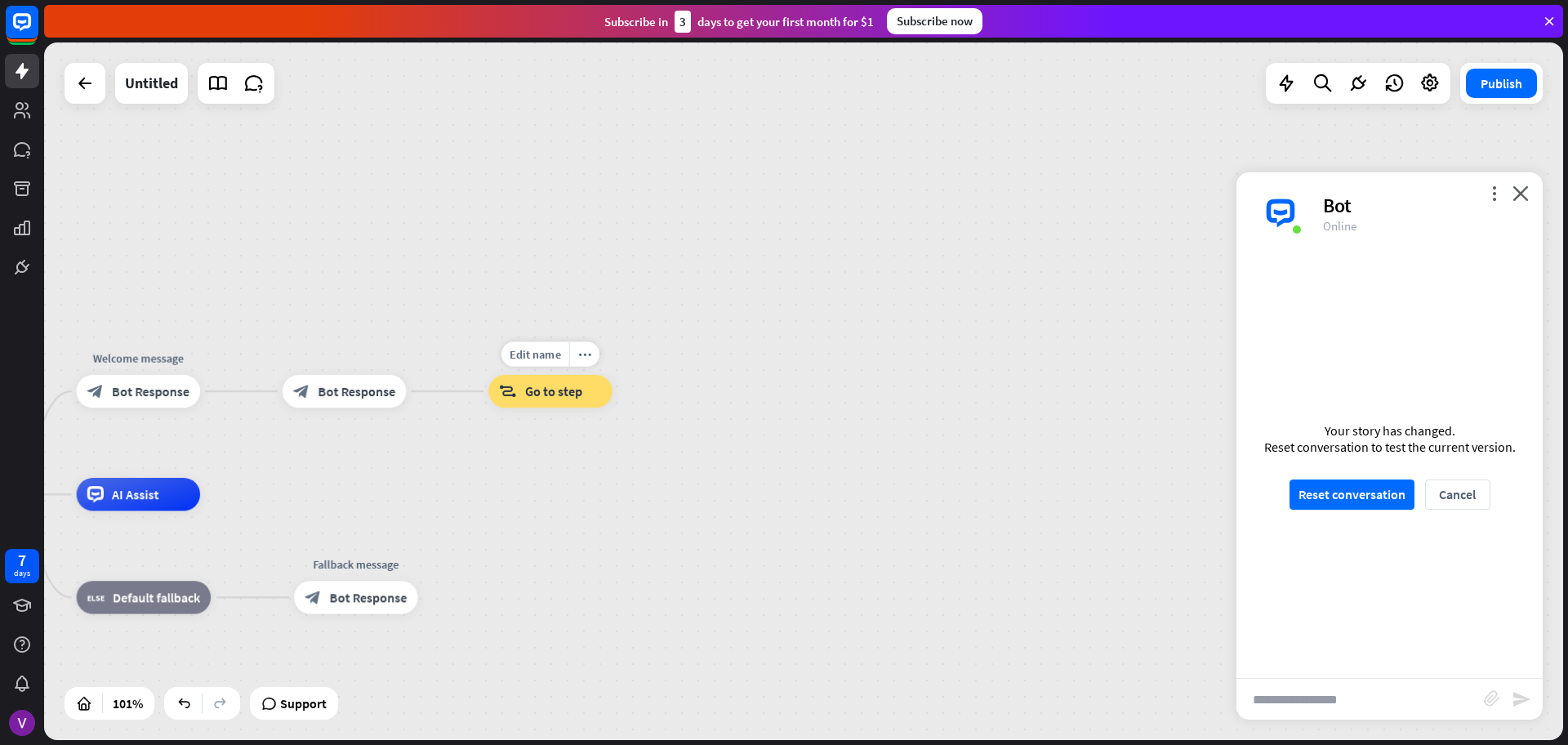 click on "Edit name   more_horiz             block_goto   Go to step" at bounding box center (550, 391) 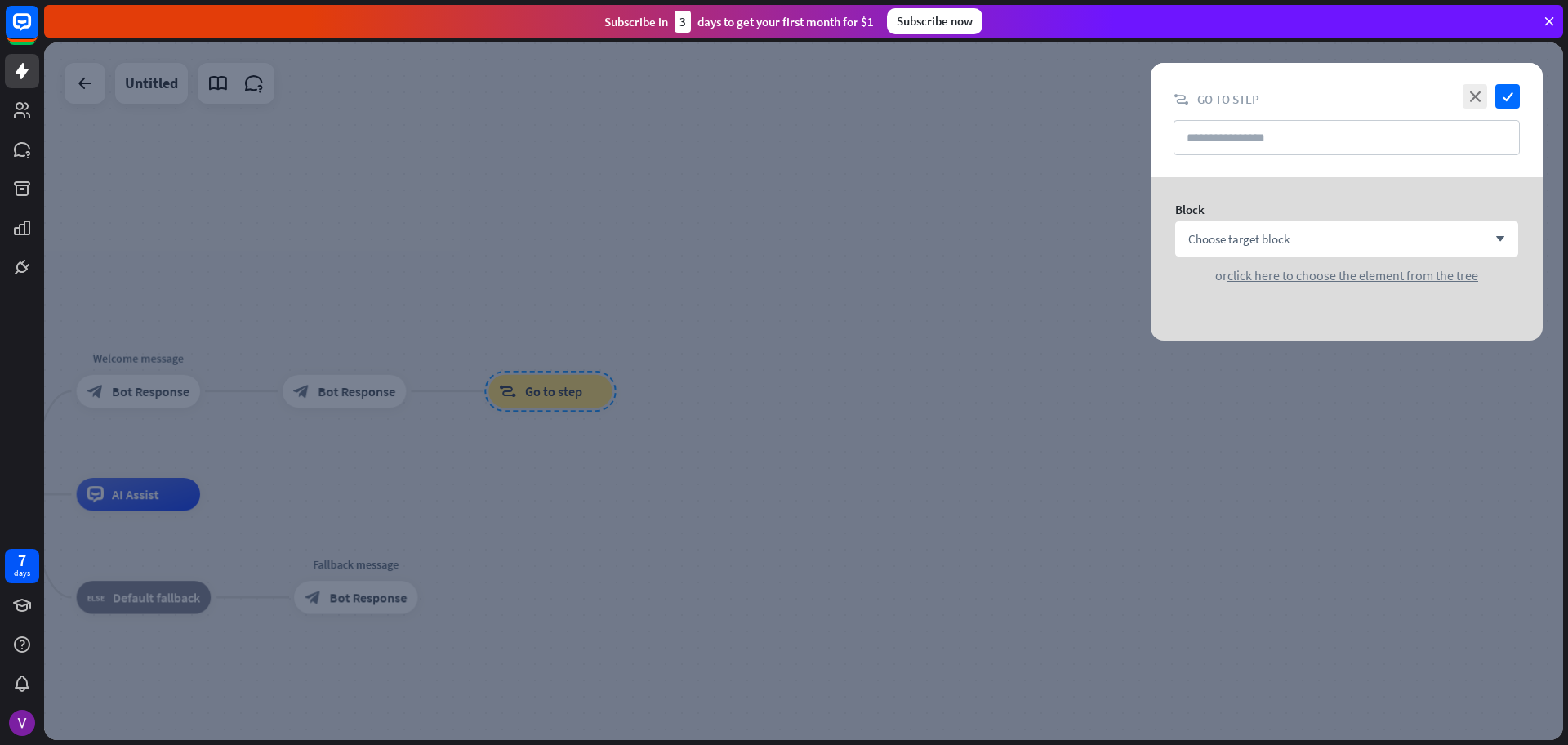 click at bounding box center [804, 391] 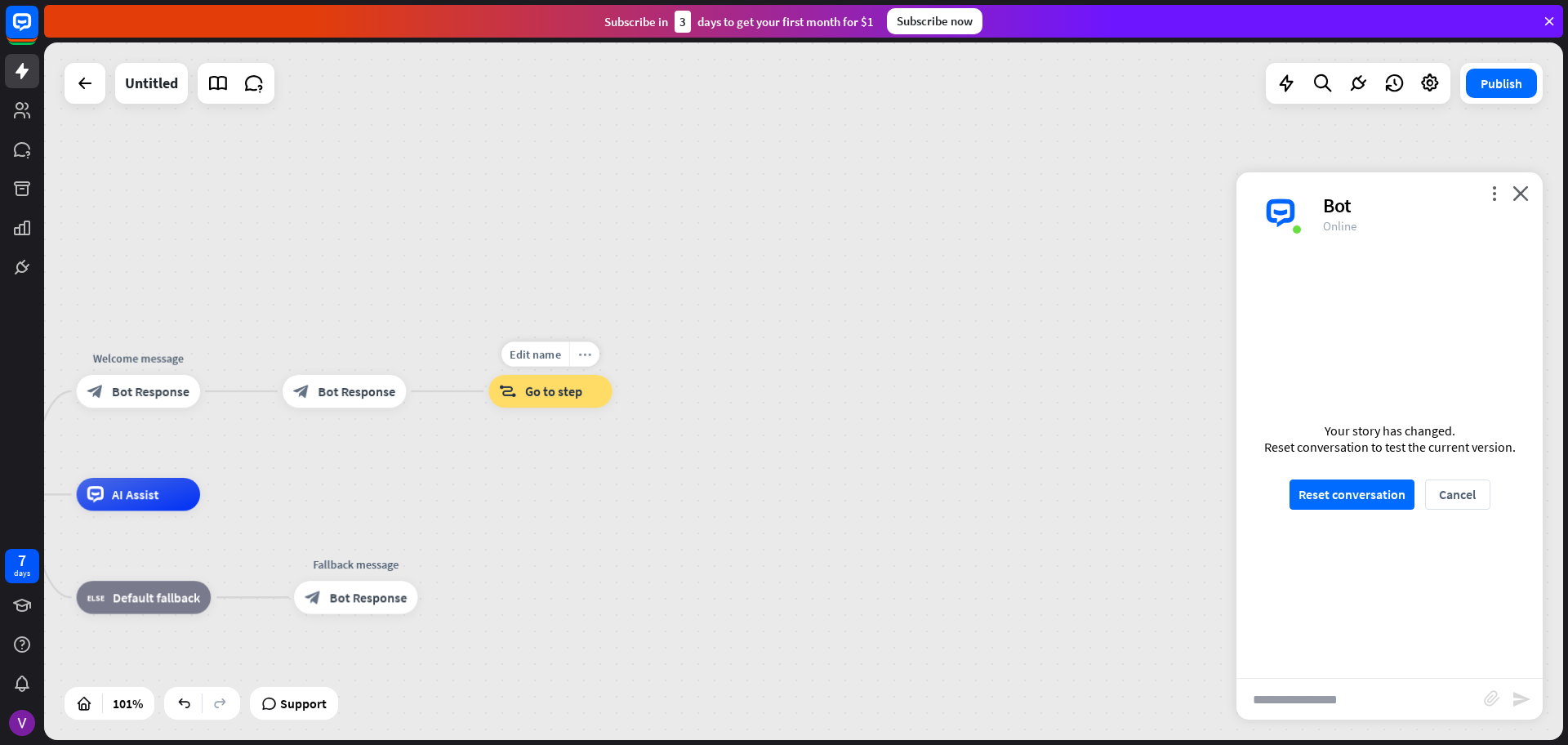 click on "more_horiz" at bounding box center [585, 354] 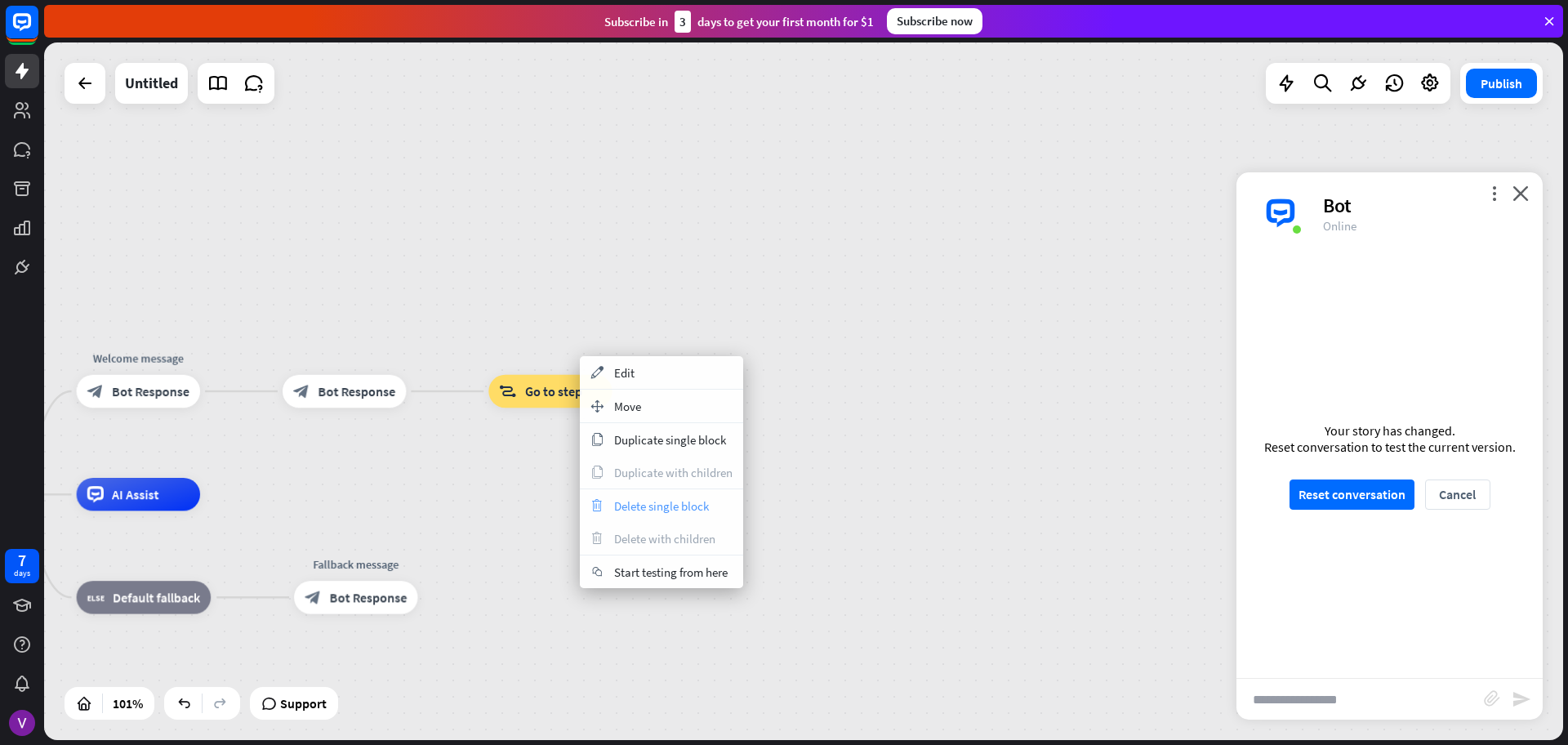 click on "trash   Delete single block" at bounding box center [662, 506] 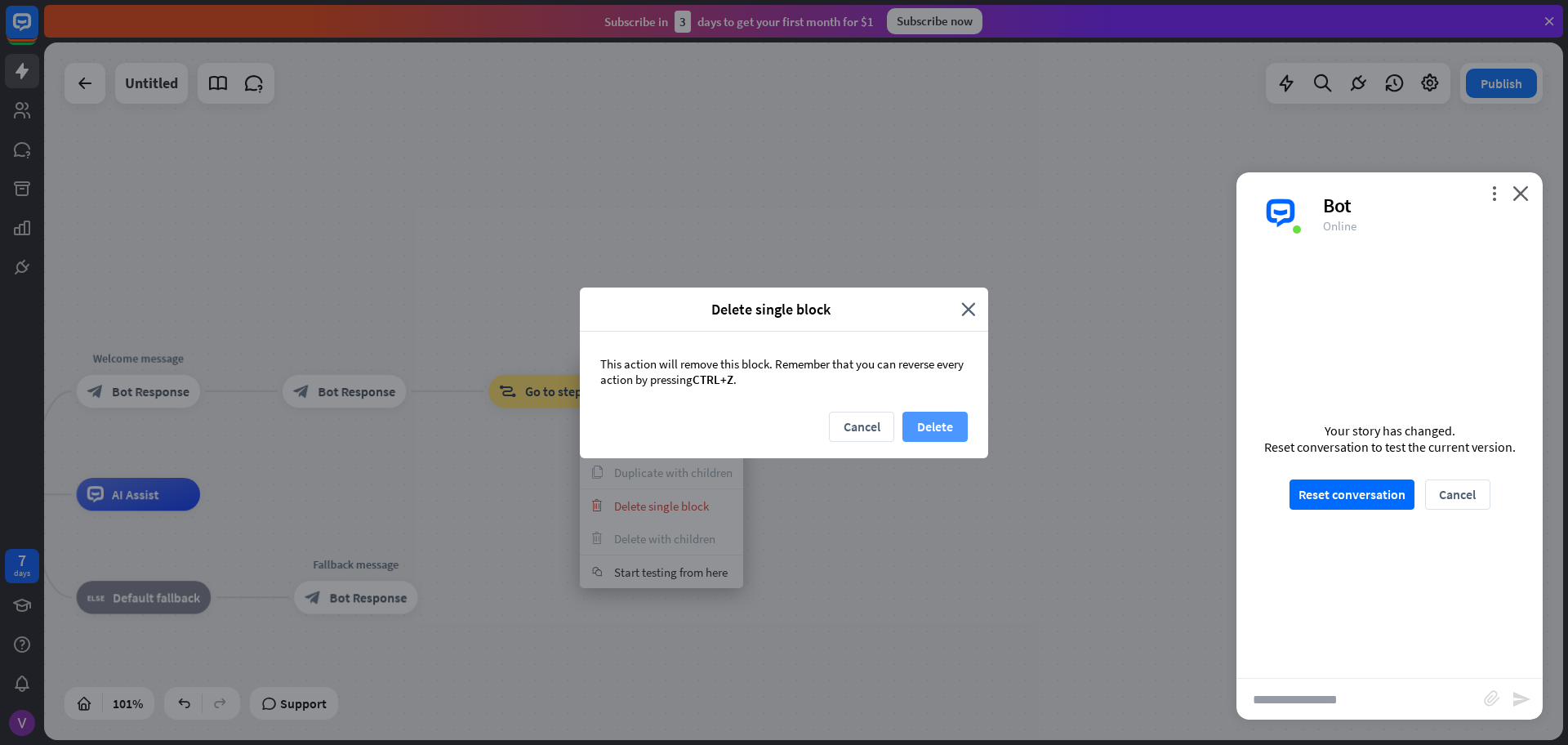 click on "Delete" at bounding box center (935, 426) 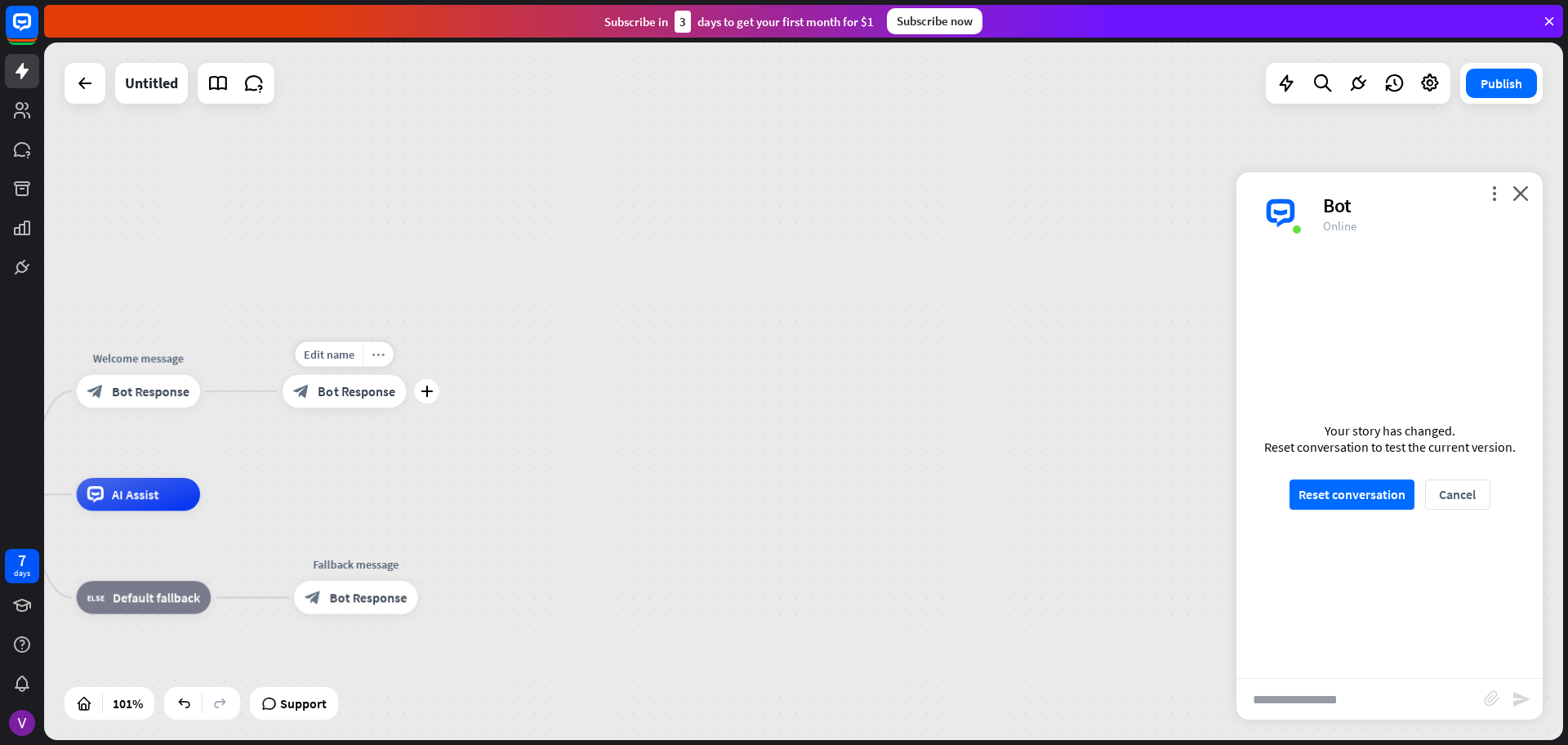 click on "more_horiz" at bounding box center [378, 354] 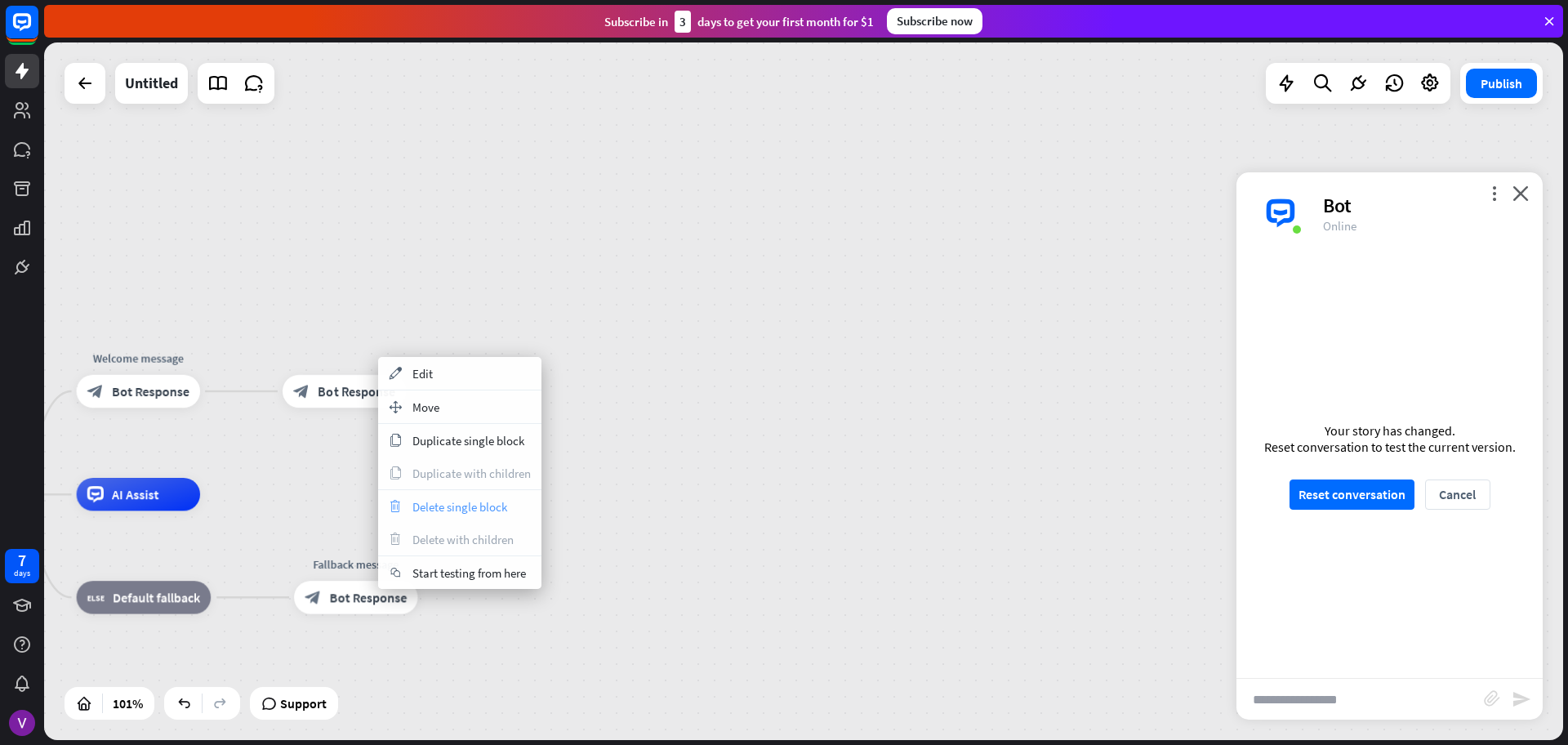 click on "Delete single block" at bounding box center [460, 506] 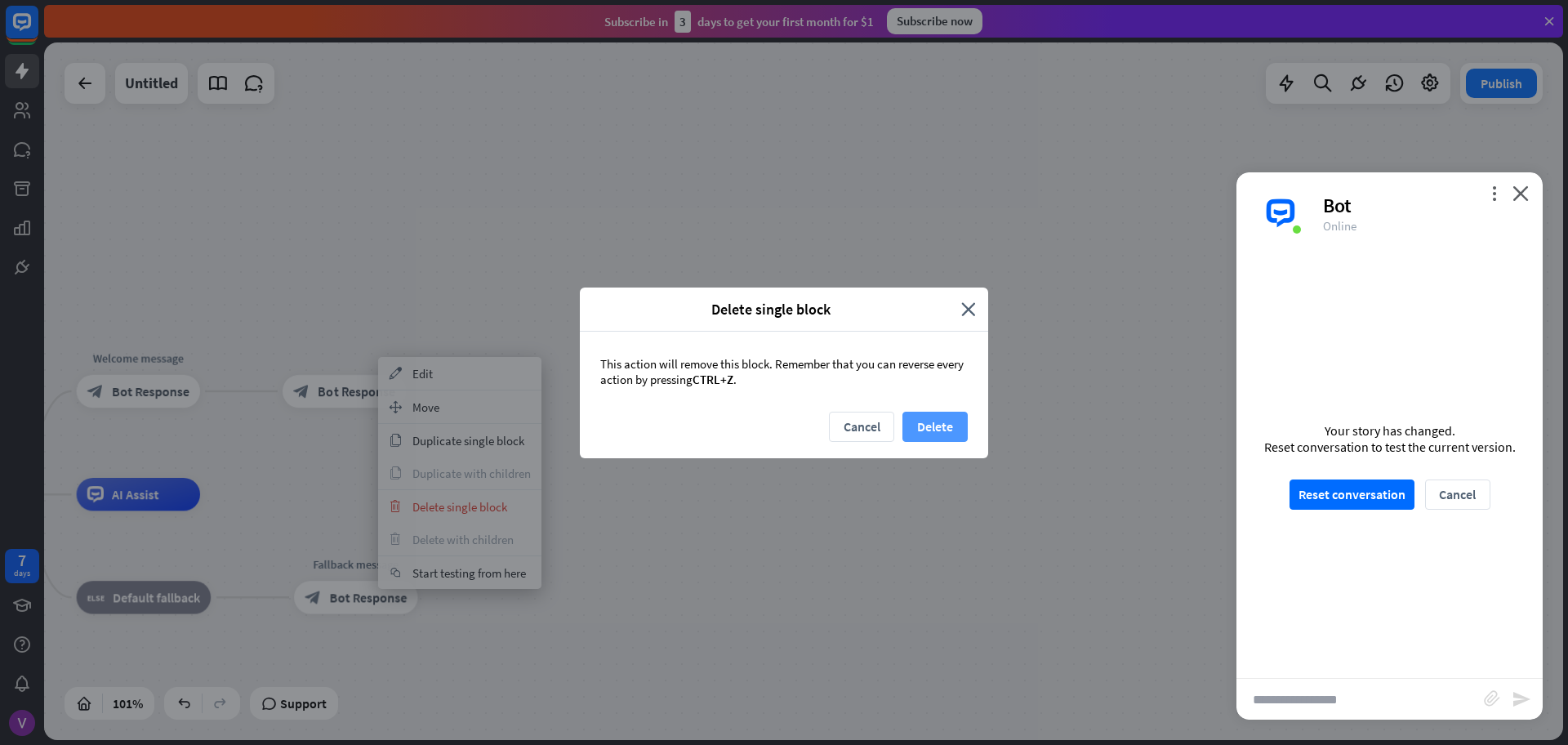 click on "Delete" at bounding box center [935, 426] 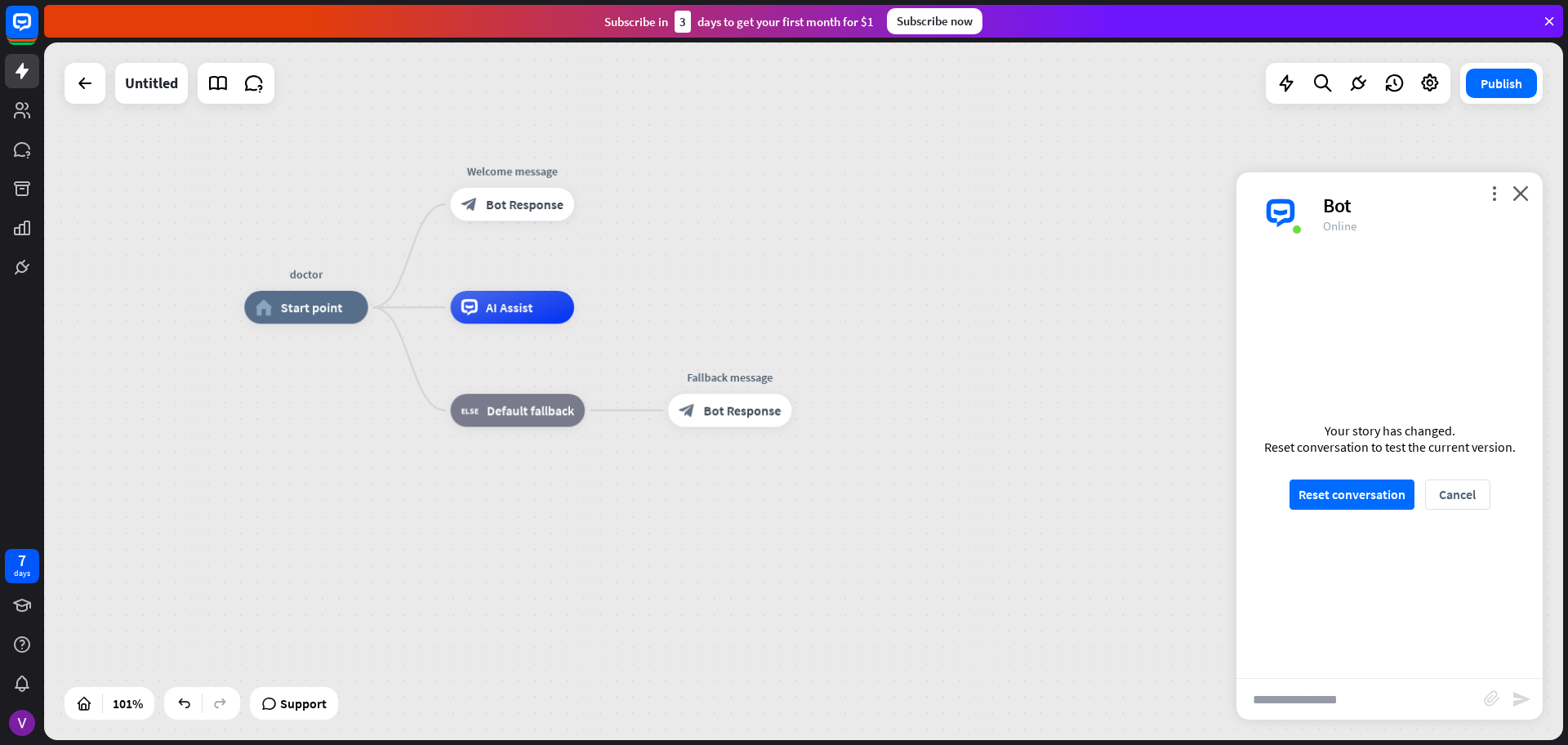 drag, startPoint x: 692, startPoint y: 601, endPoint x: 1093, endPoint y: 430, distance: 435.93807 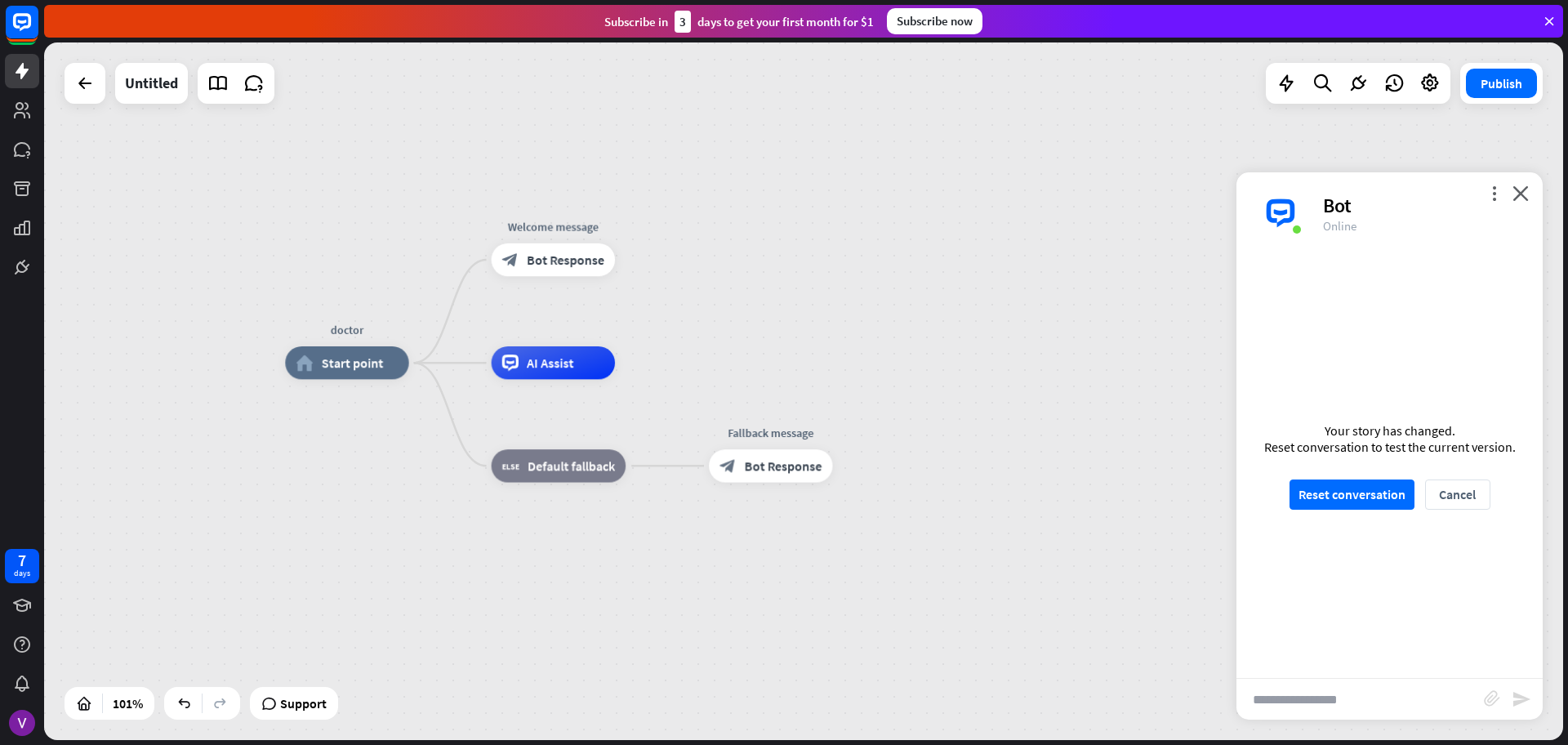 drag, startPoint x: 919, startPoint y: 283, endPoint x: 933, endPoint y: 323, distance: 42.37924 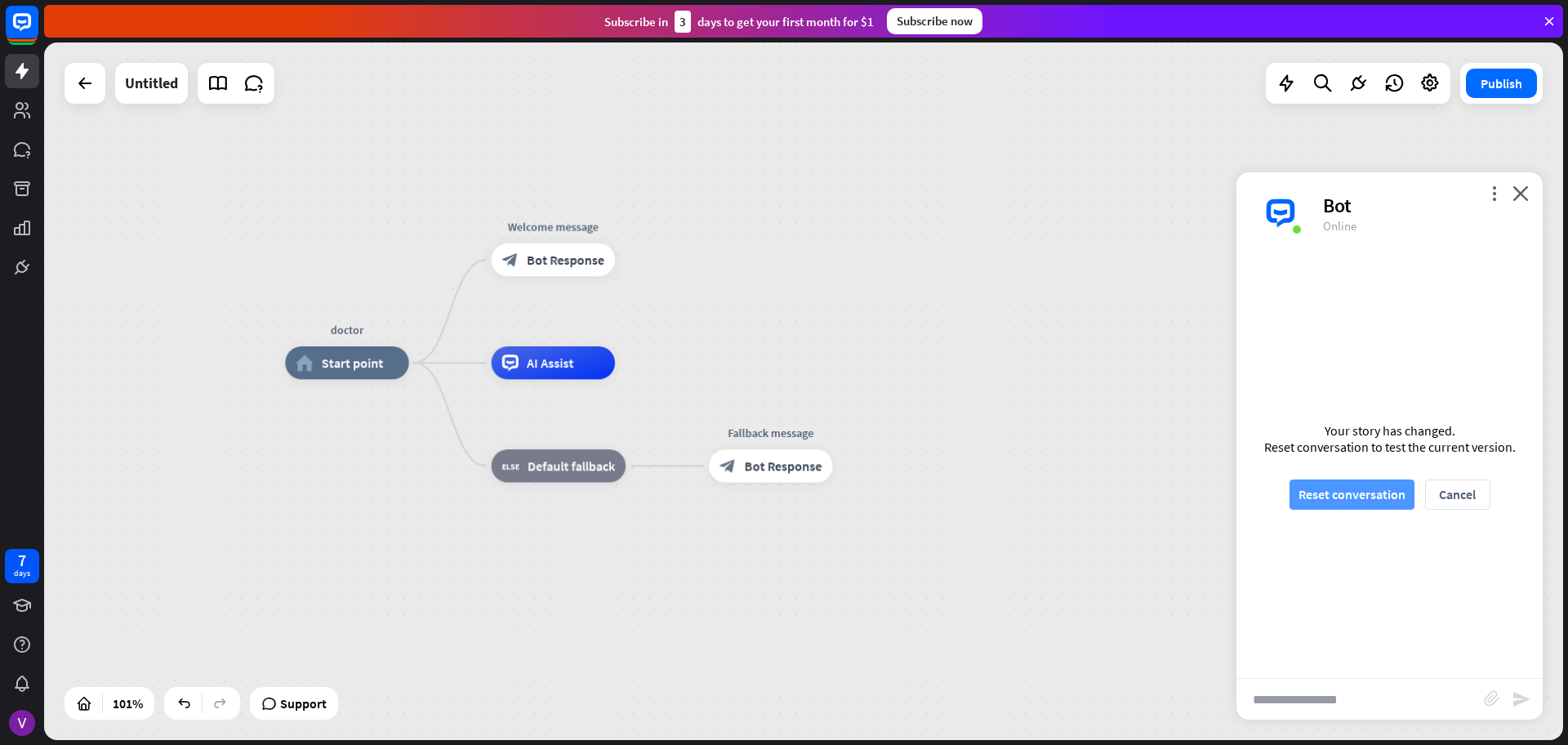 click on "Reset conversation" at bounding box center (1352, 494) 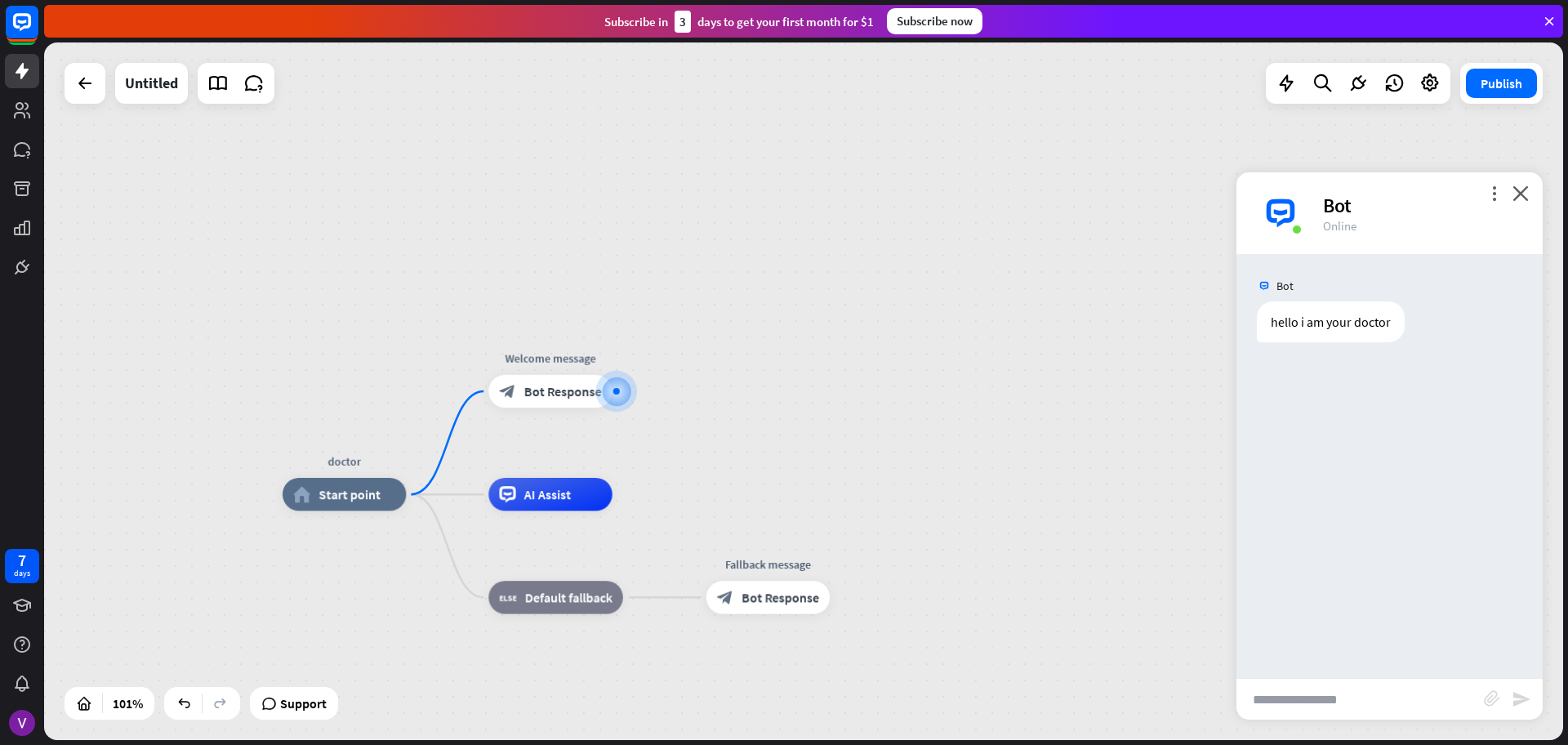 click at bounding box center (1360, 699) 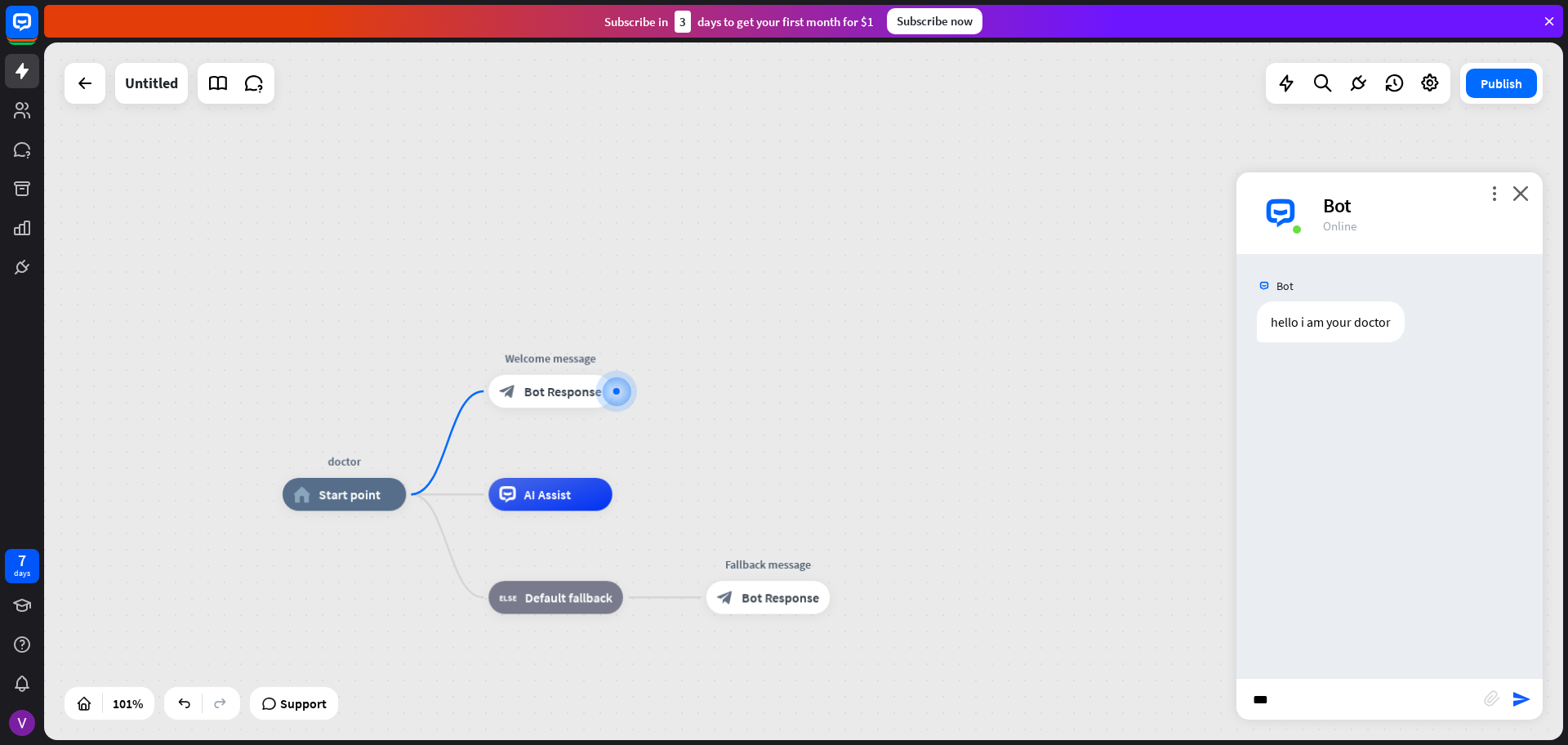 type on "**" 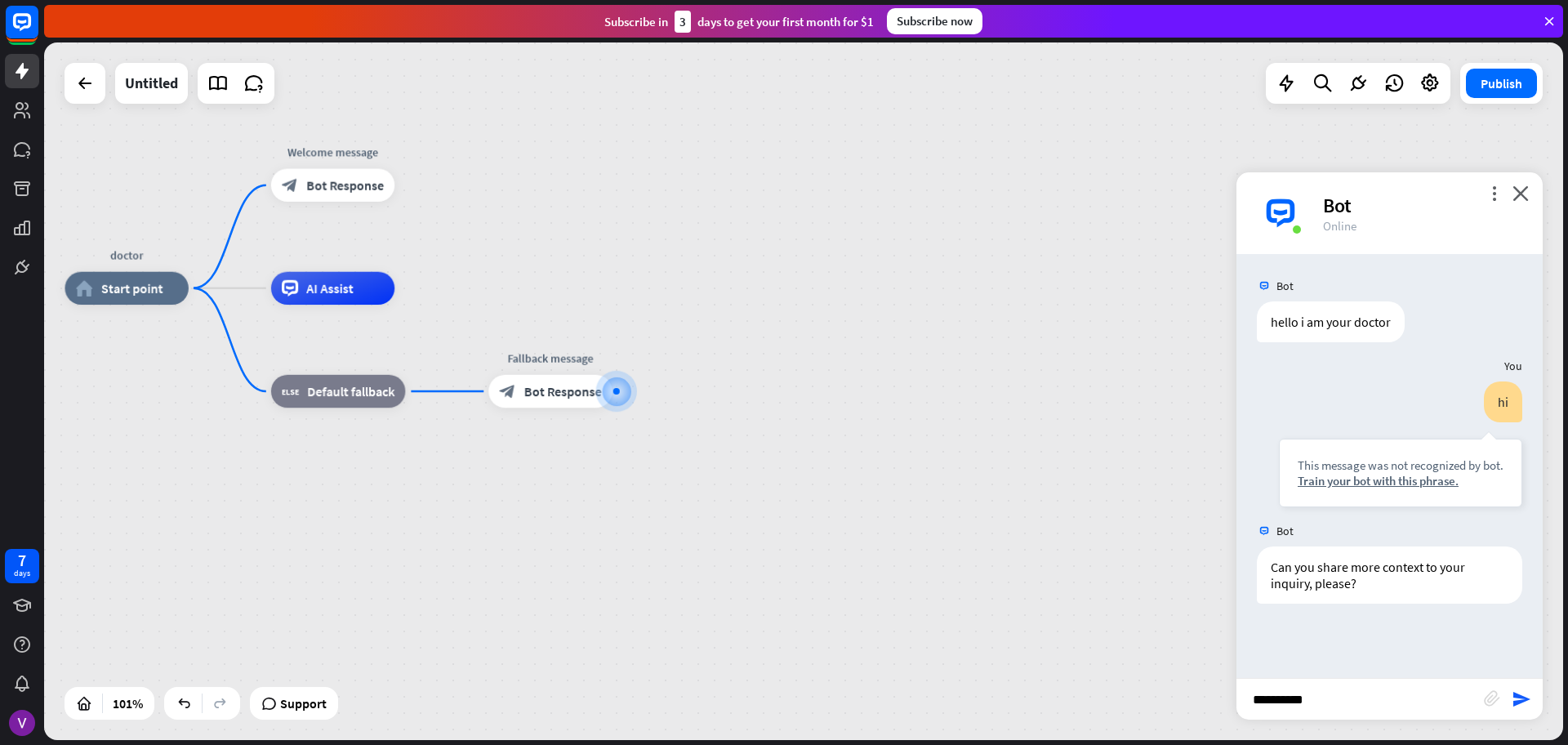 type on "**********" 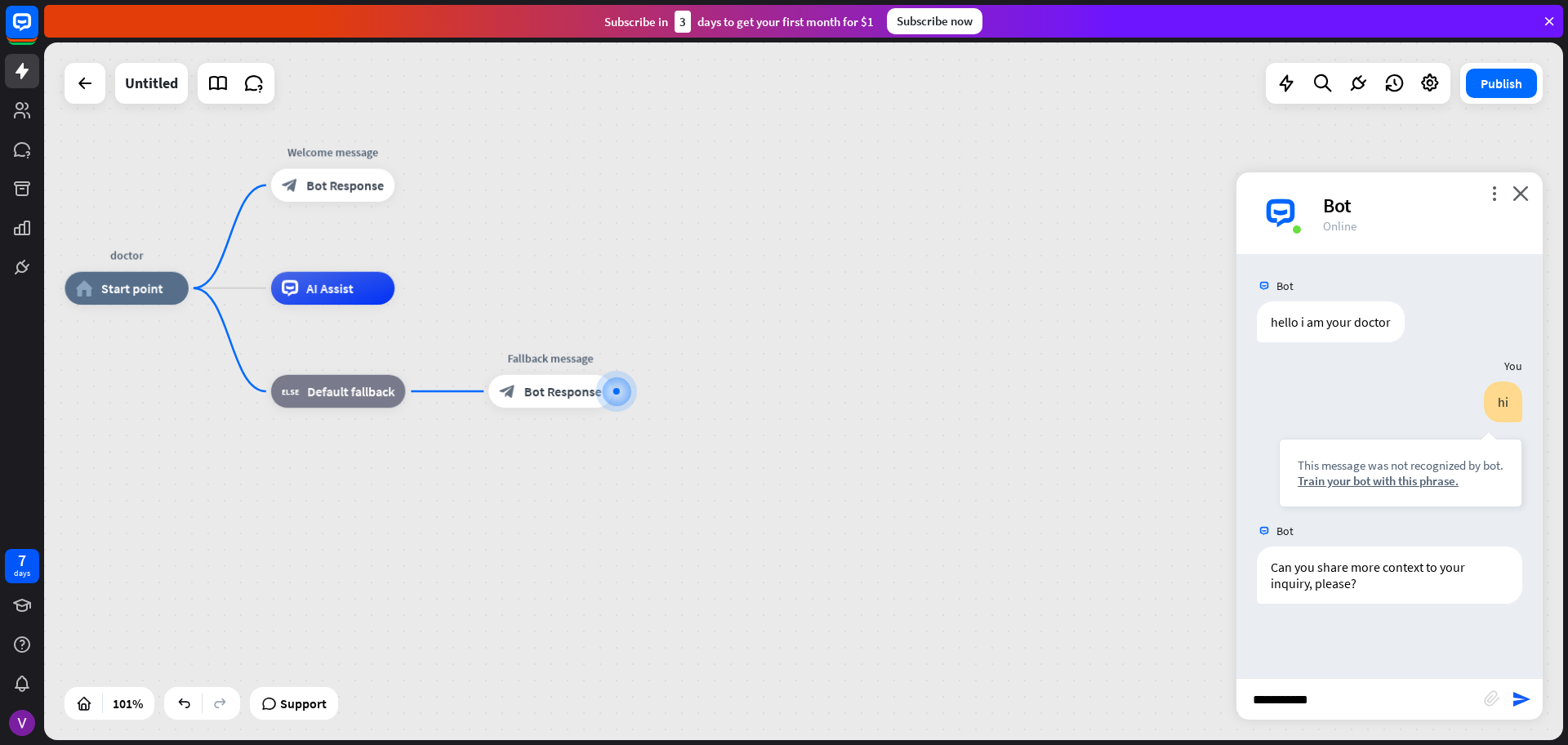 type 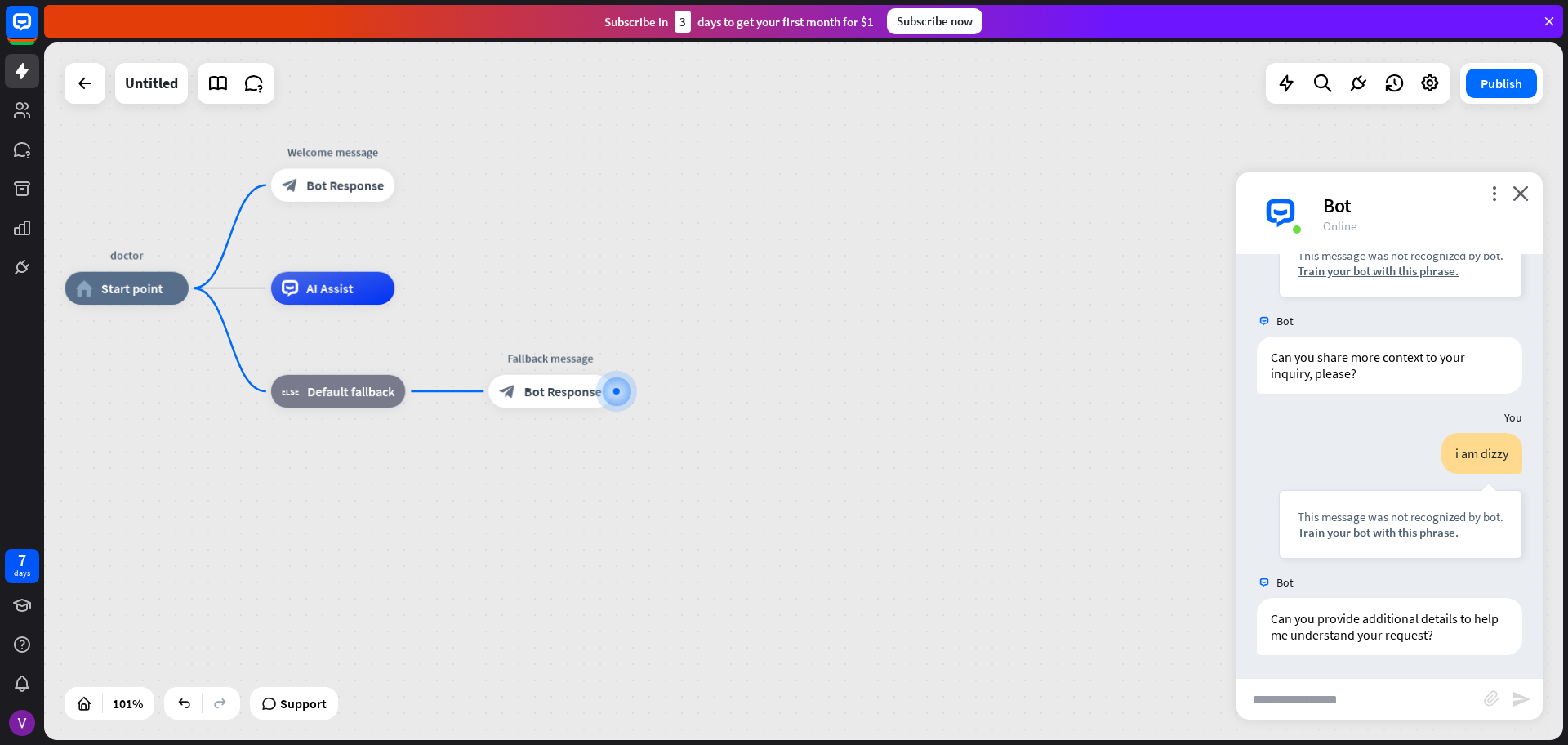 scroll, scrollTop: 212, scrollLeft: 0, axis: vertical 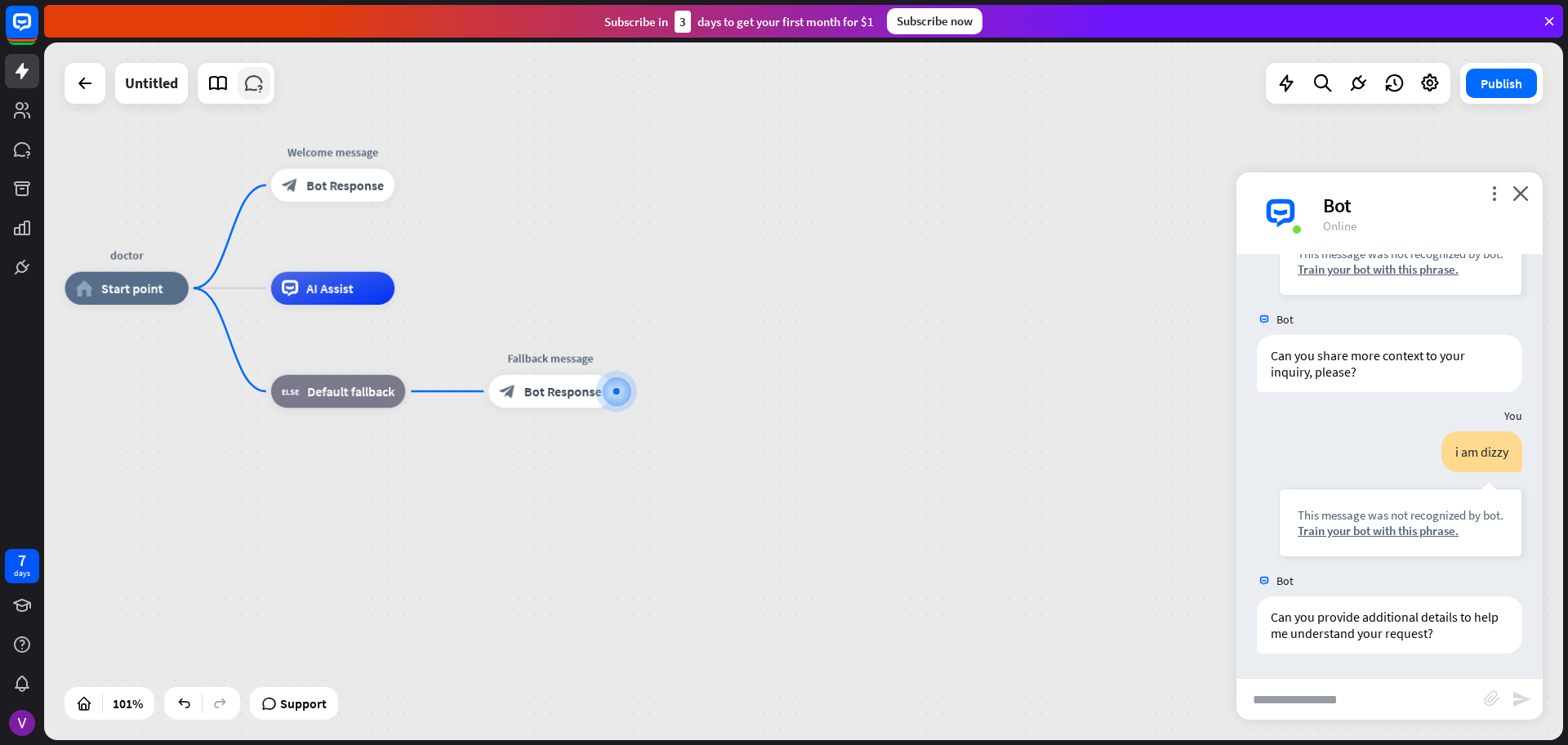 click at bounding box center (254, 83) 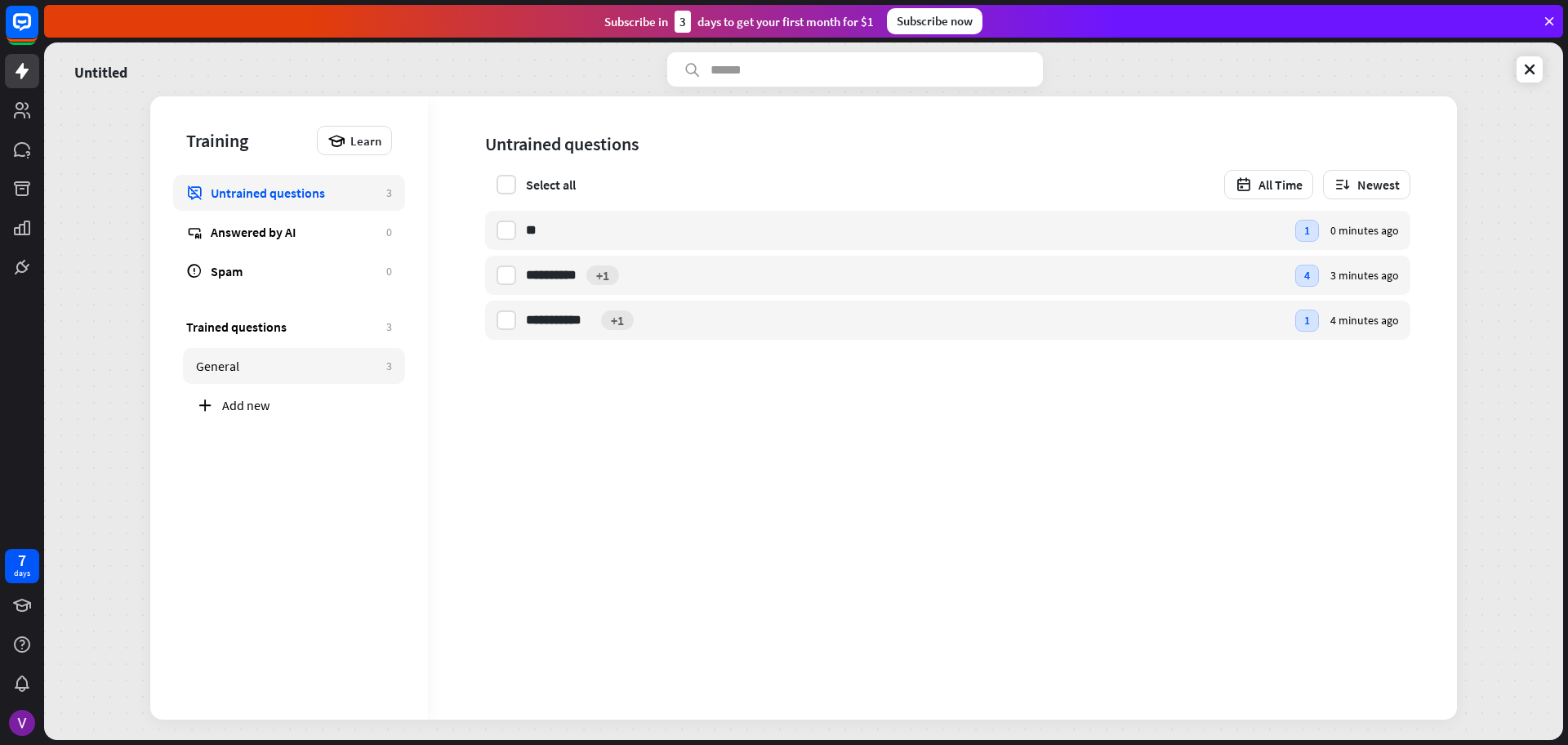click on "General" at bounding box center [287, 366] 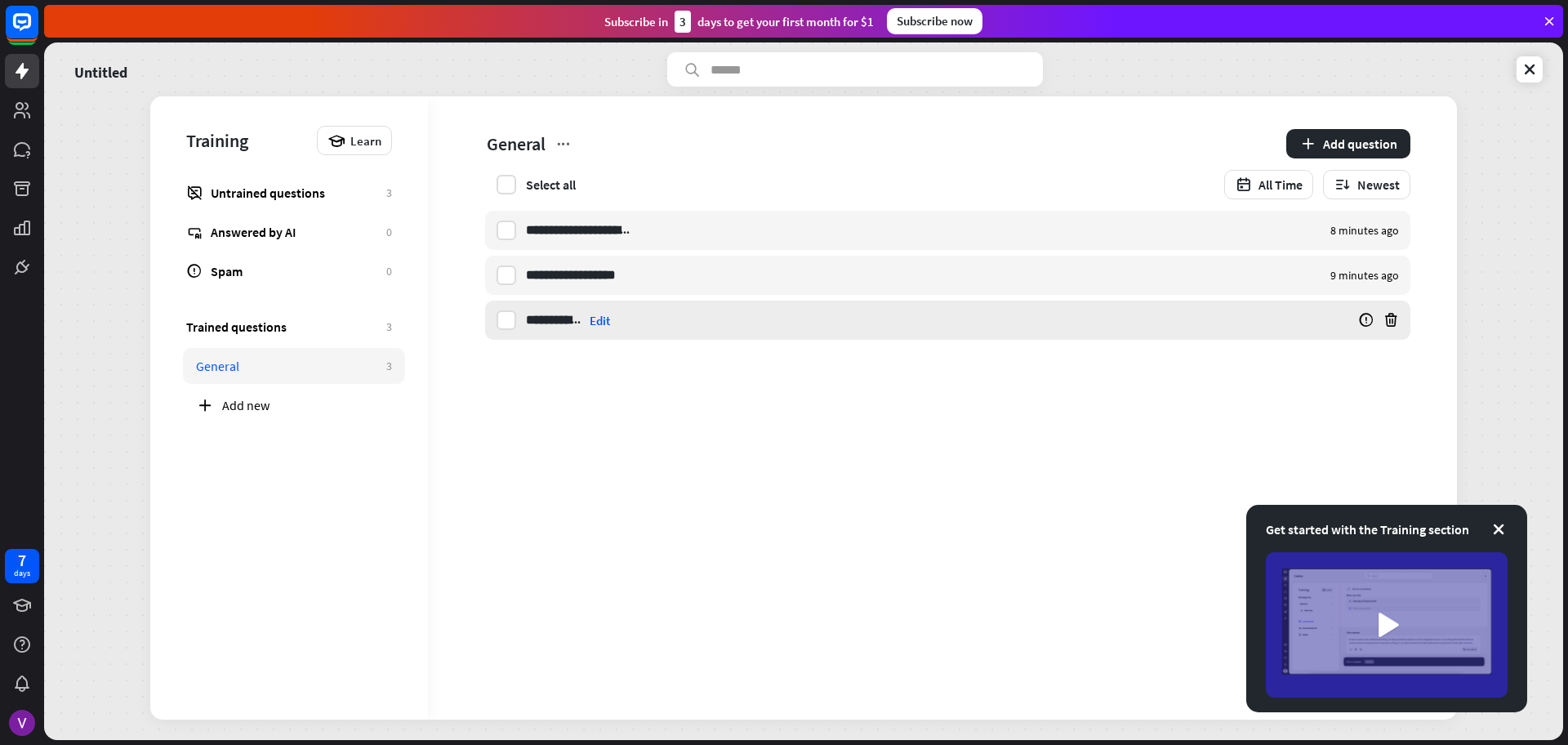 click on "Edit" at bounding box center (599, 320) 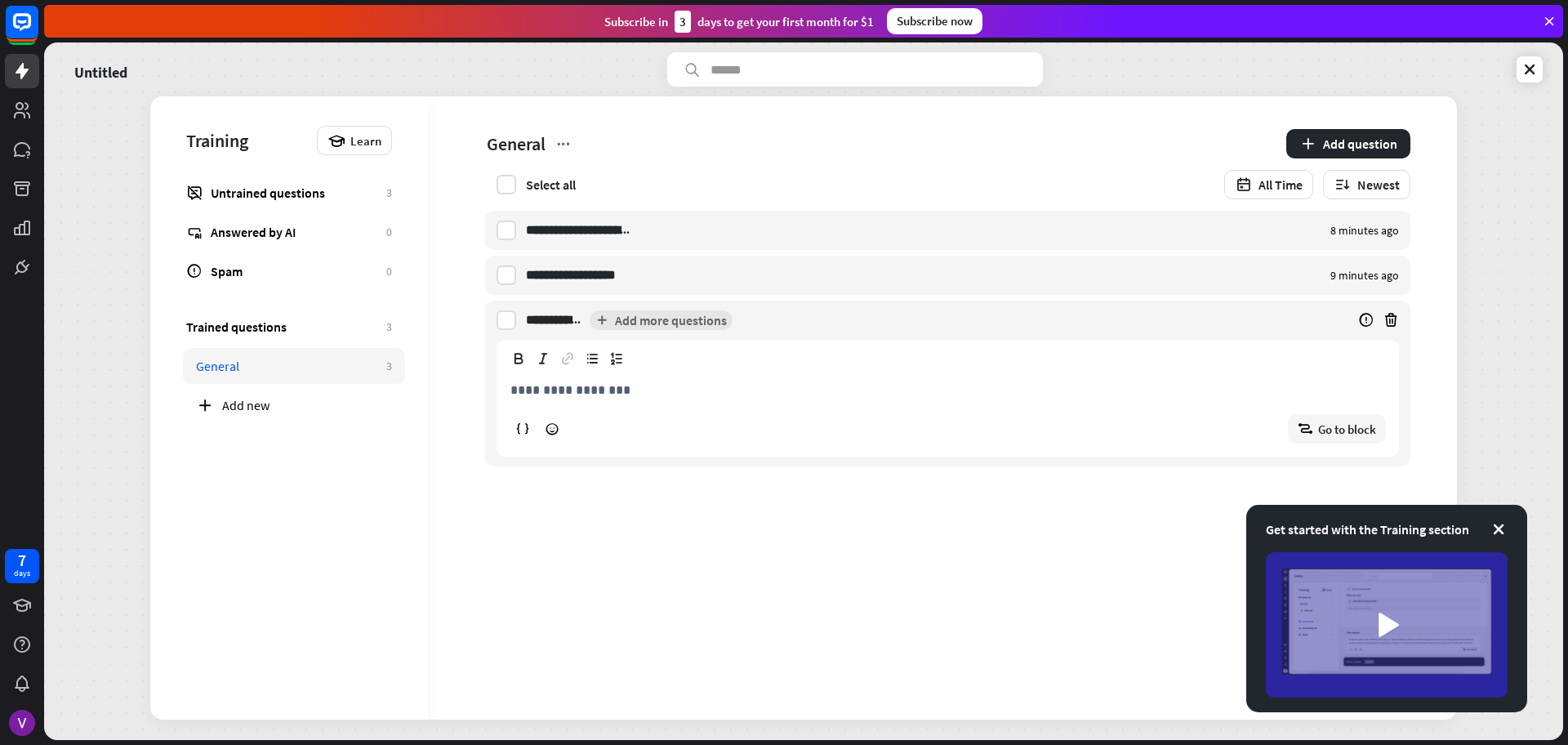 click on "**********" at bounding box center [555, 320] 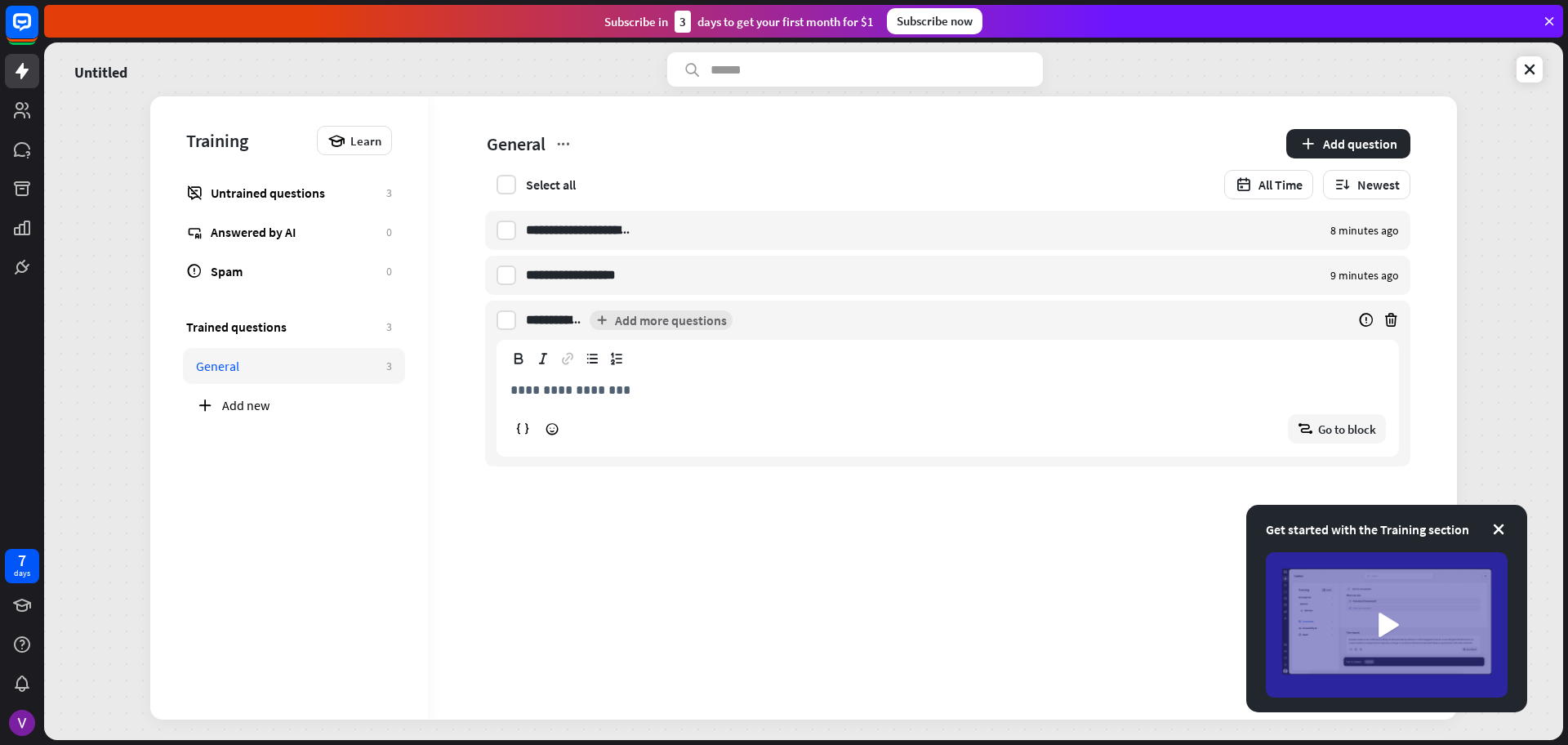 click on "**********" at bounding box center [555, 320] 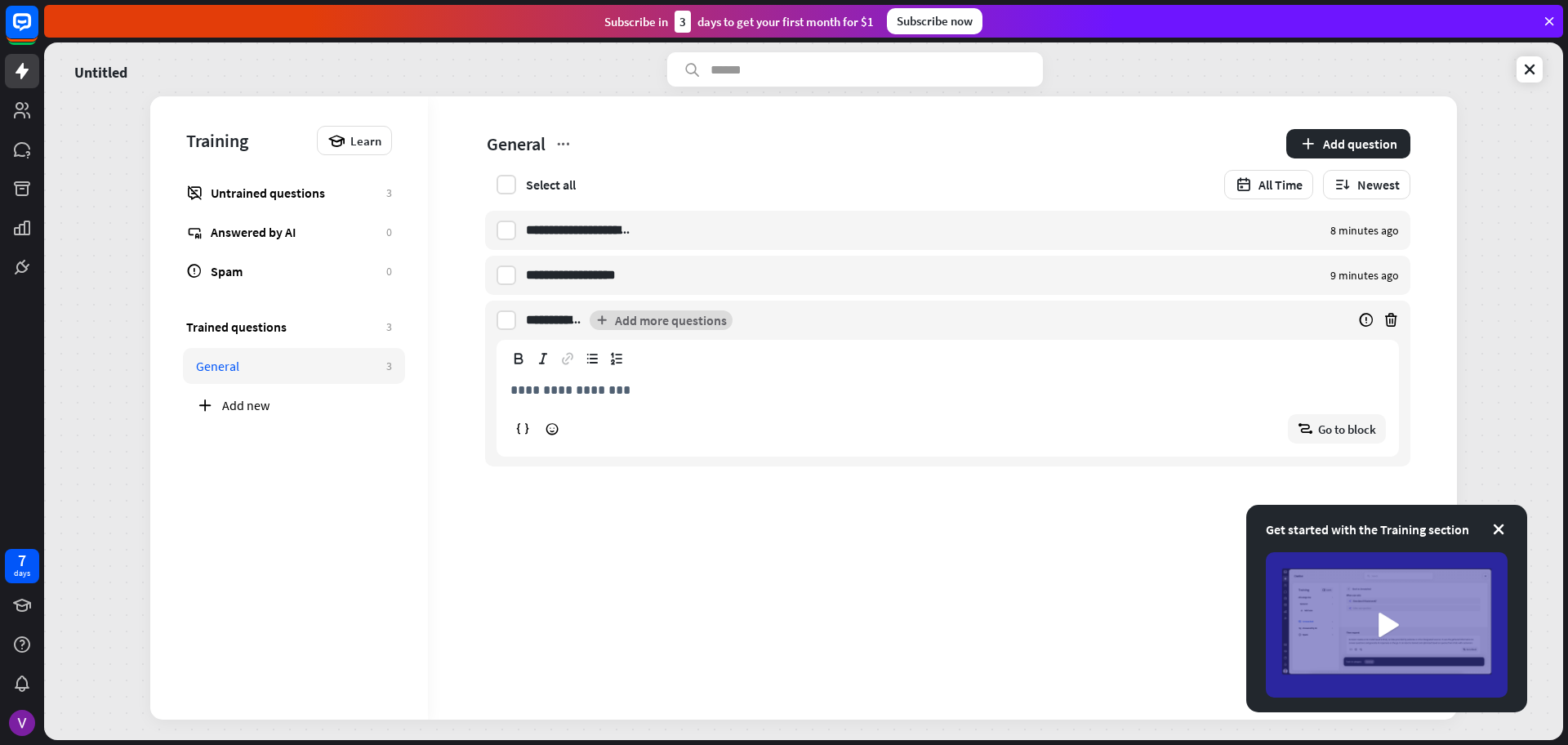click on "Add more questions" at bounding box center [661, 320] 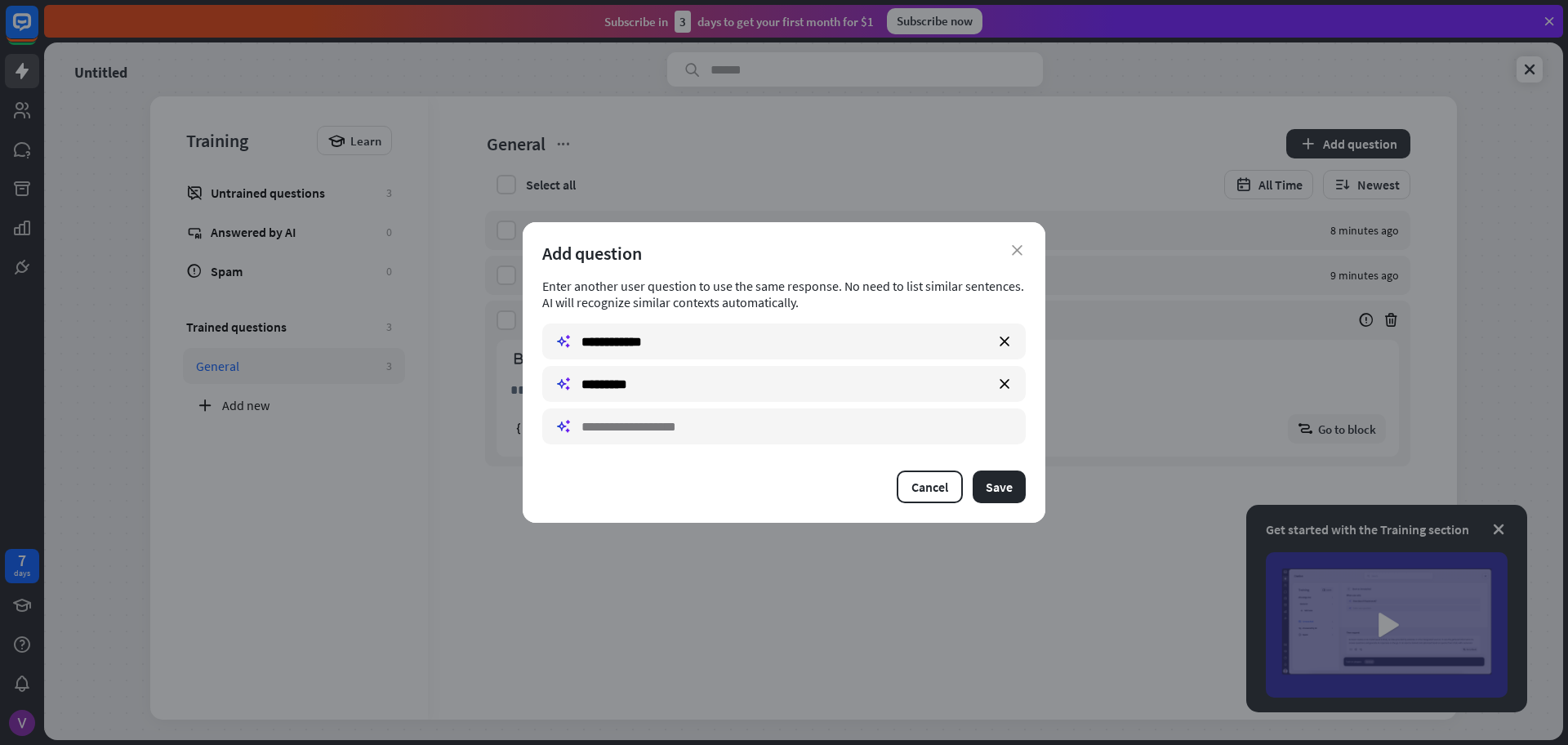 type on "**********" 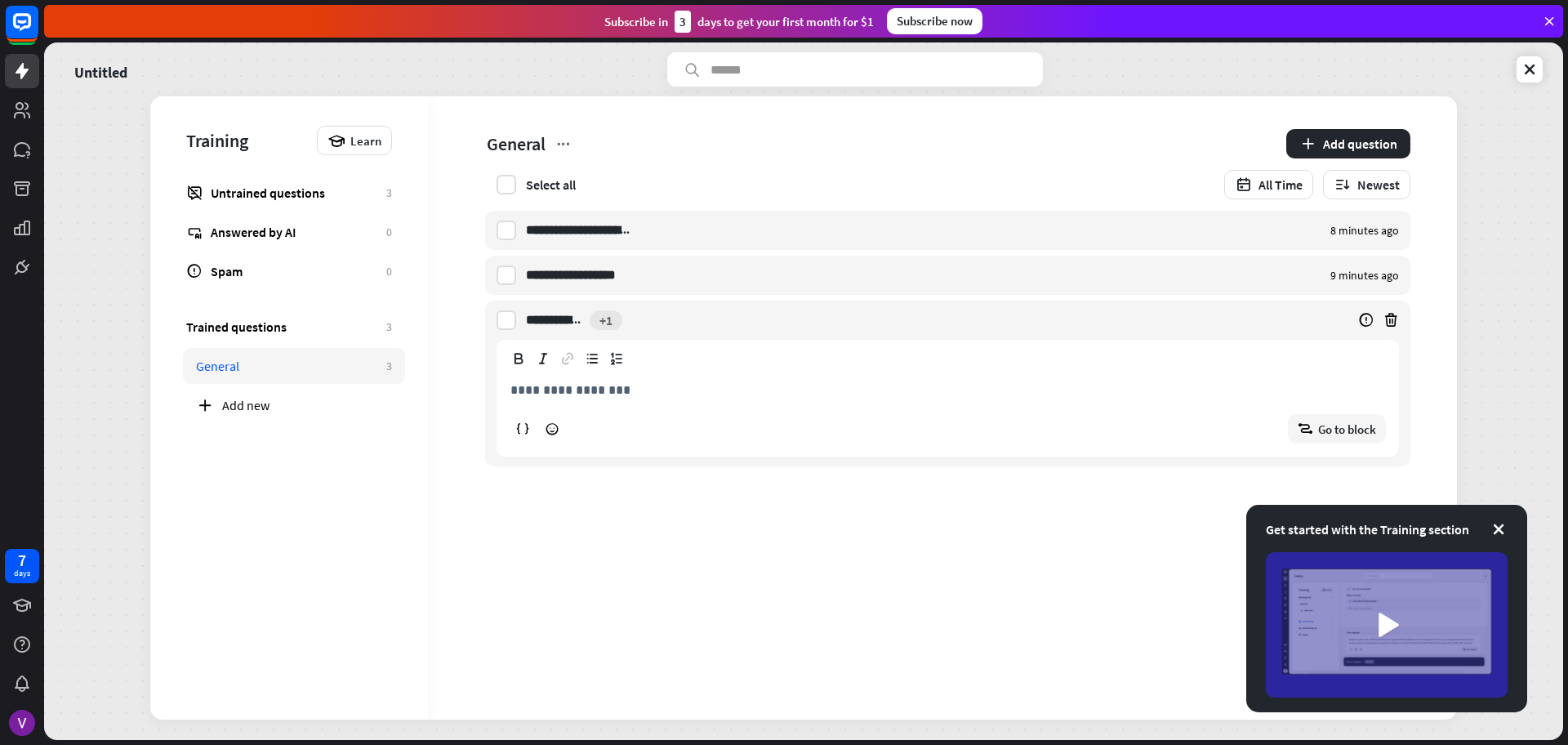 click on "**********" at bounding box center [947, 390] 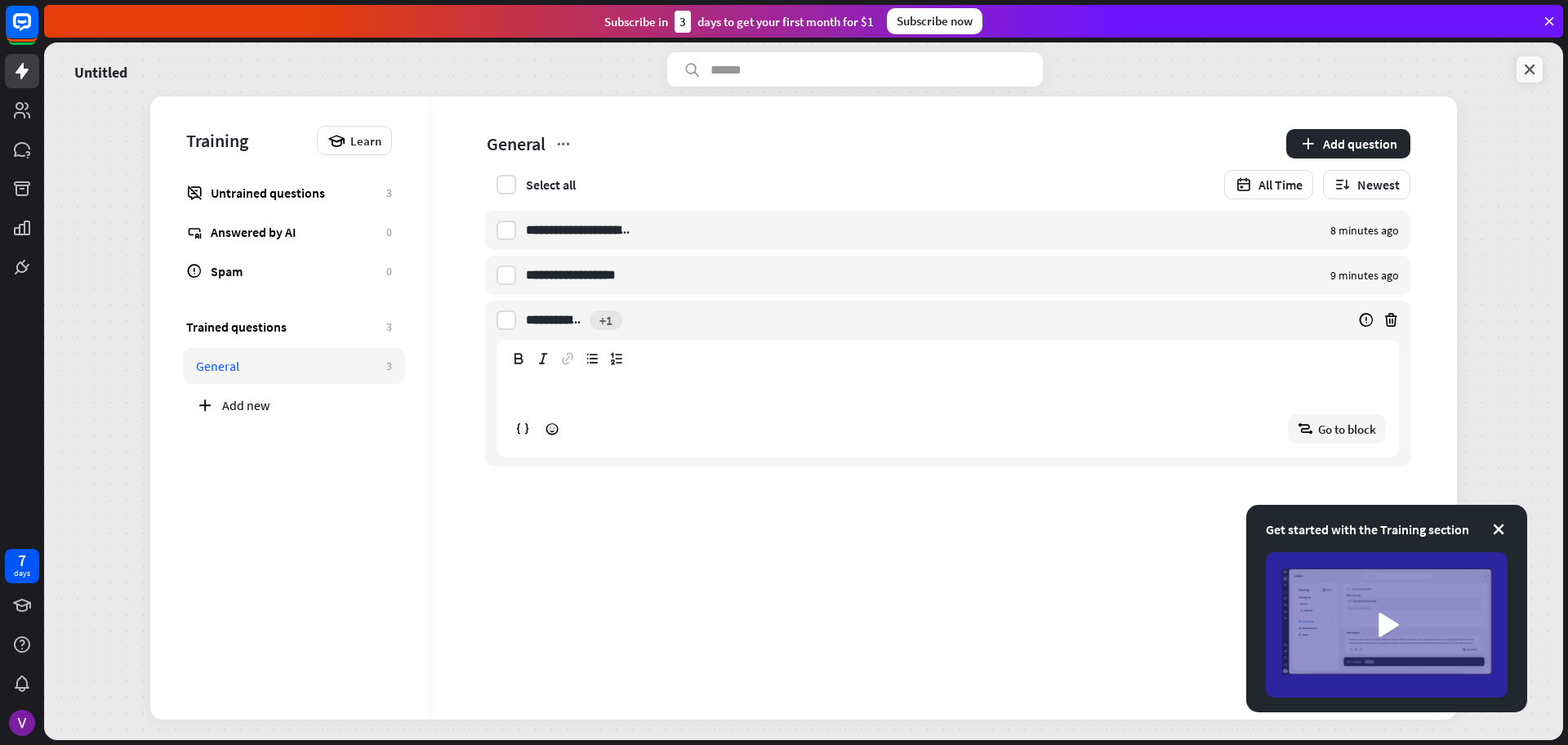click at bounding box center (1530, 69) 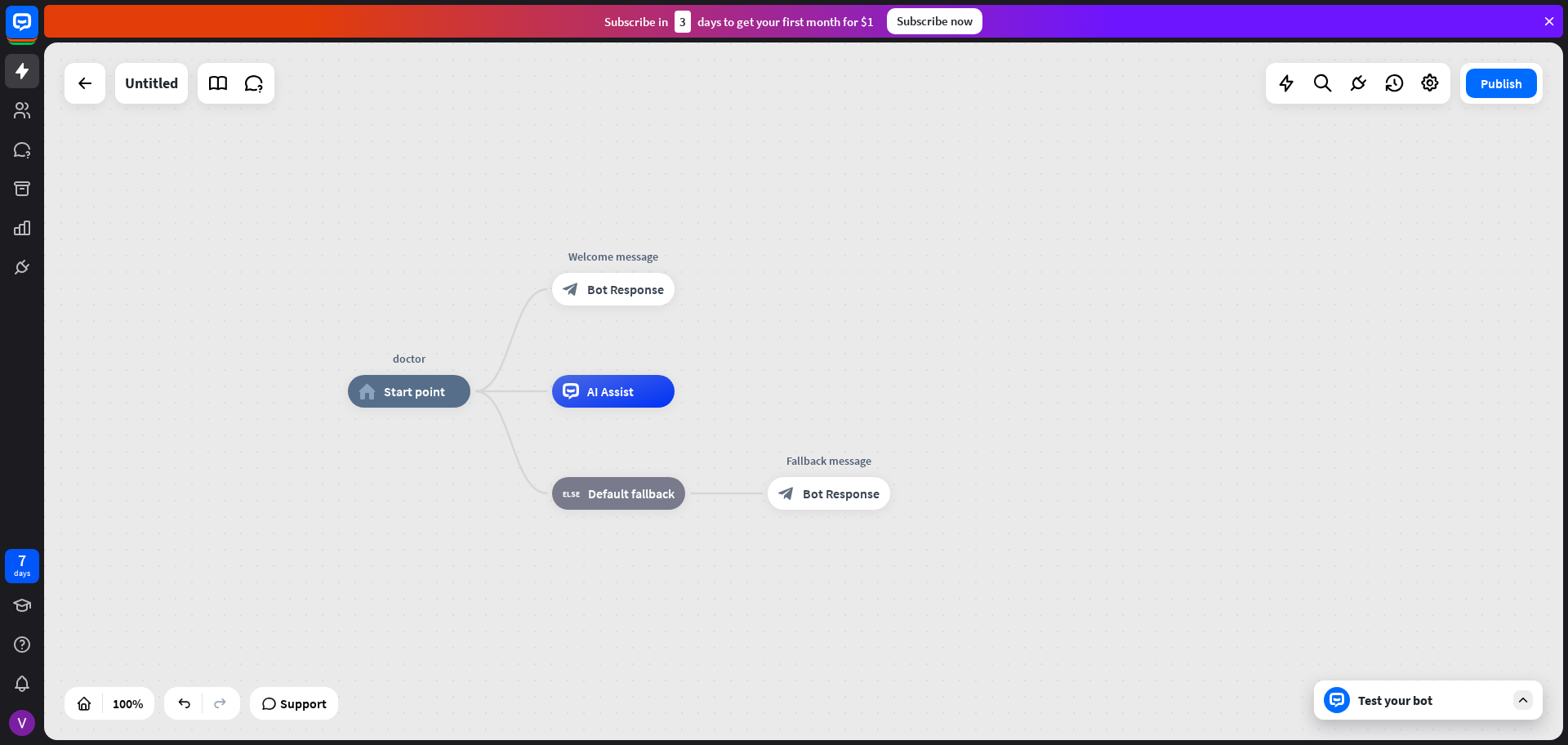 click on "Test your bot" at bounding box center (1432, 700) 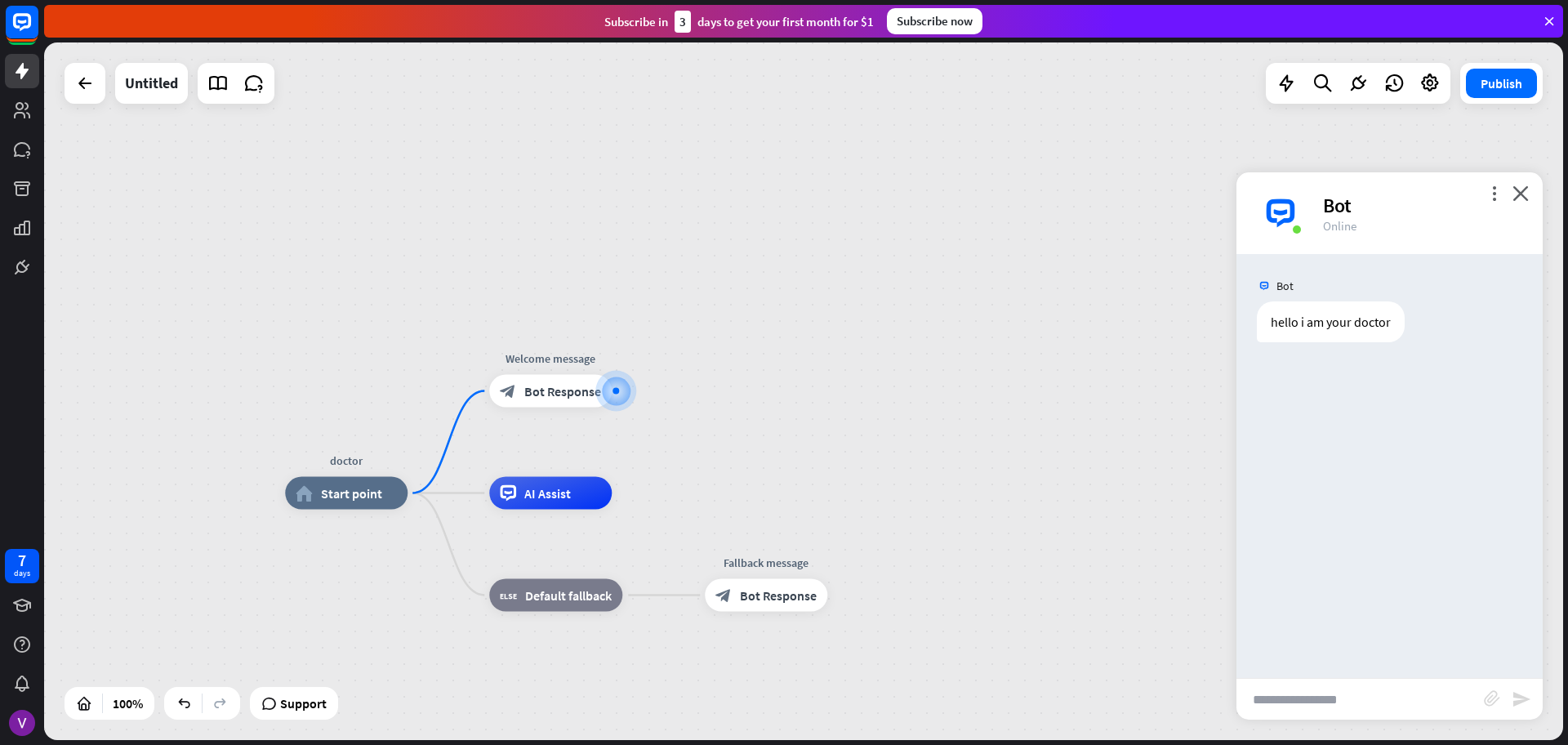 click at bounding box center [1360, 699] 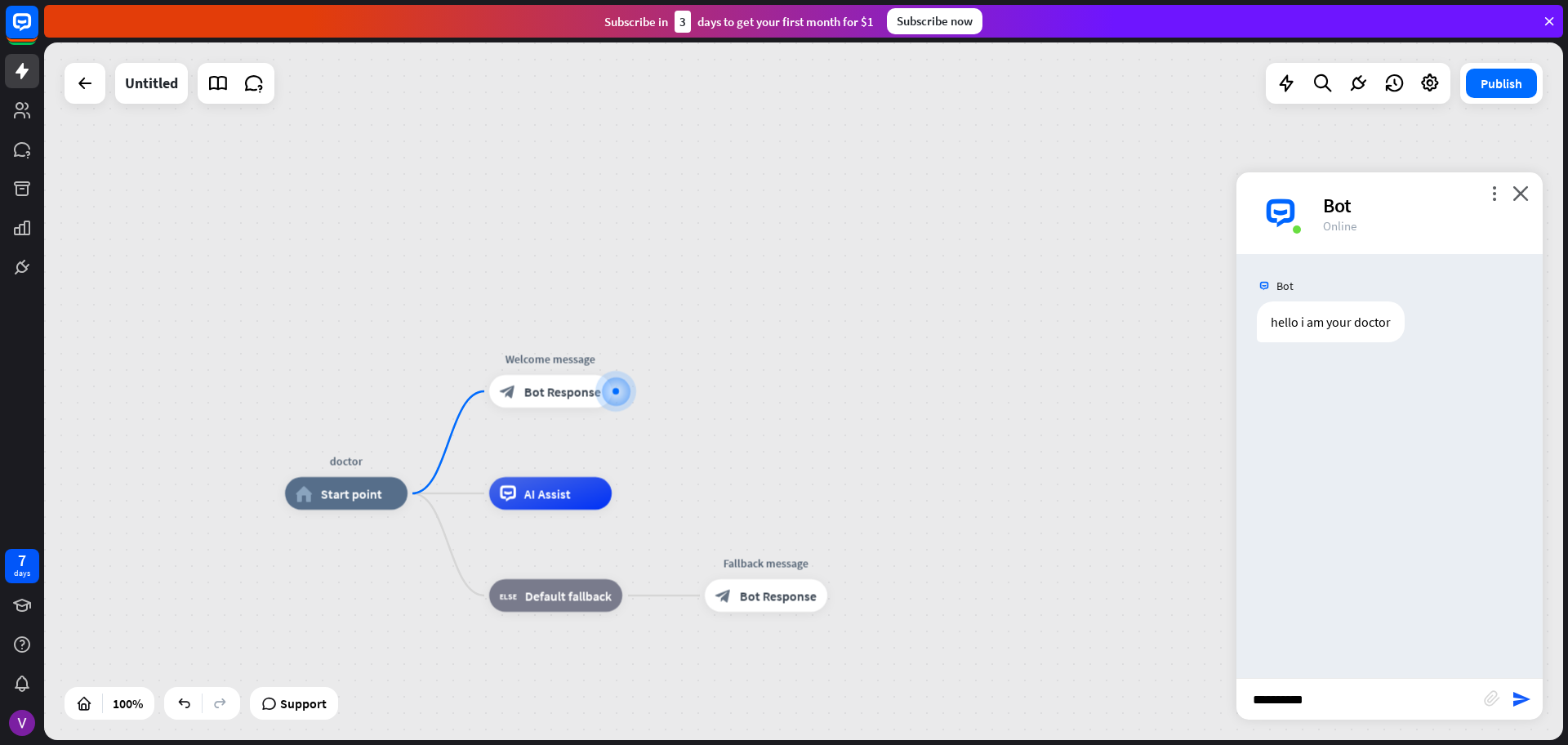 type on "**********" 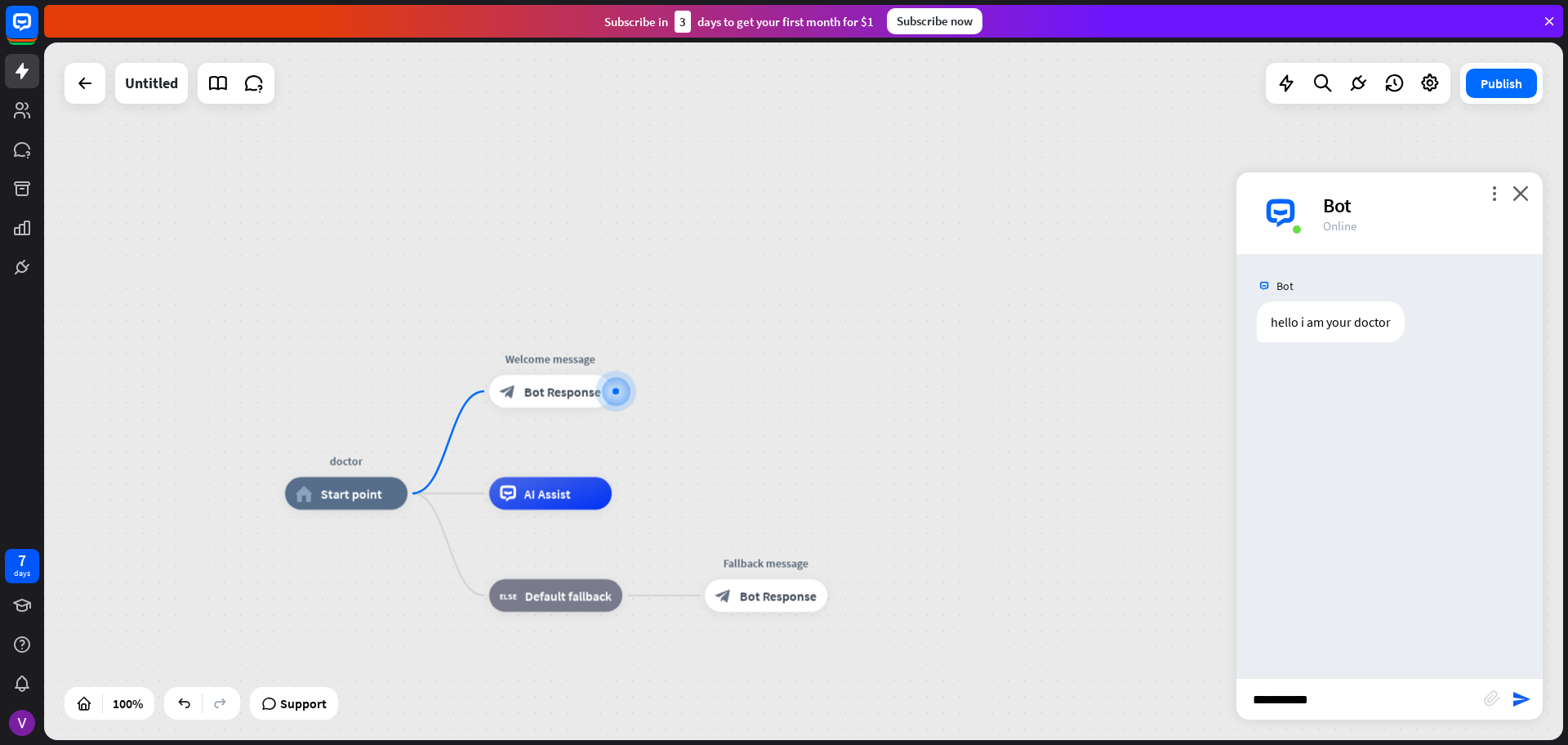 type 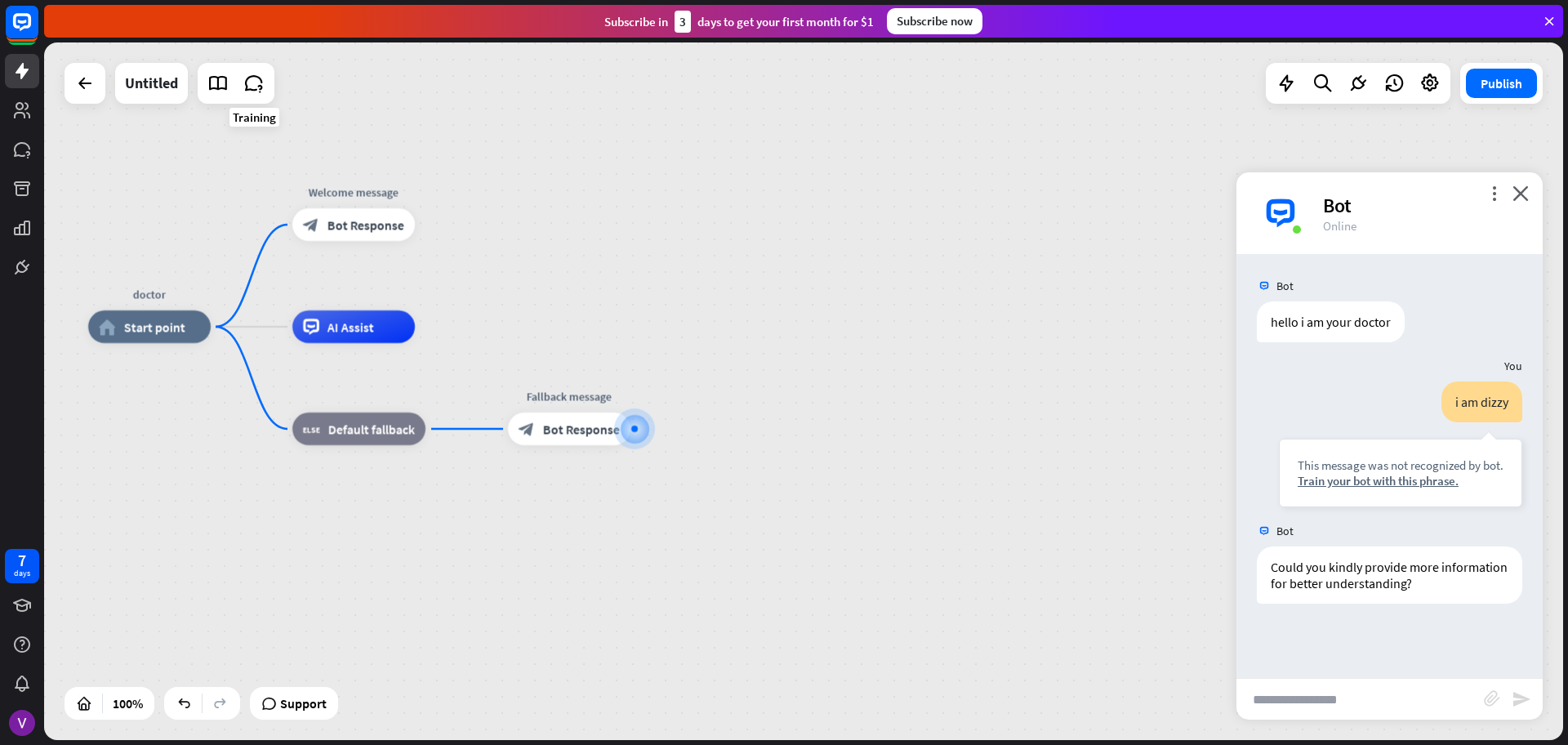 drag, startPoint x: 240, startPoint y: 60, endPoint x: 278, endPoint y: 128, distance: 77.89737 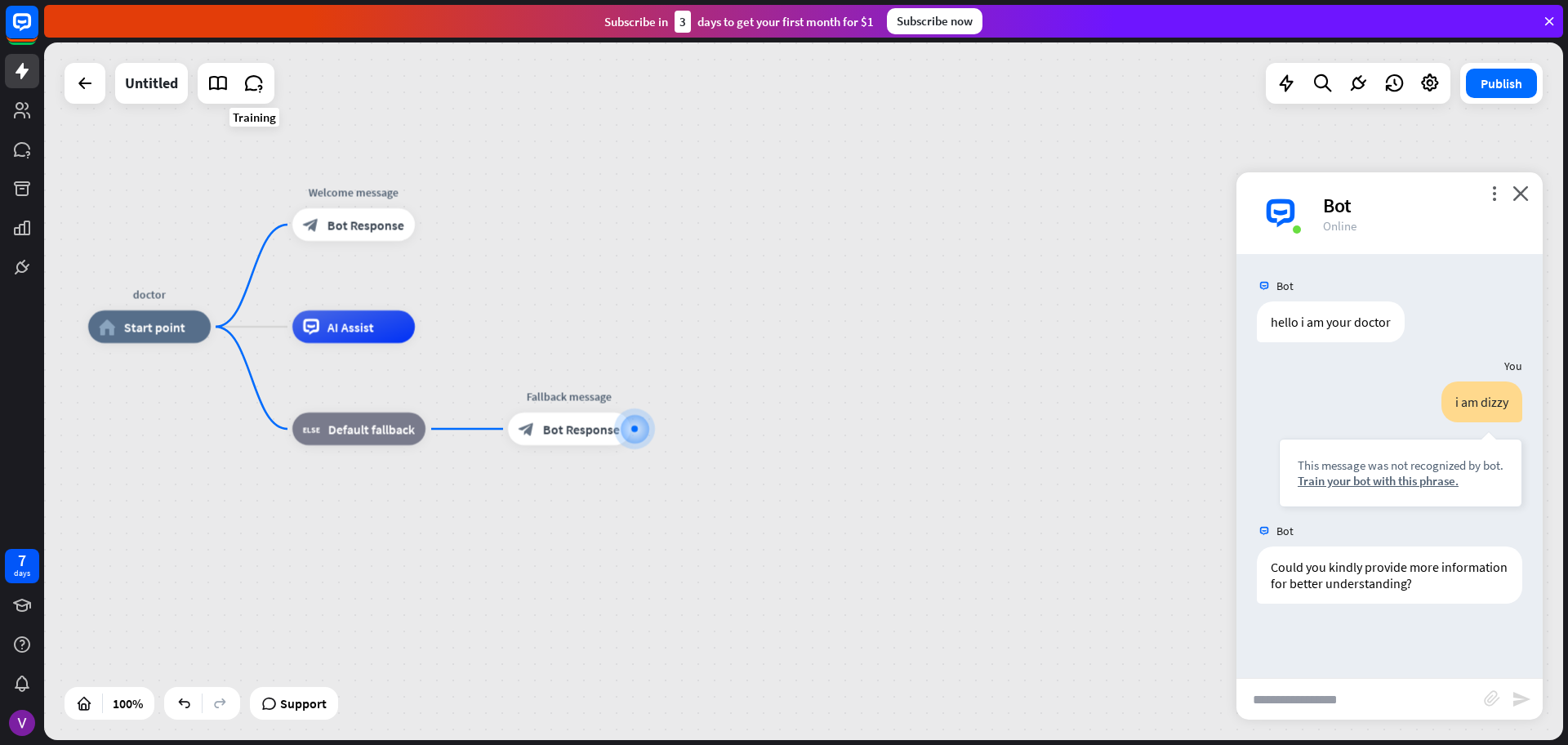 click on "doctor   home_2   Start point                 Welcome message   block_bot_response   Bot Response                     AI Assist                   block_fallback   Default fallback                 Fallback message   block_bot_response   Bot Response" at bounding box center (804, 391) 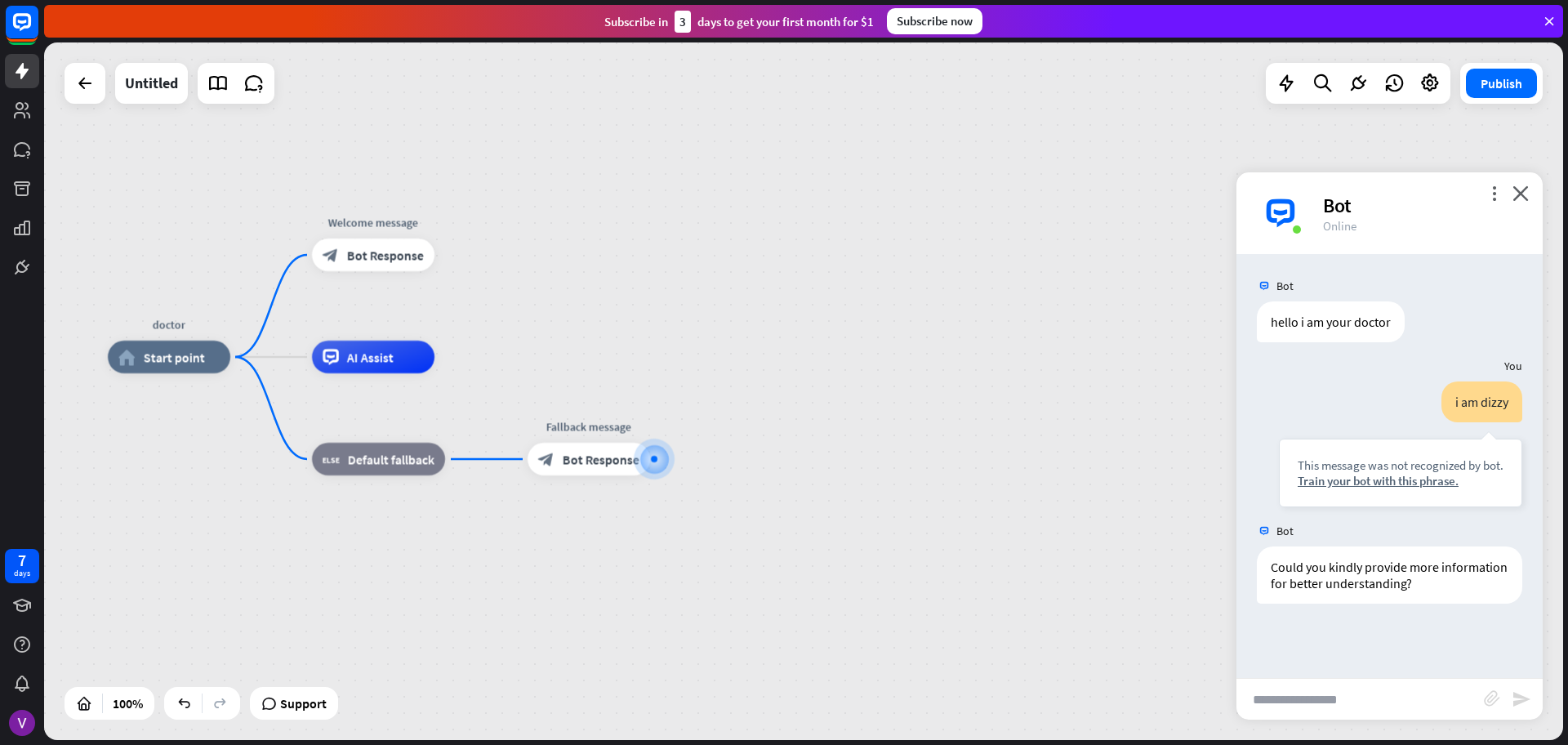 click on "doctor   home_2   Start point                 Welcome message   block_bot_response   Bot Response                     AI Assist                   block_fallback   Default fallback                 Fallback message   block_bot_response   Bot Response" at bounding box center (804, 391) 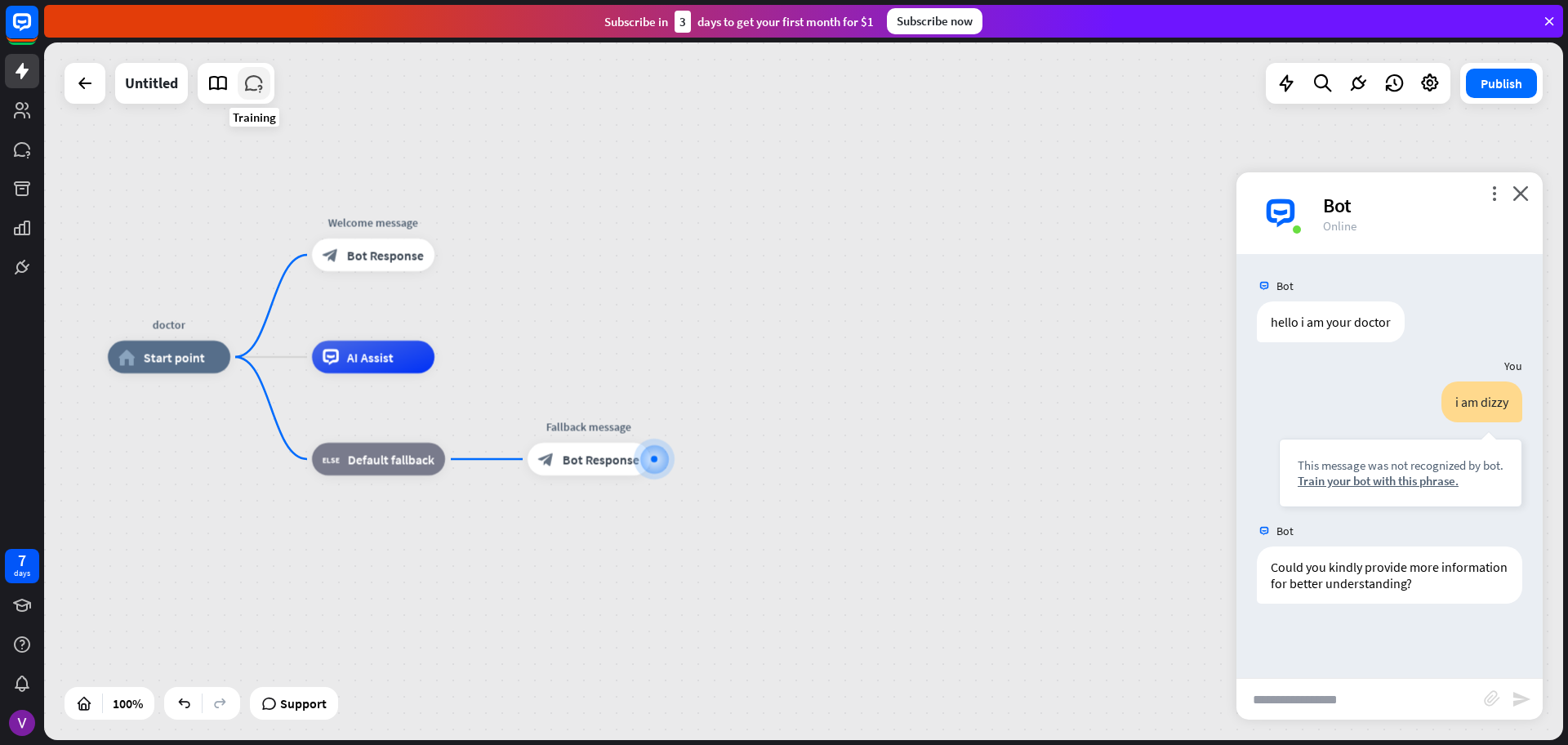 click at bounding box center (254, 83) 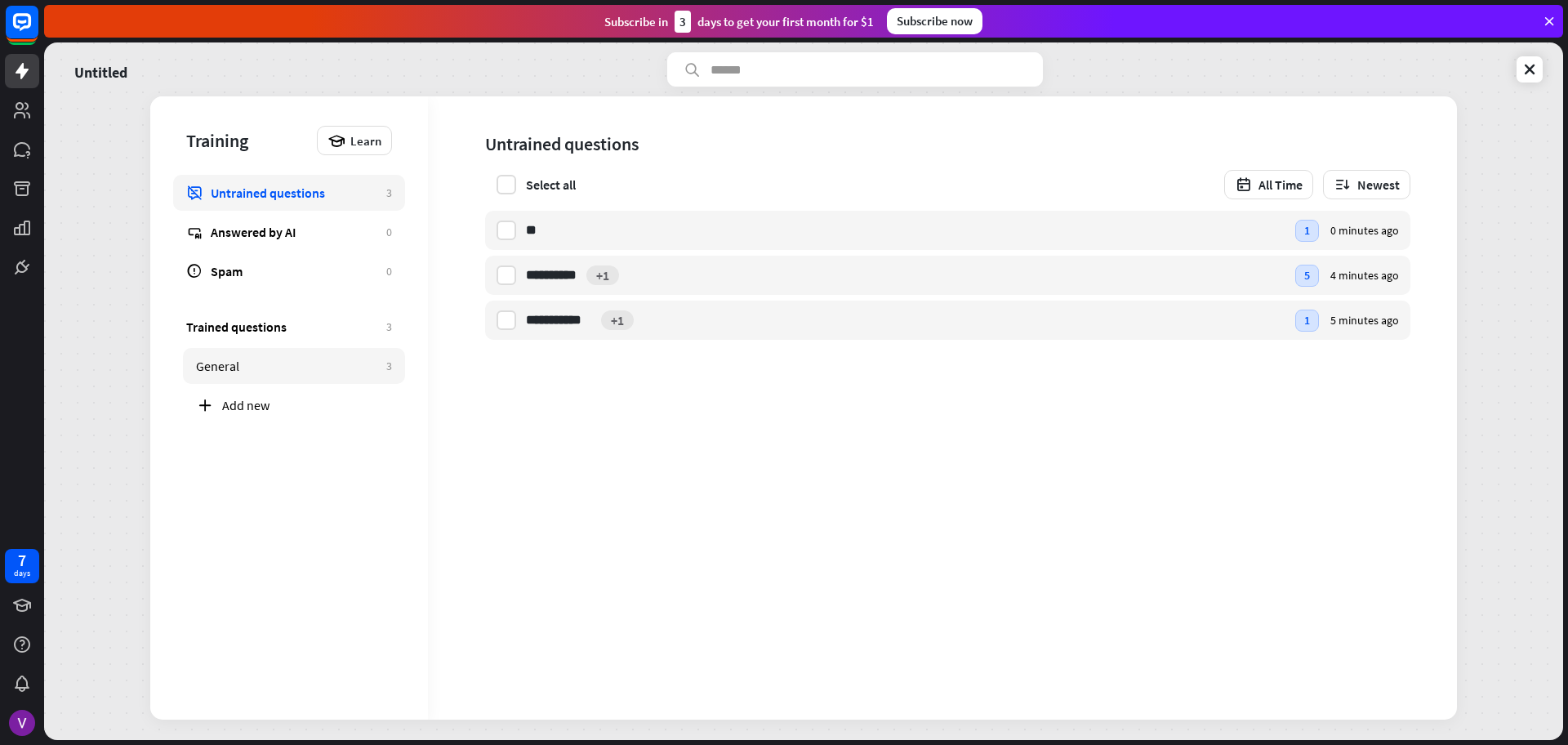 click on "General" at bounding box center (287, 366) 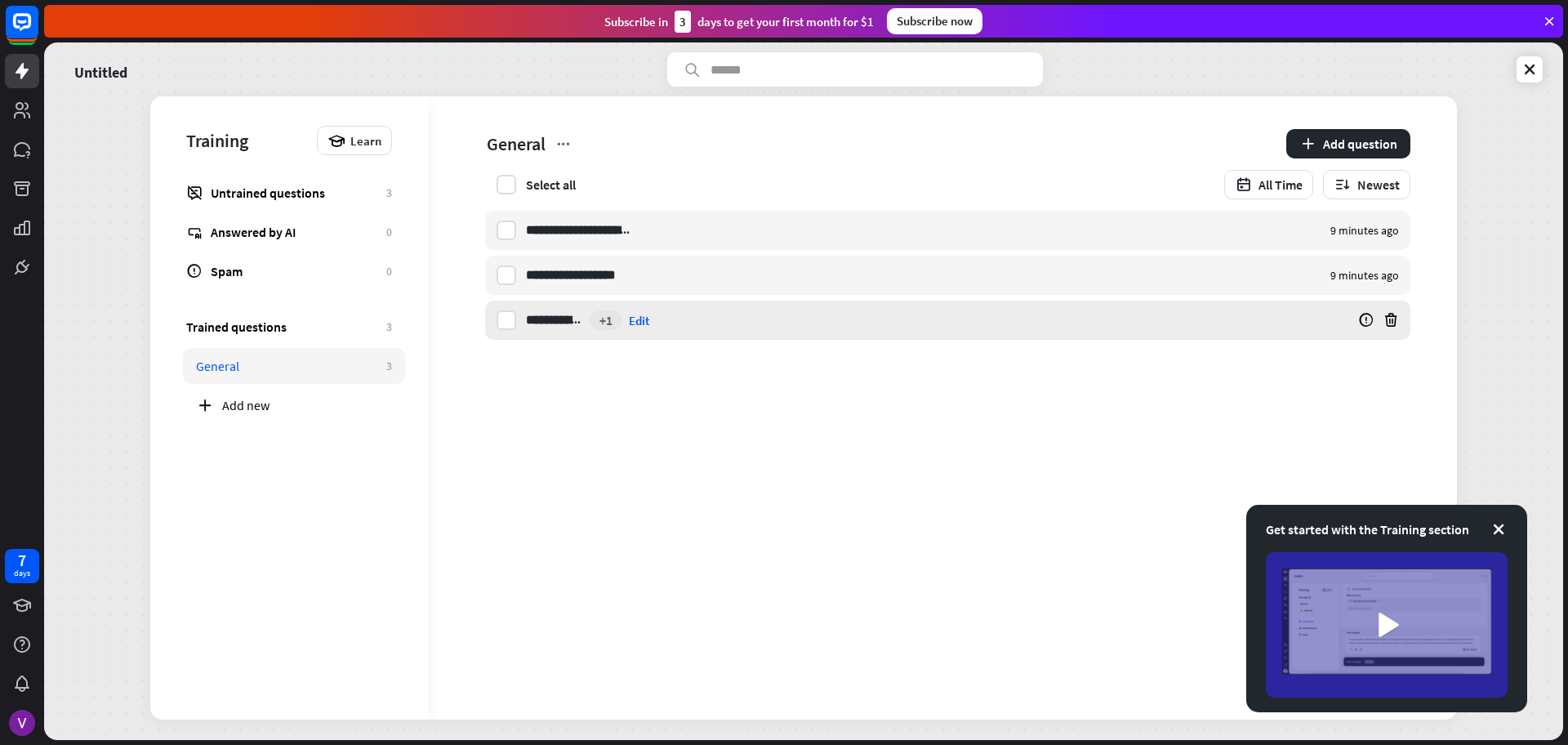 click on "**********" at bounding box center (897, 320) 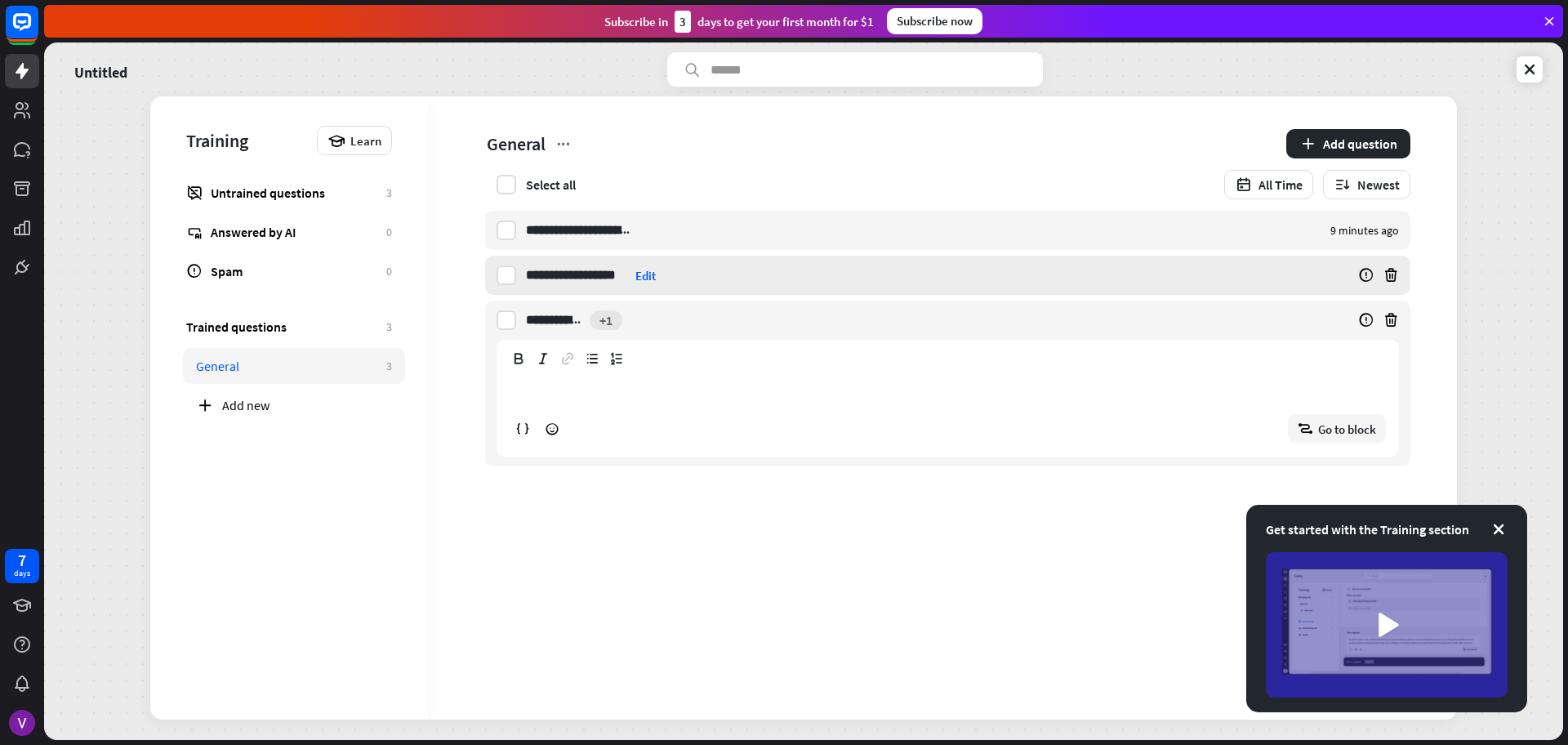 click on "Edit" at bounding box center [645, 275] 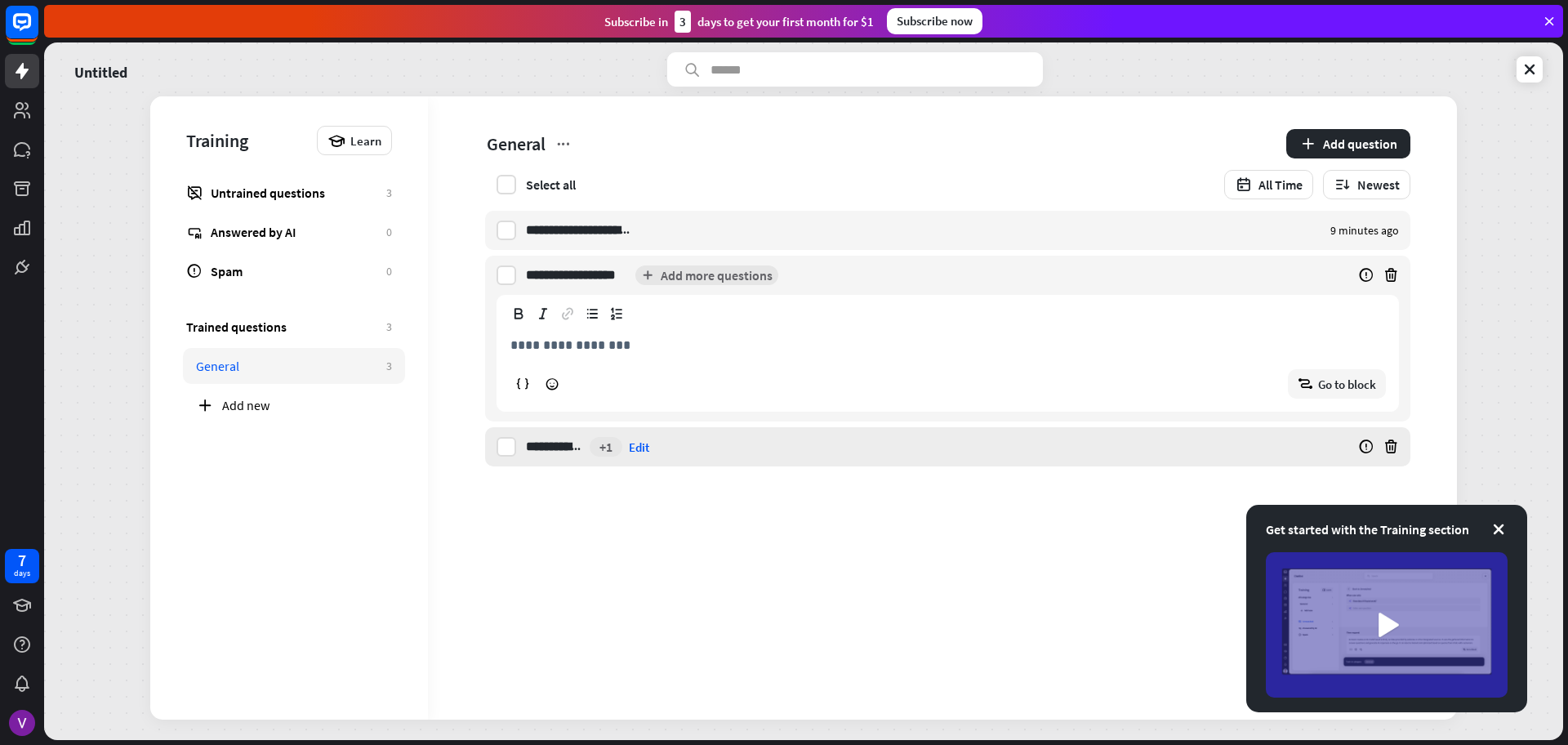 click on "**********" at bounding box center (897, 447) 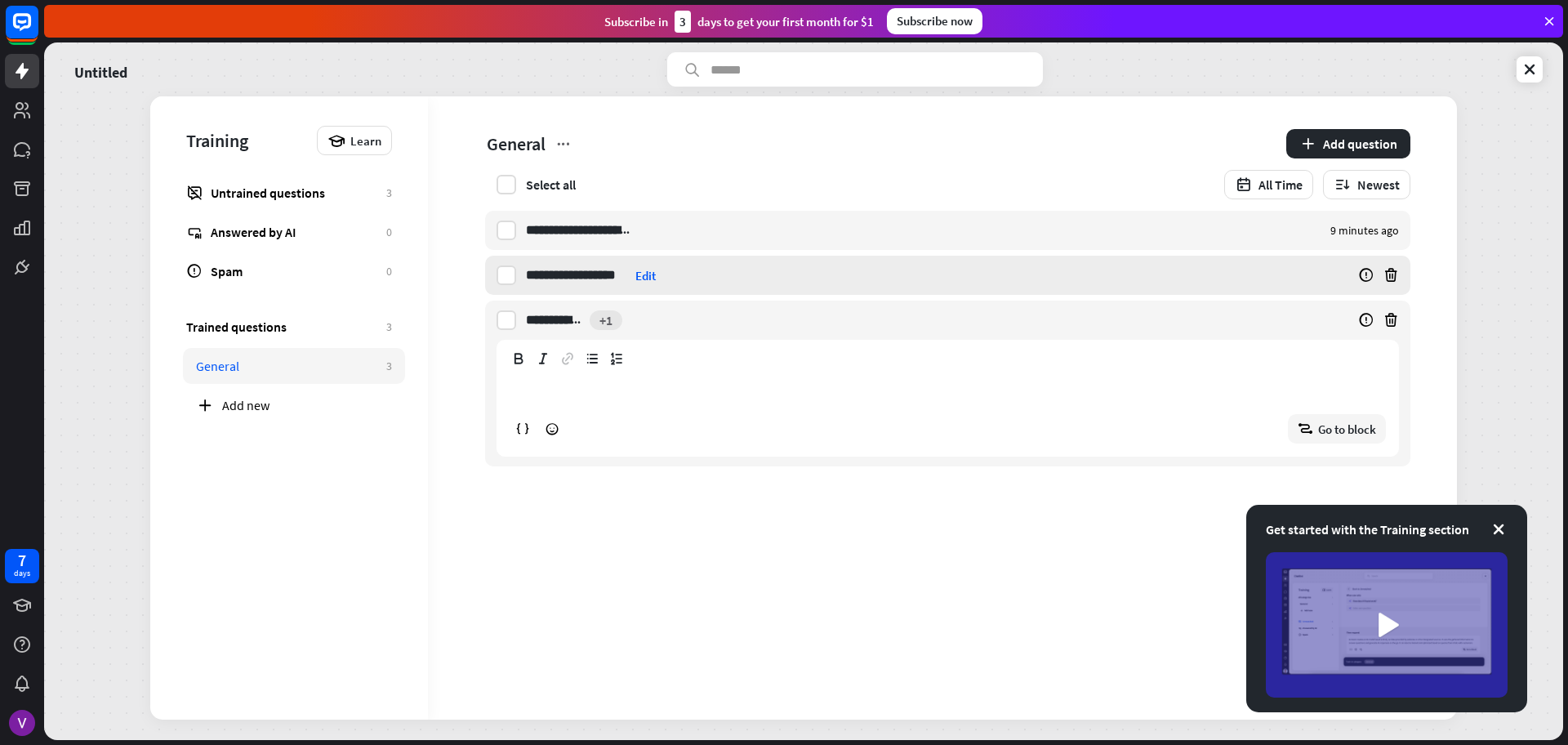 click on "**********" at bounding box center [947, 390] 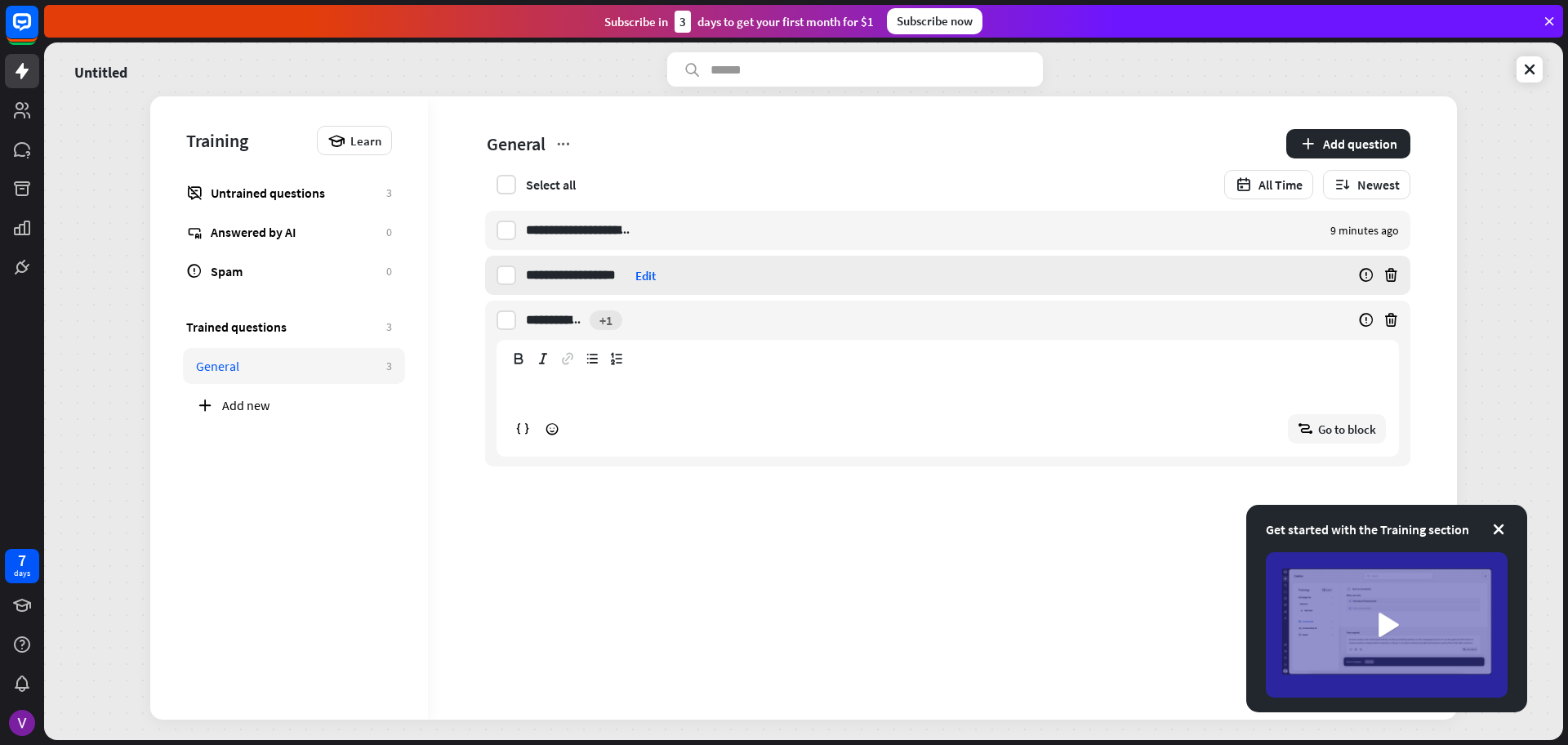 type 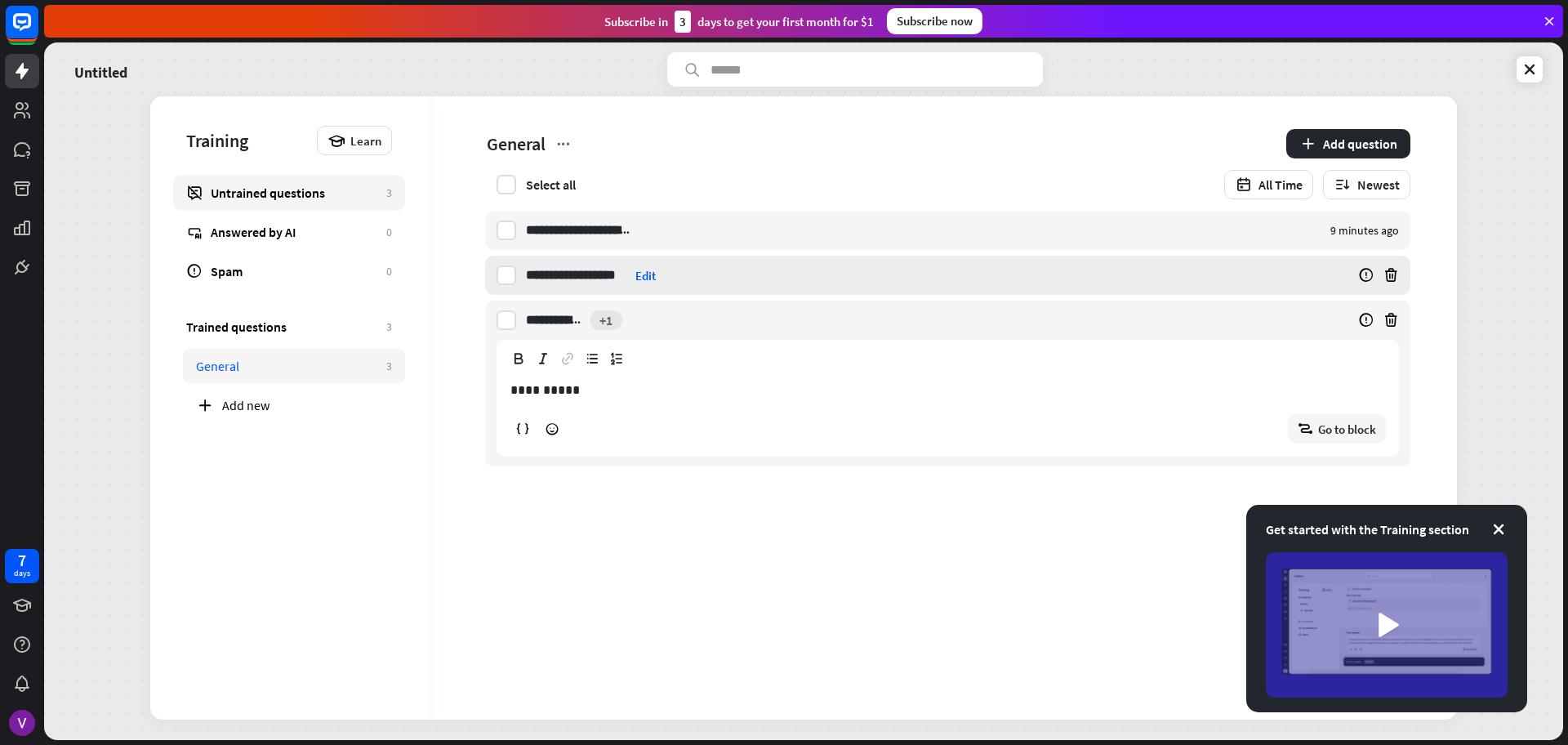 click on "Untrained questions" at bounding box center [294, 193] 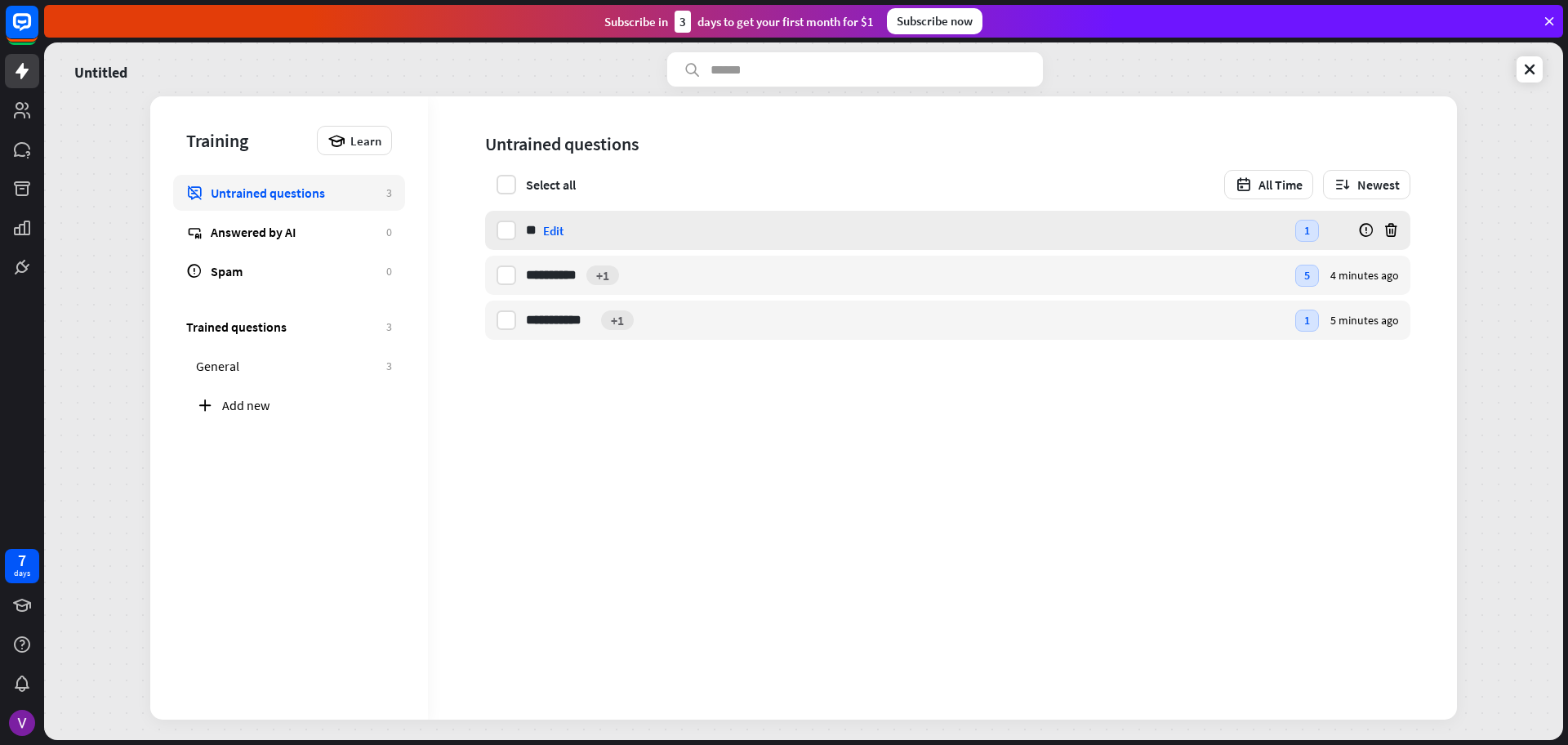 click on "**
hi
Edit" at bounding box center (906, 230) 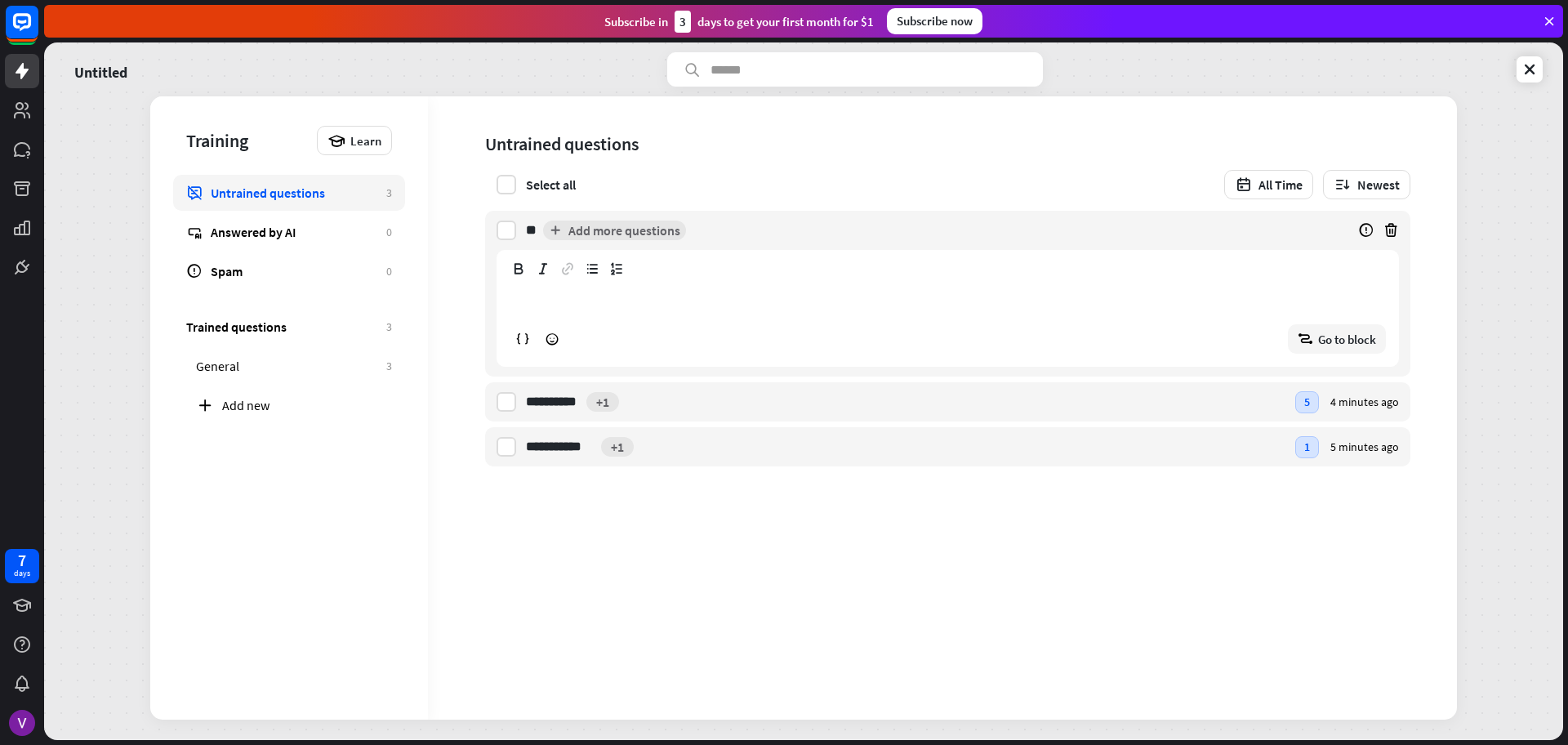 type 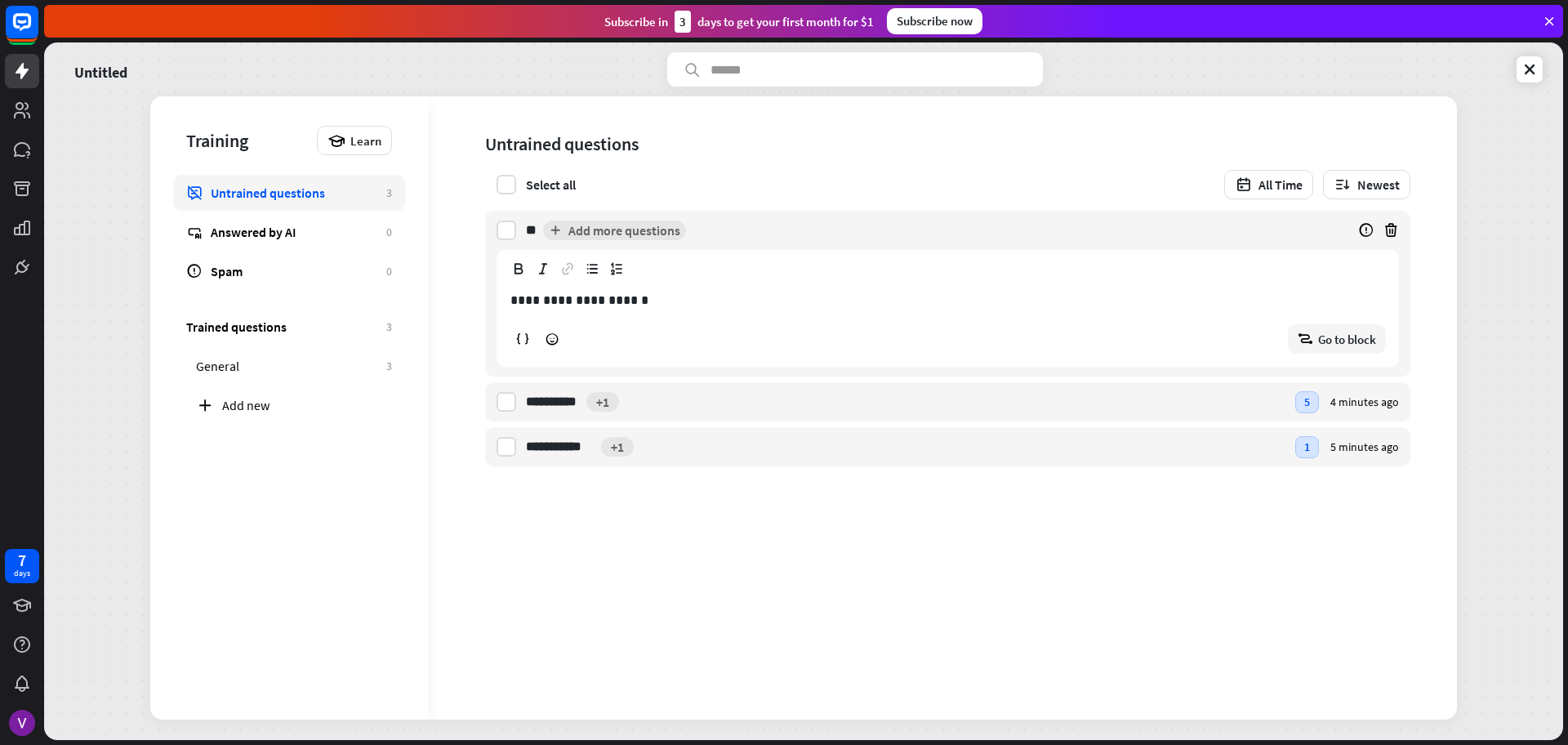click on "Untrained questions
Select all
All Time
Newest" at bounding box center (936, 154) 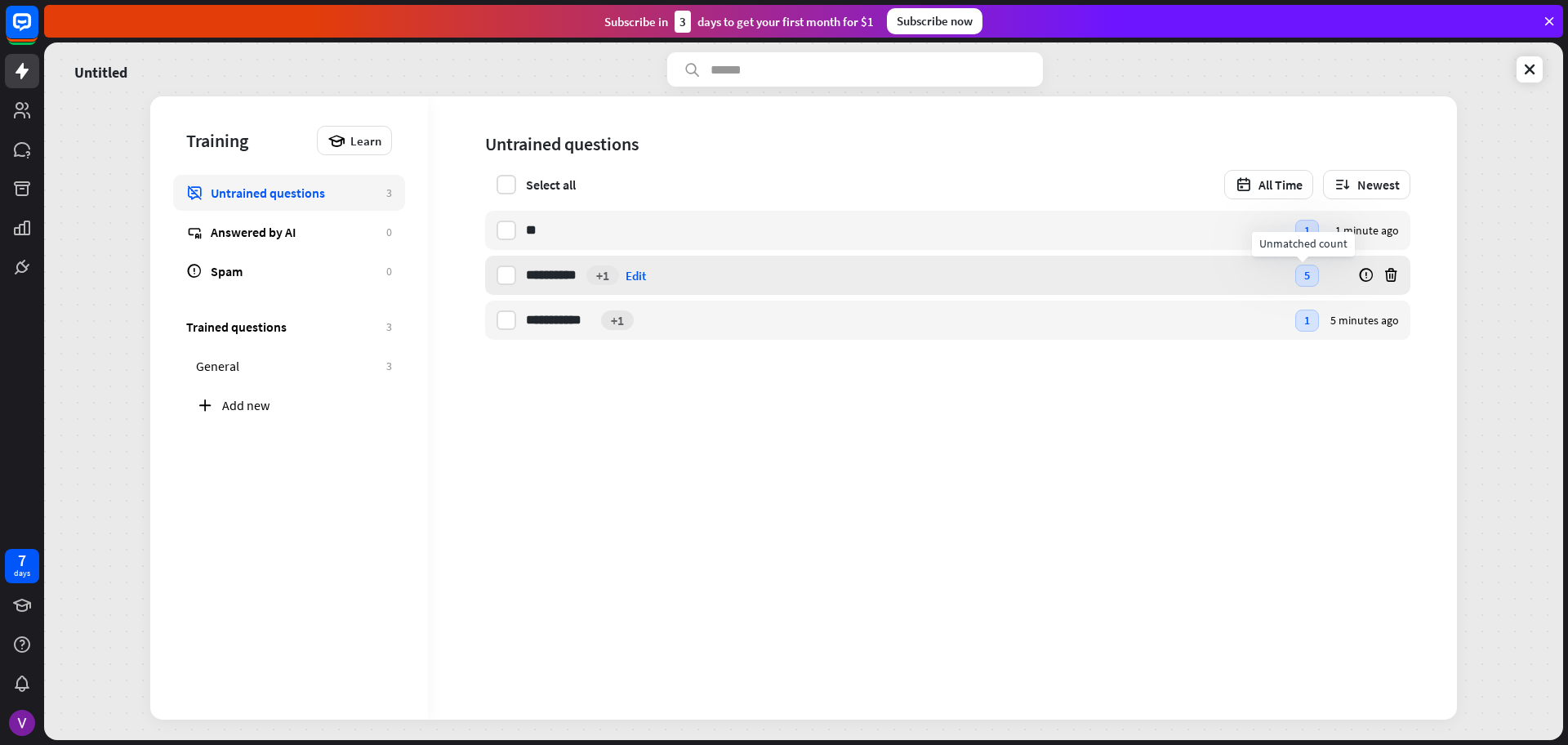 click on "5" at bounding box center [1307, 275] 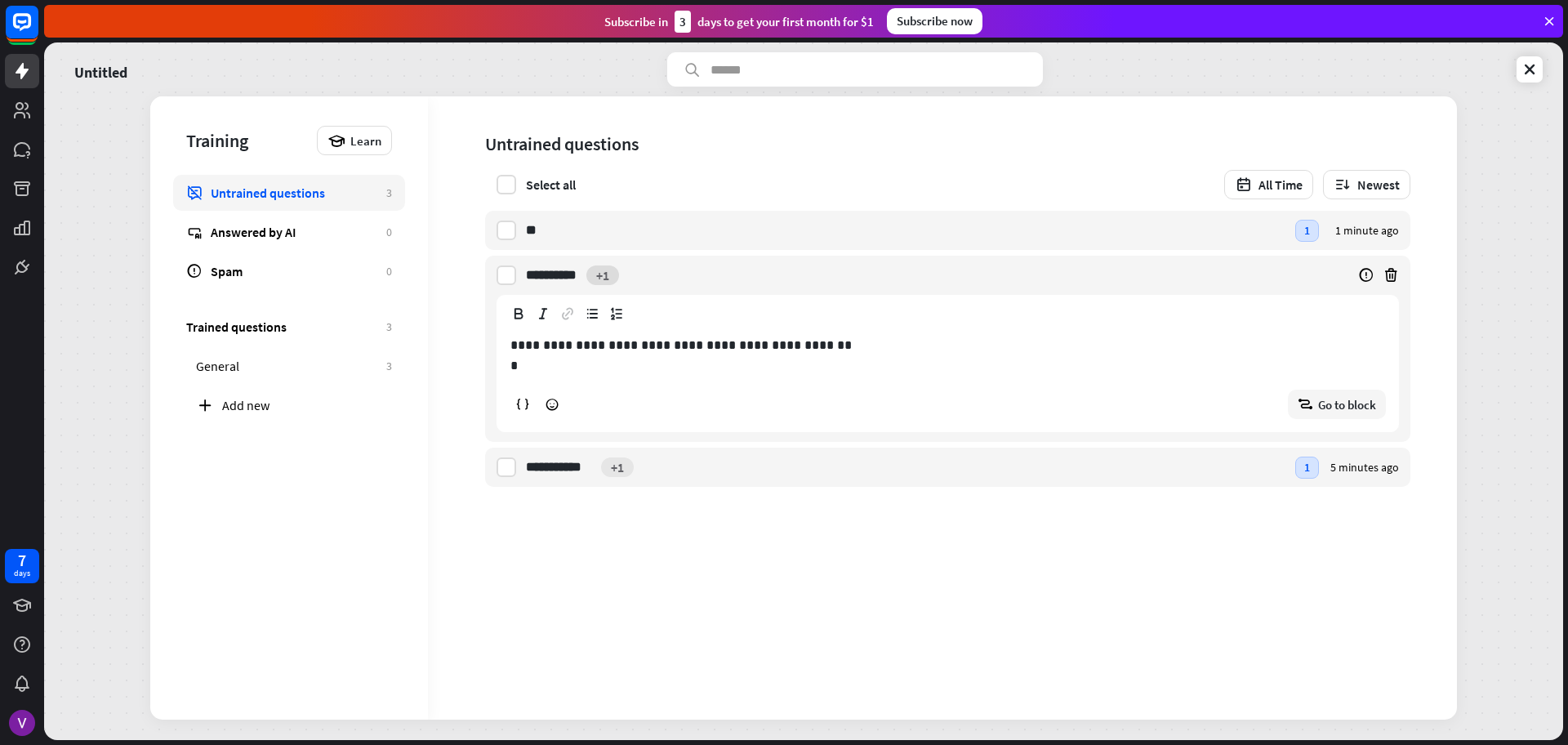 click on "+1" at bounding box center [603, 275] 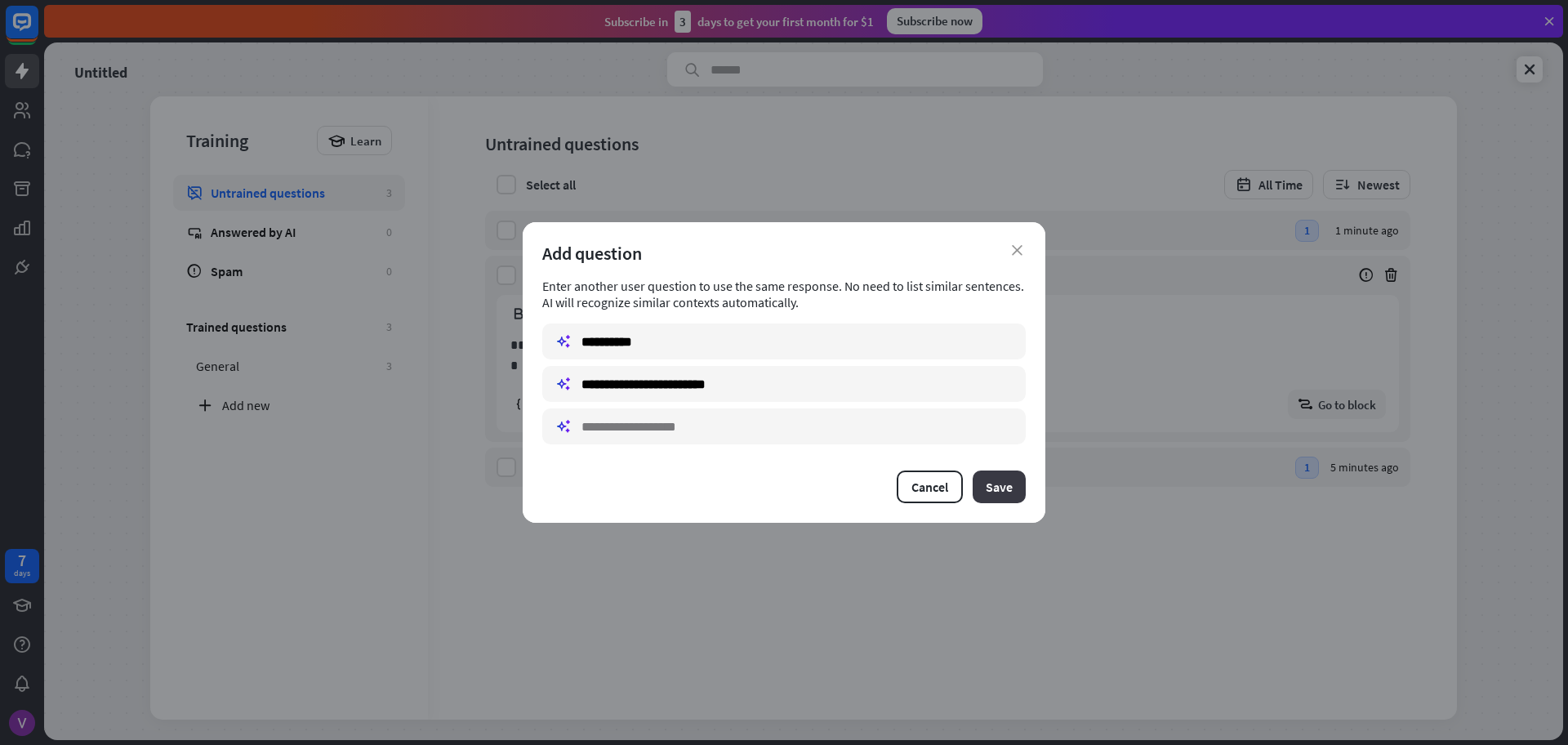 click on "Save" at bounding box center [999, 487] 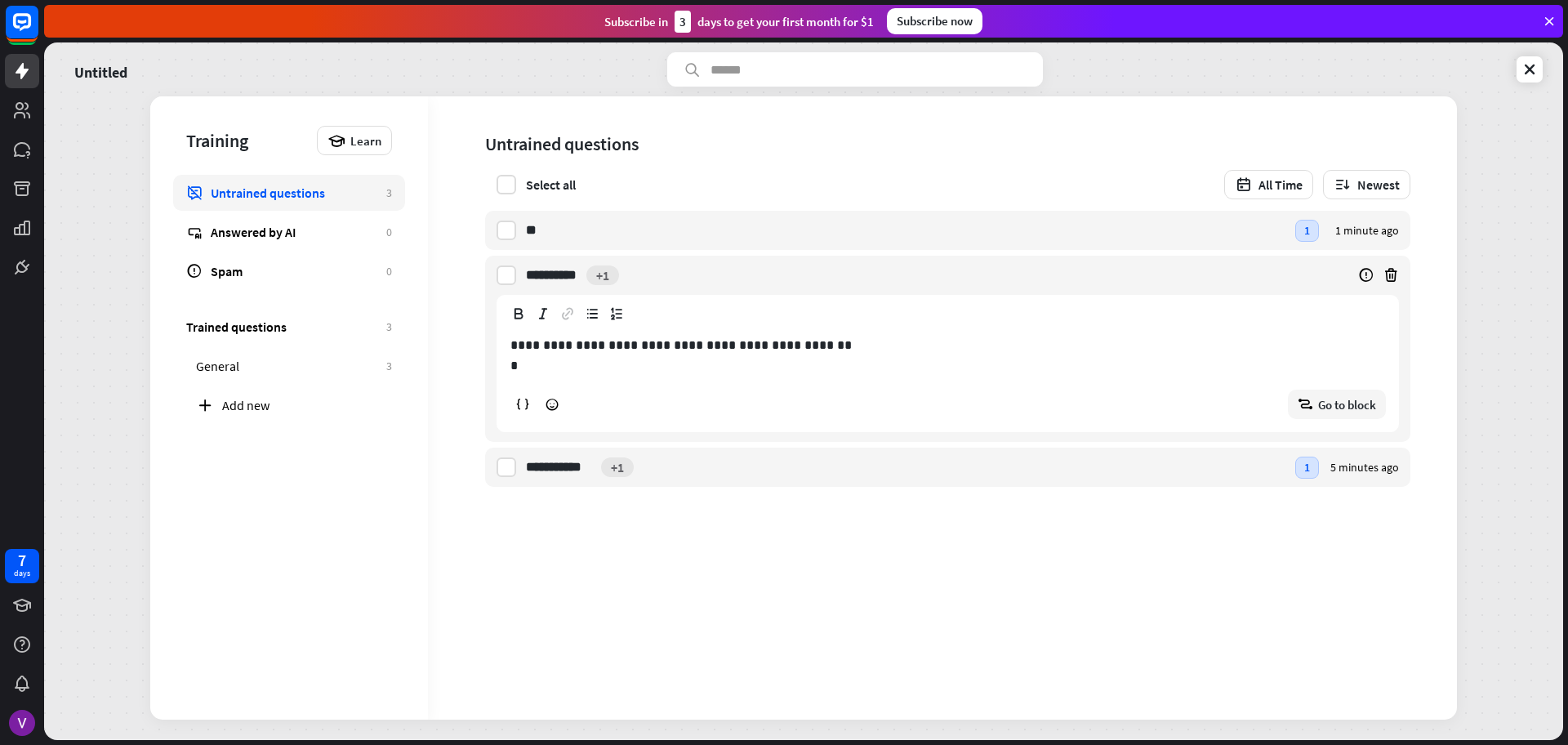drag, startPoint x: 1013, startPoint y: 487, endPoint x: 1229, endPoint y: 596, distance: 241.94421 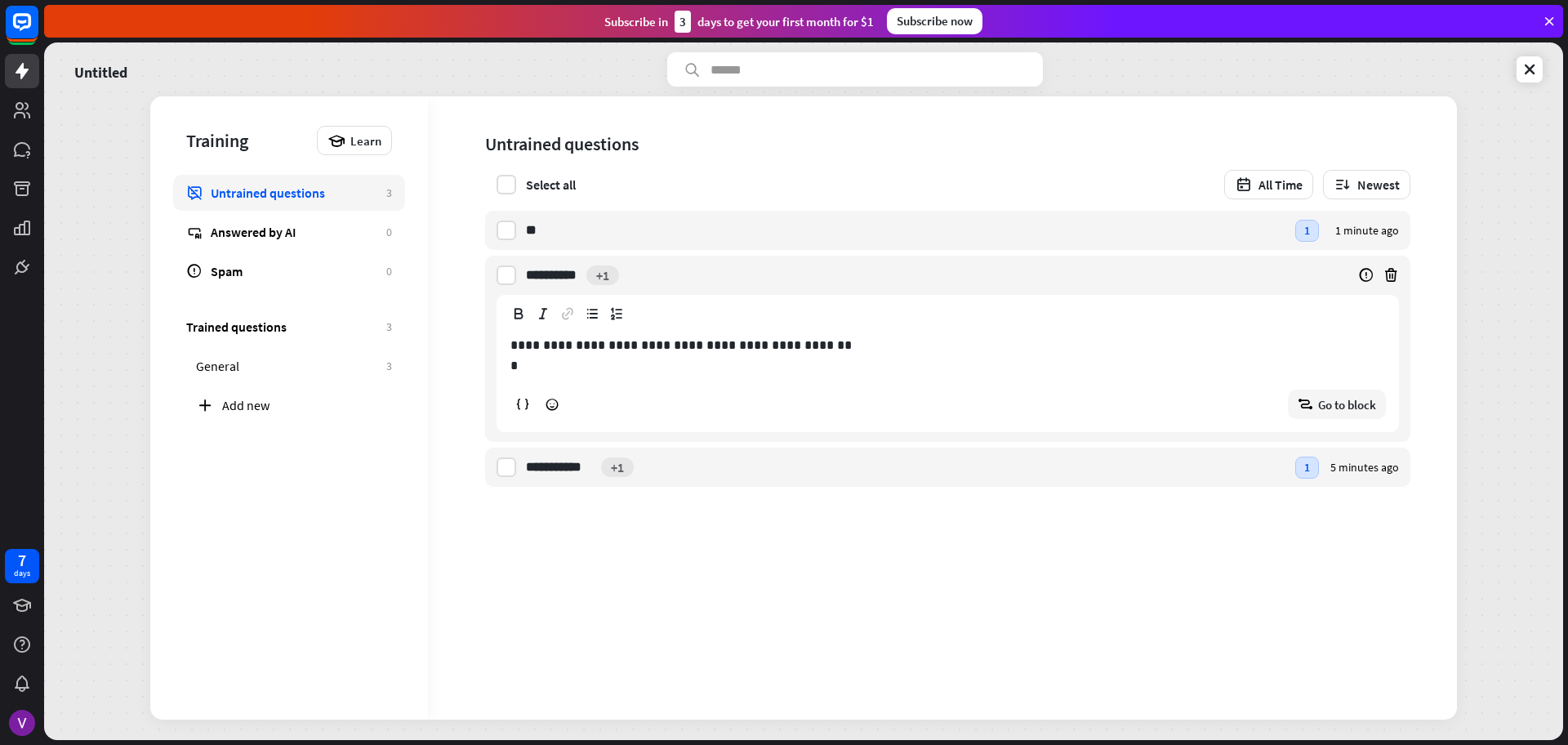 click on "**********" at bounding box center [942, 408] 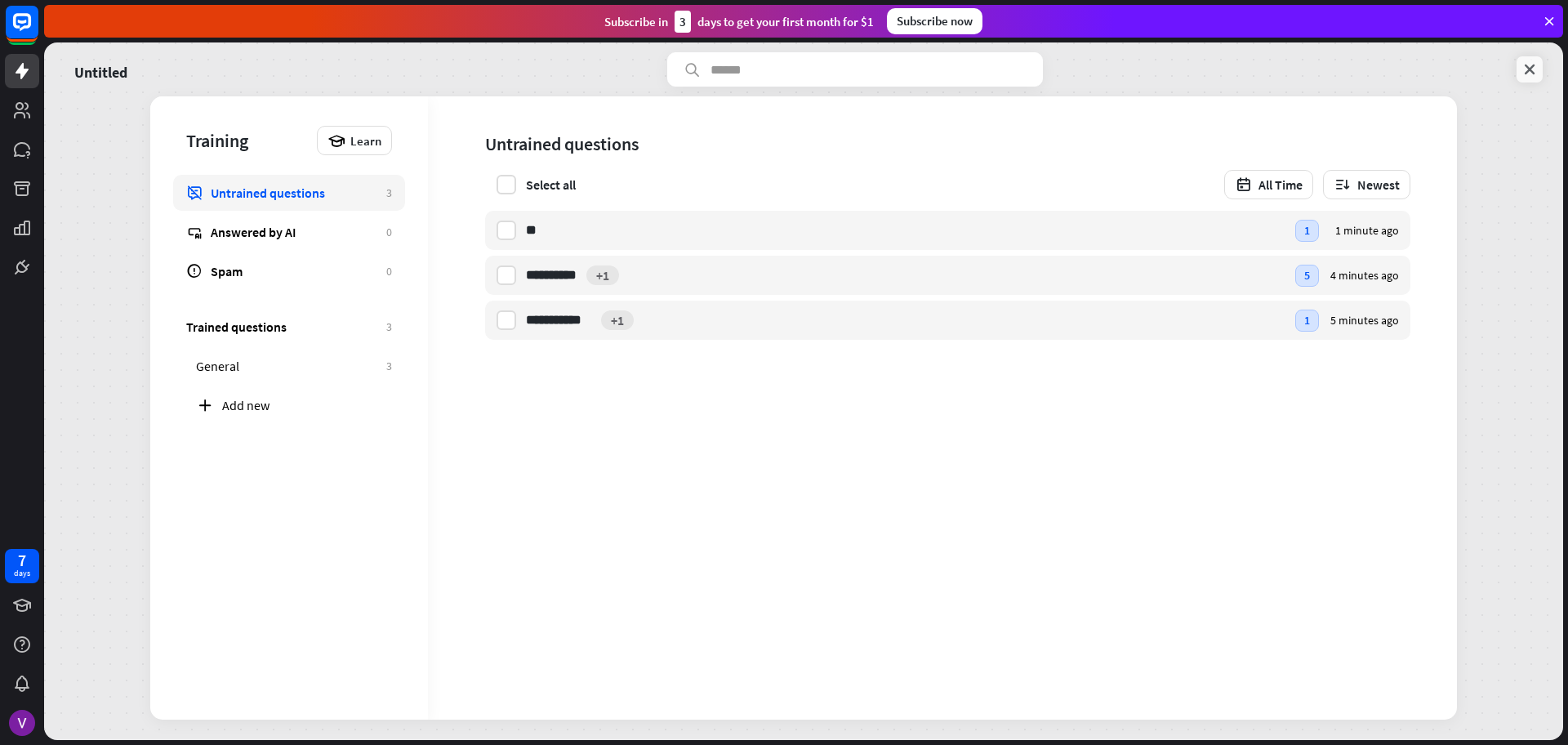click at bounding box center (1530, 69) 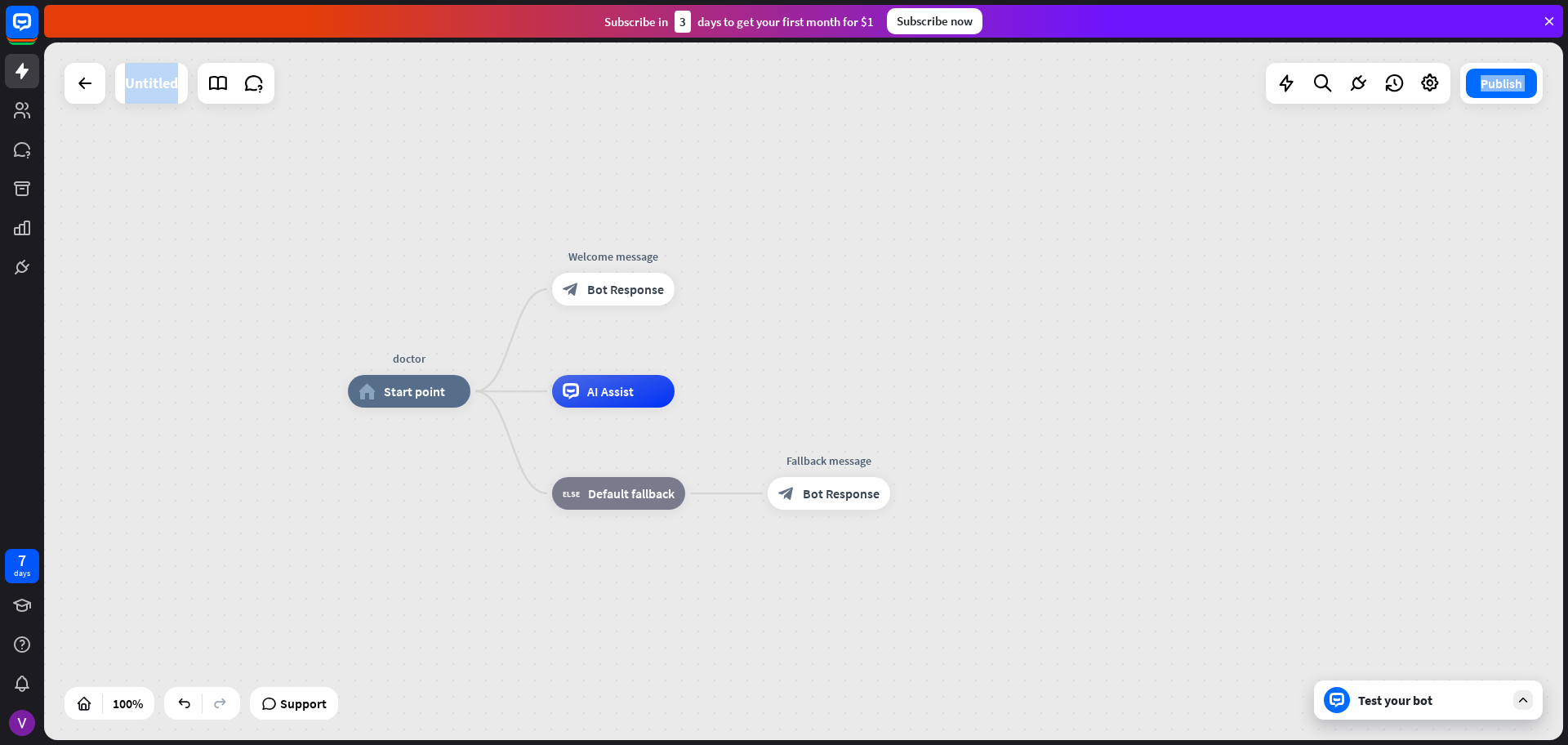 click on "Test your bot" at bounding box center [1432, 700] 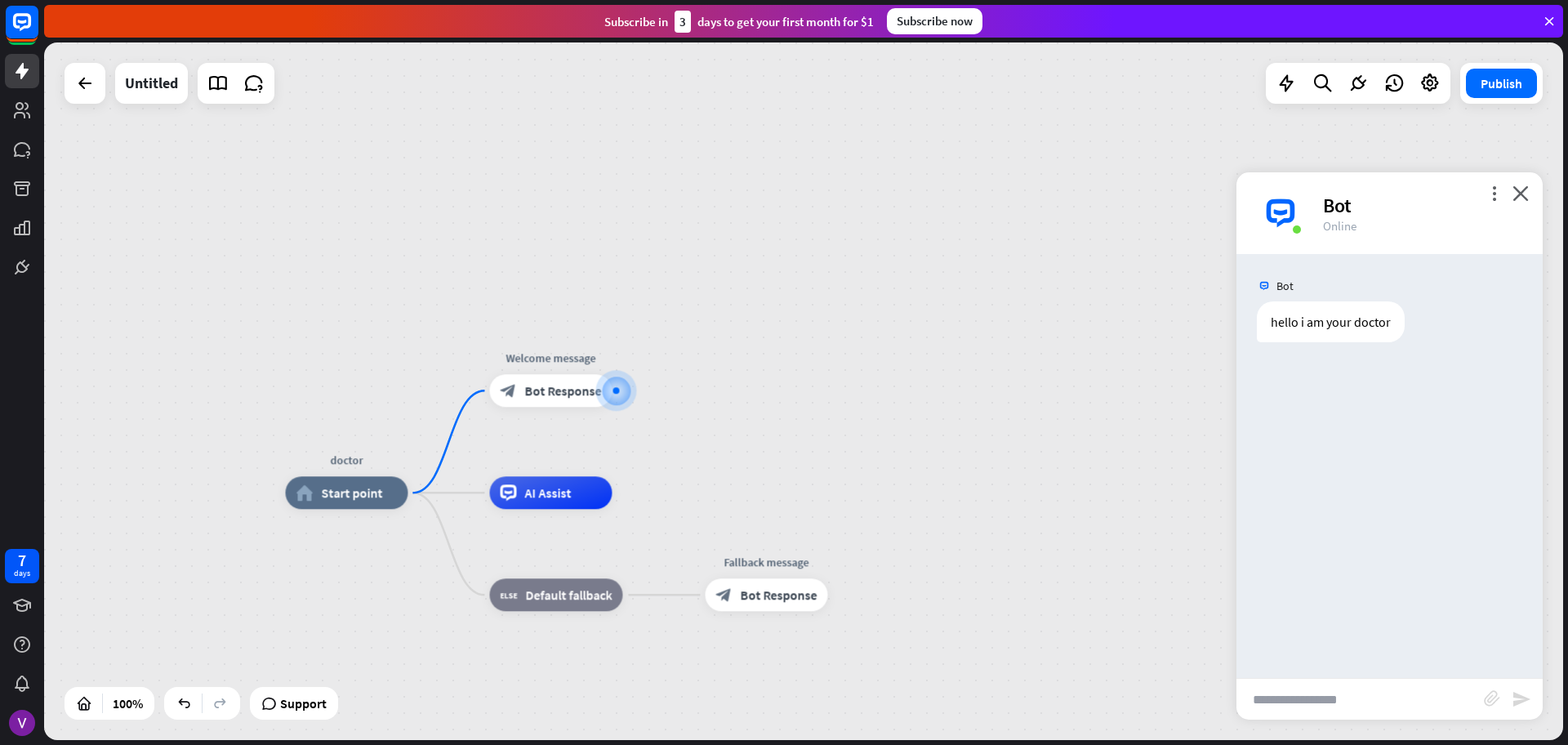 click at bounding box center [1360, 699] 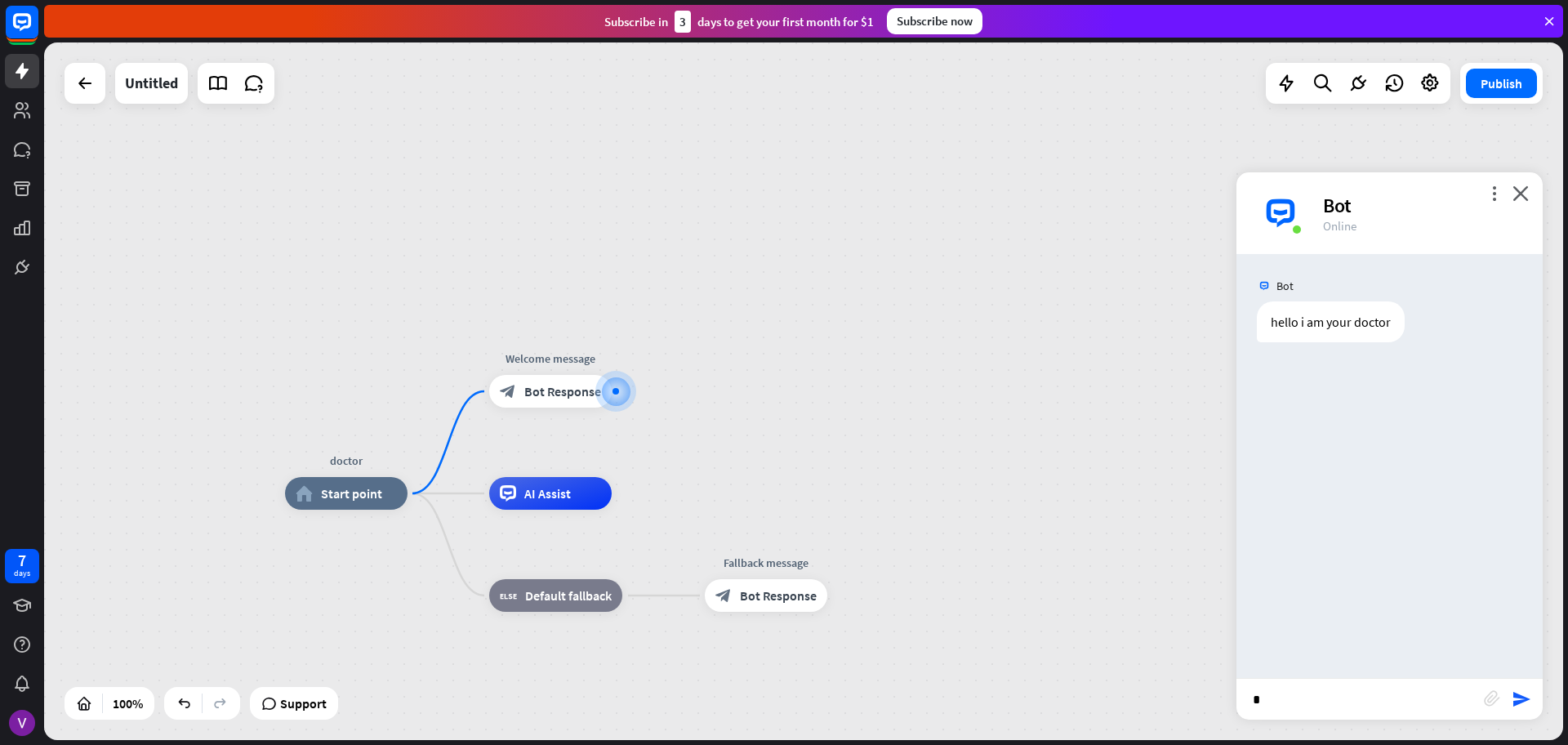 type on "**" 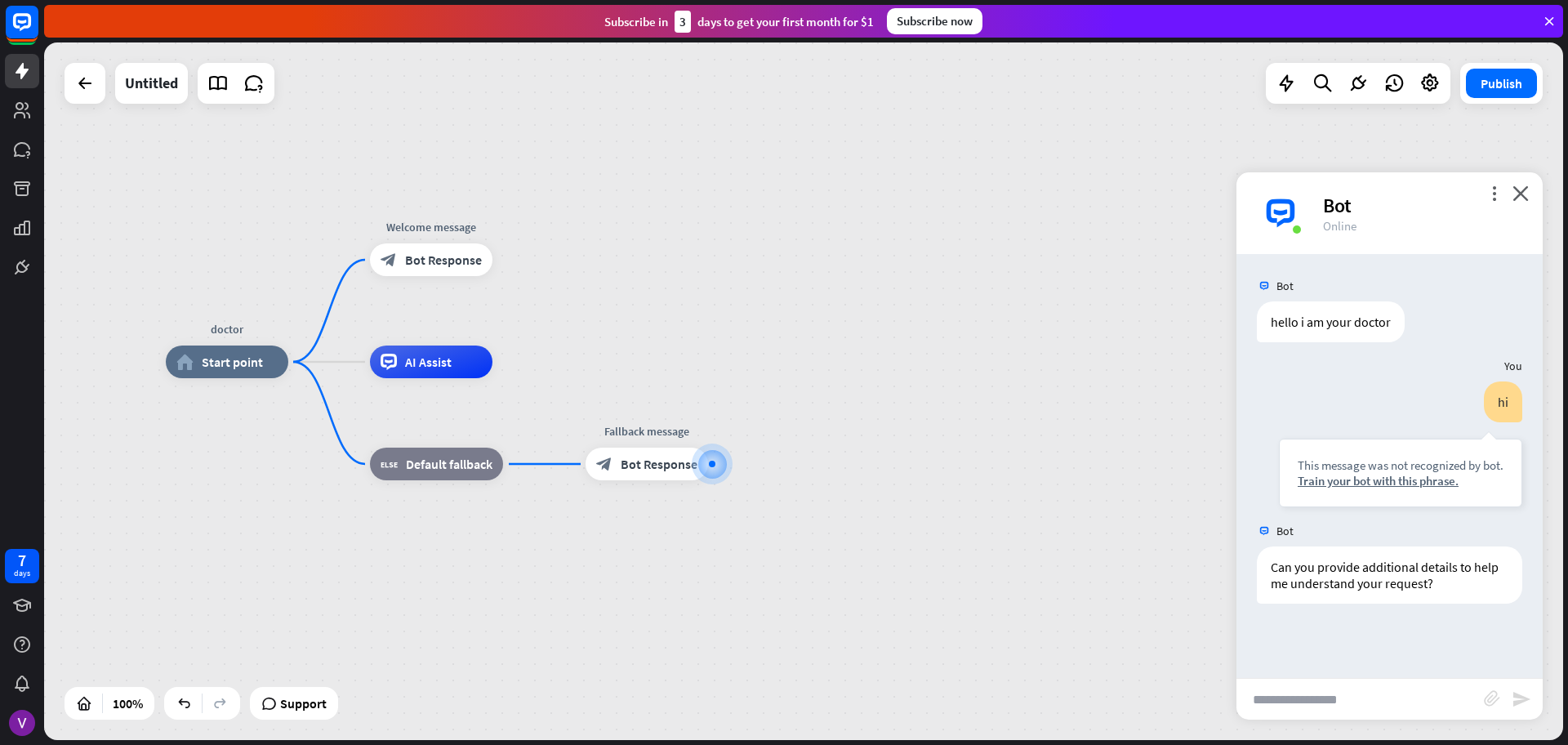 drag, startPoint x: 578, startPoint y: 210, endPoint x: 675, endPoint y: 283, distance: 121.40016 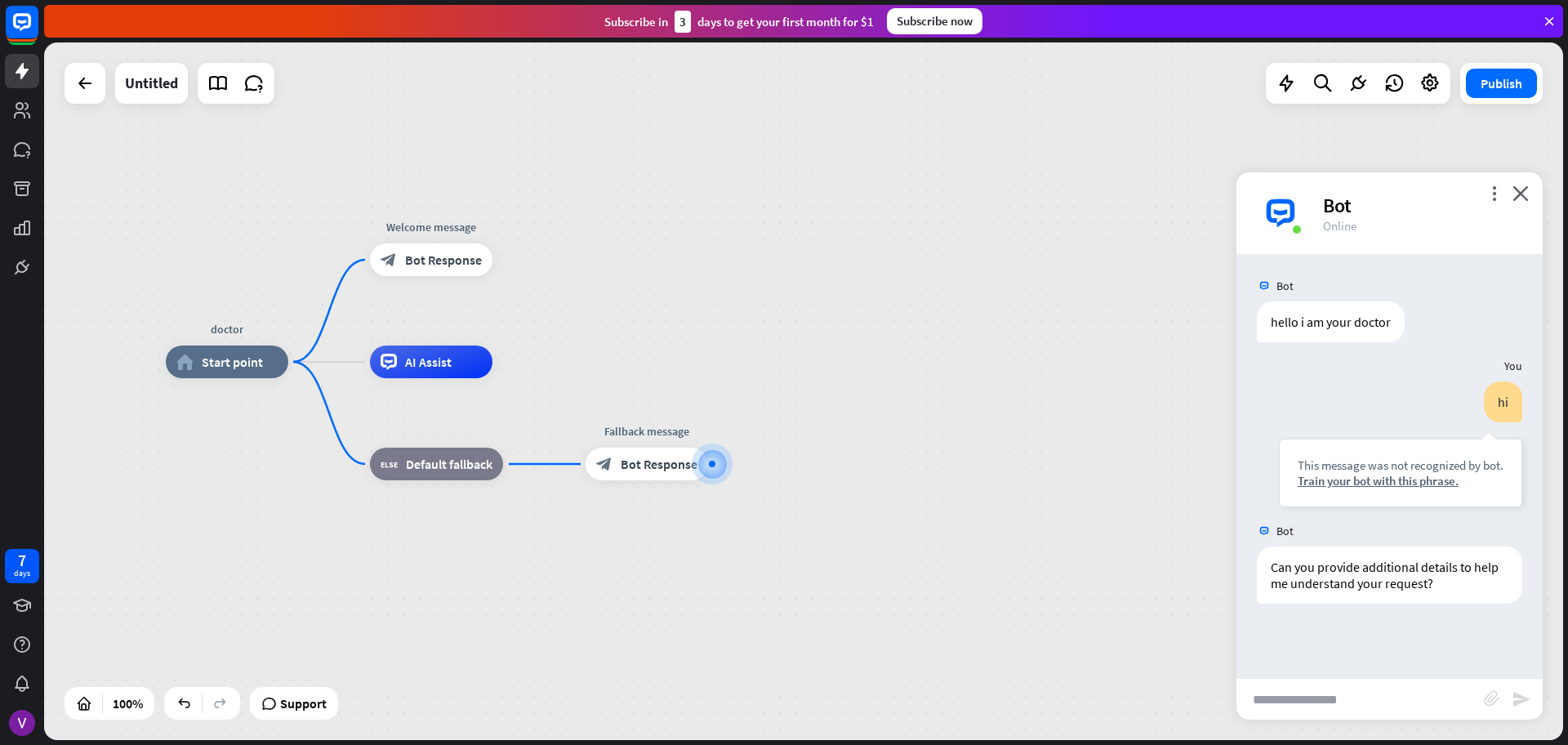 click on "doctor   home_2   Start point                 Welcome message   block_bot_response   Bot Response                     AI Assist                   block_fallback   Default fallback                 Fallback message   block_bot_response   Bot Response" at bounding box center [804, 391] 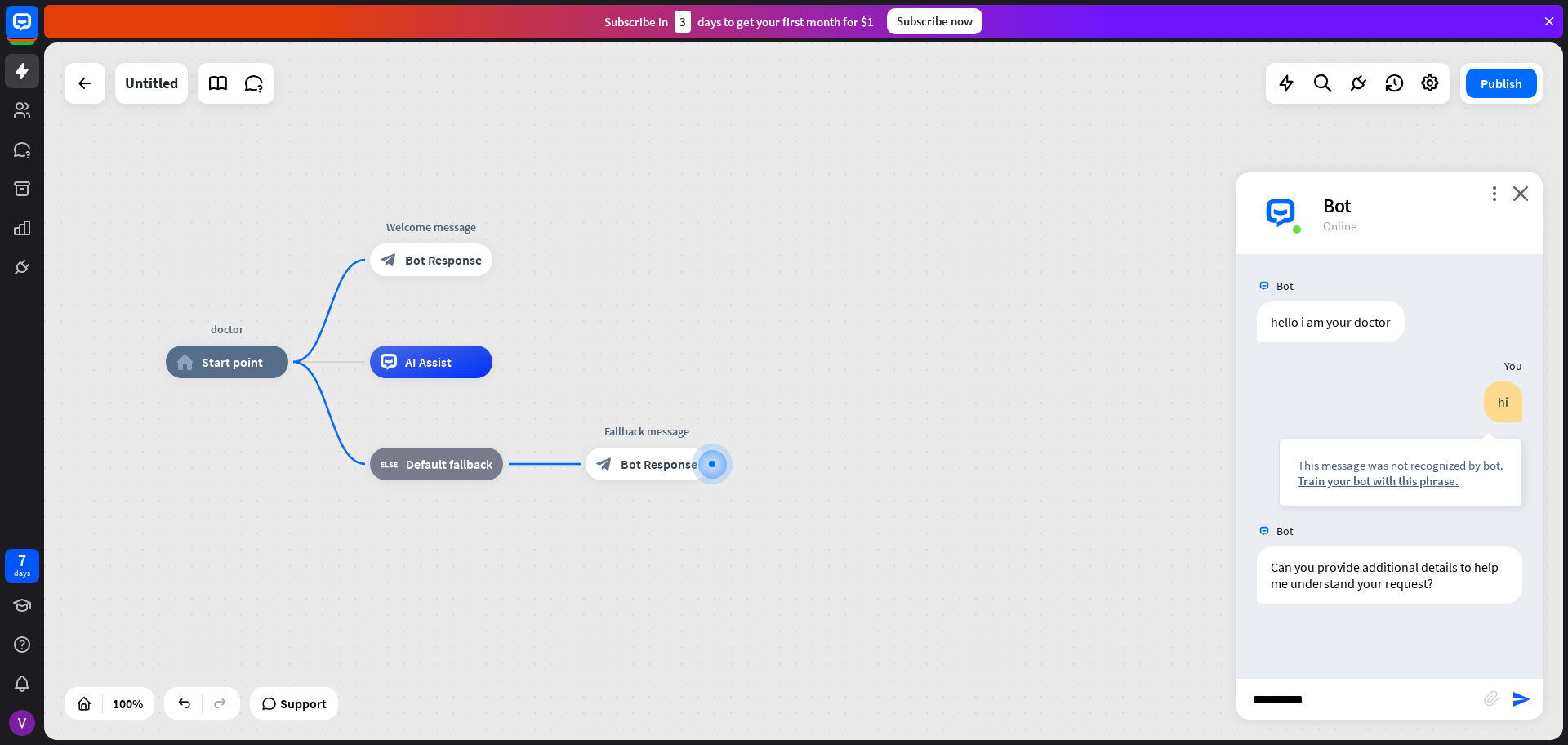 type on "**********" 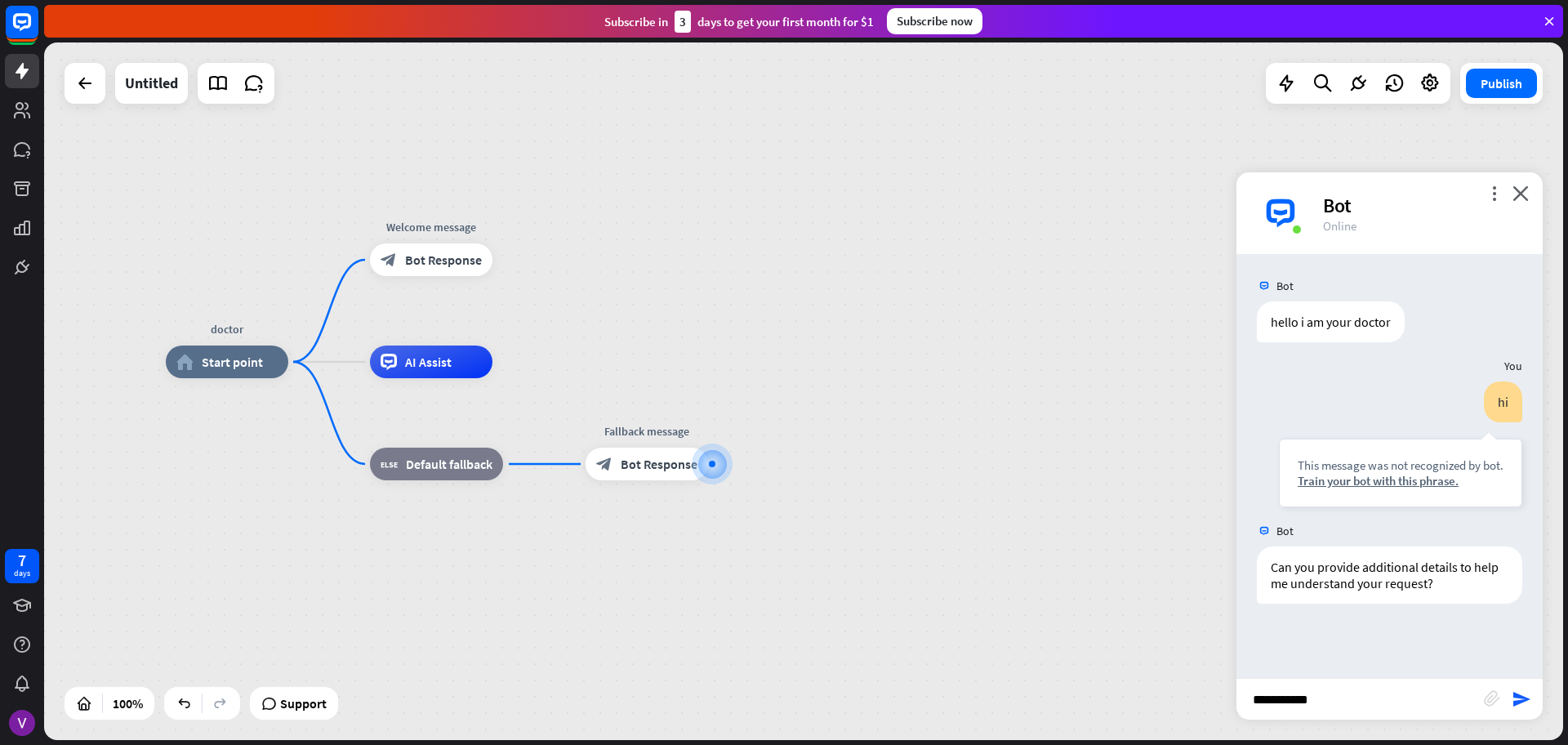 type 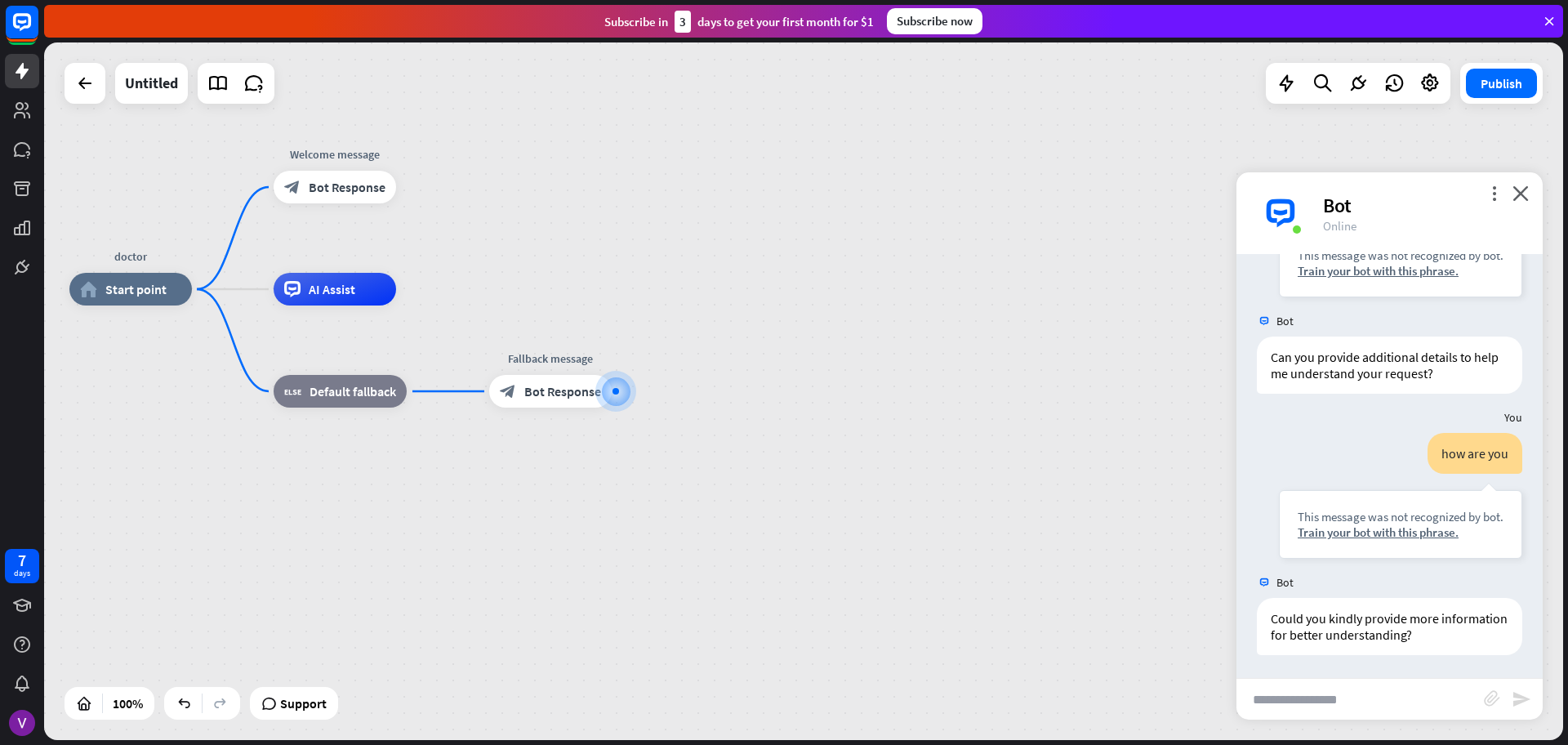 scroll, scrollTop: 212, scrollLeft: 0, axis: vertical 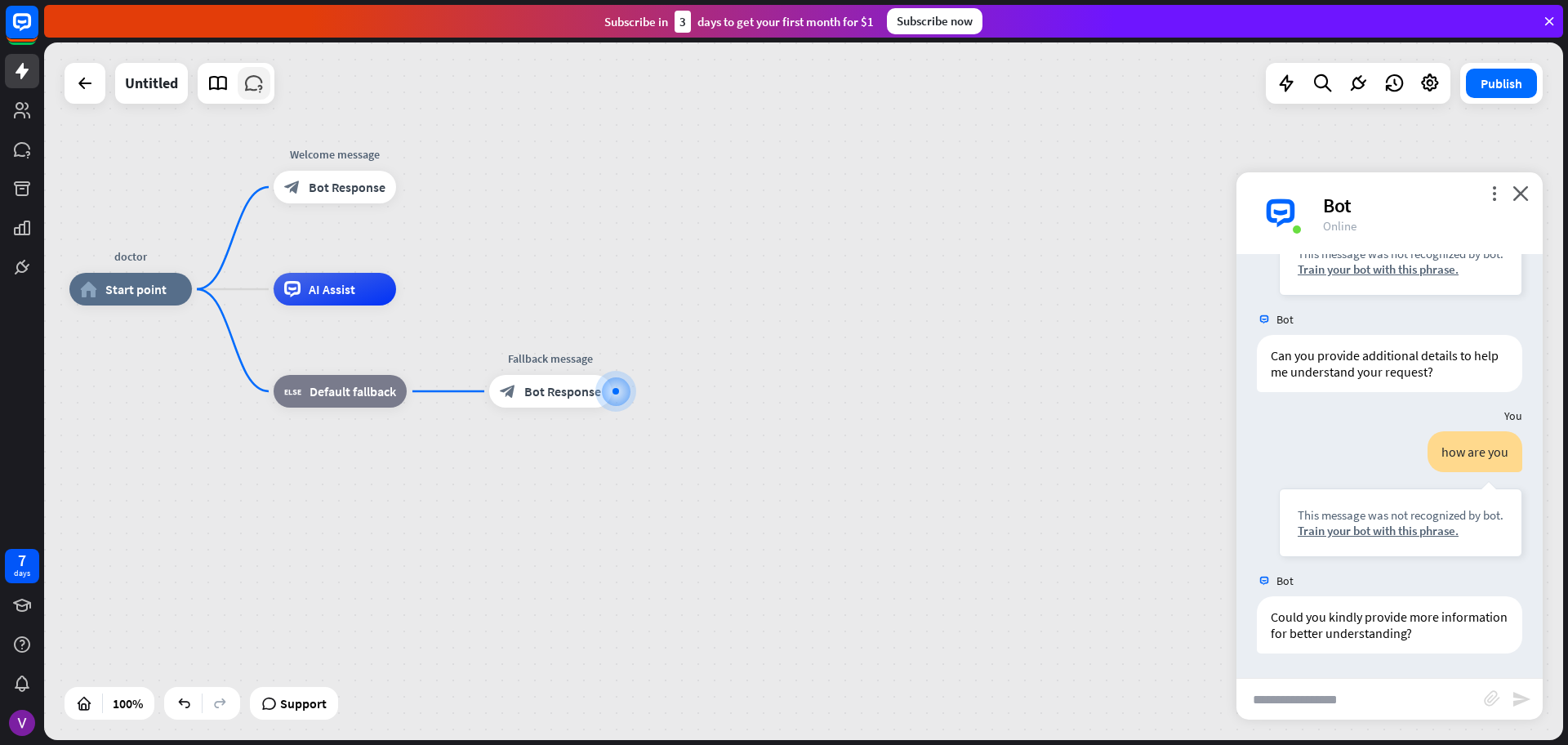 click at bounding box center [254, 83] 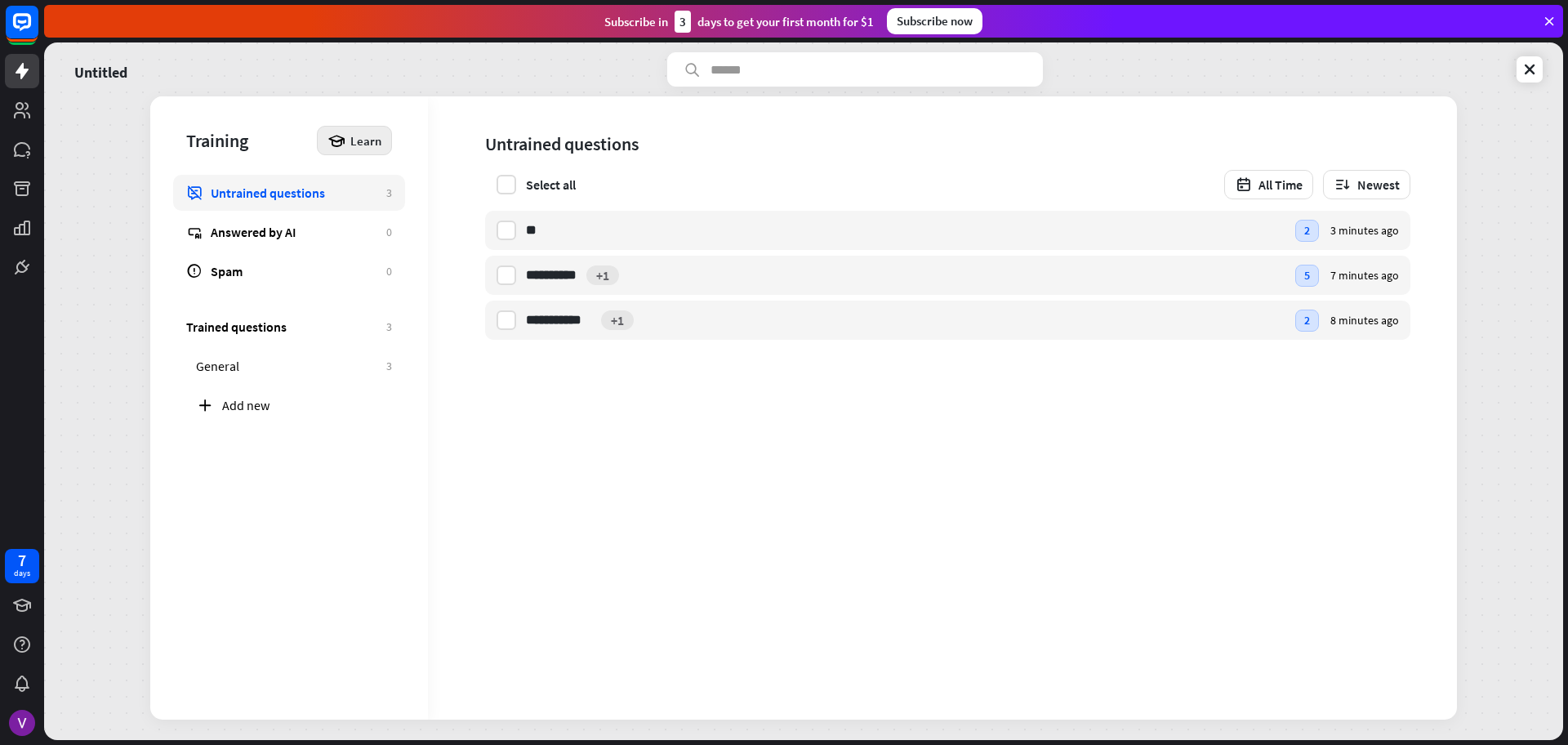 click at bounding box center (336, 141) 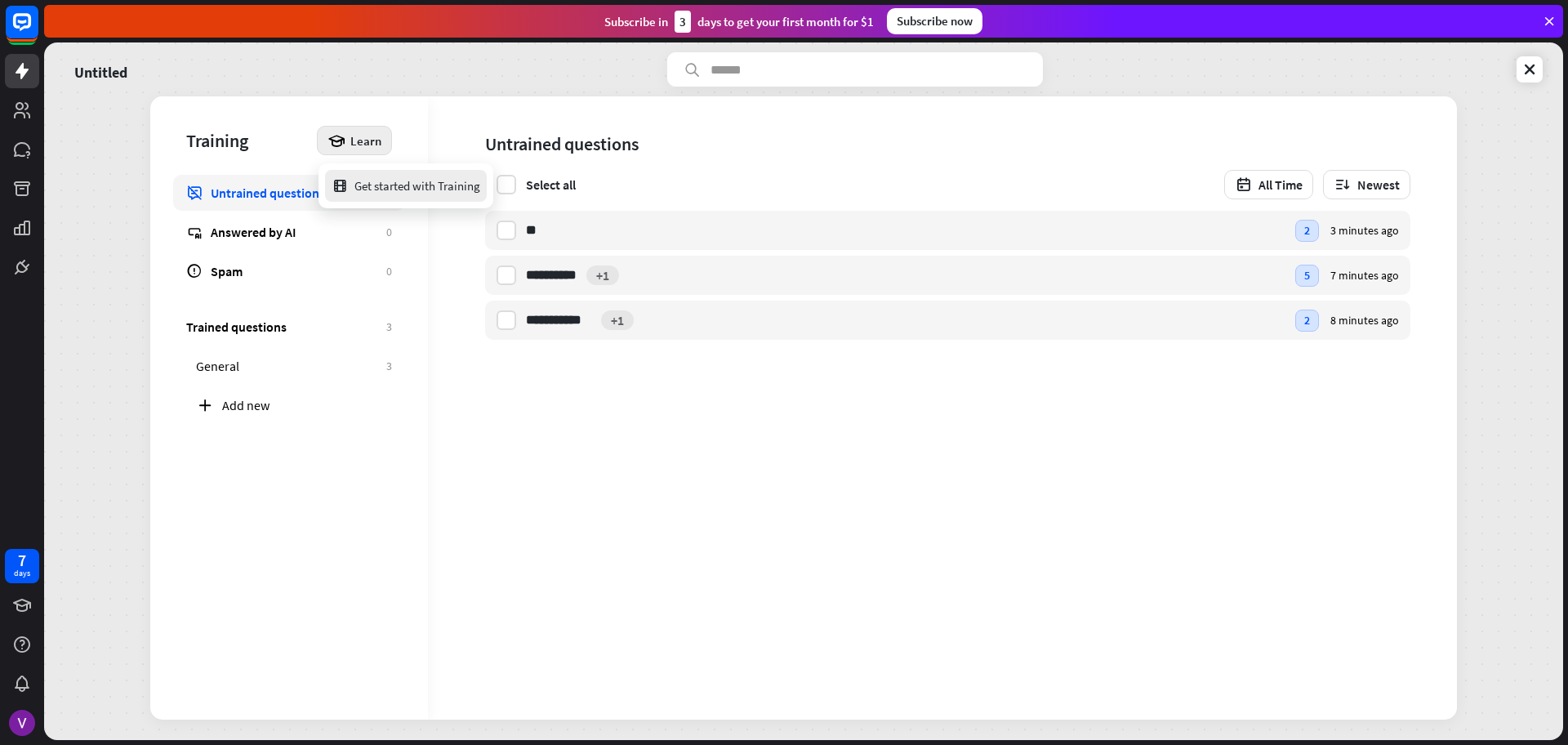 click on "Get started with Training" at bounding box center [406, 185] 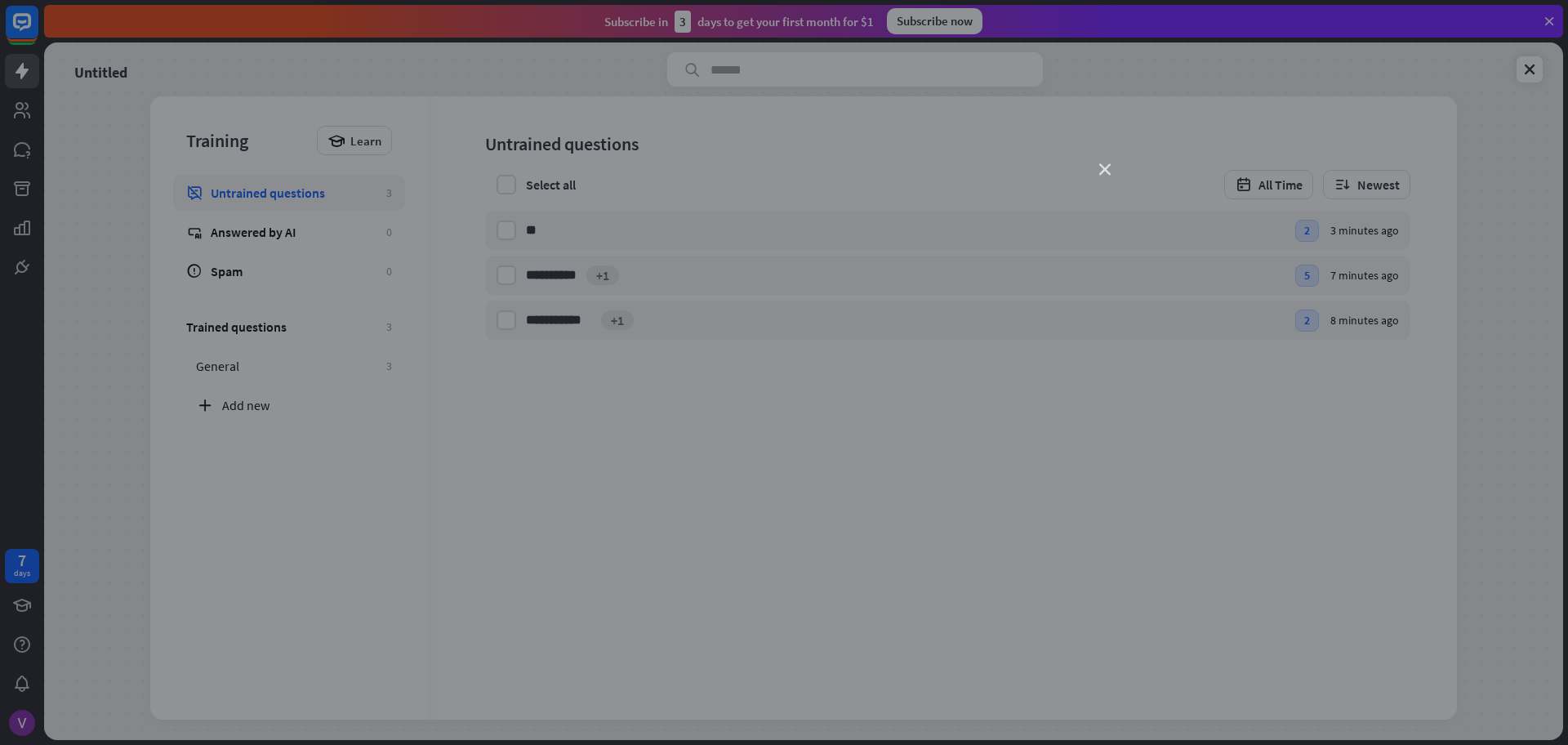 click on "close" at bounding box center [1105, 170] 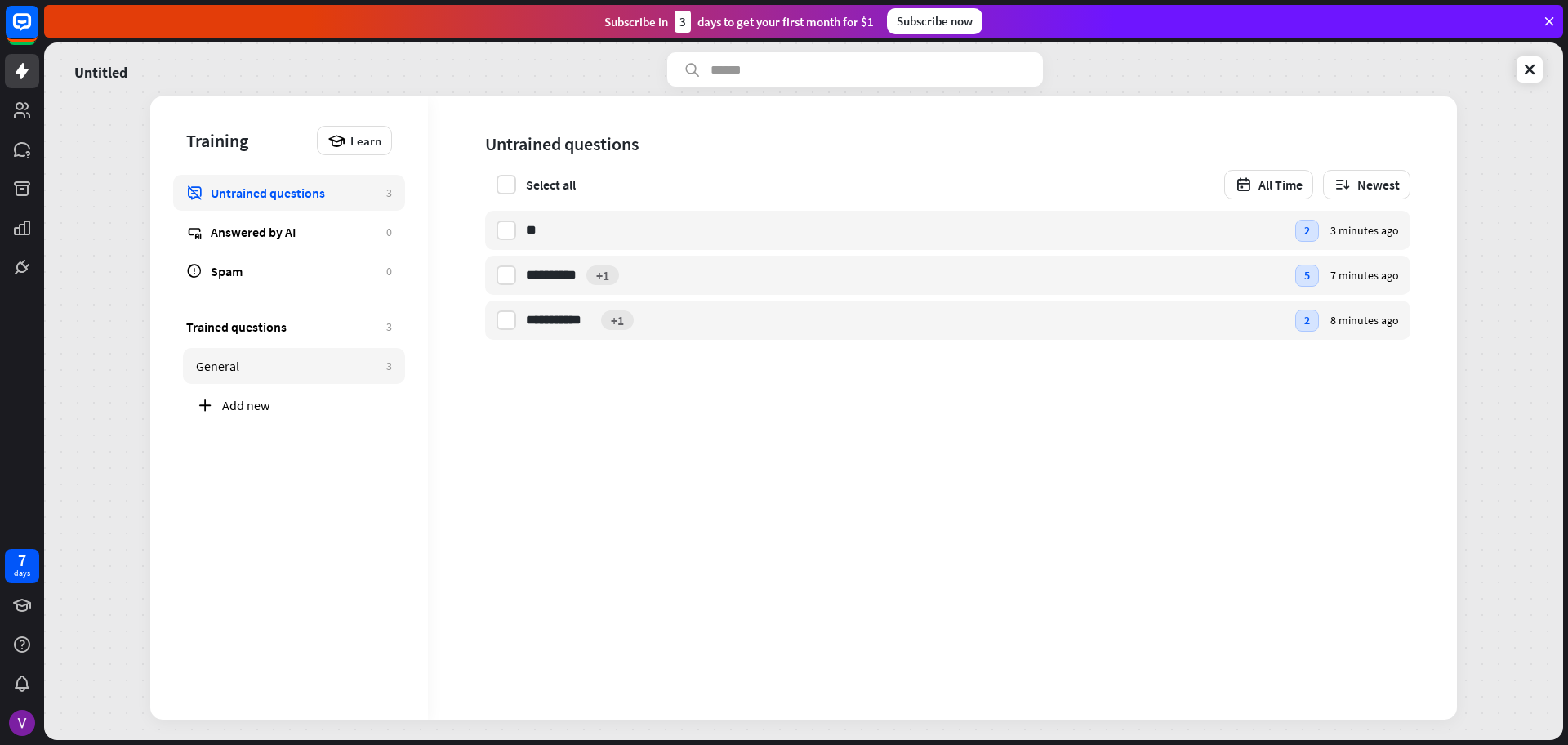 click on "General" at bounding box center (287, 366) 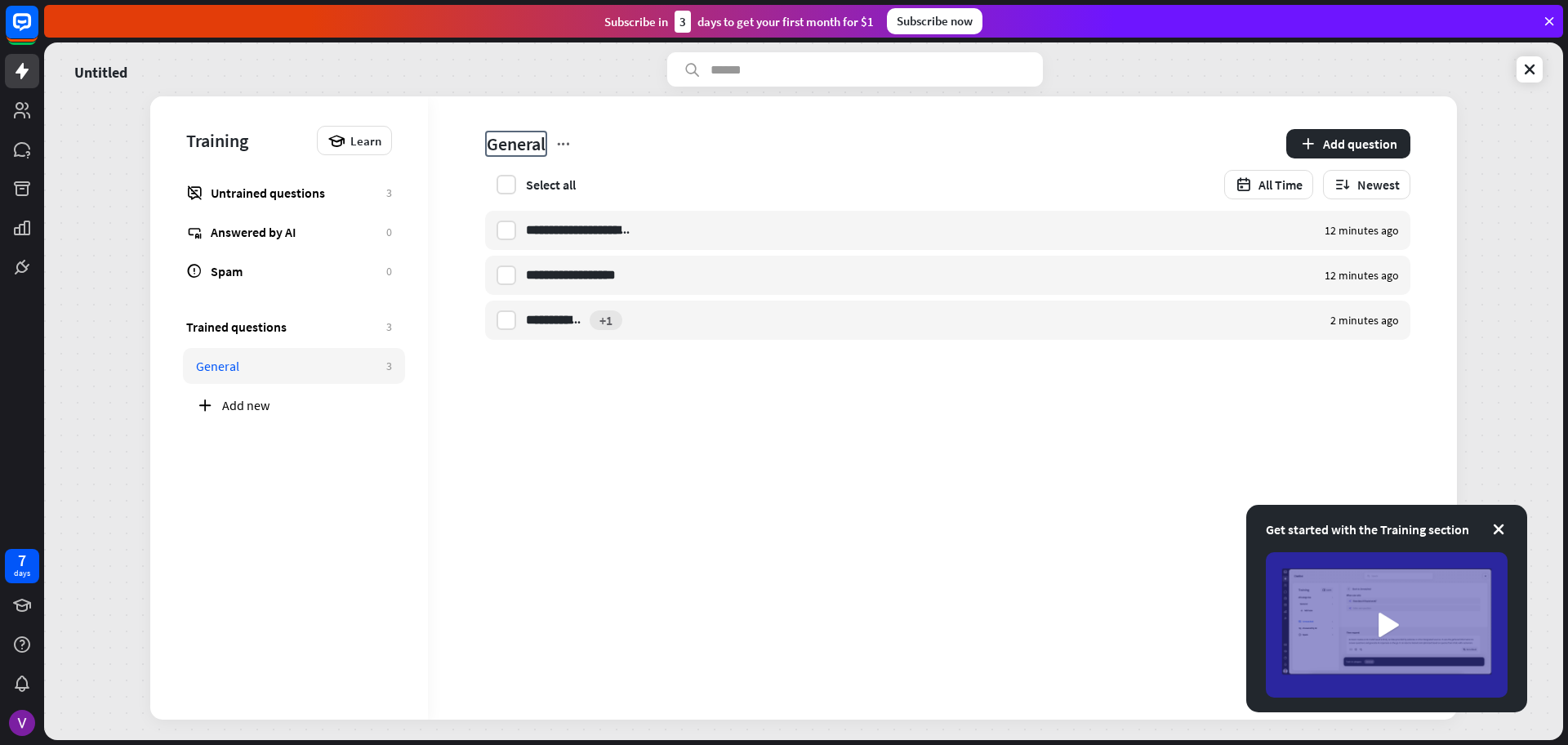 click on "General" at bounding box center (516, 144) 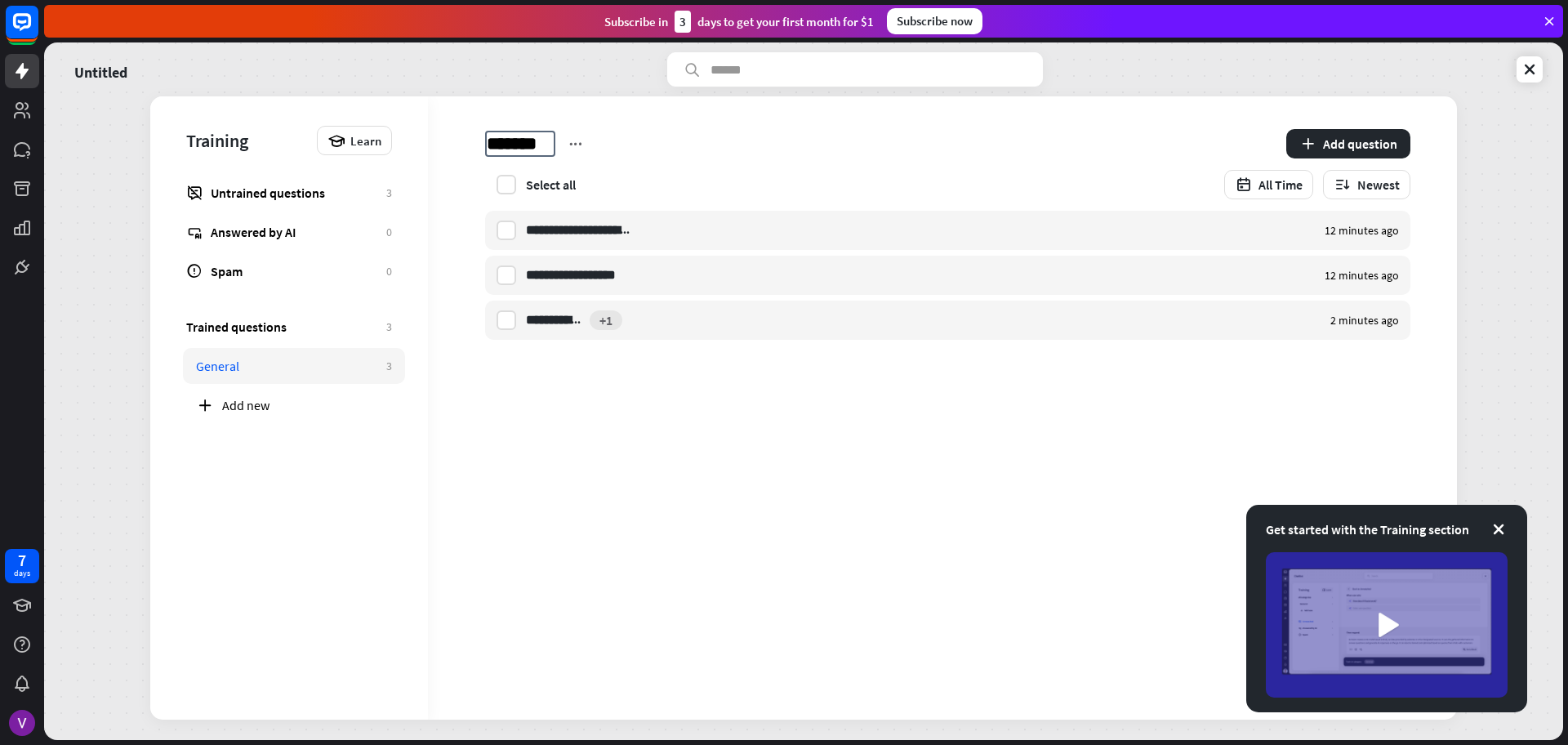 type on "********" 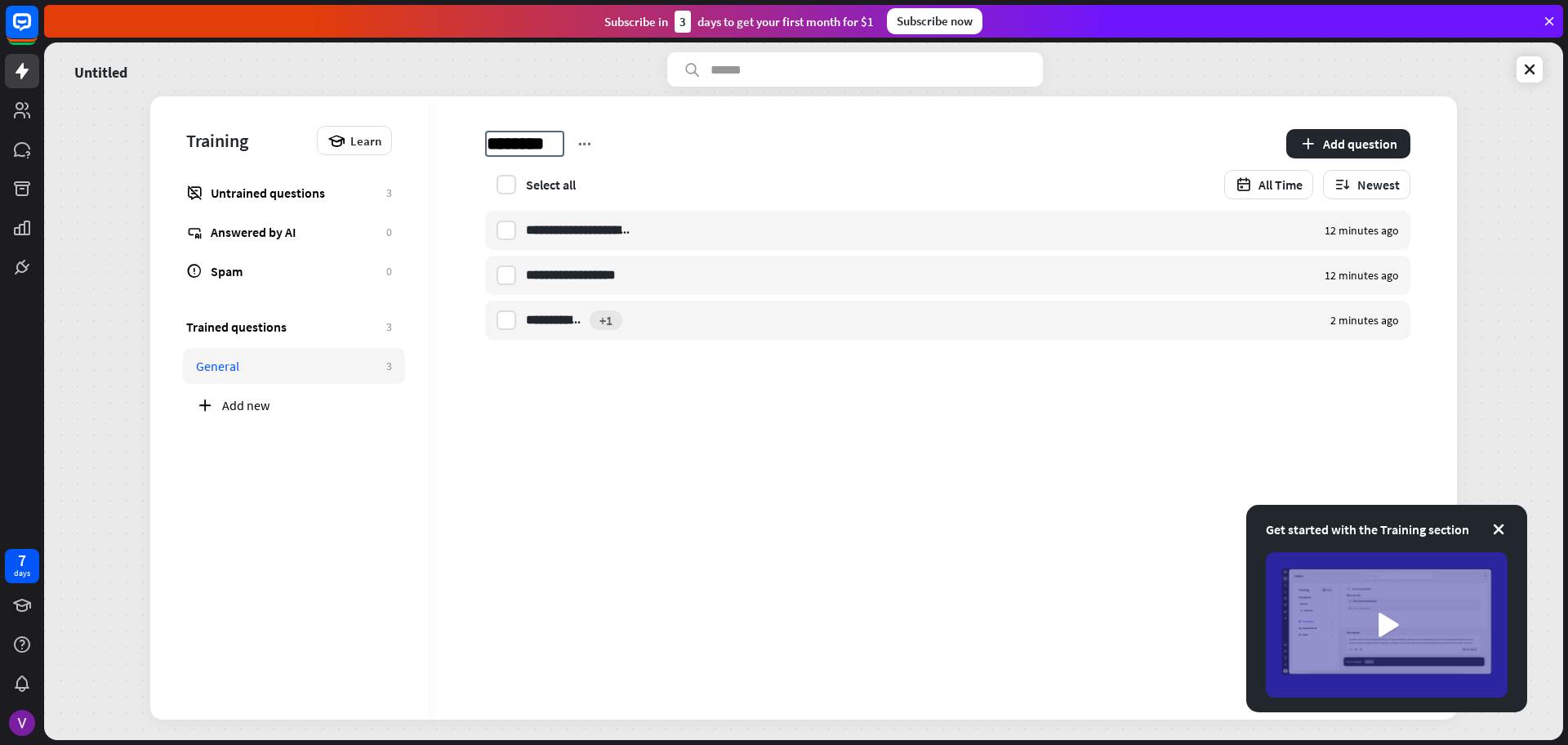 click on "********" at bounding box center [524, 144] 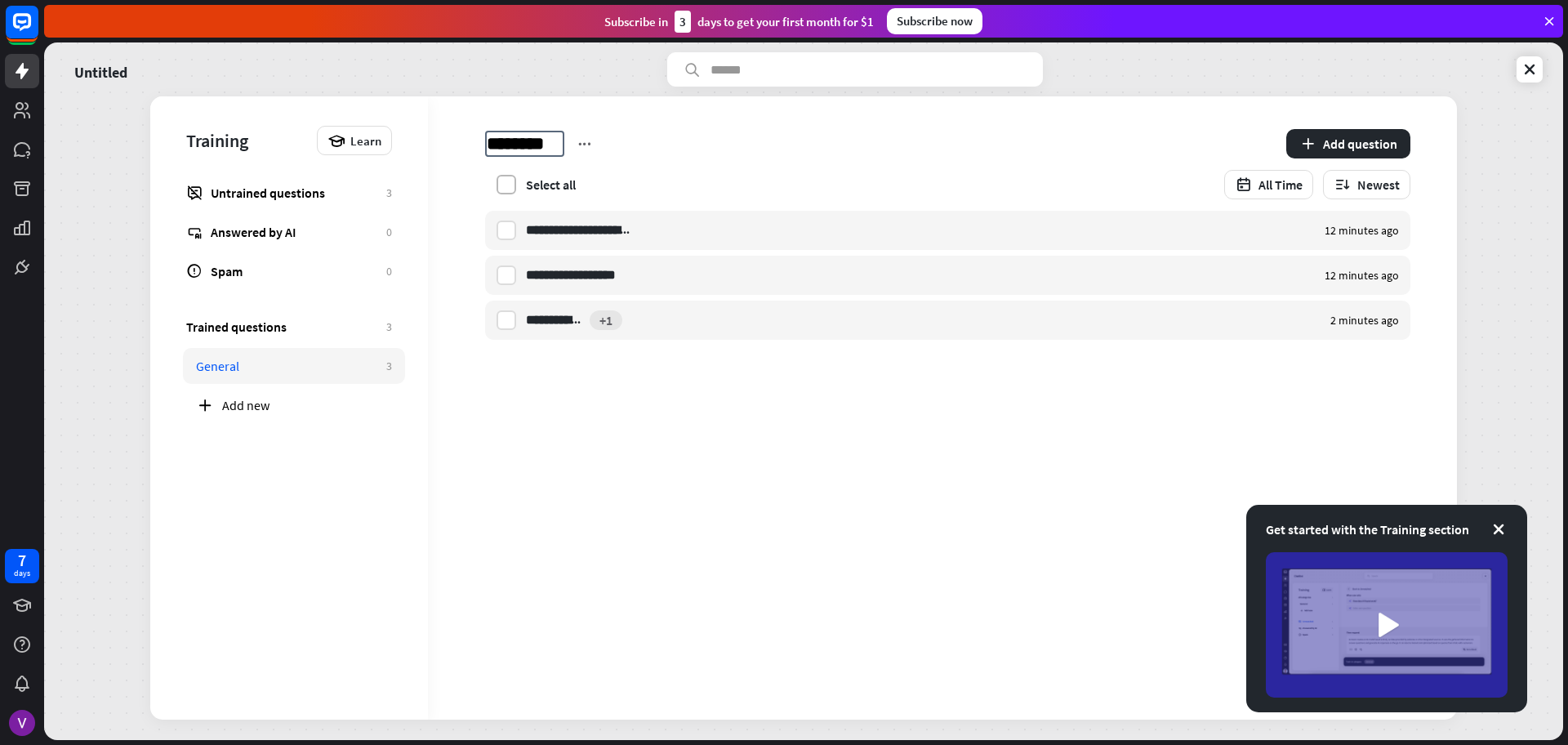 click on "**********" at bounding box center [804, 391] 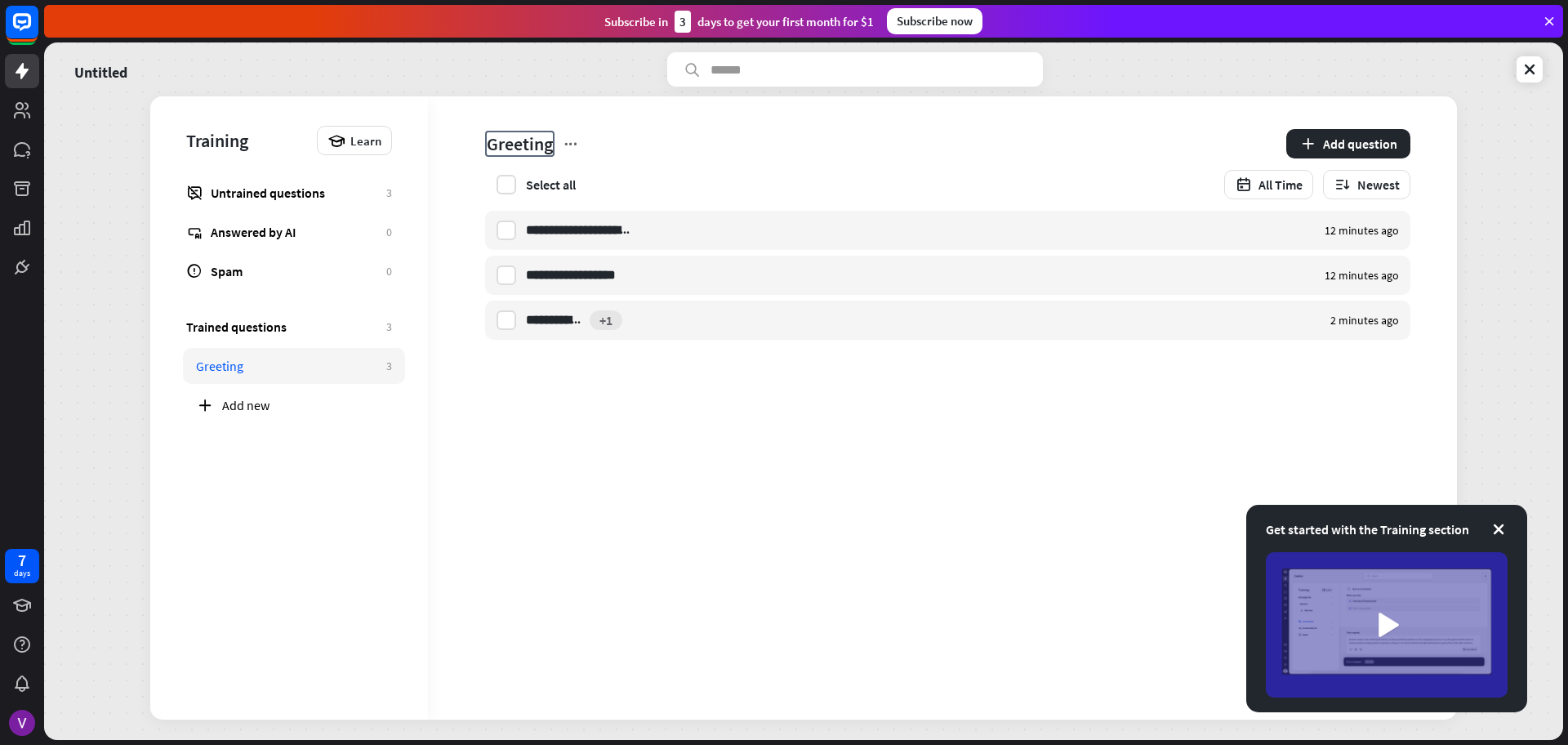 click on "Greeting" at bounding box center (519, 144) 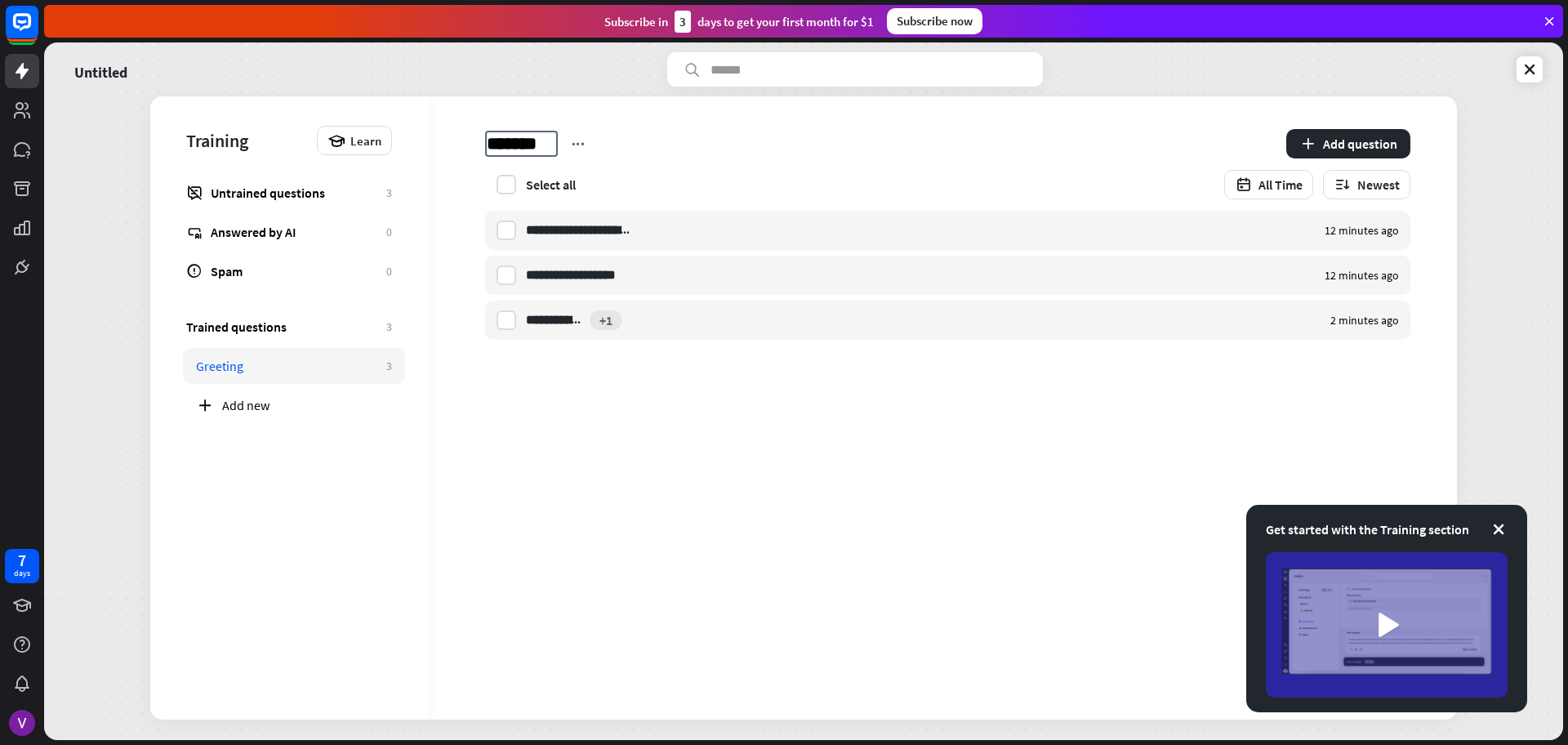 scroll, scrollTop: 0, scrollLeft: 0, axis: both 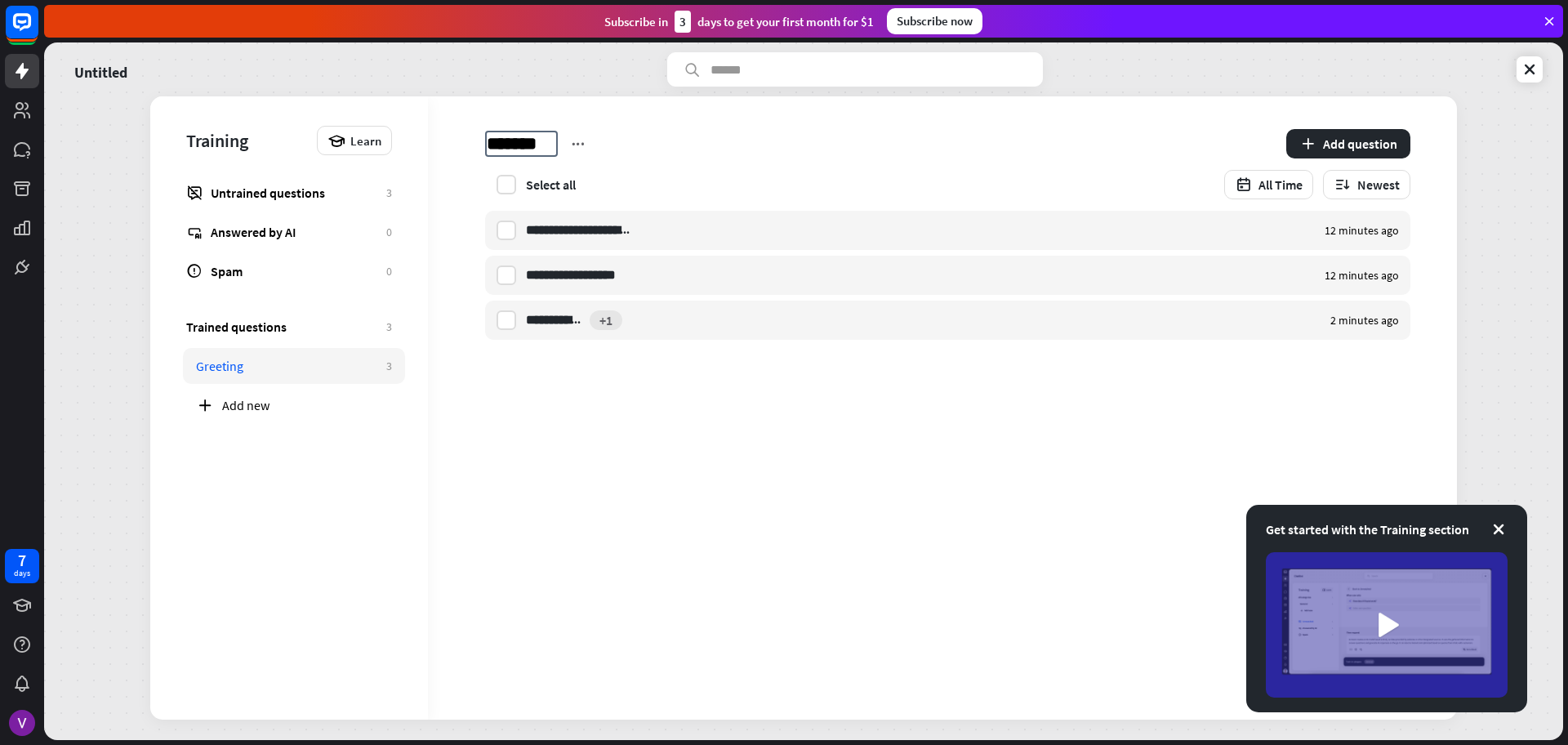 type on "********" 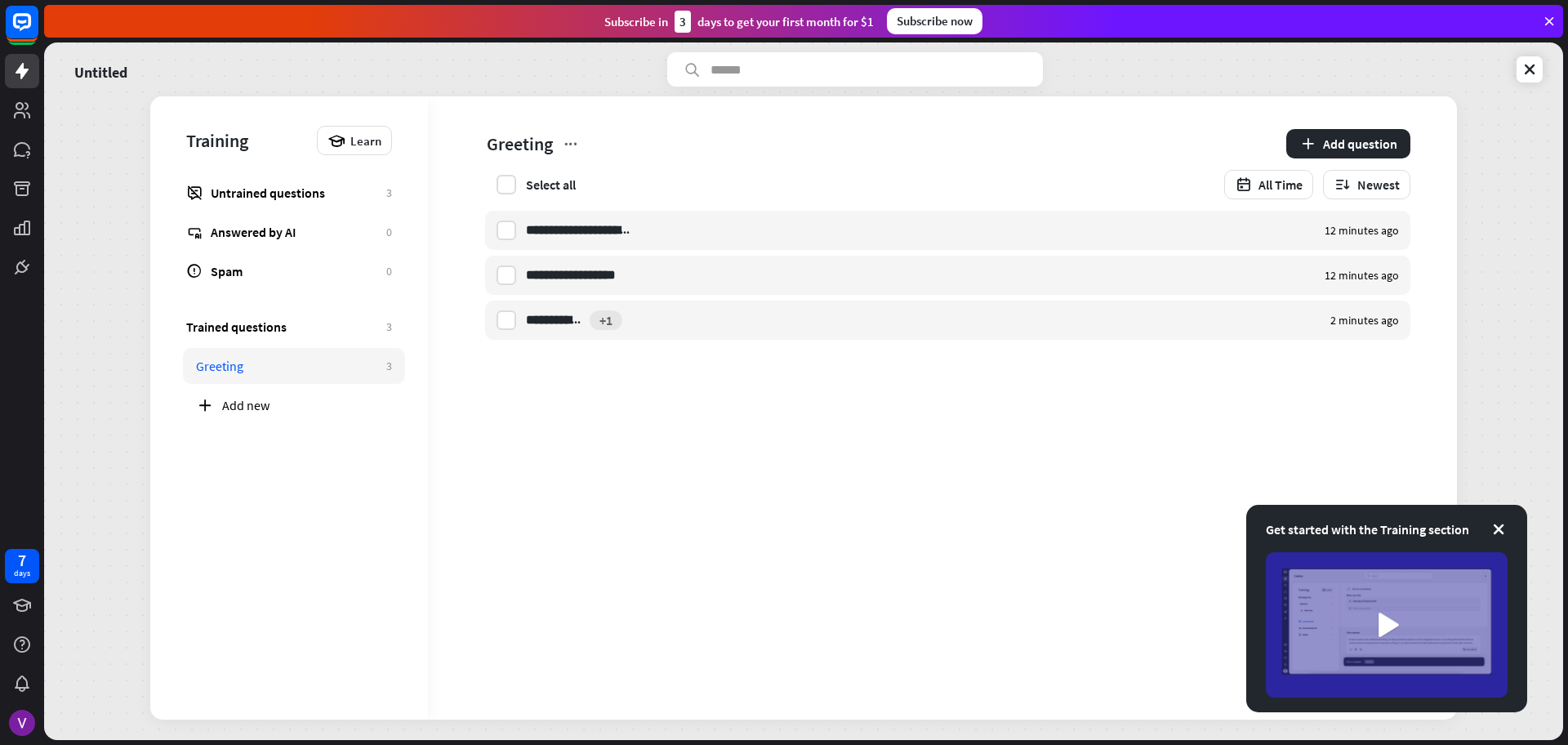 click on "**********" at bounding box center [804, 391] 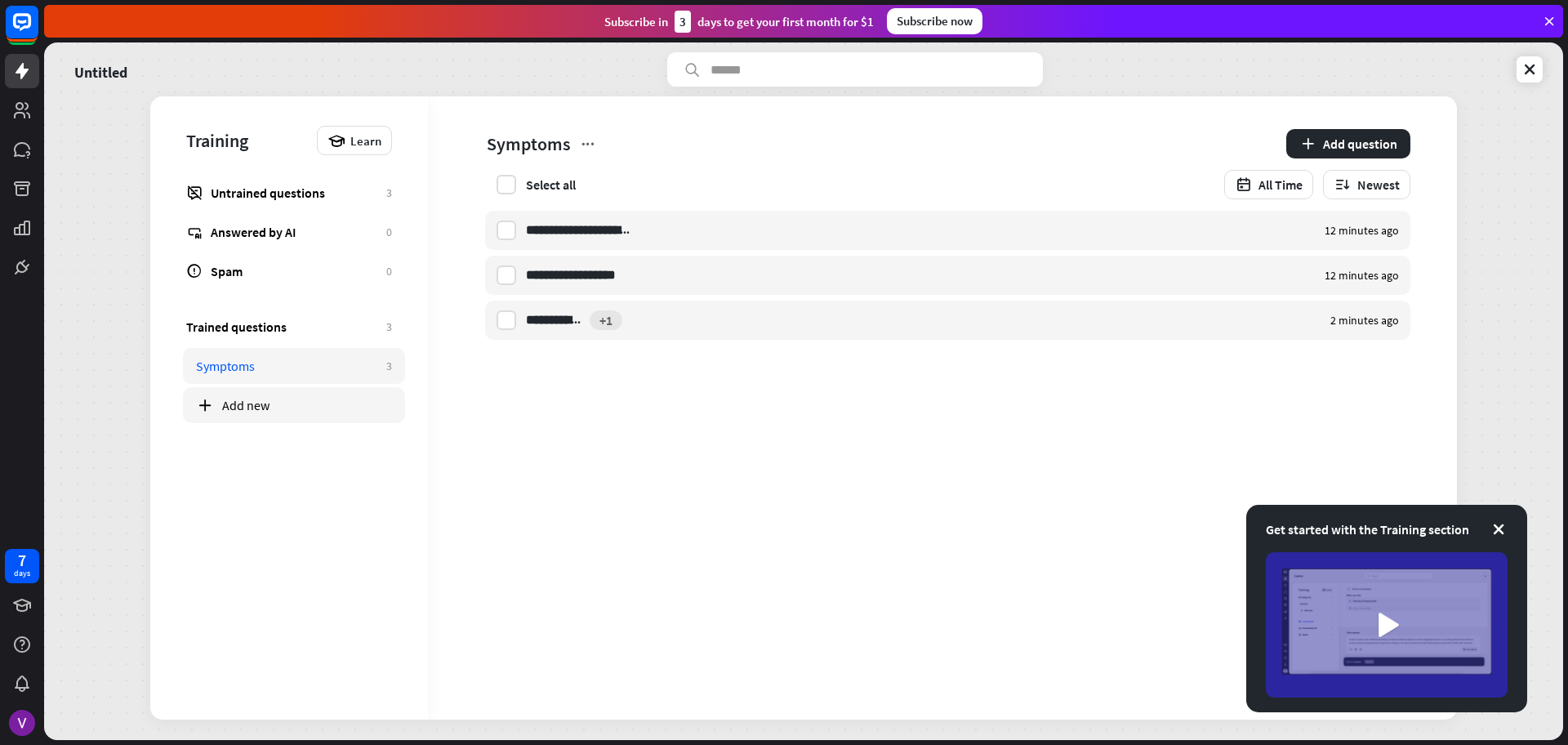 click on "Add new" at bounding box center (307, 405) 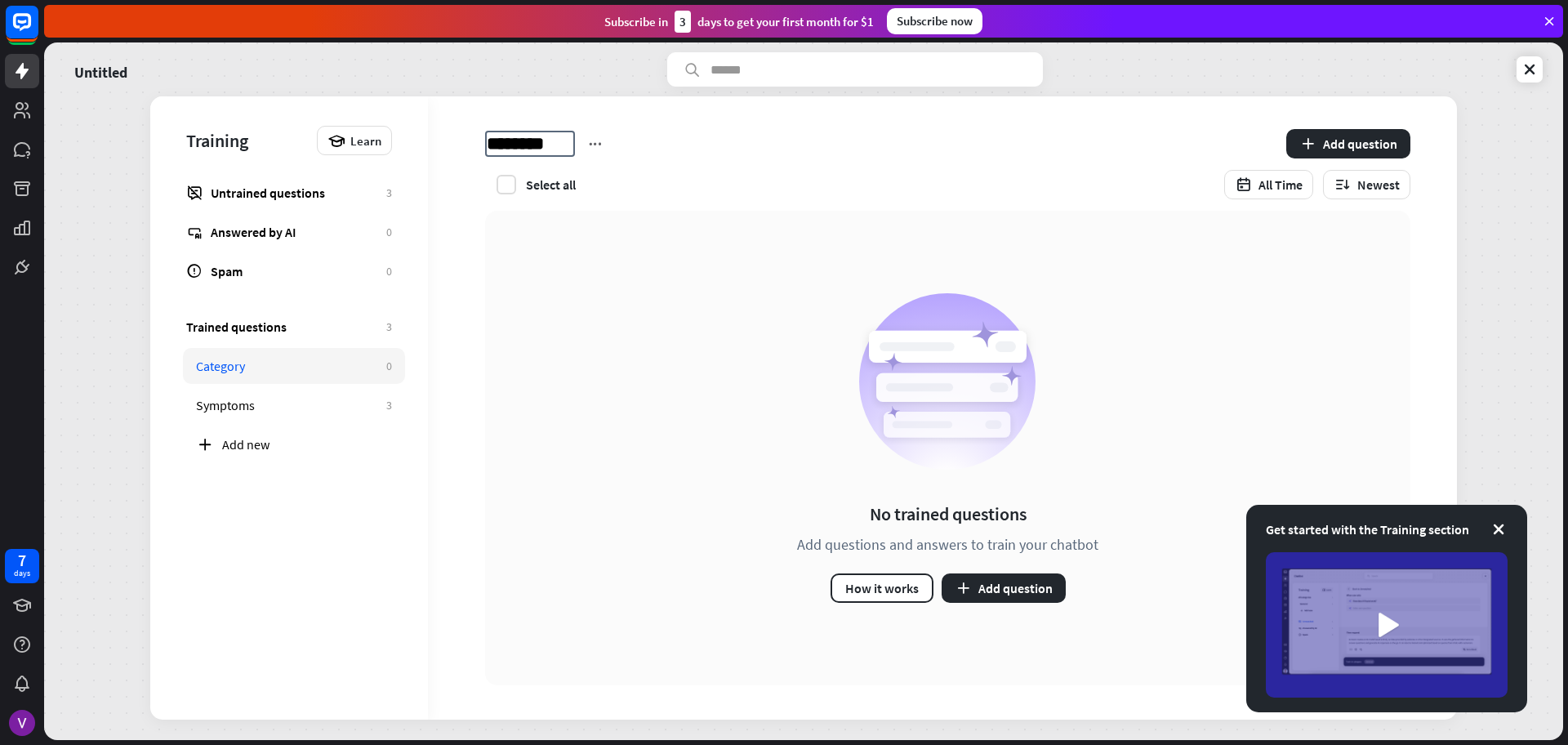 type on "*********" 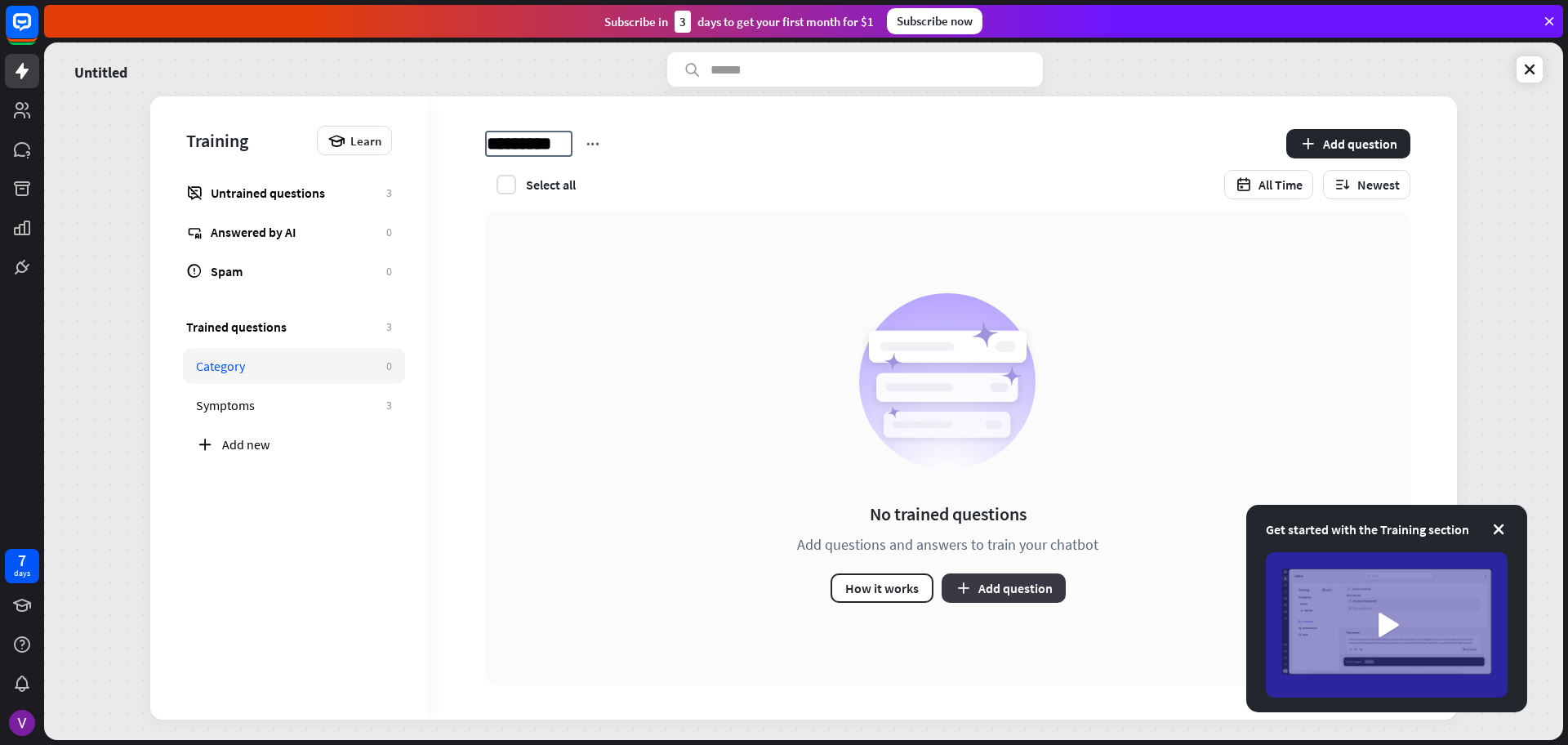 click on "Untitled
Training     Learn       Untrained questions   3     Answered by AI   0     Spam   0     Trained questions   3     Category   0   Symptoms   3     Add new                   Greetings..       *********
Add question
Select all
All Time
Newest
No trained questions
Add questions and answers to train your chatbot
How it works
Add question
Get started with the Training section" at bounding box center [804, 391] 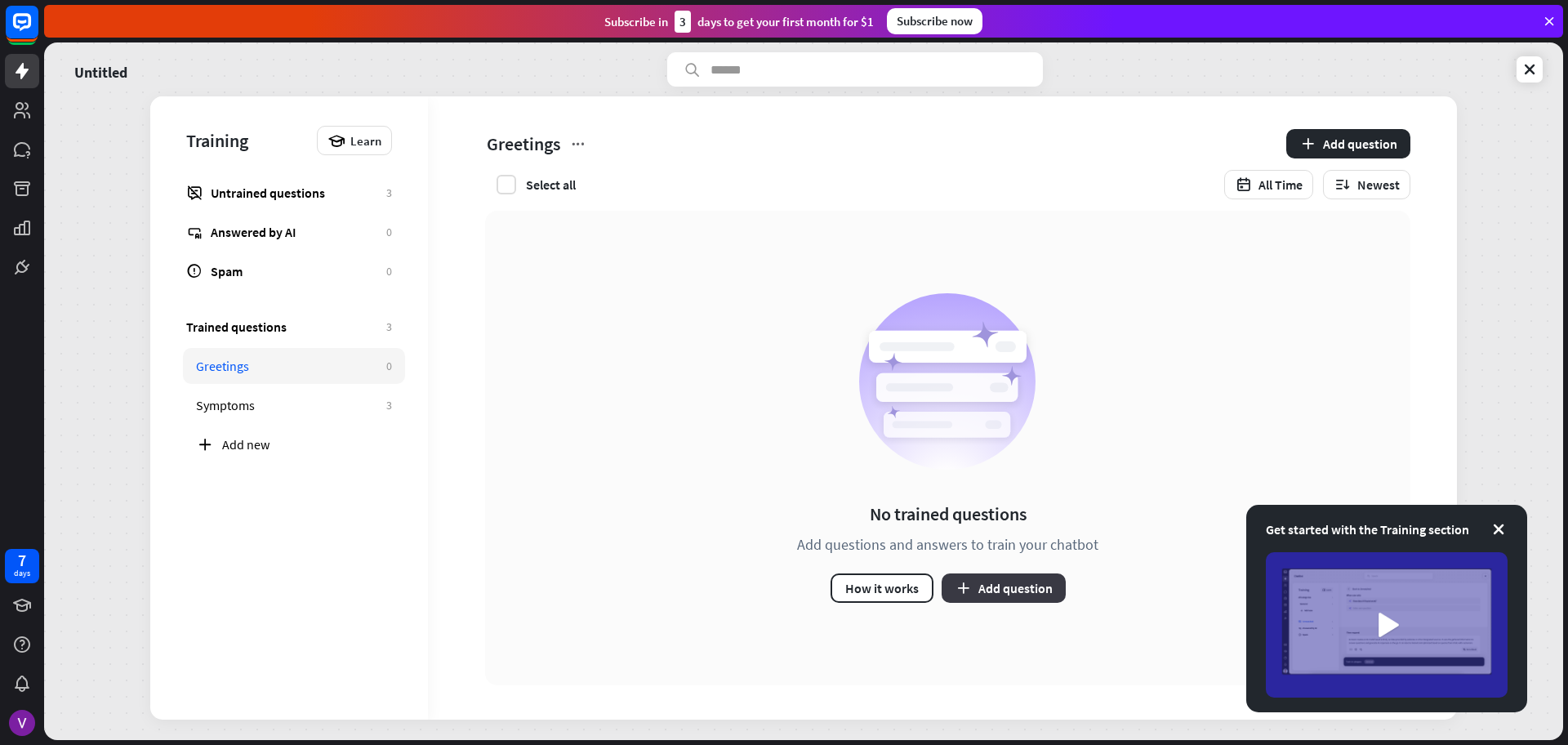 click on "Add question" at bounding box center [1004, 588] 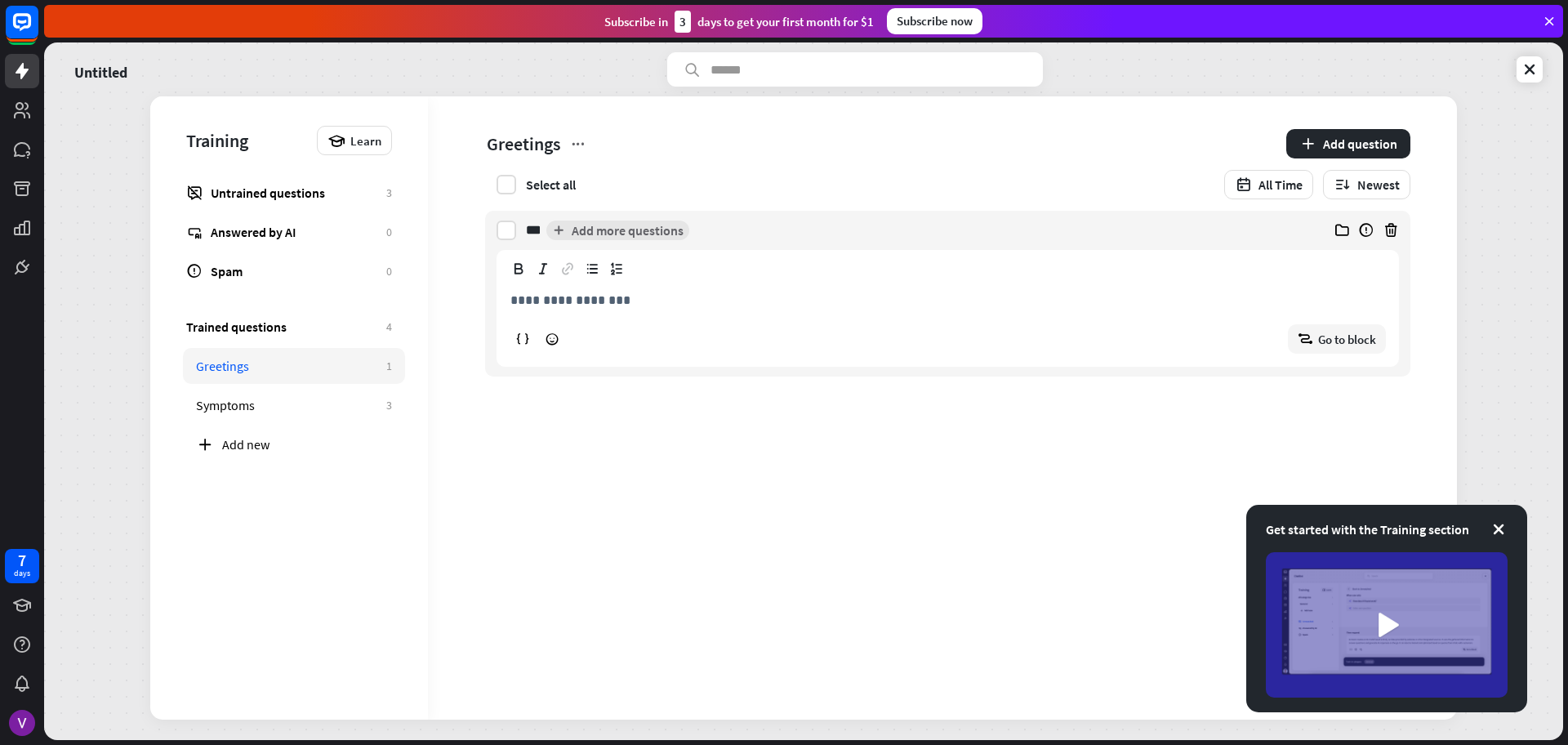 click on "block_goto   Go to block" at bounding box center [947, 339] 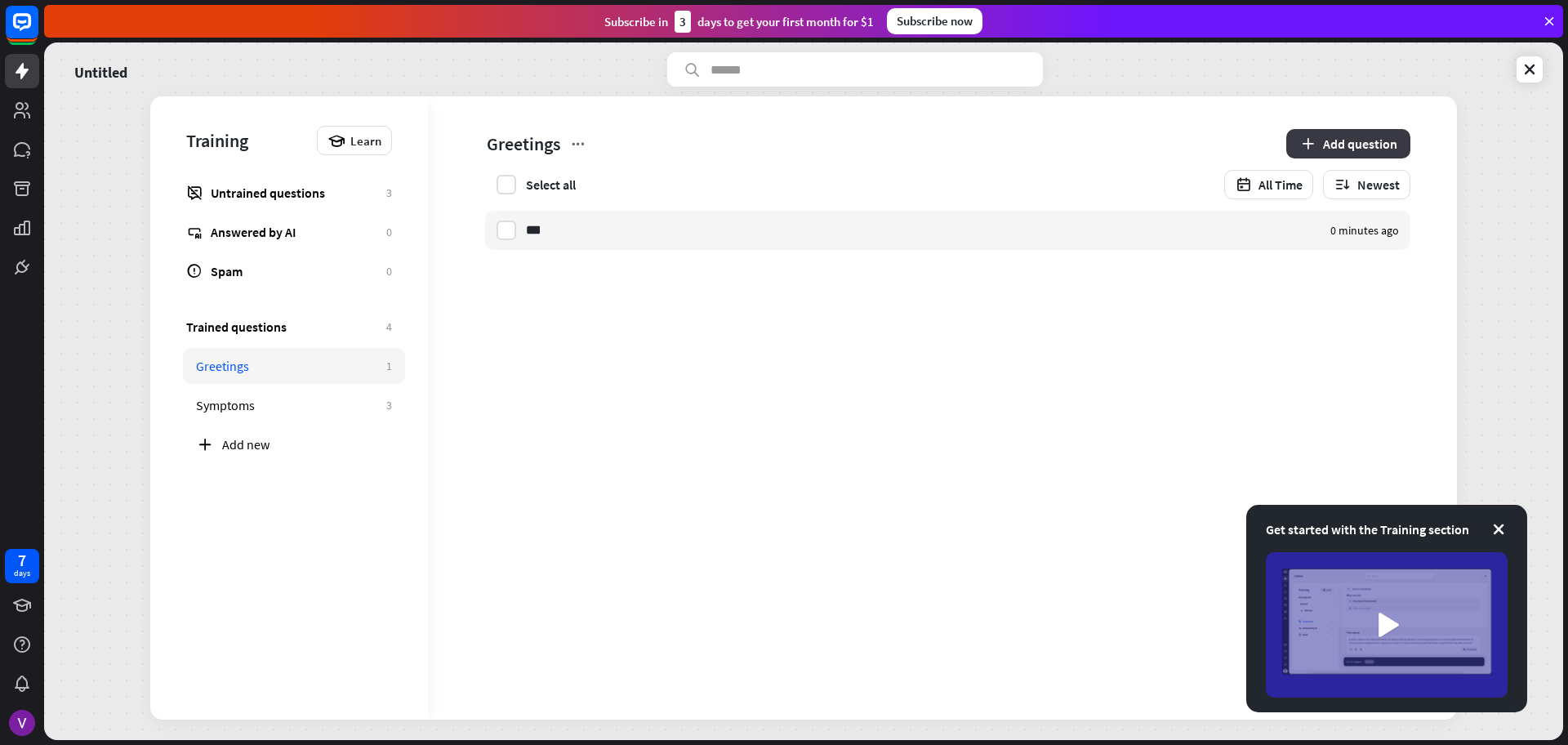 click at bounding box center [1307, 144] 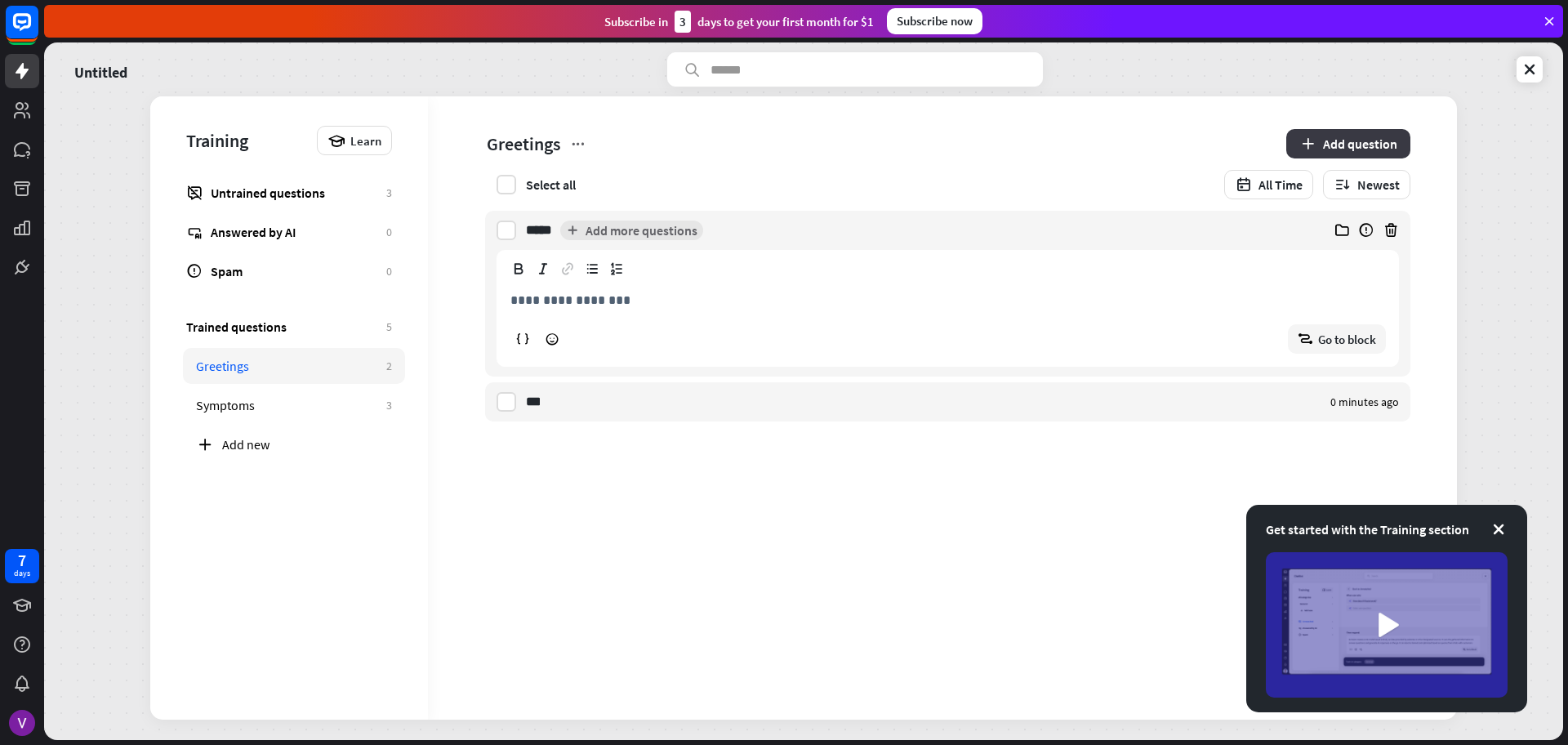 type on "*****" 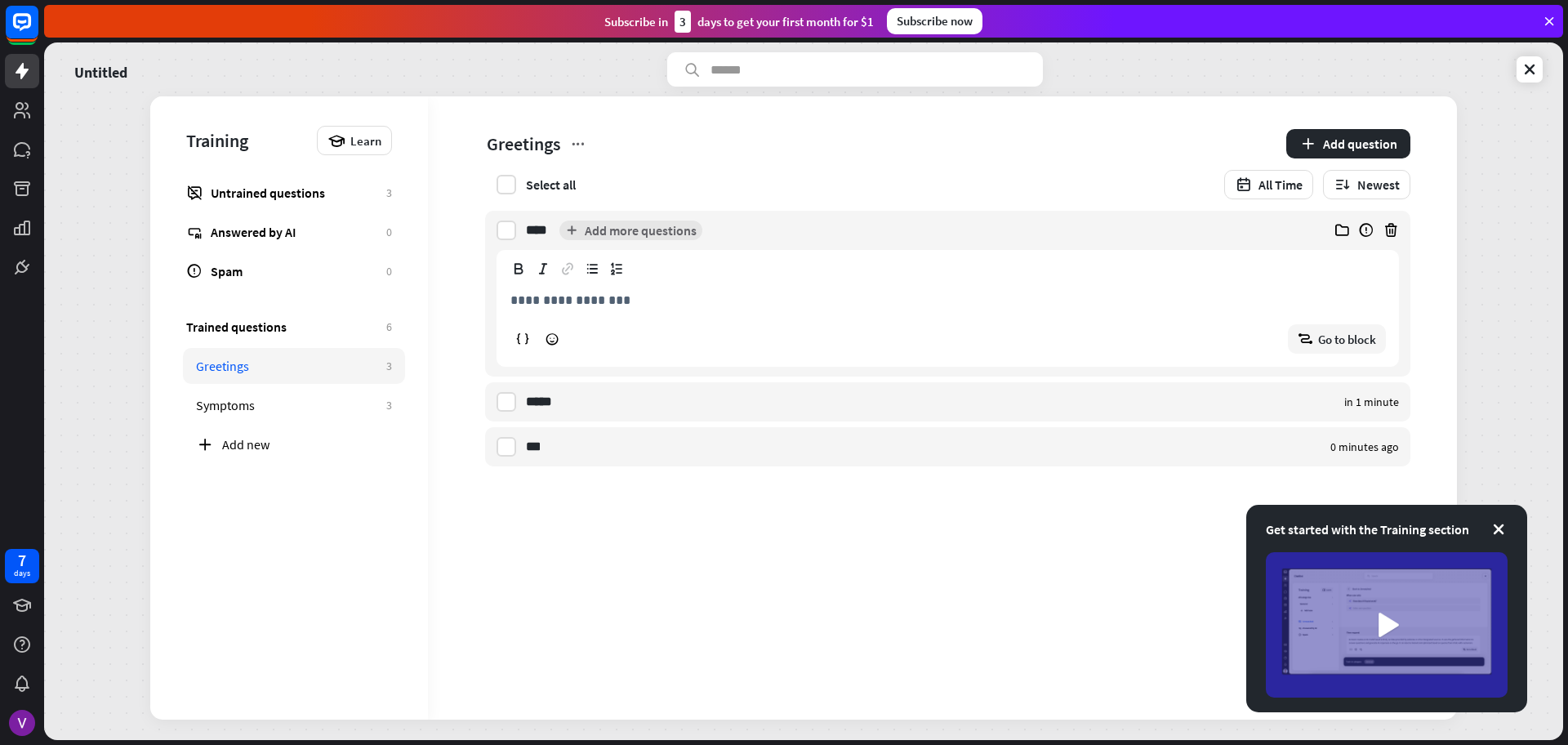 type on "****" 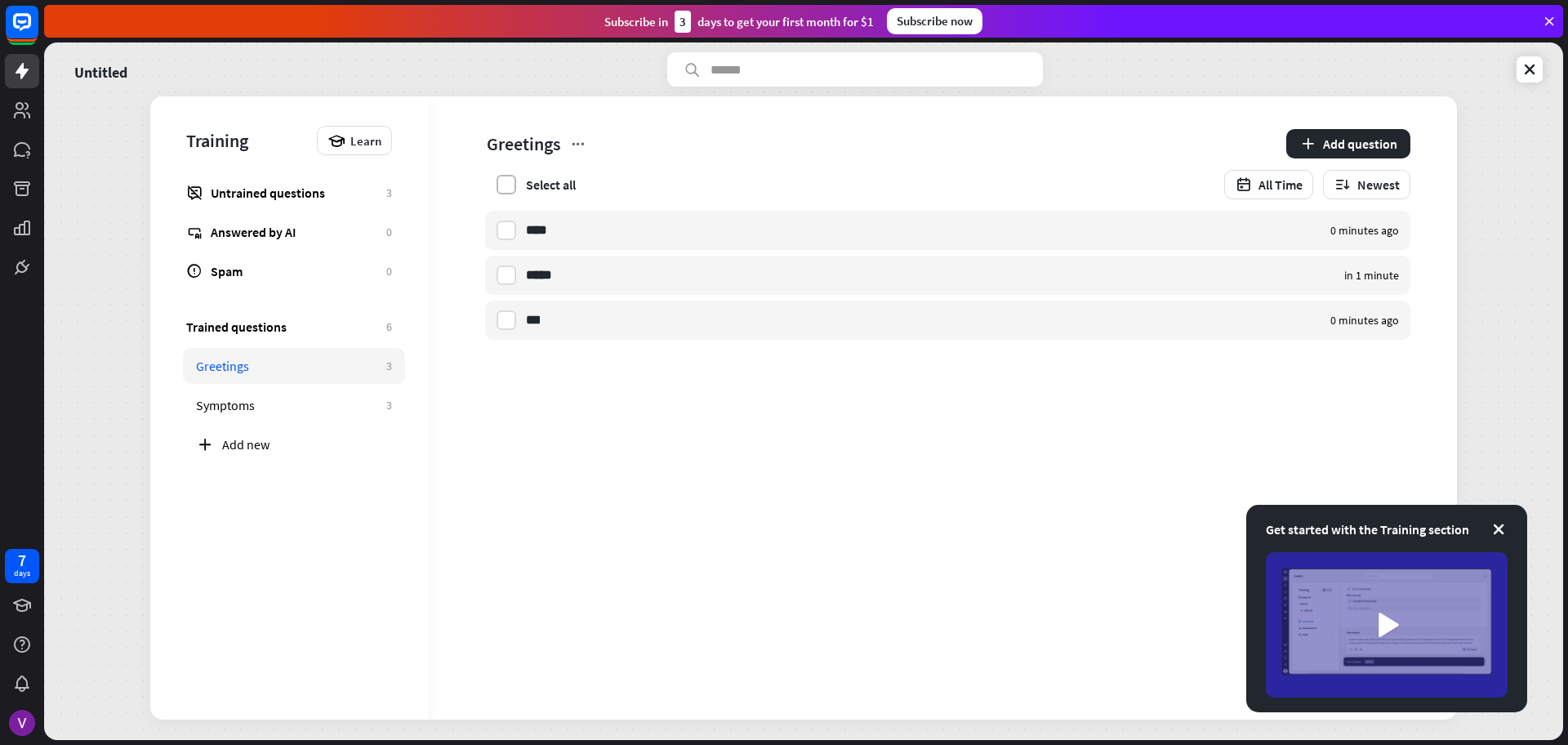 click at bounding box center (506, 185) 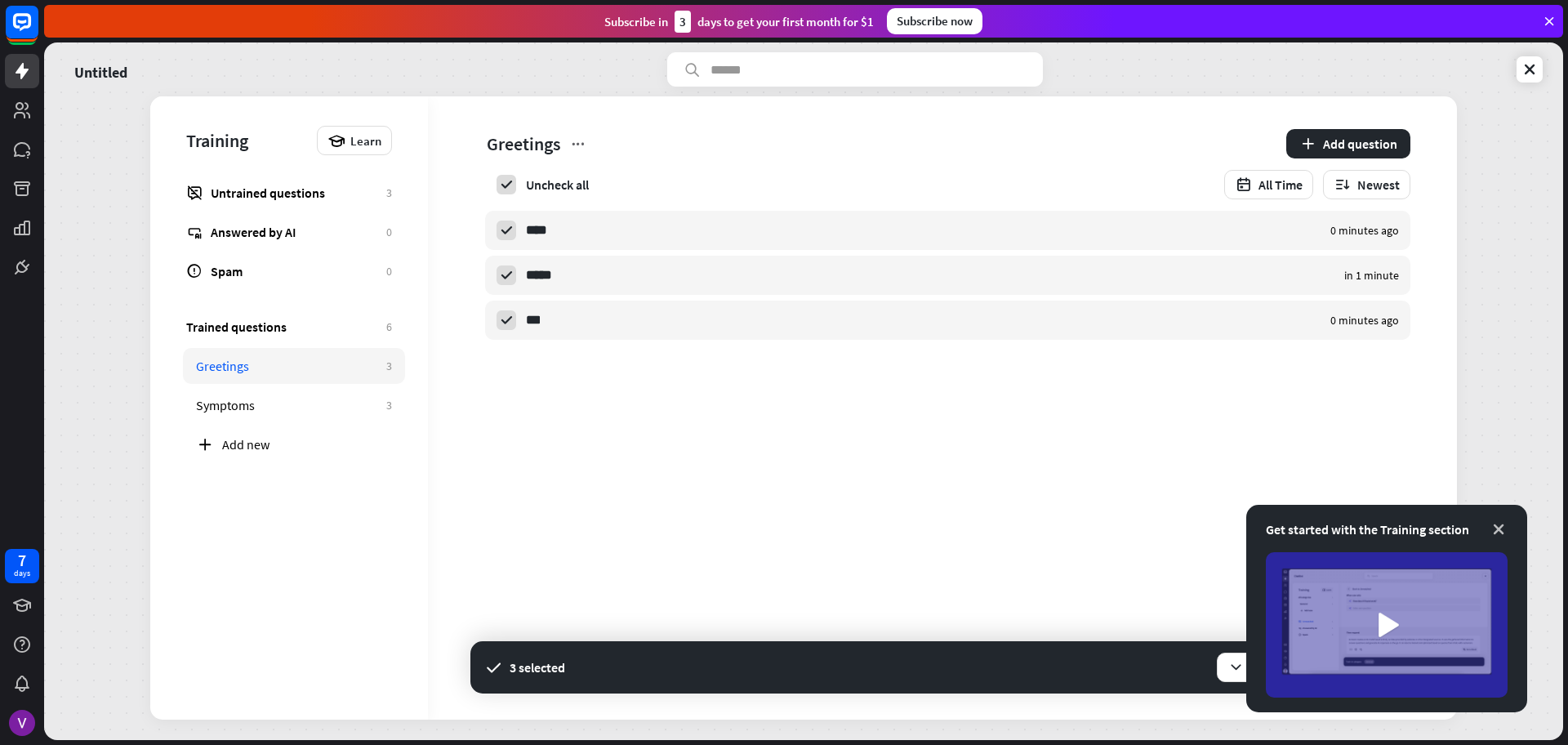 click at bounding box center (1499, 529) 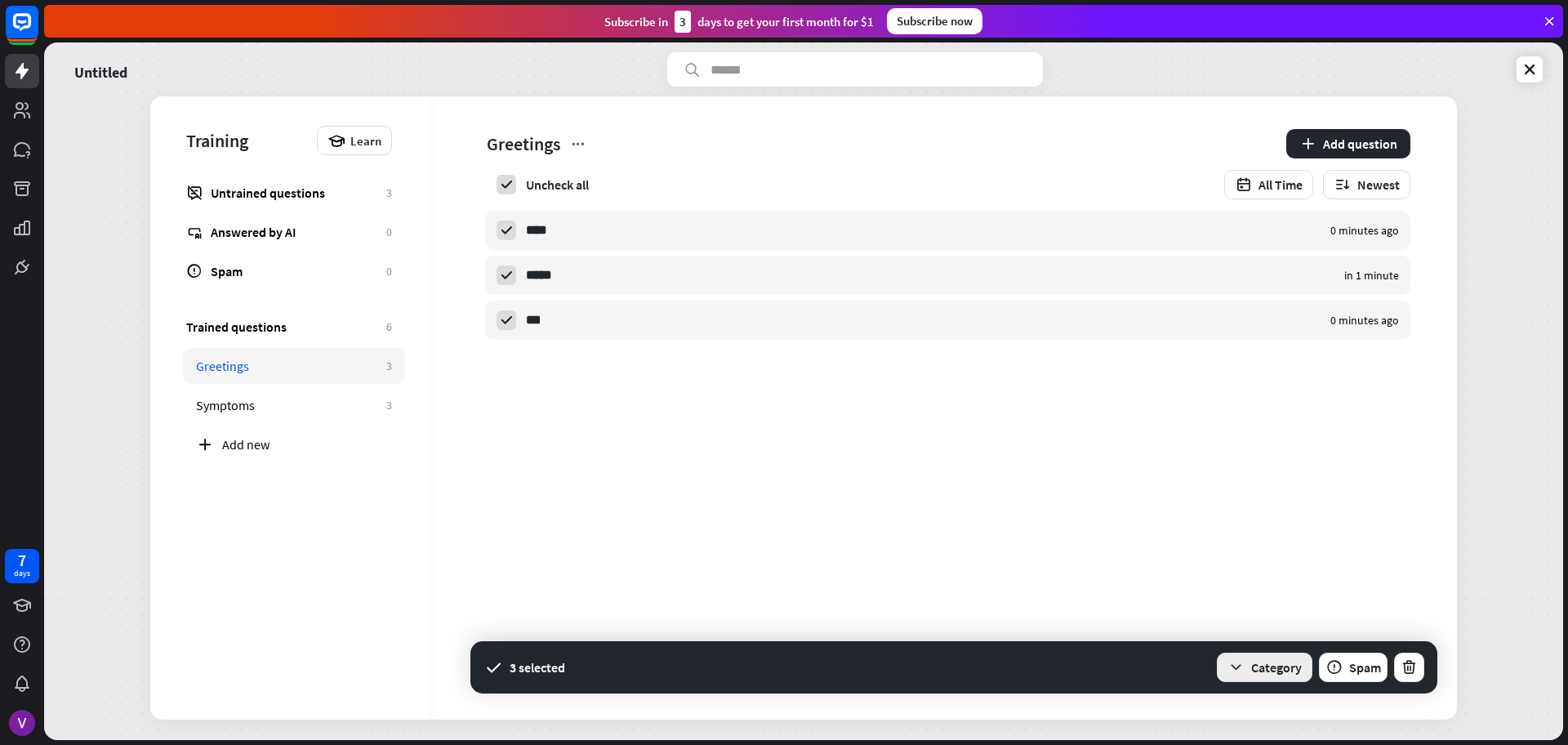 click on "Category" at bounding box center (1264, 667) 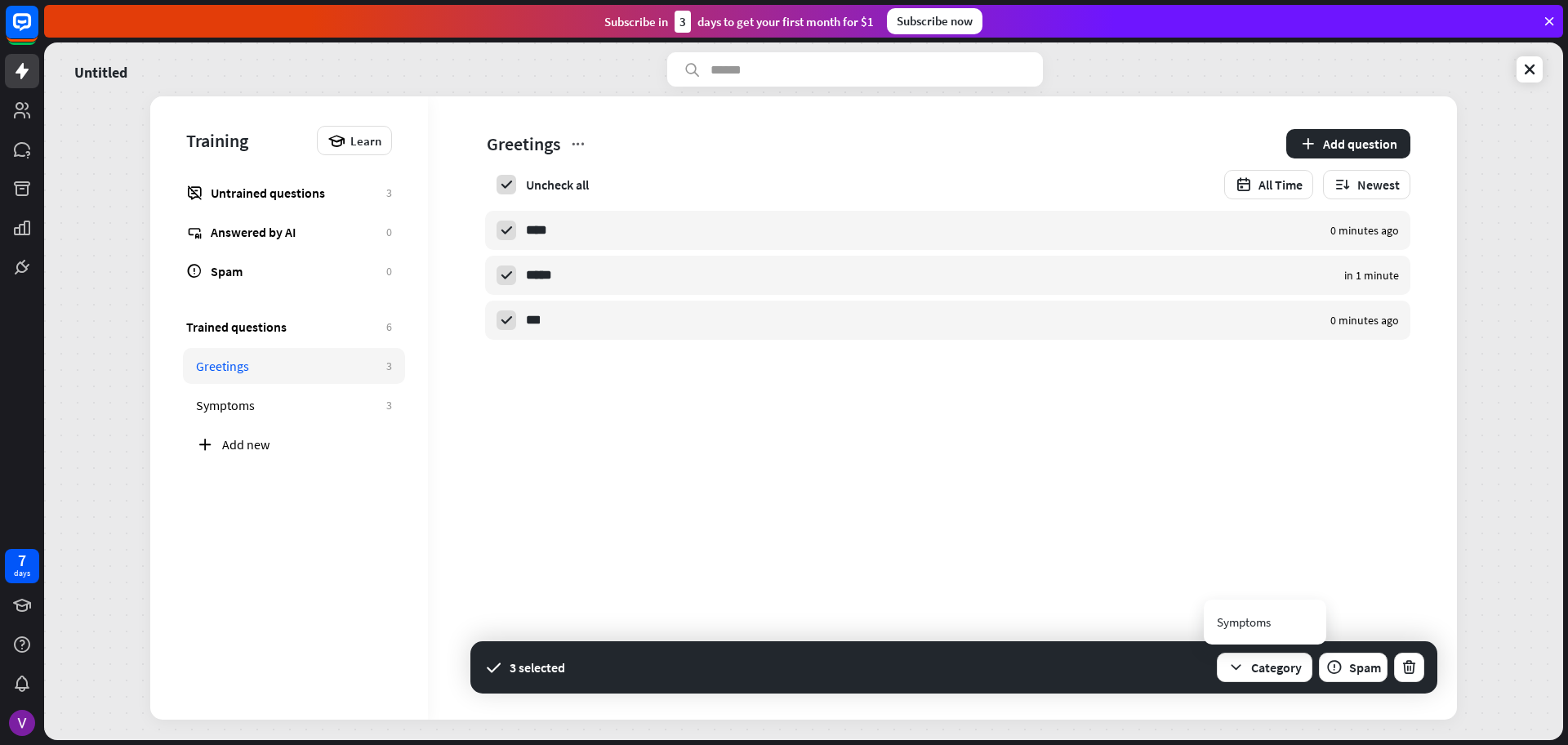 click on "Greetings
Add question
Uncheck all
All Time
Newest
****
heyy
Edit
false
0 minutes ago             *****
hello
Edit
false
in 1 minute             ***
hii
Edit
false
0 minutes ago" at bounding box center (942, 408) 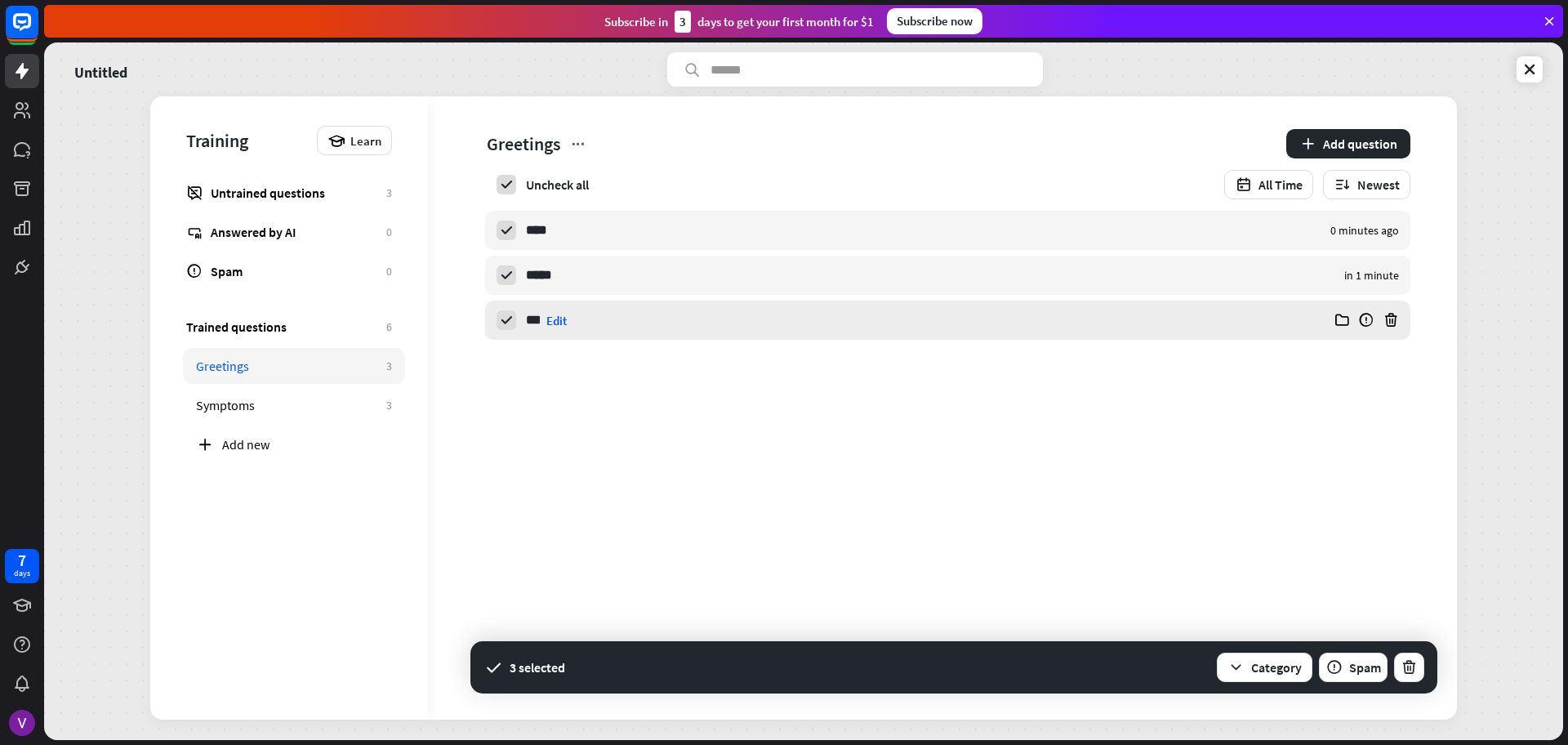 click on "Edit" at bounding box center (556, 320) 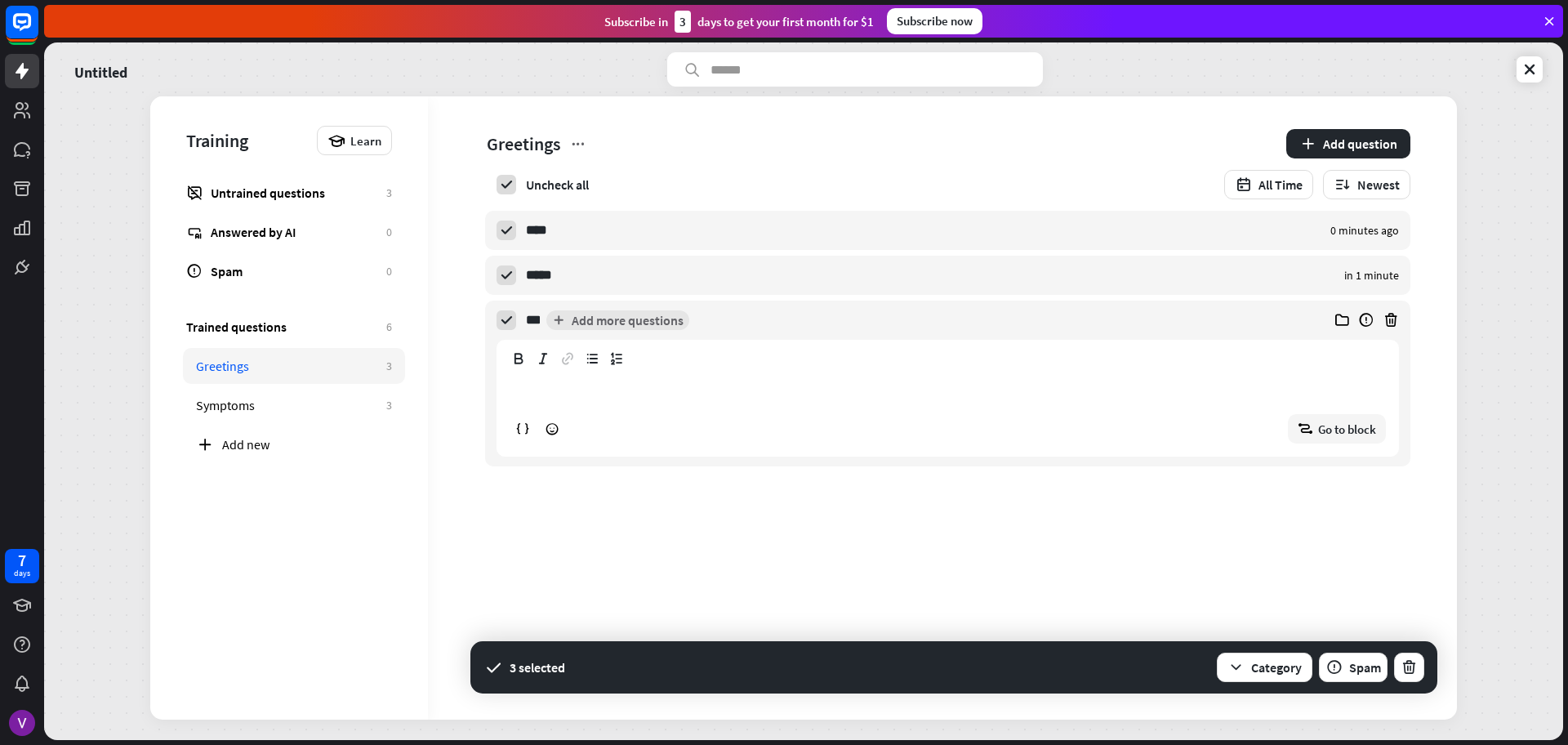 click on "**********" at bounding box center (947, 390) 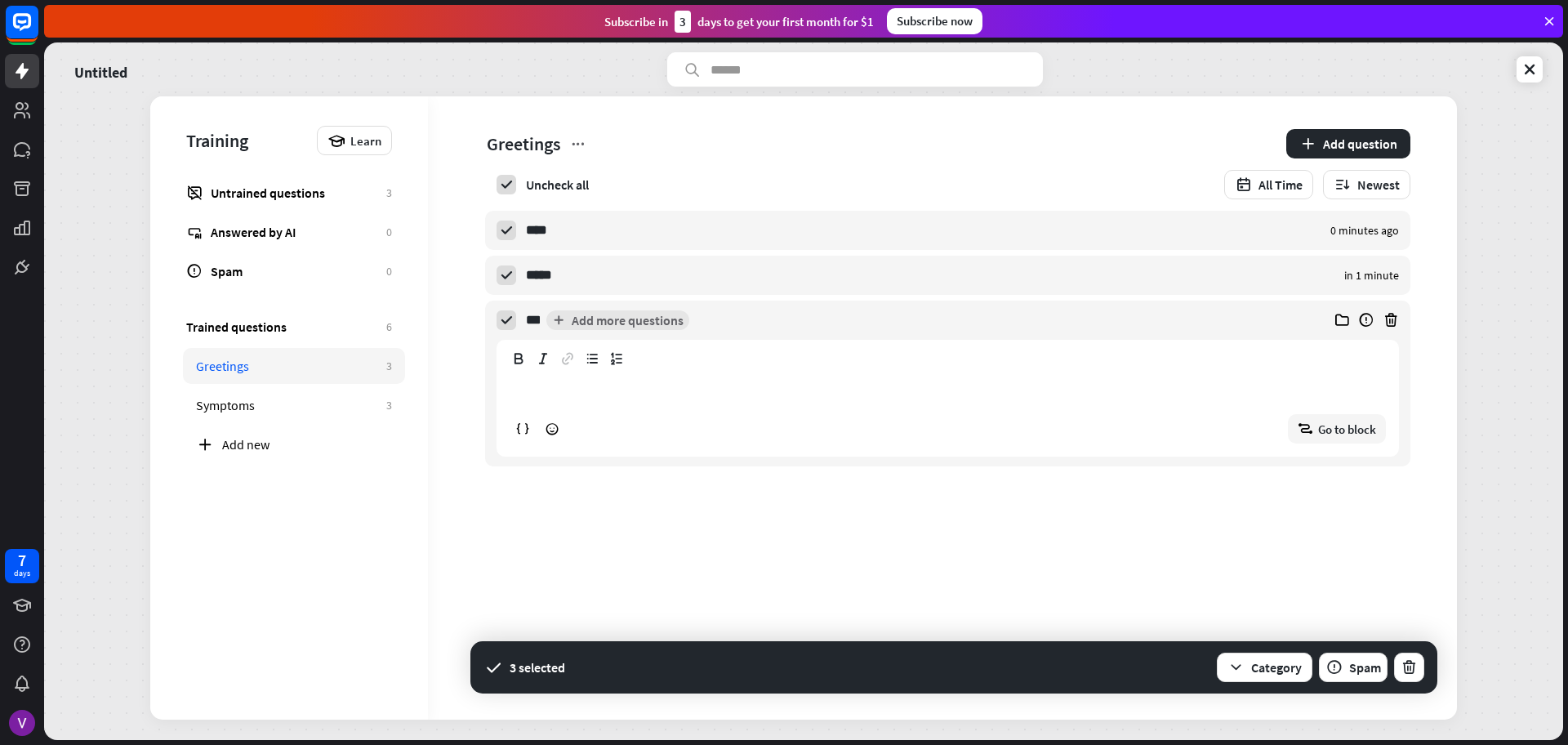 type 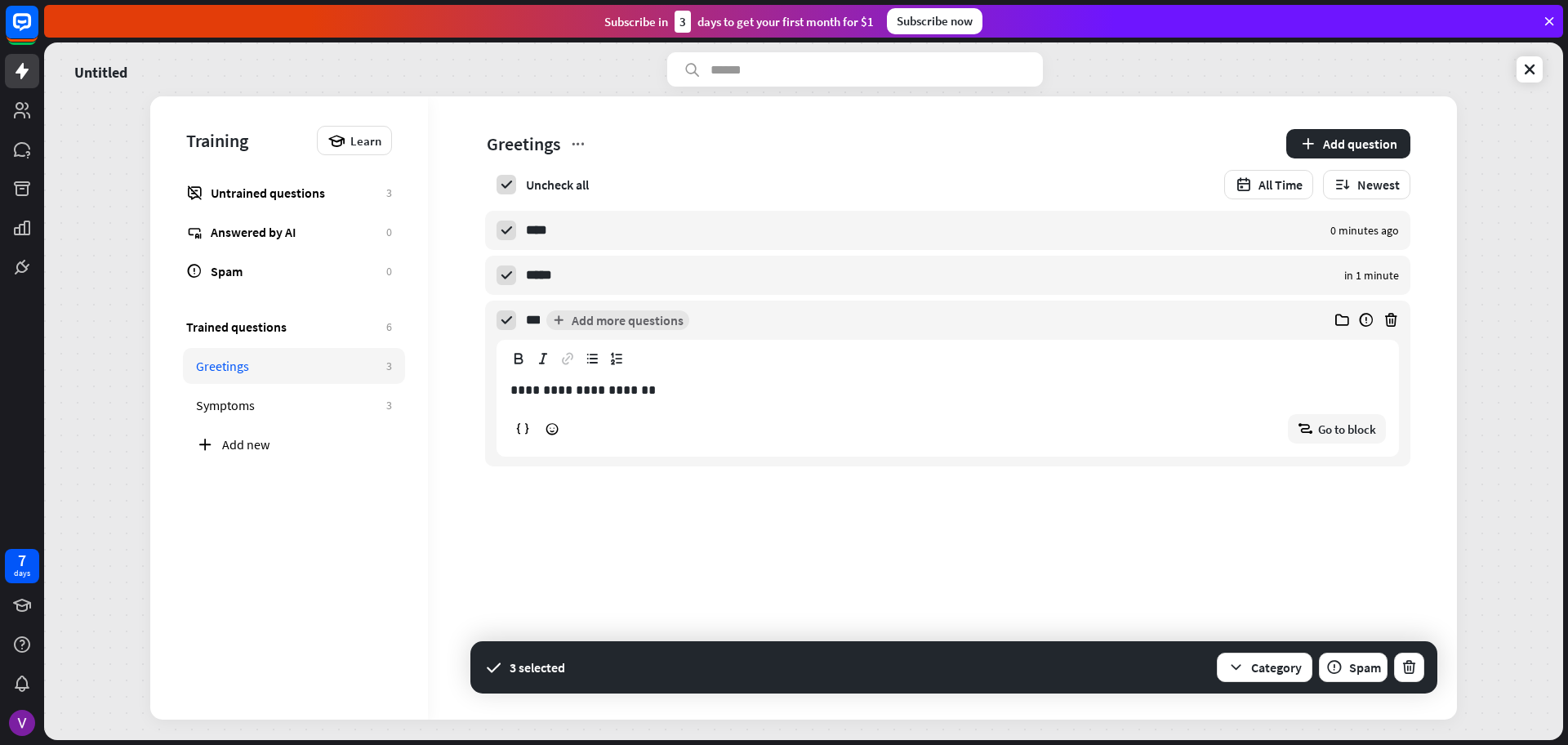 click on "**********" at bounding box center (945, 390) 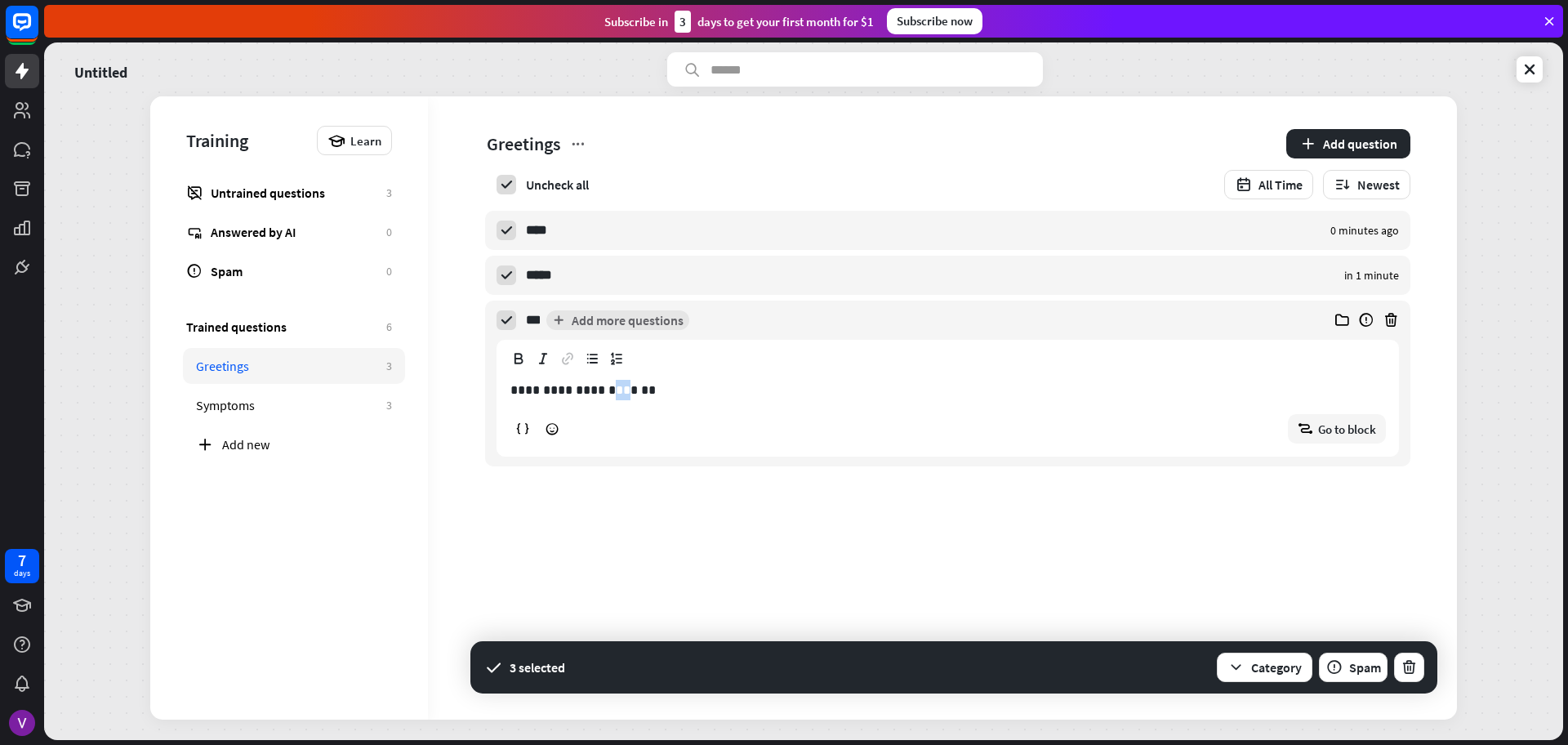click on "**********" at bounding box center (945, 390) 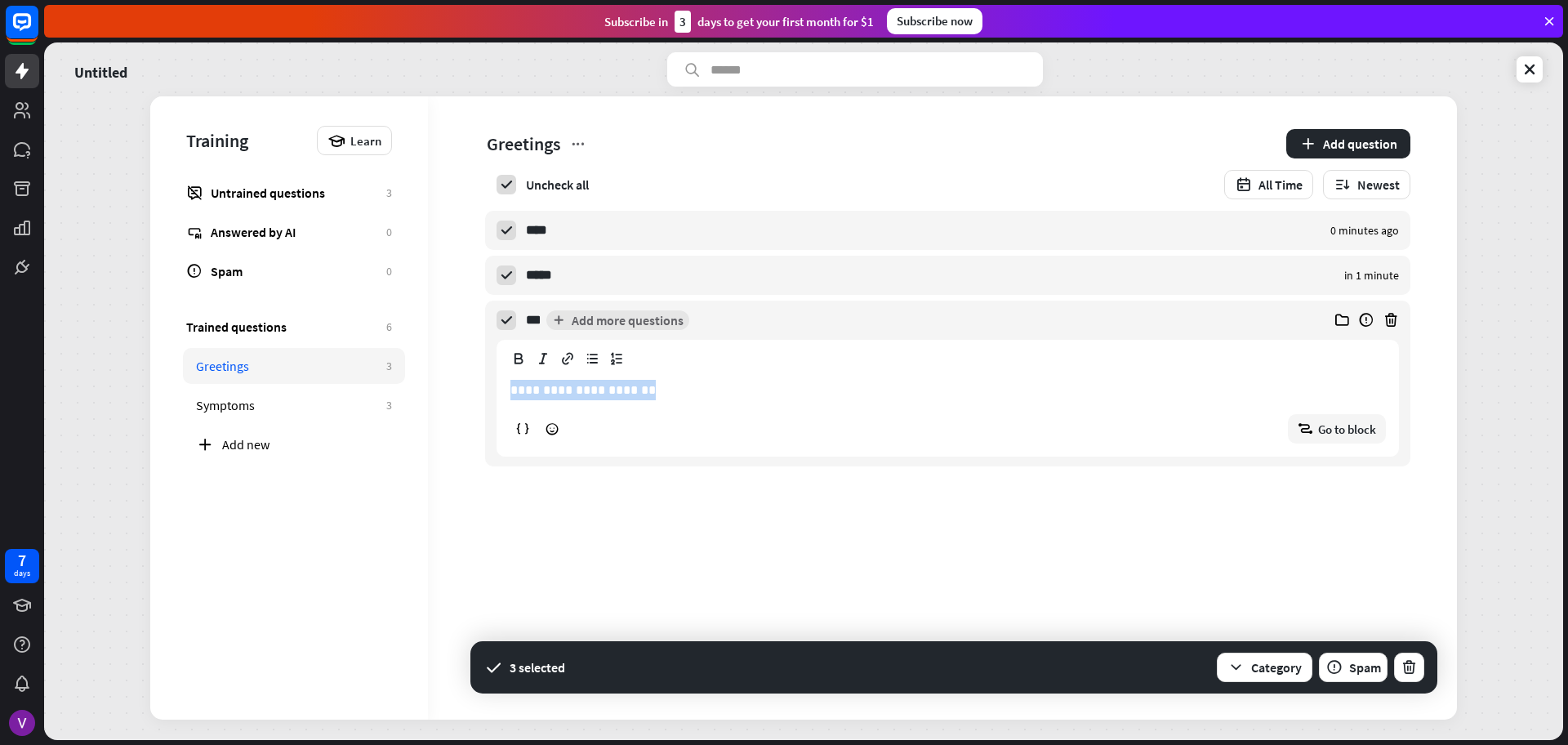 click on "**********" at bounding box center (945, 390) 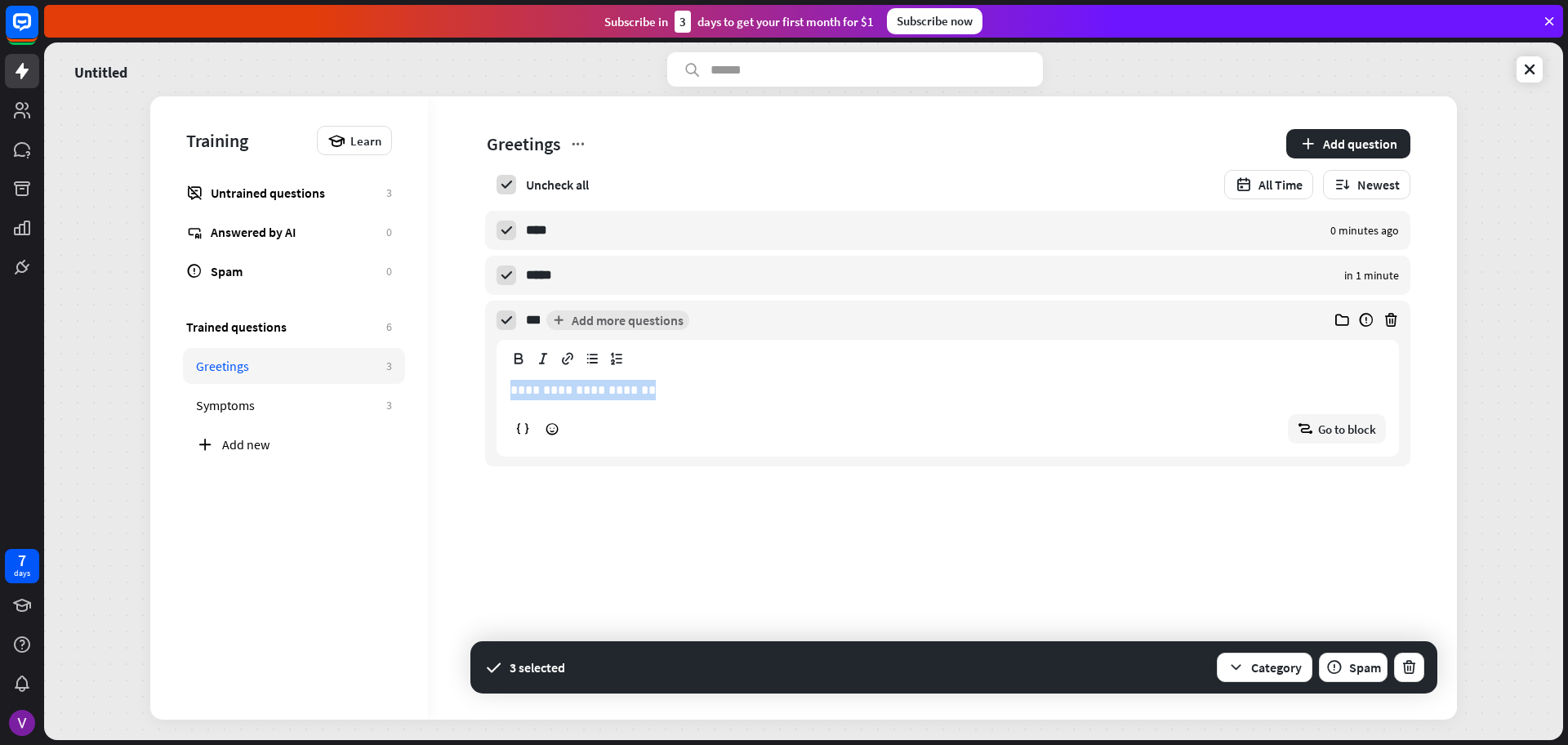 copy on "**********" 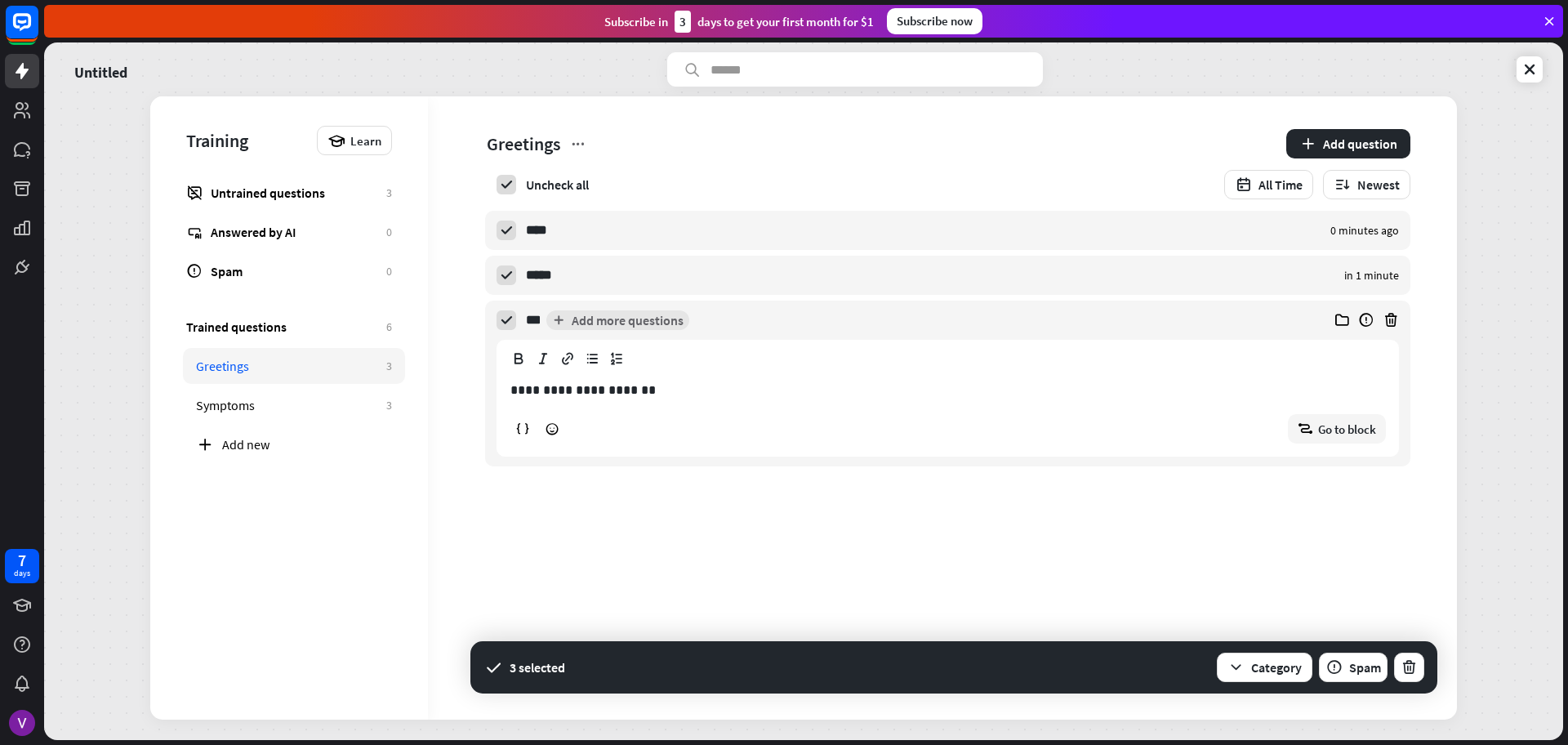 click on "**********" at bounding box center (936, 381) 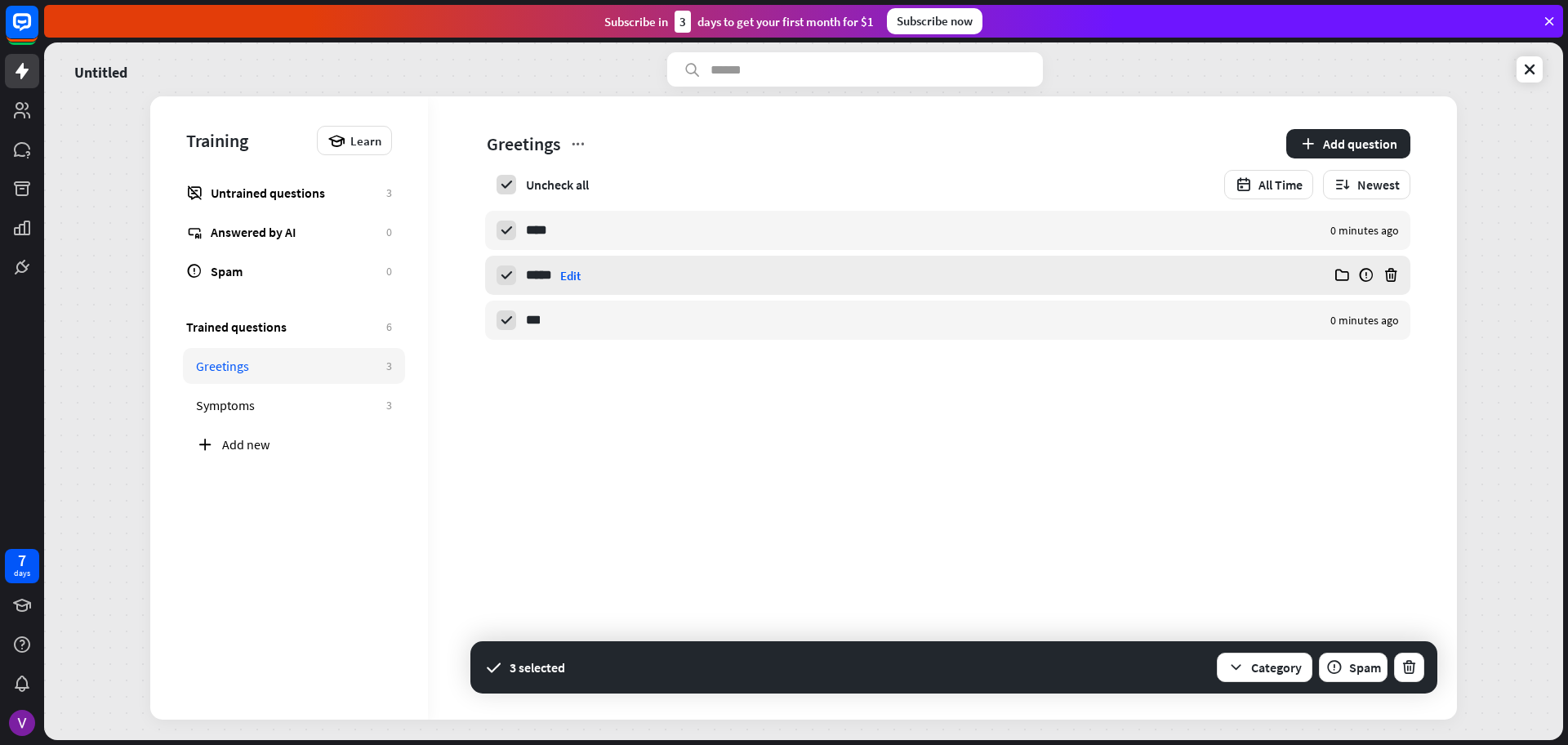 click on "Edit" at bounding box center (570, 275) 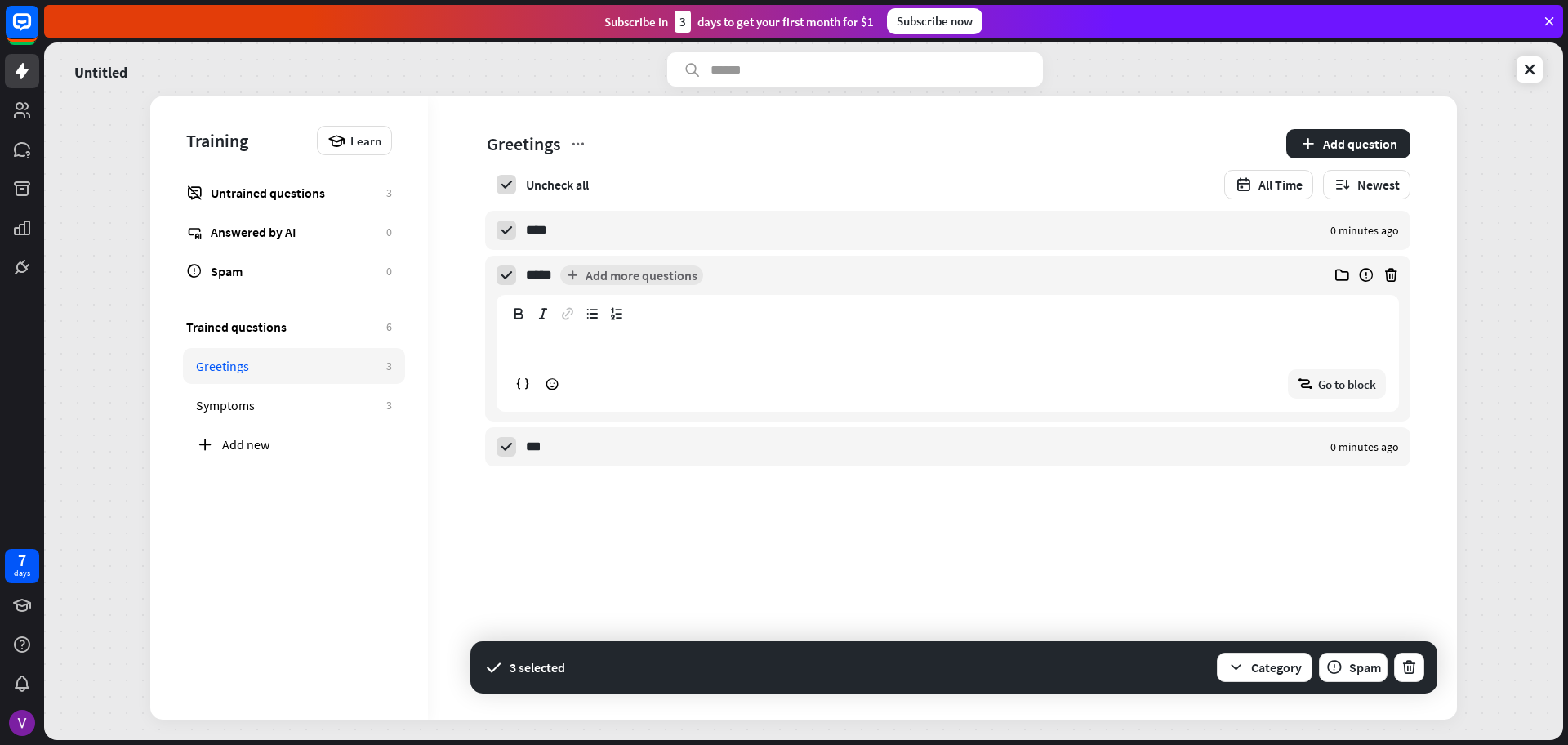 click on "**********" at bounding box center [947, 366] 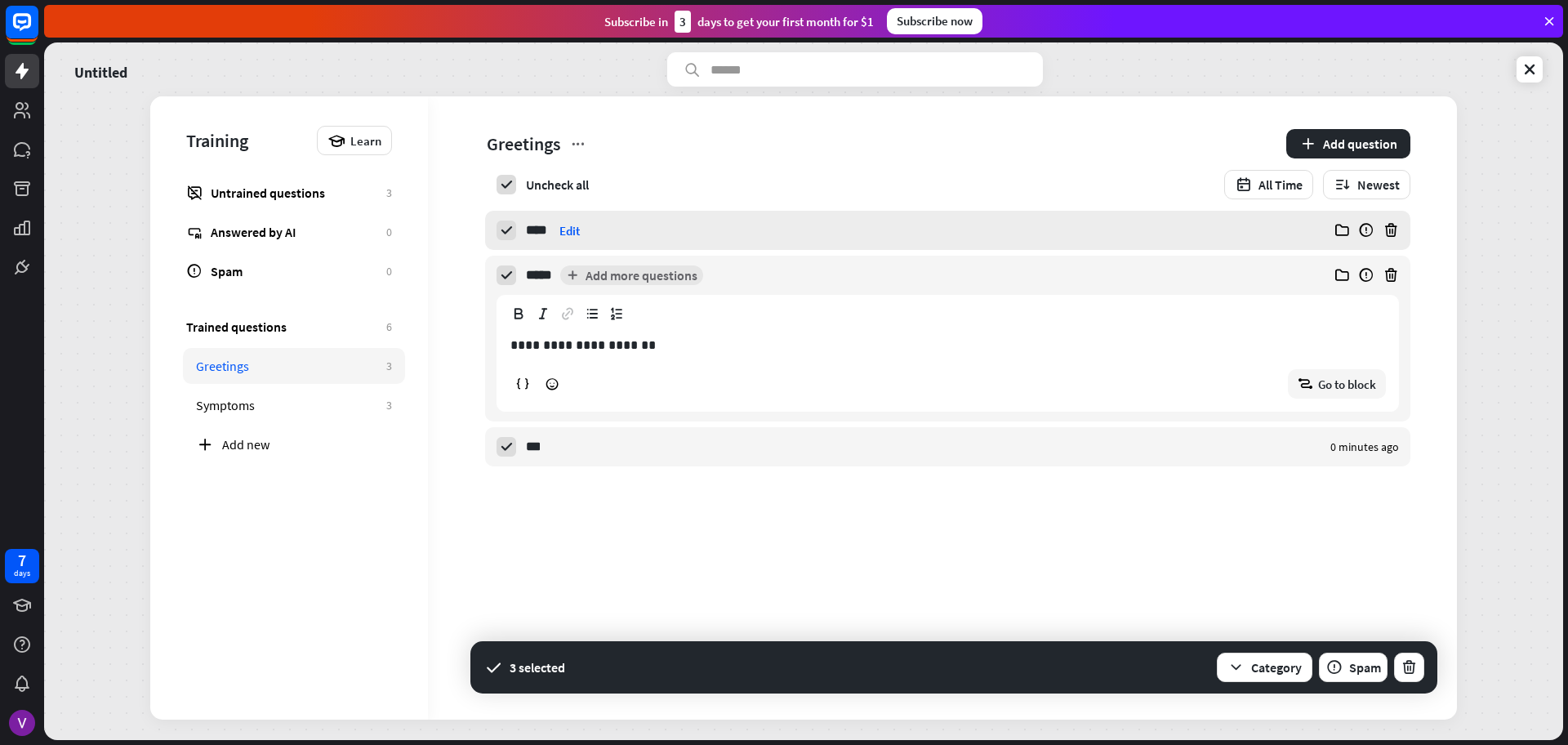 click on "Edit" at bounding box center [569, 230] 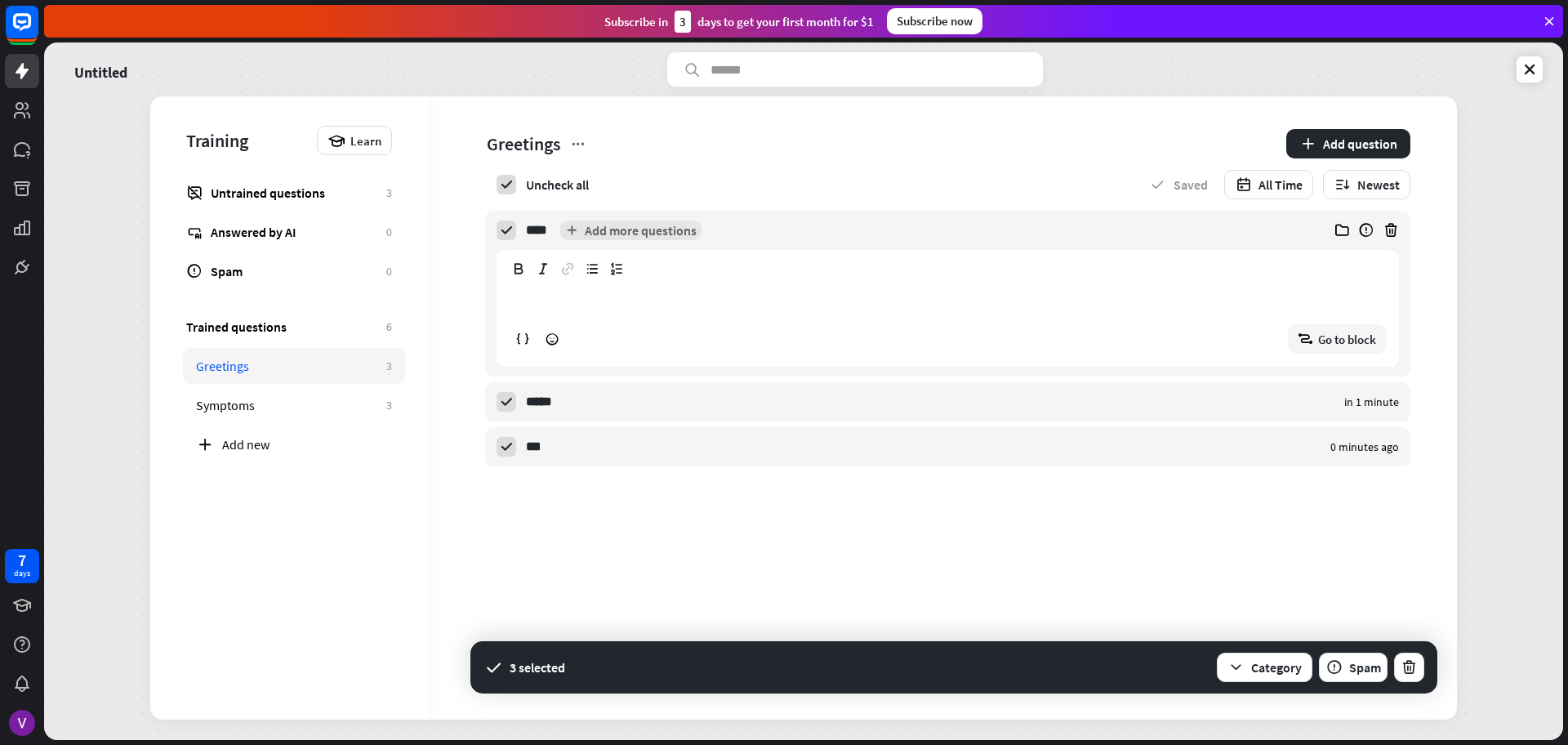 click on "**********" at bounding box center (947, 300) 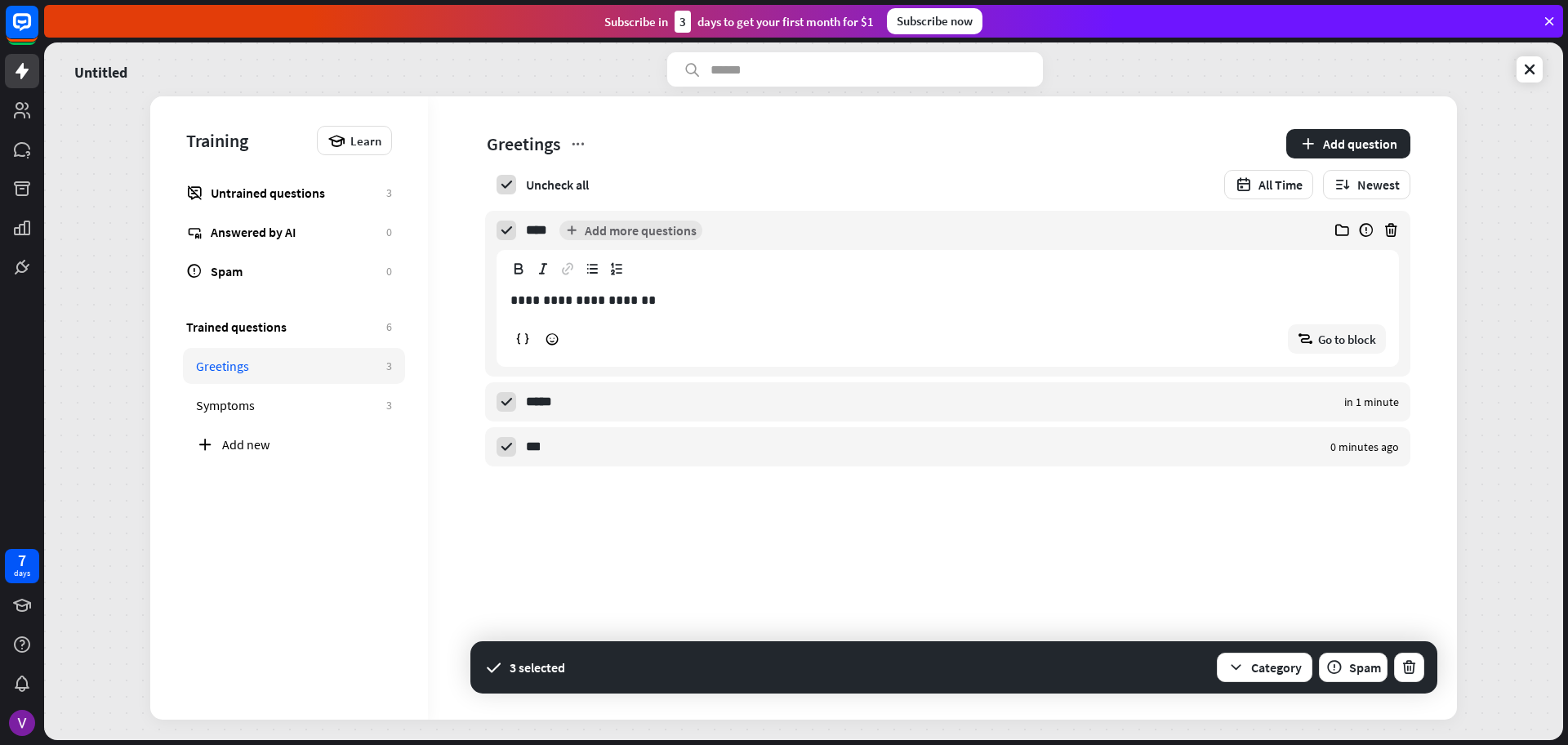 click on "**********" at bounding box center [936, 381] 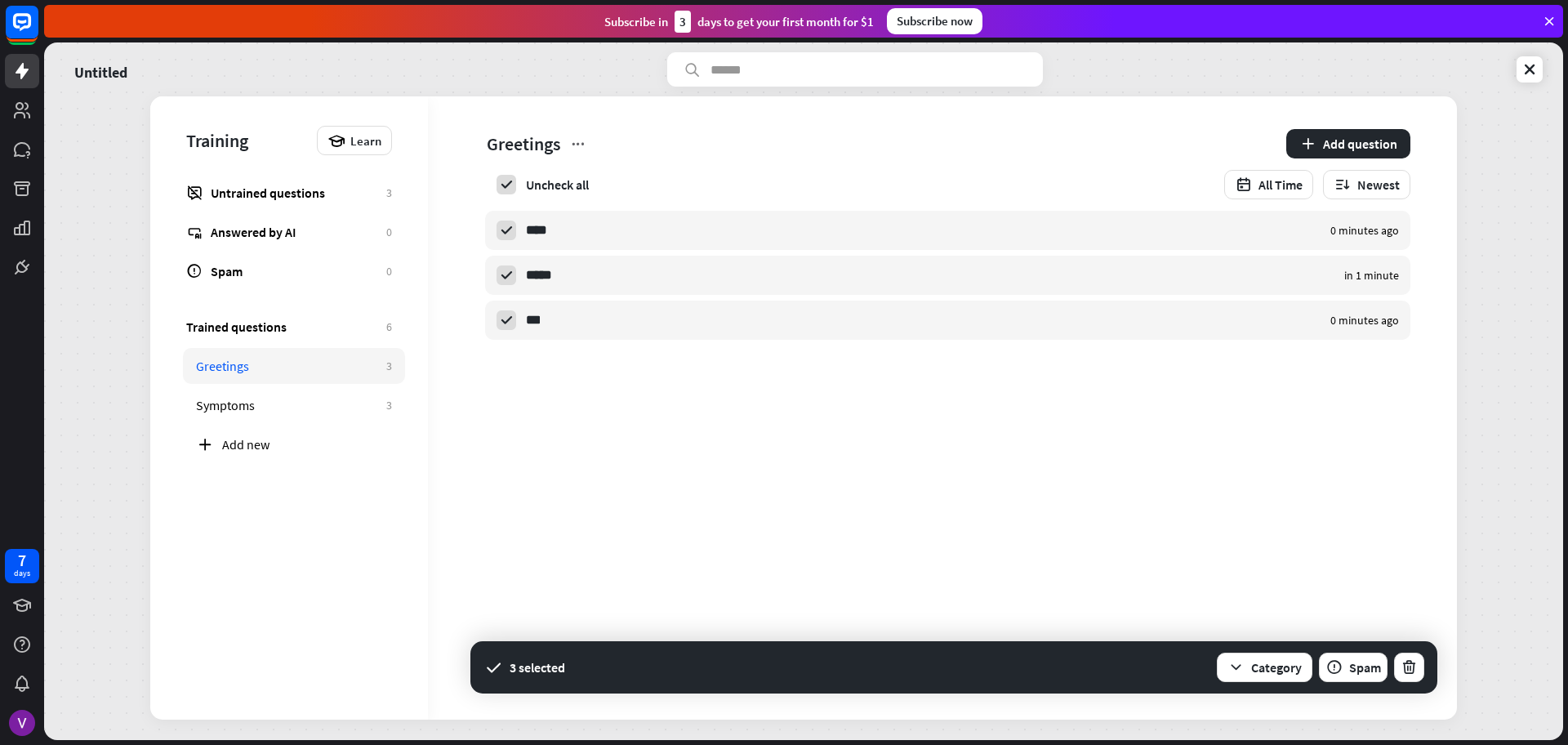 click on "Greetings
Add question
Uncheck all
All Time
Newest
****
heyy
Edit
false
0 minutes ago             *****
hello
Edit
false
in 1 minute             ***
hii
Edit
false
0 minutes ago" at bounding box center [942, 408] 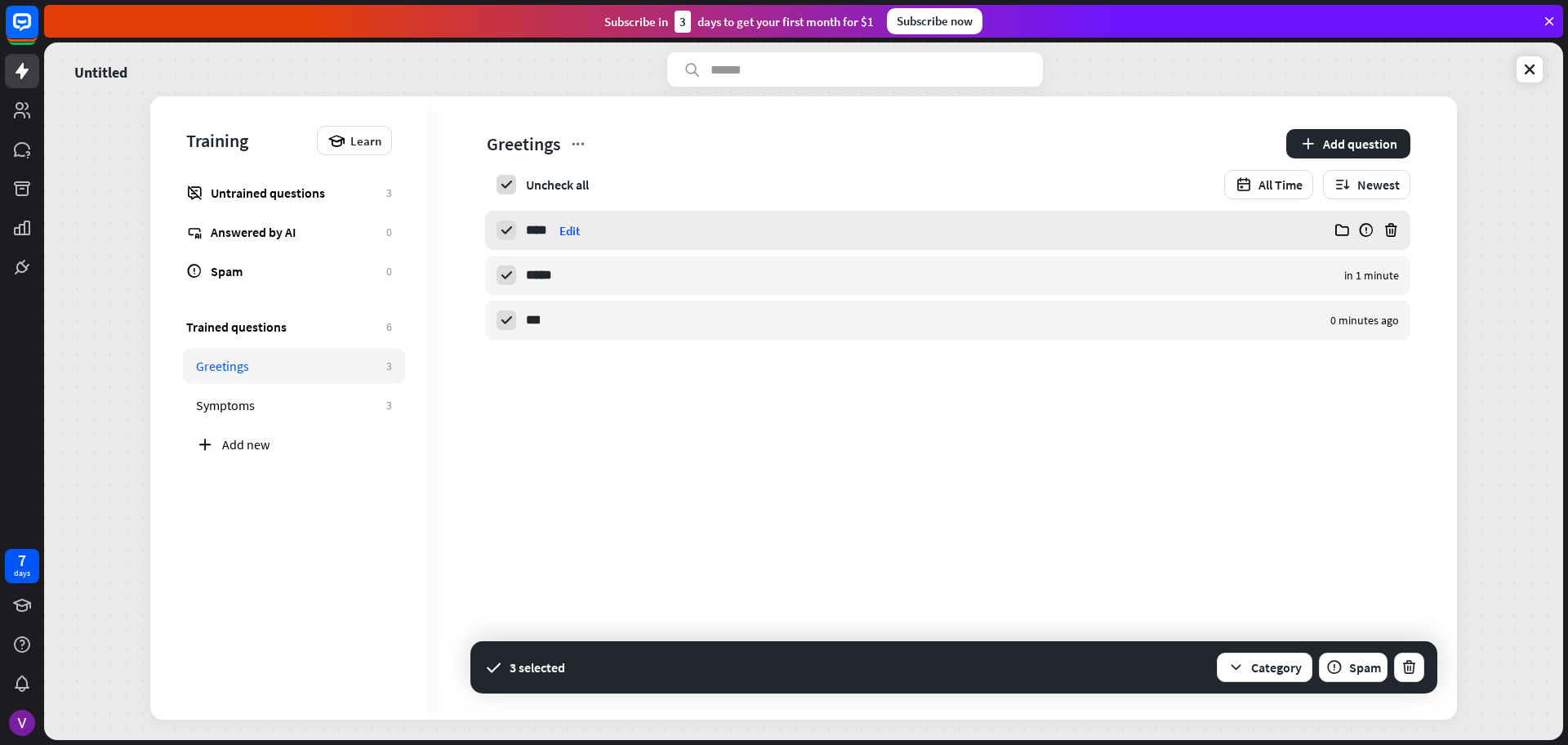 click at bounding box center (1372, 230) 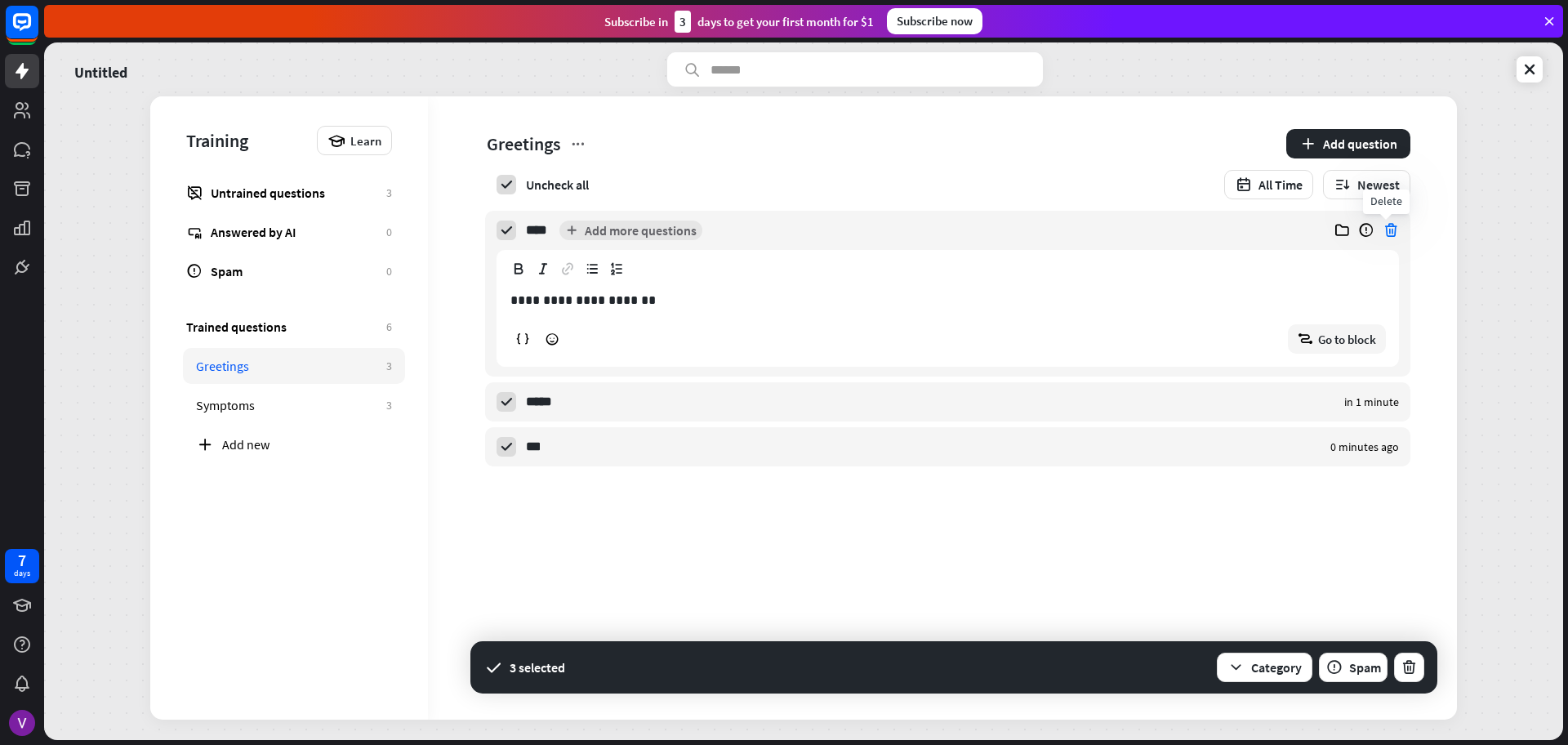 click at bounding box center [1391, 230] 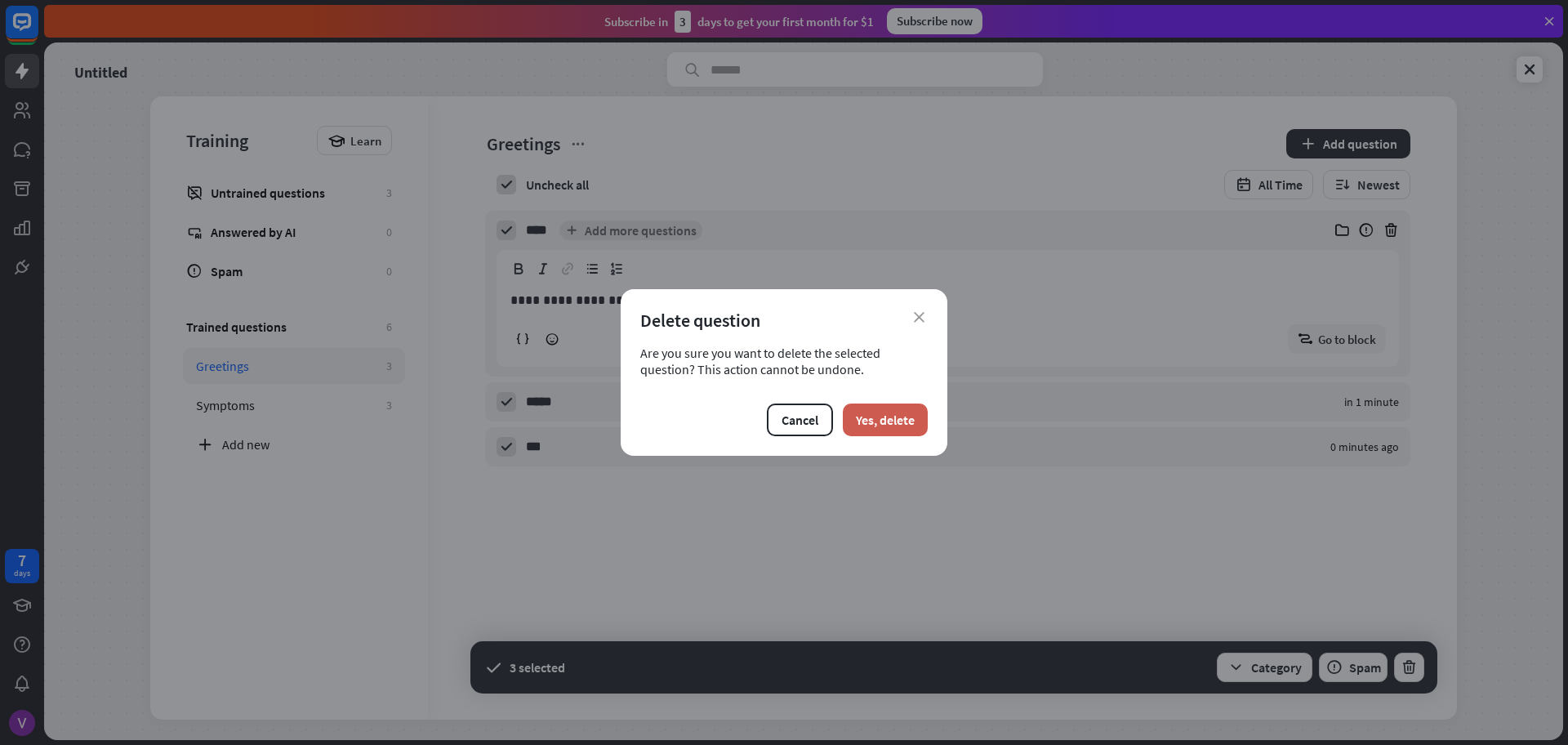 click on "Yes, delete" at bounding box center [885, 420] 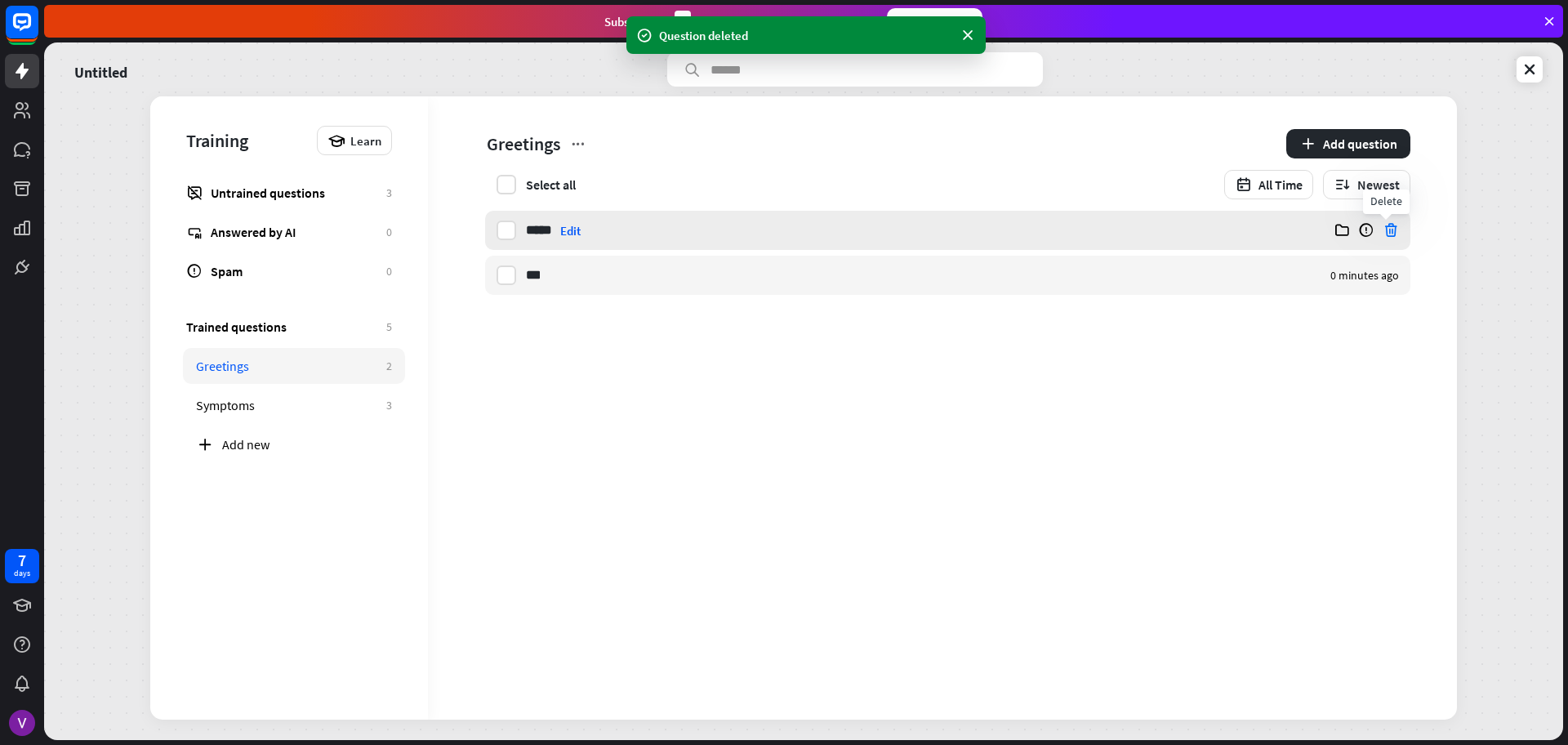 click at bounding box center (1391, 230) 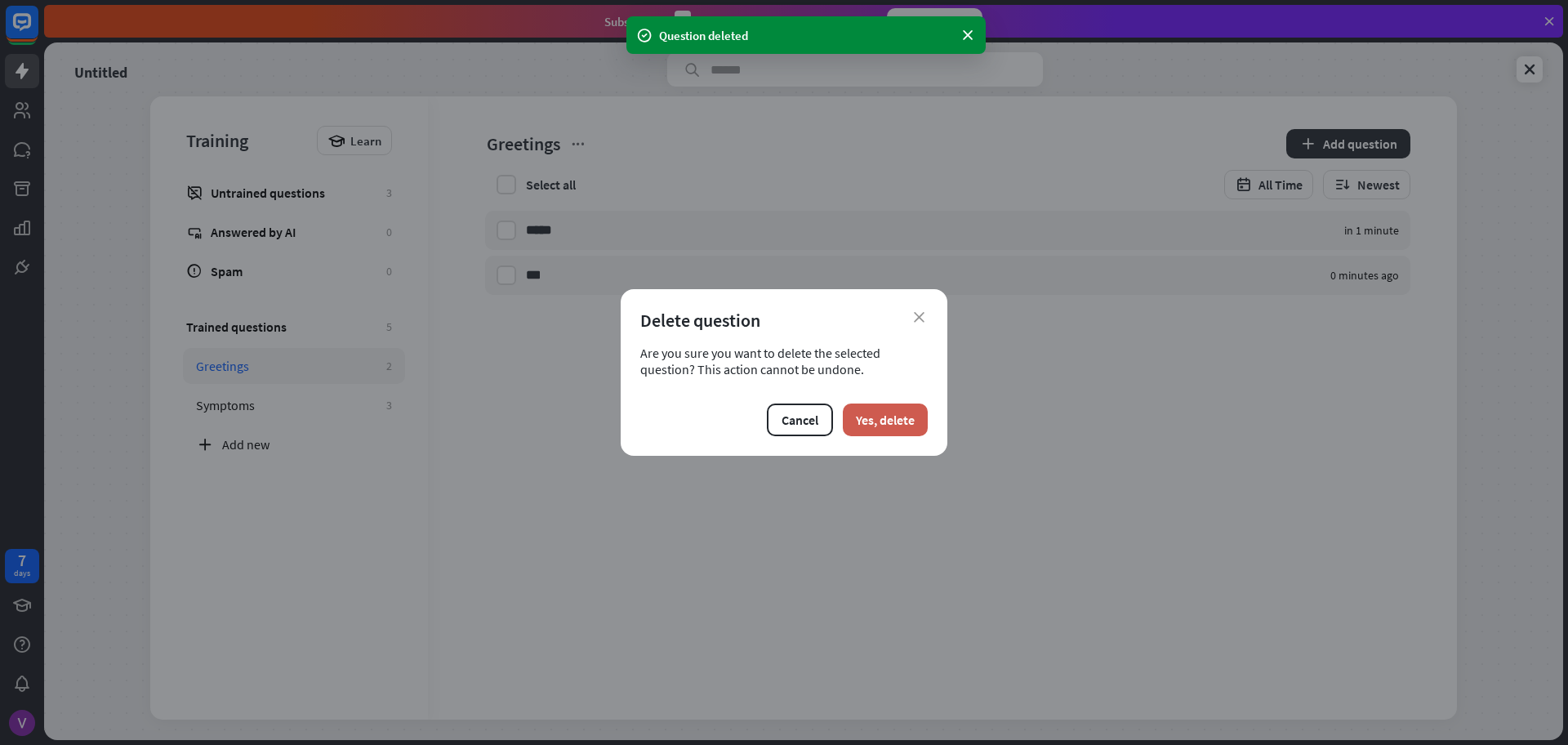 click on "Yes, delete" at bounding box center (885, 420) 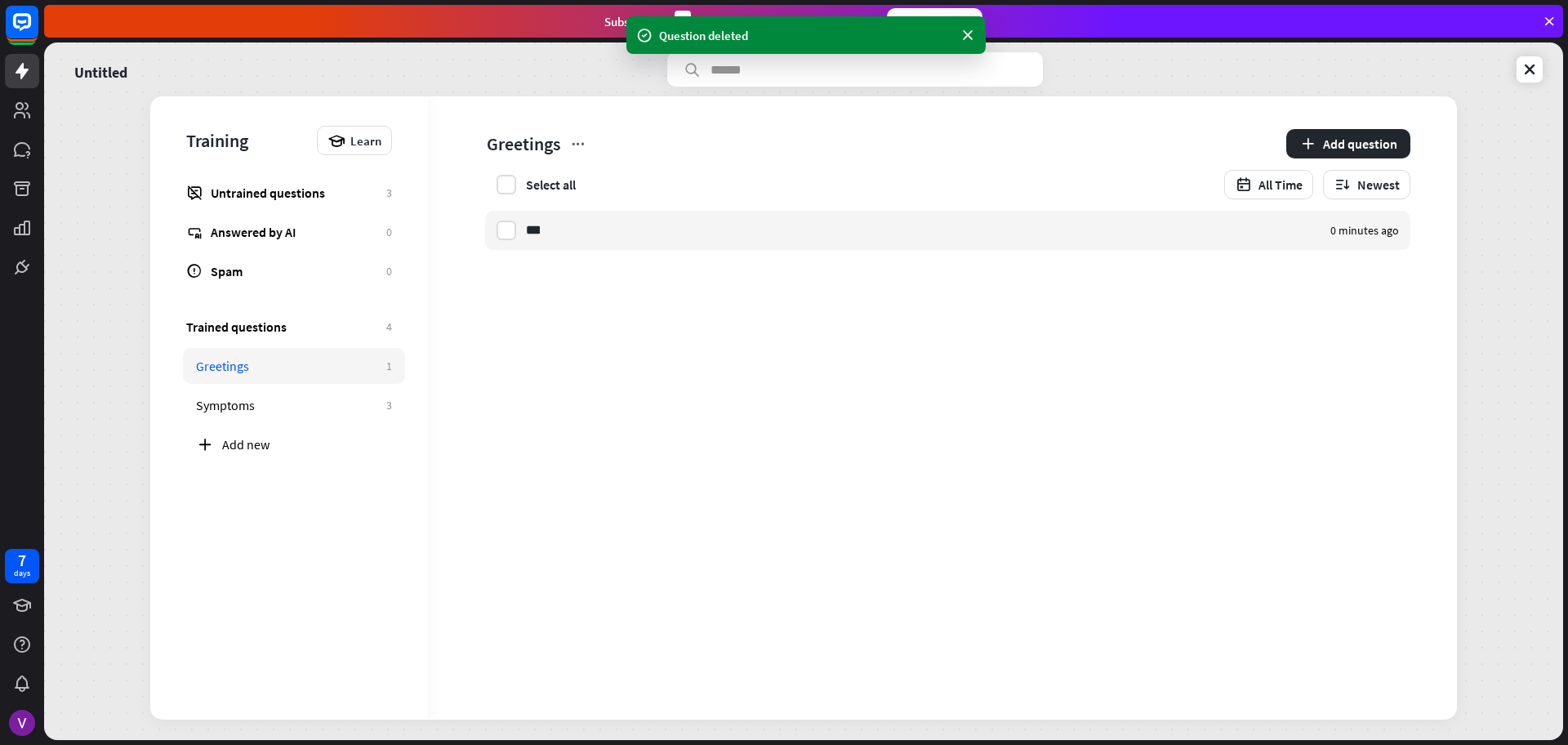click on "***" at bounding box center (532, 230) 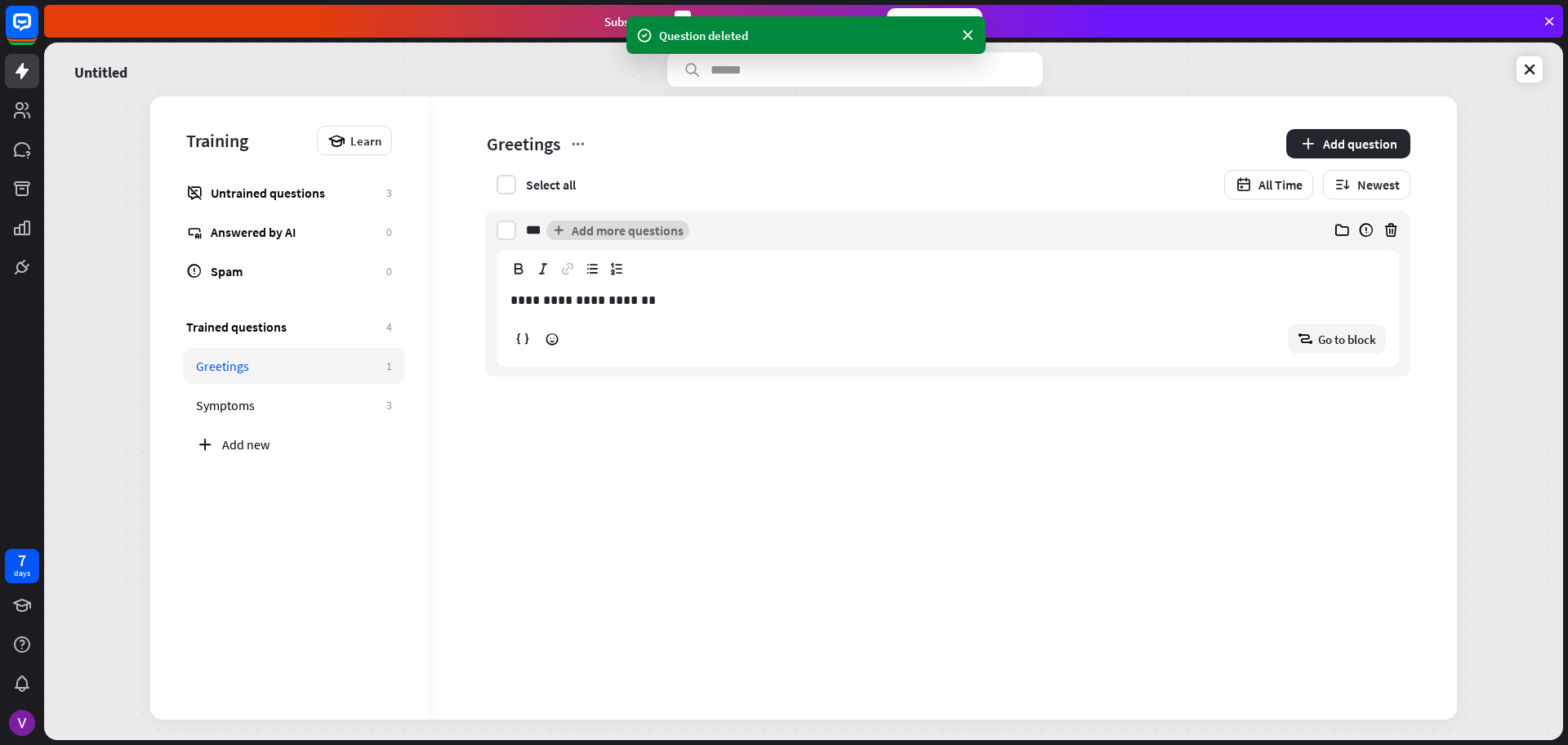 click on "Add more questions" at bounding box center (617, 230) 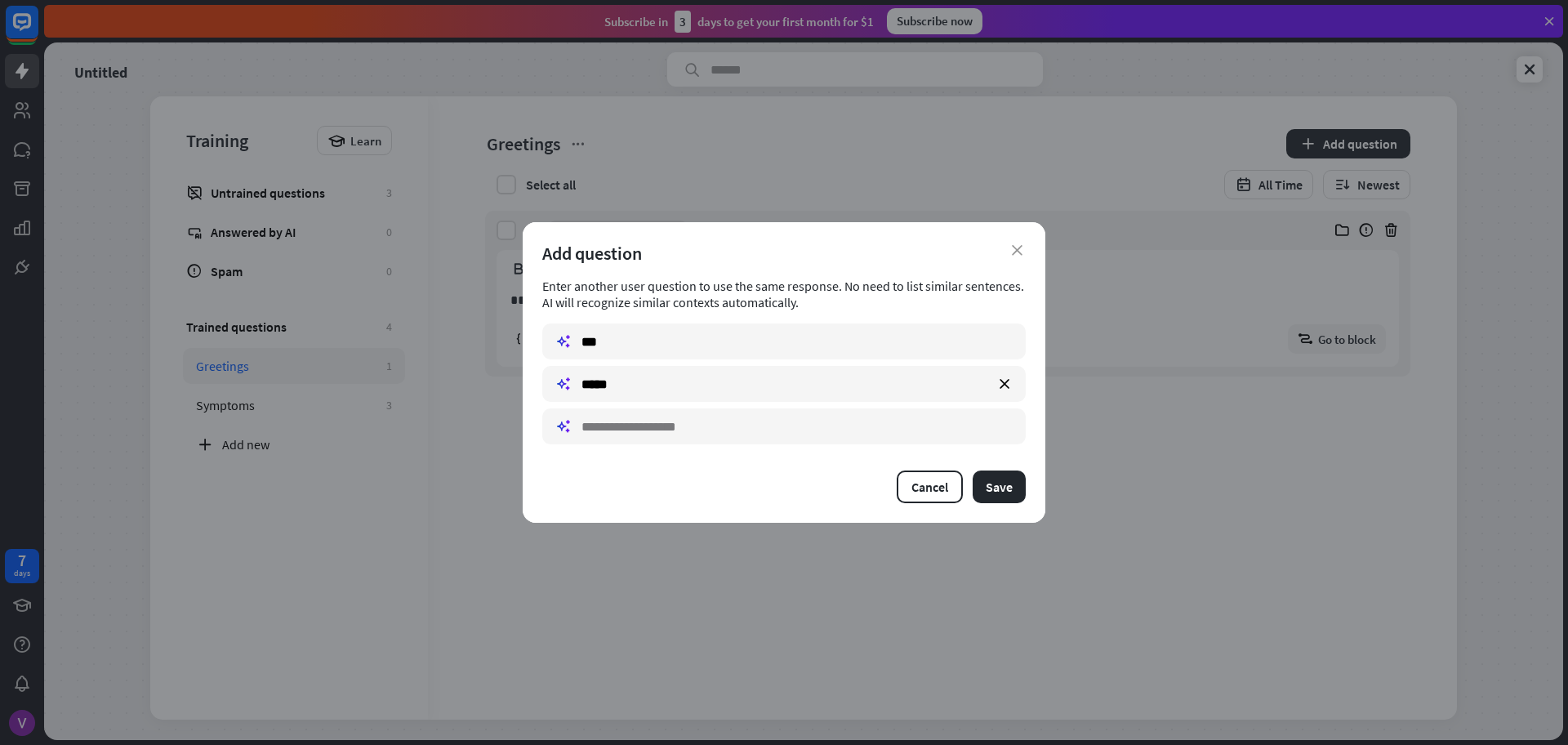 type on "*****" 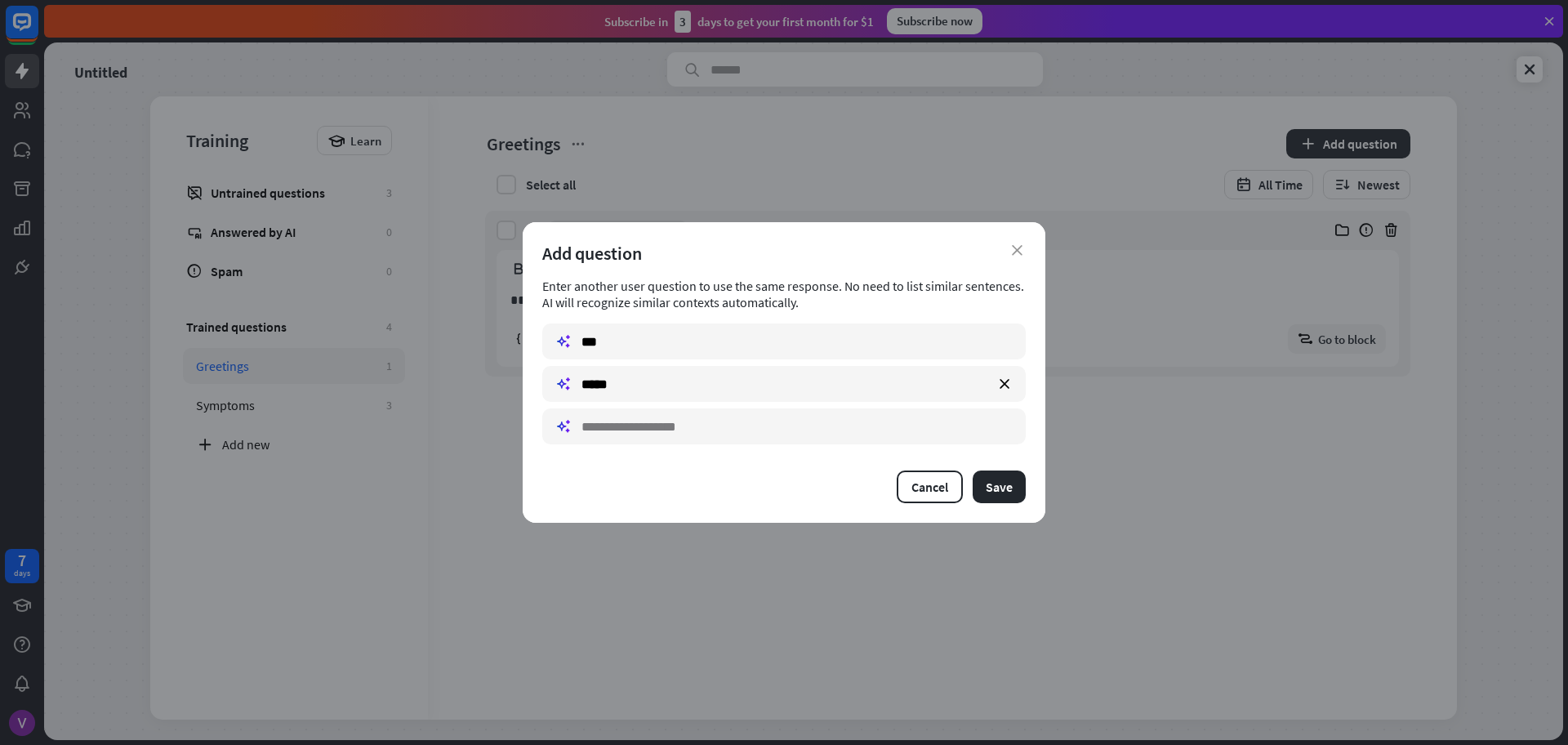click at bounding box center (784, 426) 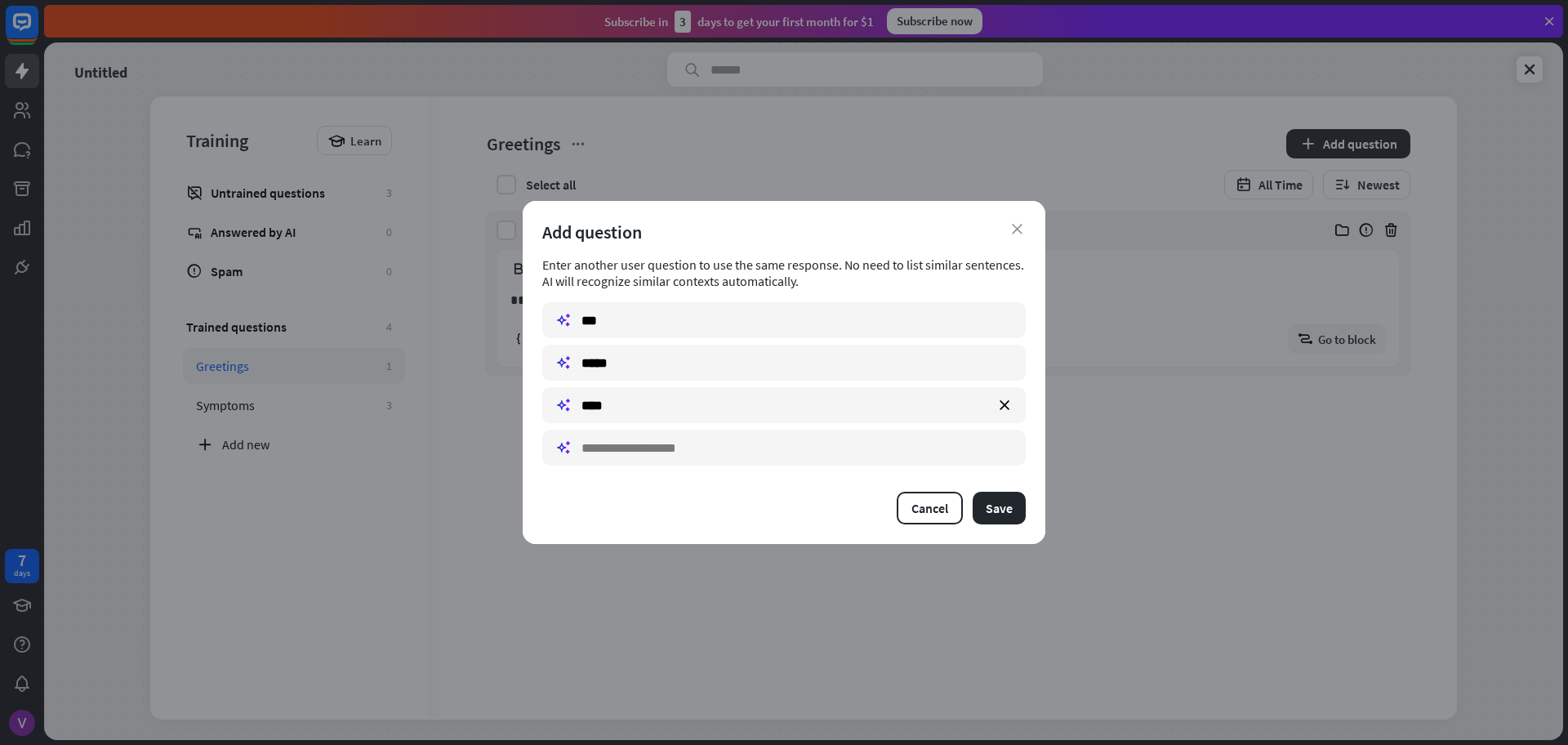 type on "****" 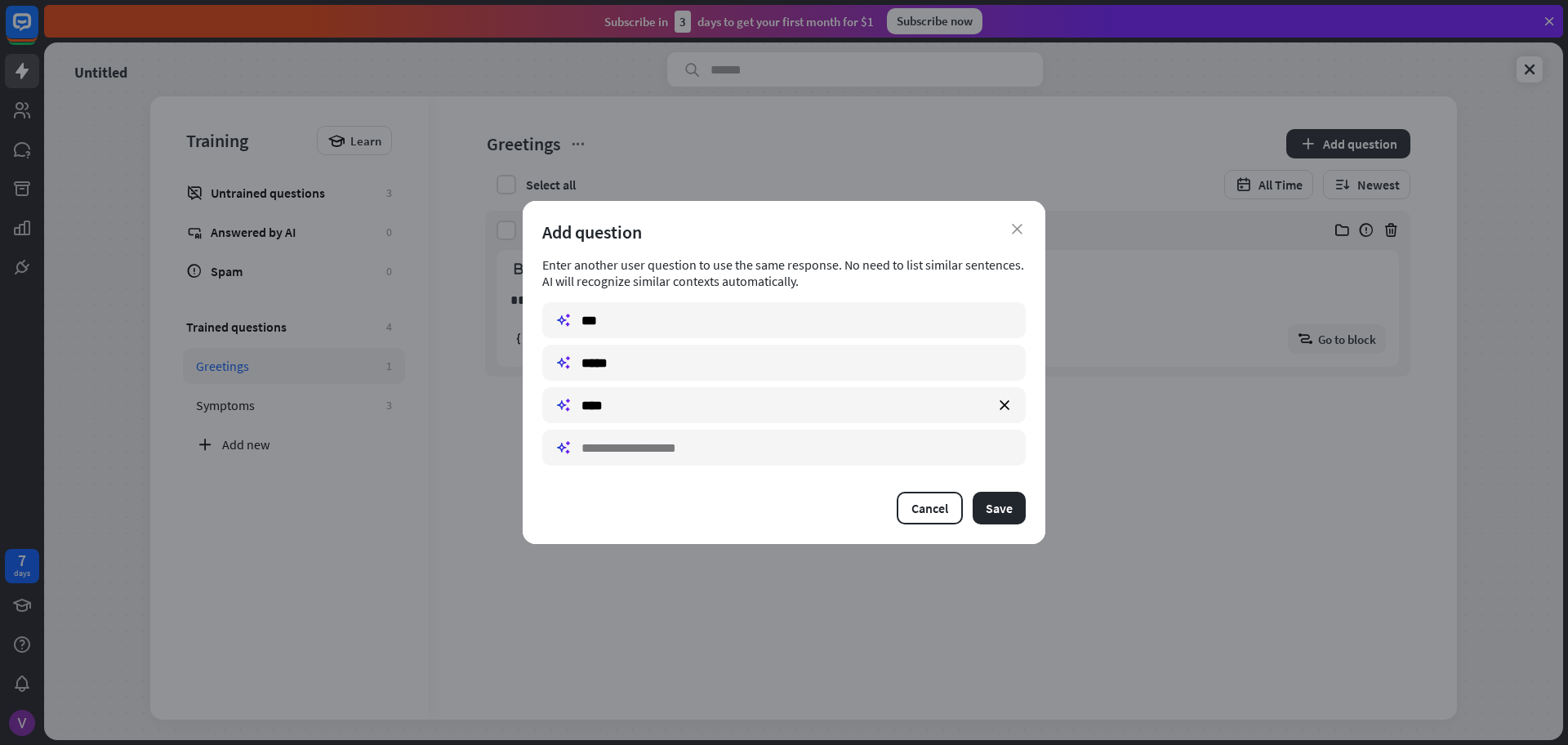 click at bounding box center (784, 448) 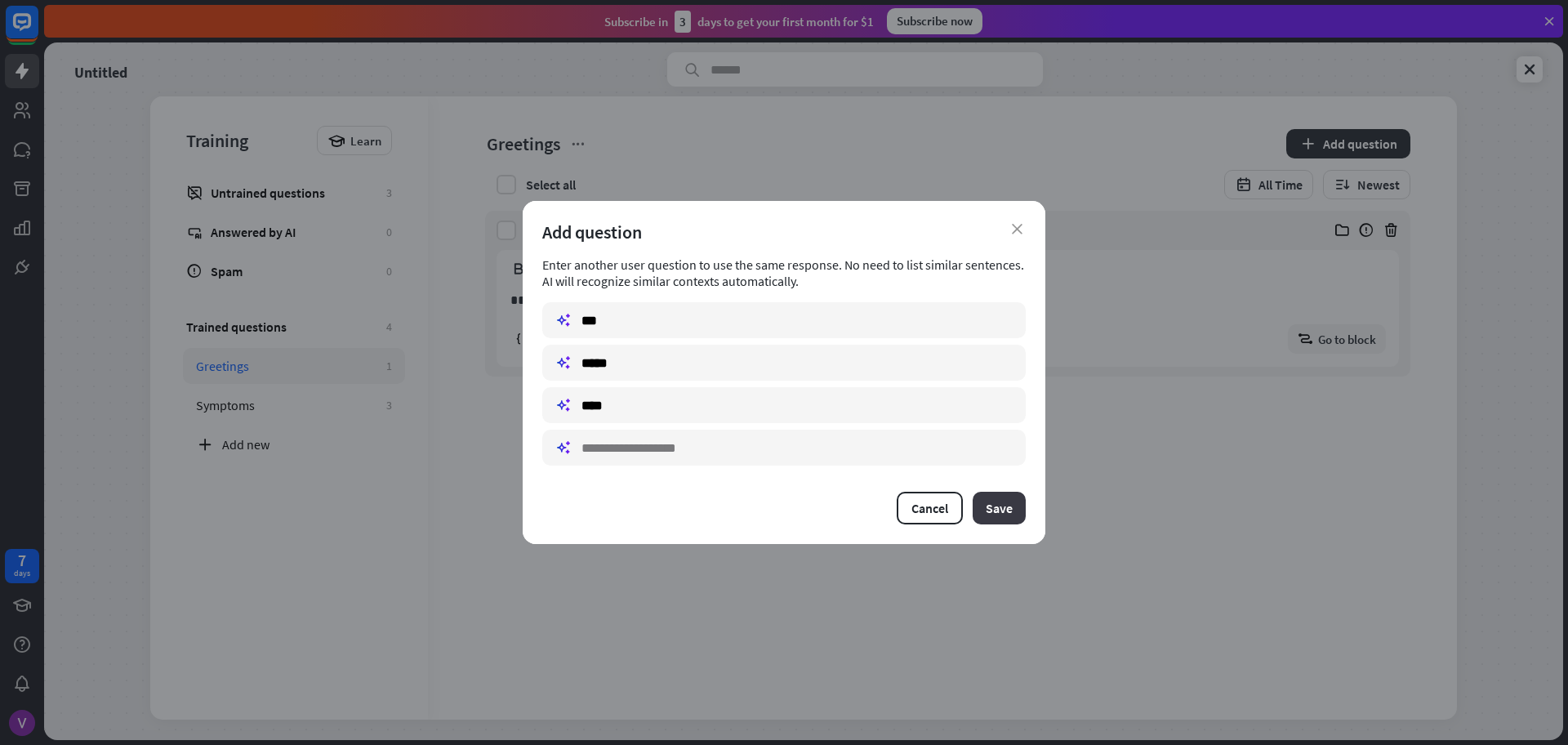 click on "Save" at bounding box center (999, 508) 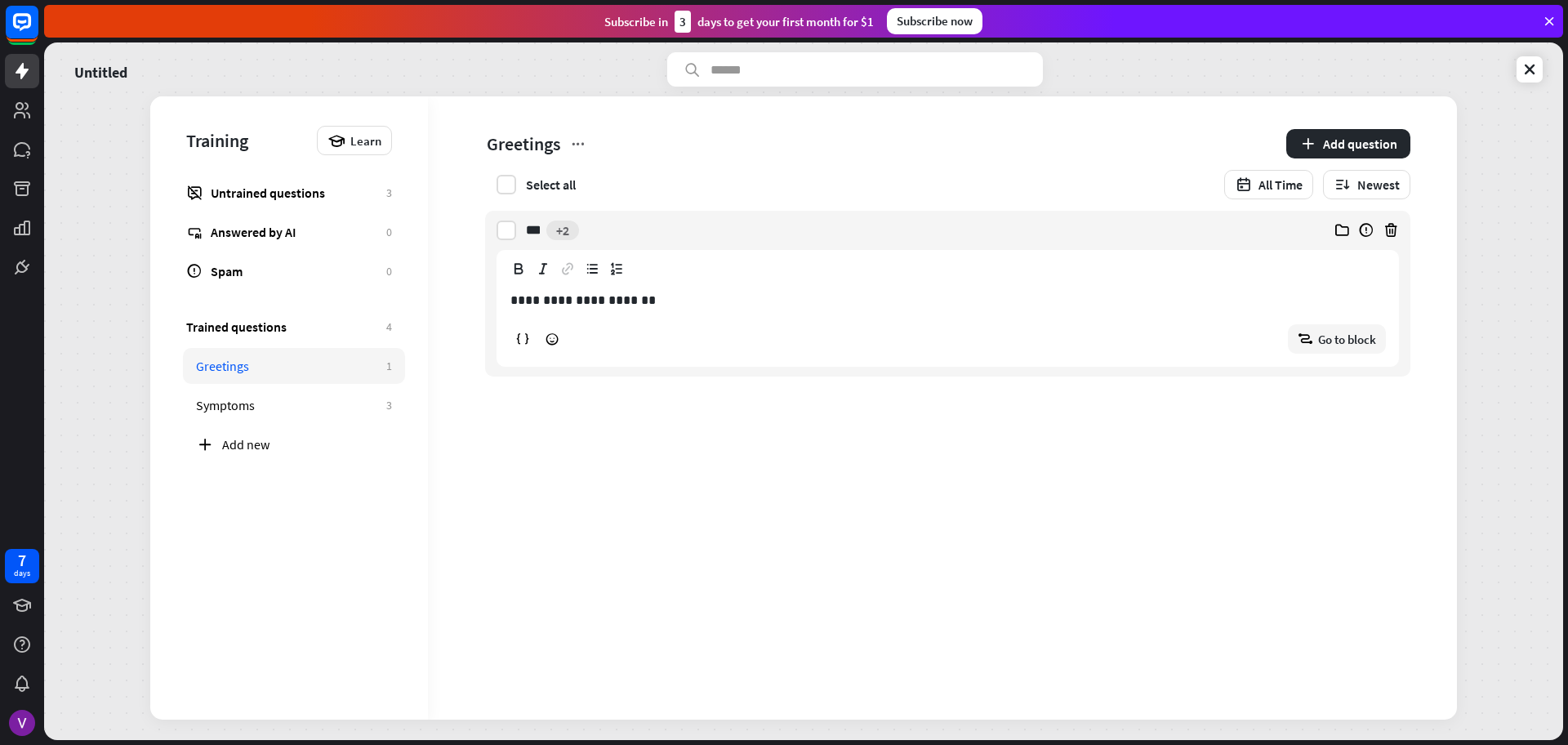 click on "**********" at bounding box center [942, 408] 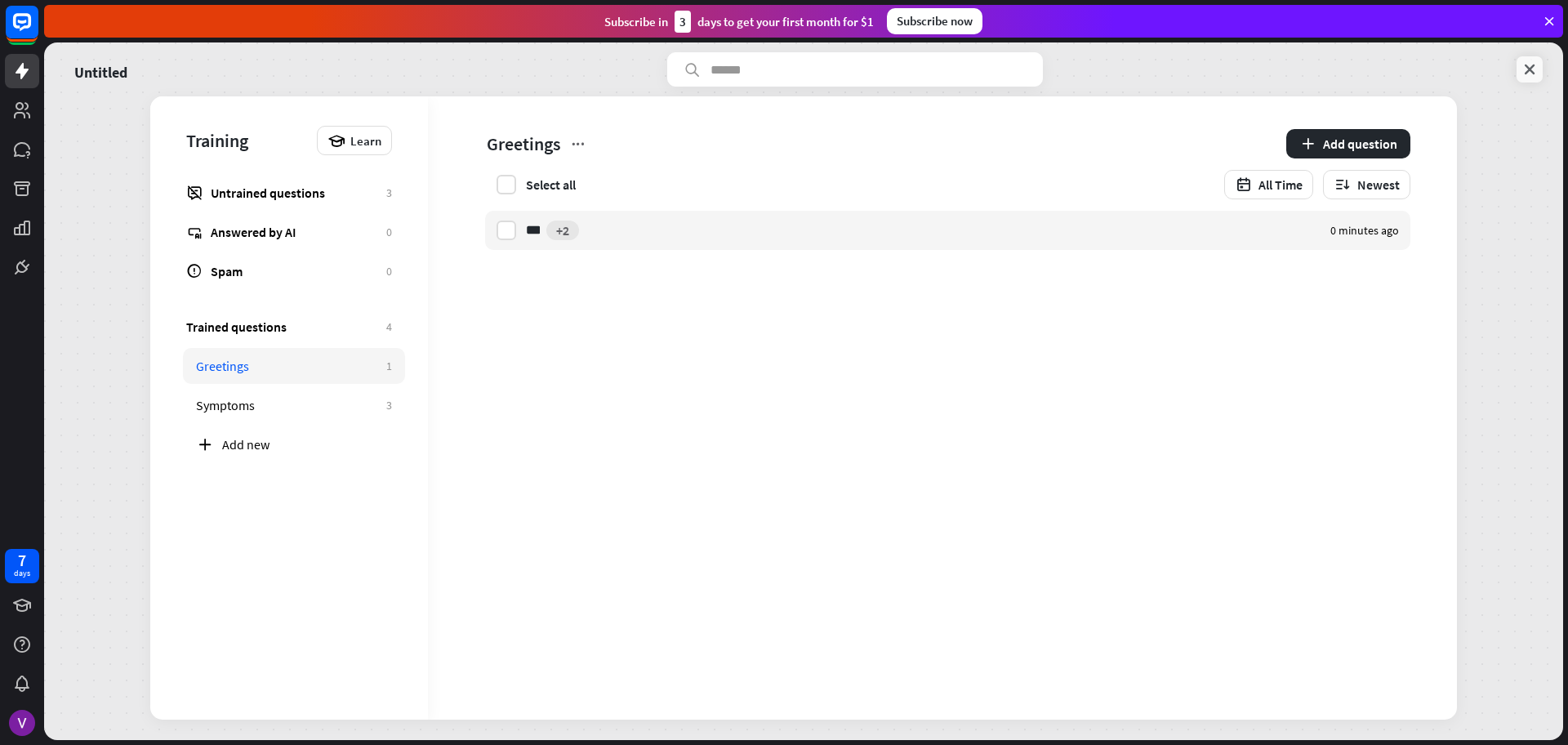 click at bounding box center (1530, 69) 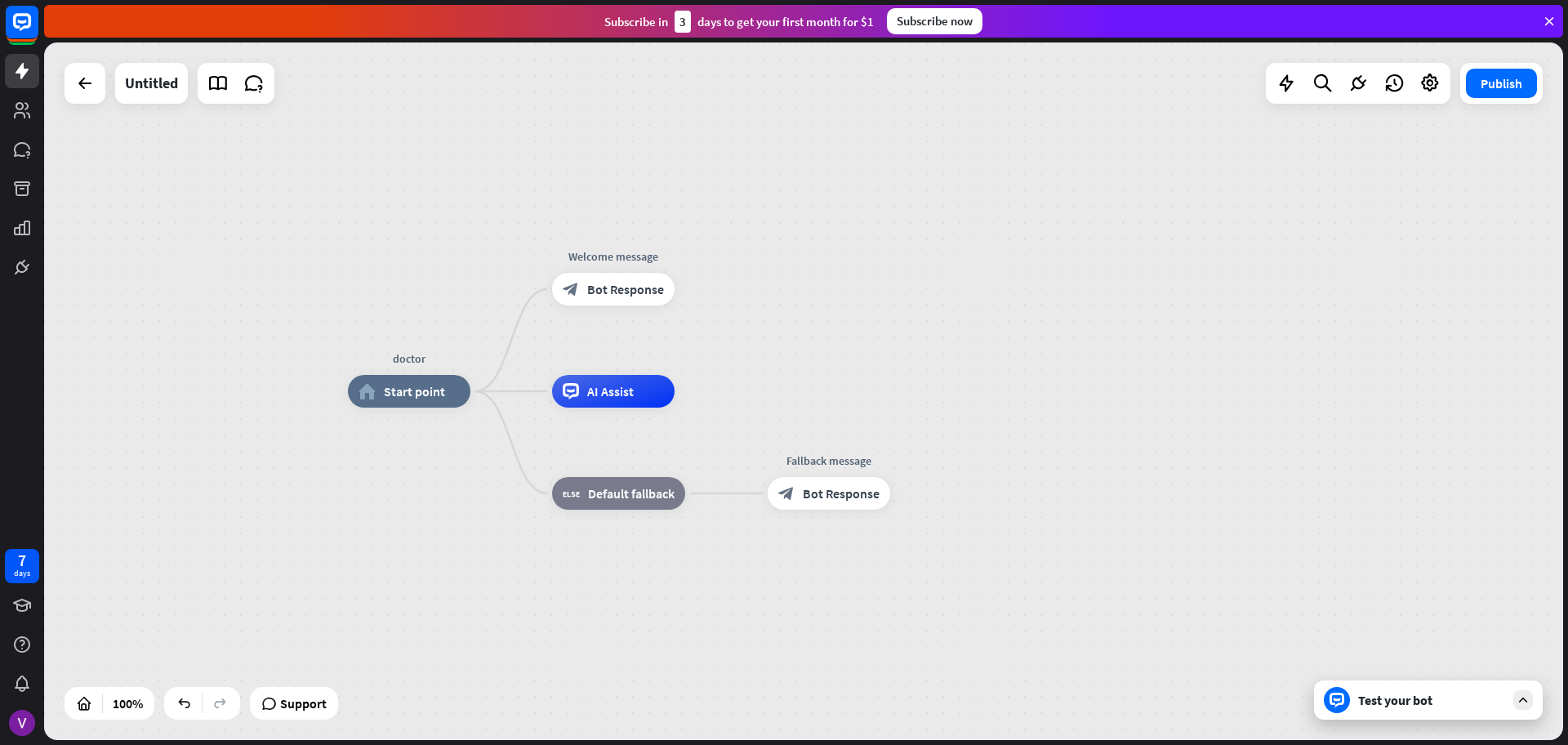 click on "Test your bot" at bounding box center [1432, 700] 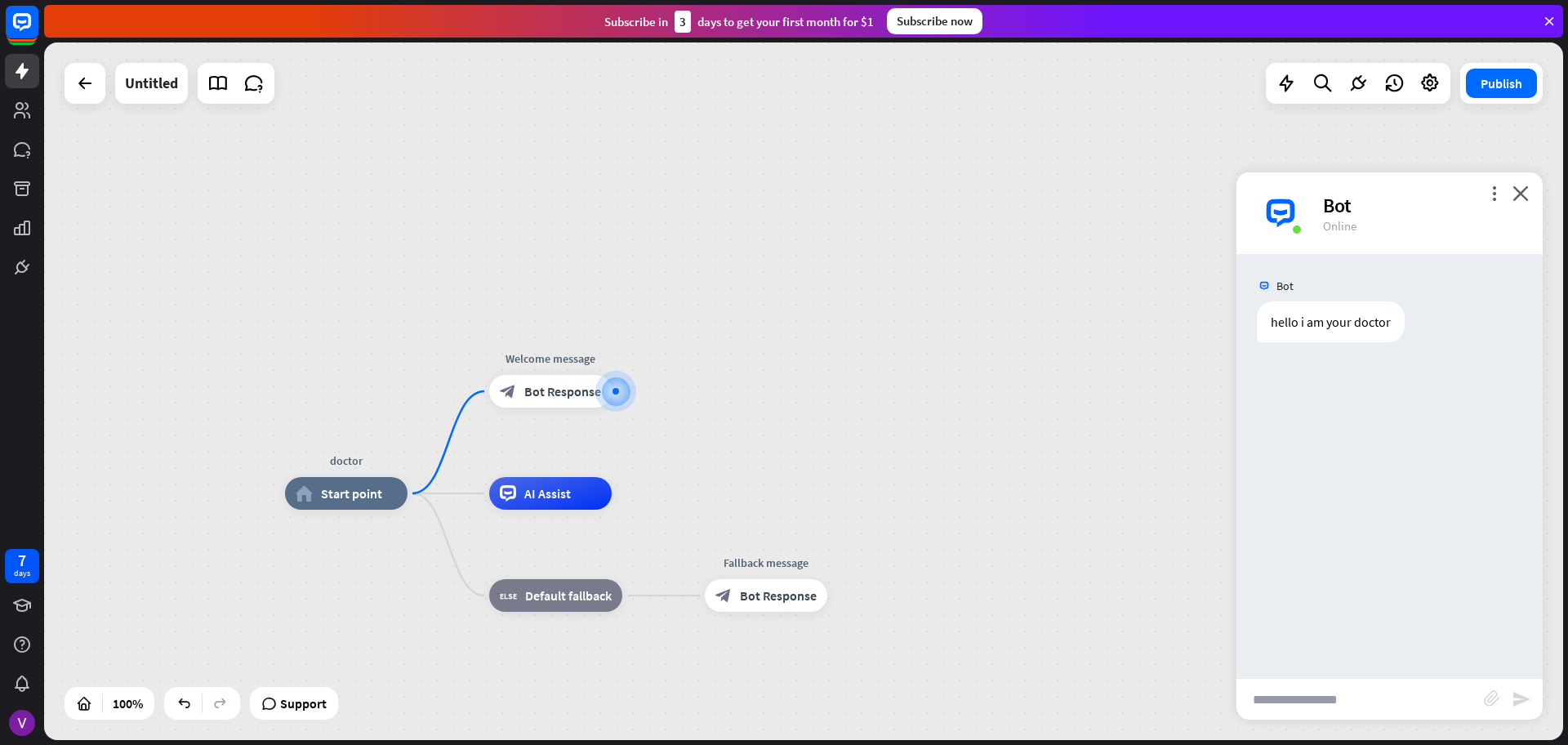 click at bounding box center (1360, 699) 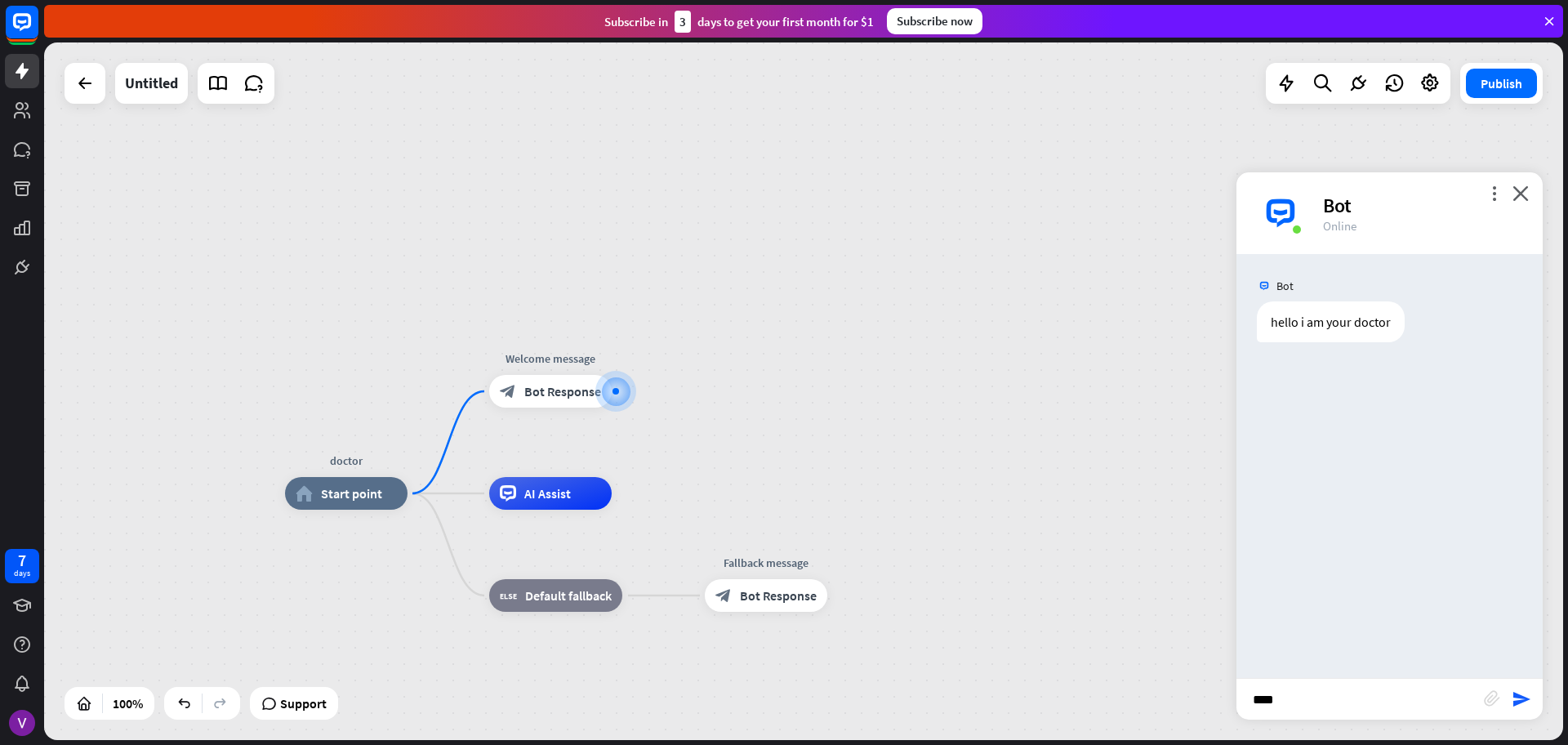 type on "*****" 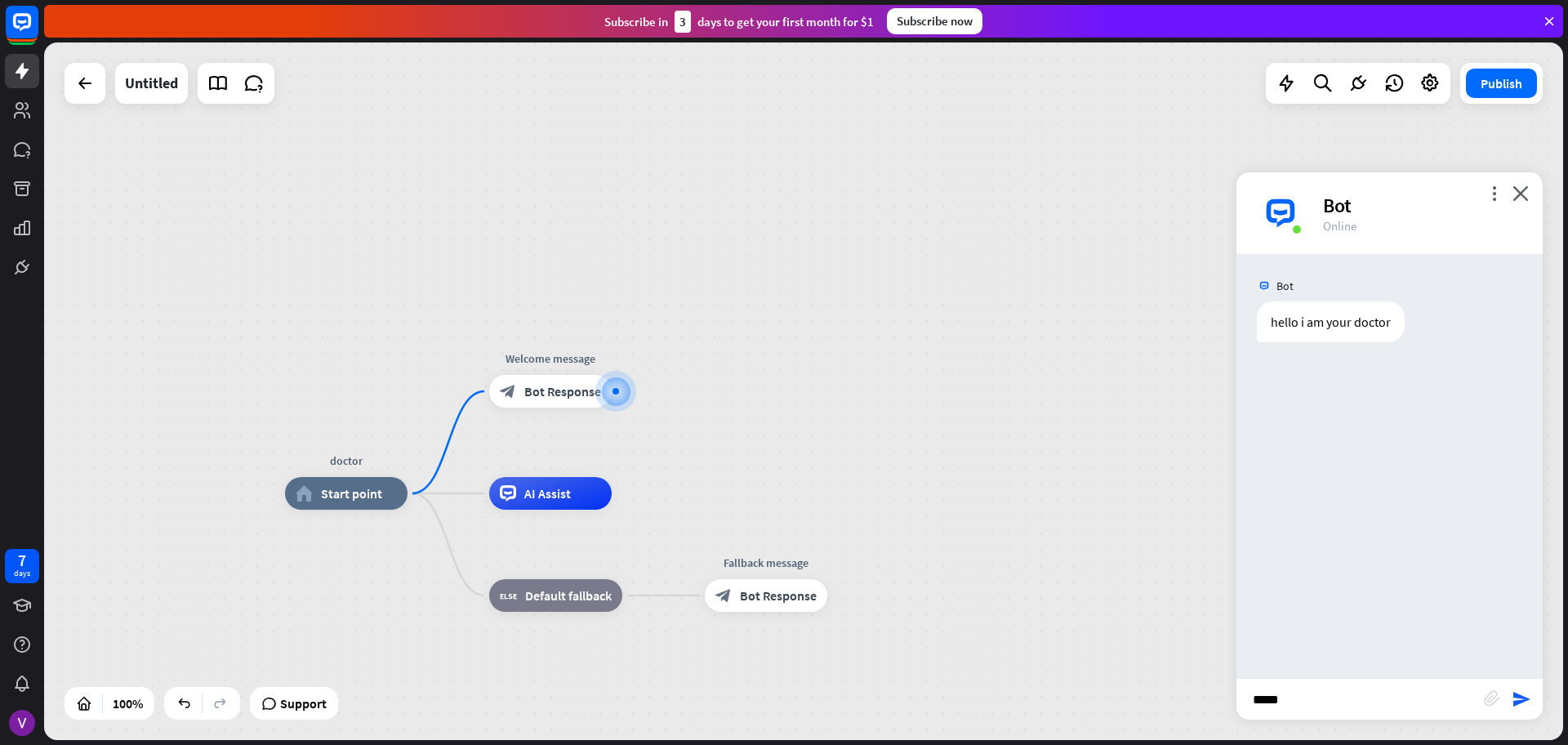 type 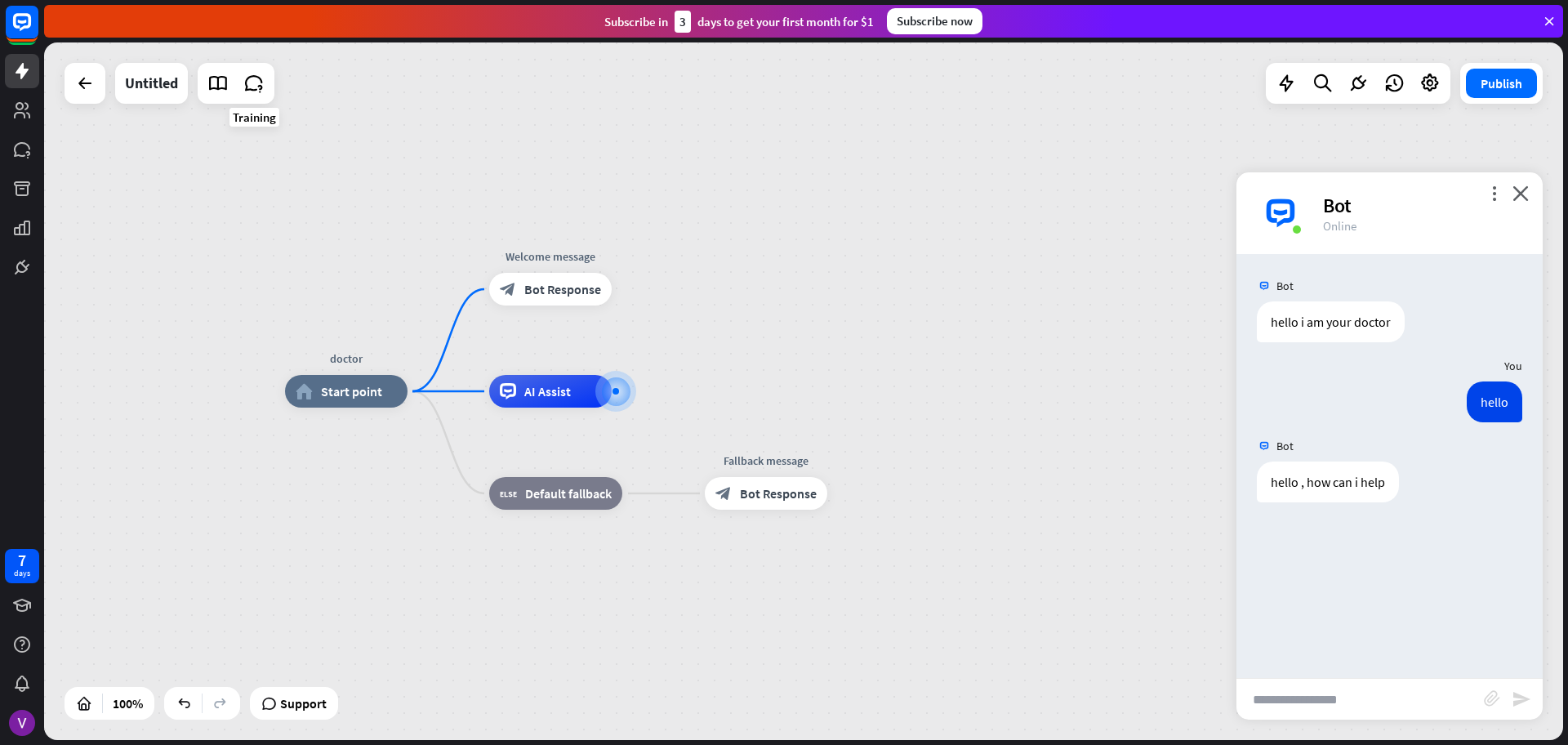 click at bounding box center [236, 83] 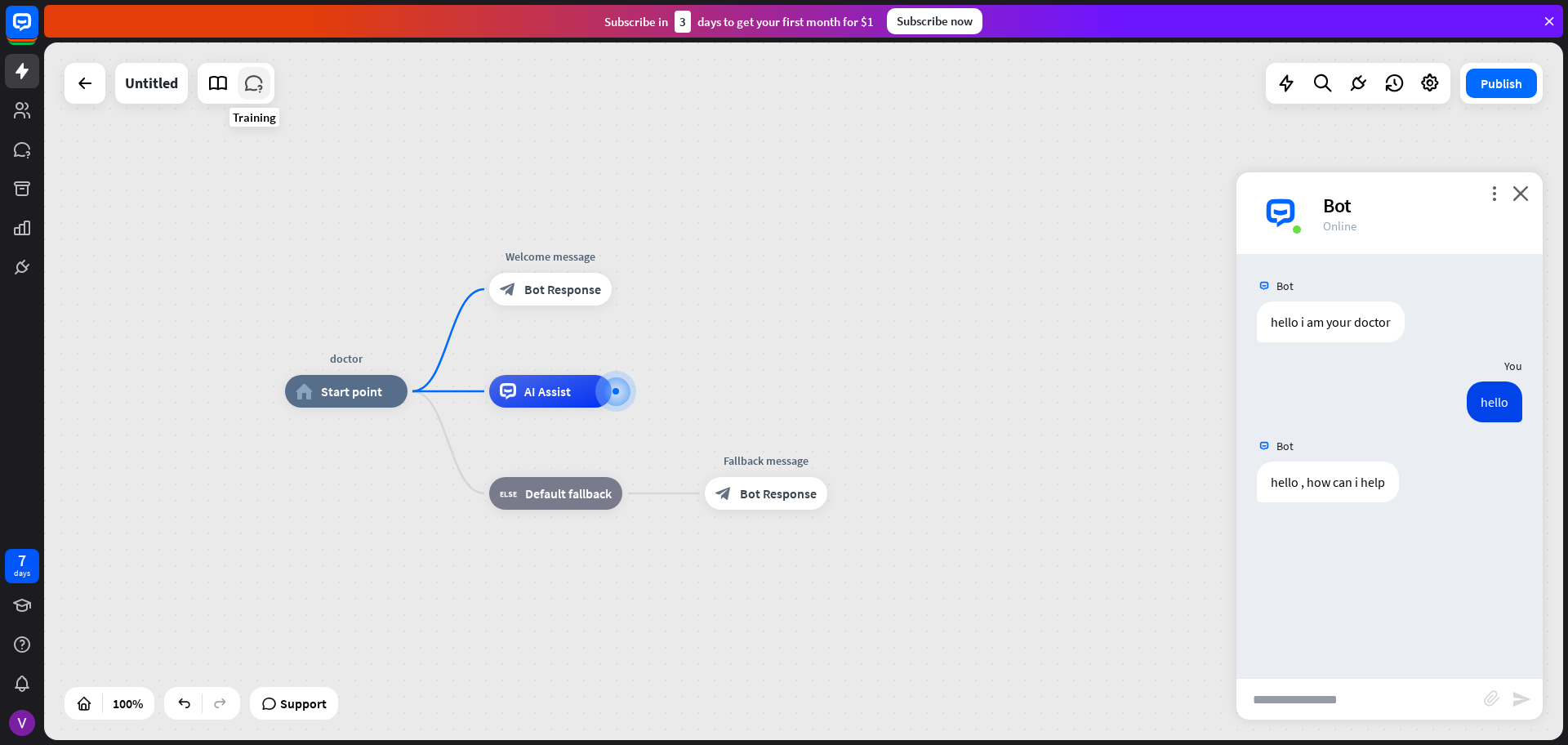 click at bounding box center (254, 83) 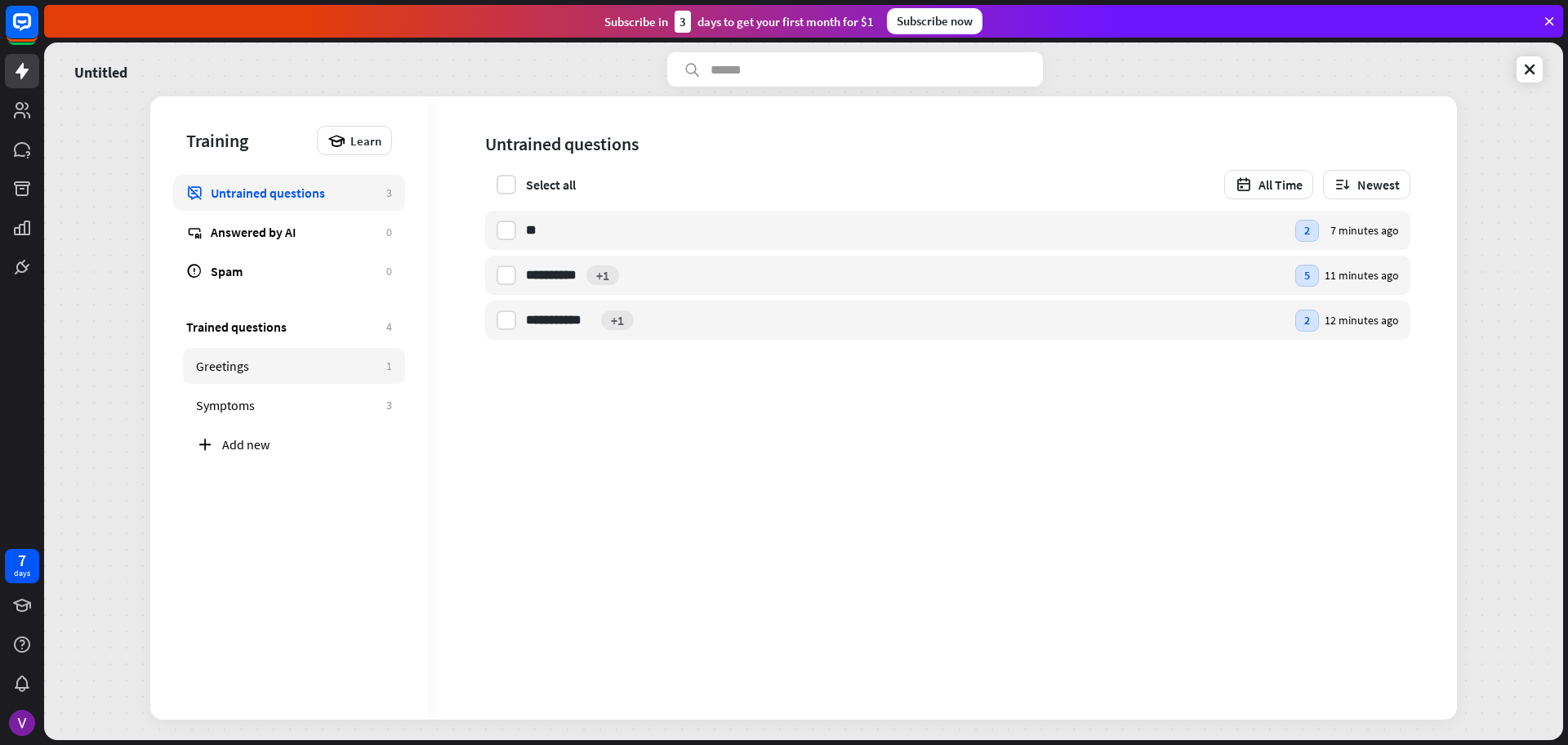 click on "Greetings" at bounding box center (287, 366) 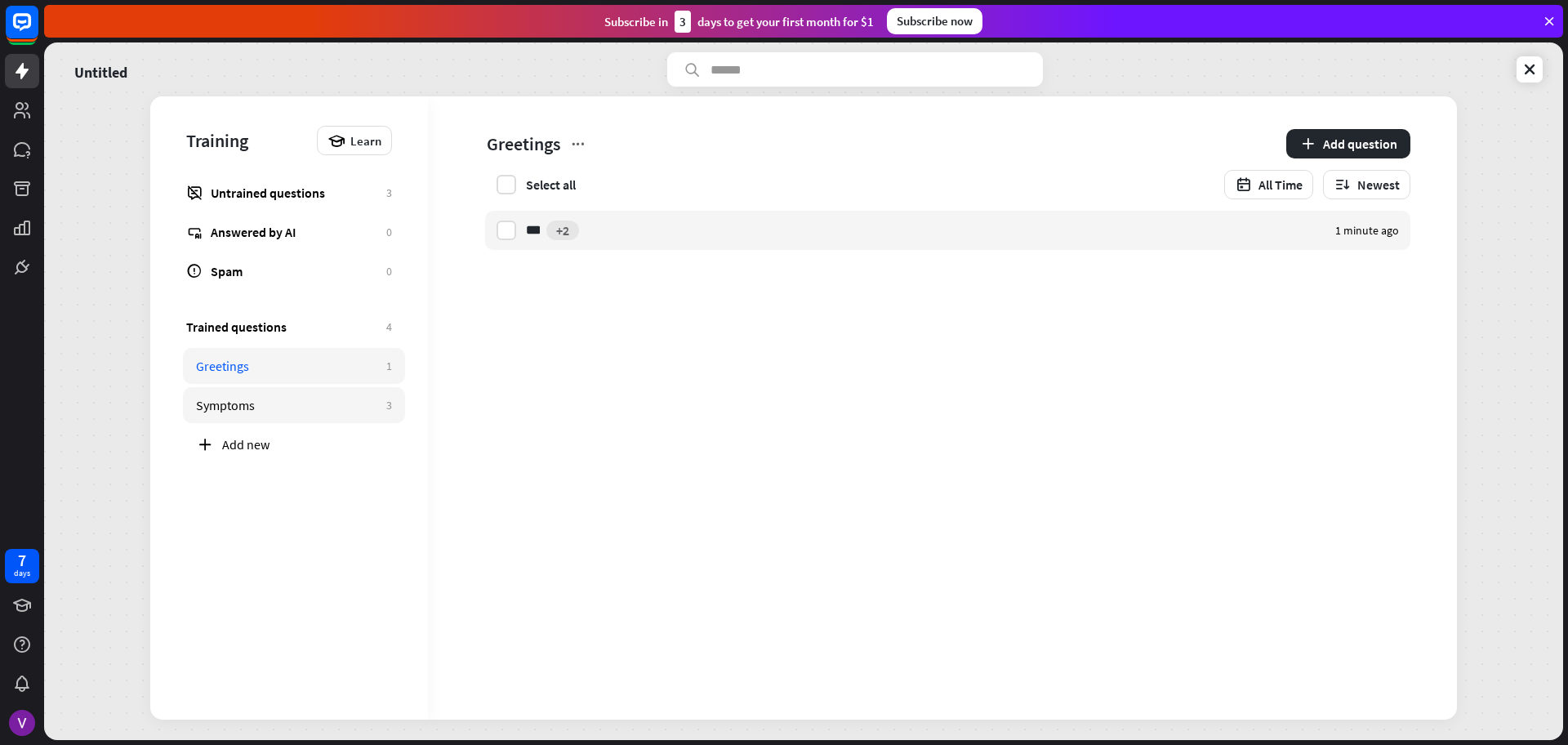 click on "Symptoms" at bounding box center (287, 405) 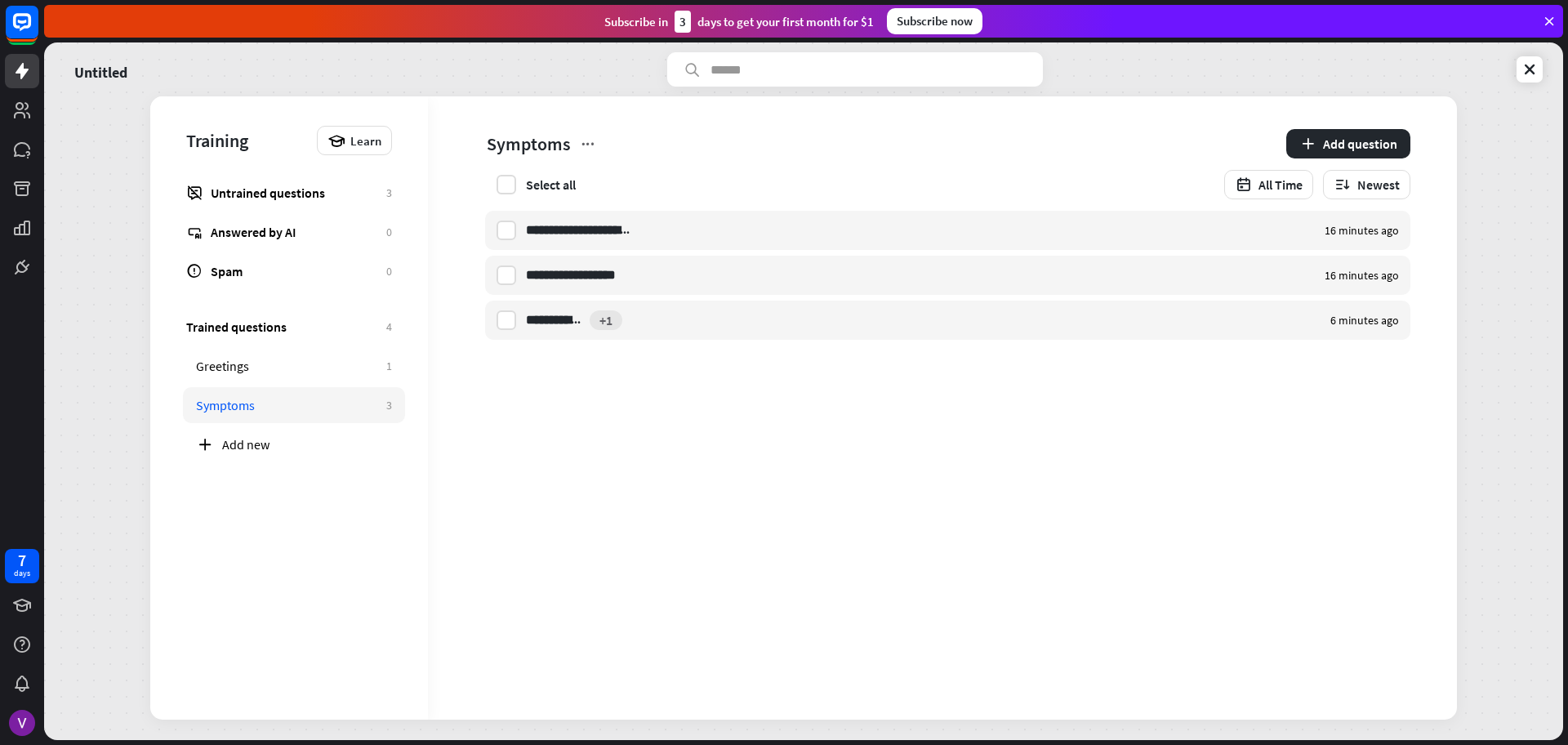 click on "**********" at bounding box center [804, 391] 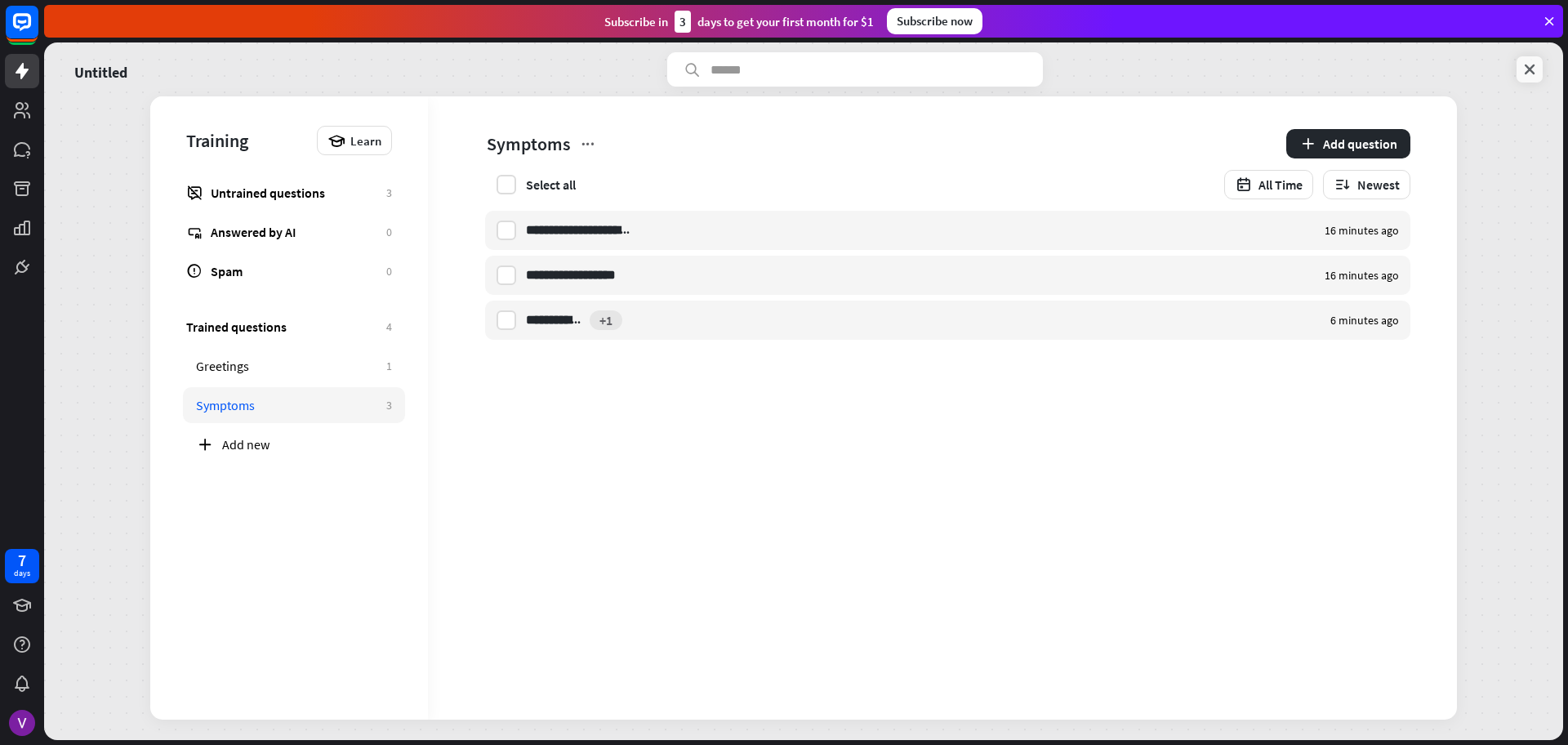 click at bounding box center [1530, 69] 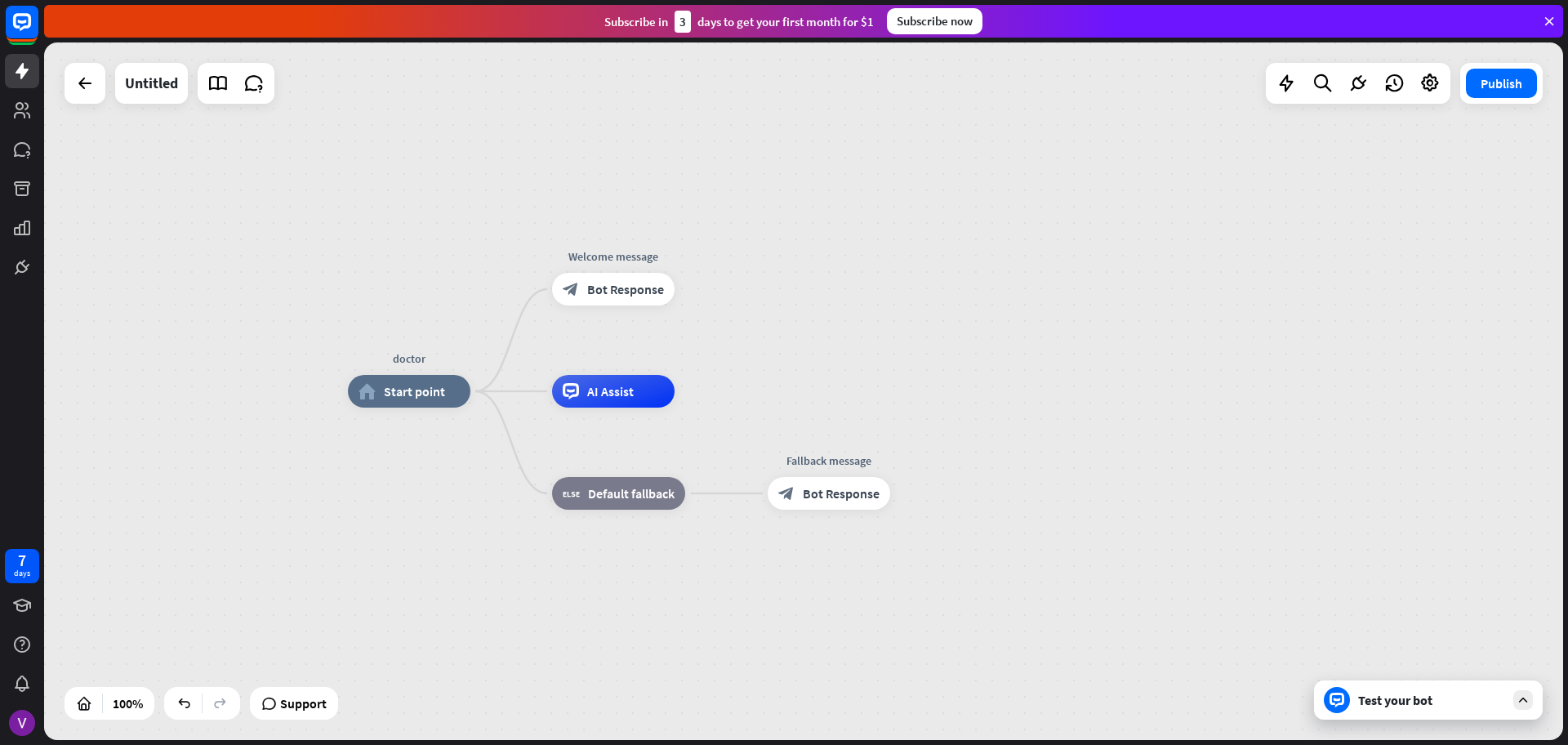 click on "Test your bot" at bounding box center (1428, 700) 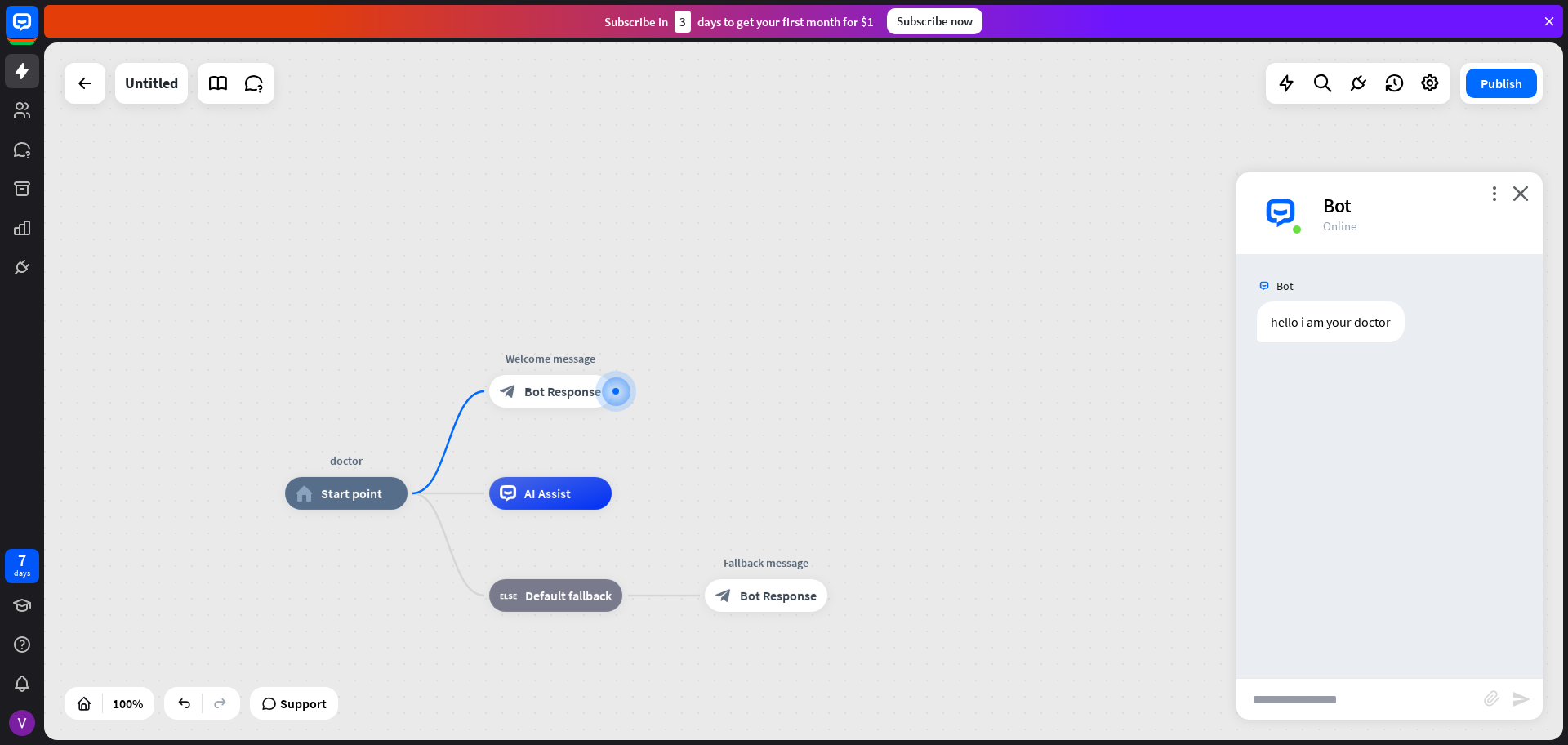 click at bounding box center [1360, 699] 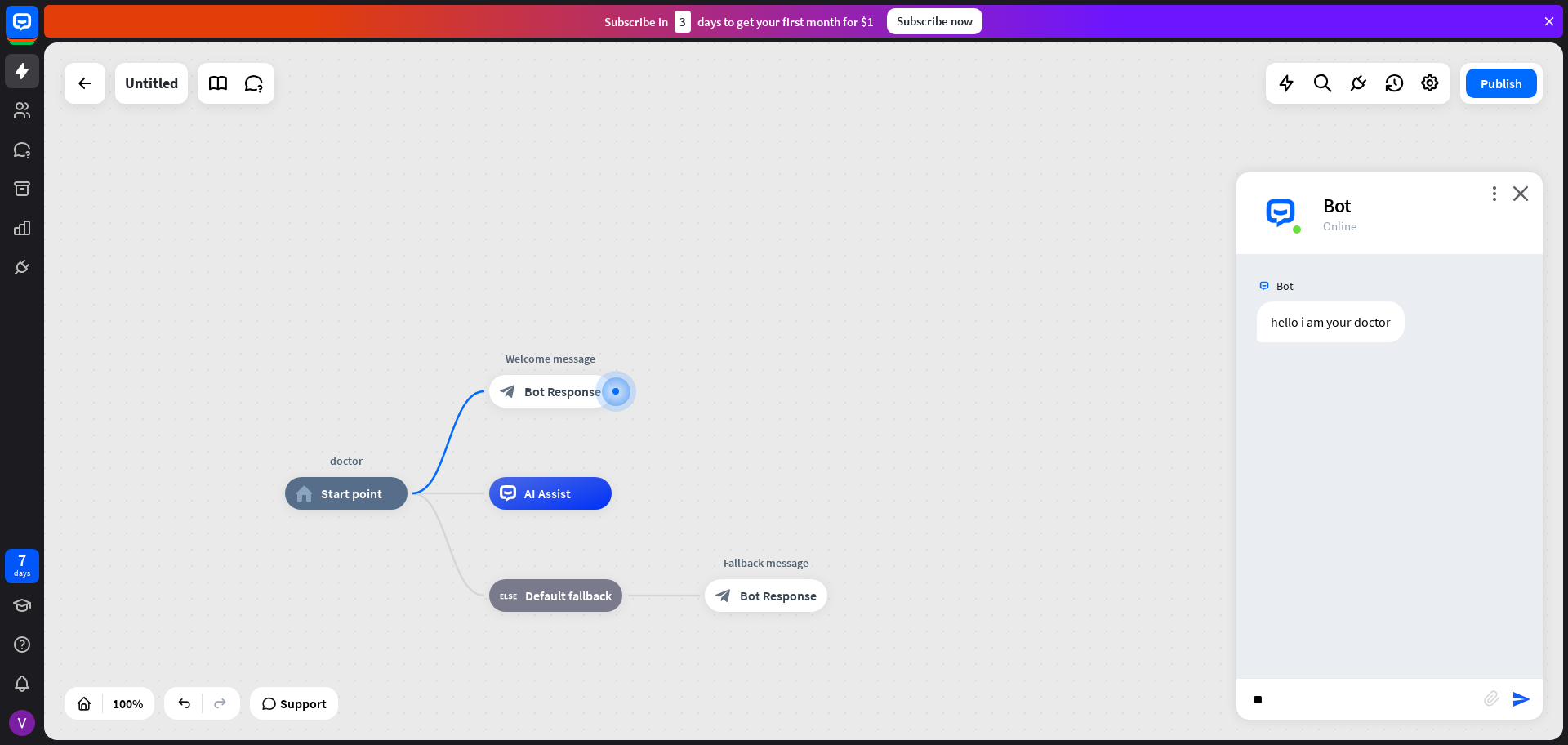 type on "**" 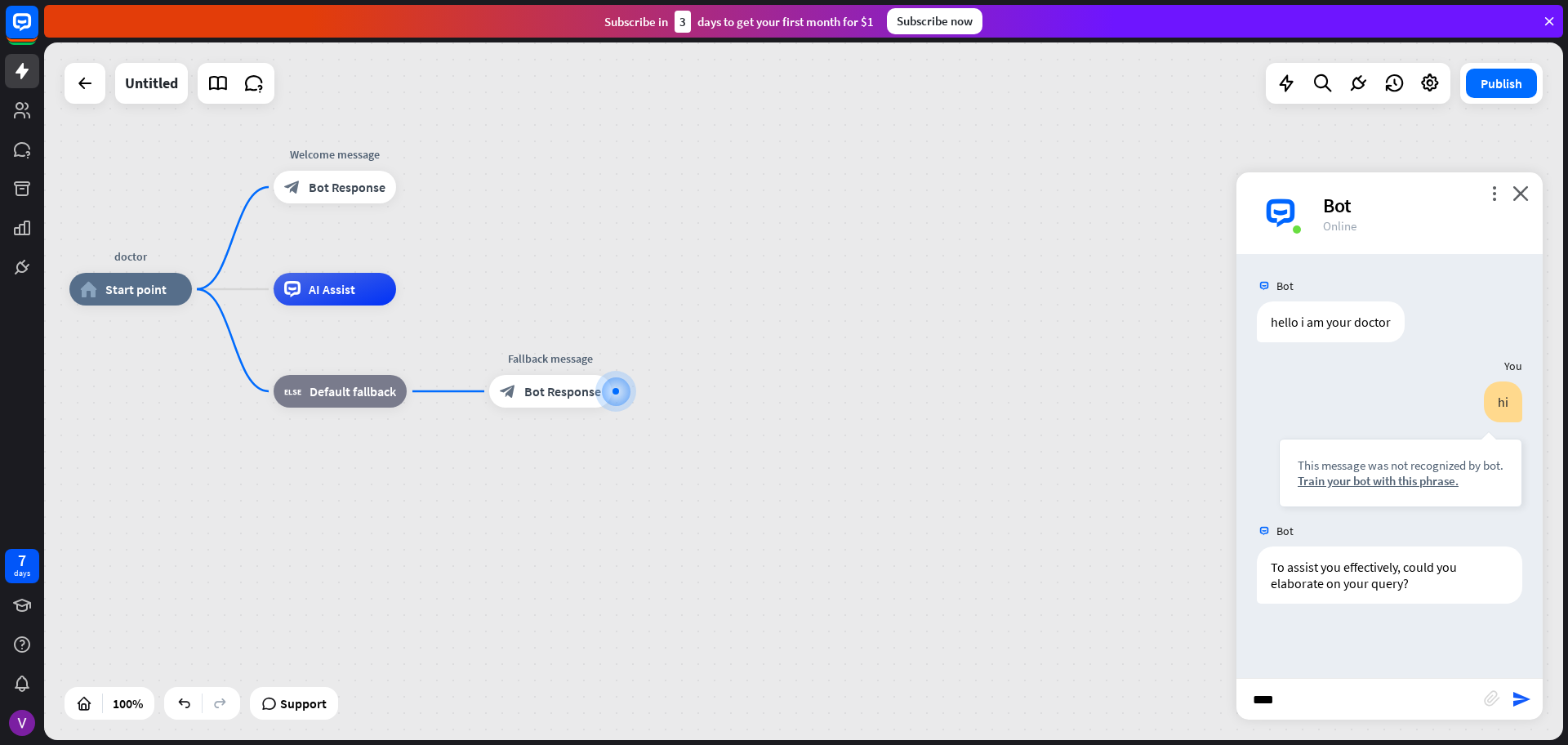 type on "*****" 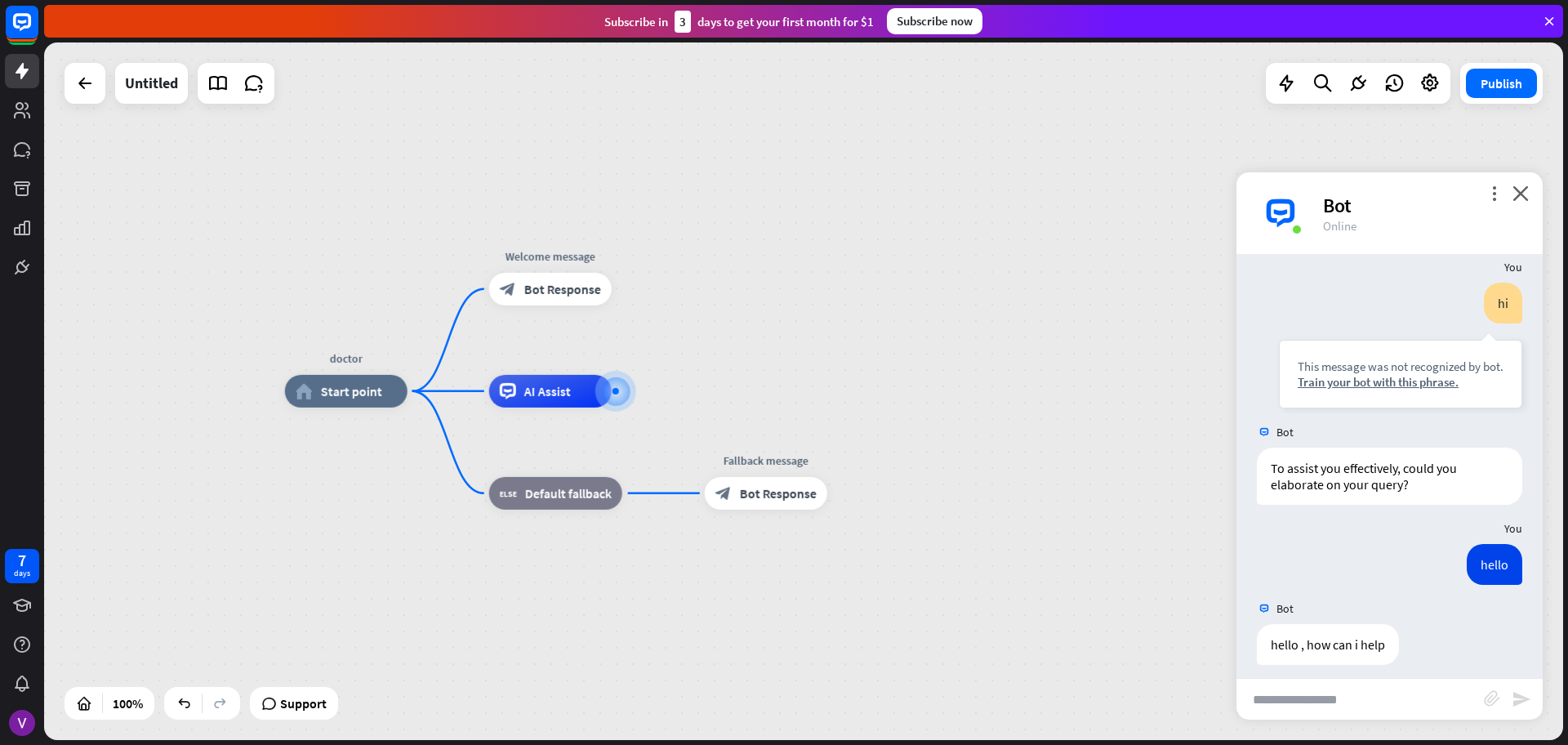 scroll, scrollTop: 110, scrollLeft: 0, axis: vertical 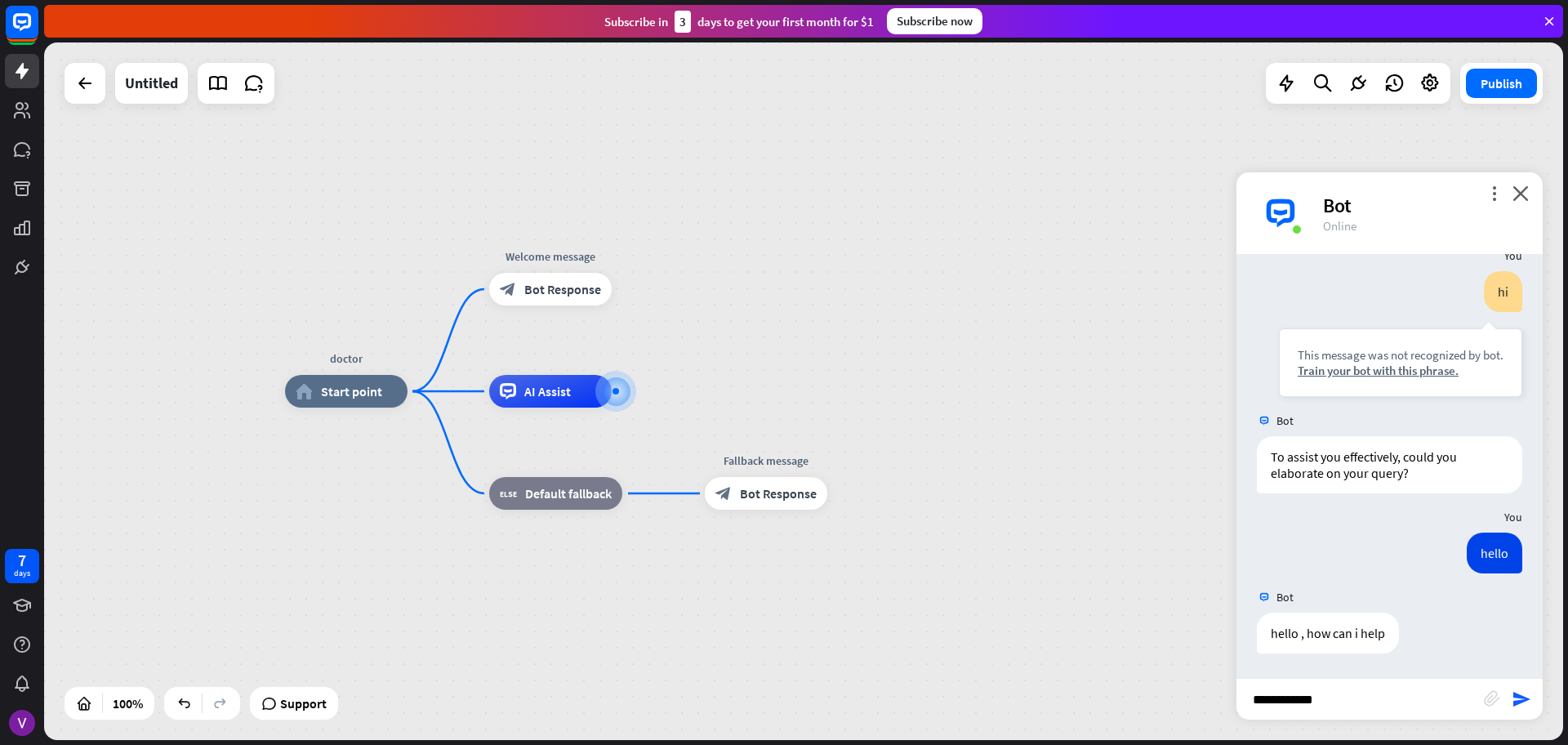 type on "**********" 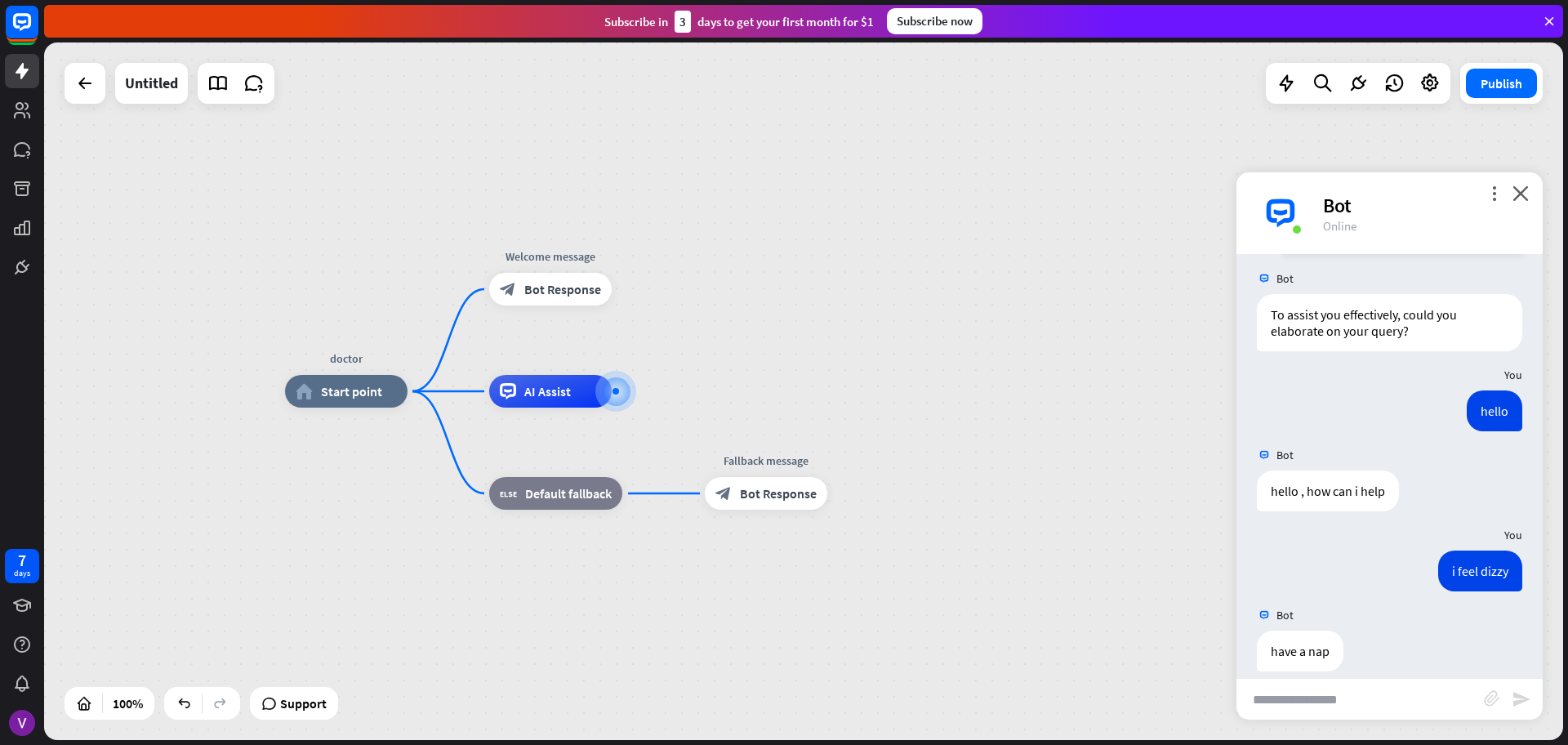 scroll, scrollTop: 270, scrollLeft: 0, axis: vertical 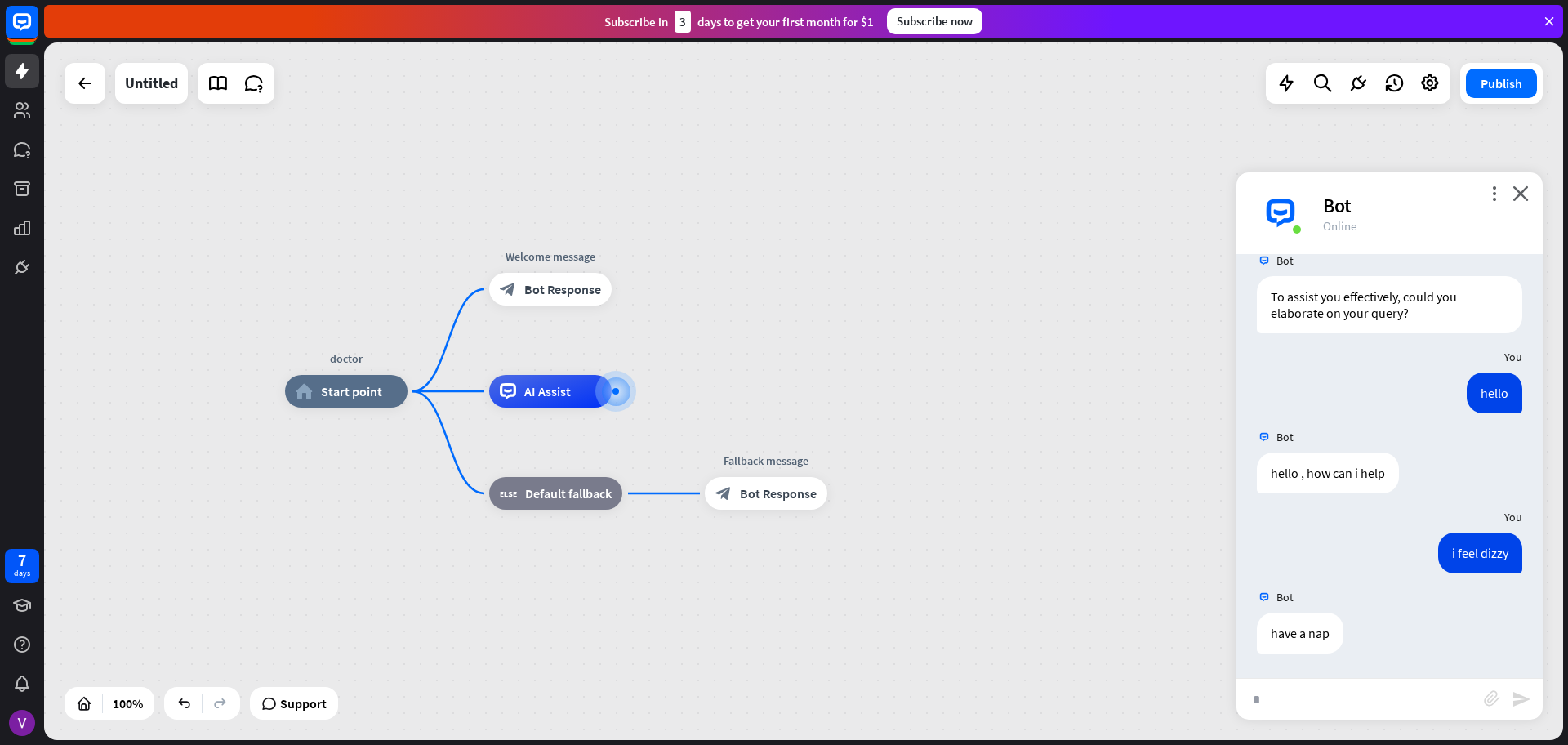 type on "*" 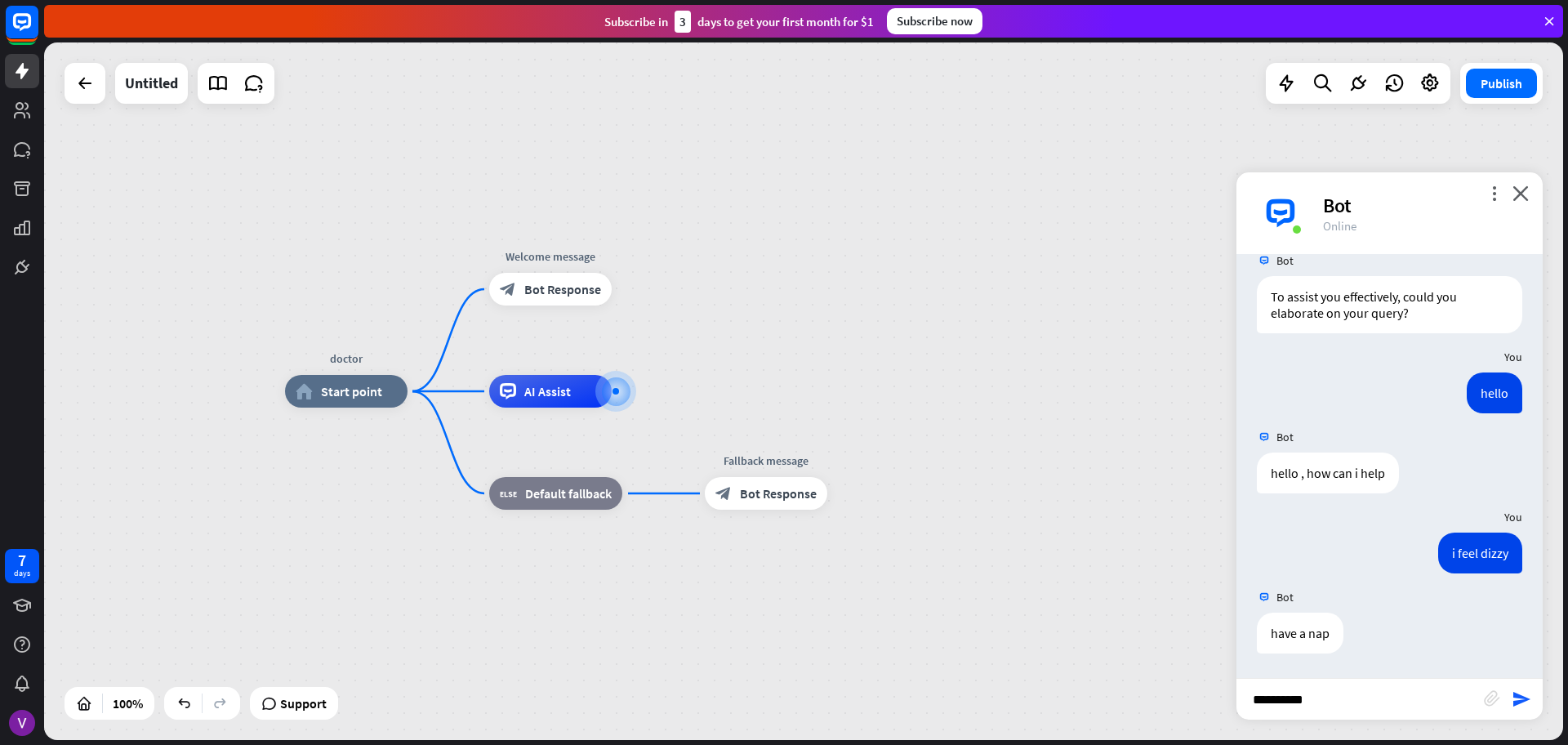 type on "**********" 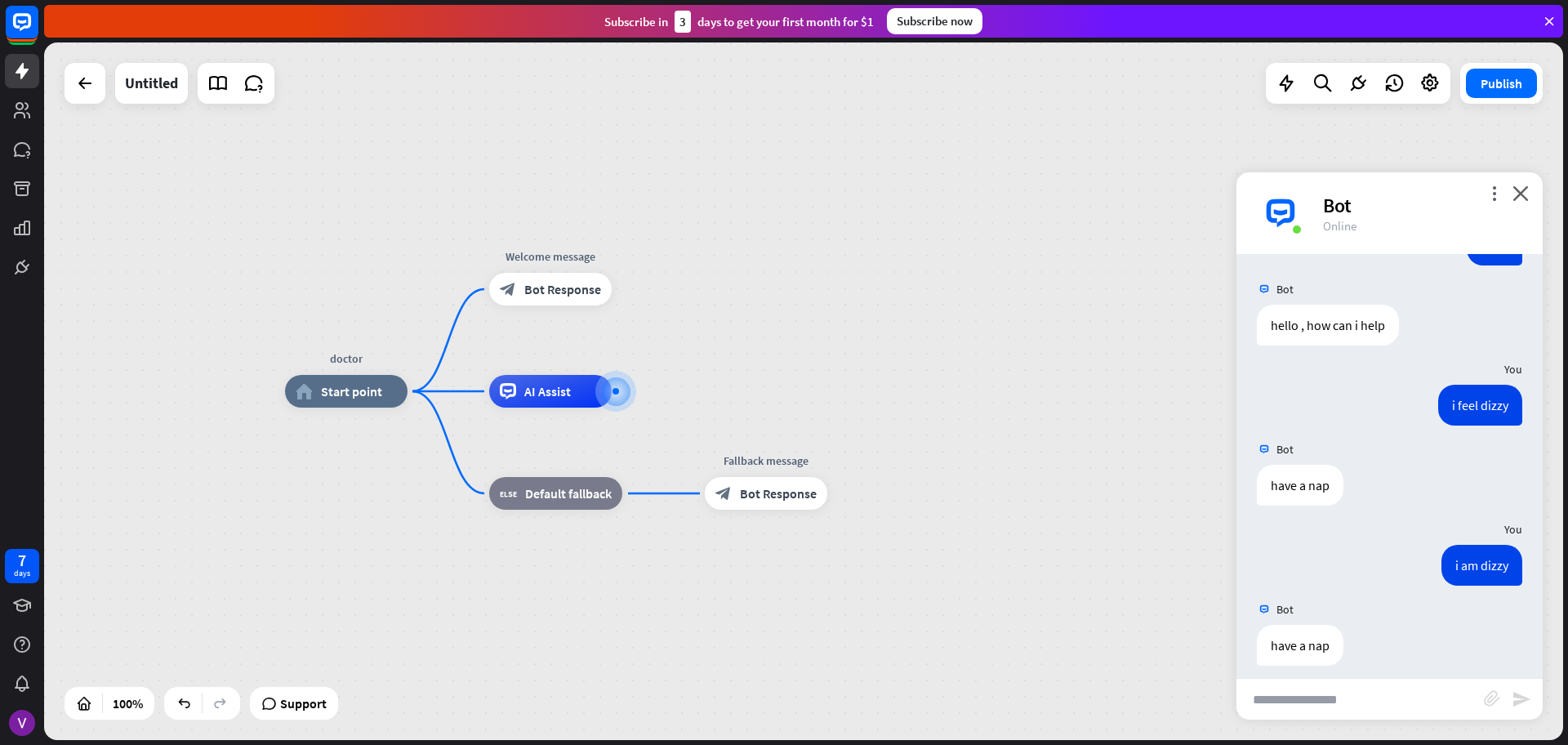 scroll, scrollTop: 430, scrollLeft: 0, axis: vertical 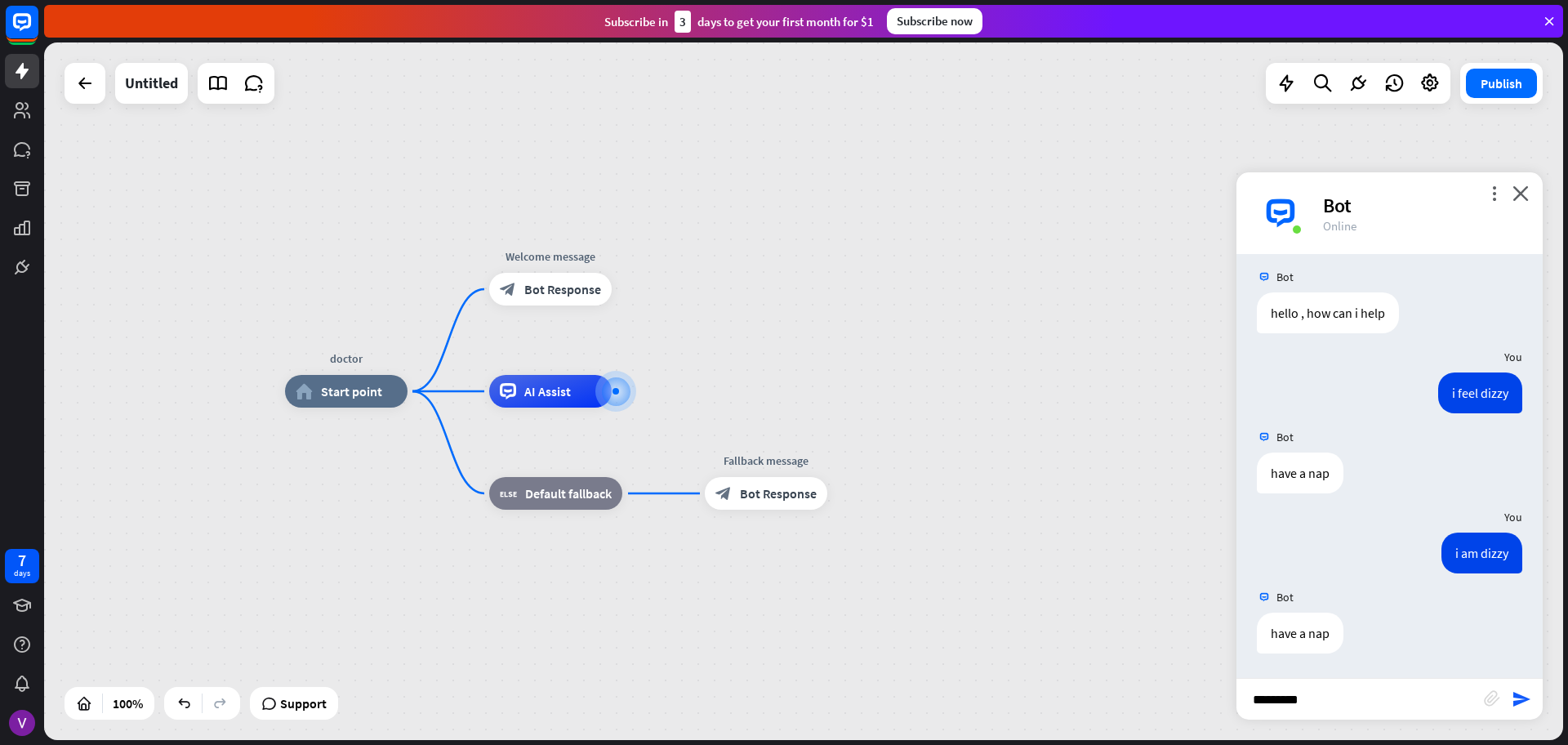 type on "**********" 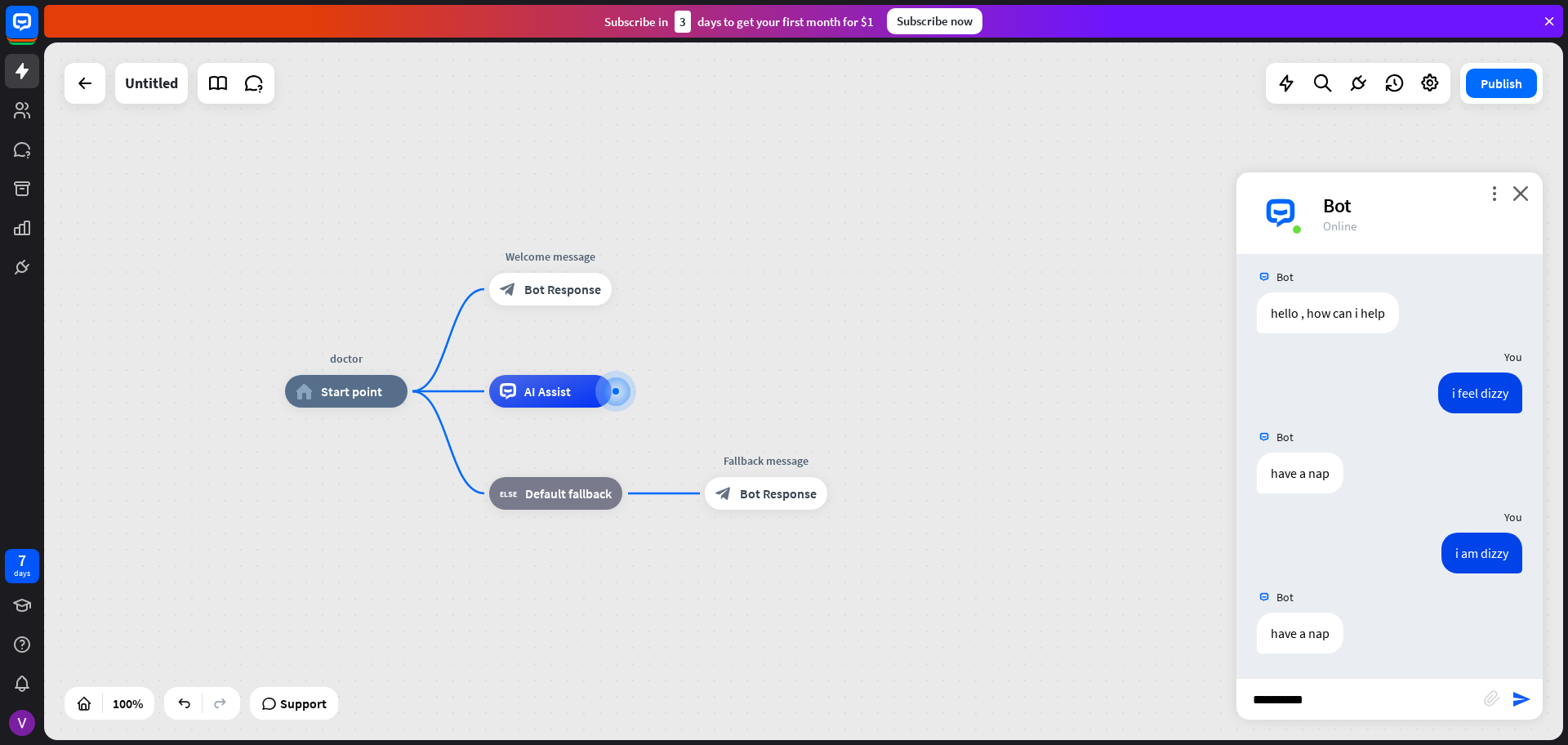 type 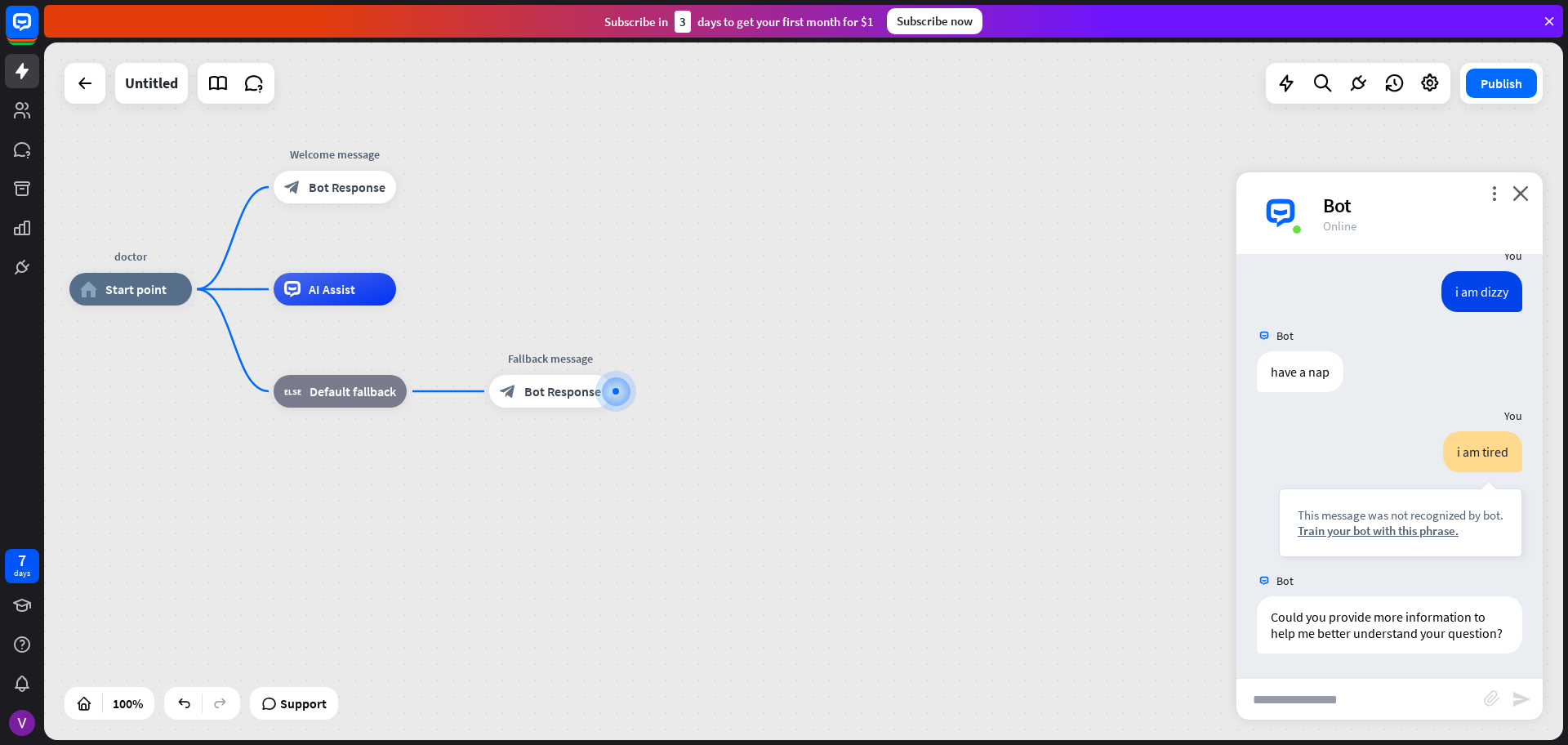 scroll, scrollTop: 708, scrollLeft: 0, axis: vertical 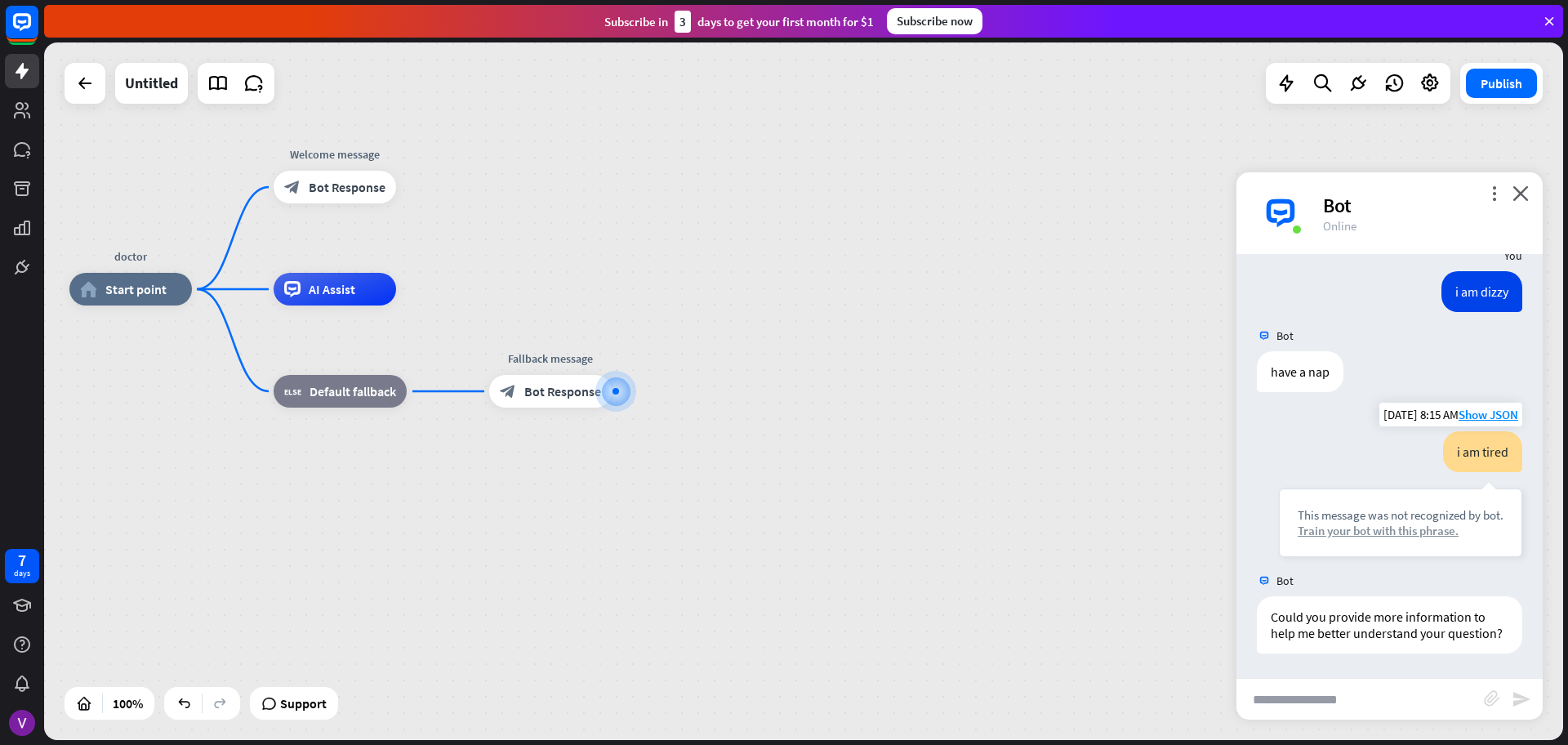 click on "Train your bot with this phrase." at bounding box center [1401, 530] 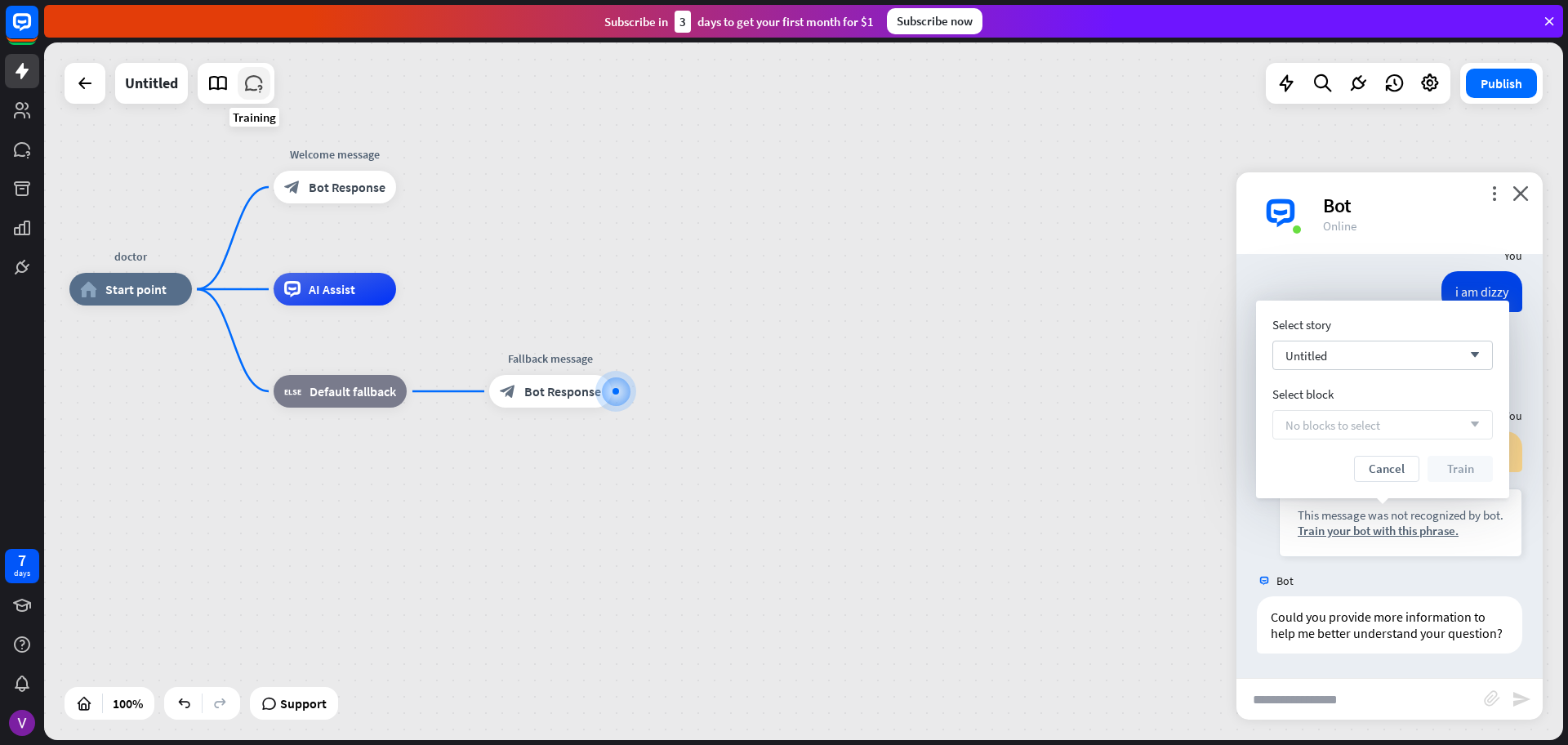click at bounding box center [254, 83] 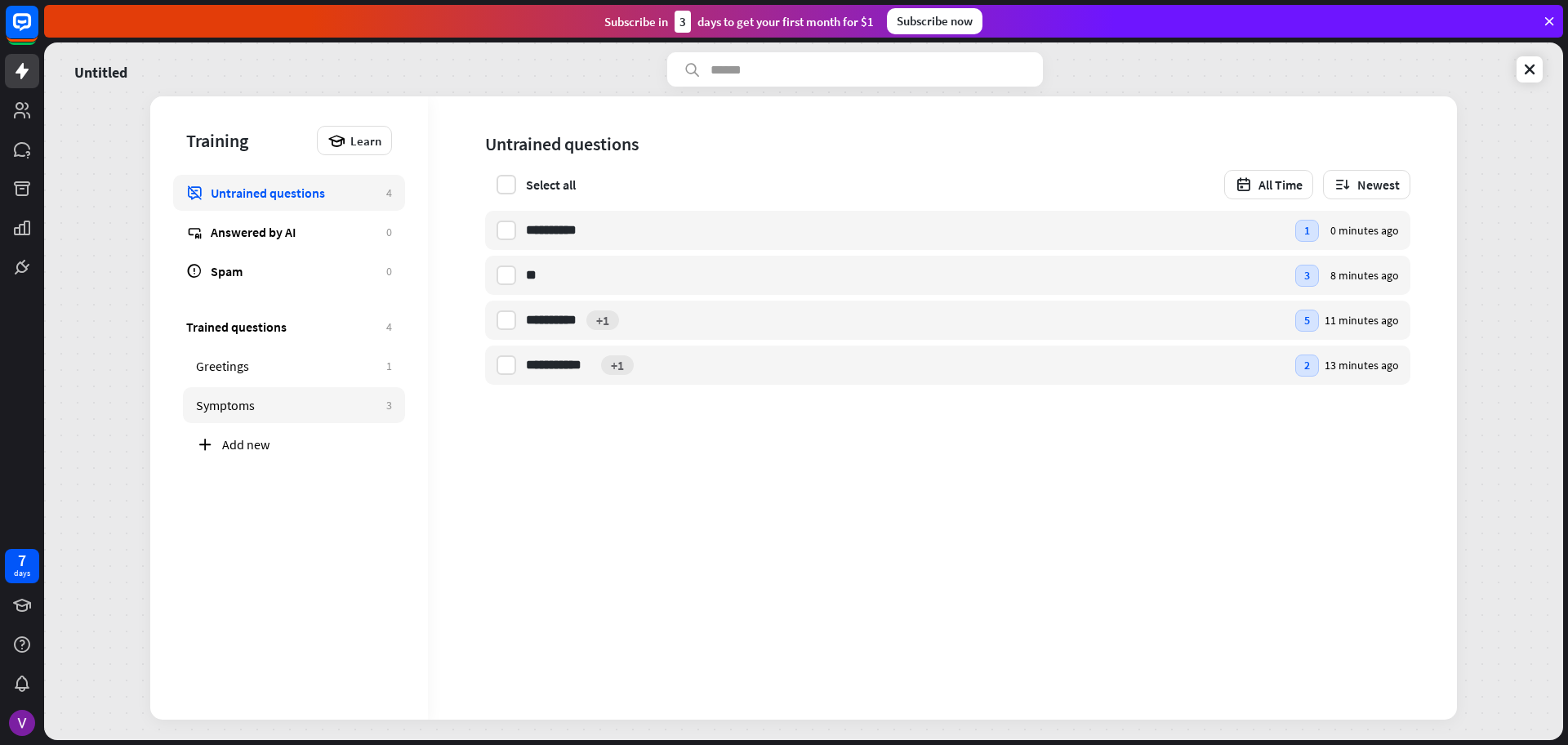 click on "Symptoms" at bounding box center [287, 405] 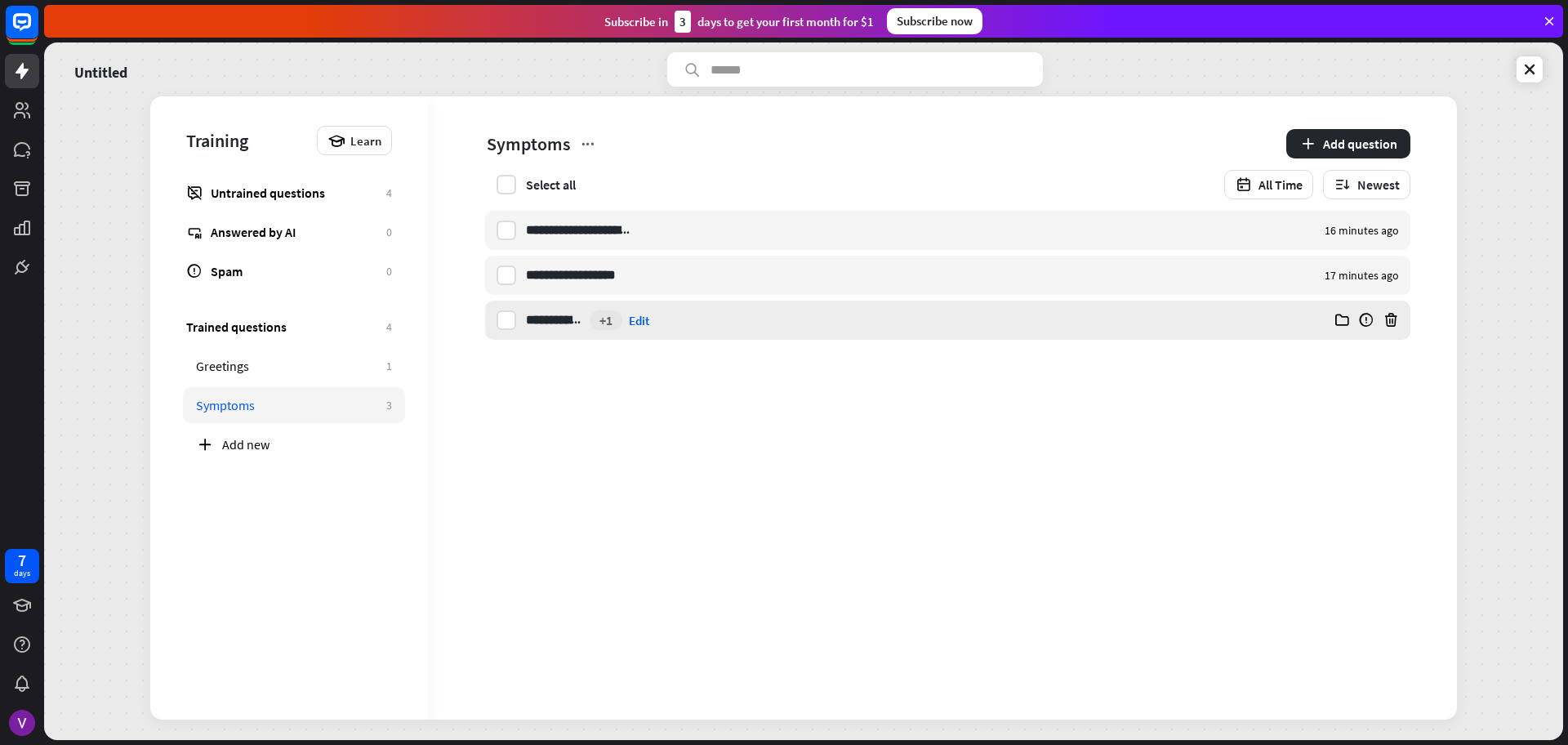 click on "**********" at bounding box center (555, 320) 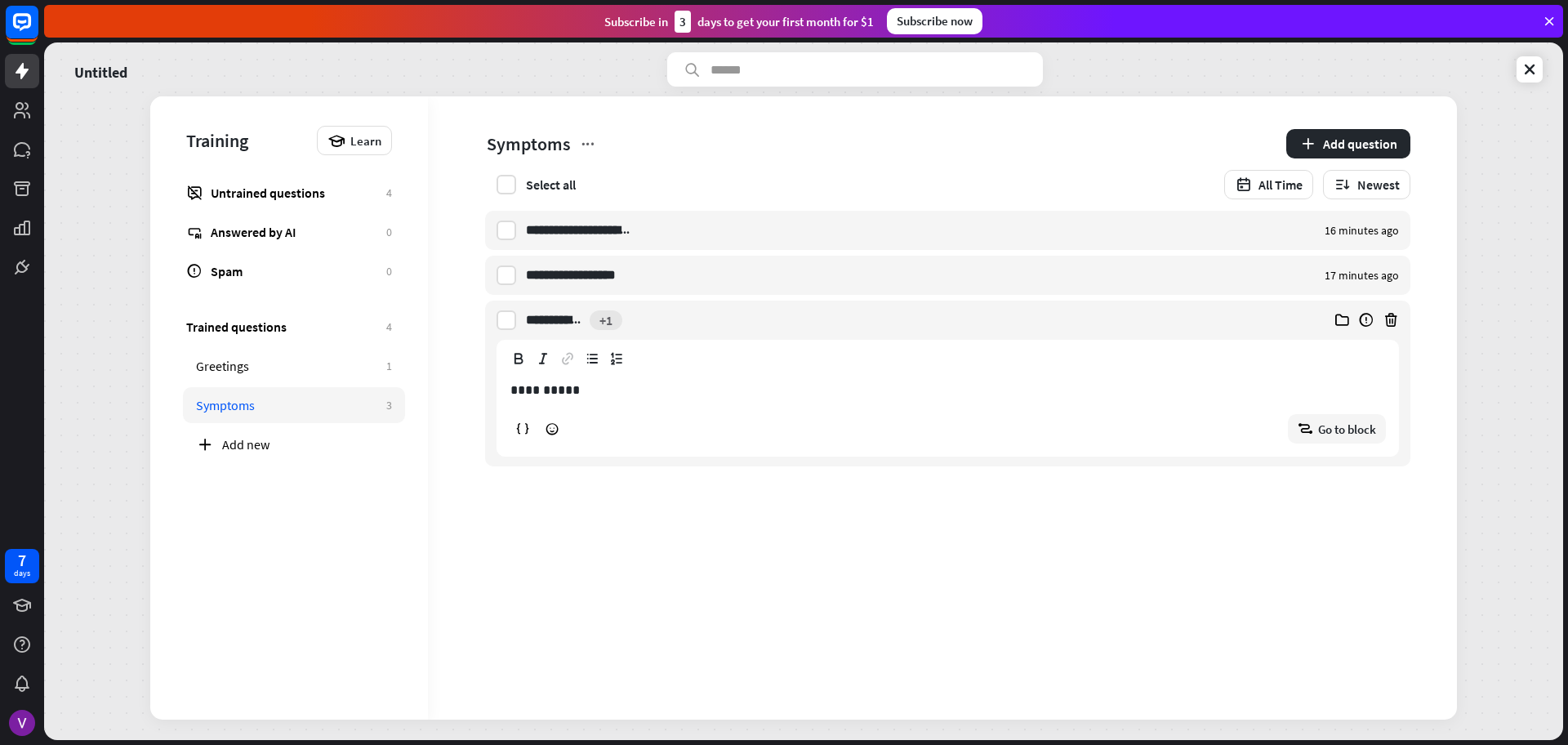 click on "**********" at bounding box center [947, 411] 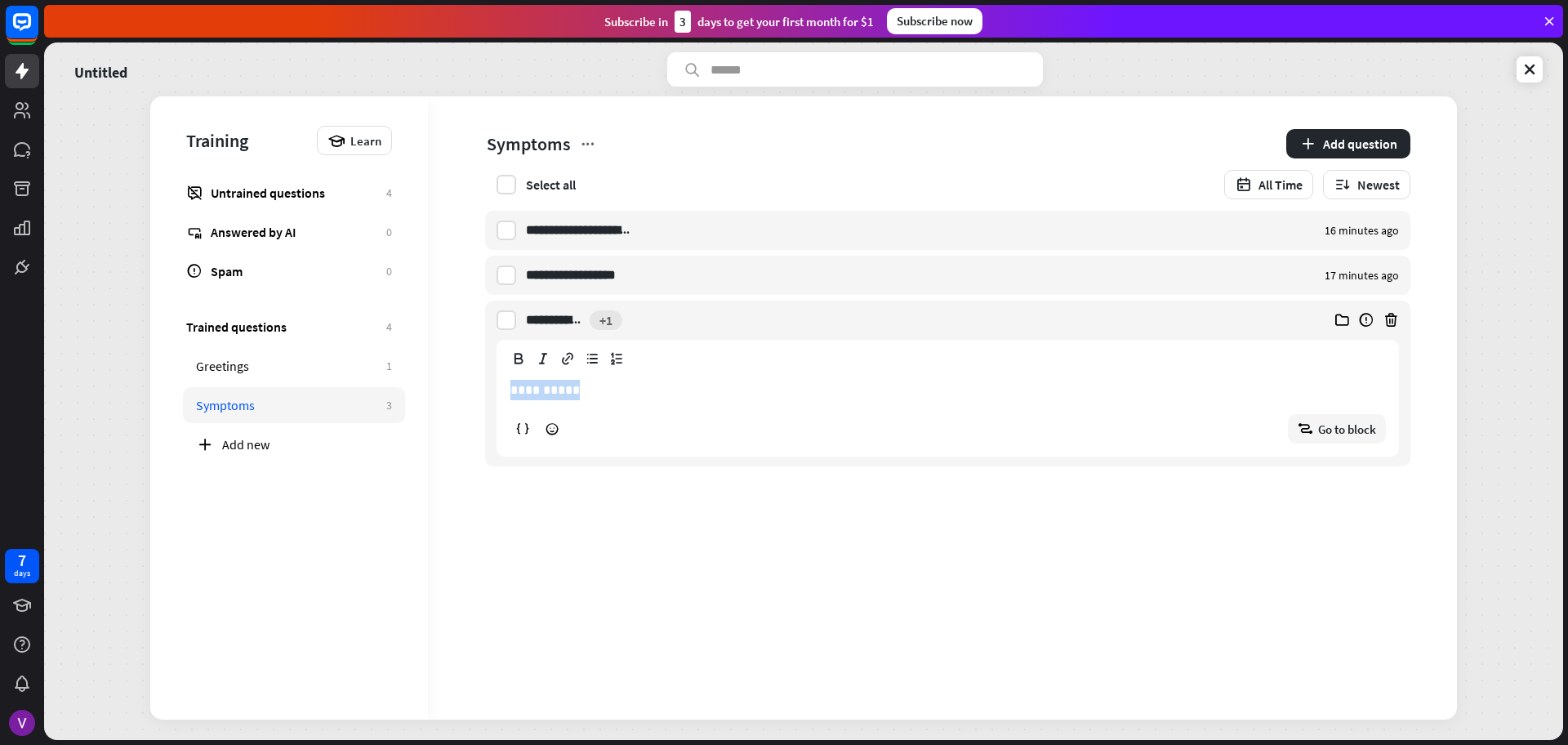 click on "**********" at bounding box center (947, 411) 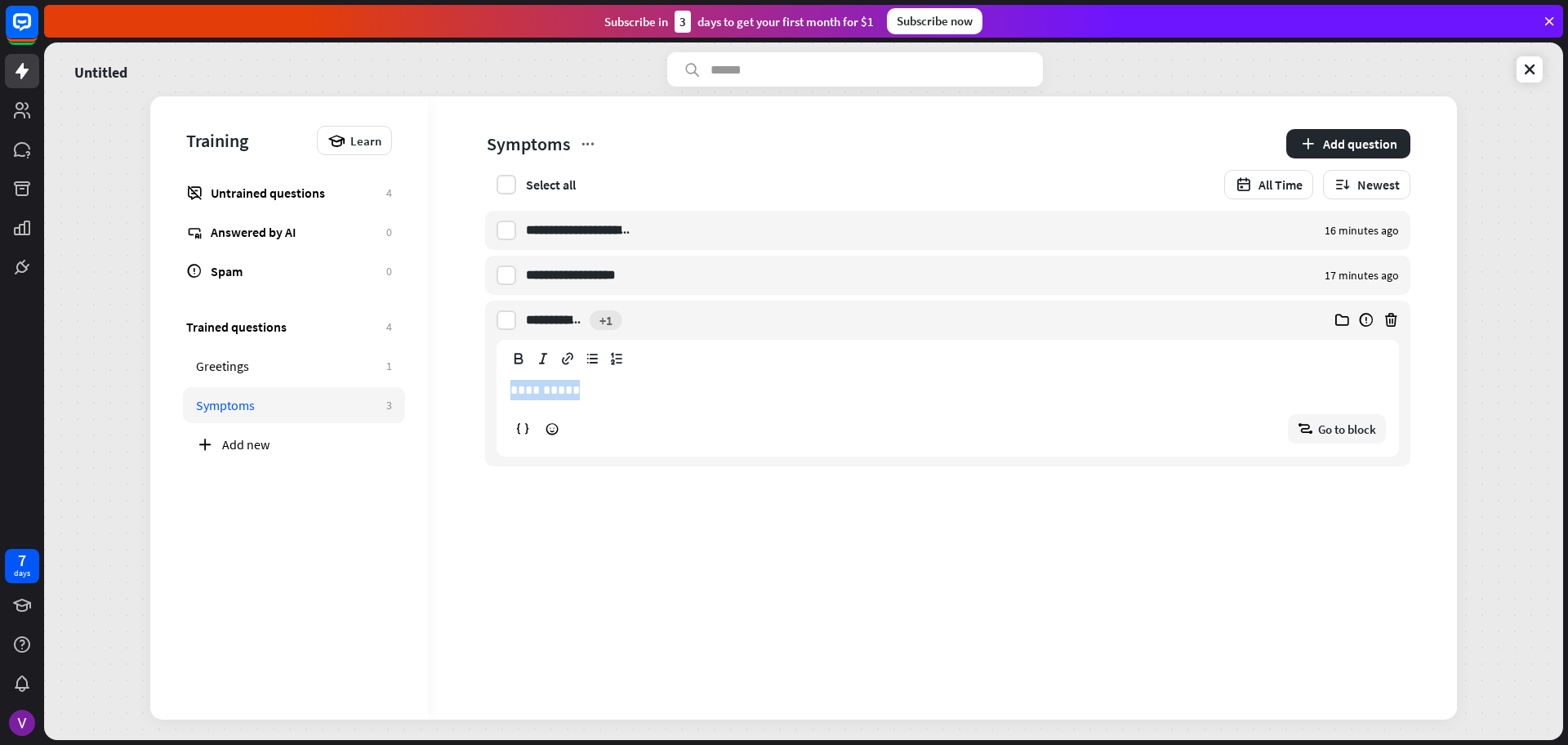 type 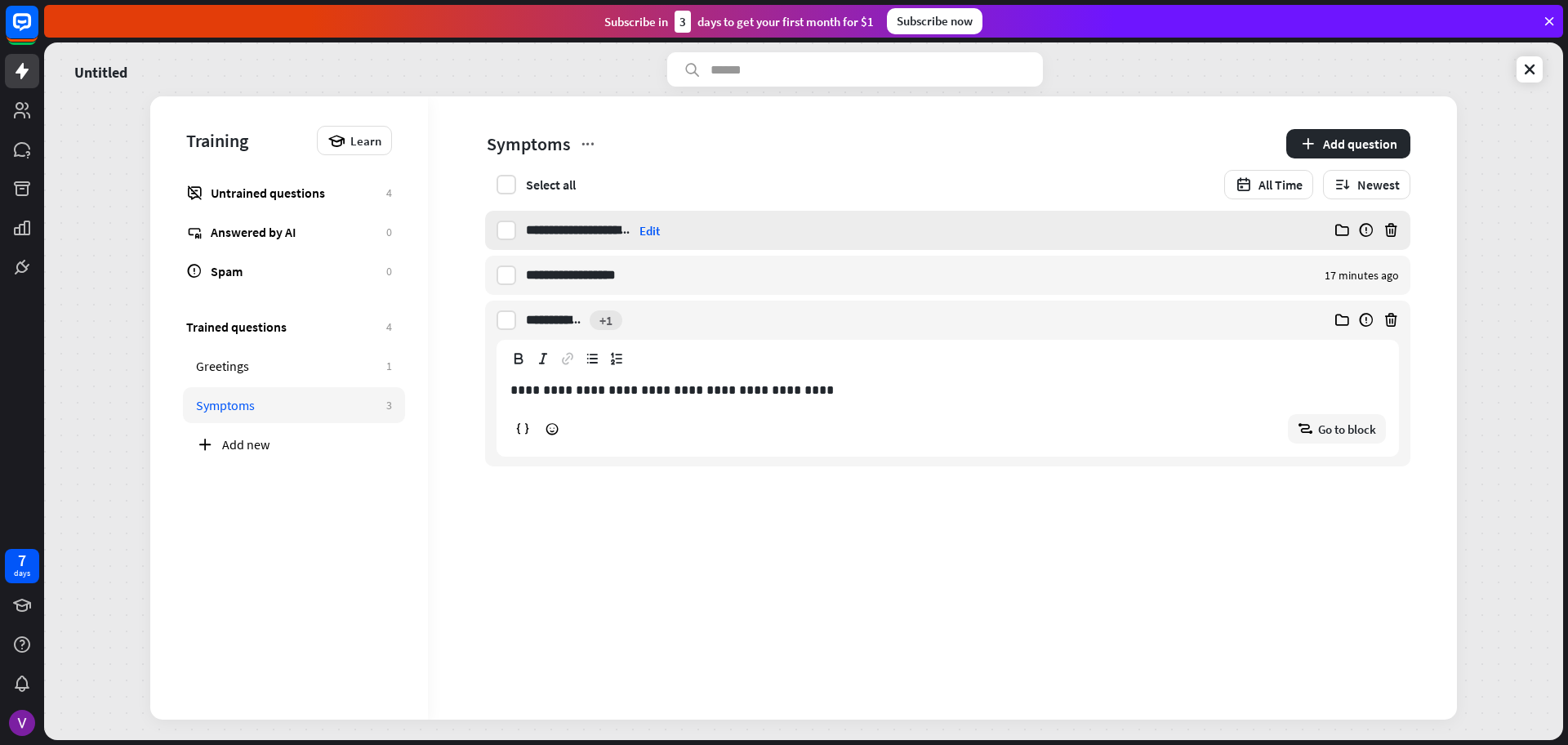 click on "**********" at bounding box center (579, 230) 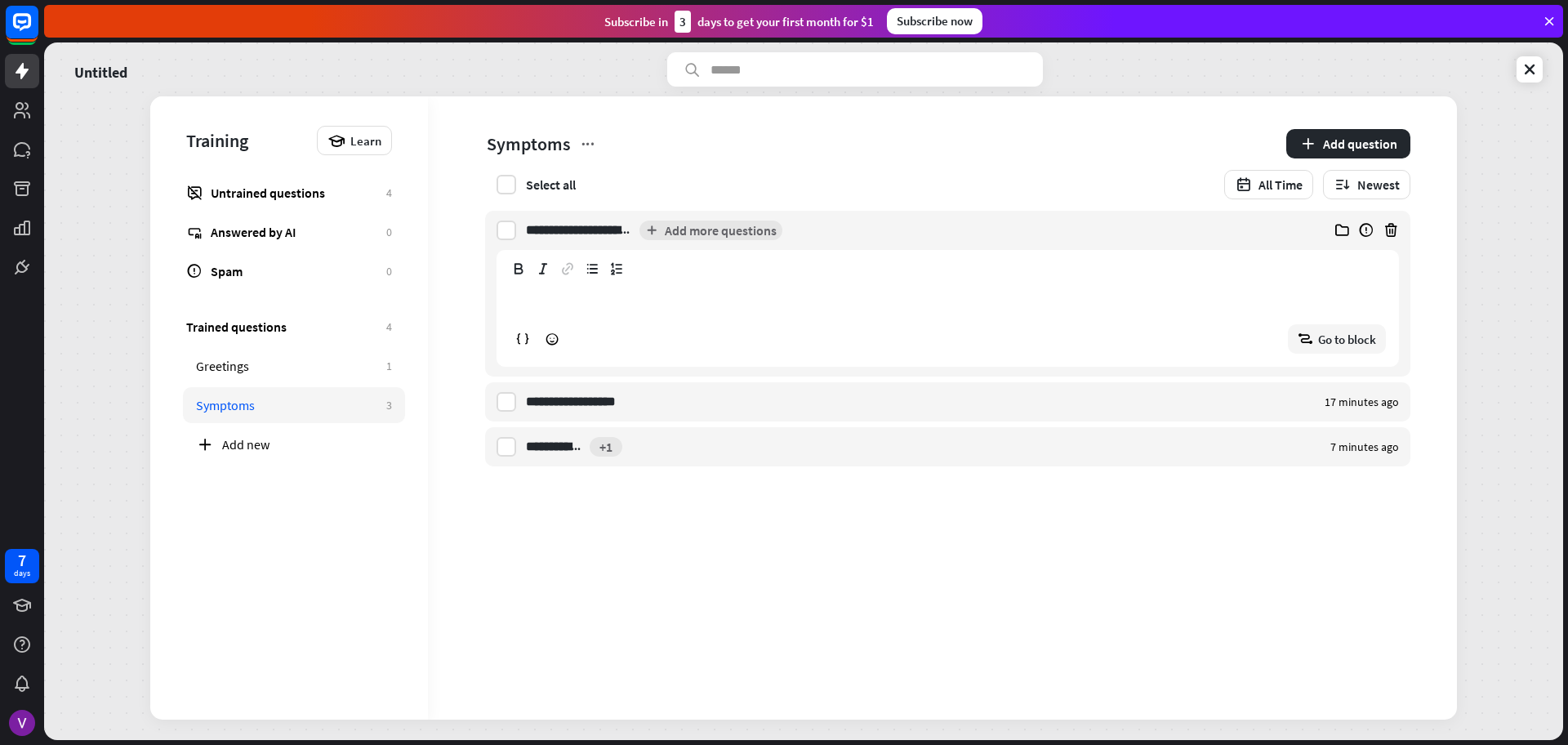 click on "**********" at bounding box center [947, 300] 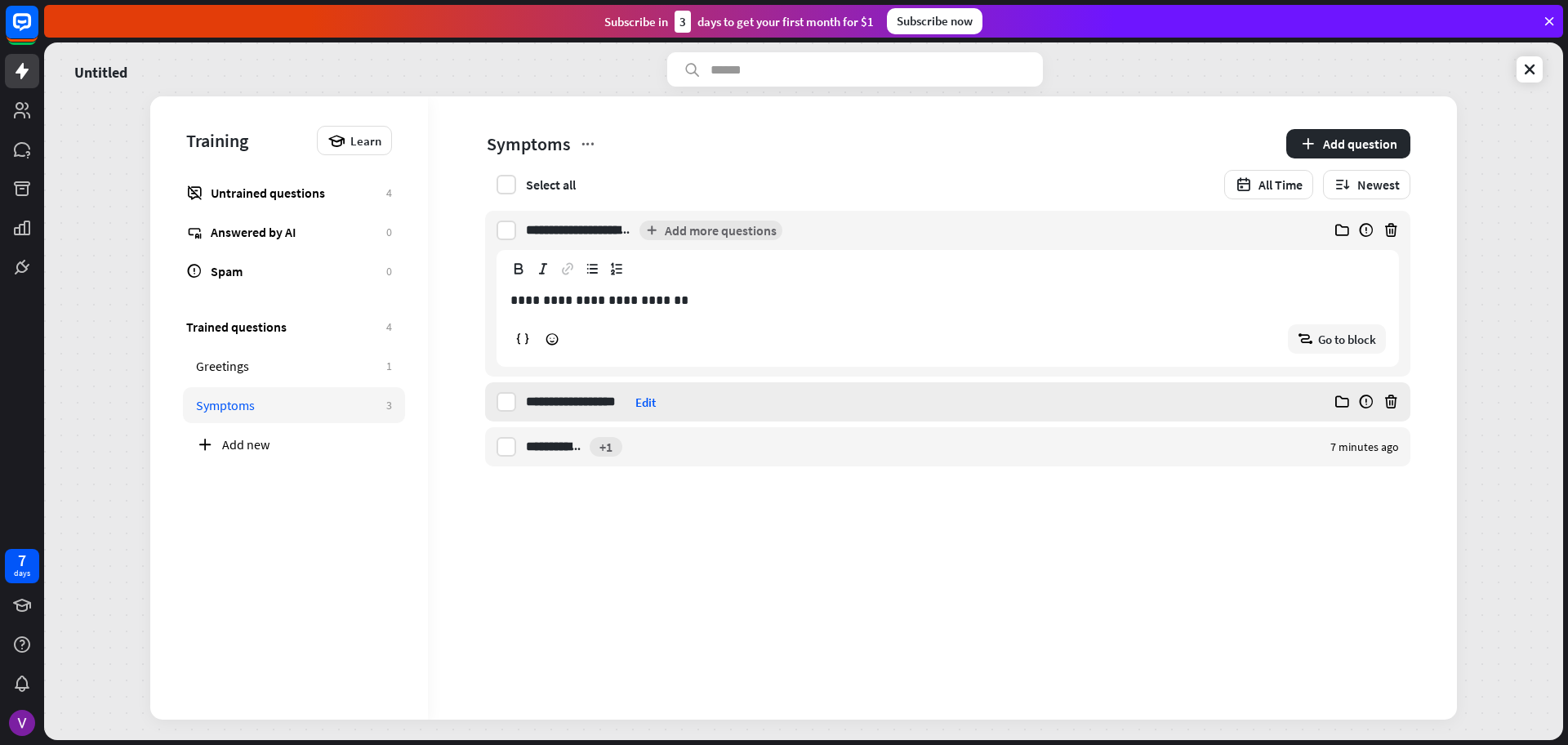 click on "**********" at bounding box center [577, 402] 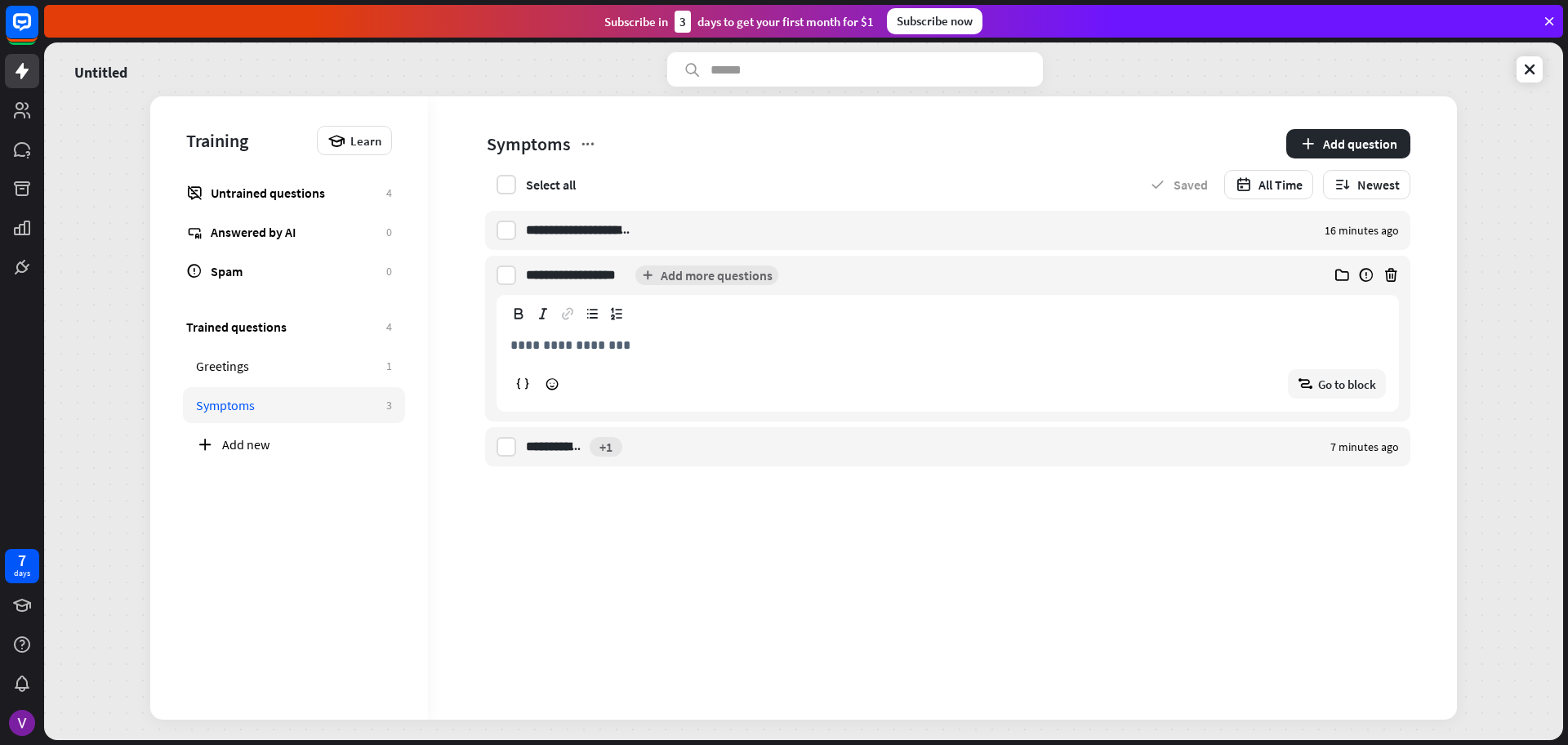 click on "**********" at bounding box center (947, 345) 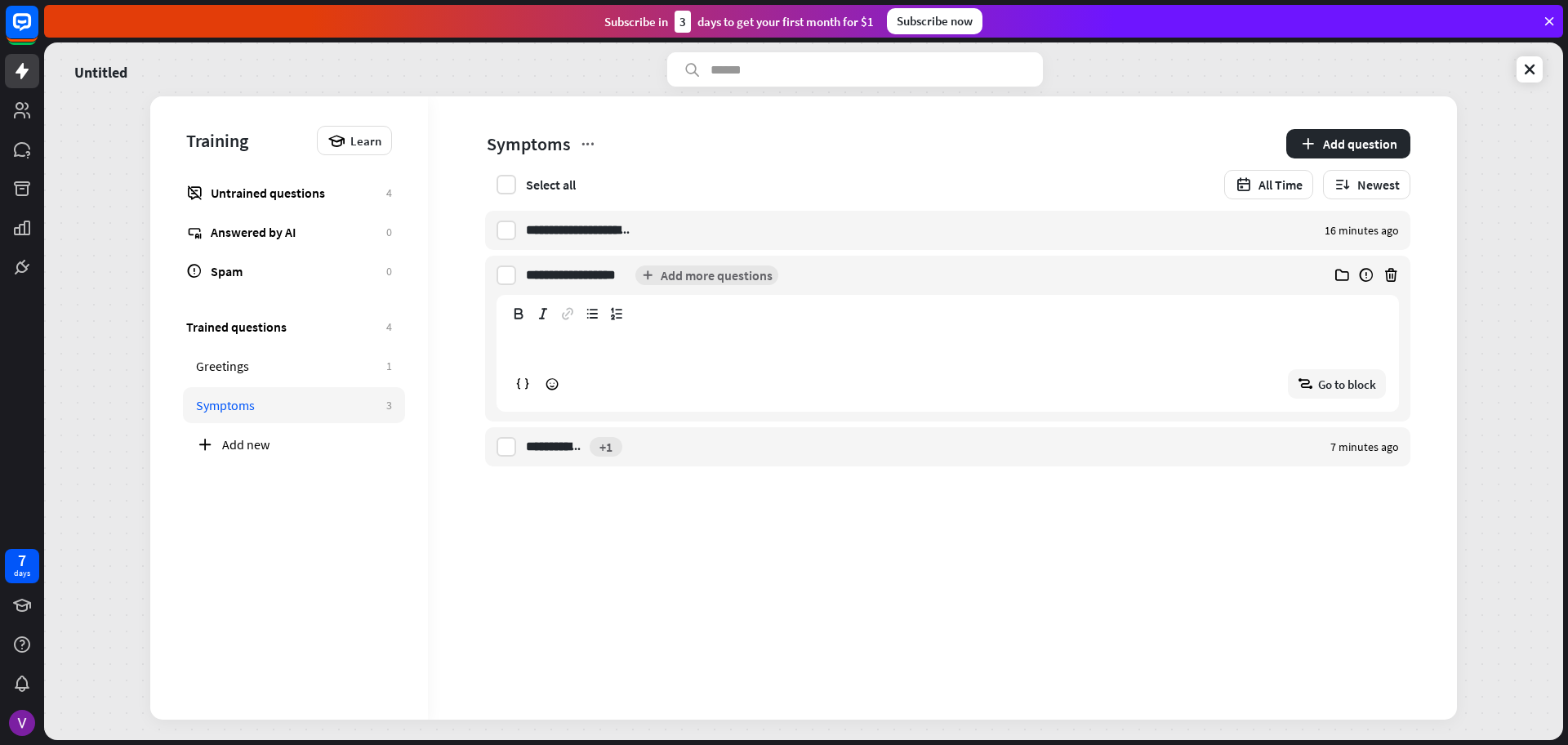 type 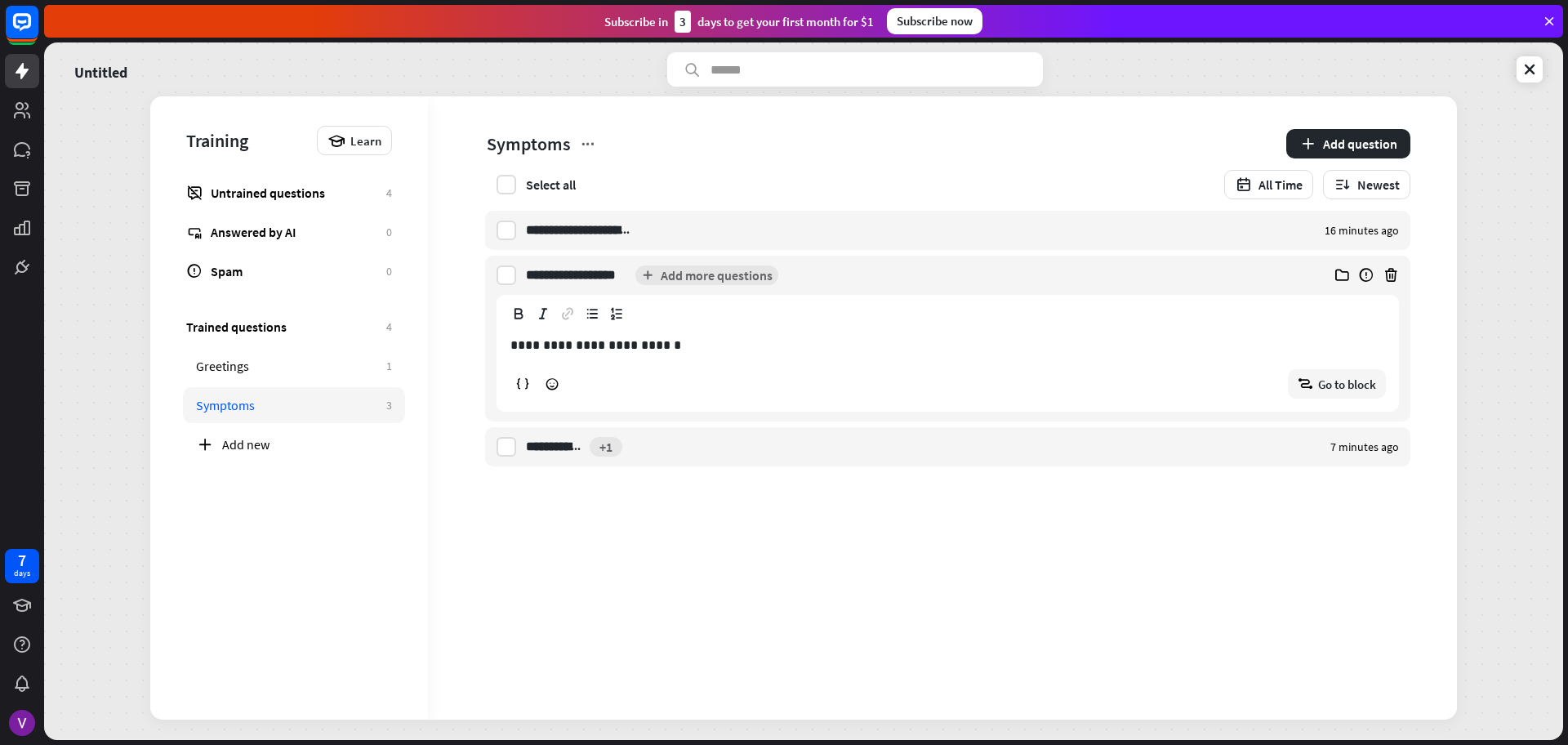 click on "**********" at bounding box center (942, 408) 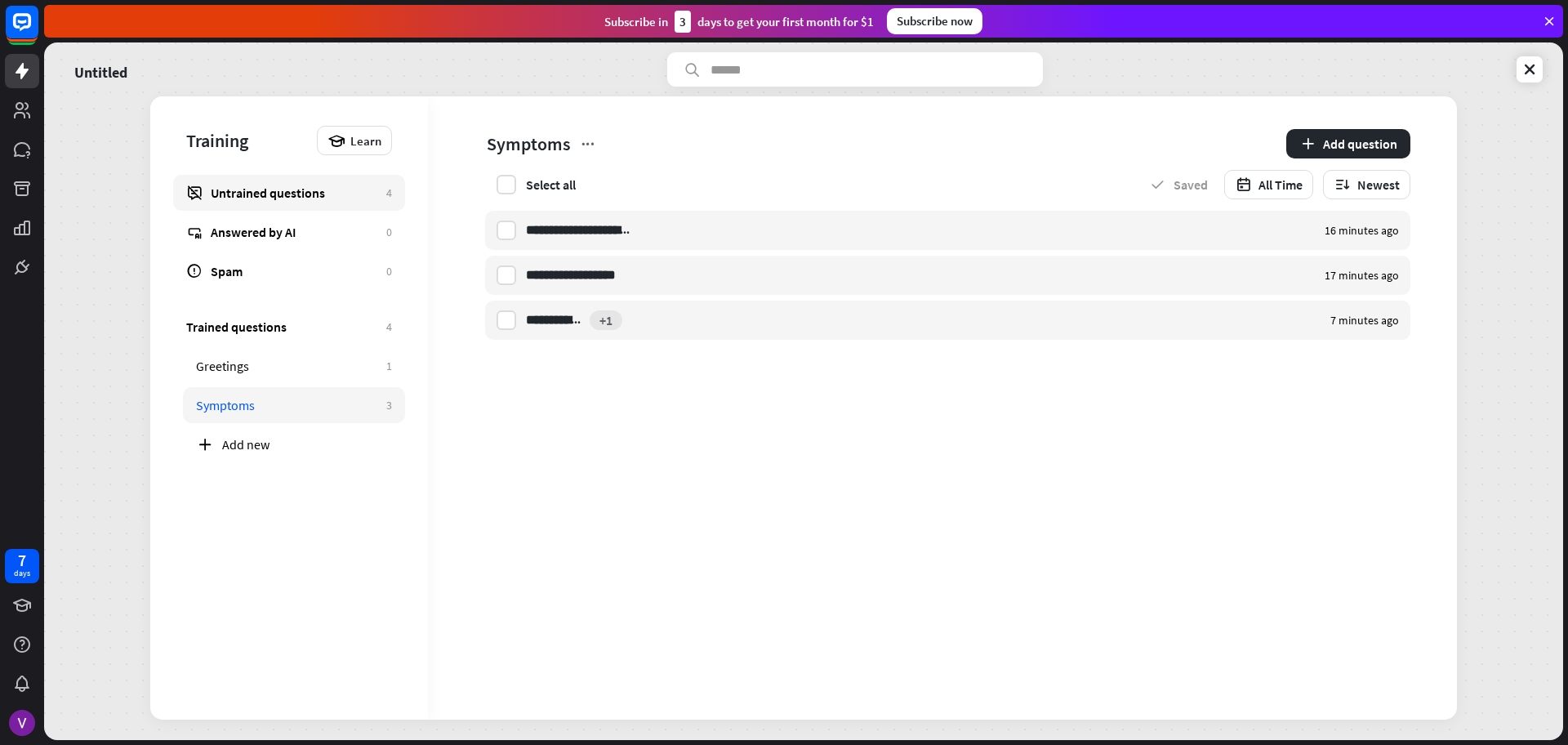 click on "Untrained questions   4" at bounding box center (289, 193) 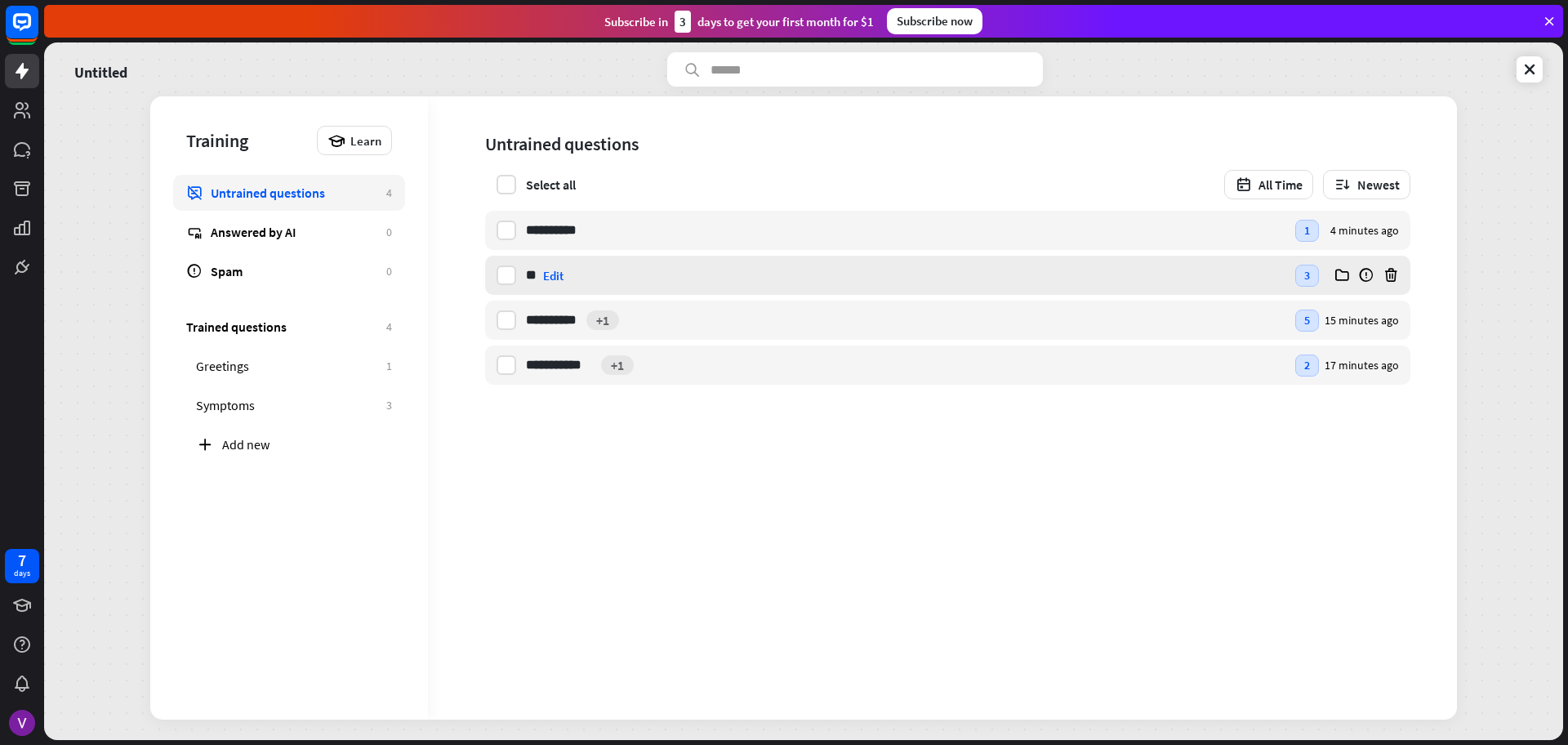 click on "**
hi
Edit" at bounding box center (906, 275) 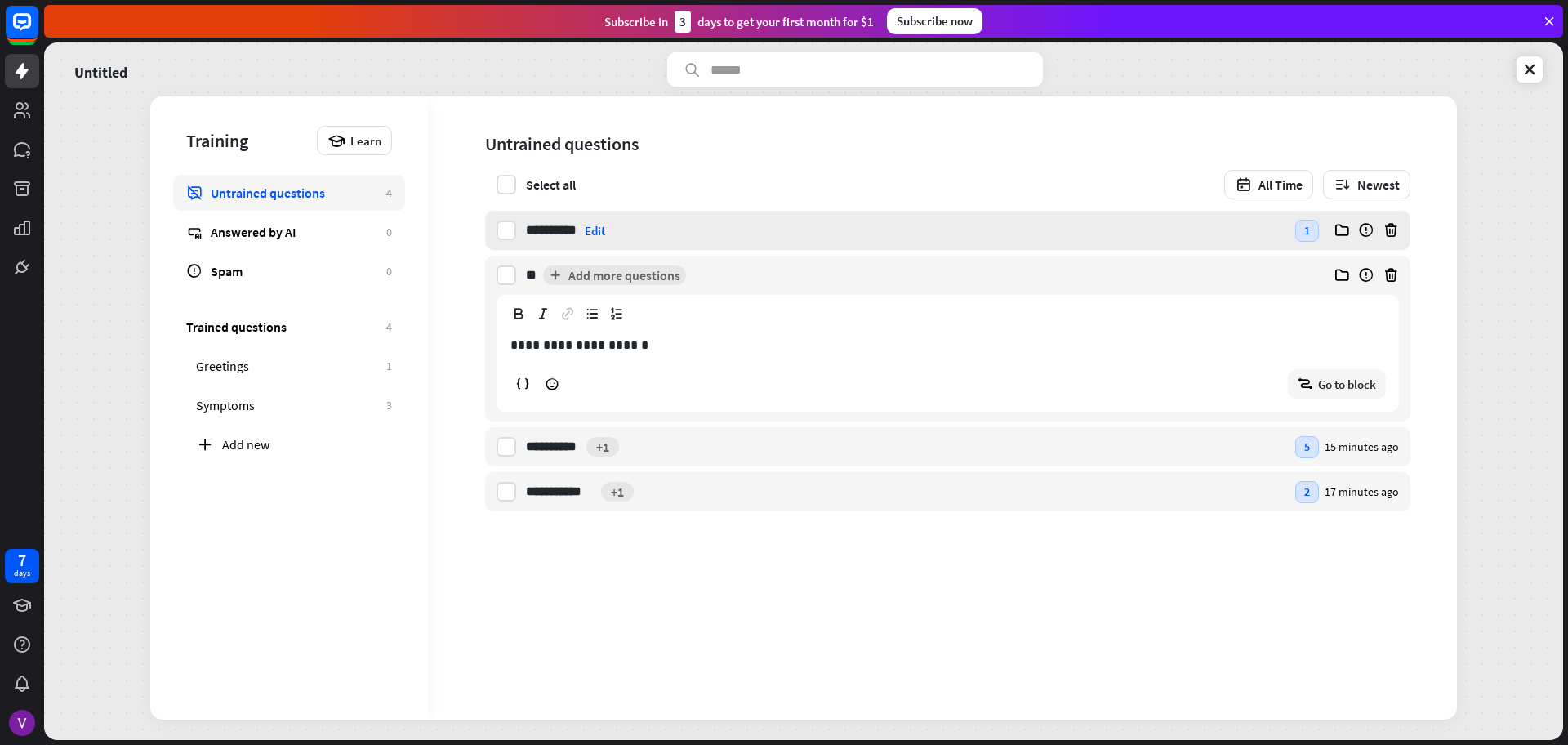 click on "**********" at bounding box center (906, 230) 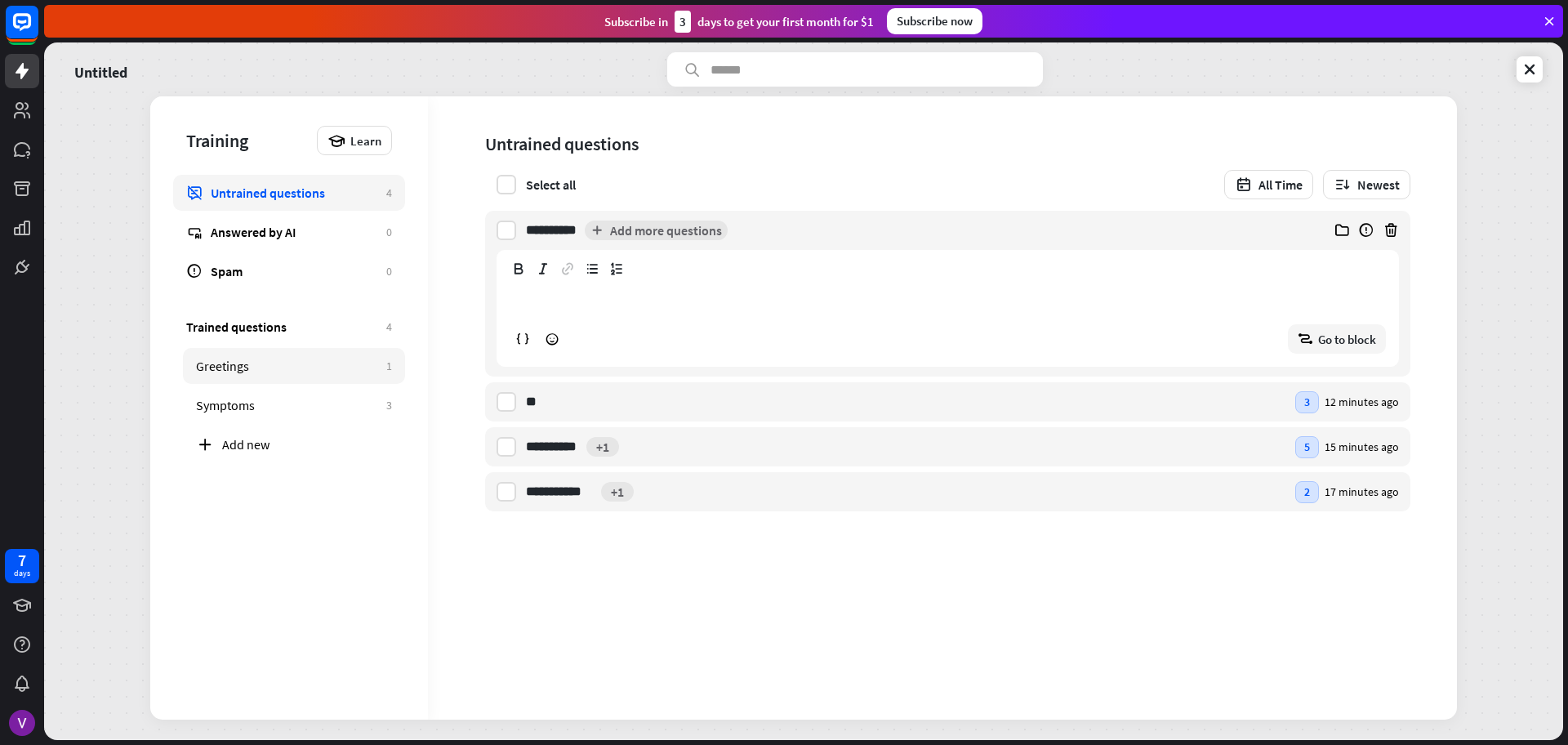 click on "Greetings   1" at bounding box center (294, 366) 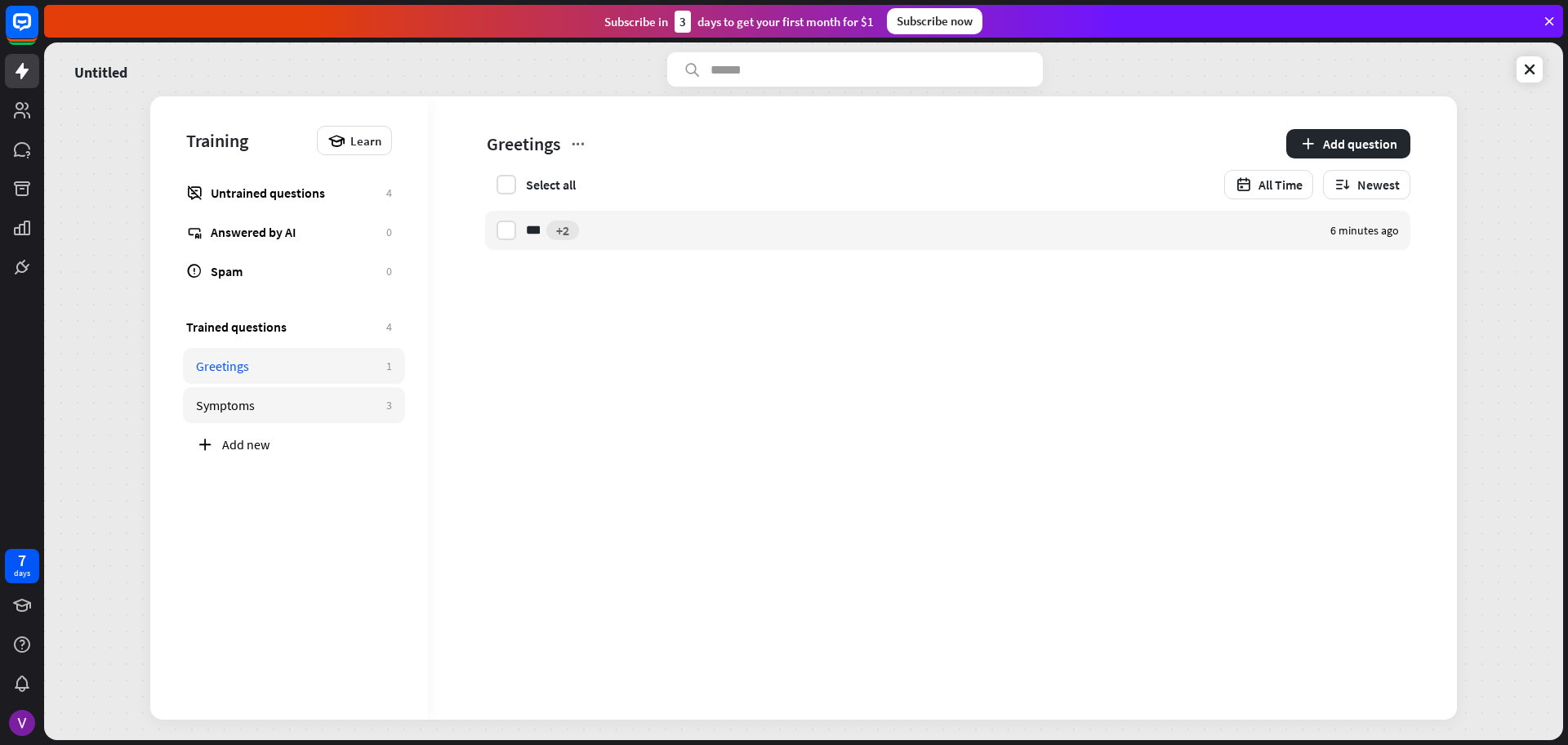 click on "Symptoms" at bounding box center (287, 405) 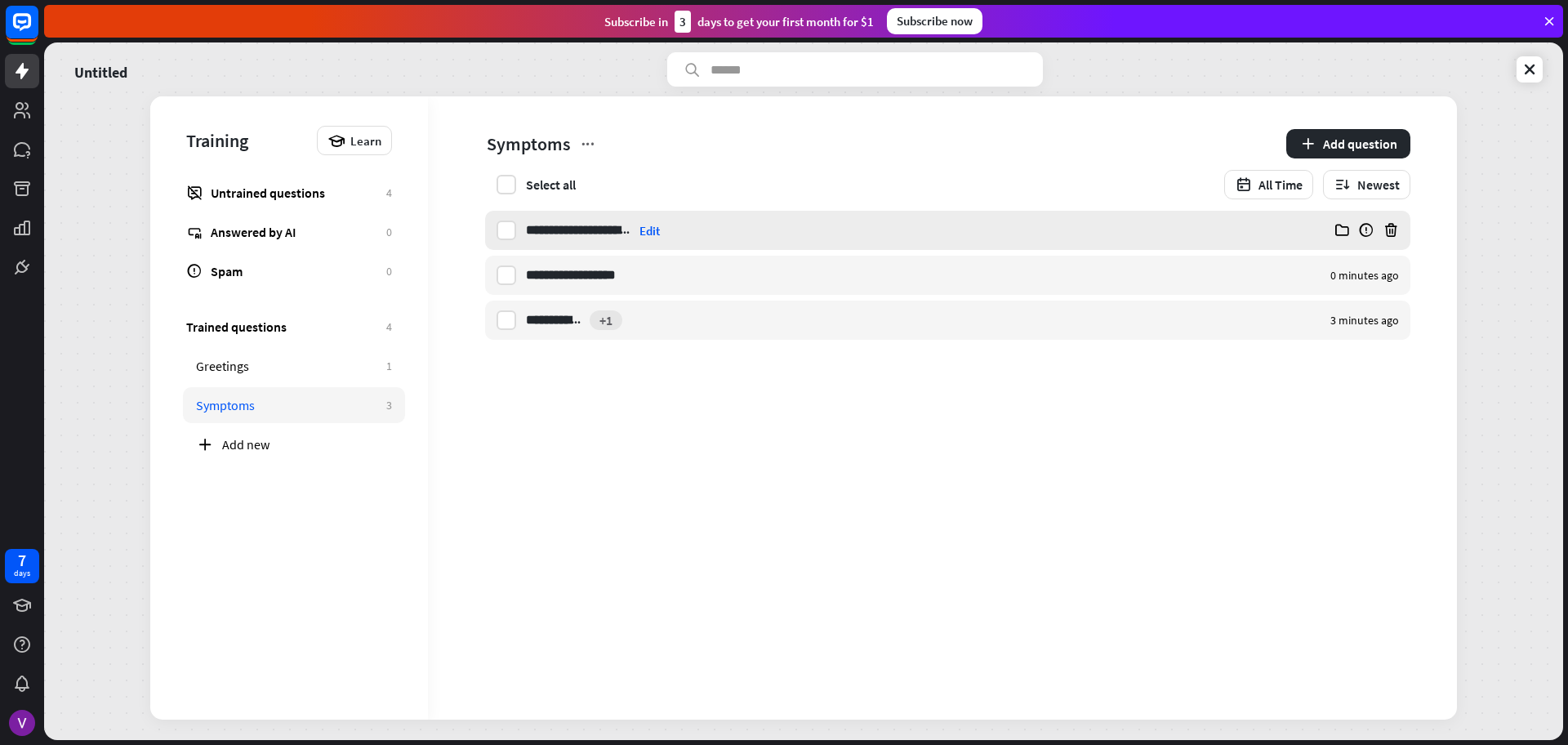 click on "Edit" at bounding box center [649, 230] 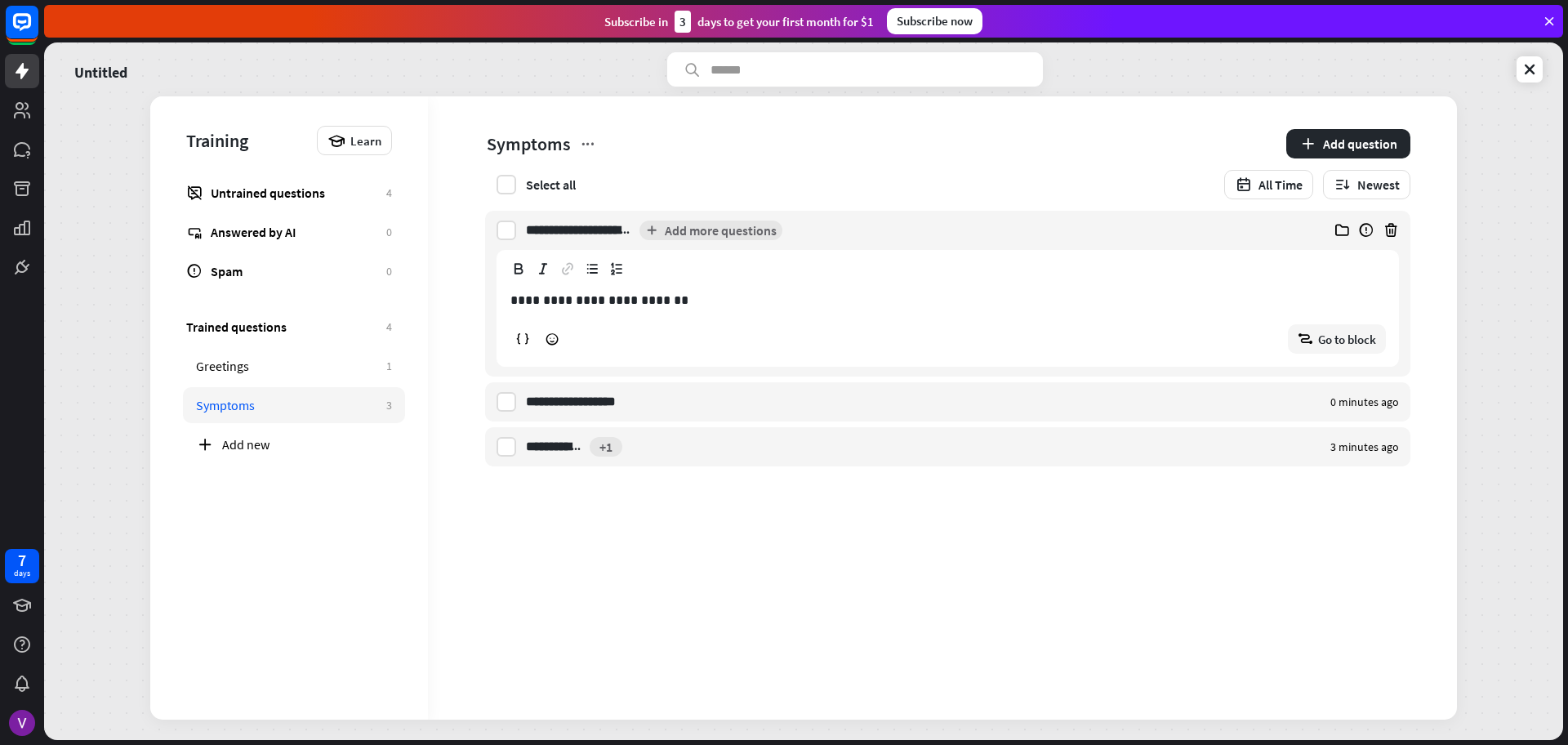 click on "Add more questions" at bounding box center [710, 230] 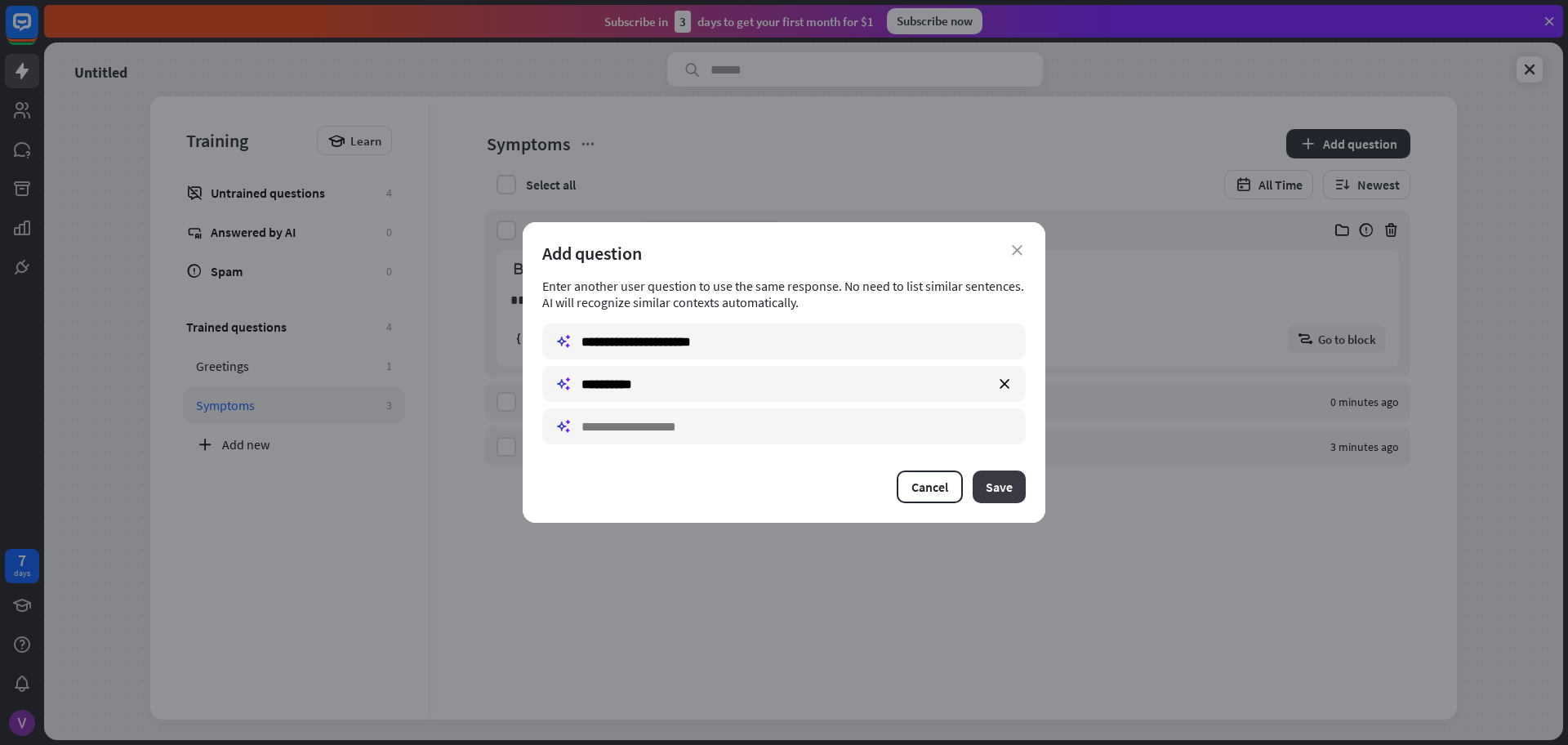 type on "**********" 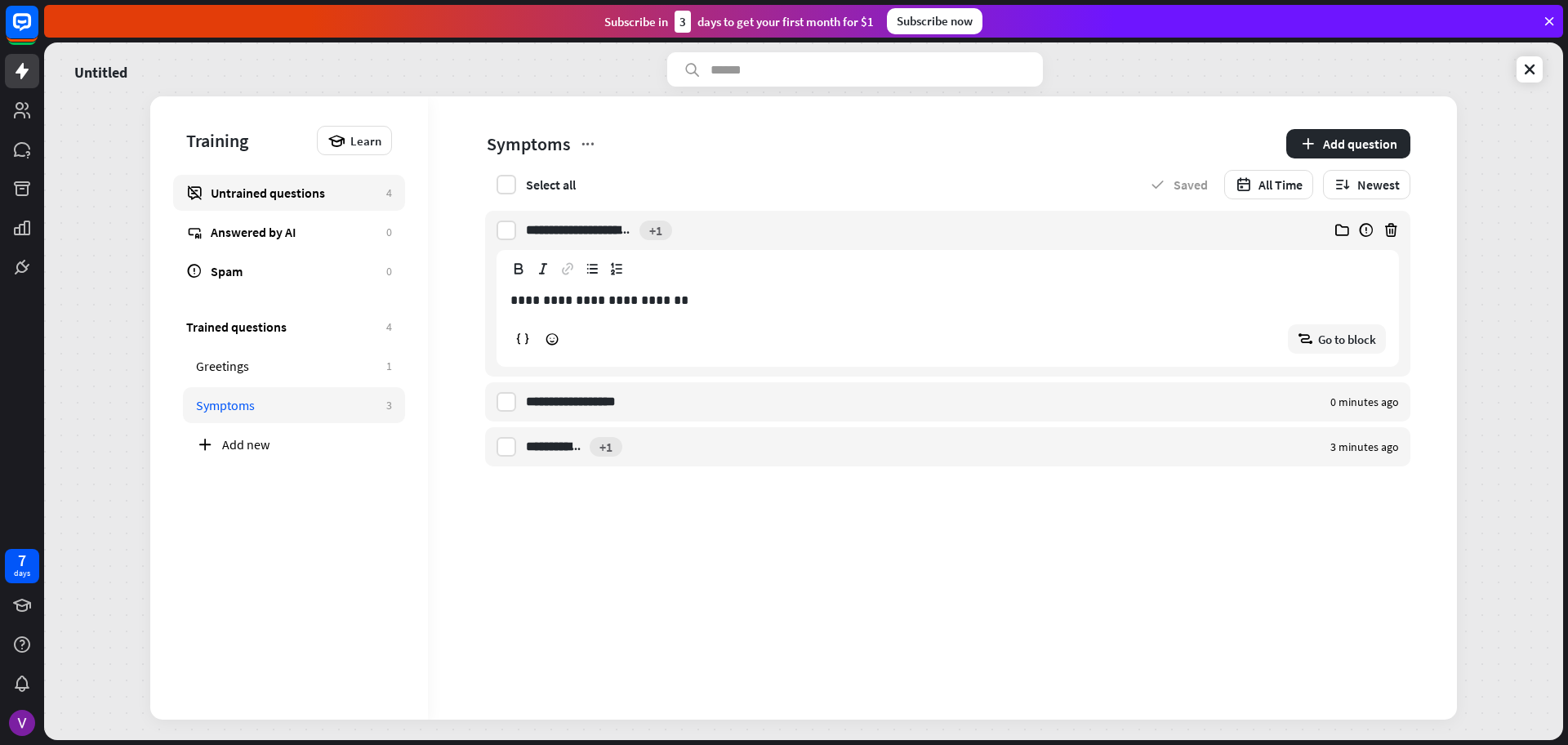 click on "Untrained questions" at bounding box center (294, 193) 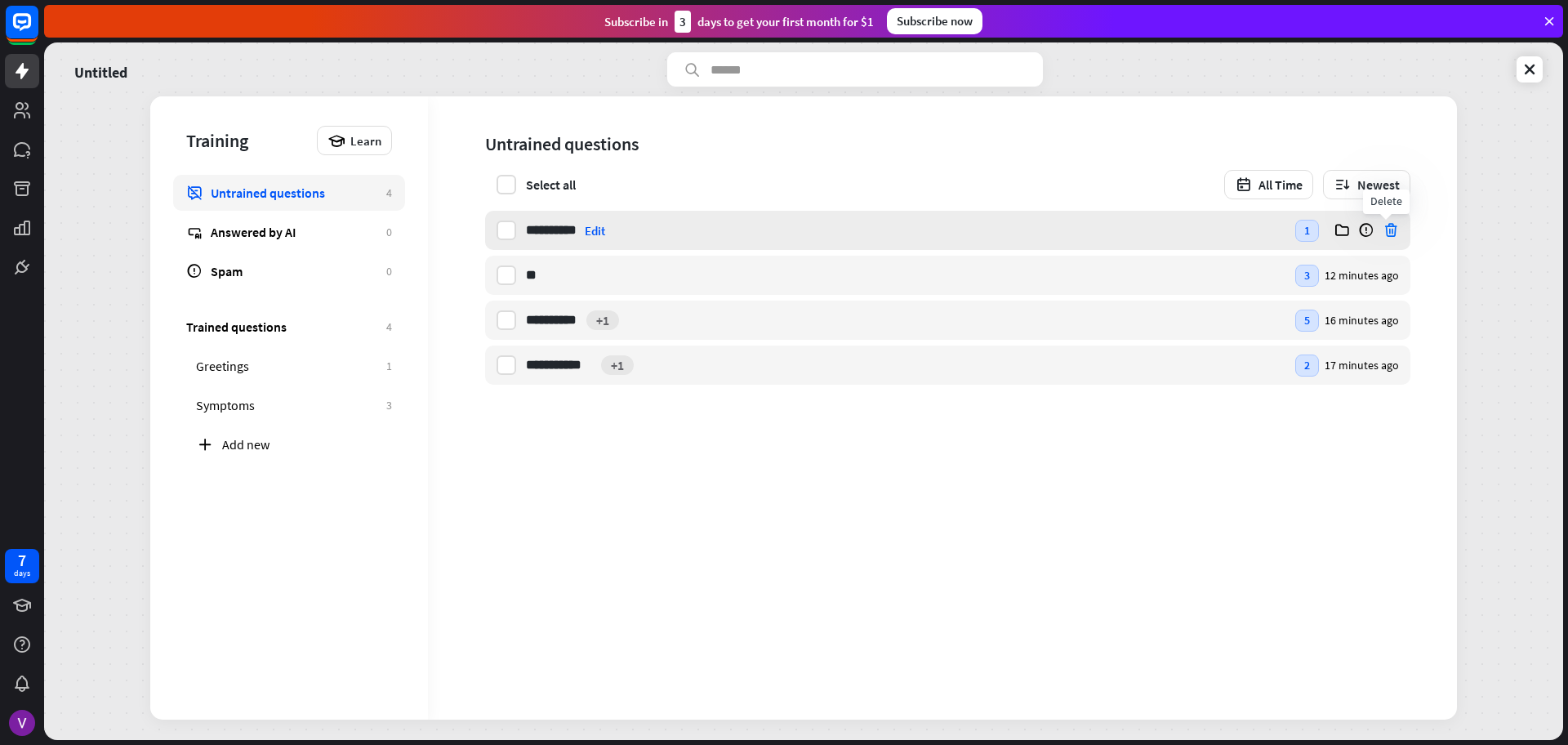 click at bounding box center (1391, 230) 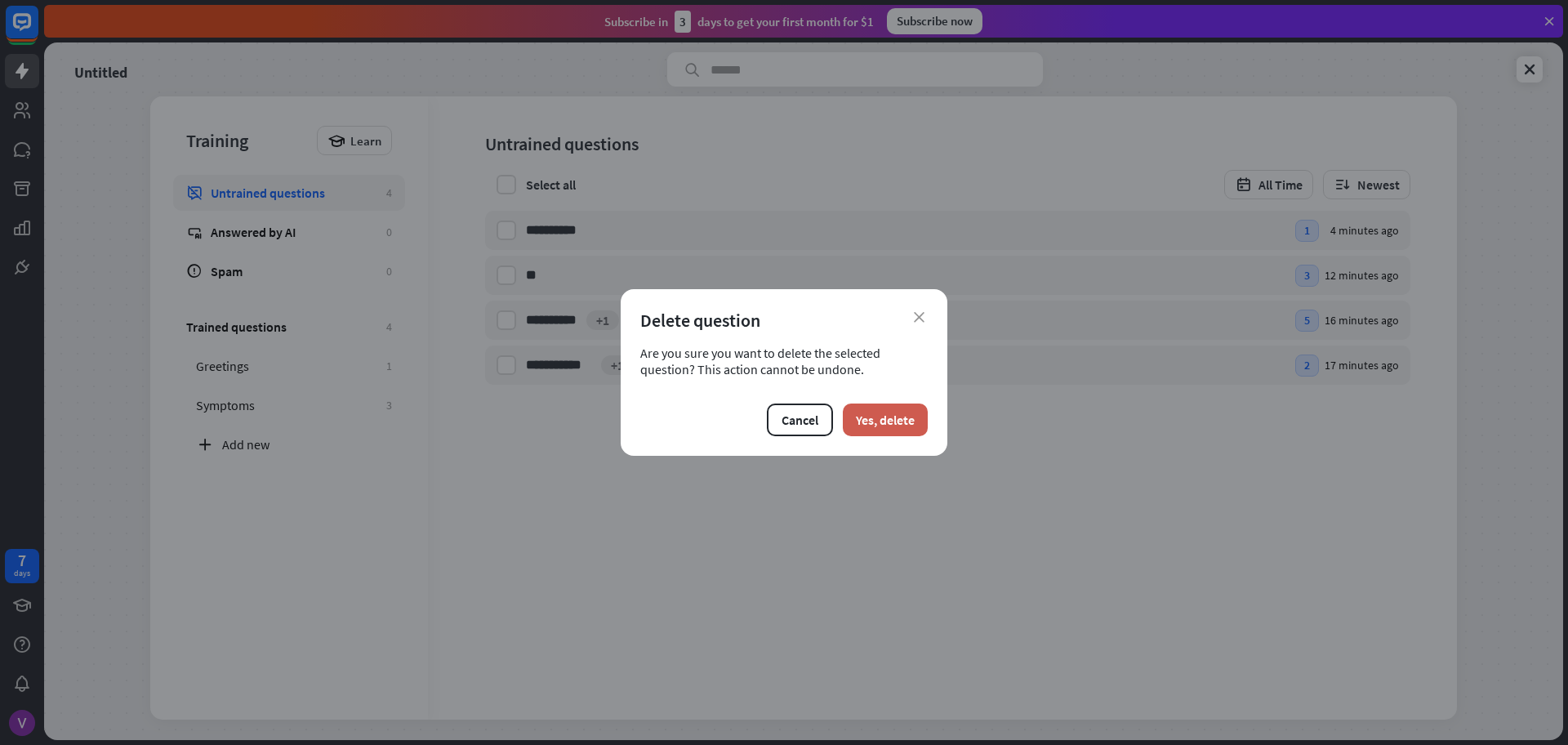 click on "Yes, delete" at bounding box center (885, 420) 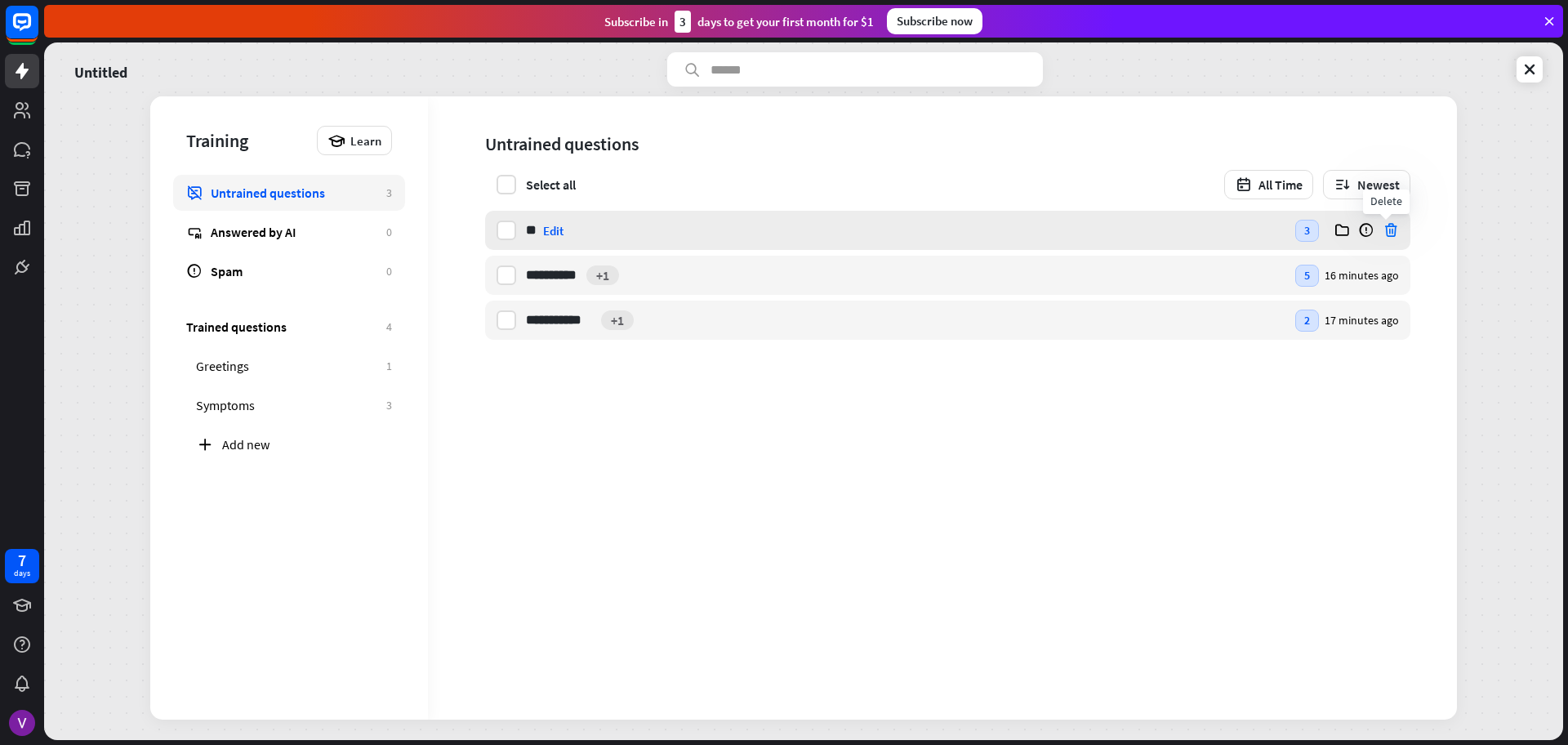 click at bounding box center (1391, 230) 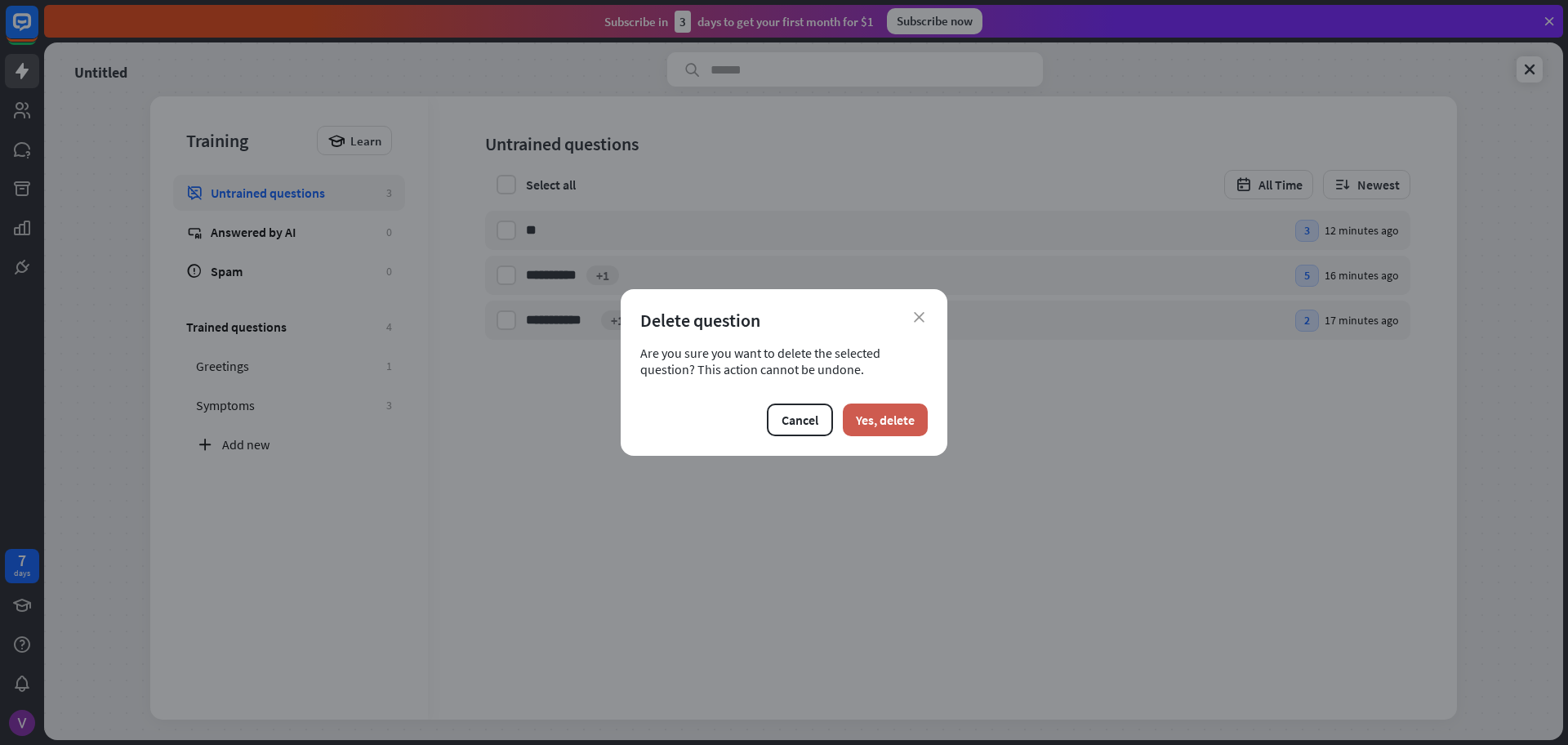 click on "Yes, delete" at bounding box center (885, 420) 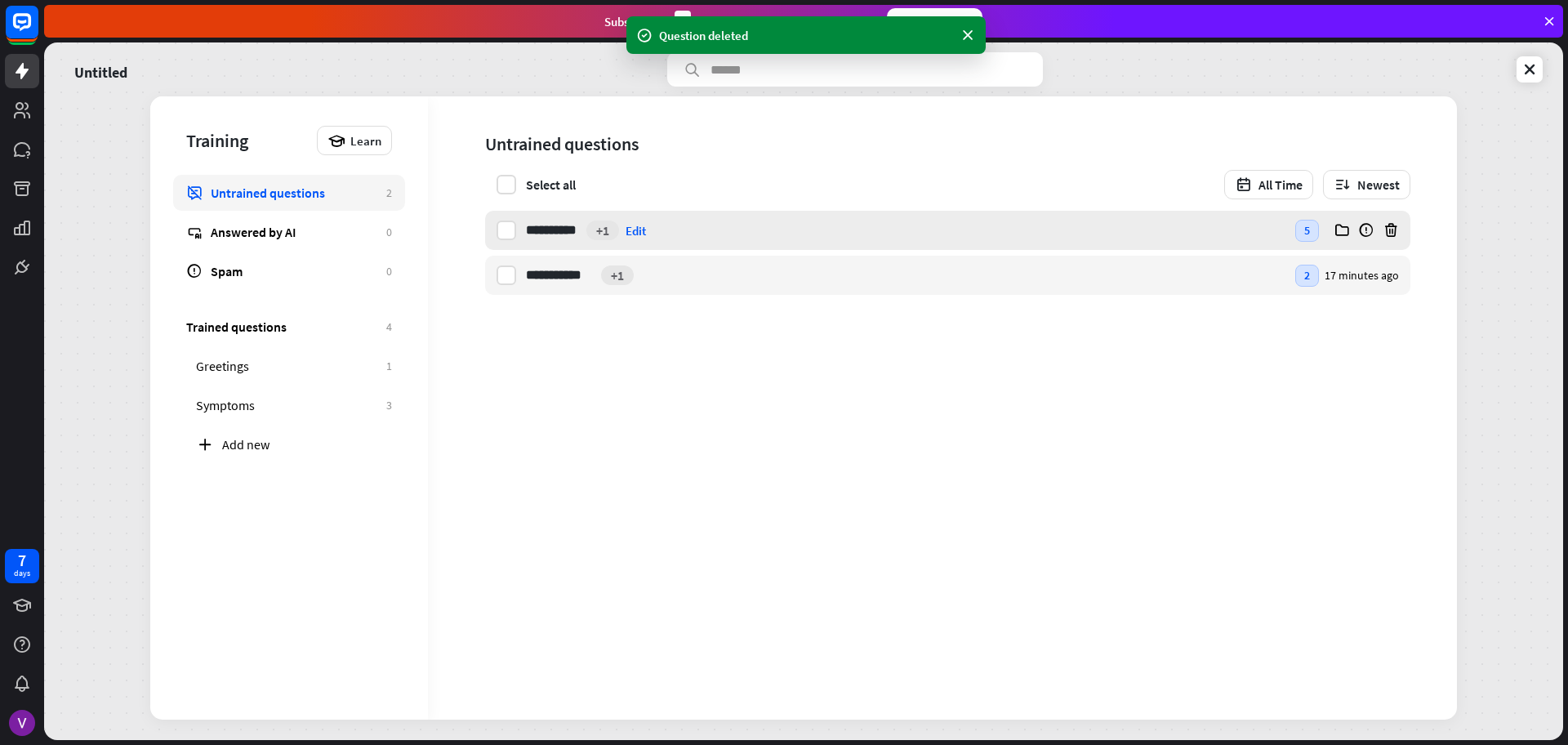 click at bounding box center (1372, 230) 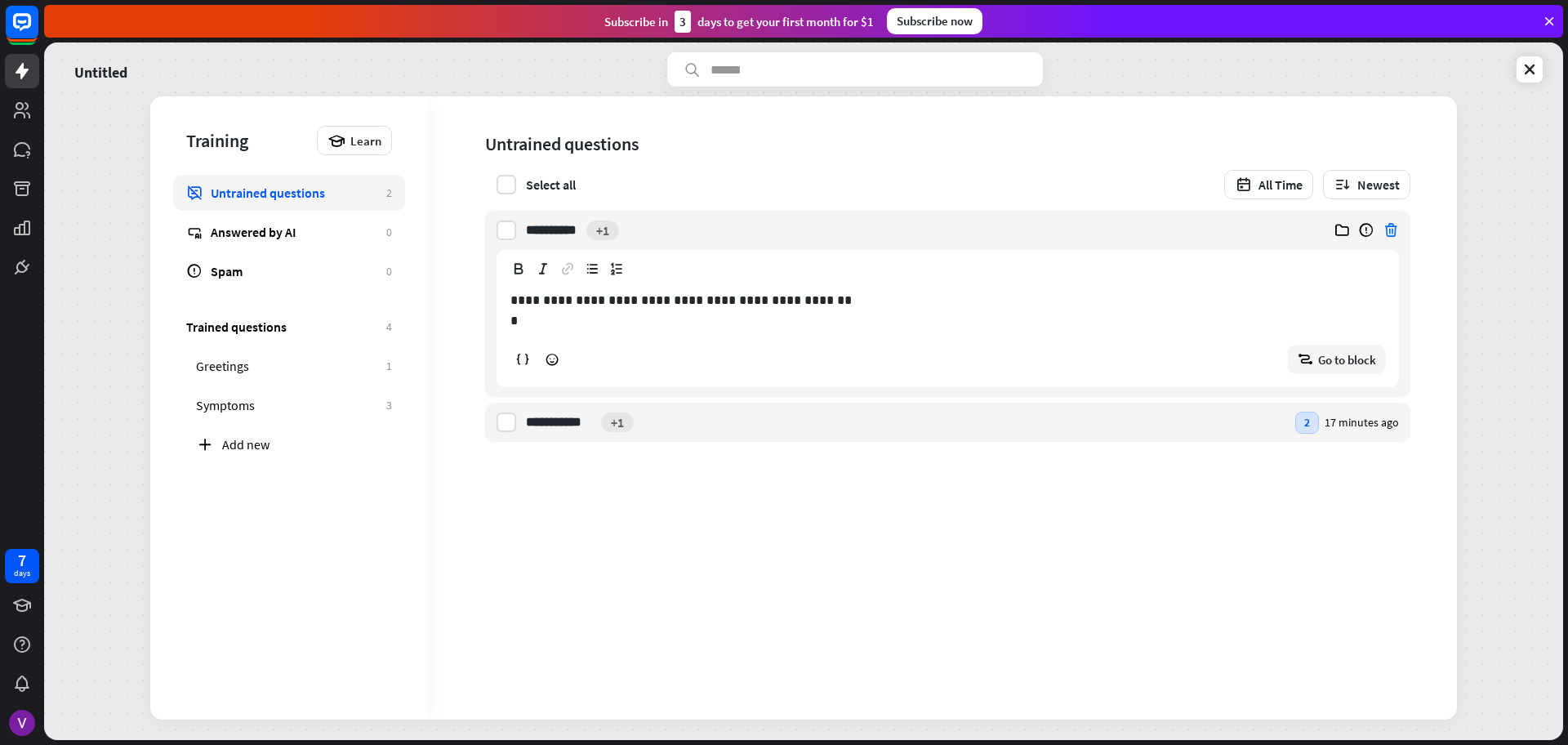 click at bounding box center [1391, 230] 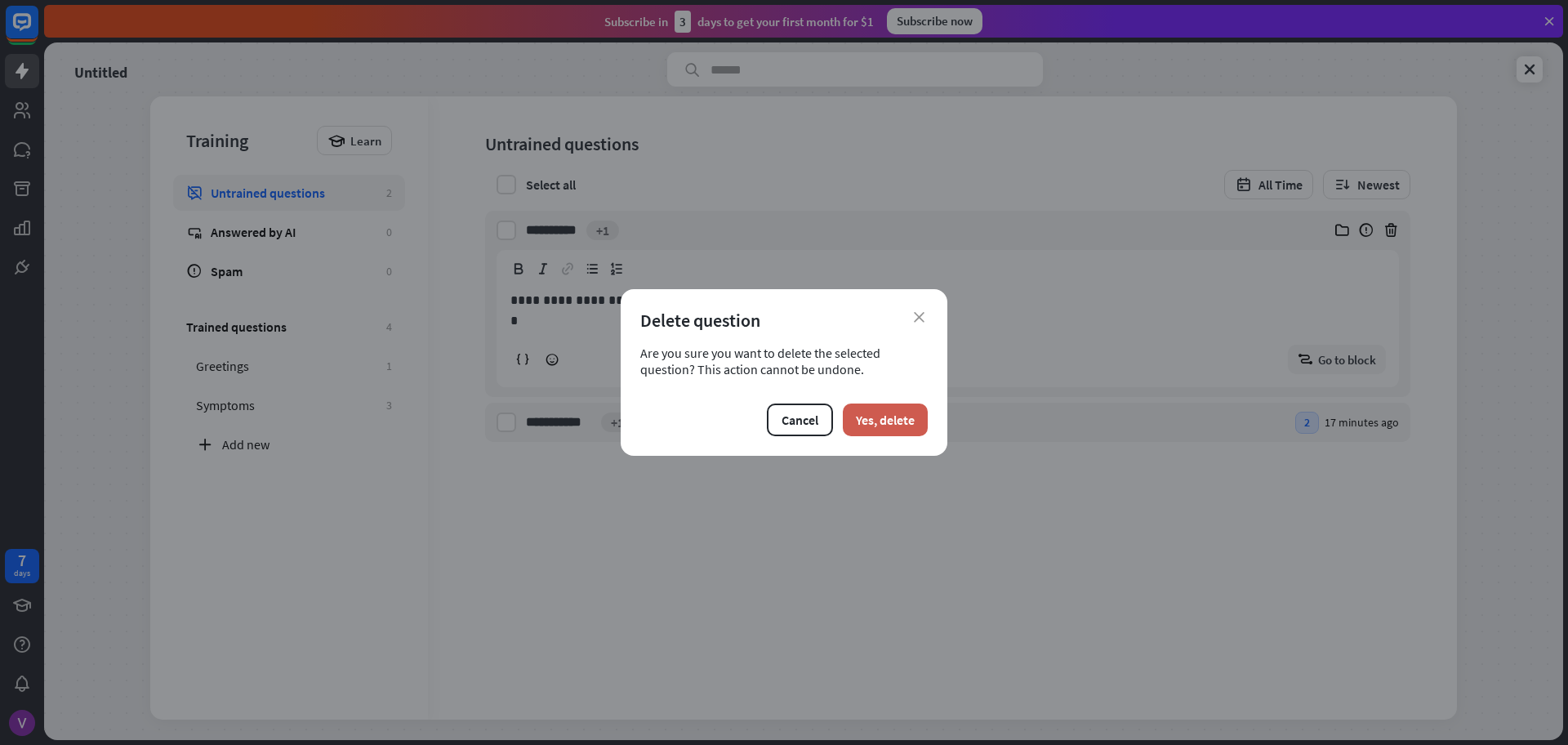 click on "Yes, delete" at bounding box center [885, 420] 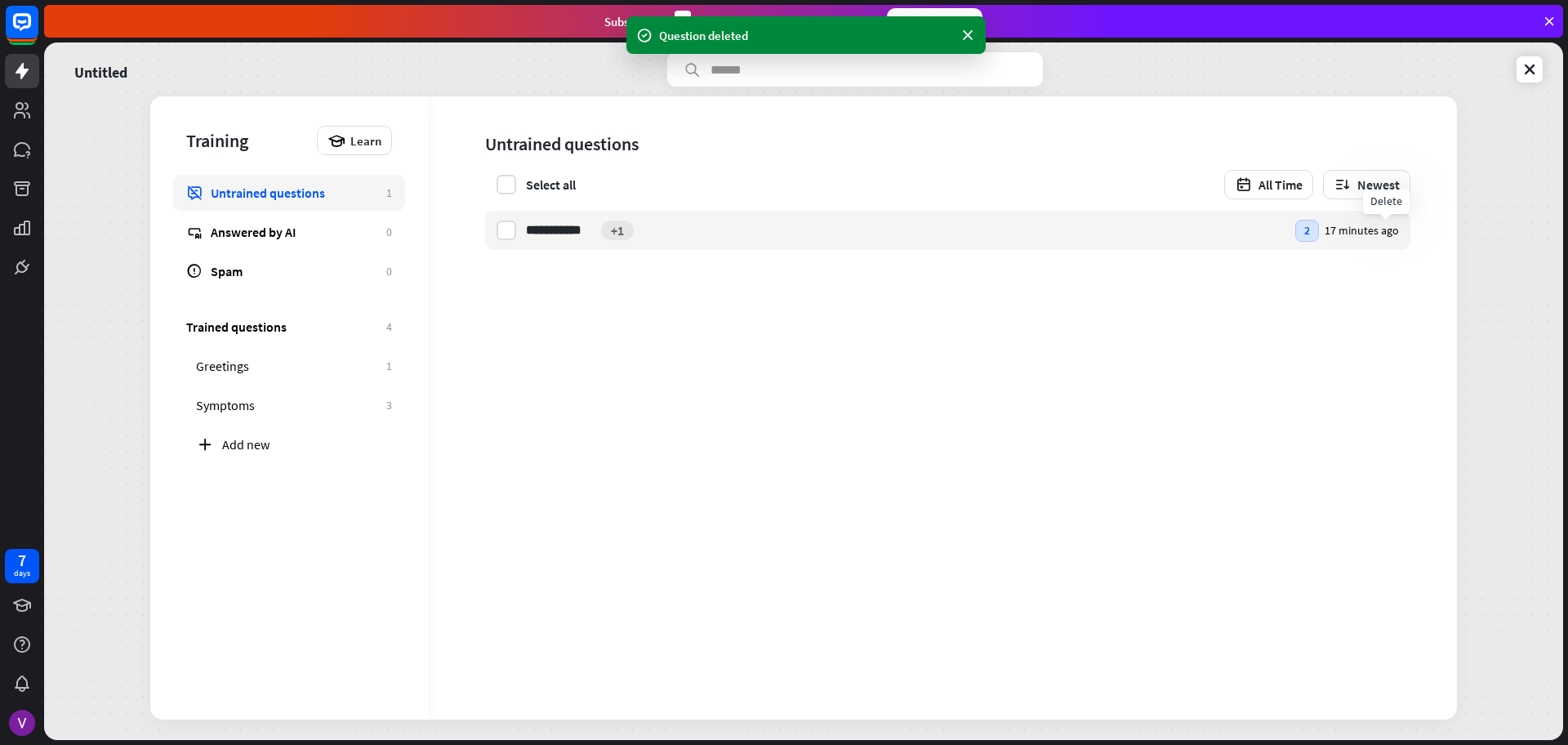 click at bounding box center (0, 0) 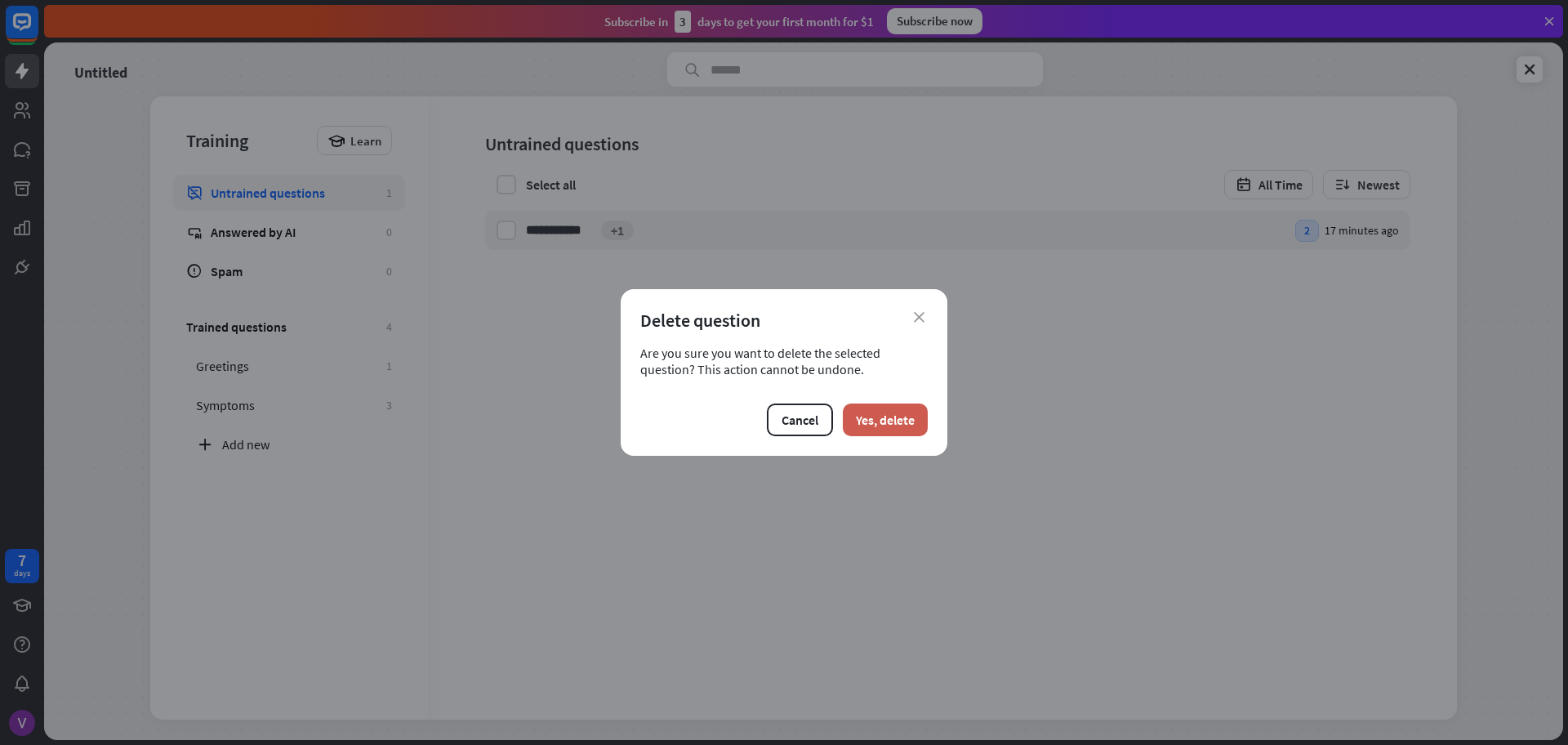 click on "Yes, delete" at bounding box center (885, 420) 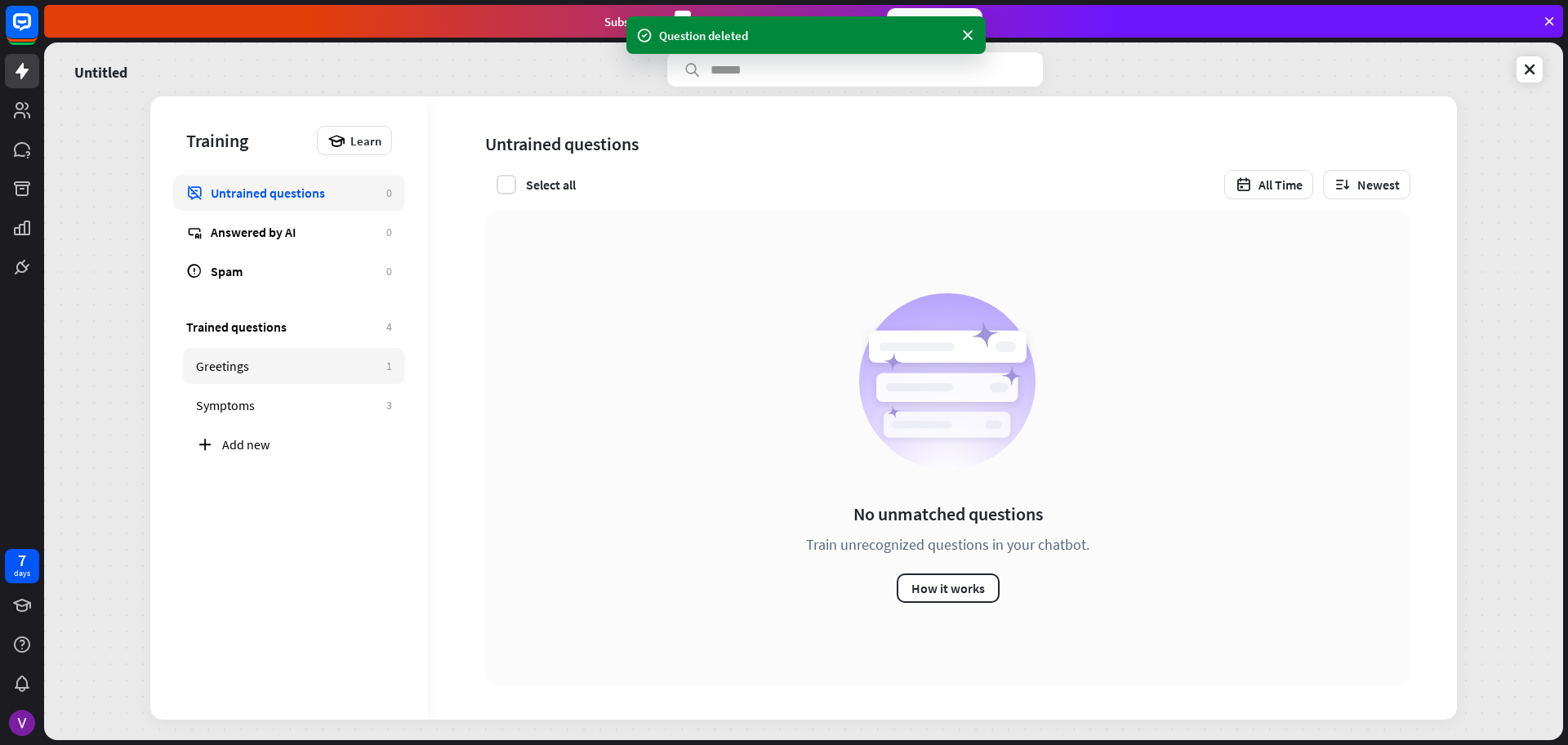 click on "Greetings" at bounding box center [287, 366] 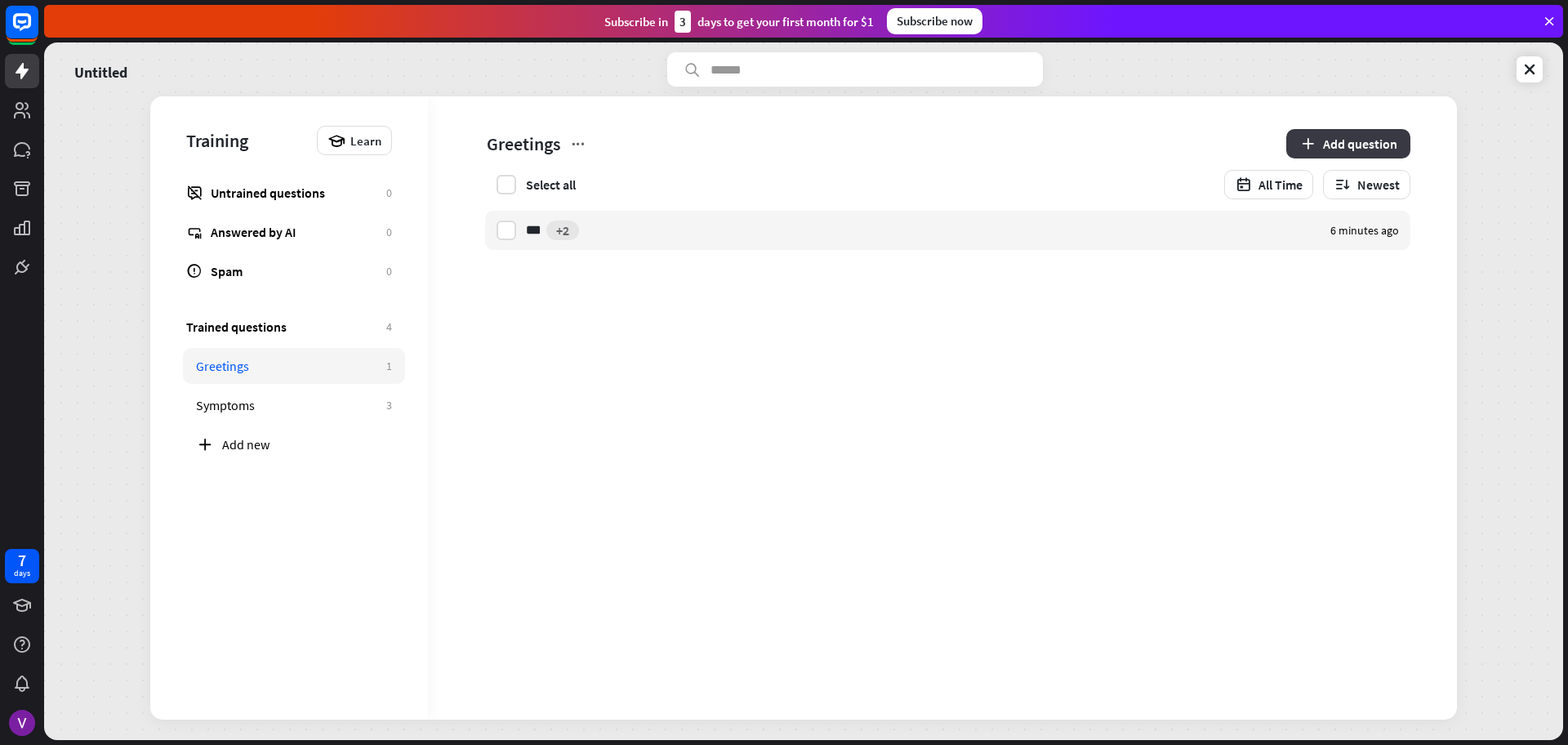 click on "Add question" at bounding box center (1348, 144) 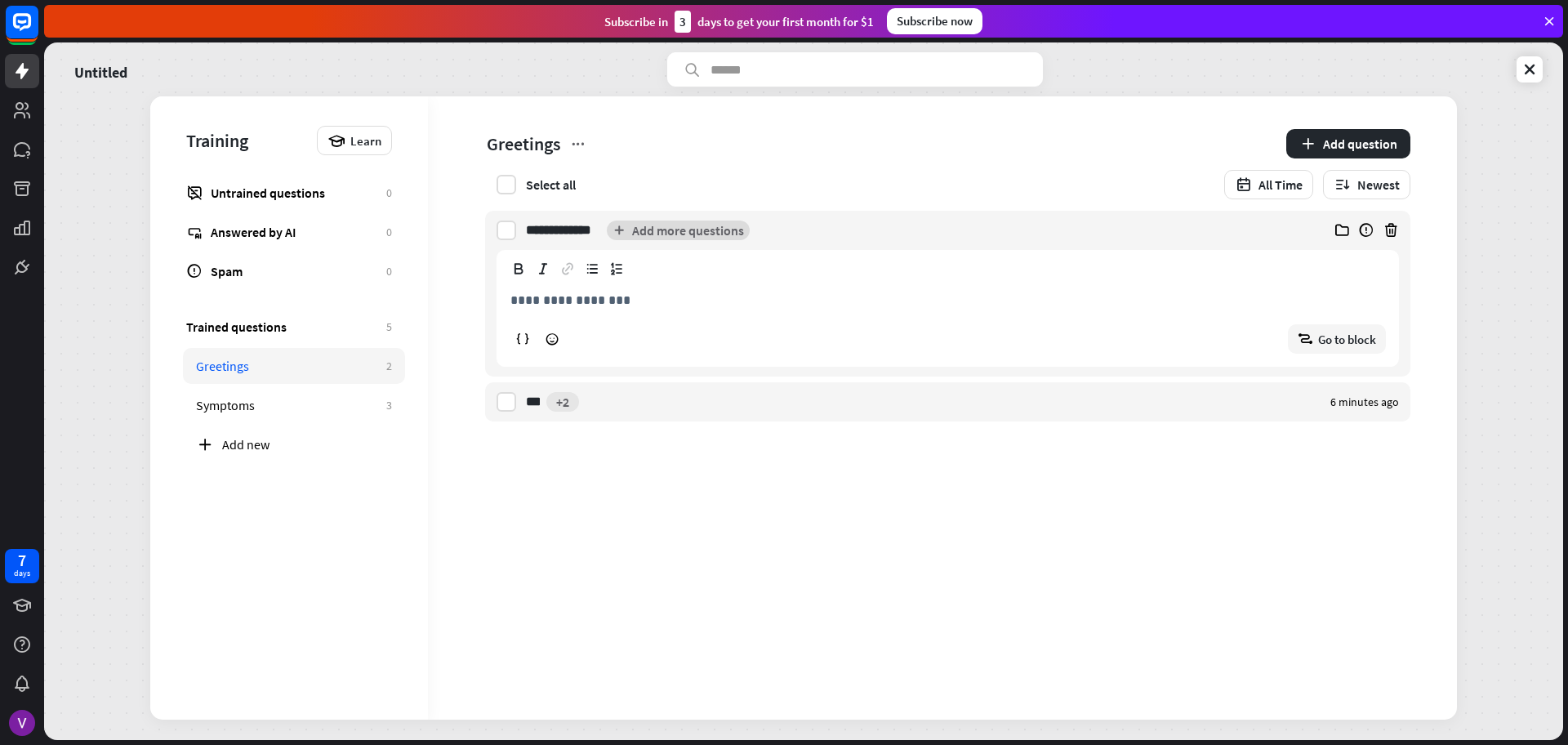 click on "Add more questions" at bounding box center (678, 230) 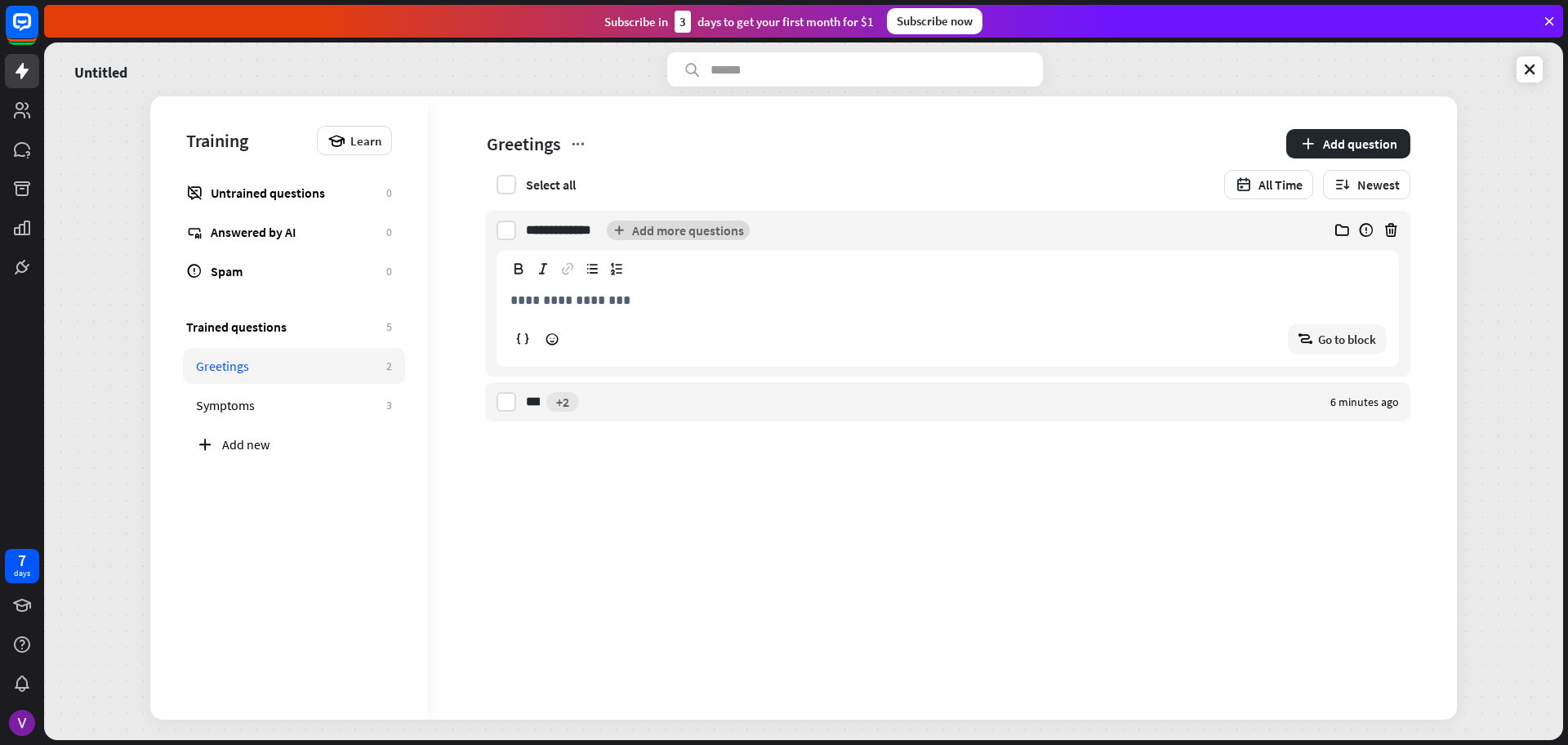 type on "**********" 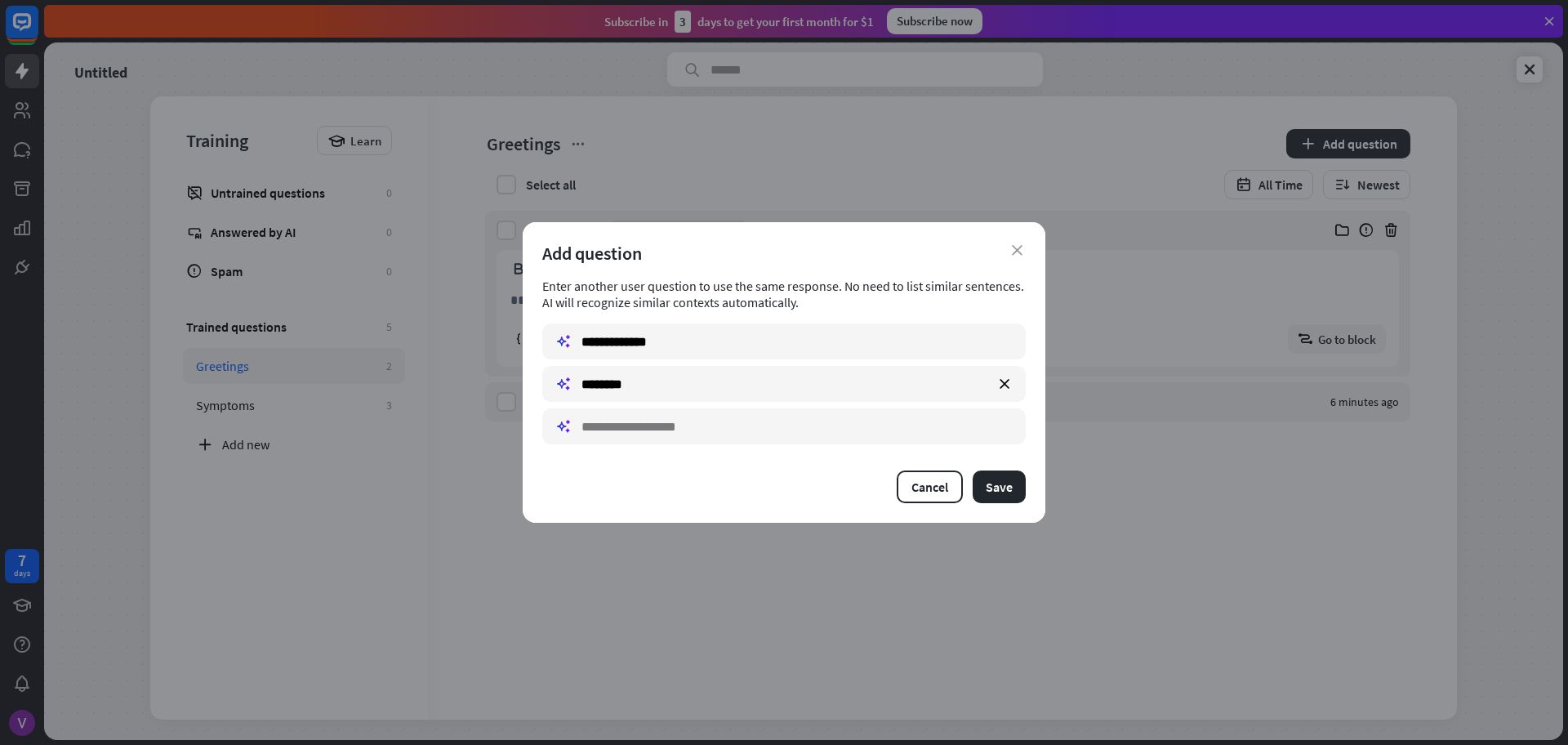 type on "********" 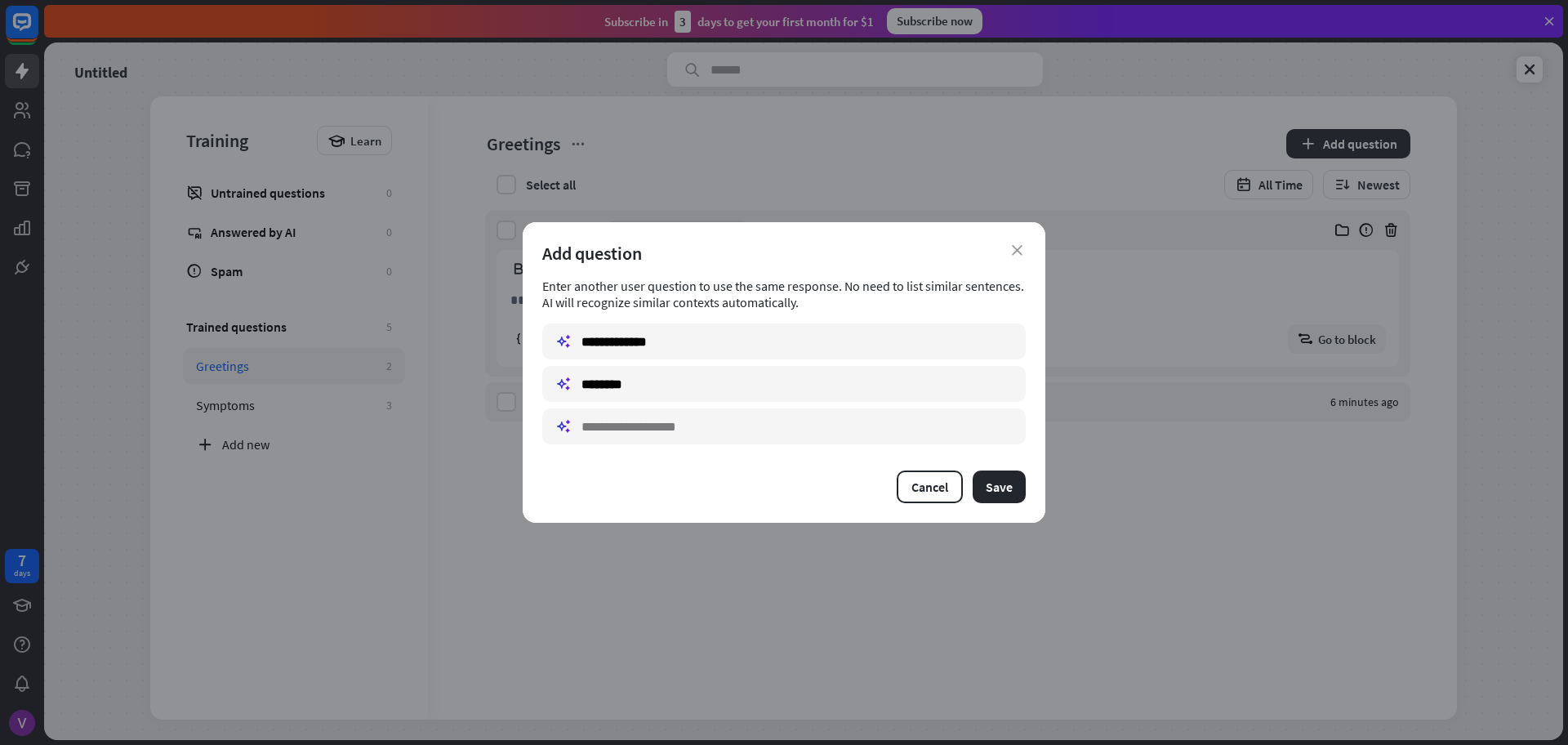 click at bounding box center (784, 426) 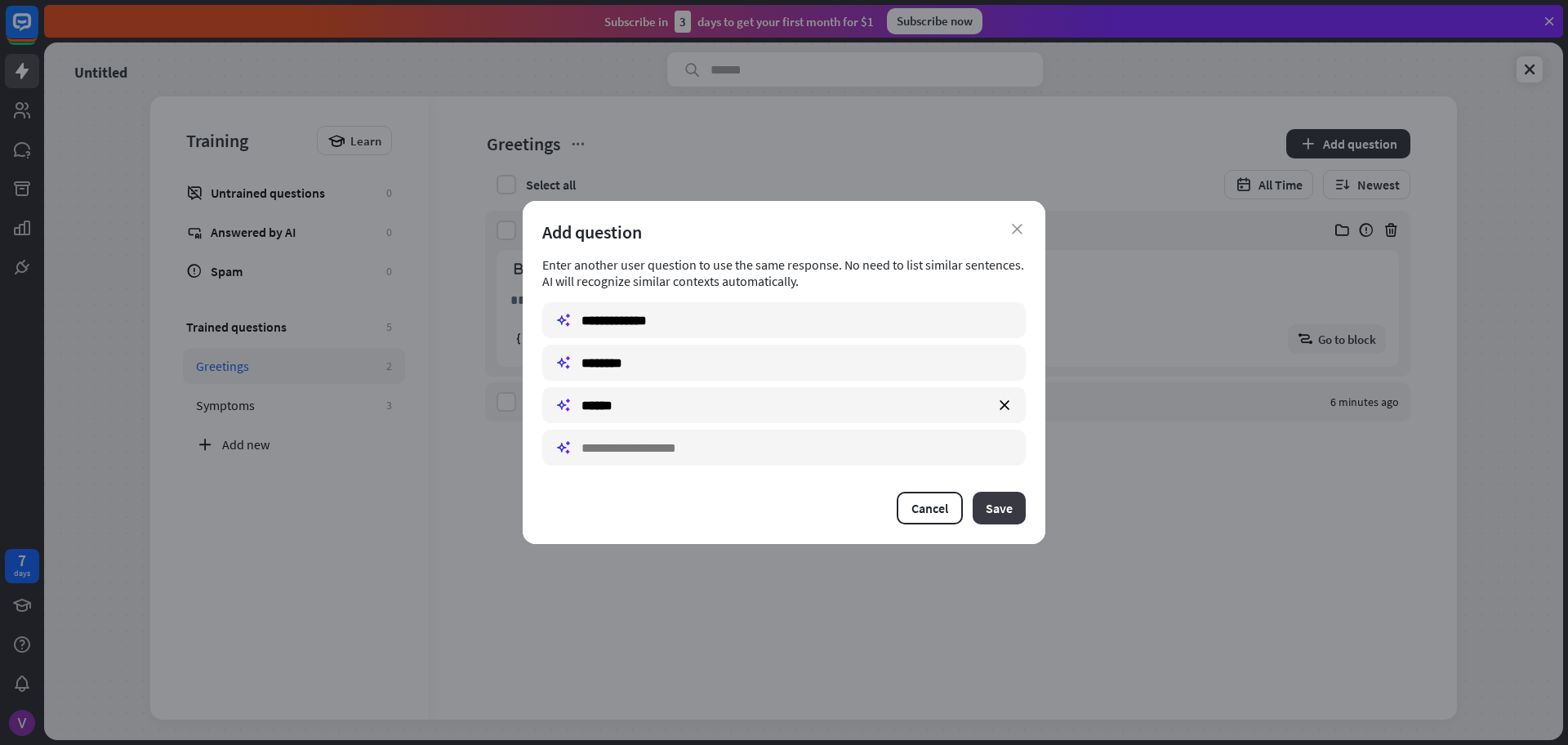 type on "******" 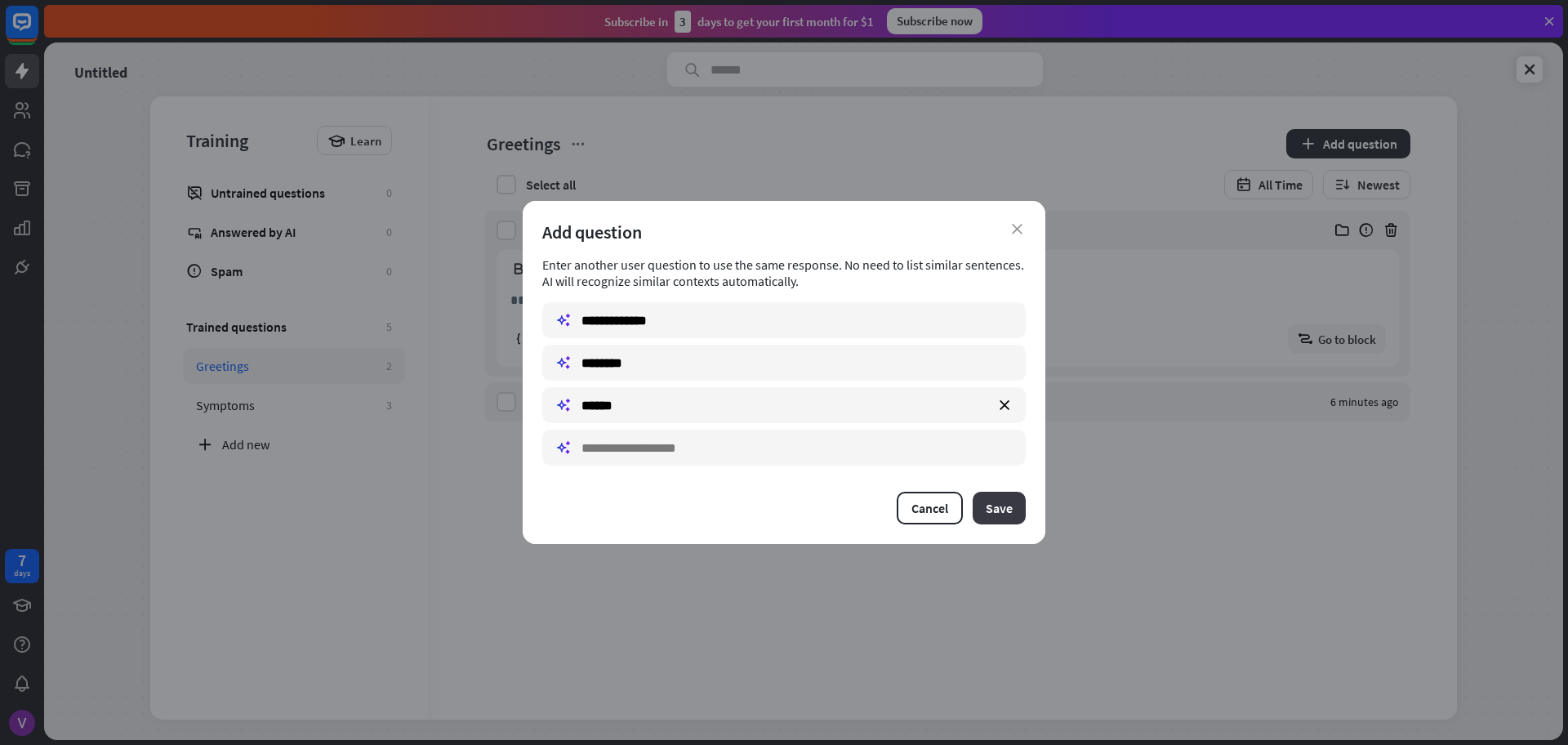 click on "Save" at bounding box center [999, 508] 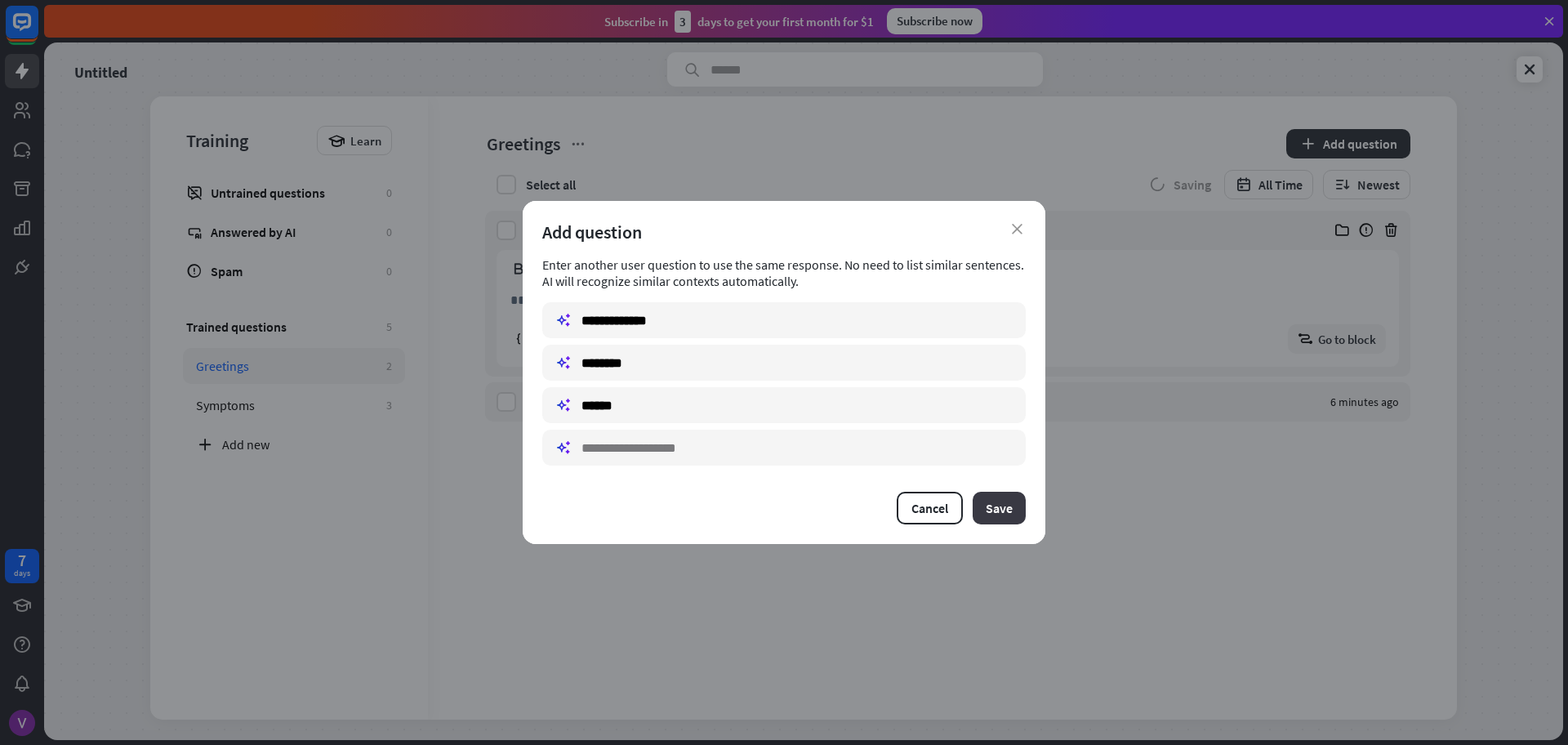 type on "**********" 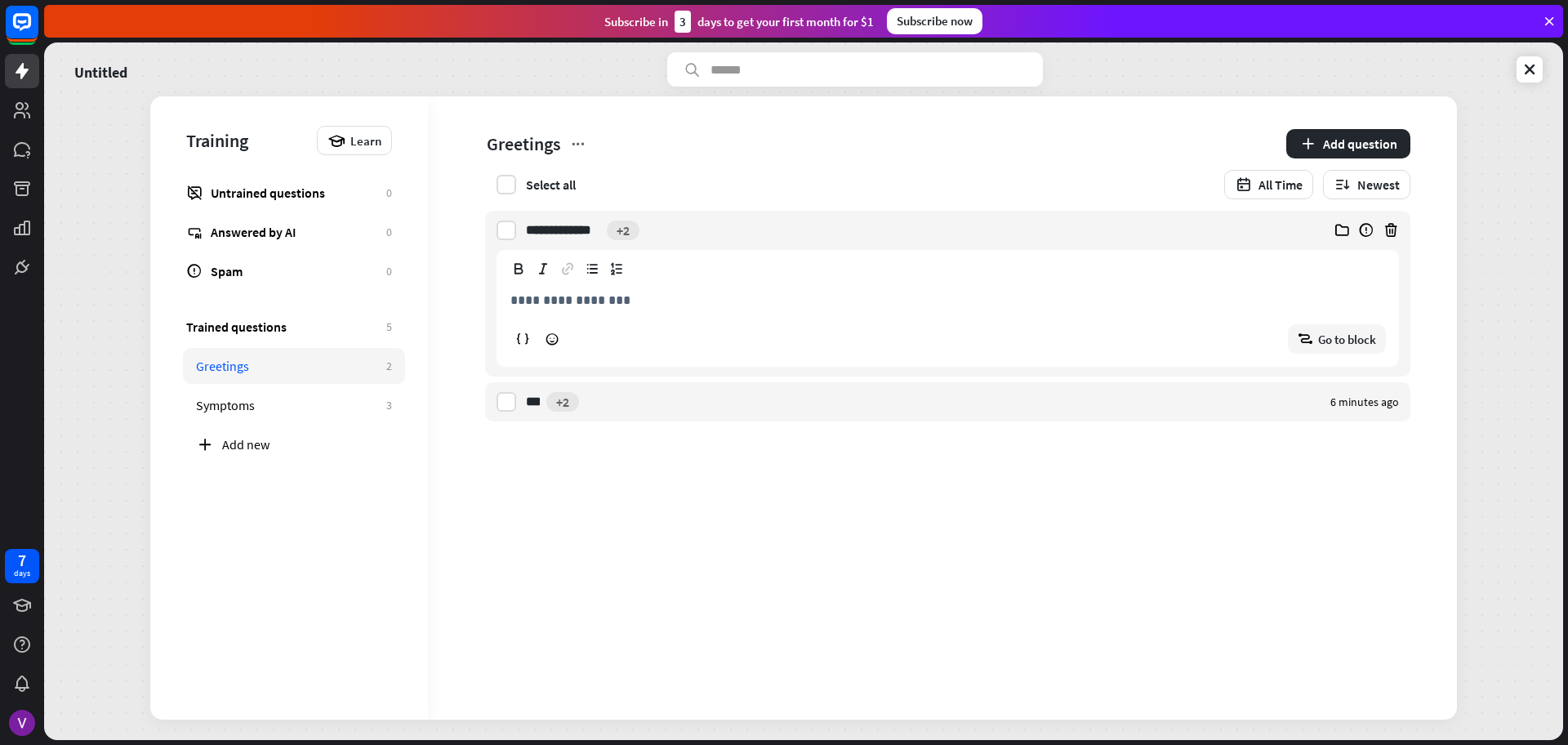 click on "**********" at bounding box center [947, 300] 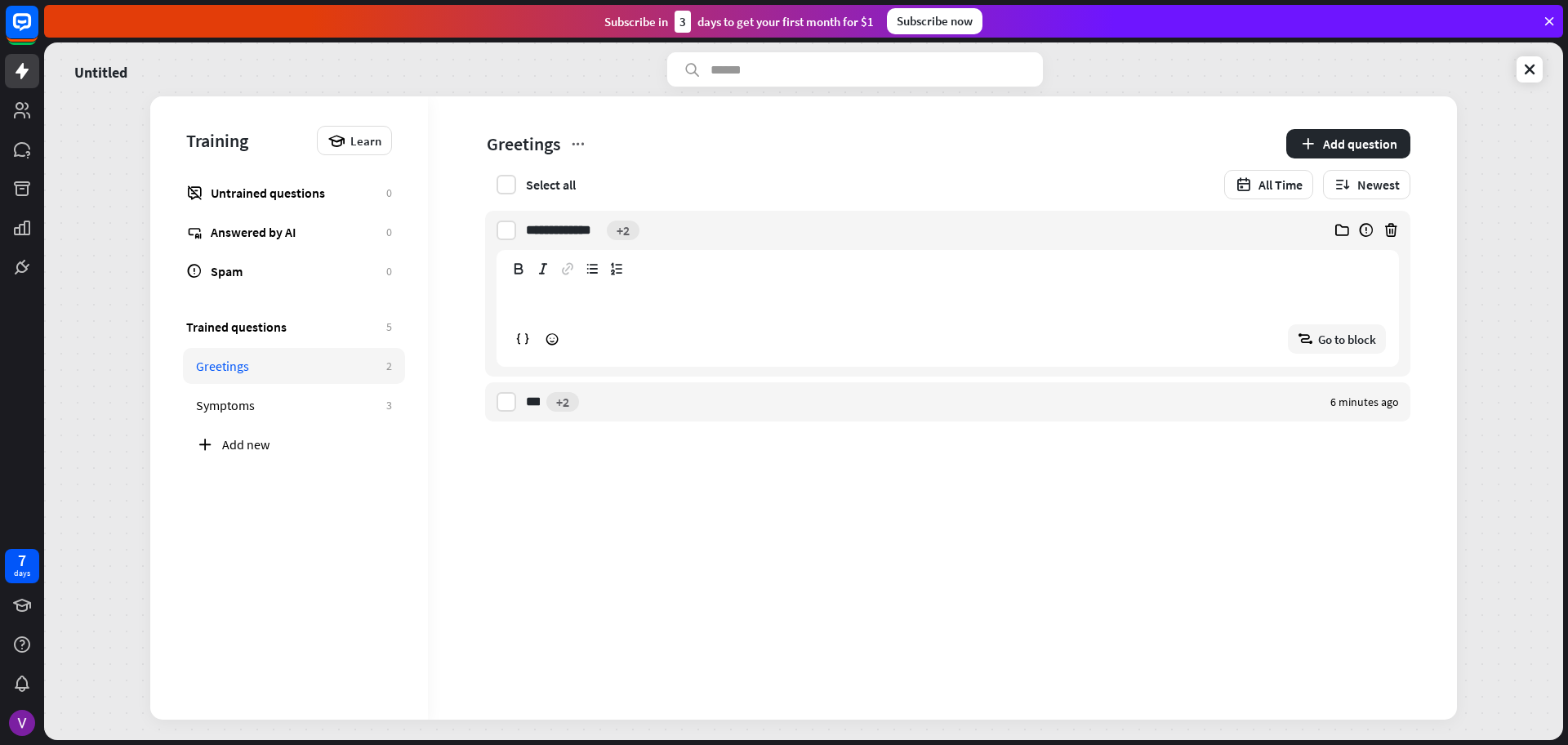 type 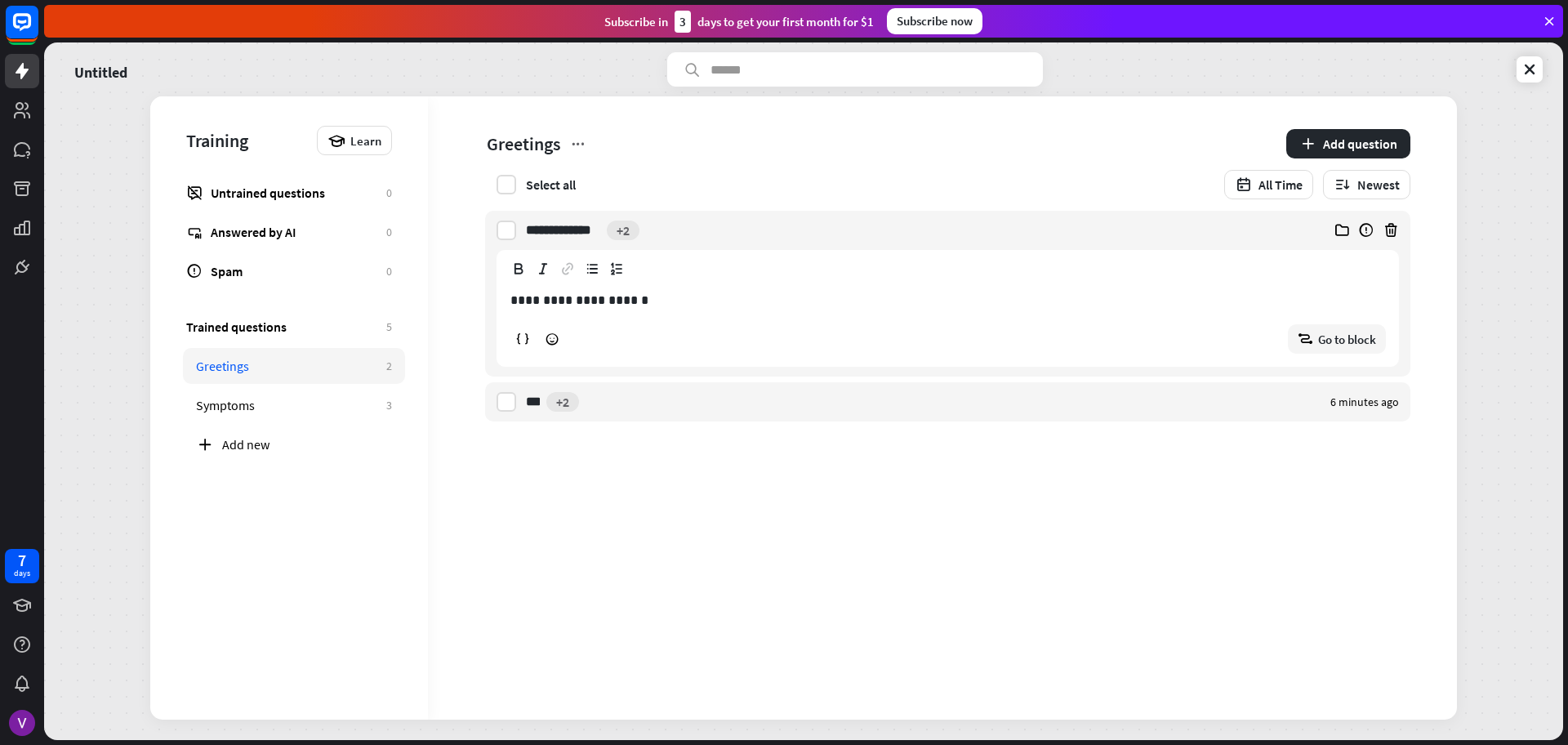 click on "**********" at bounding box center [942, 408] 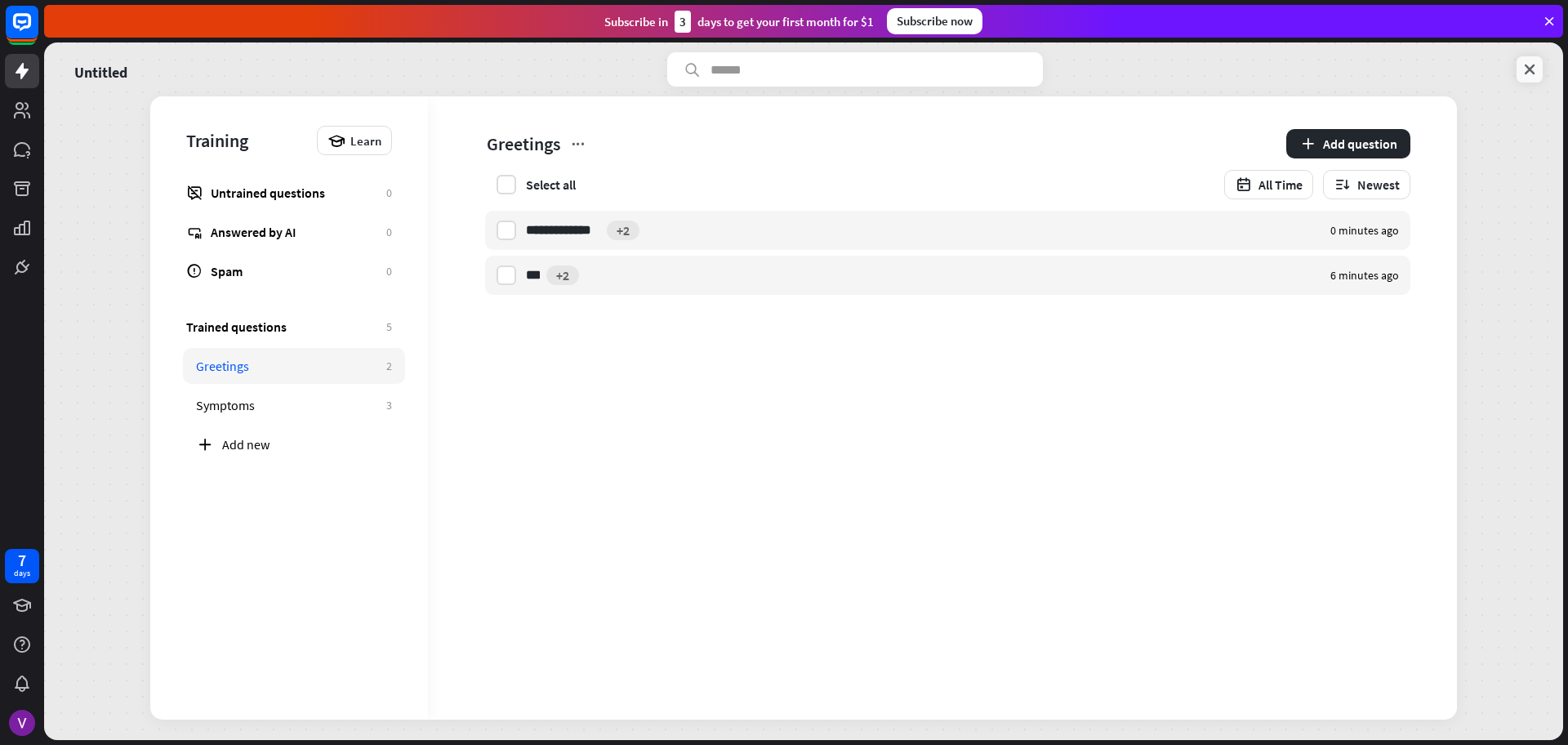 click at bounding box center [1530, 69] 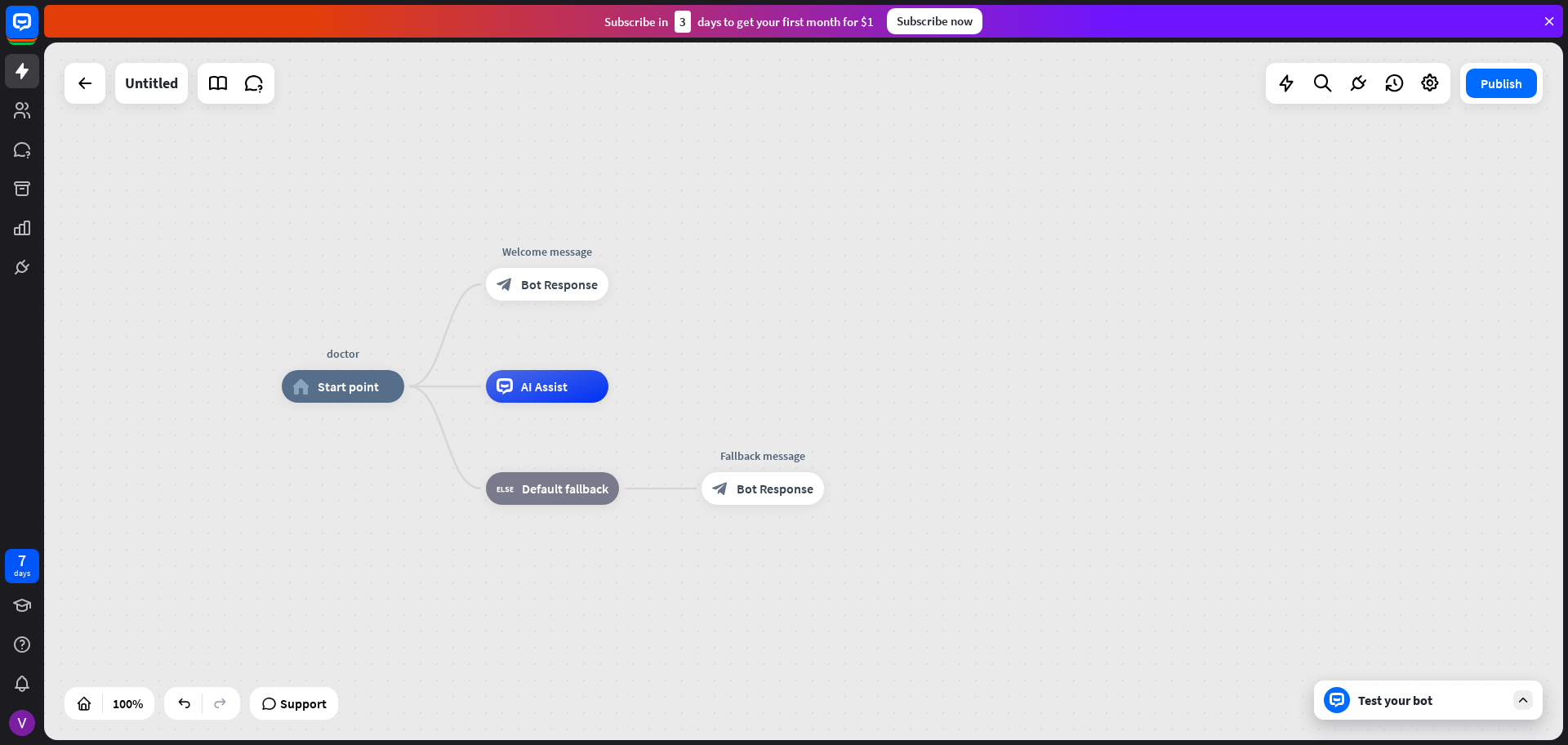 drag, startPoint x: 1156, startPoint y: 386, endPoint x: 1077, endPoint y: 377, distance: 79.511006 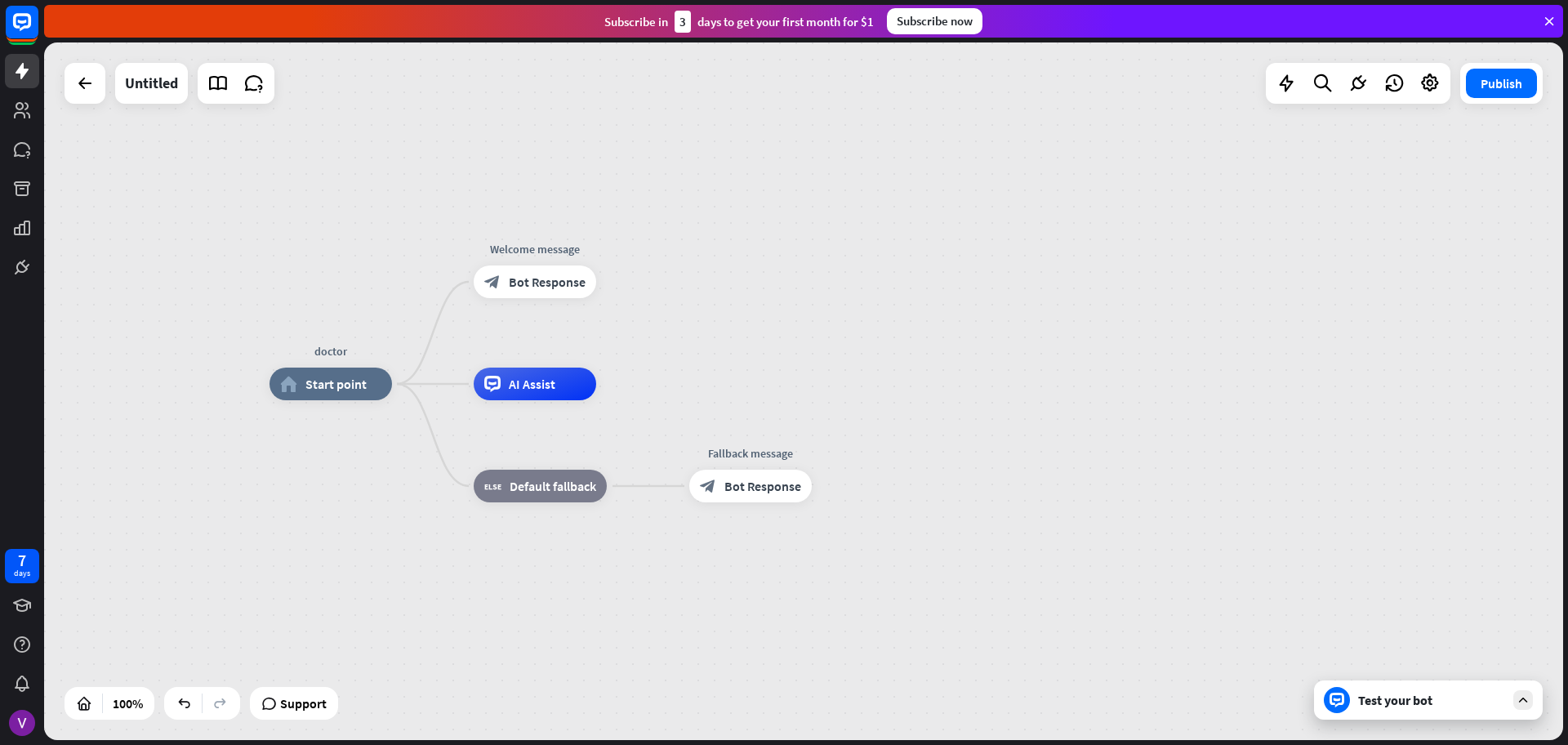 click on "Test your bot" at bounding box center [1432, 700] 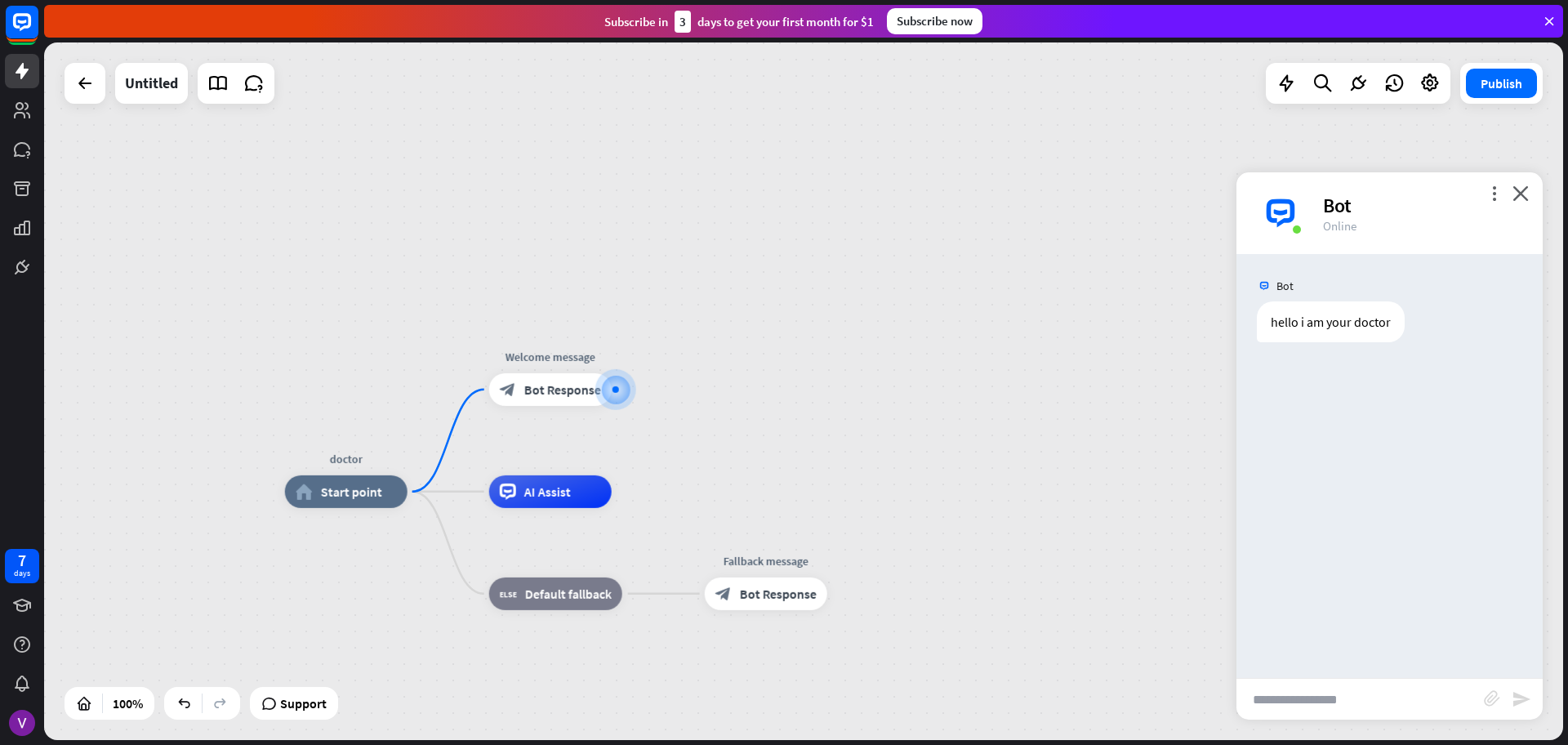 click at bounding box center (1360, 699) 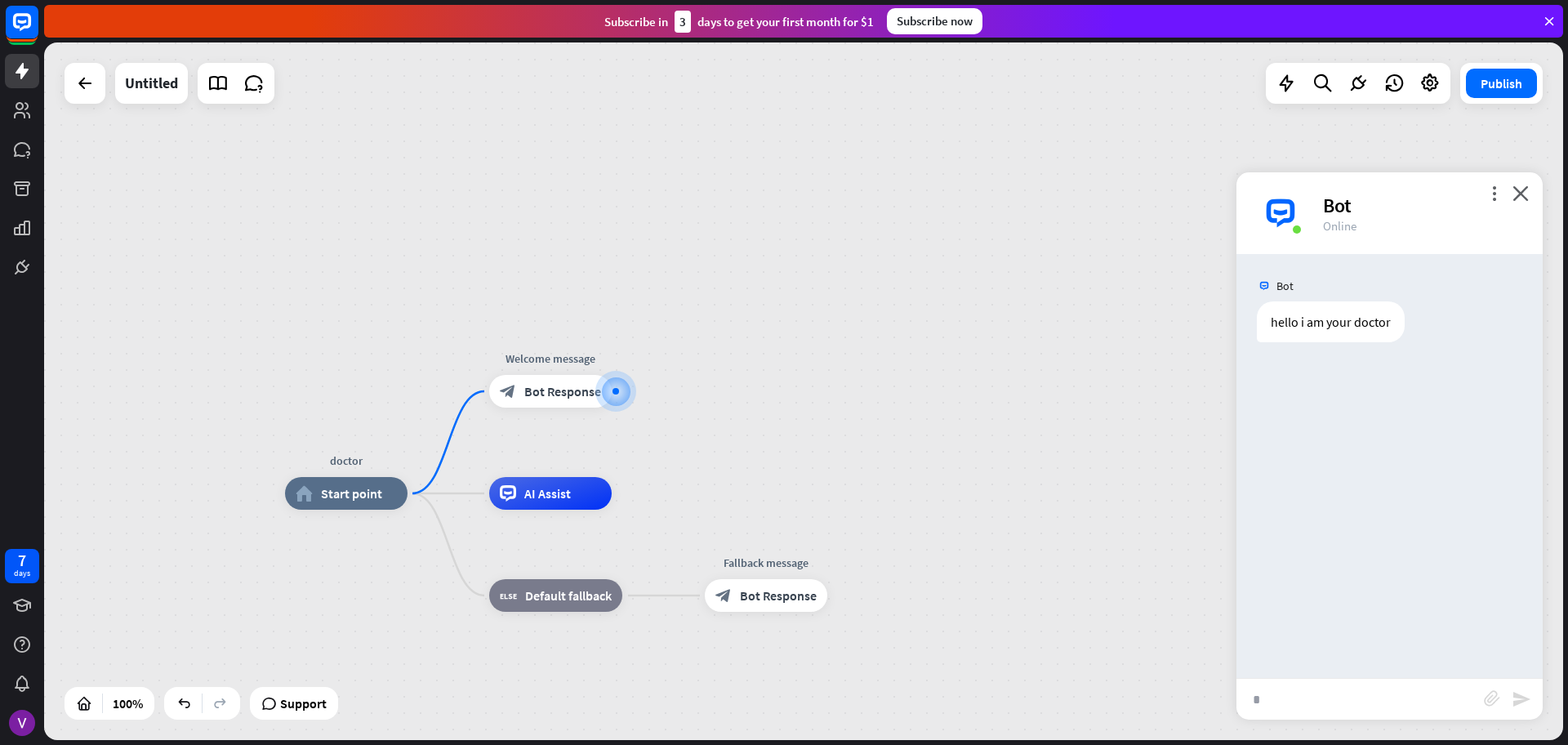 type on "**" 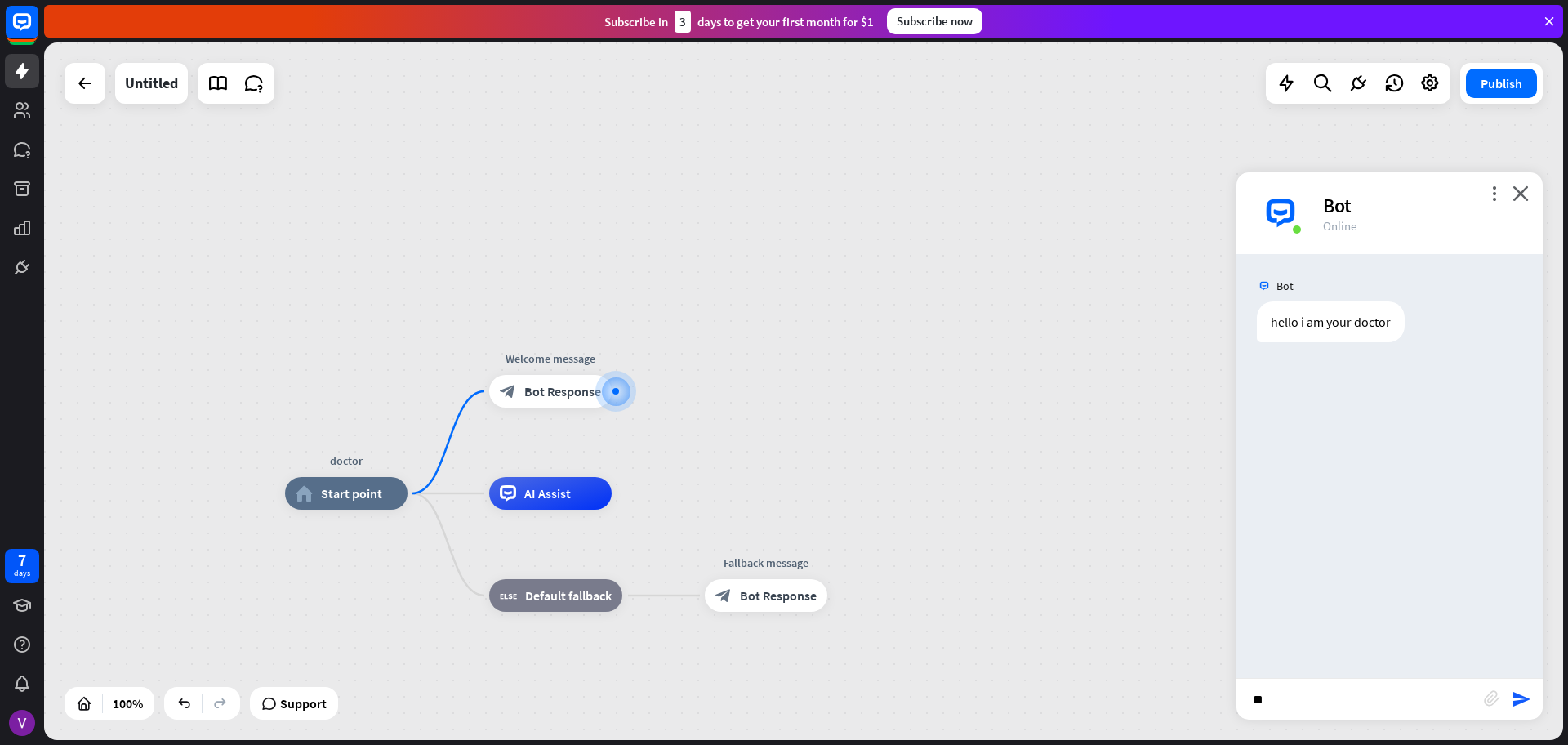 type 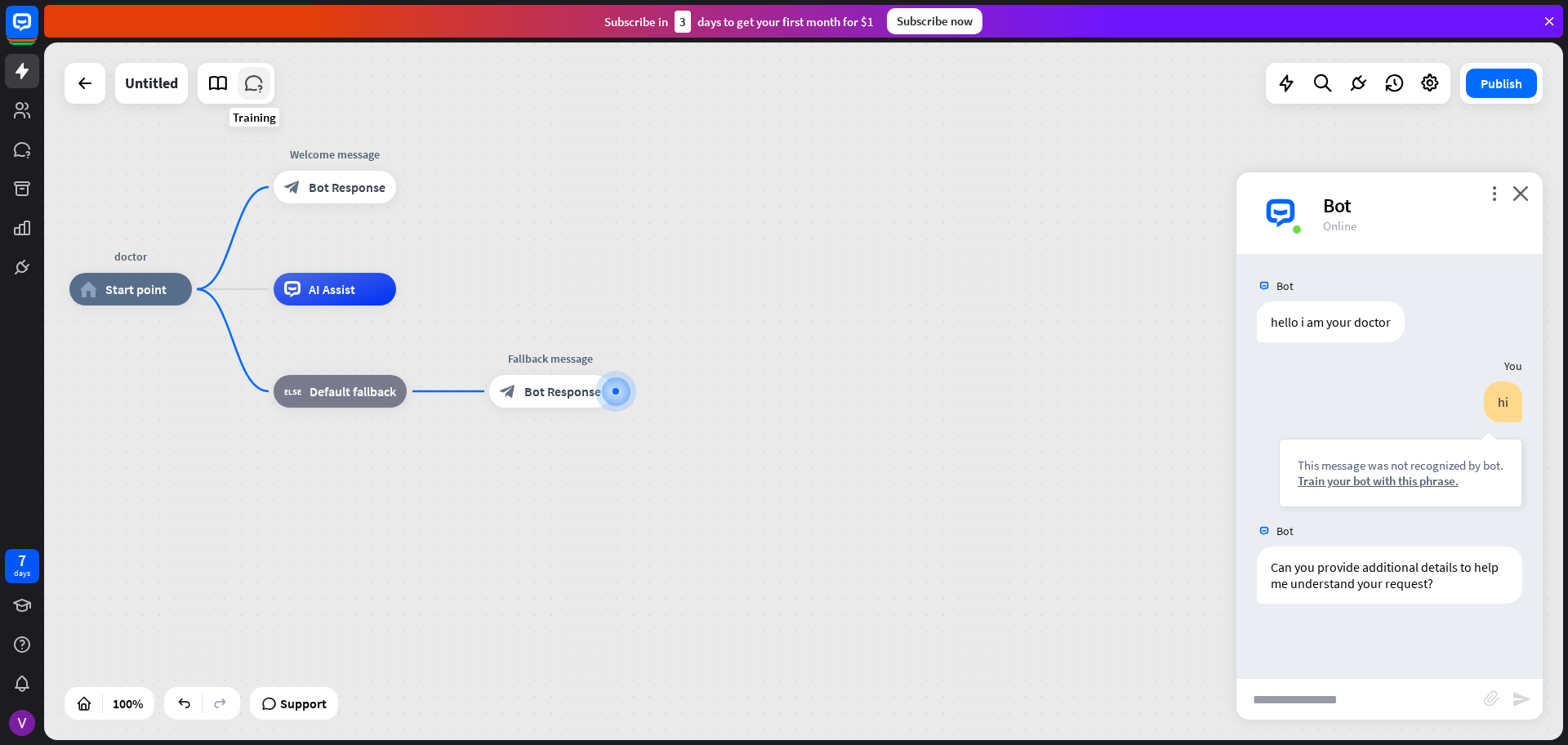 click at bounding box center (254, 83) 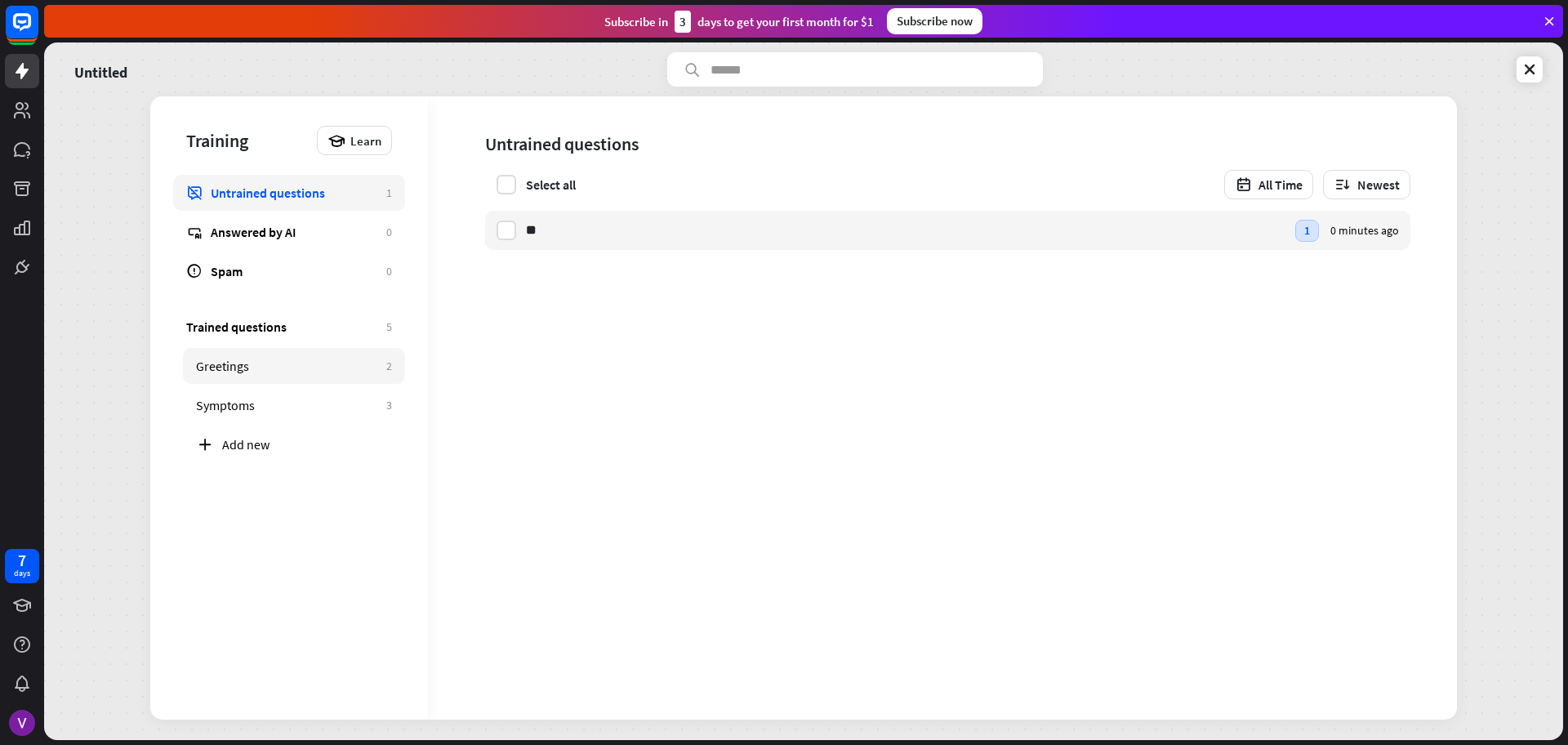 click on "Greetings" at bounding box center [287, 366] 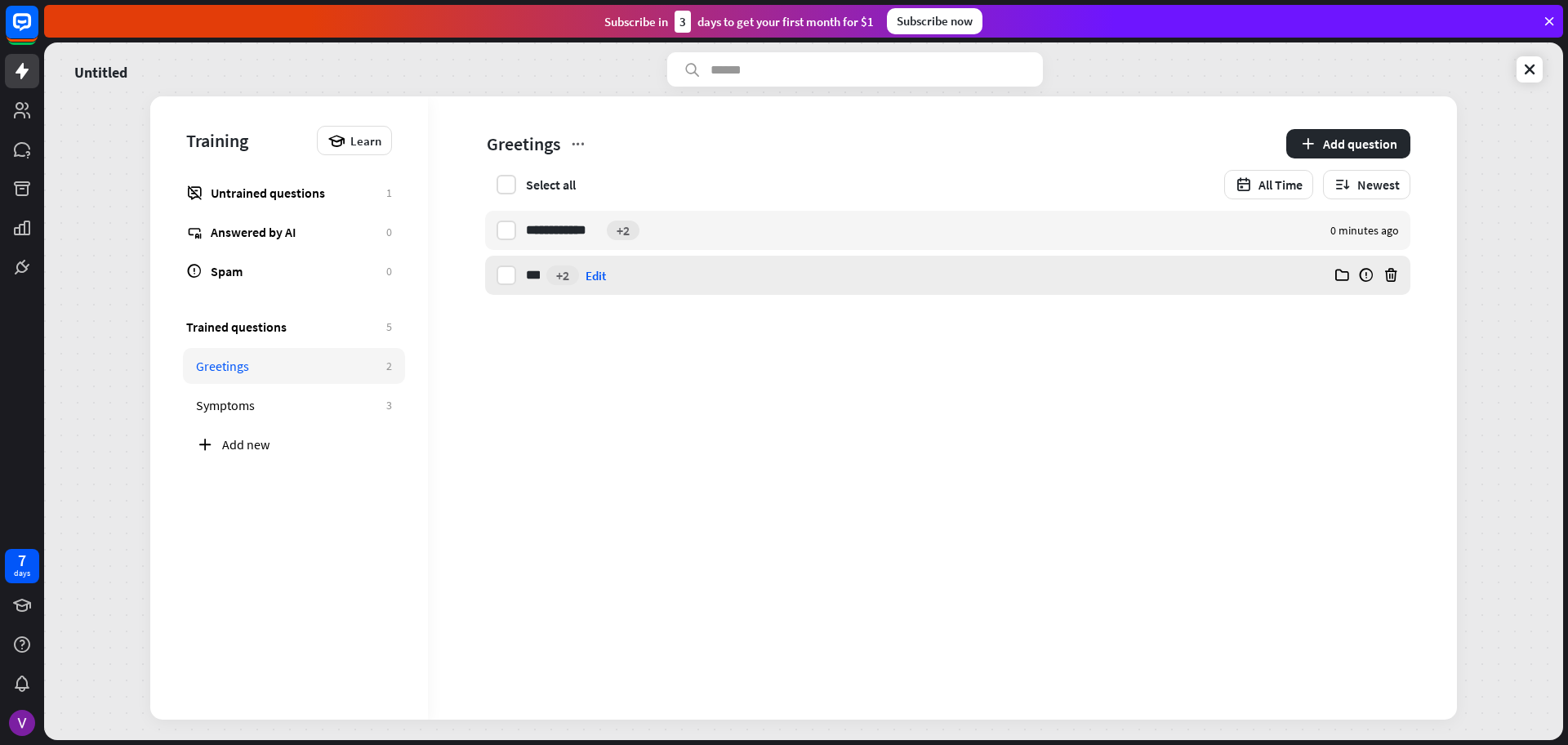 click on "Edit" at bounding box center [595, 275] 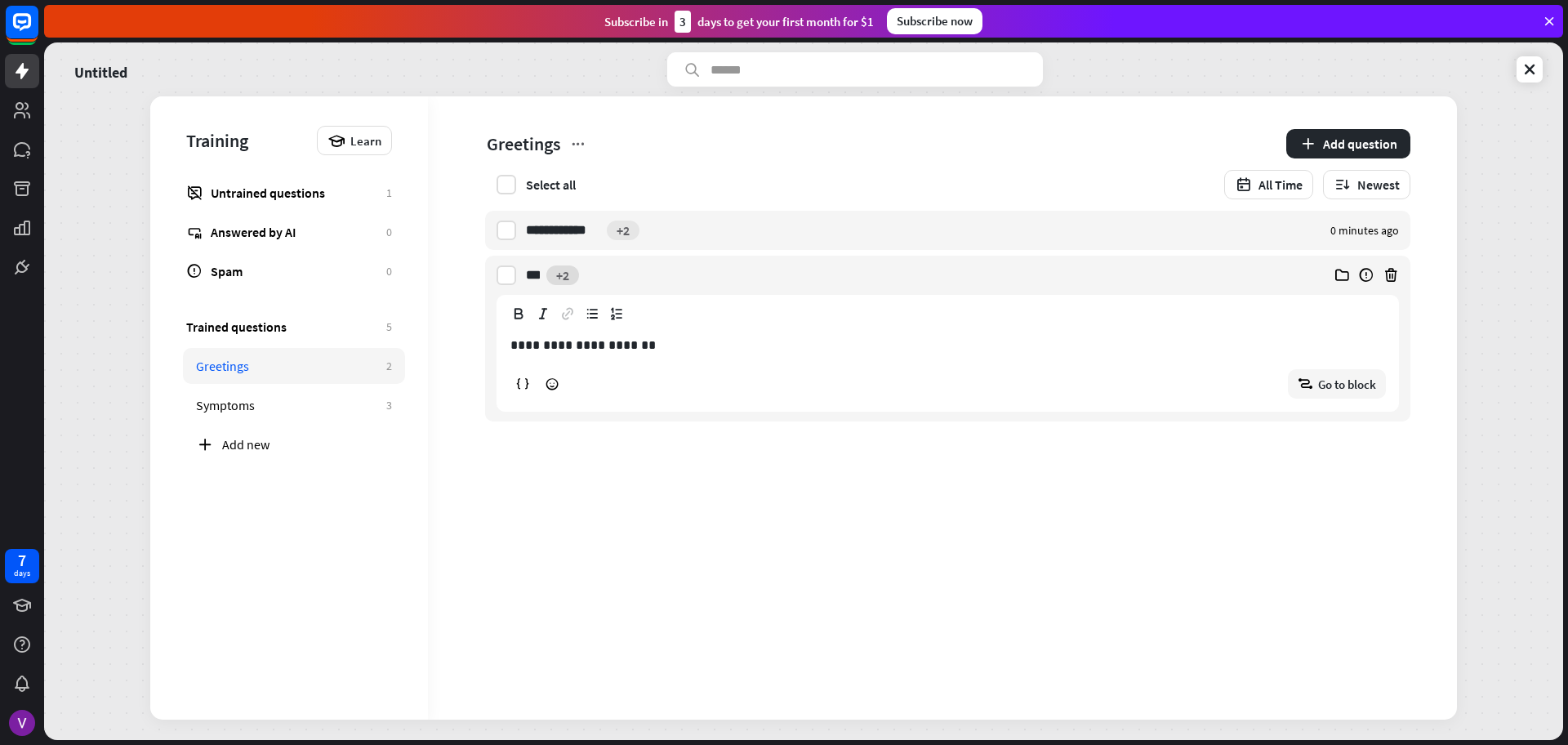 click on "+2" at bounding box center [563, 275] 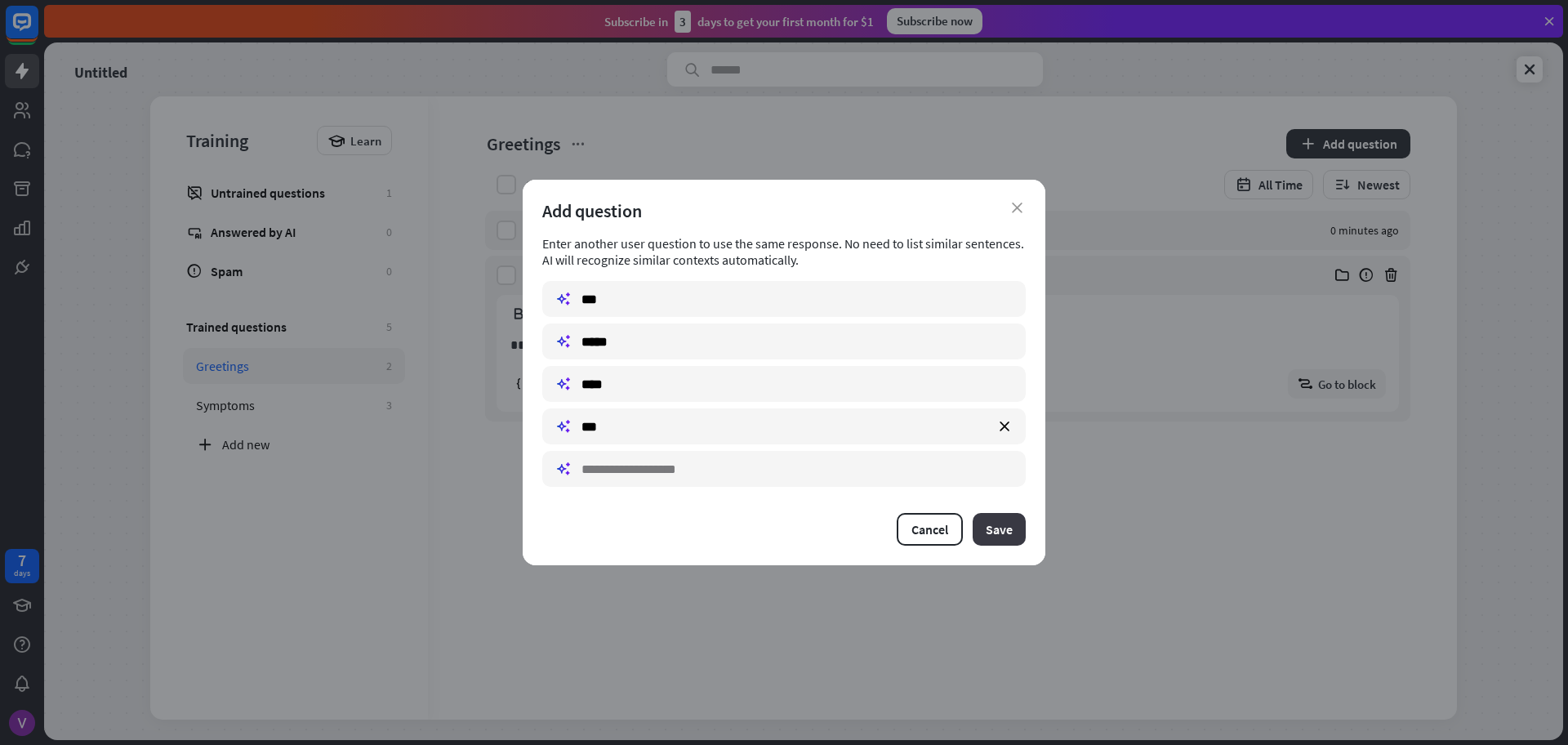 type on "**" 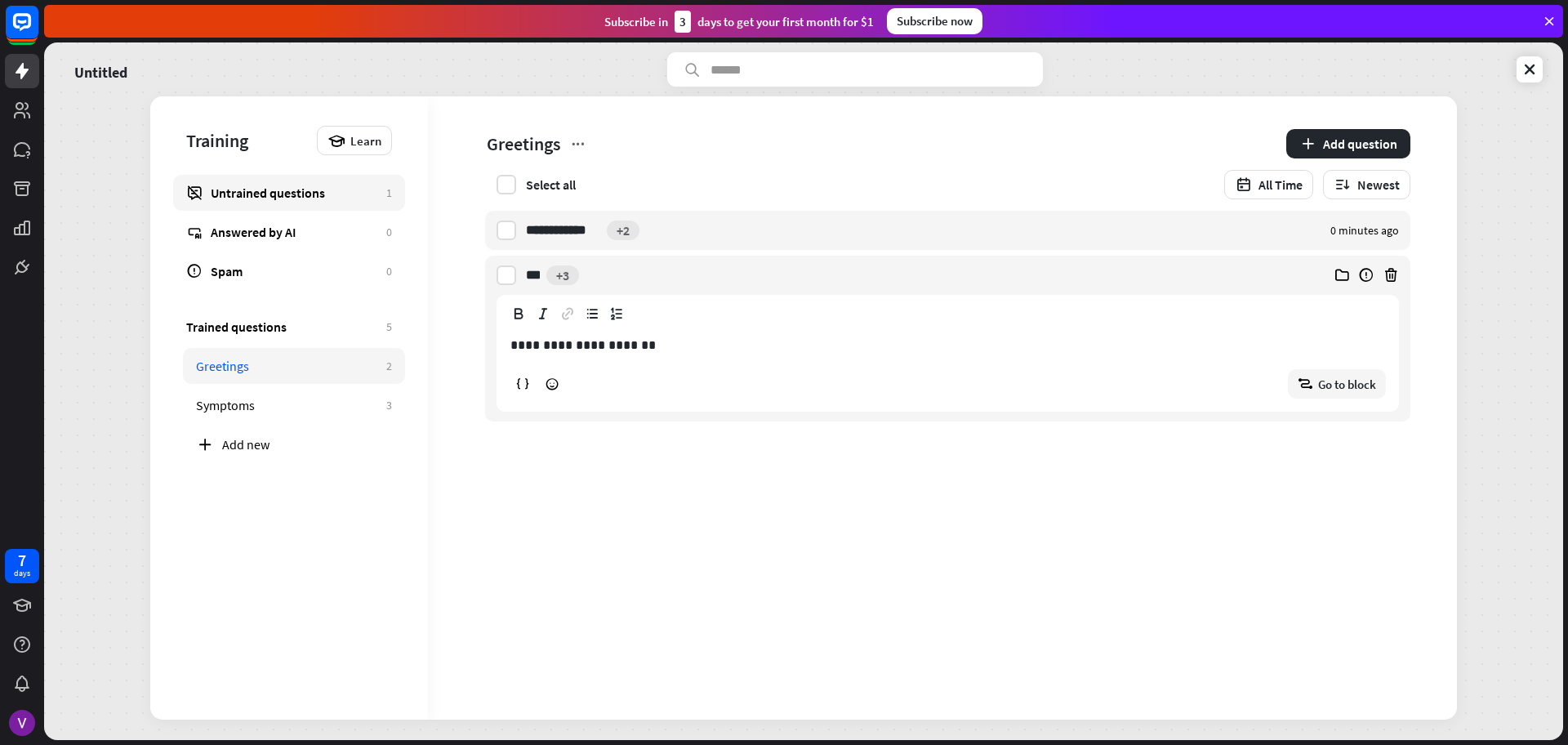 click on "Untrained questions" at bounding box center (294, 193) 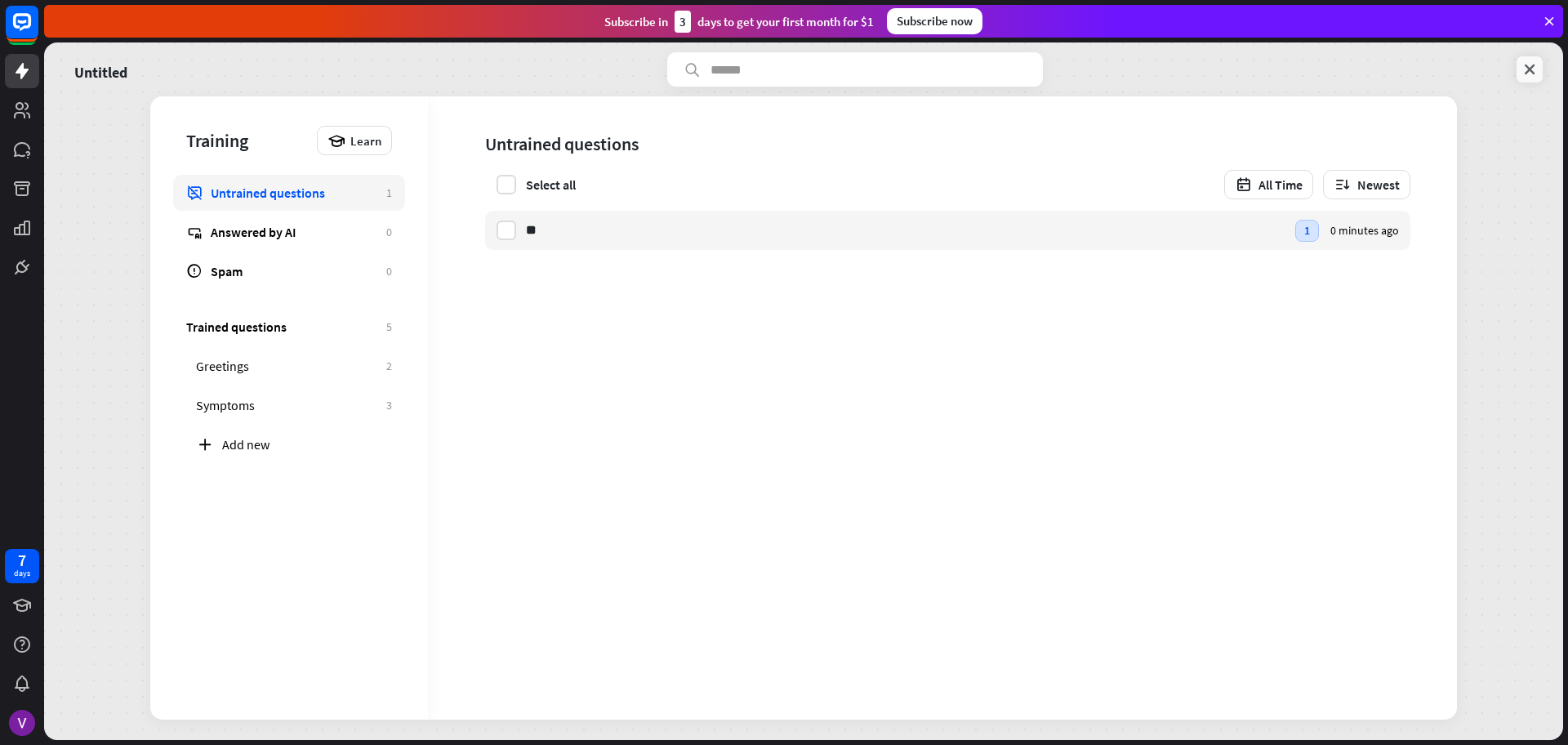 click at bounding box center [1530, 69] 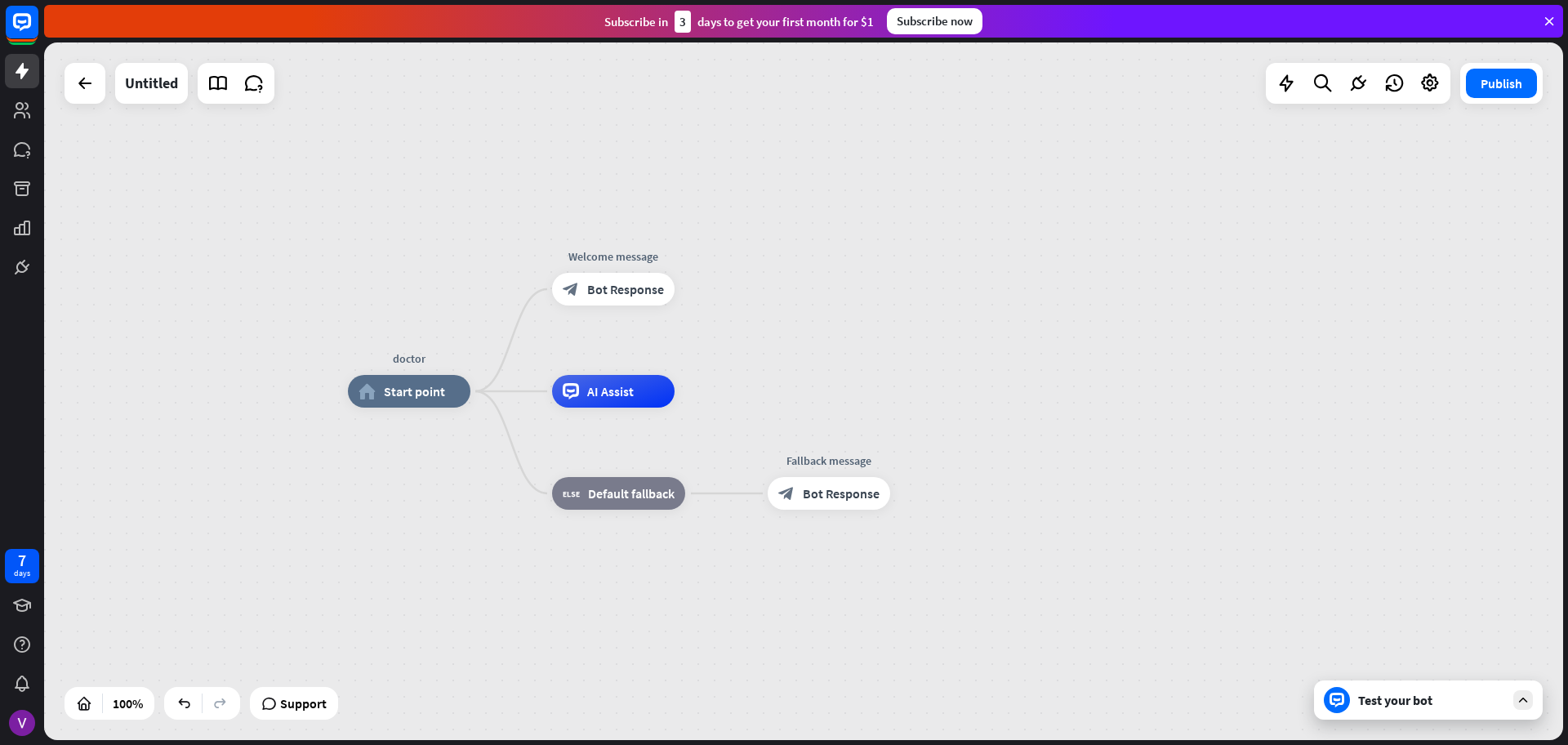 click on "Test your bot" at bounding box center (1428, 700) 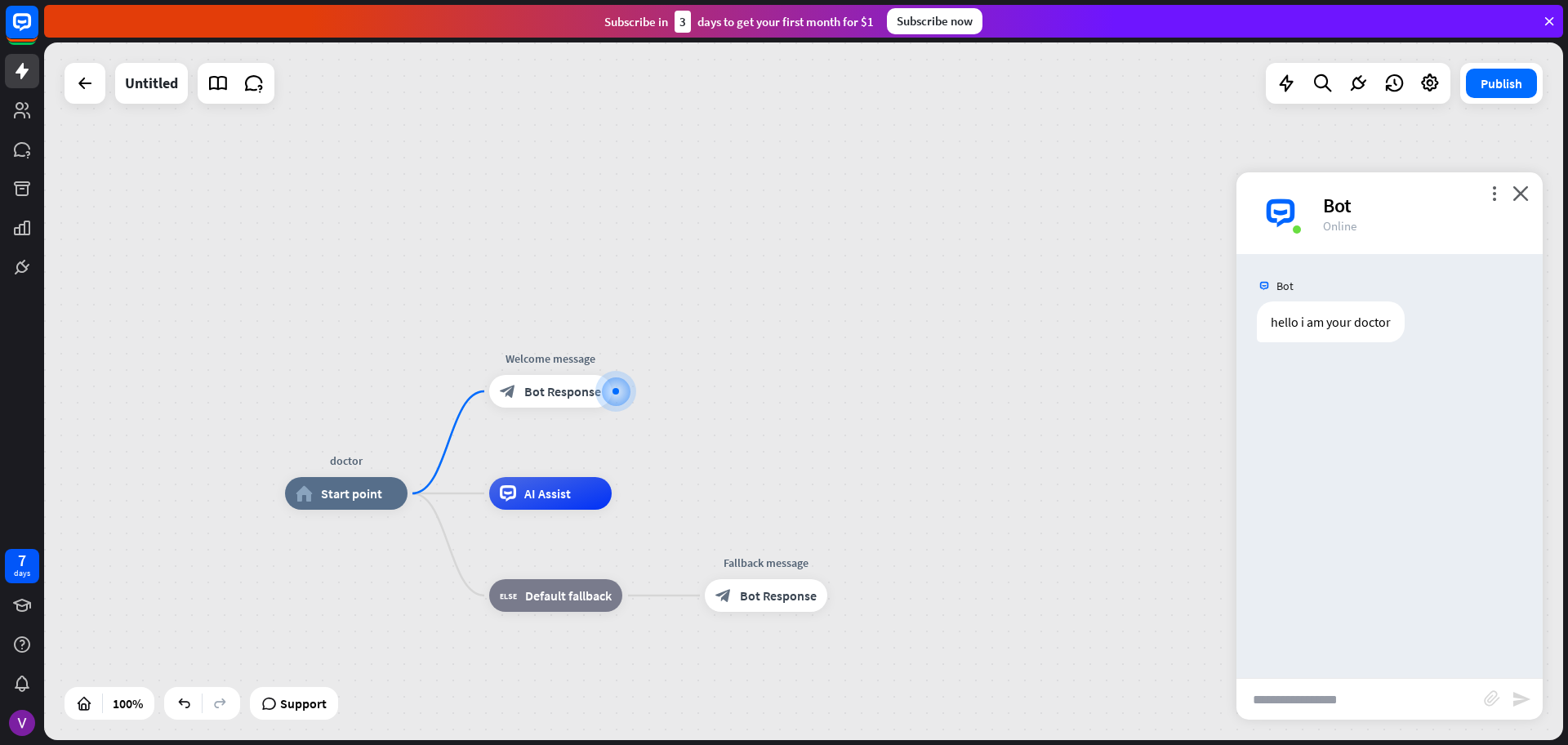 click at bounding box center (1360, 699) 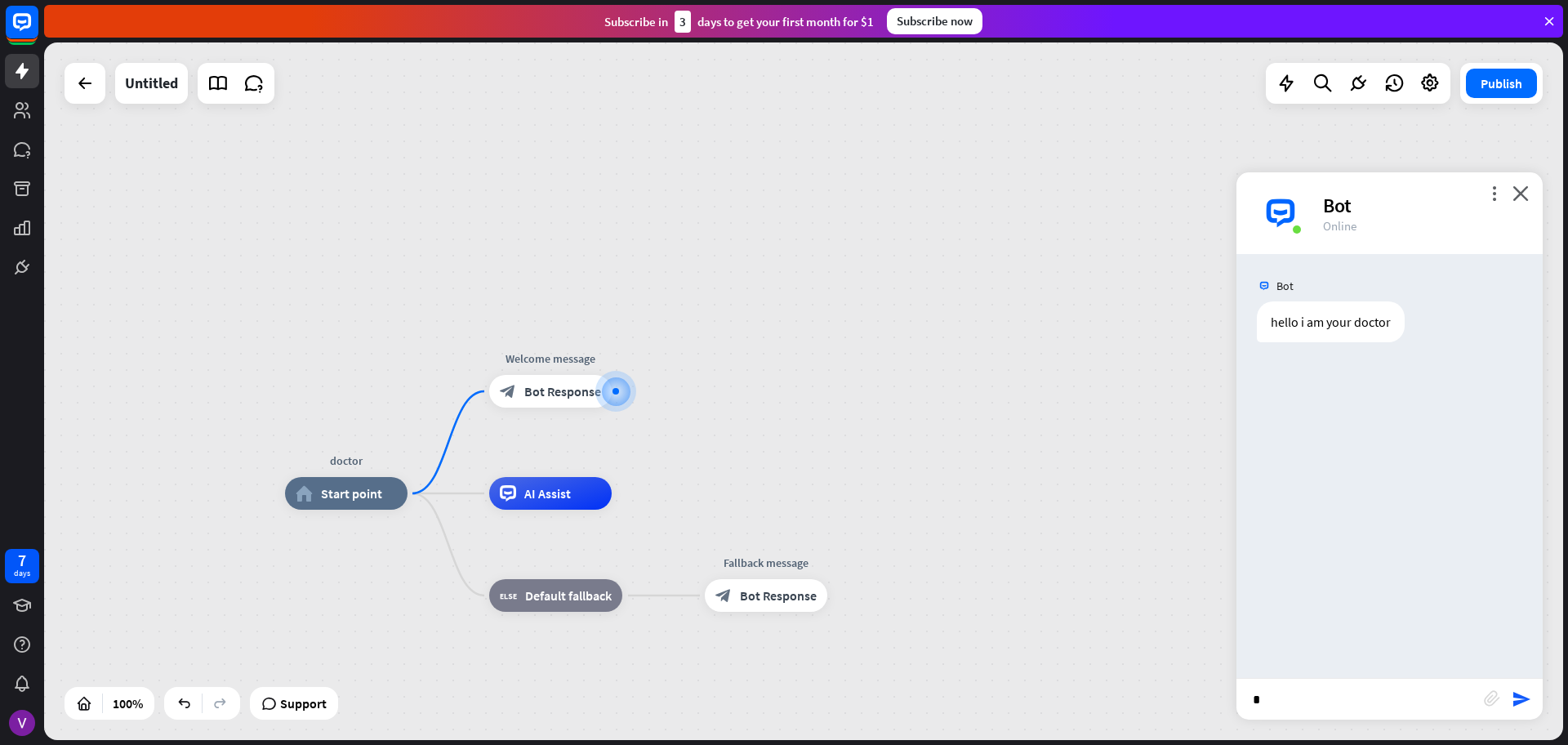 type on "**" 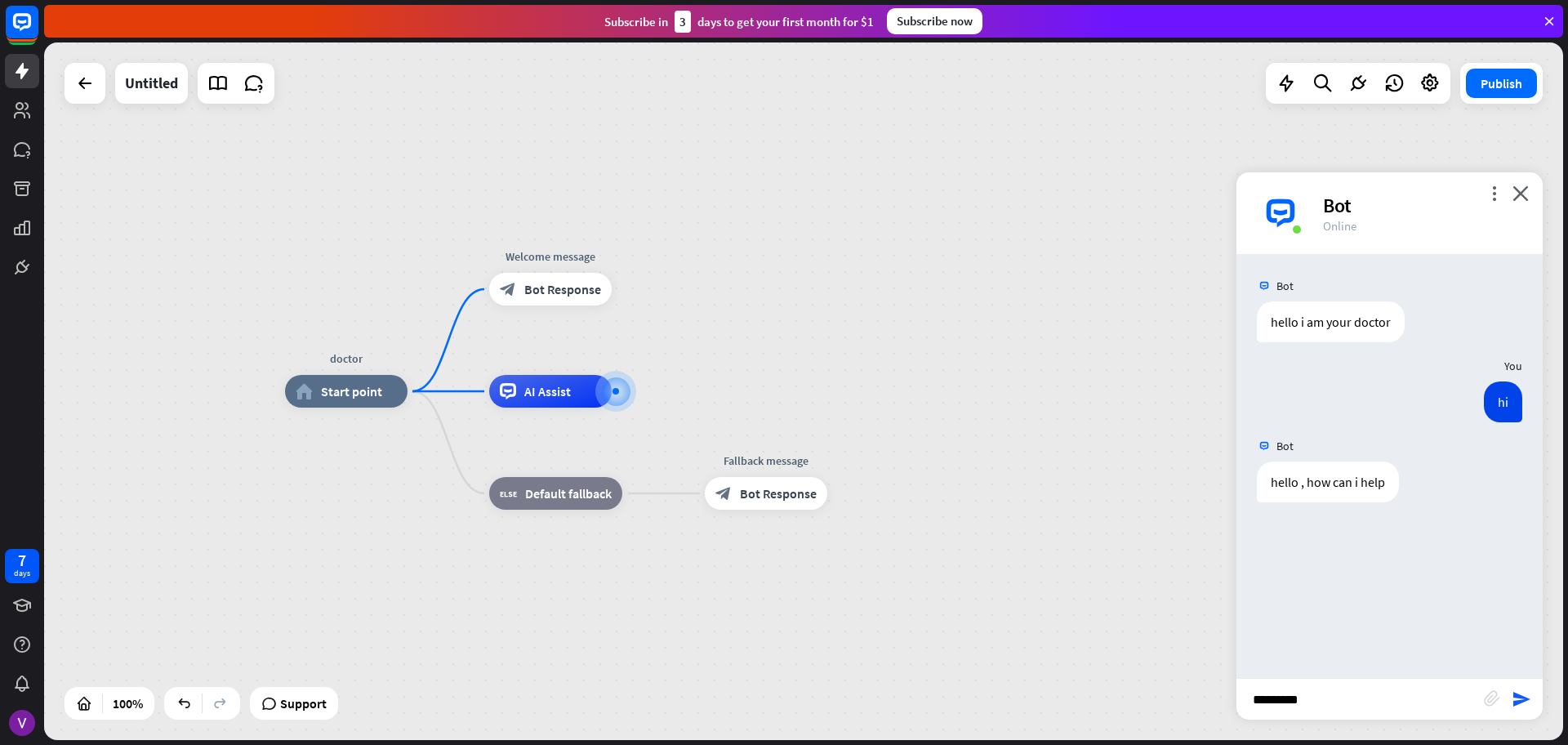type on "**********" 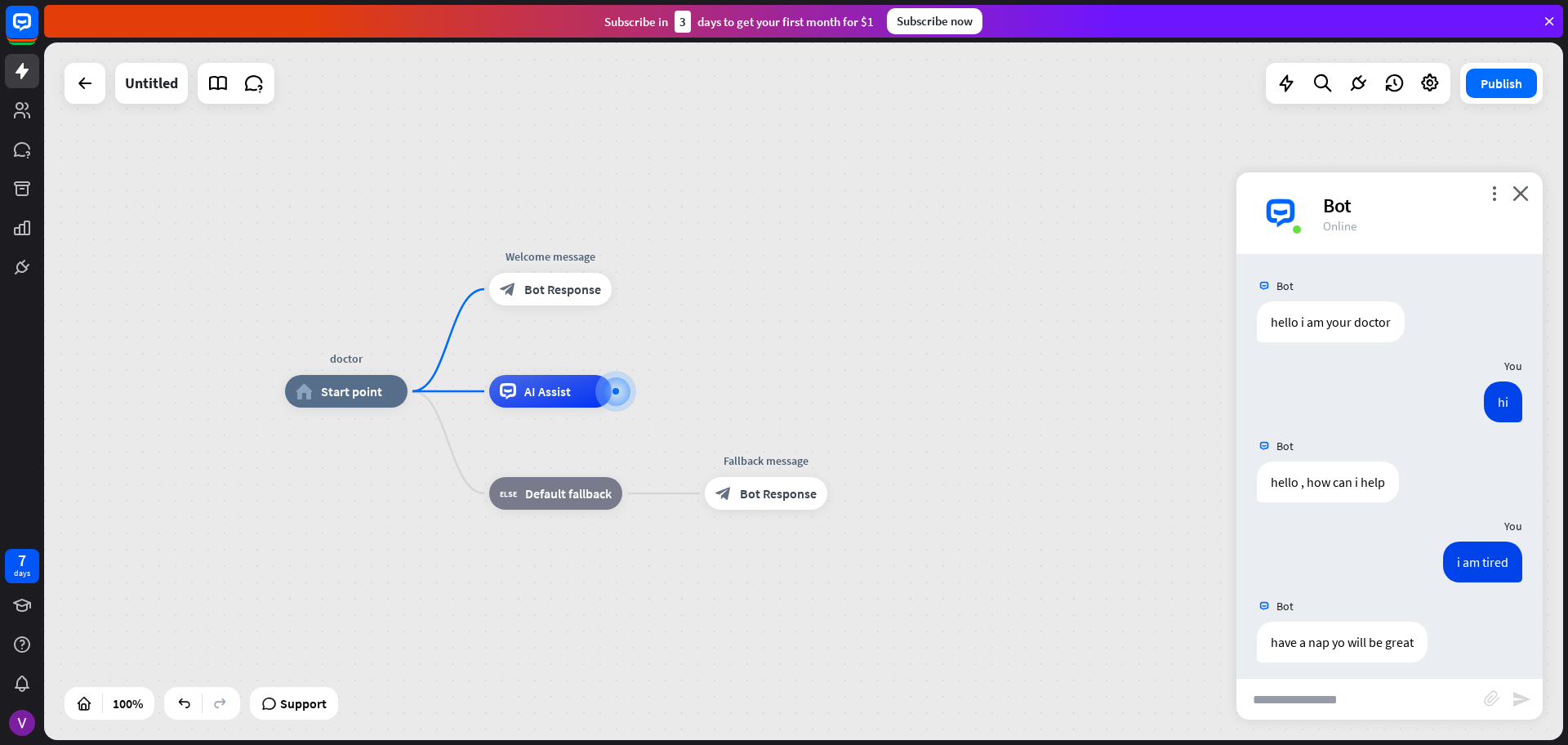 scroll, scrollTop: 9, scrollLeft: 0, axis: vertical 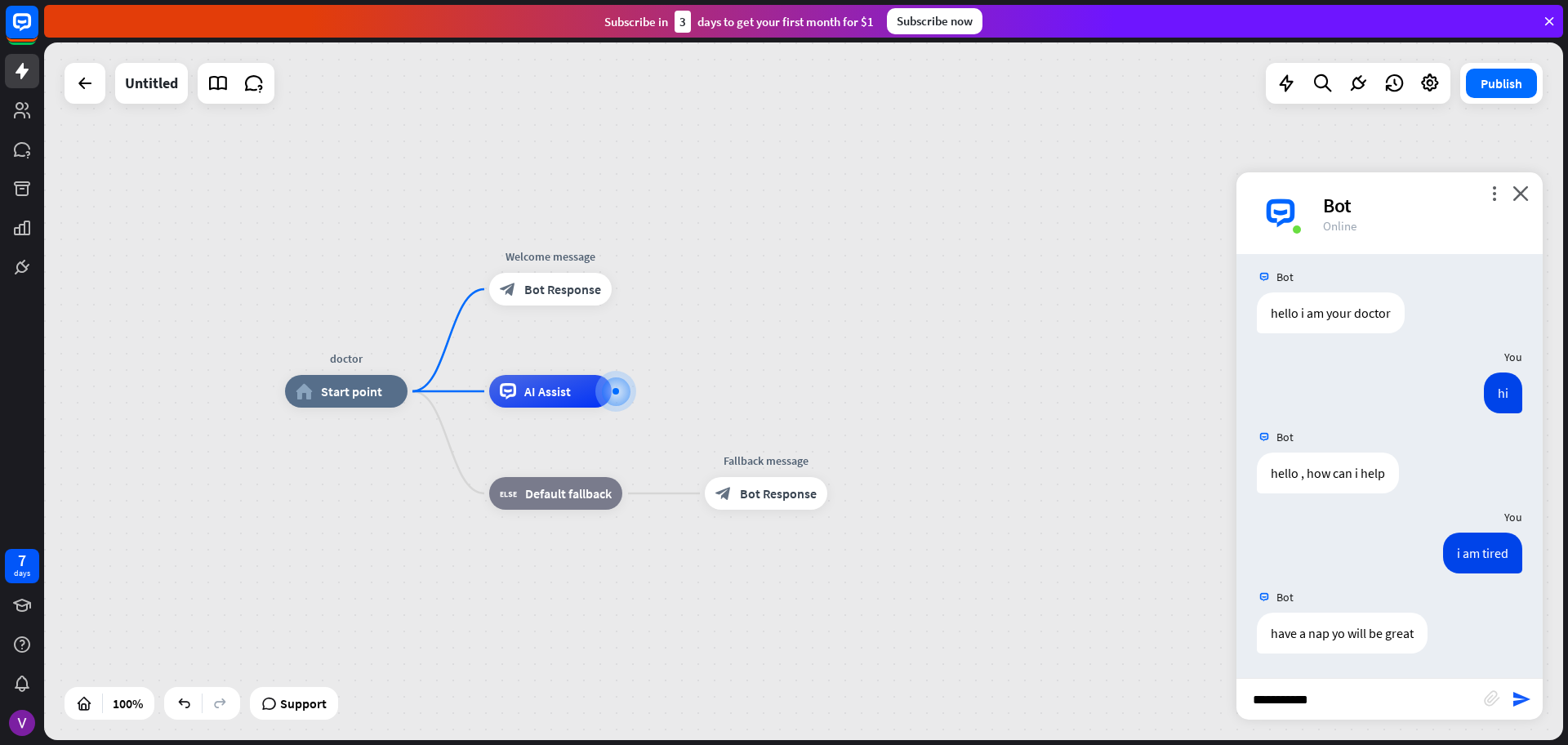 type on "**********" 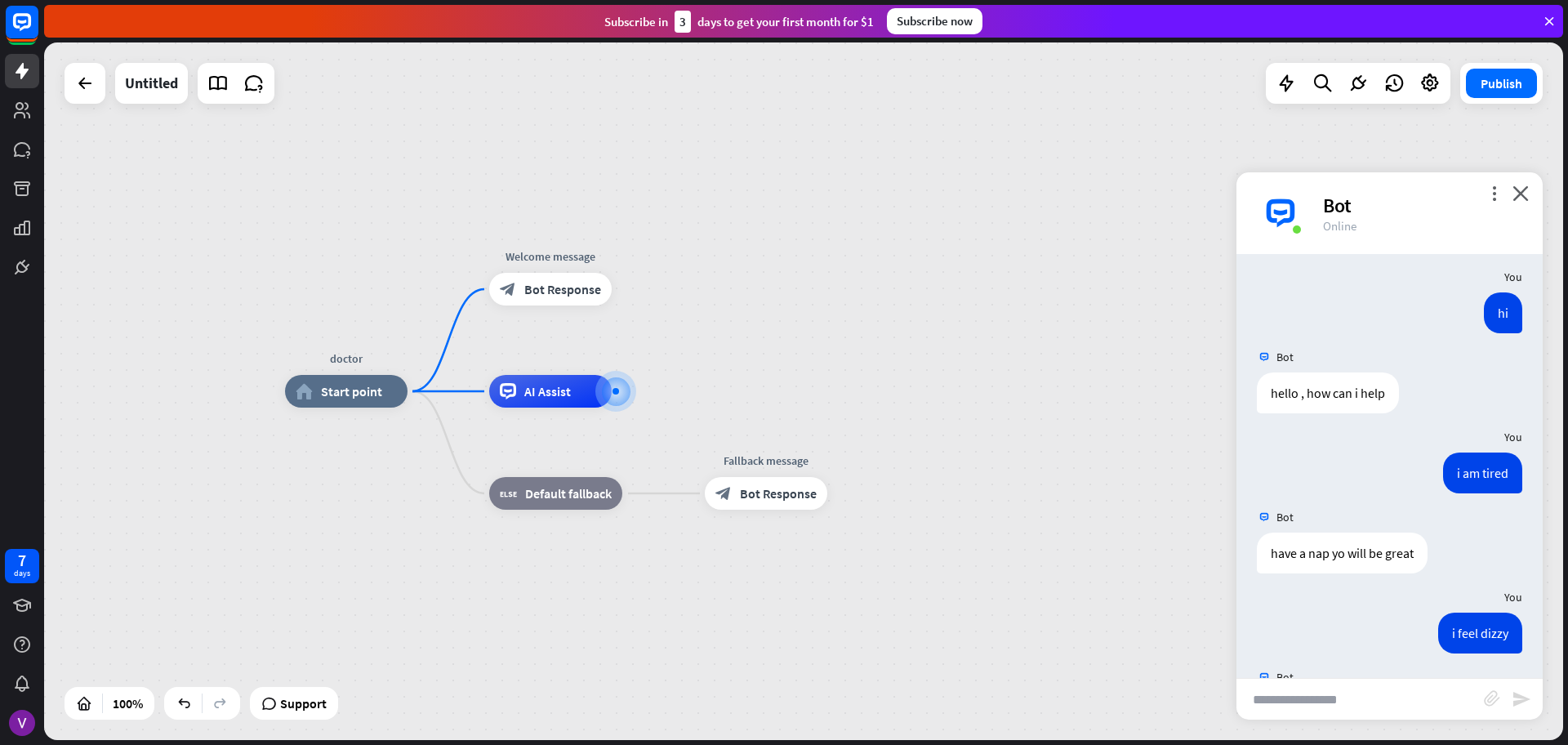 scroll, scrollTop: 185, scrollLeft: 0, axis: vertical 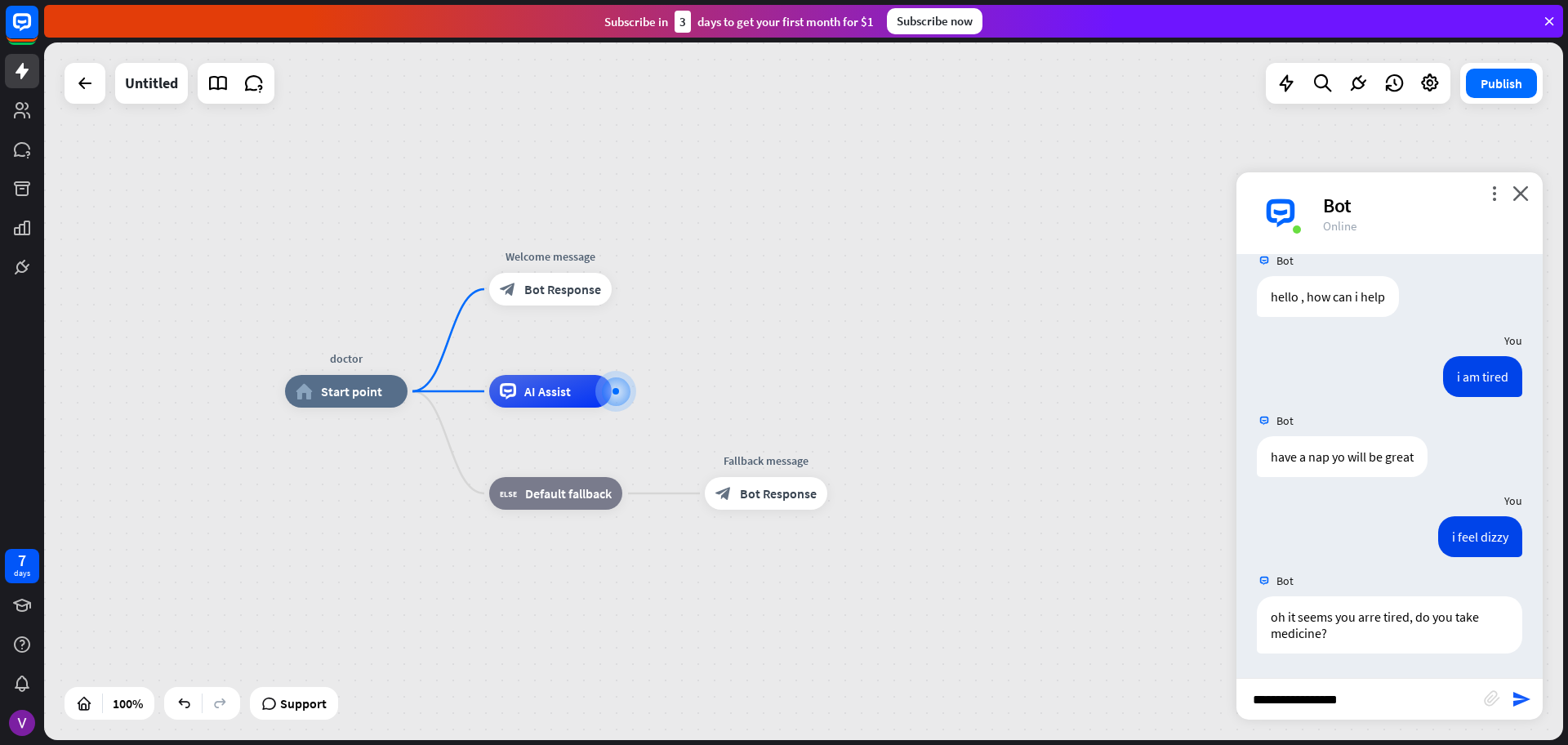 type on "**********" 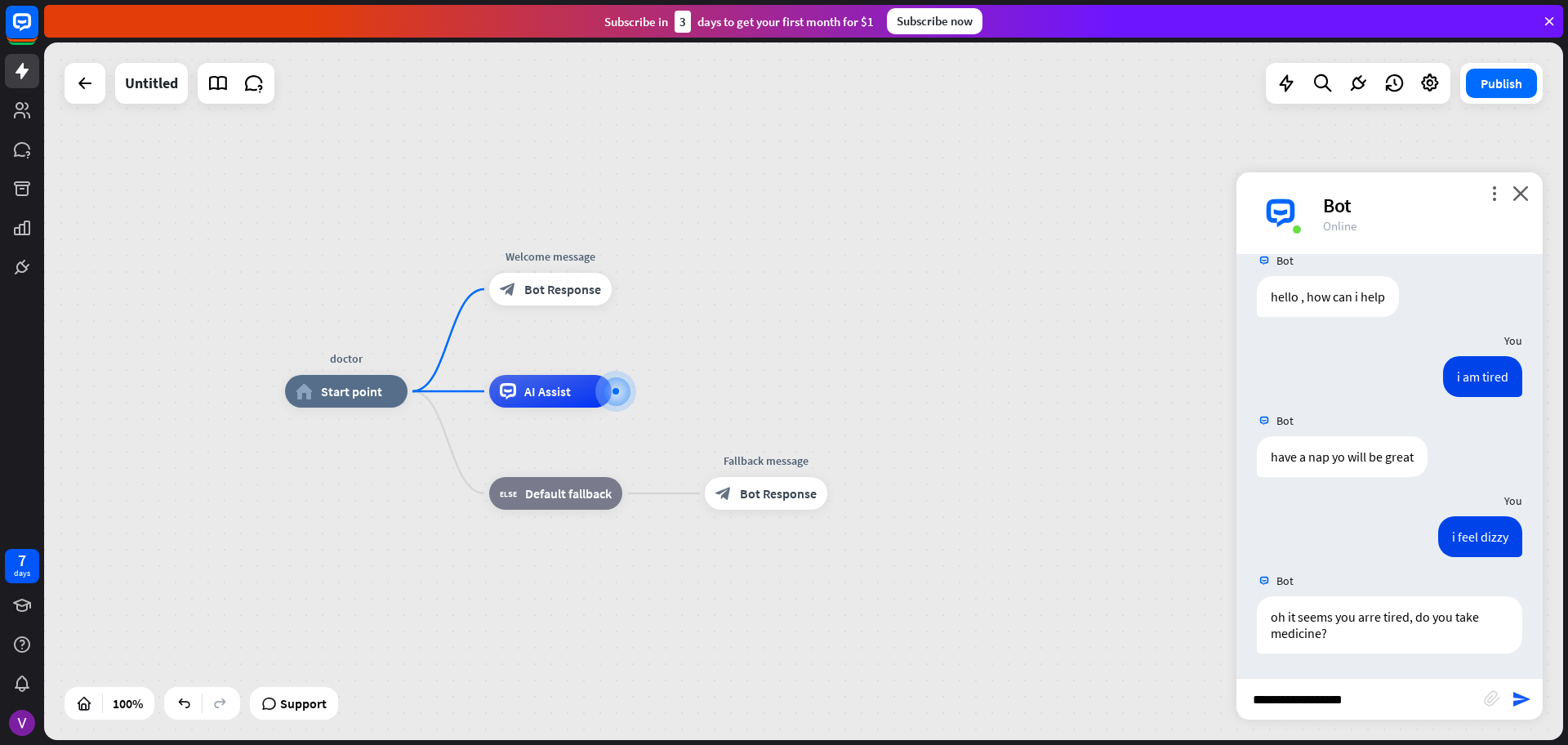 type 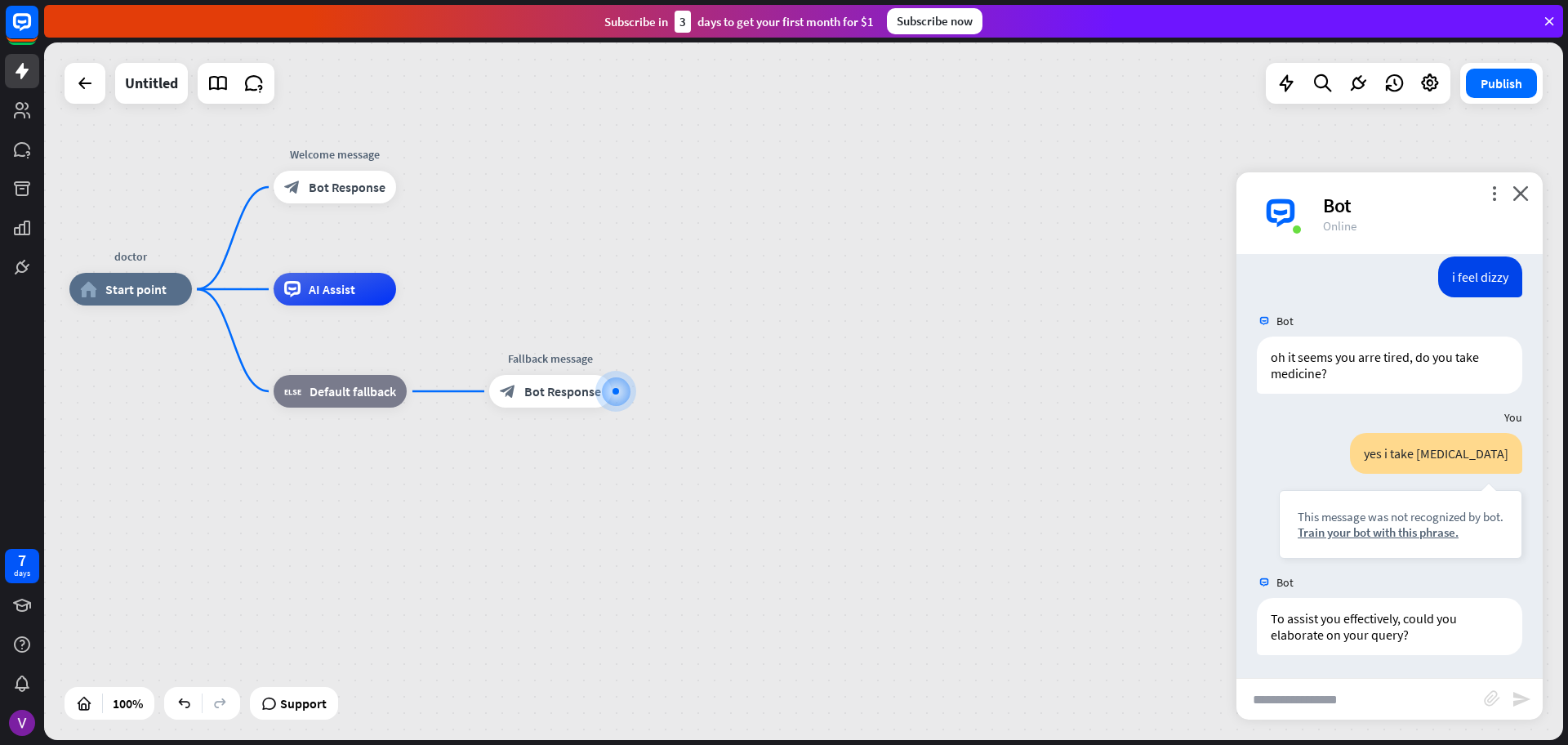 scroll, scrollTop: 447, scrollLeft: 0, axis: vertical 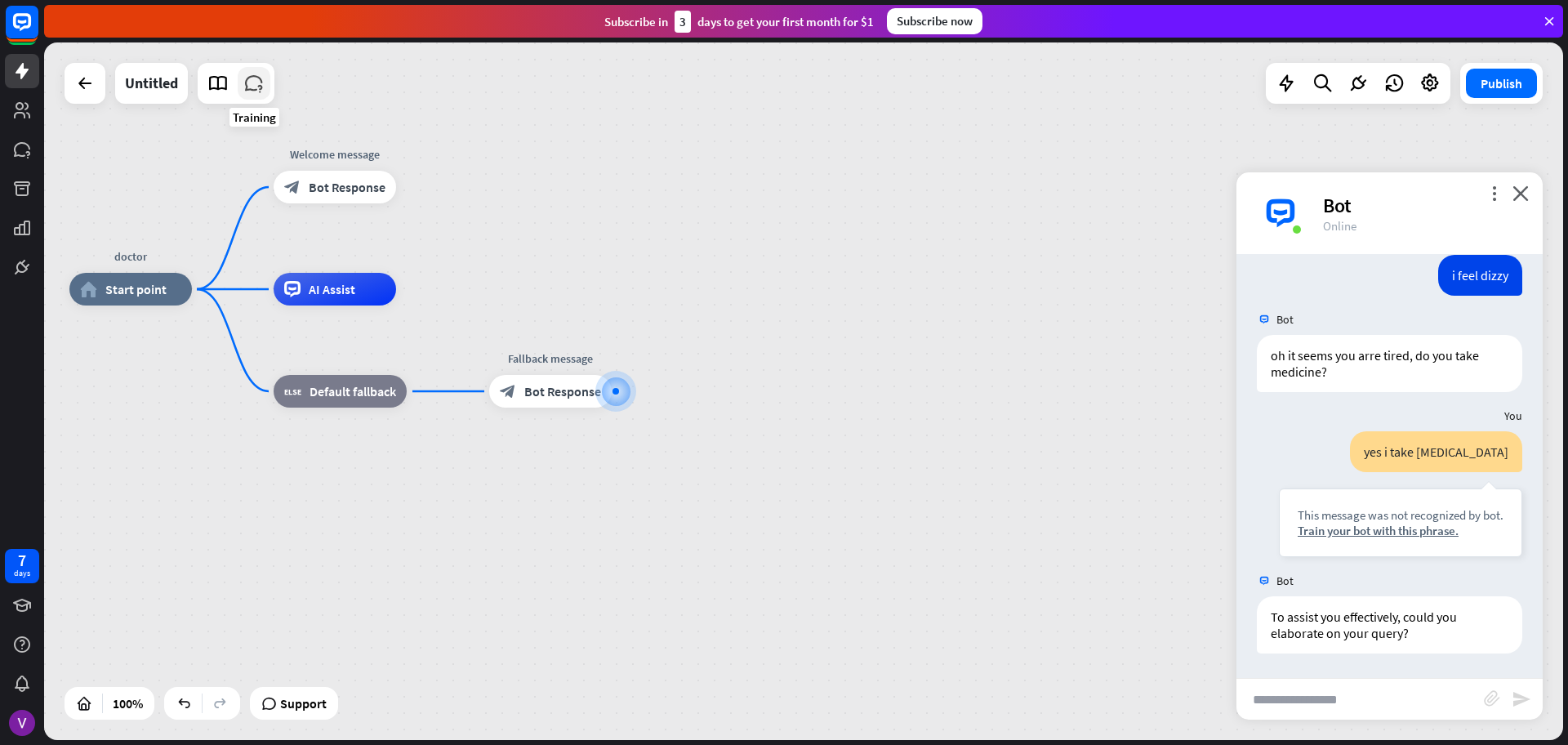 click at bounding box center [254, 83] 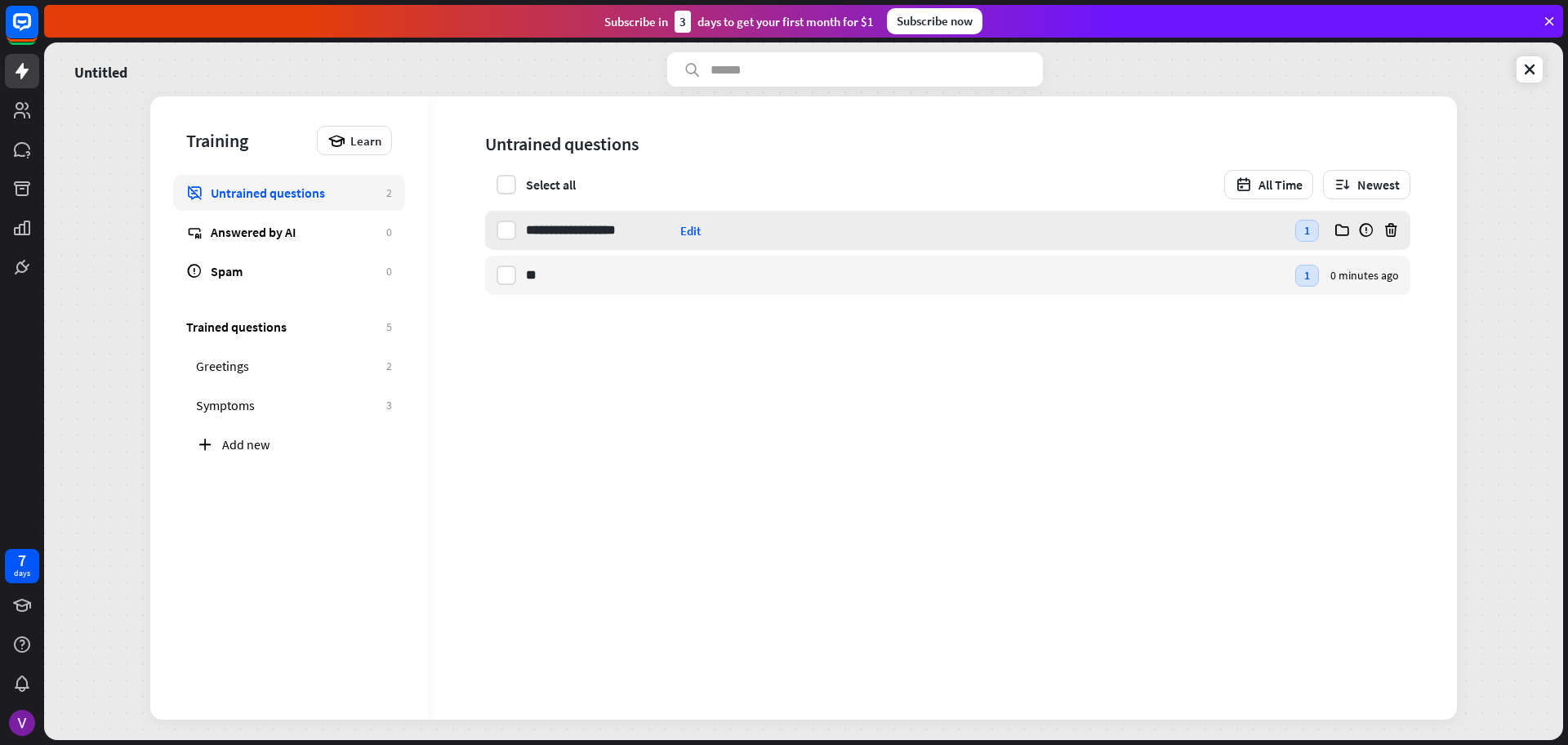 click on "Edit" at bounding box center (690, 230) 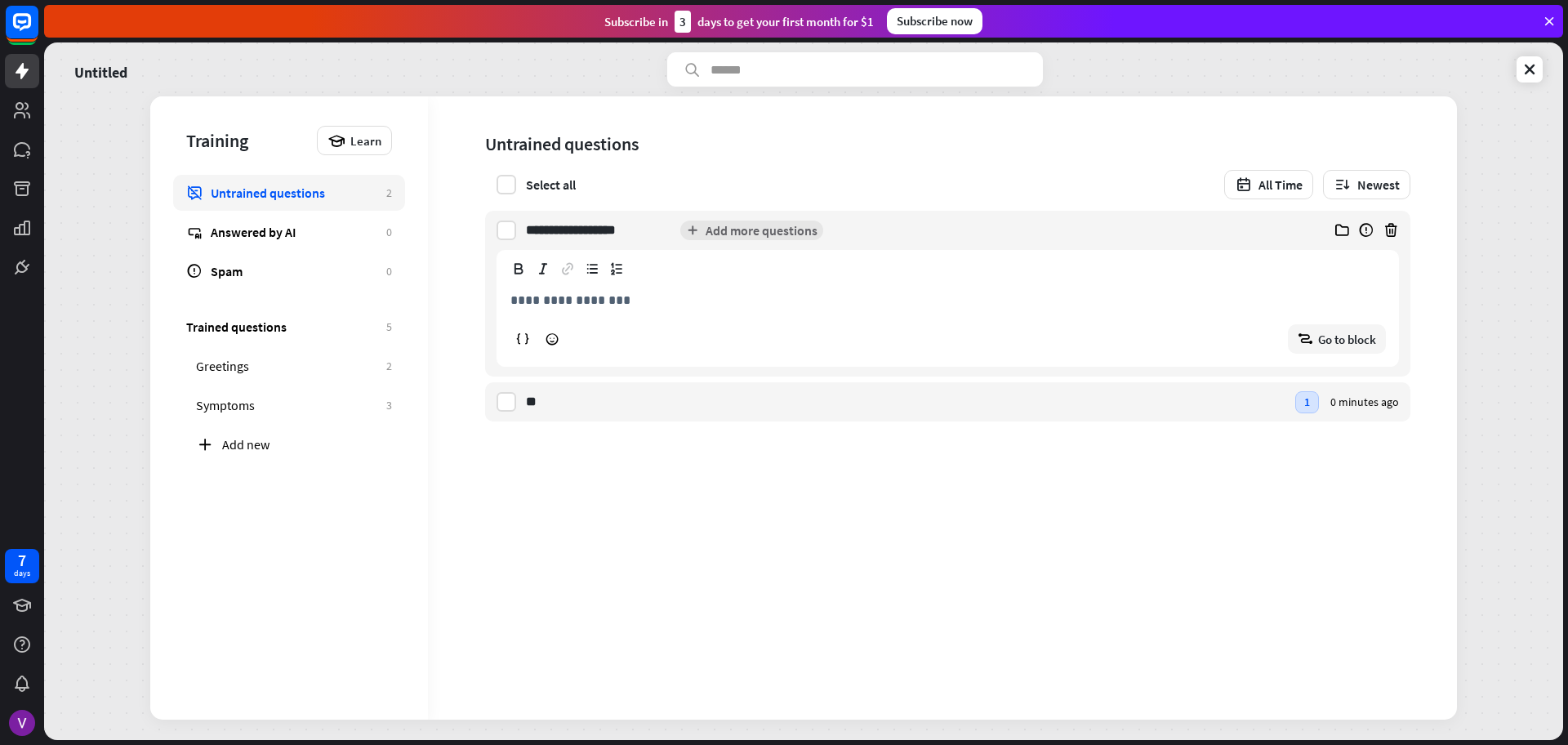 click on "**********" at bounding box center (947, 321) 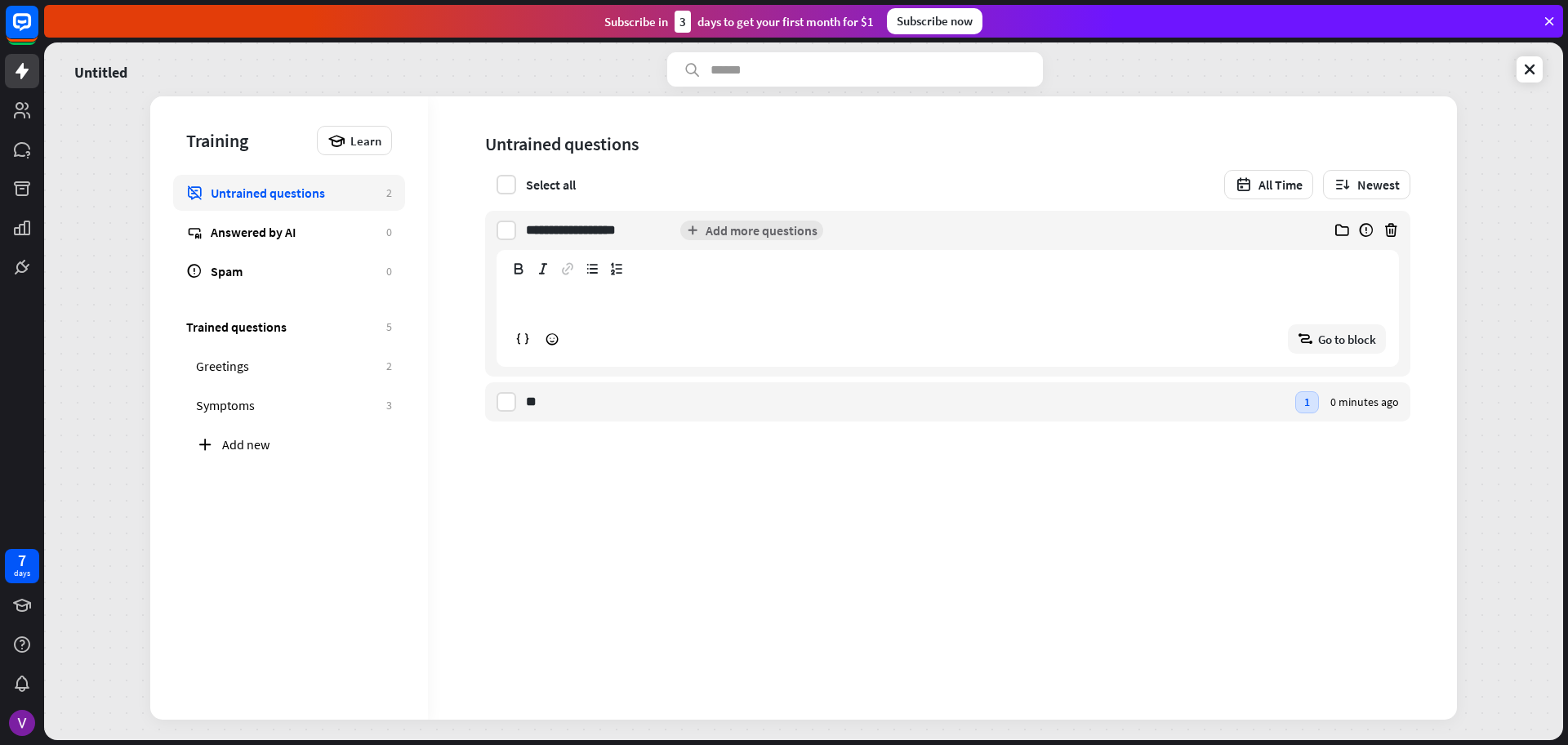 type 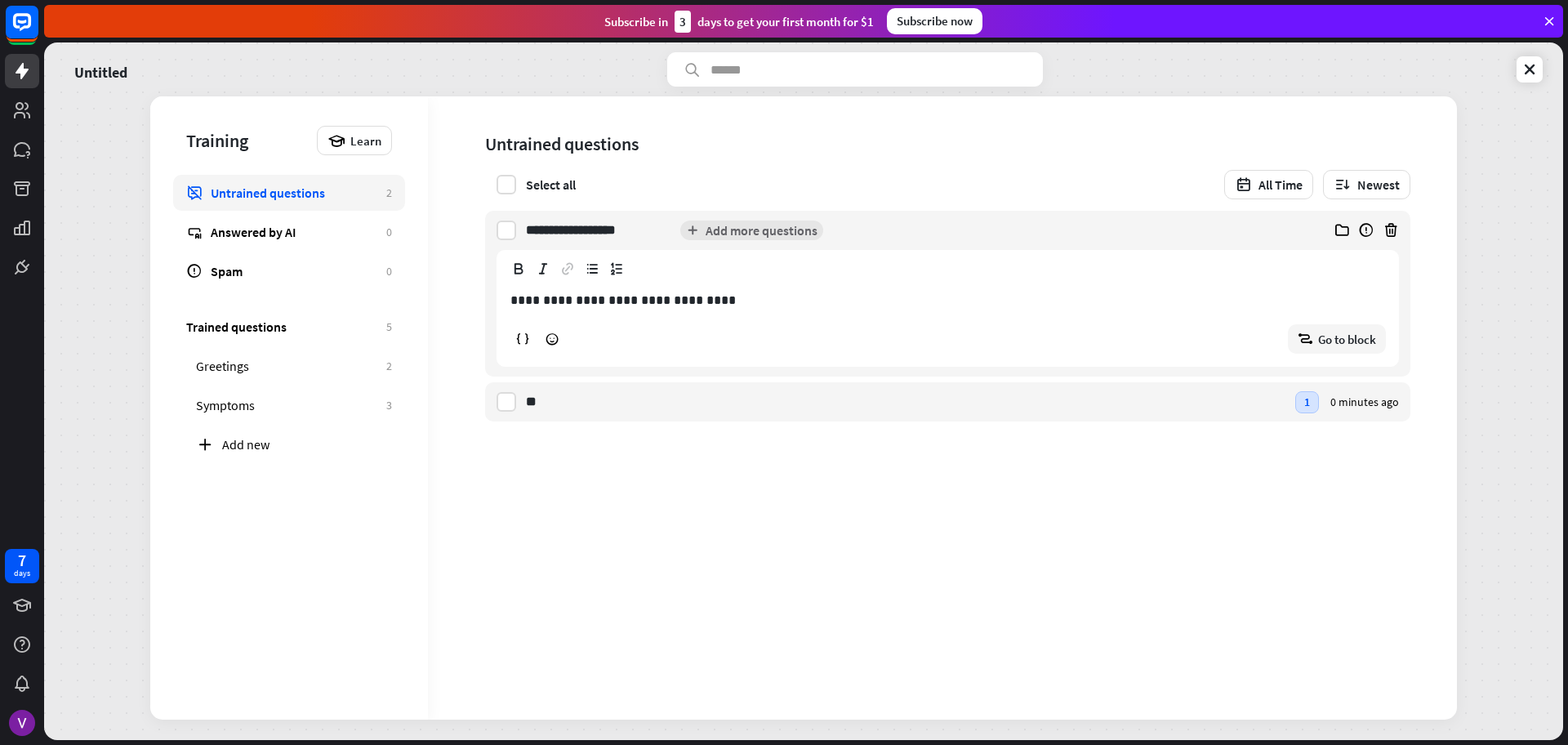 click on "**********" at bounding box center (945, 300) 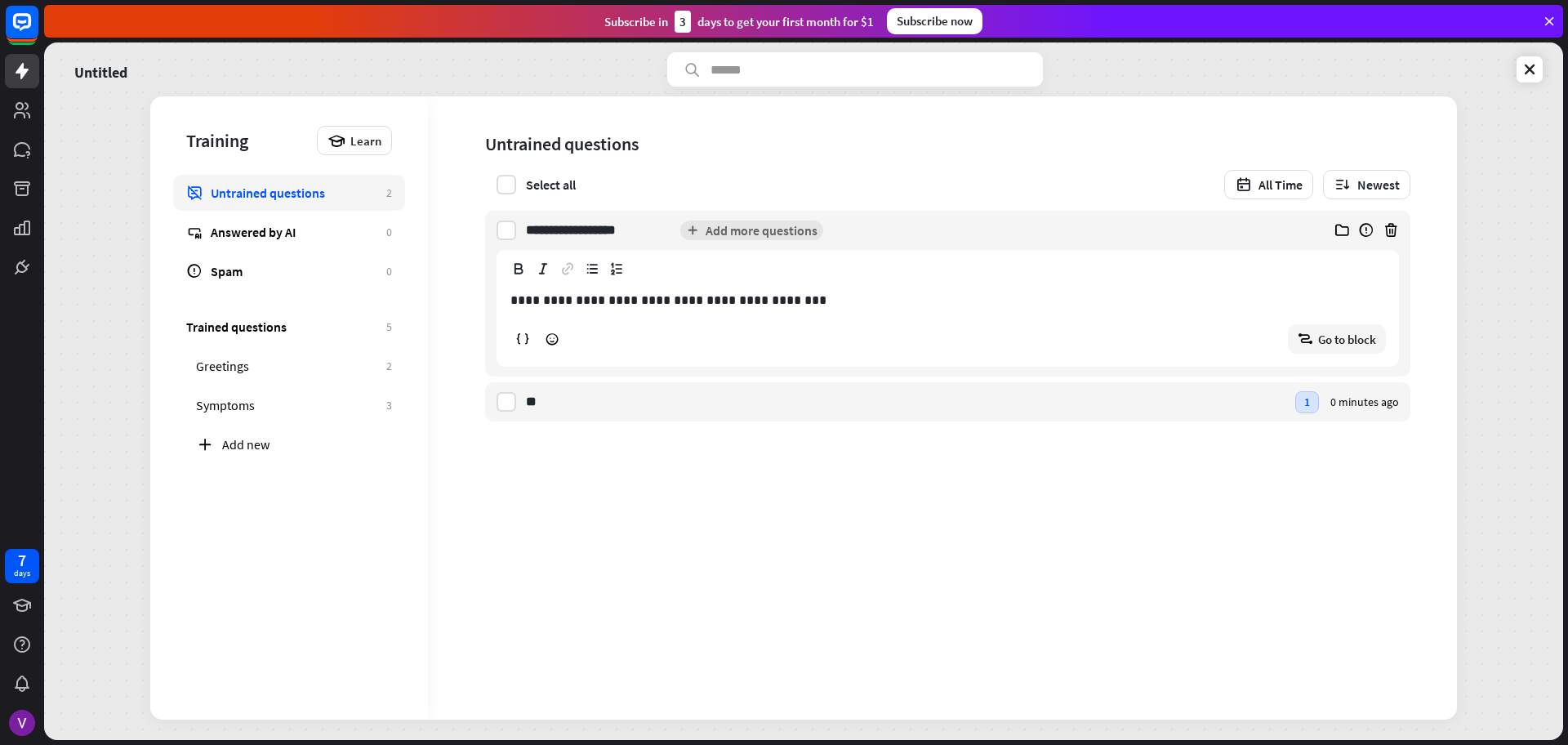 click on "**********" at bounding box center (942, 408) 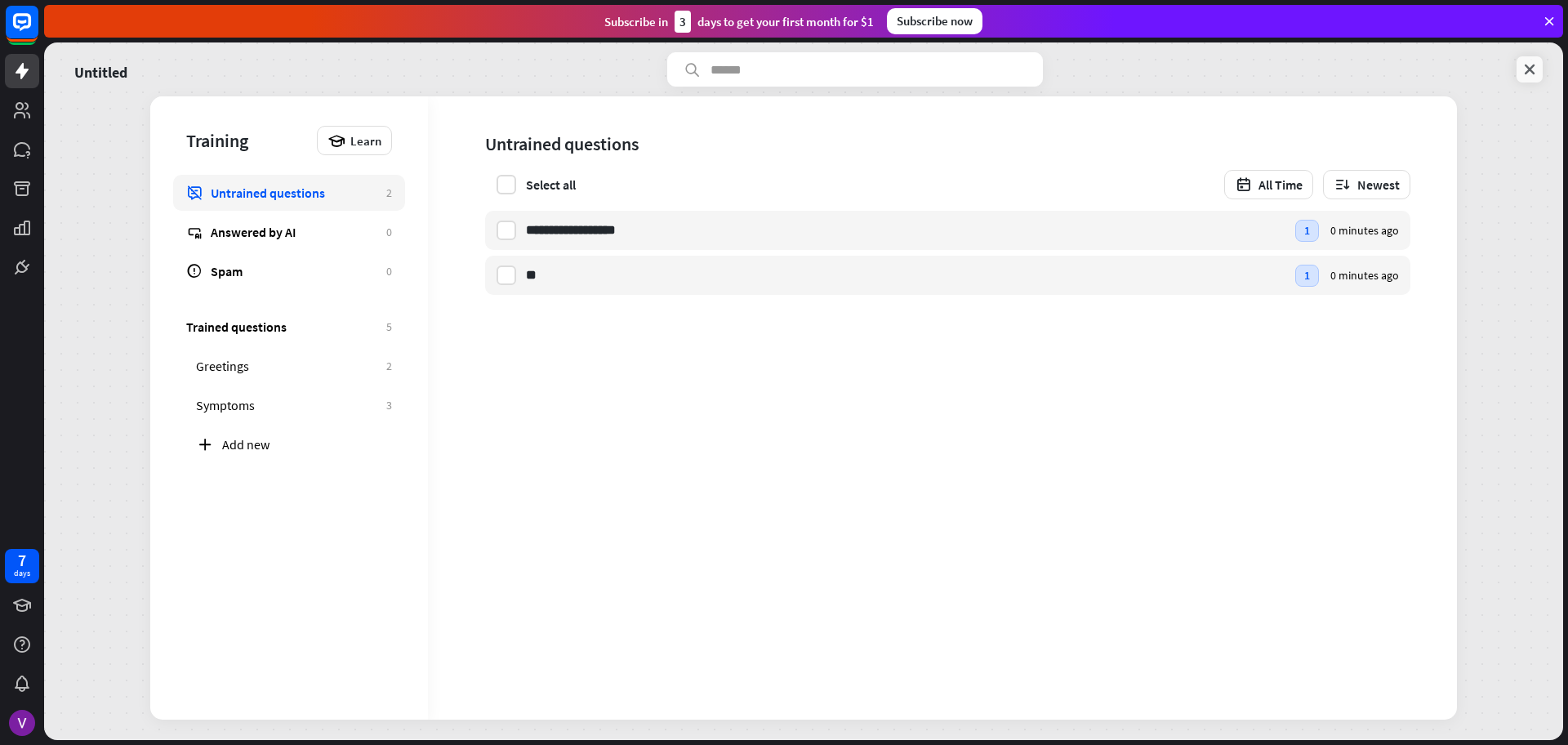 click at bounding box center (1530, 69) 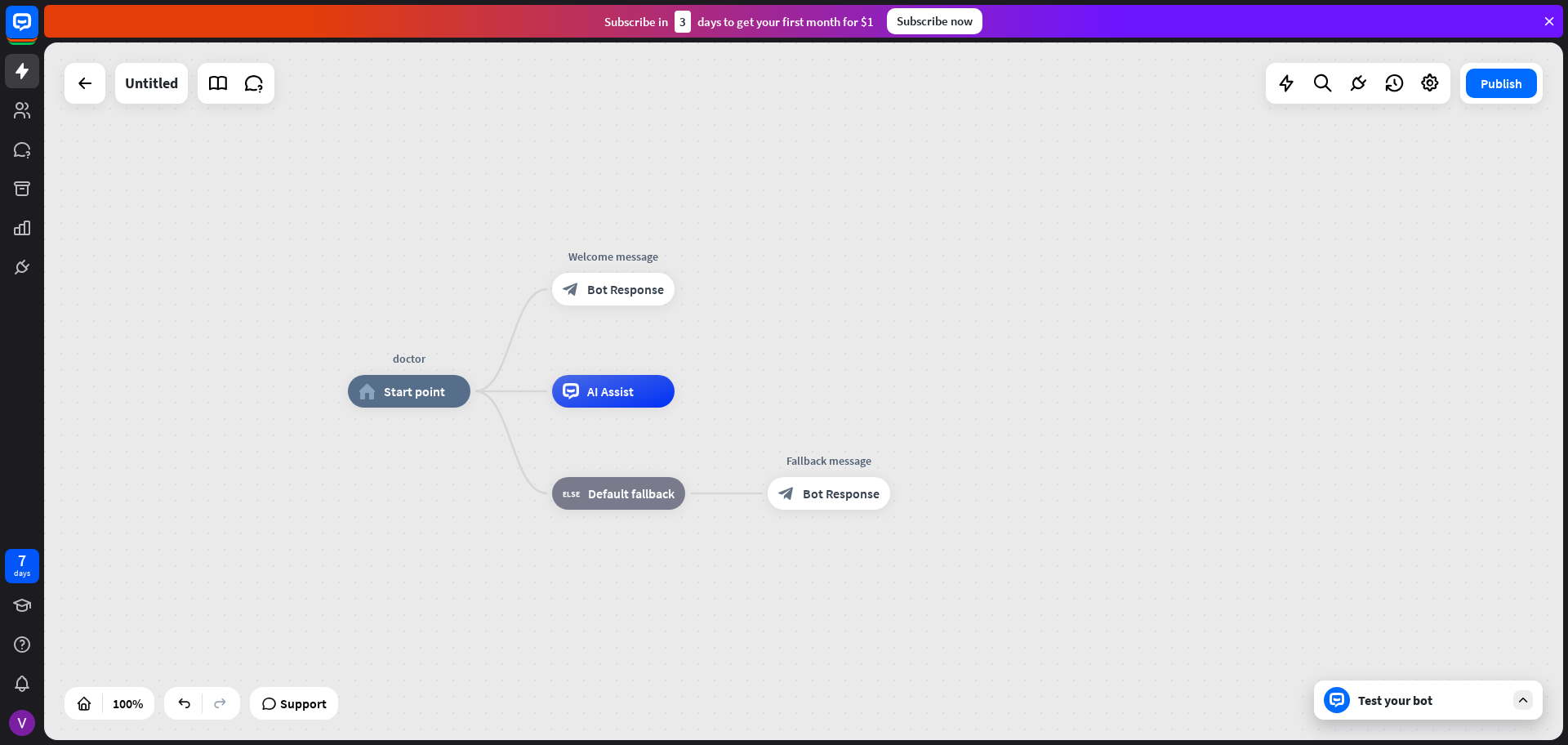 click on "Test your bot" at bounding box center [1432, 700] 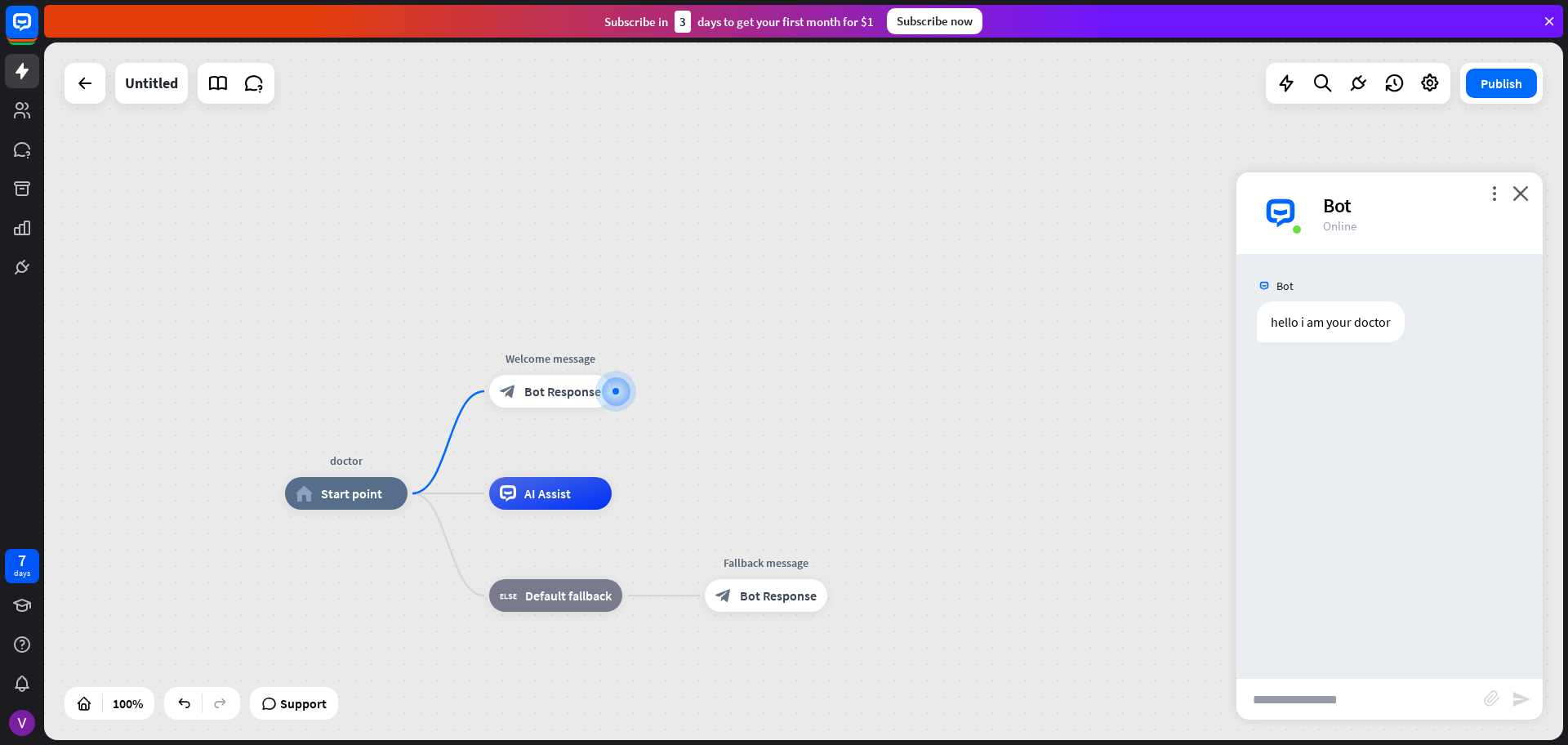 click at bounding box center [1360, 699] 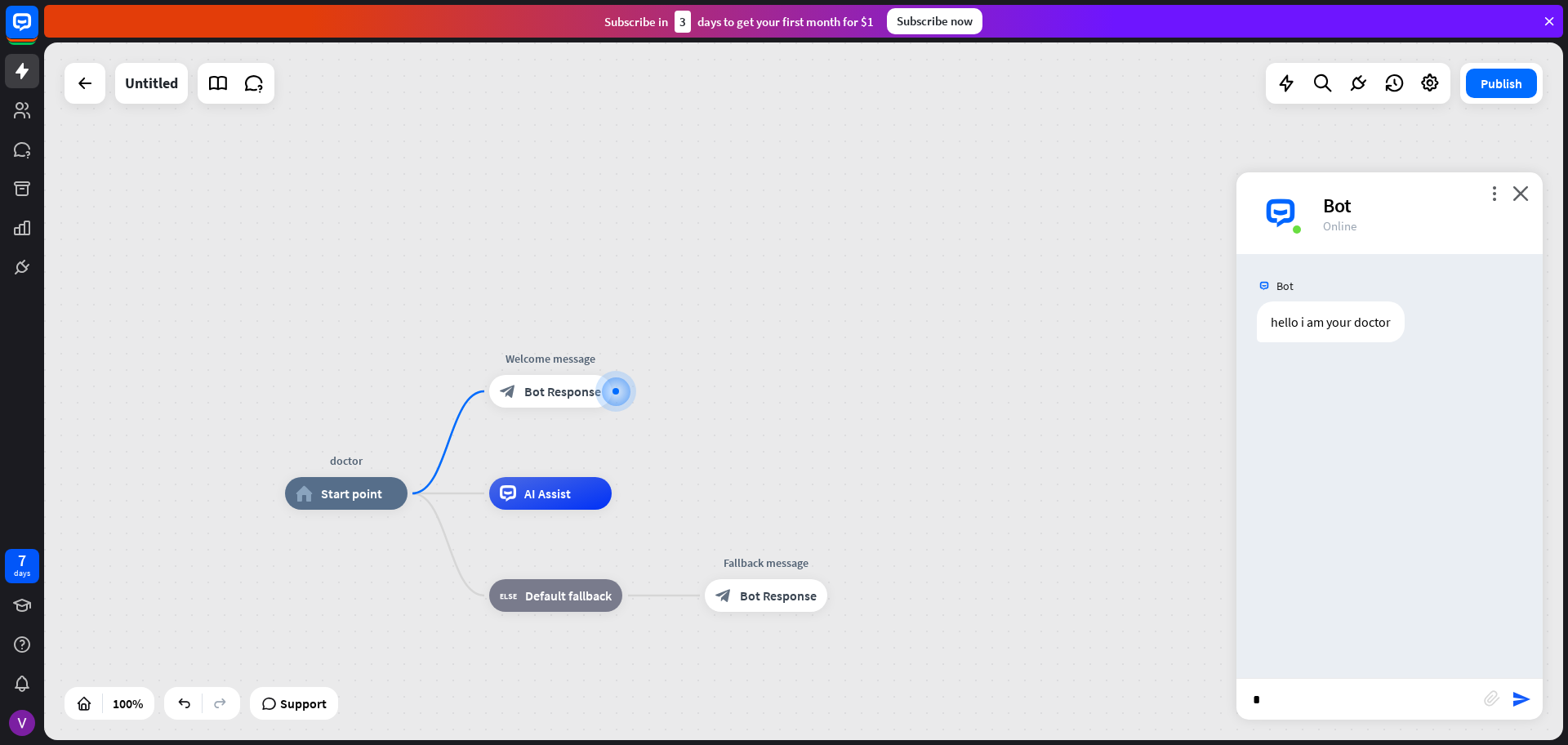 type on "**" 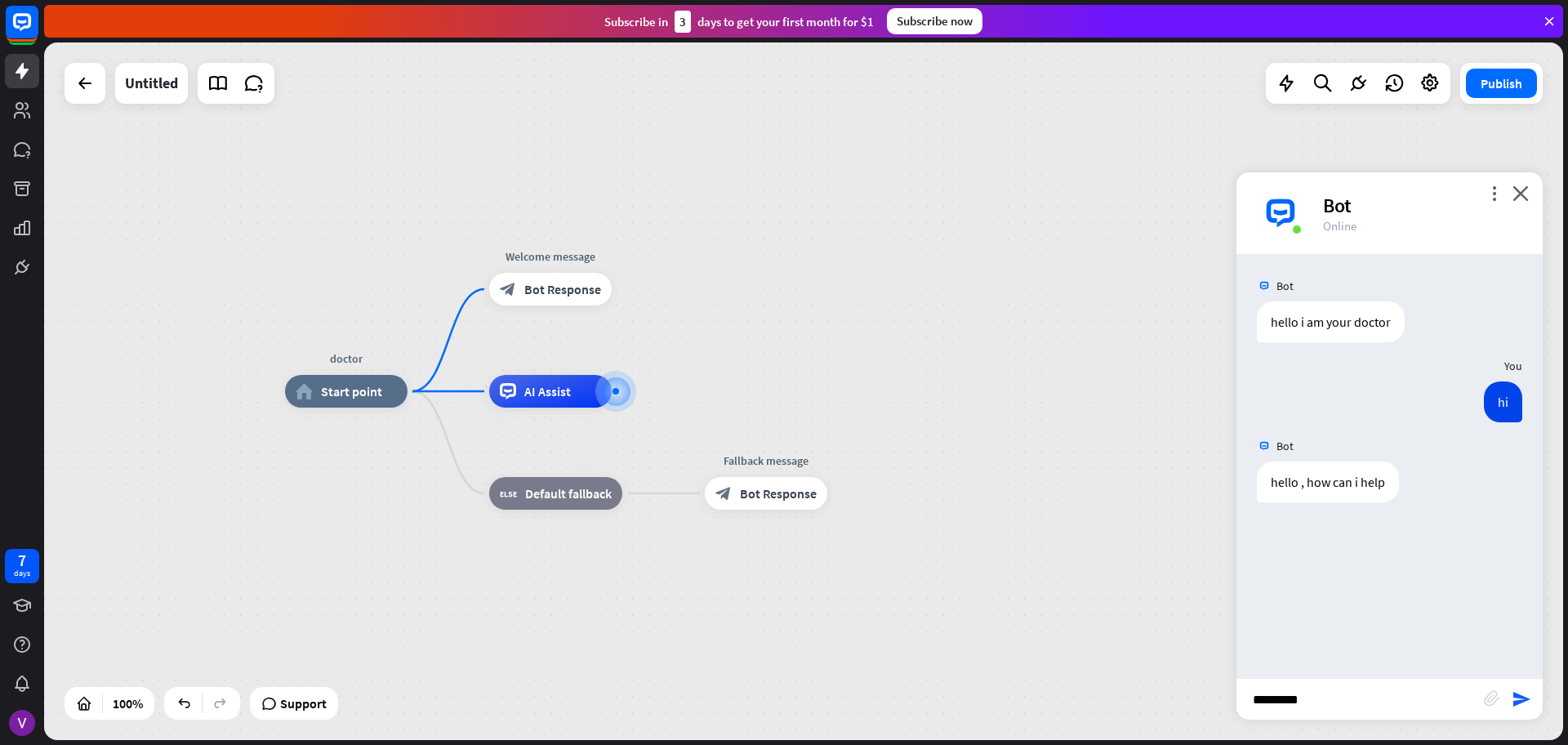 type on "*********" 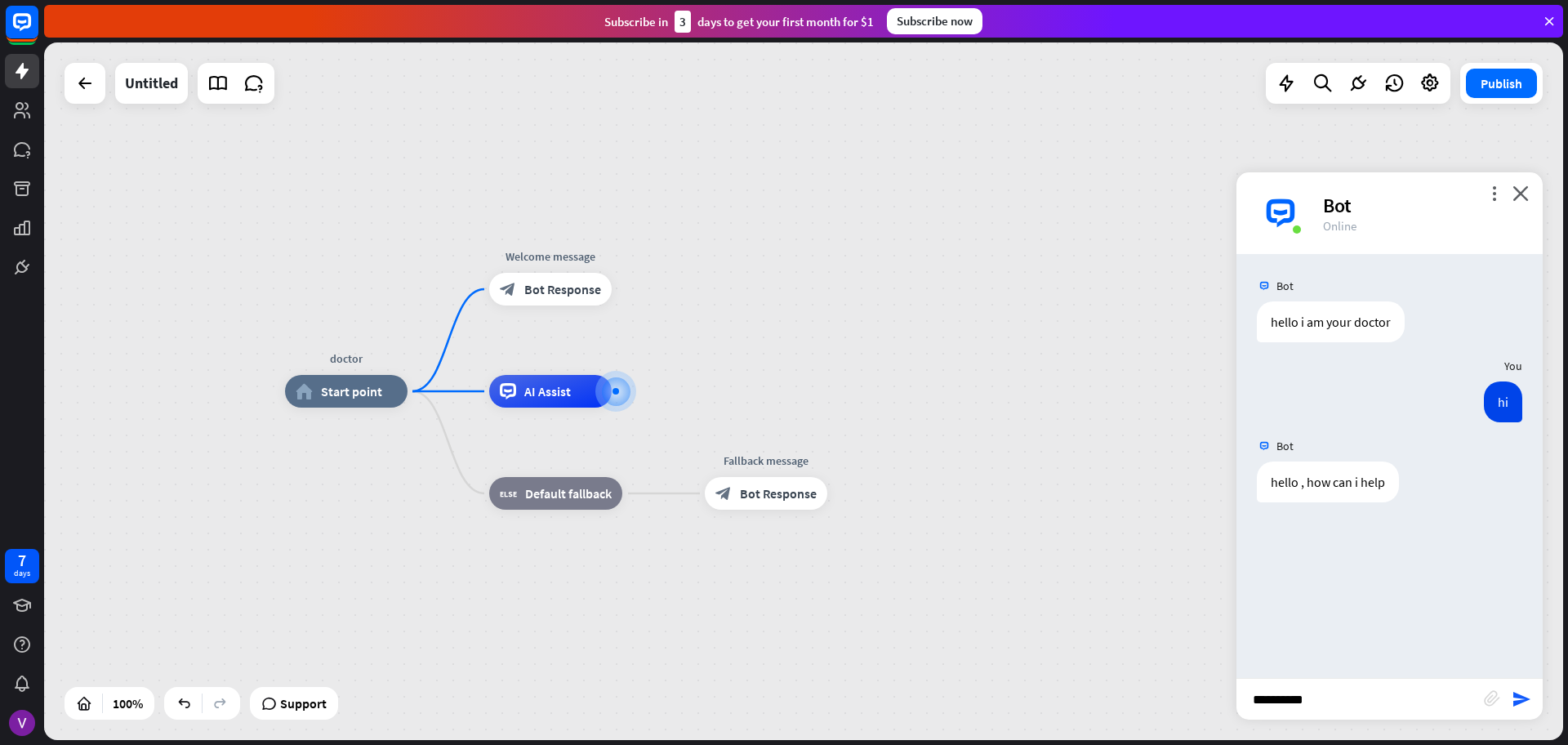 type 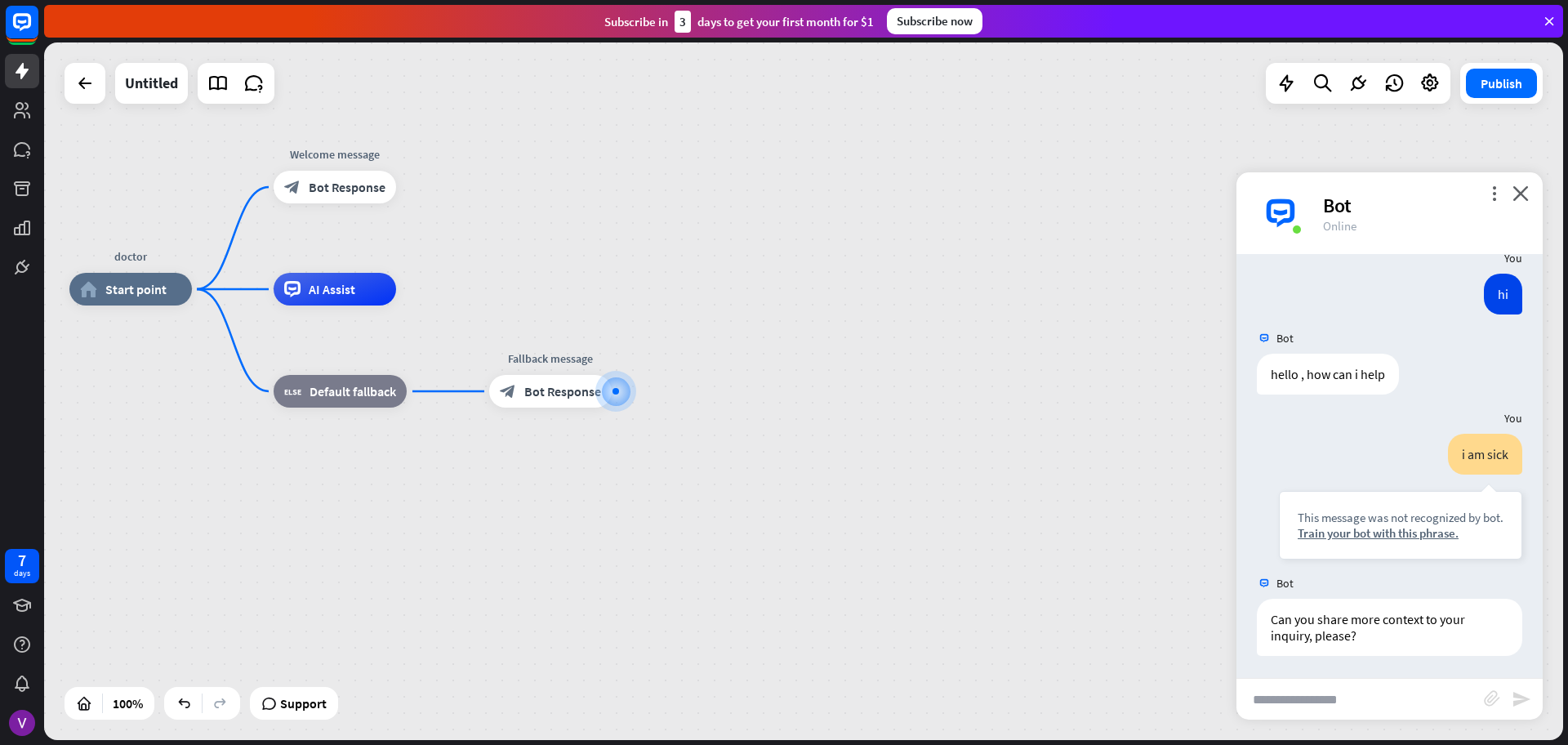 scroll, scrollTop: 110, scrollLeft: 0, axis: vertical 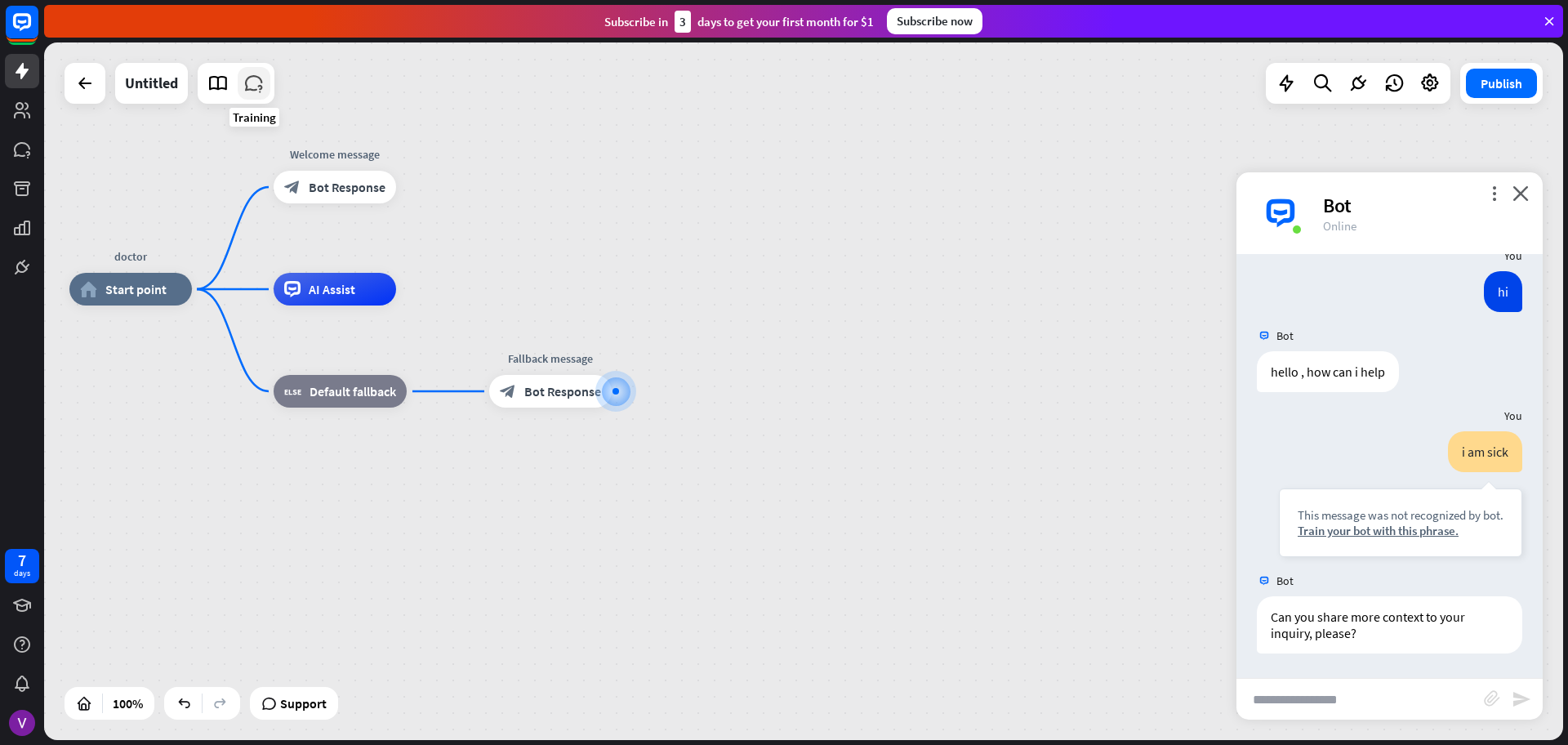 click at bounding box center (254, 83) 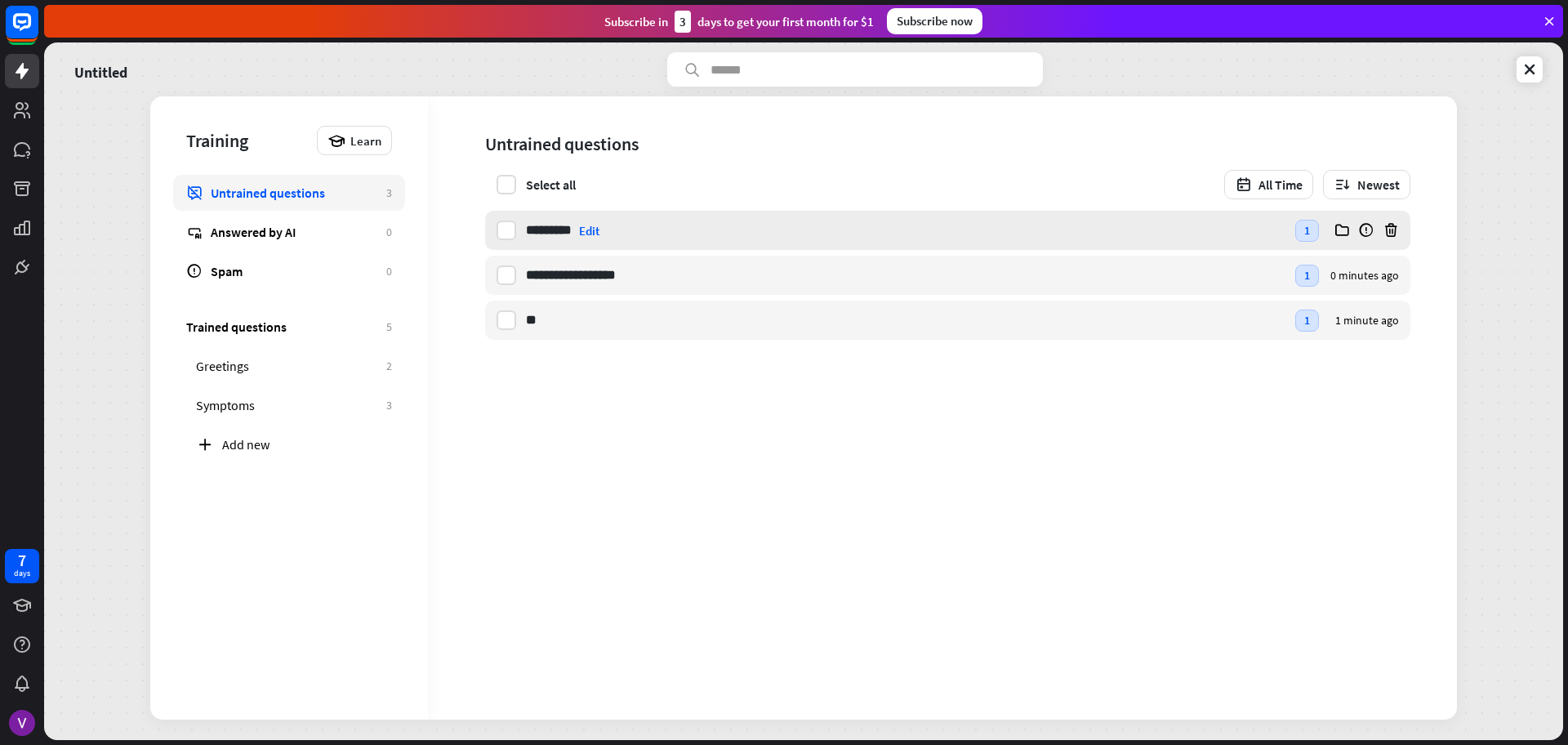 click on "Edit" at bounding box center [589, 230] 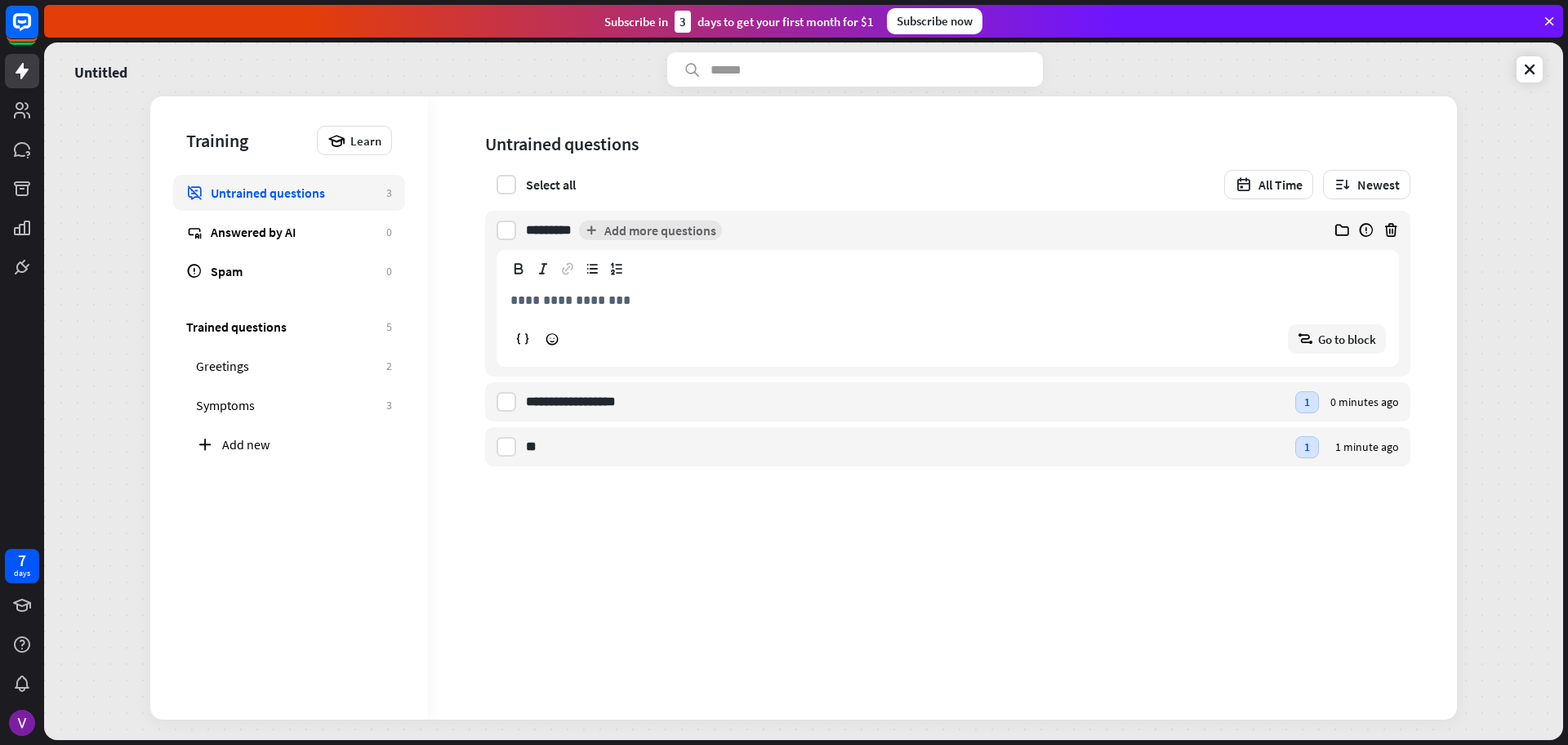 click on "**********" at bounding box center [947, 300] 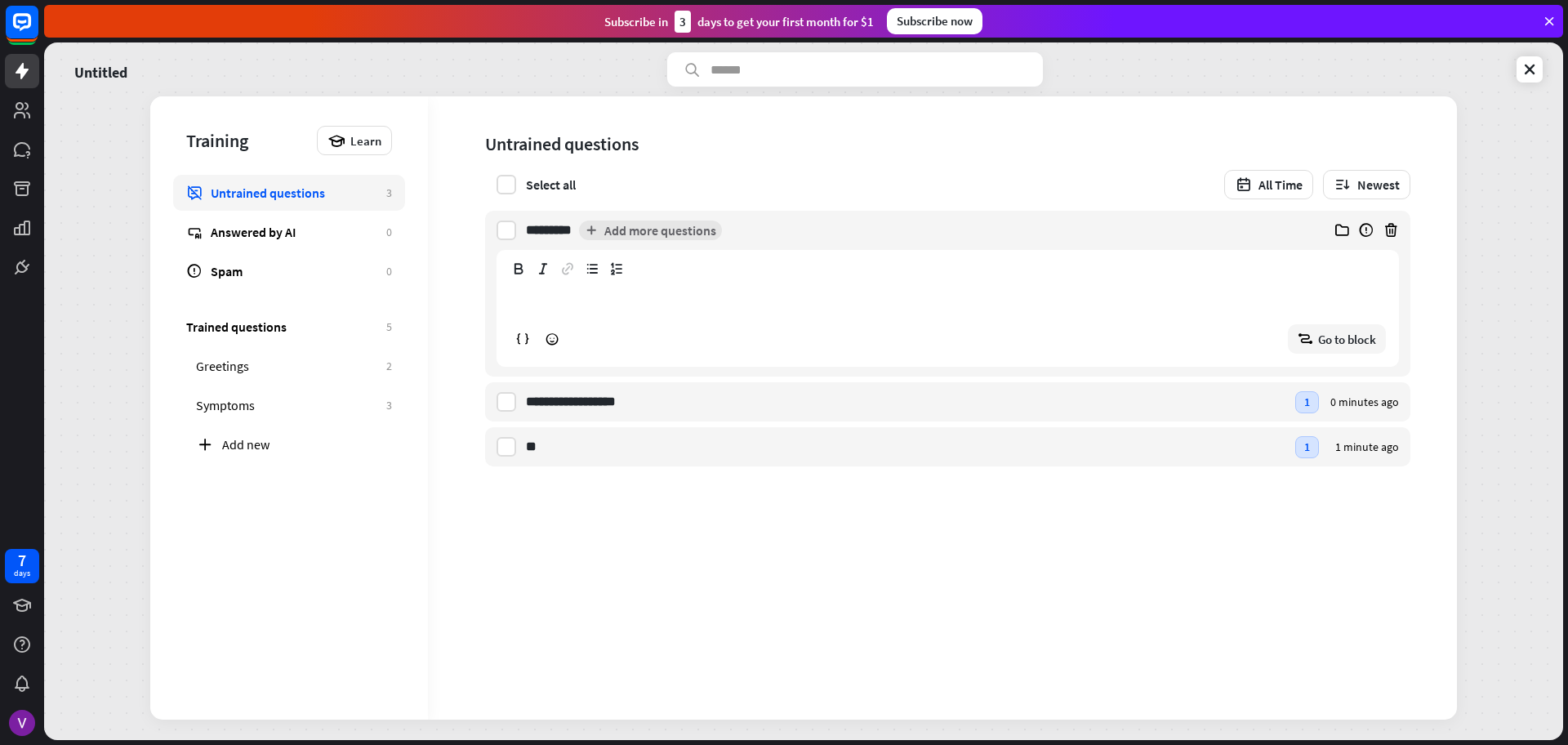 type 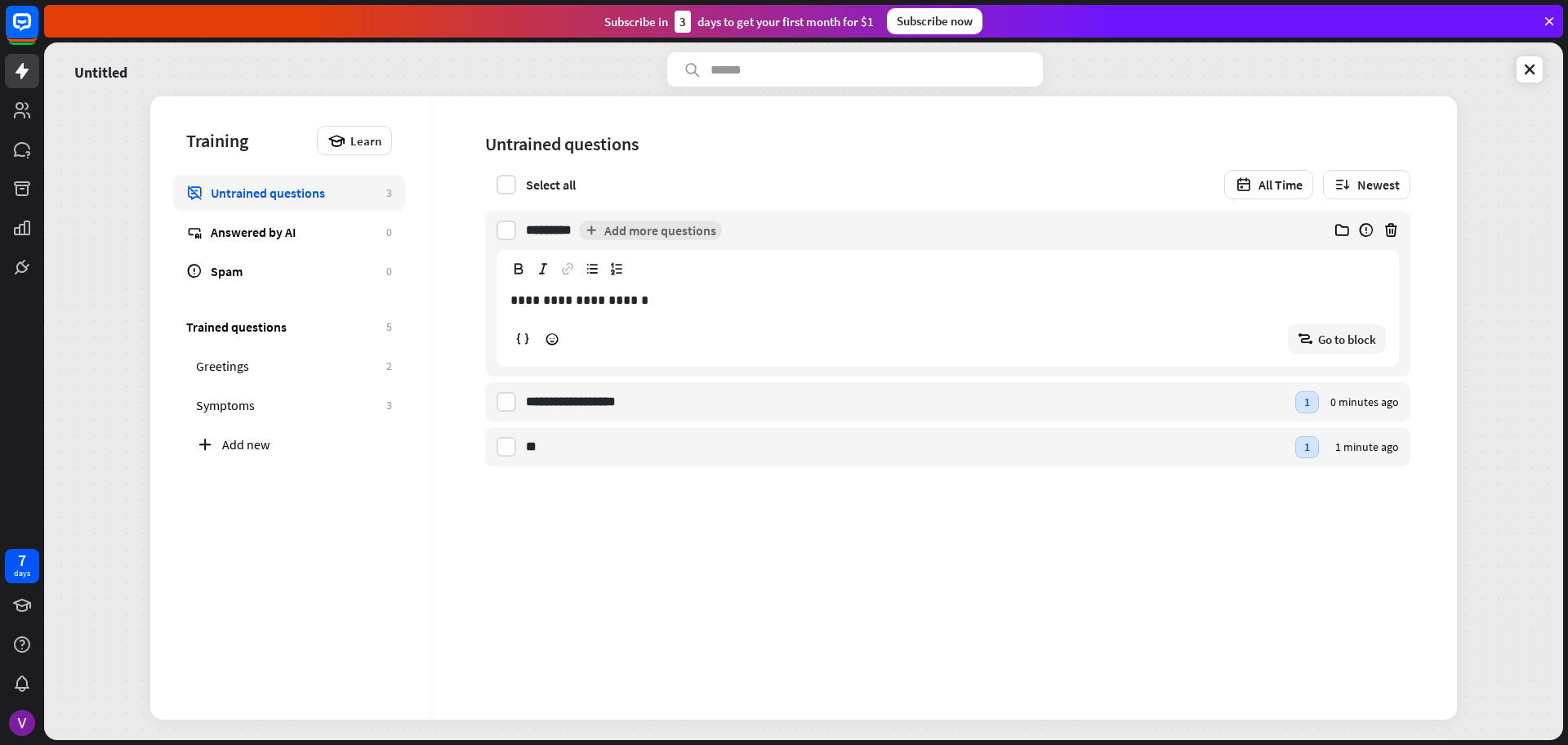 click on "**********" at bounding box center (942, 408) 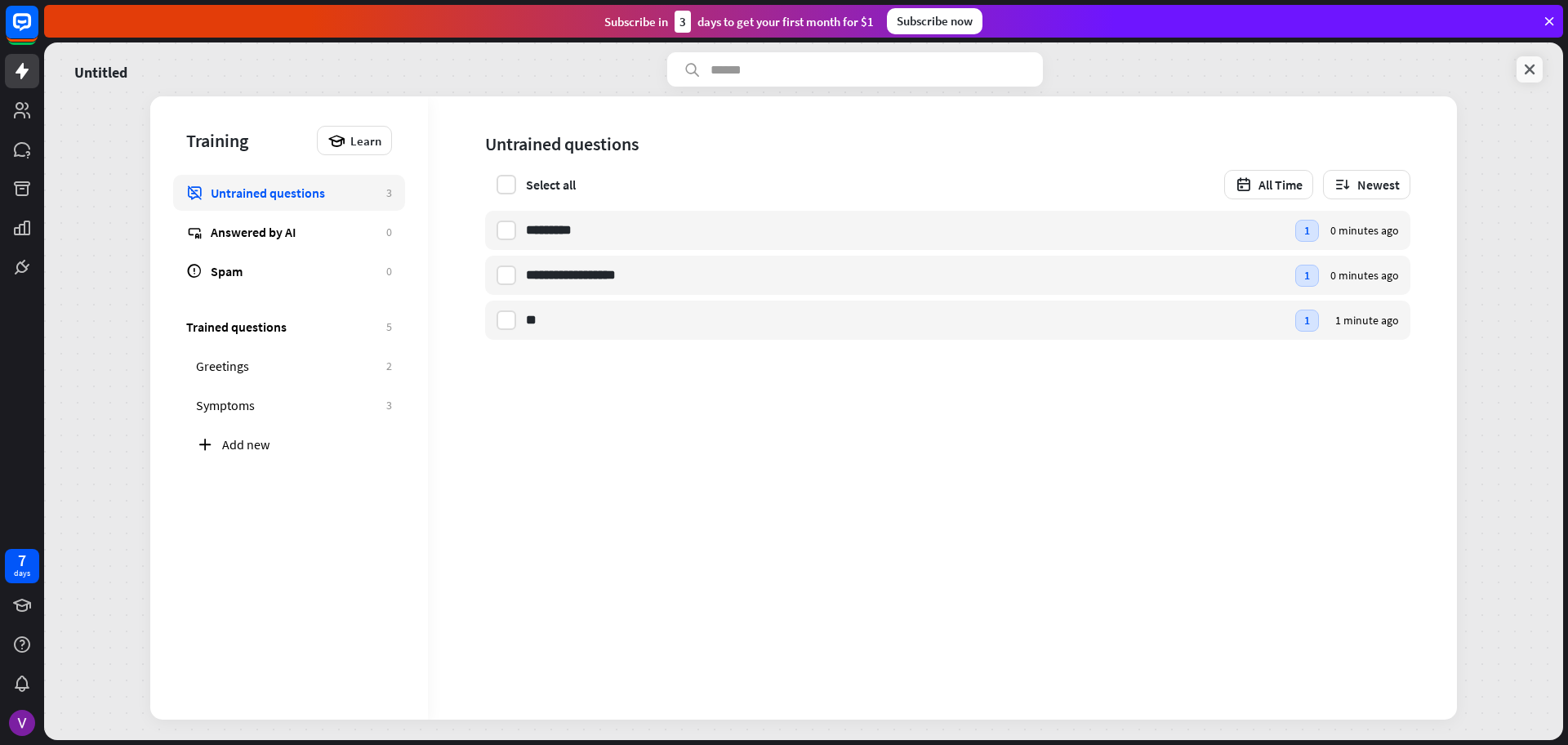 click at bounding box center [1530, 69] 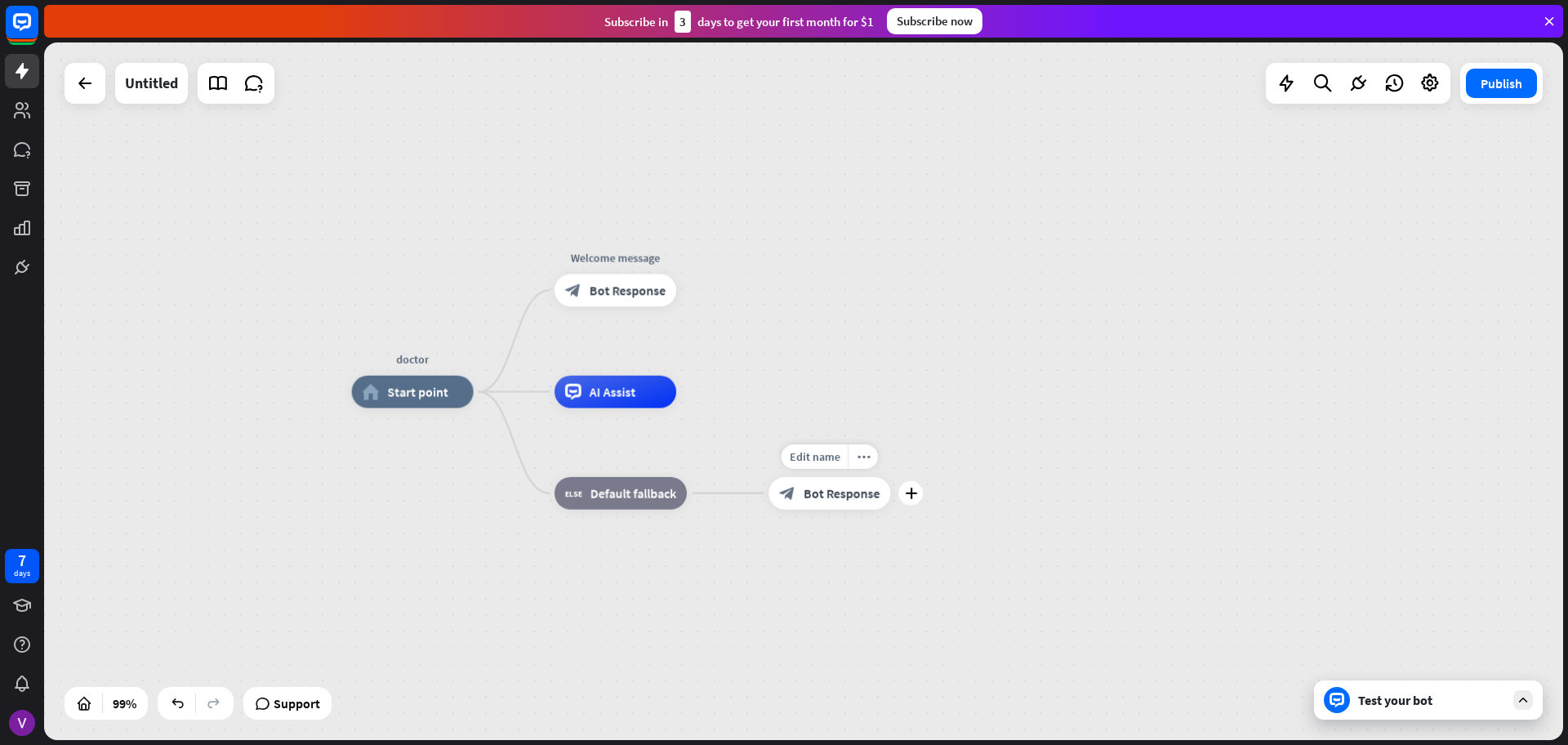 click on "Bot Response" at bounding box center [841, 493] 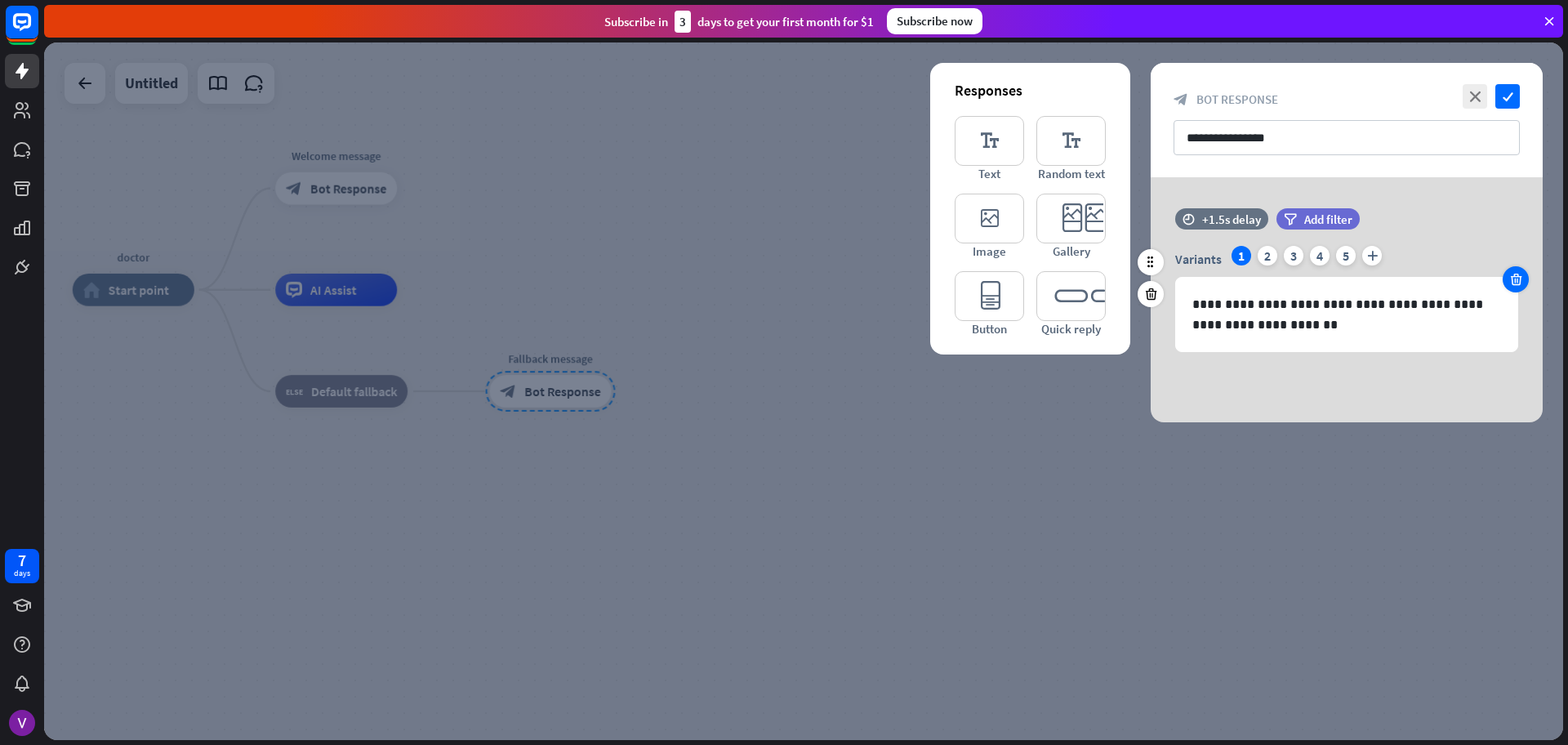 click at bounding box center [1516, 279] 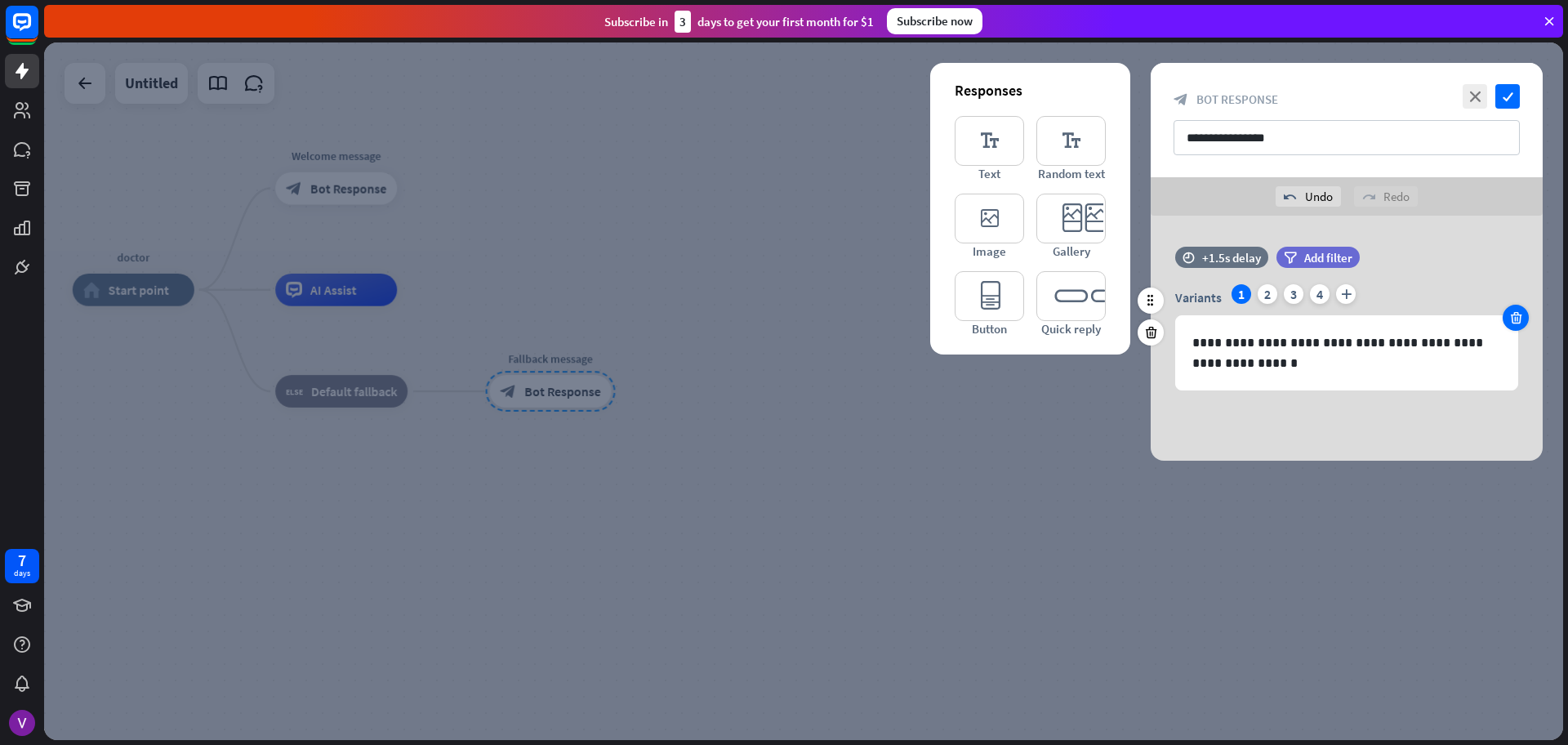click on "time   +1.5s delay          filter   Add filter" at bounding box center [1347, 265] 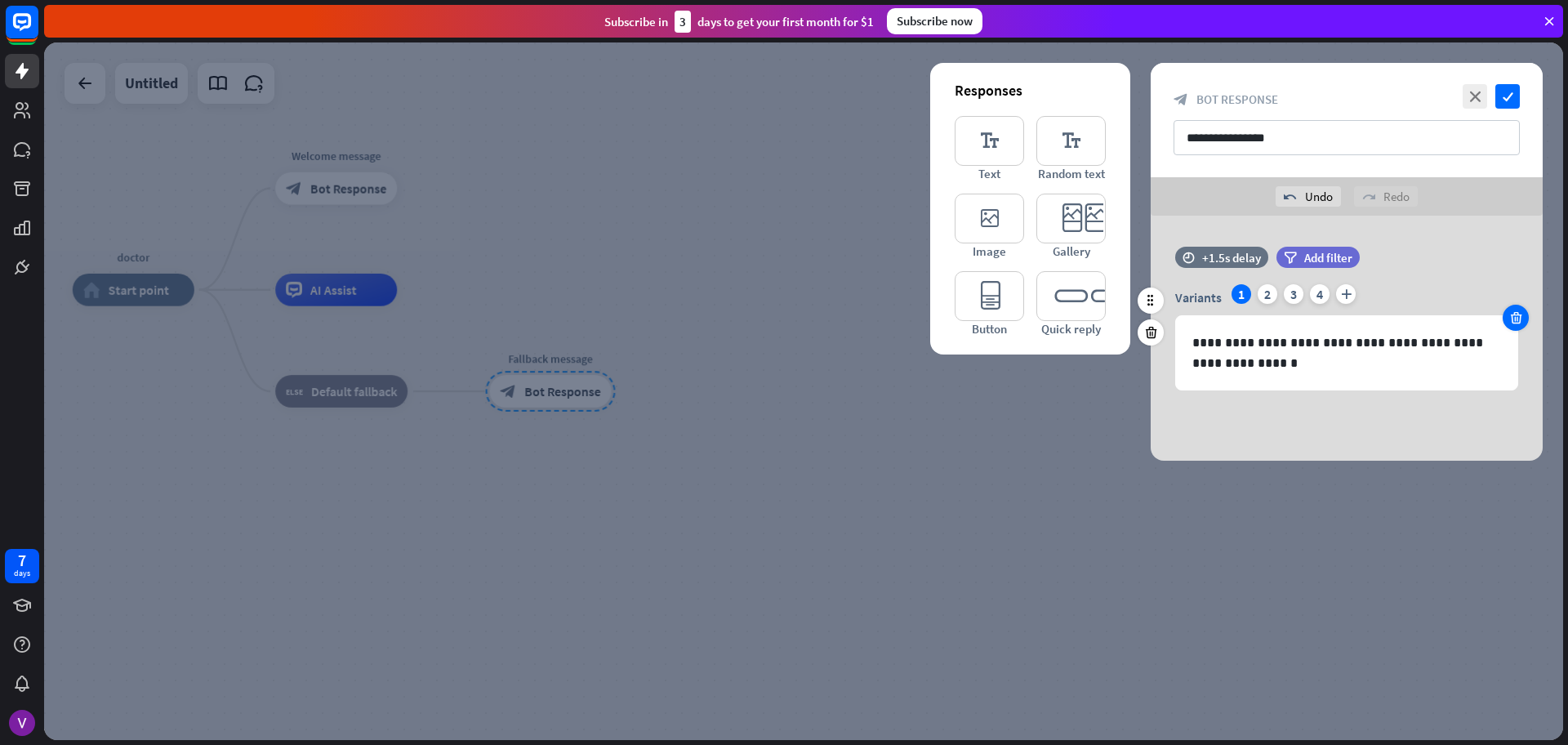 click at bounding box center [1516, 318] 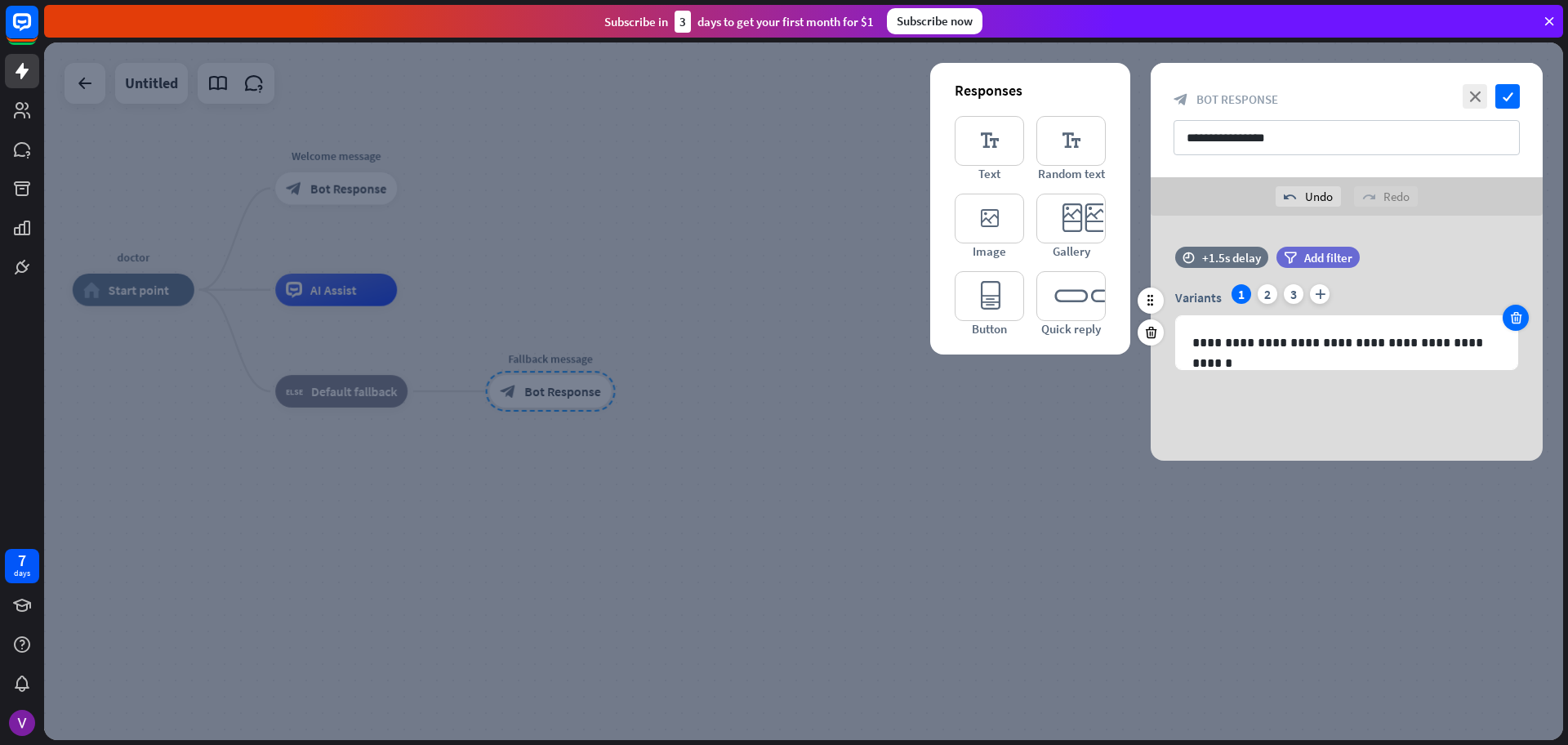 click at bounding box center (1516, 318) 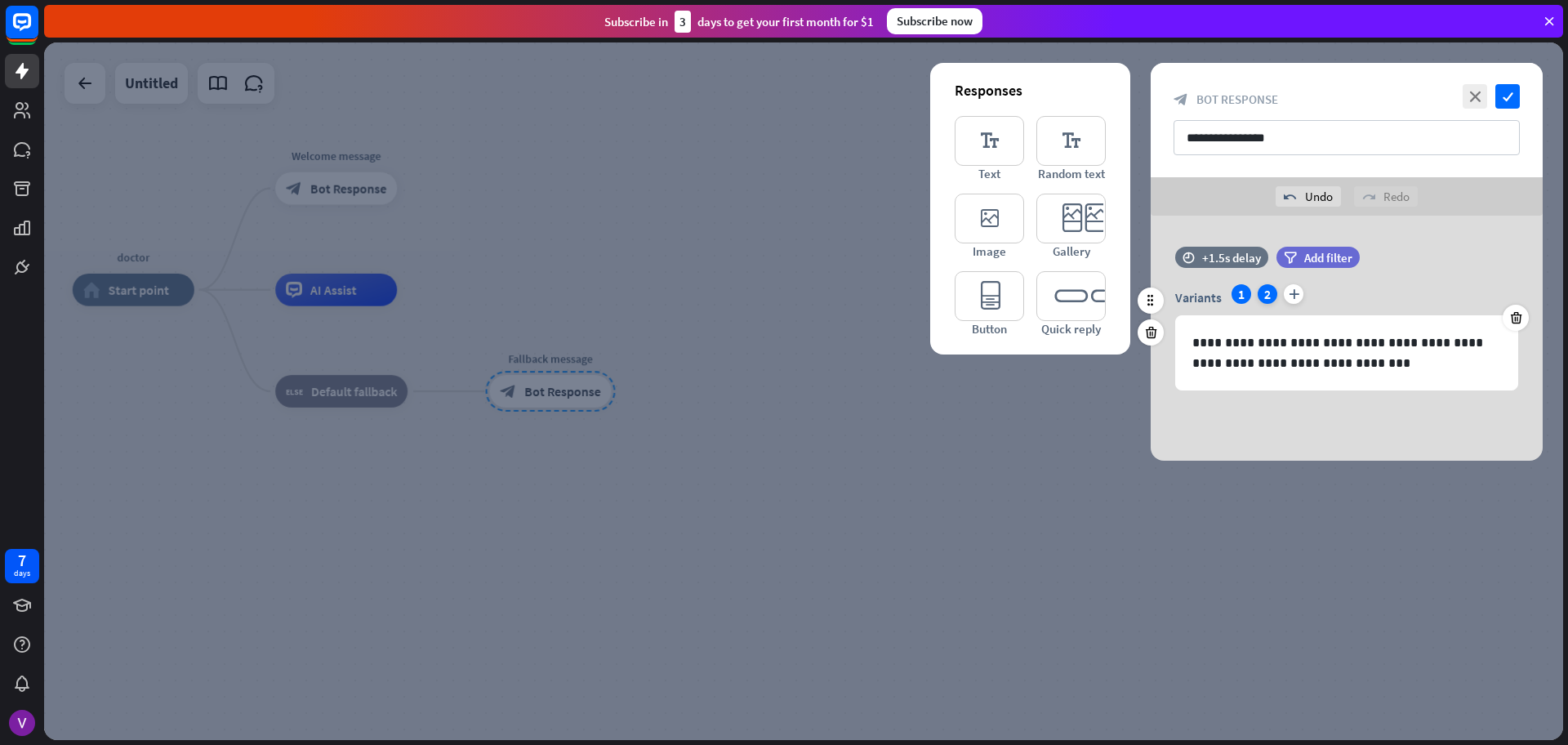 click on "2" at bounding box center [1267, 294] 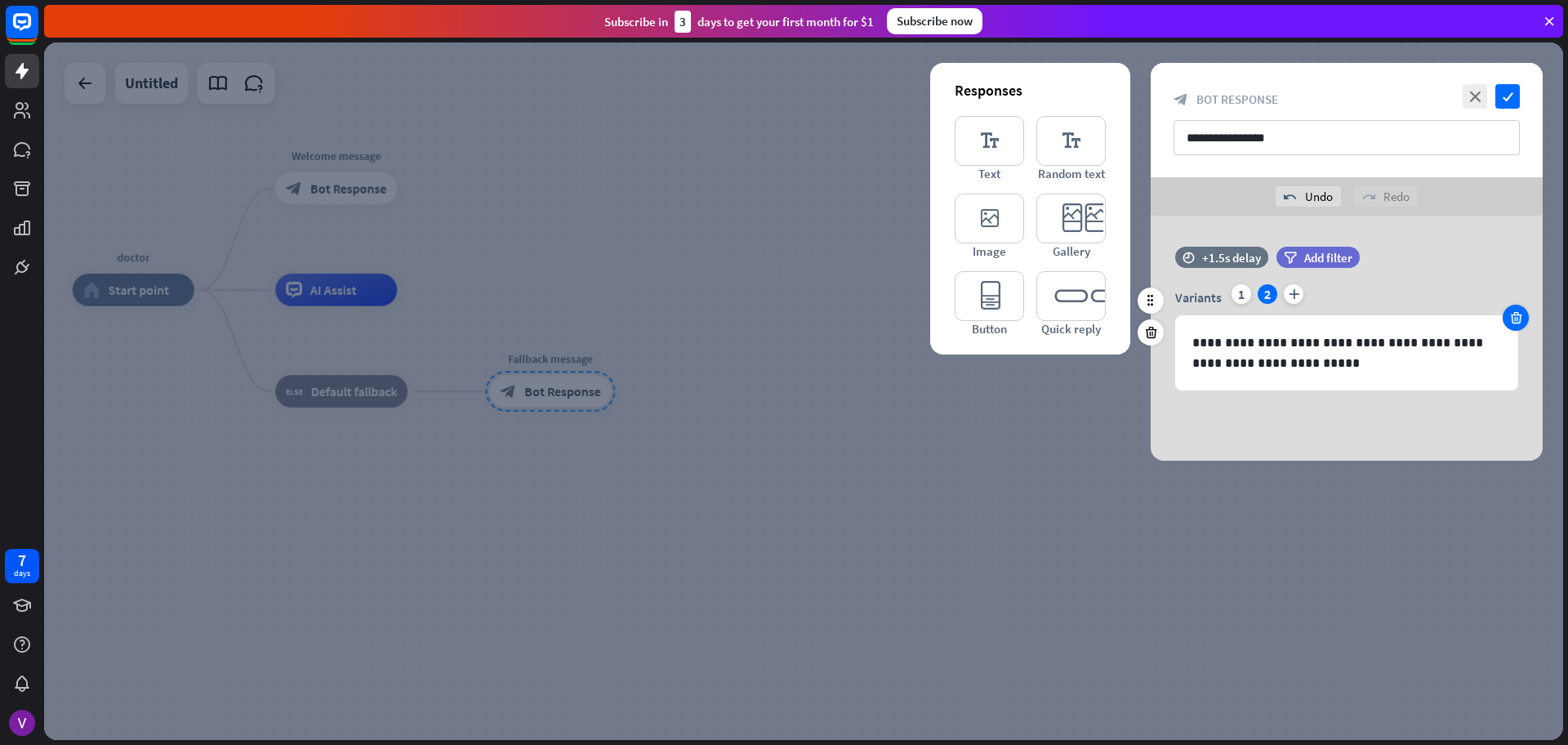 click at bounding box center (1516, 318) 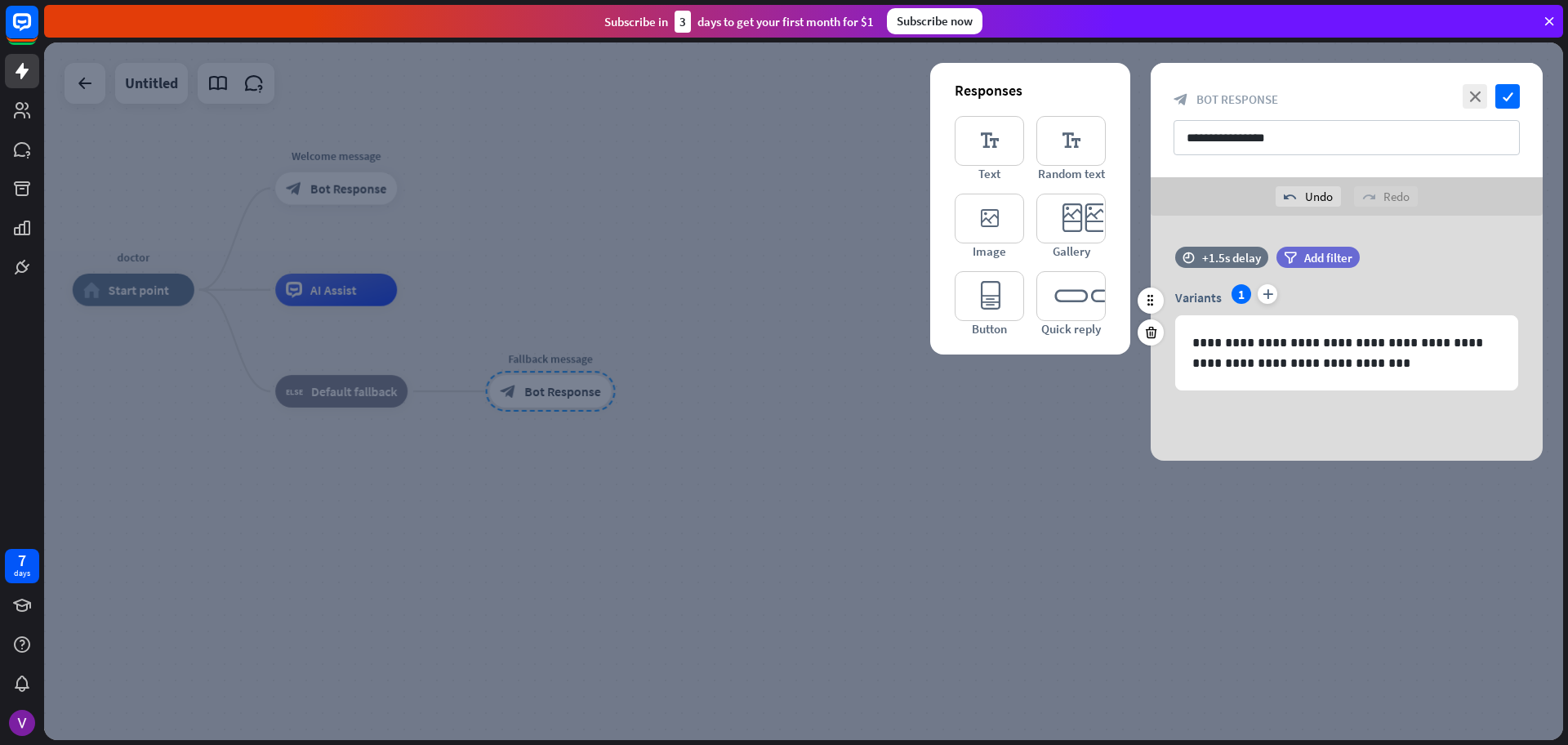click at bounding box center (804, 391) 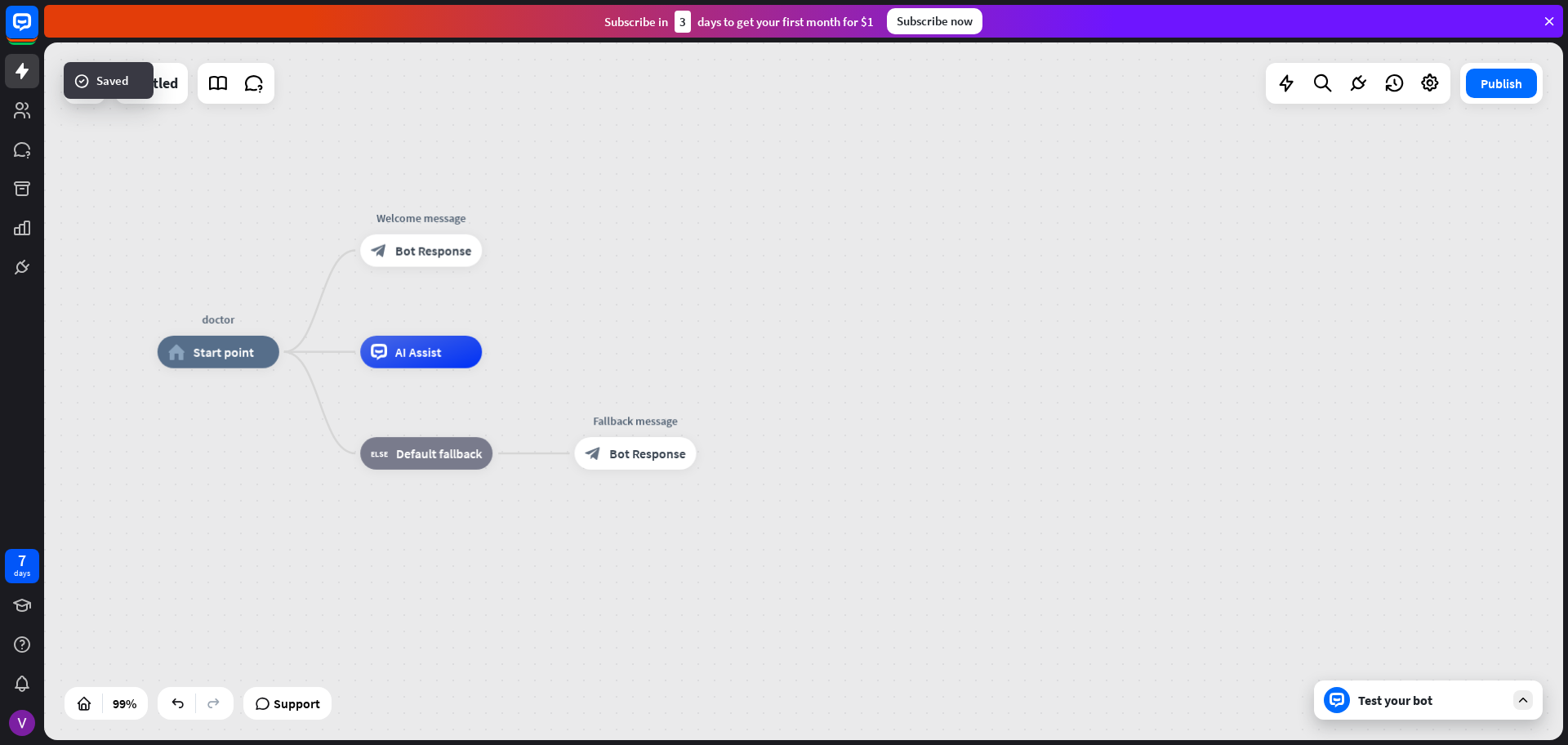 drag, startPoint x: 387, startPoint y: 489, endPoint x: 478, endPoint y: 557, distance: 113.60018 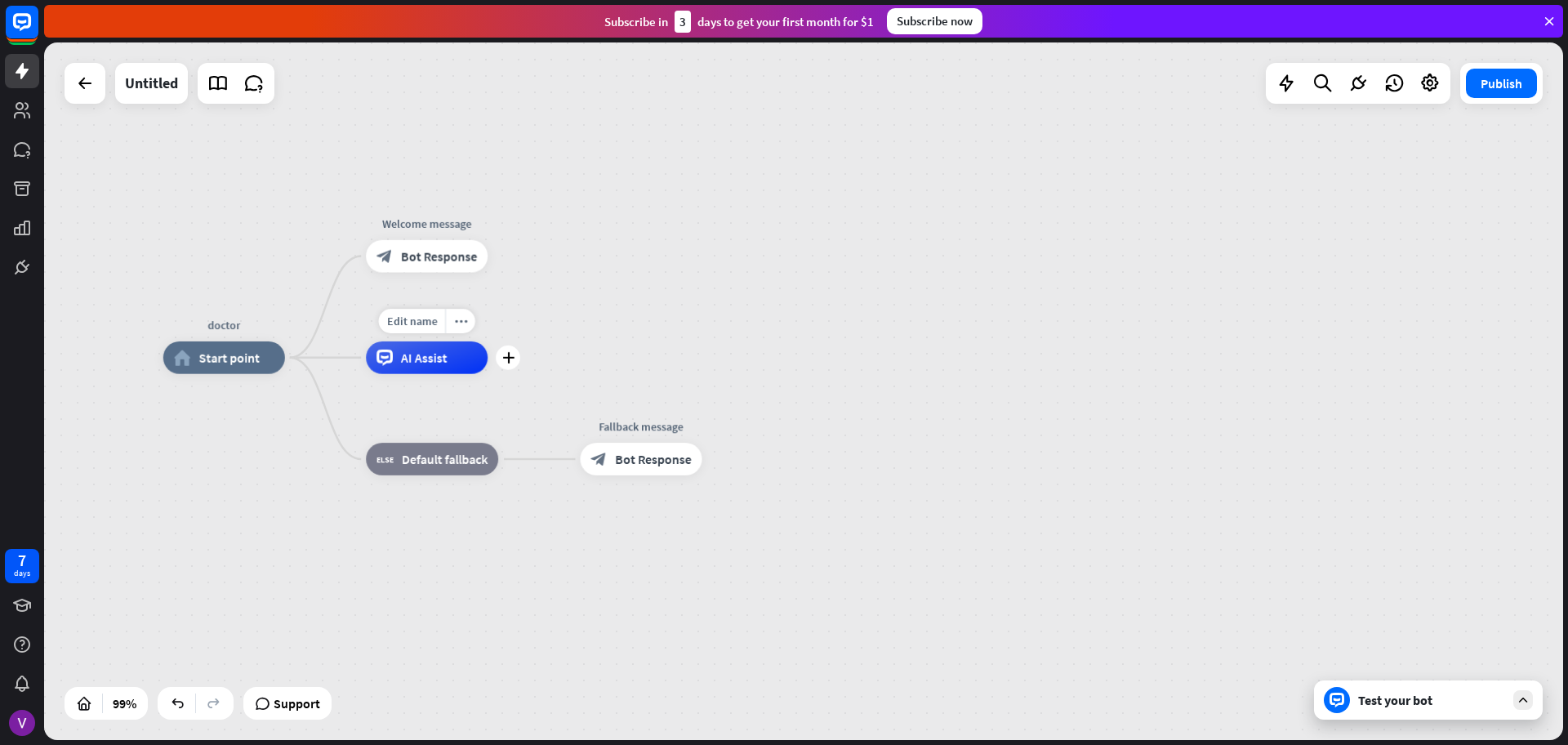 click on "Edit name   more_horiz         plus       AI Assist" at bounding box center [426, 358] 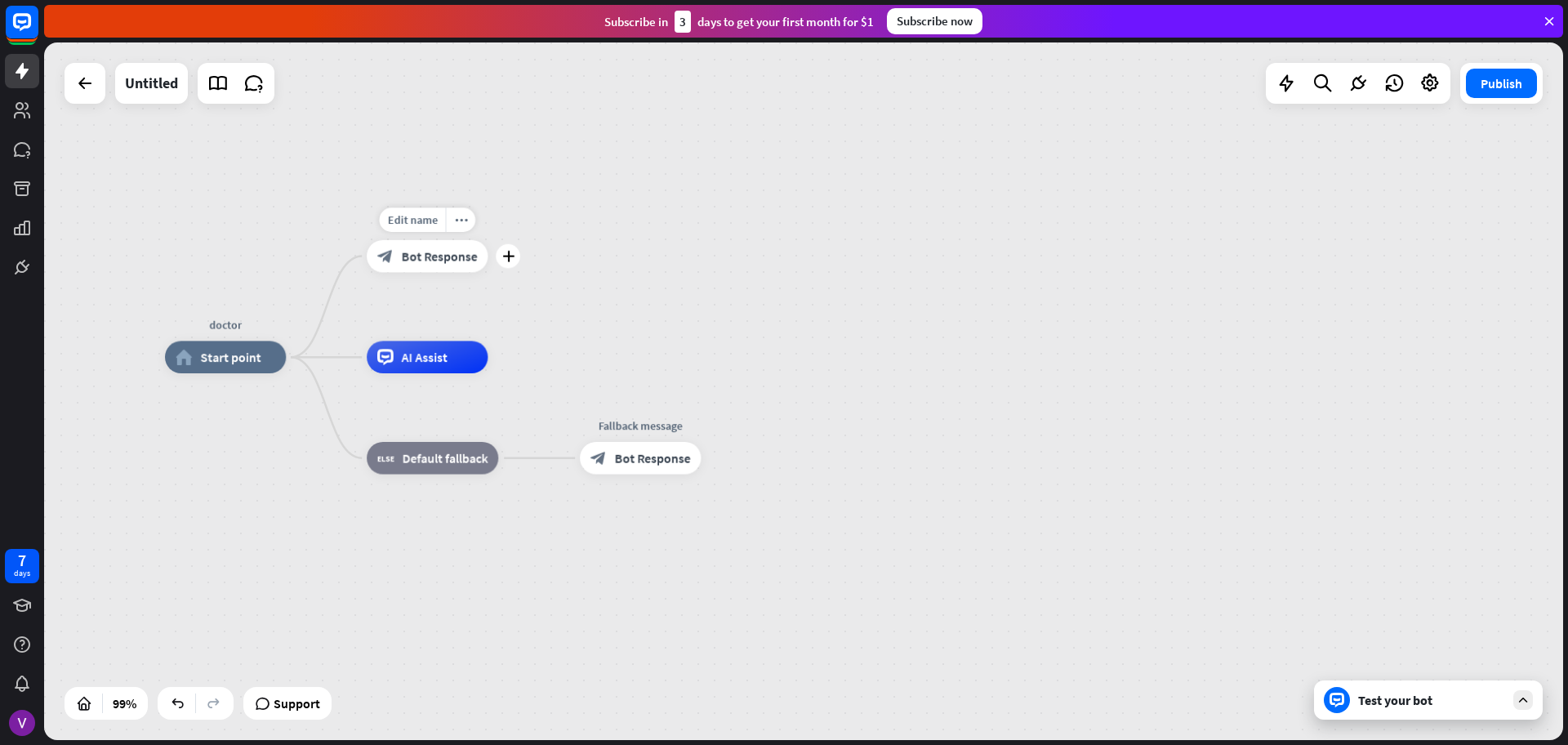 click on "doctor   home_2   Start point       Edit name   more_horiz         plus     block_bot_response   Bot Response                     AI Assist                   block_fallback   Default fallback                 Fallback message   block_bot_response   Bot Response" at bounding box center (804, 391) 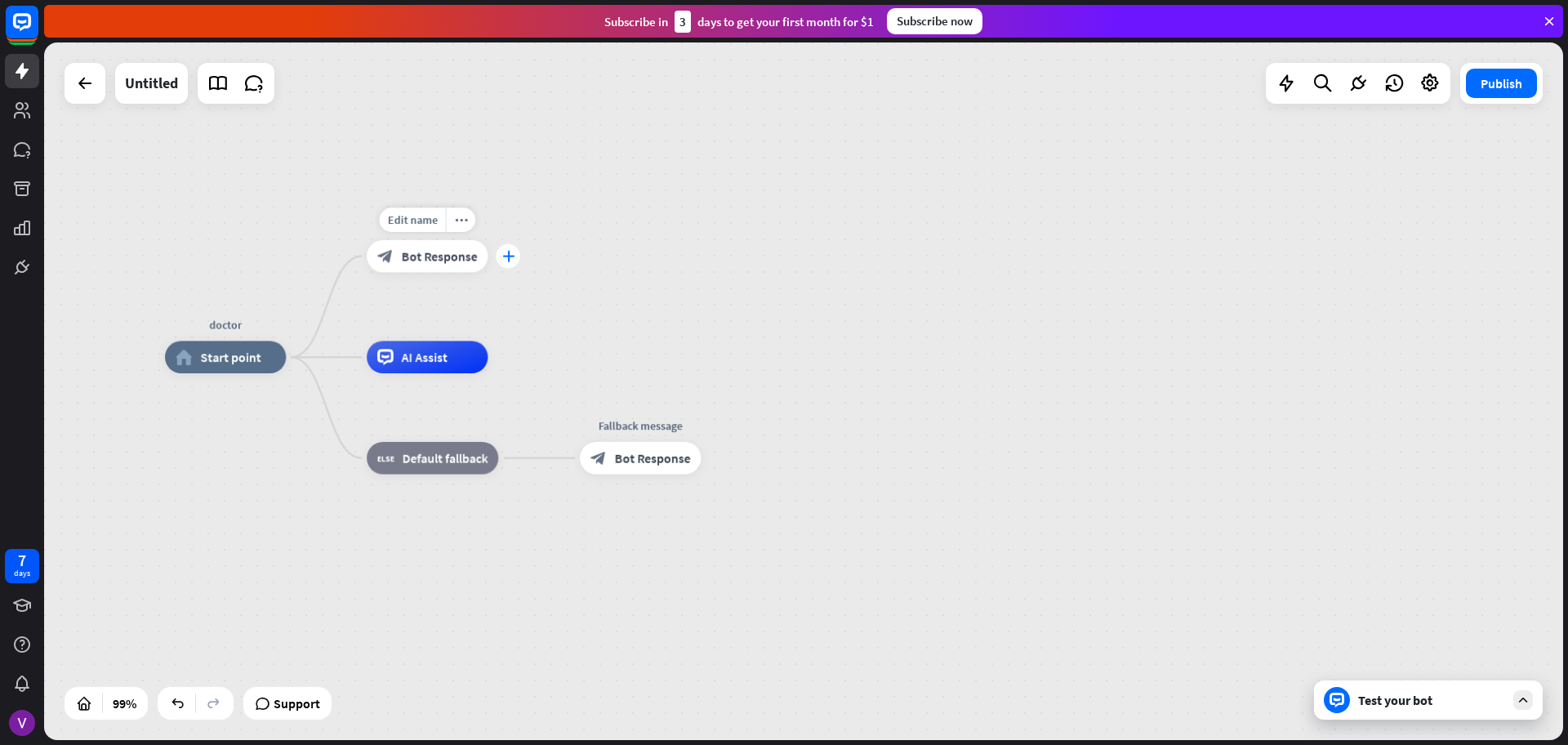 click on "plus" at bounding box center [508, 257] 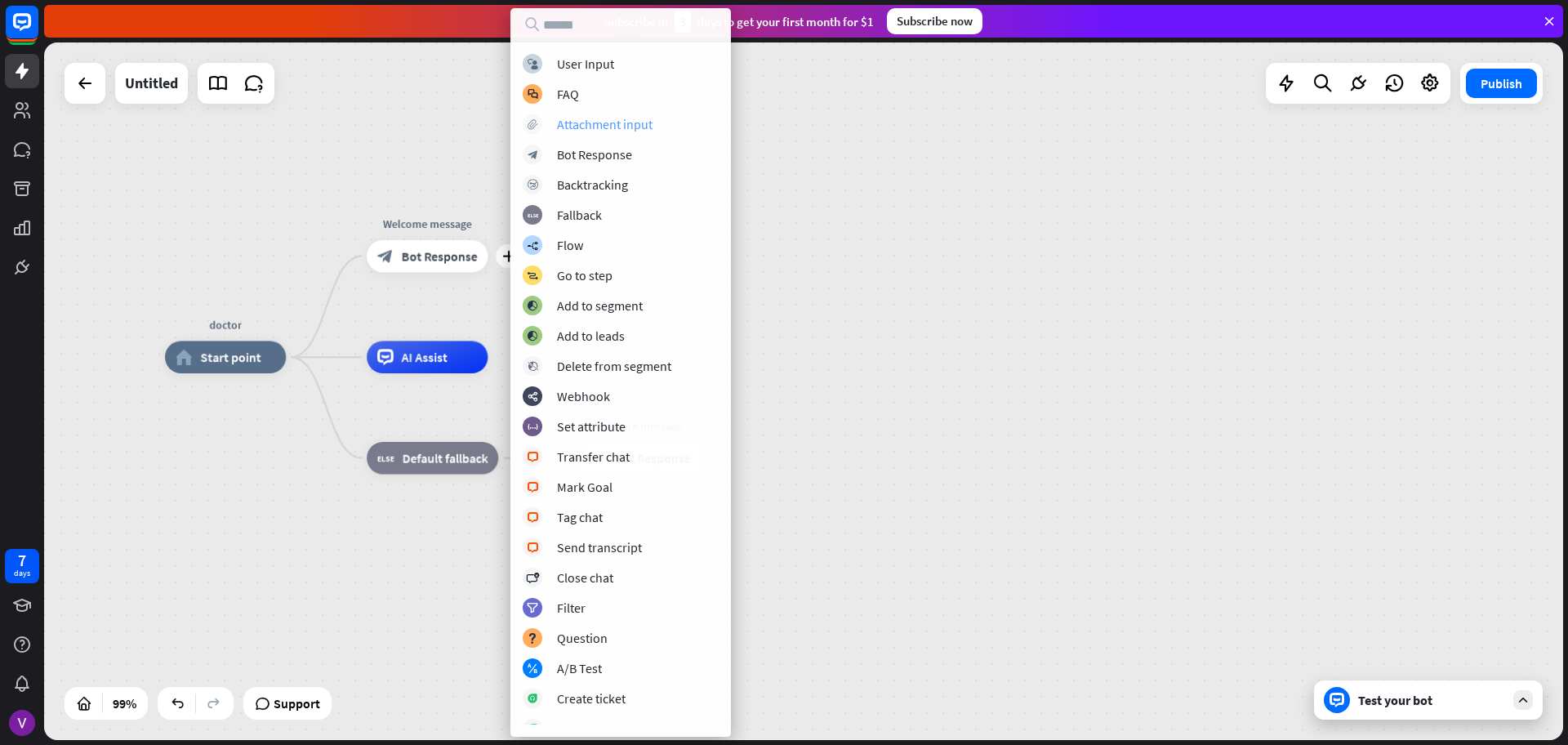 click on "Attachment input" at bounding box center [604, 124] 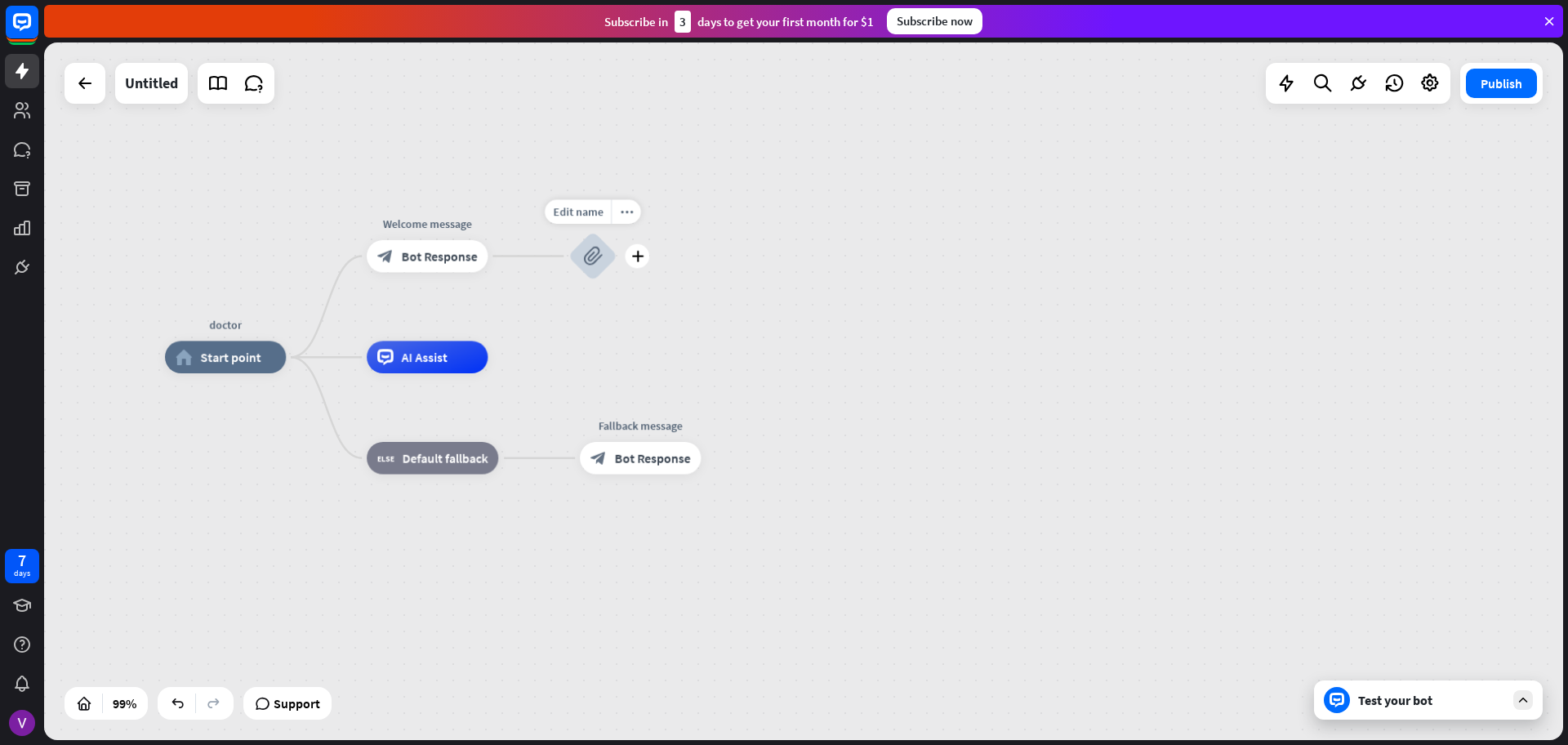 click on "block_attachment" at bounding box center [593, 257] 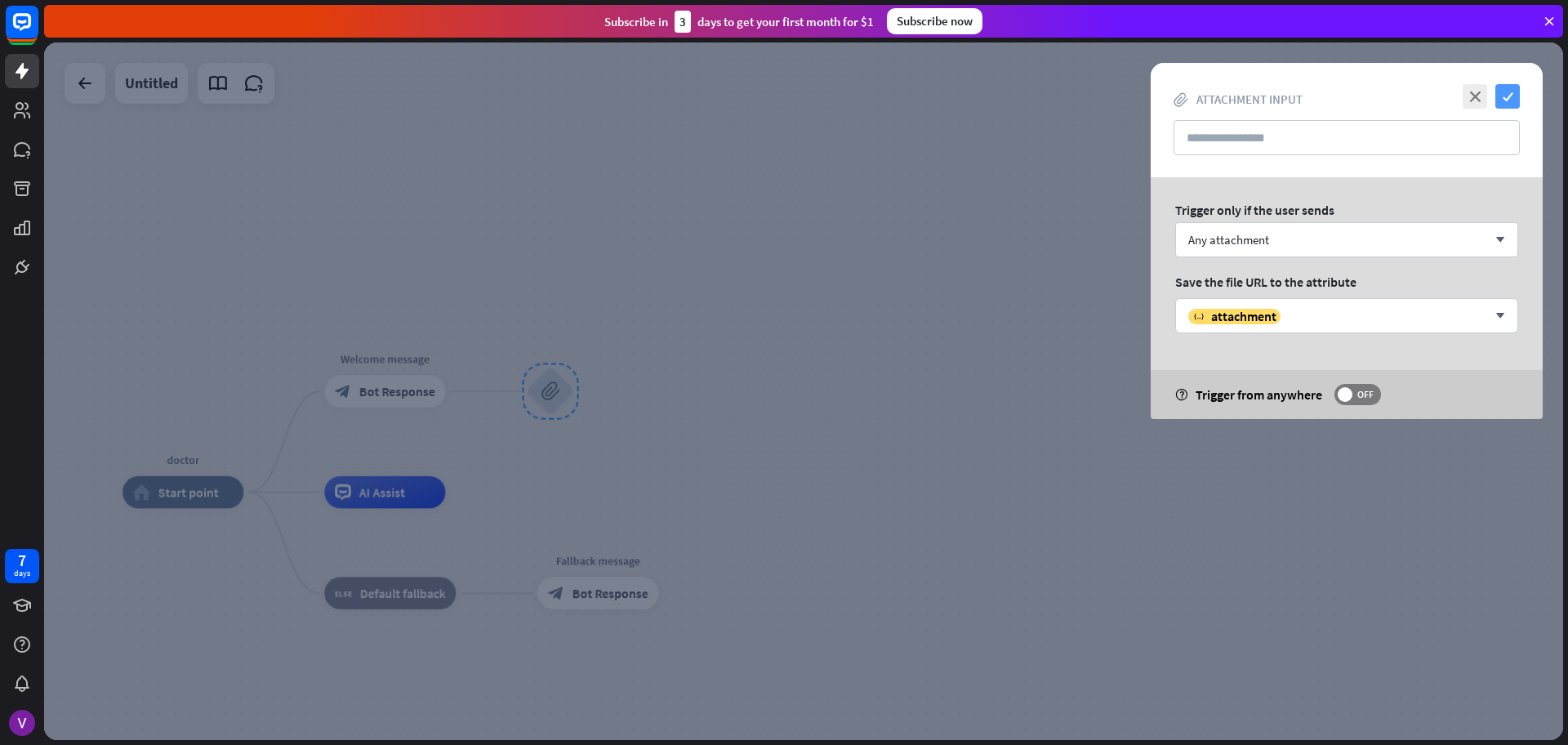 click on "check" at bounding box center (1508, 96) 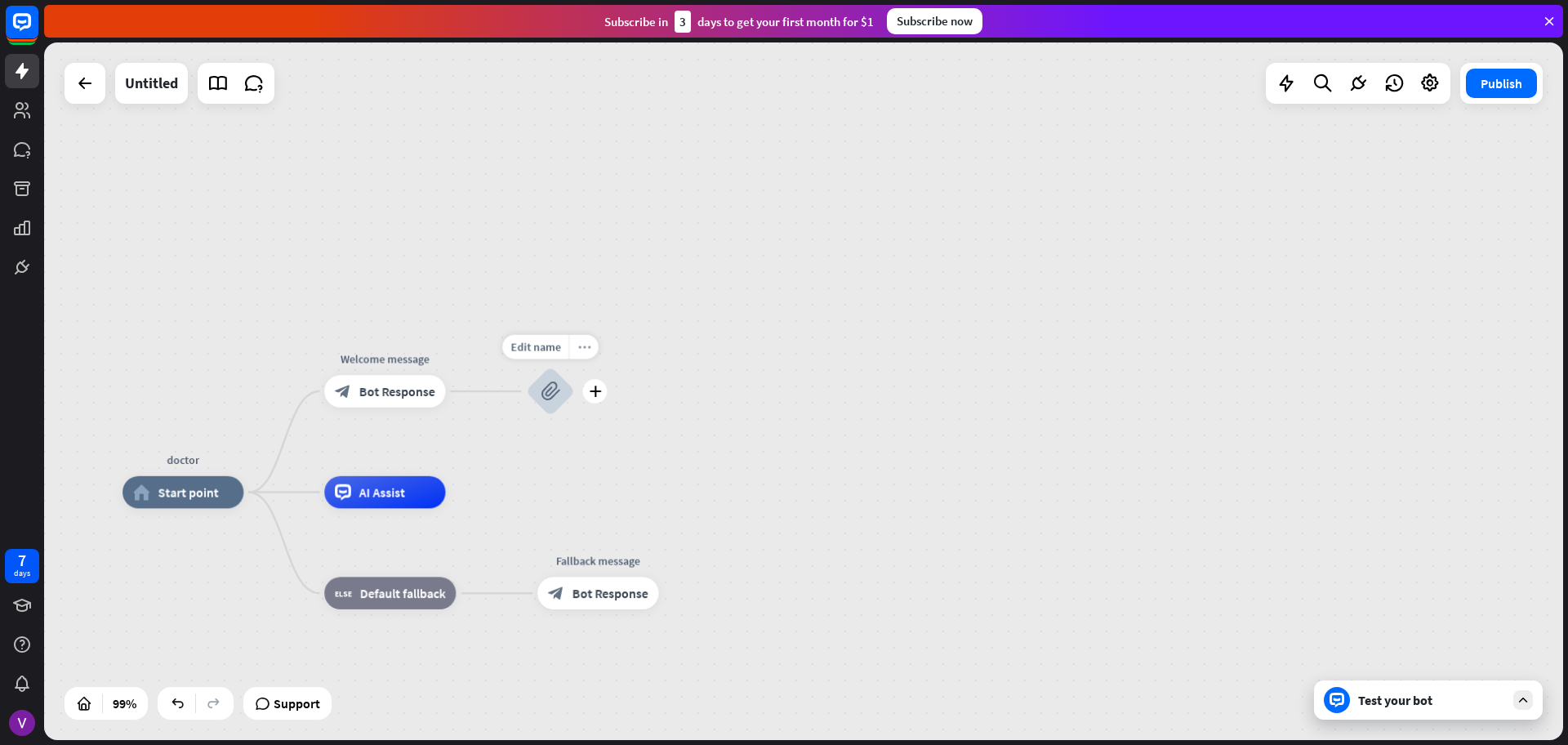 click on "more_horiz" at bounding box center [583, 347] 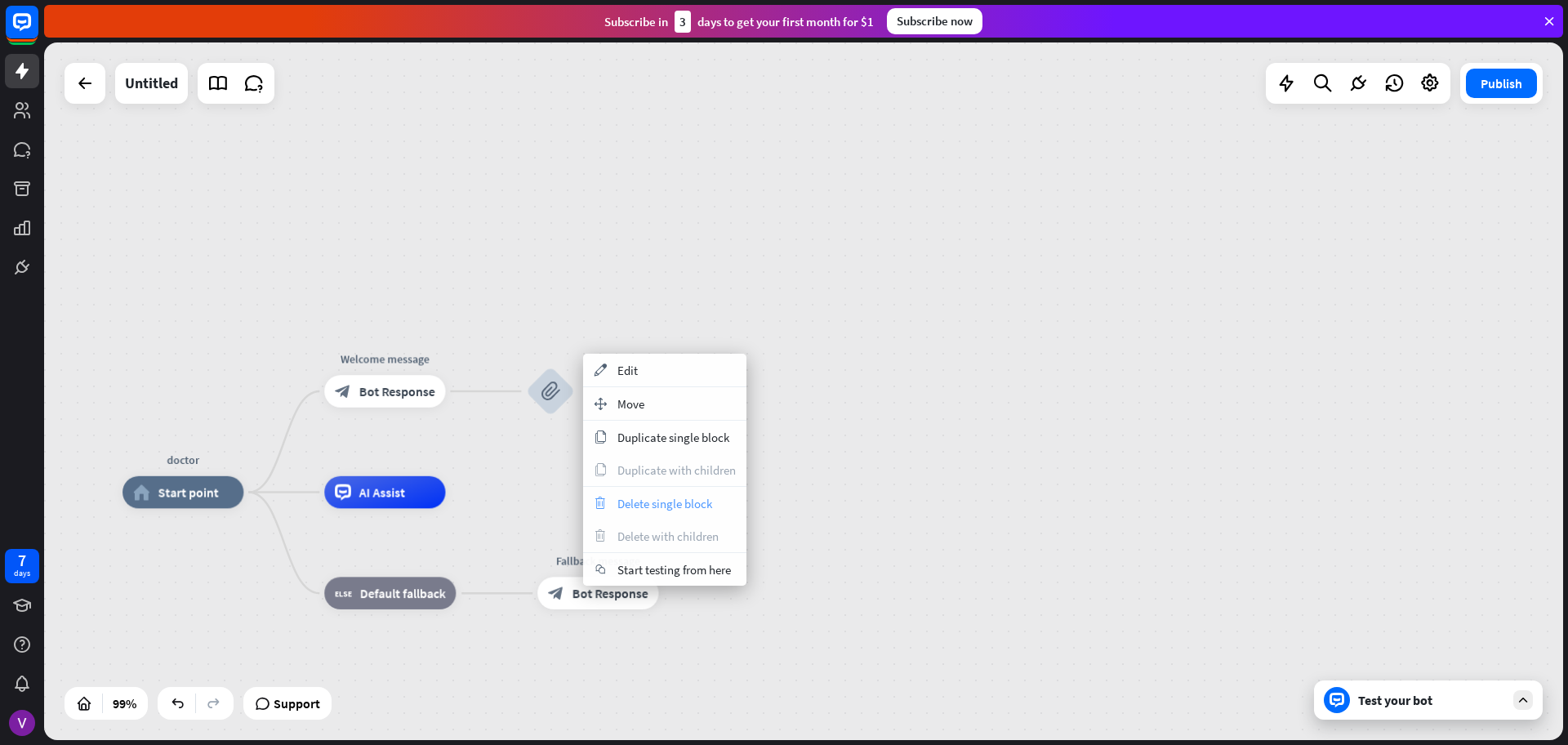 click on "Delete single block" at bounding box center [665, 503] 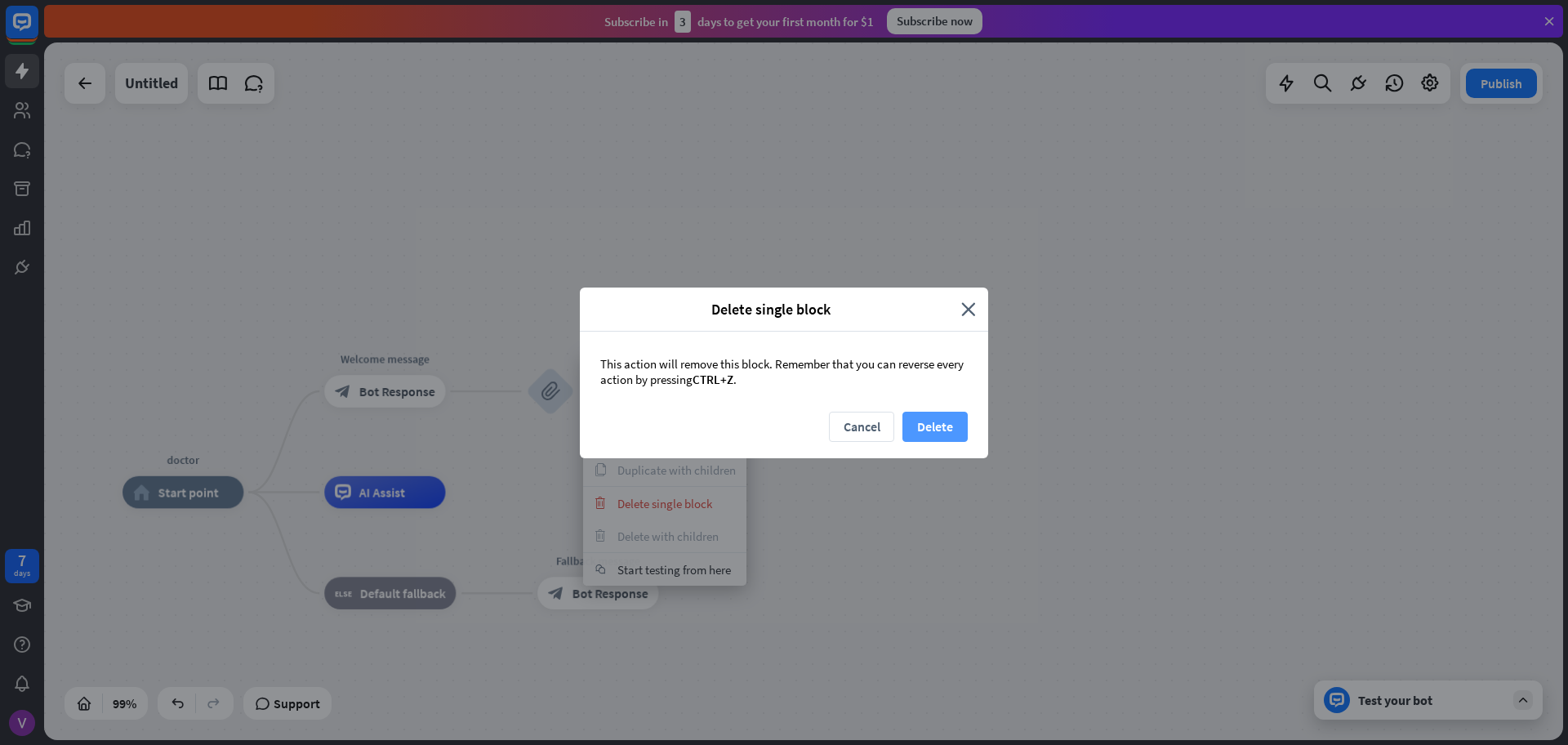 click on "Delete" at bounding box center (935, 426) 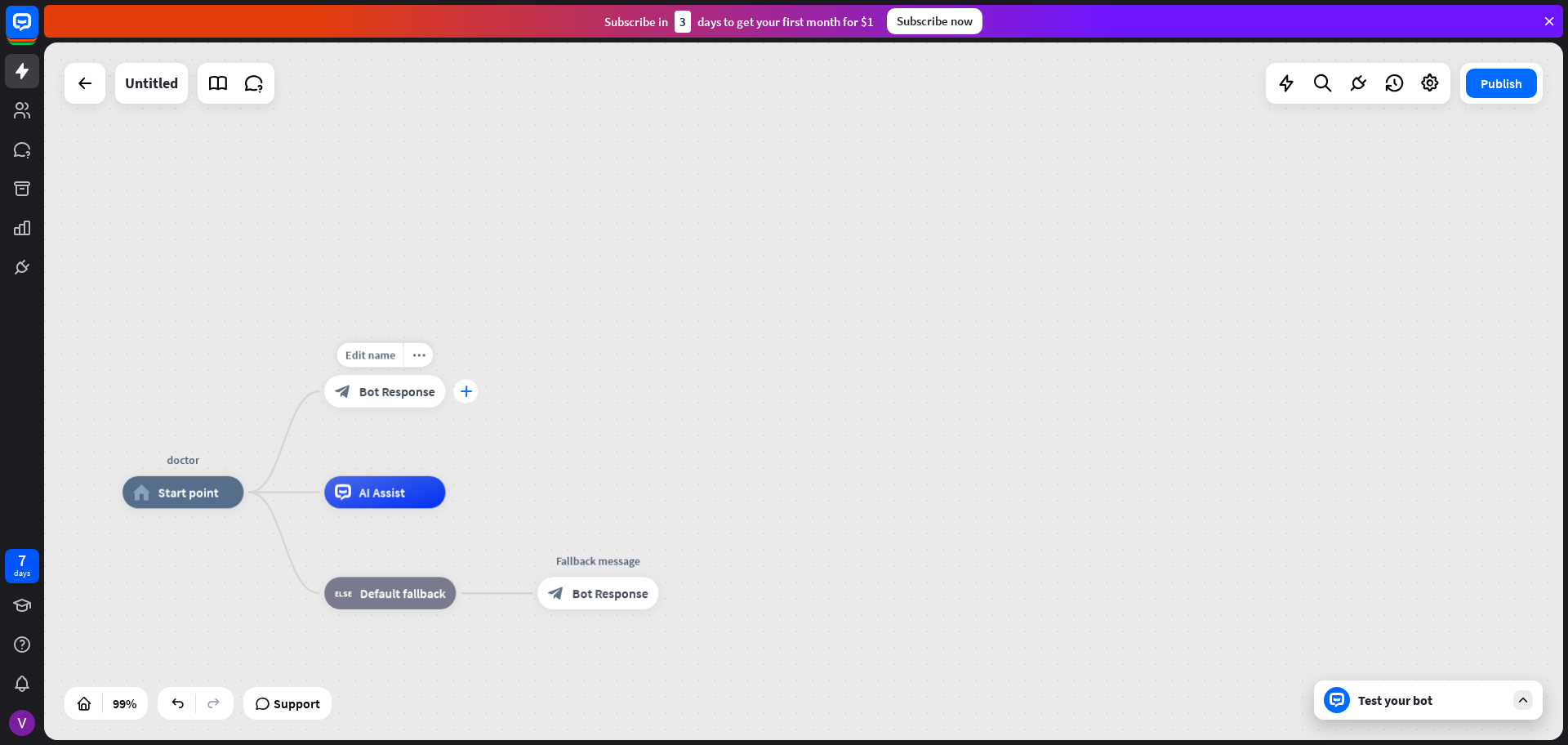 click on "plus" at bounding box center (466, 391) 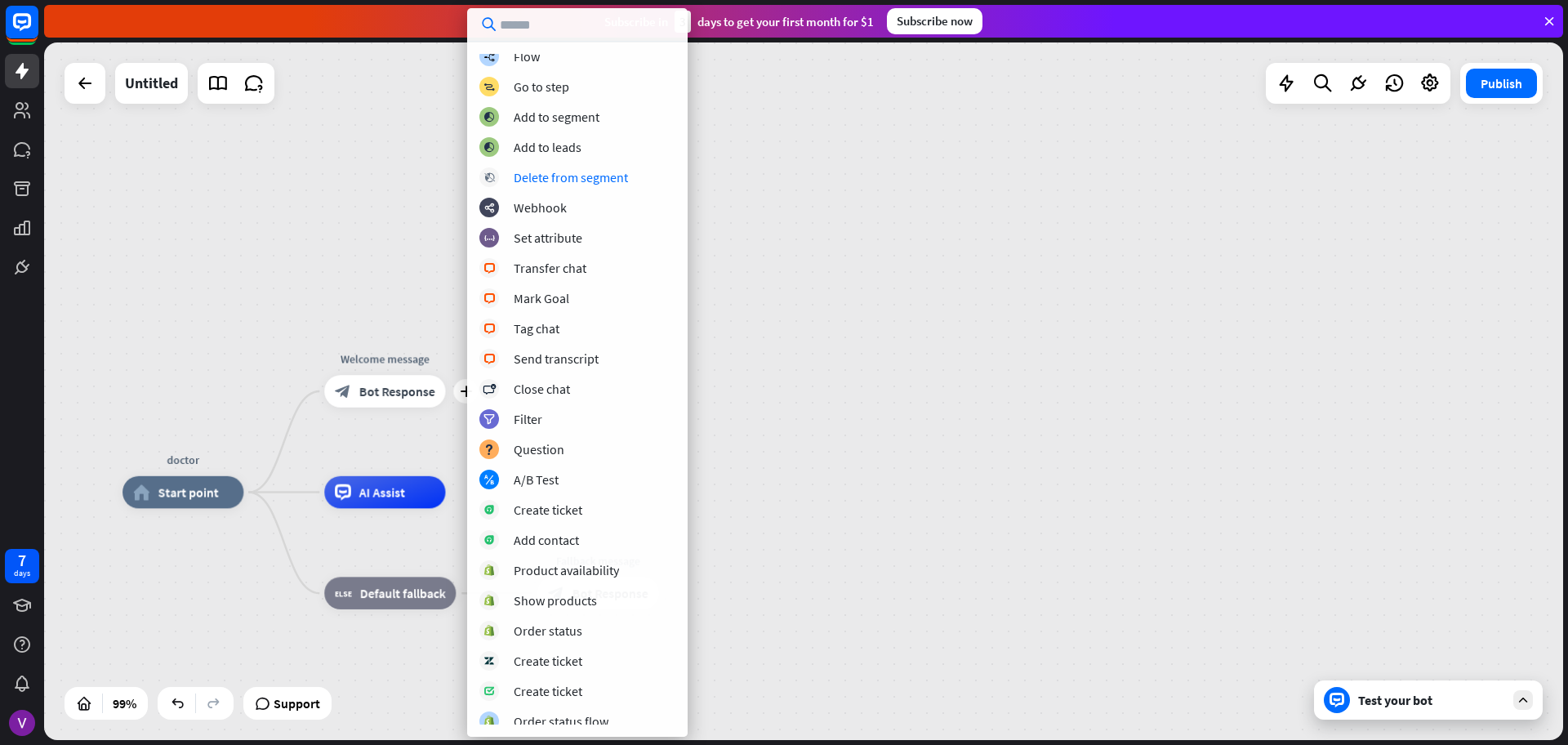 scroll, scrollTop: 225, scrollLeft: 0, axis: vertical 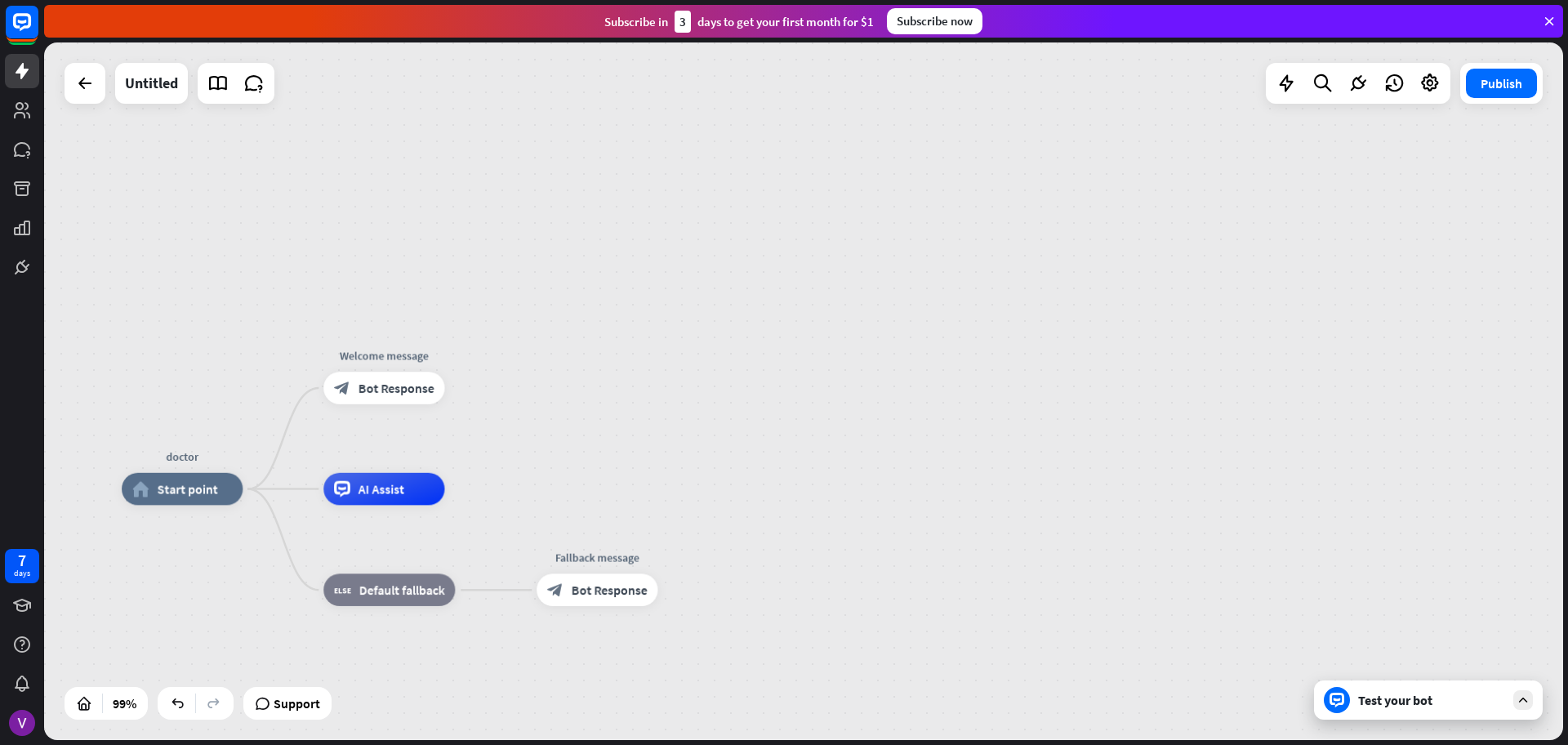 click on "doctor   home_2   Start point                 Welcome message   block_bot_response   Bot Response                     AI Assist                   block_fallback   Default fallback                 Fallback message   block_bot_response   Bot Response" at bounding box center (804, 391) 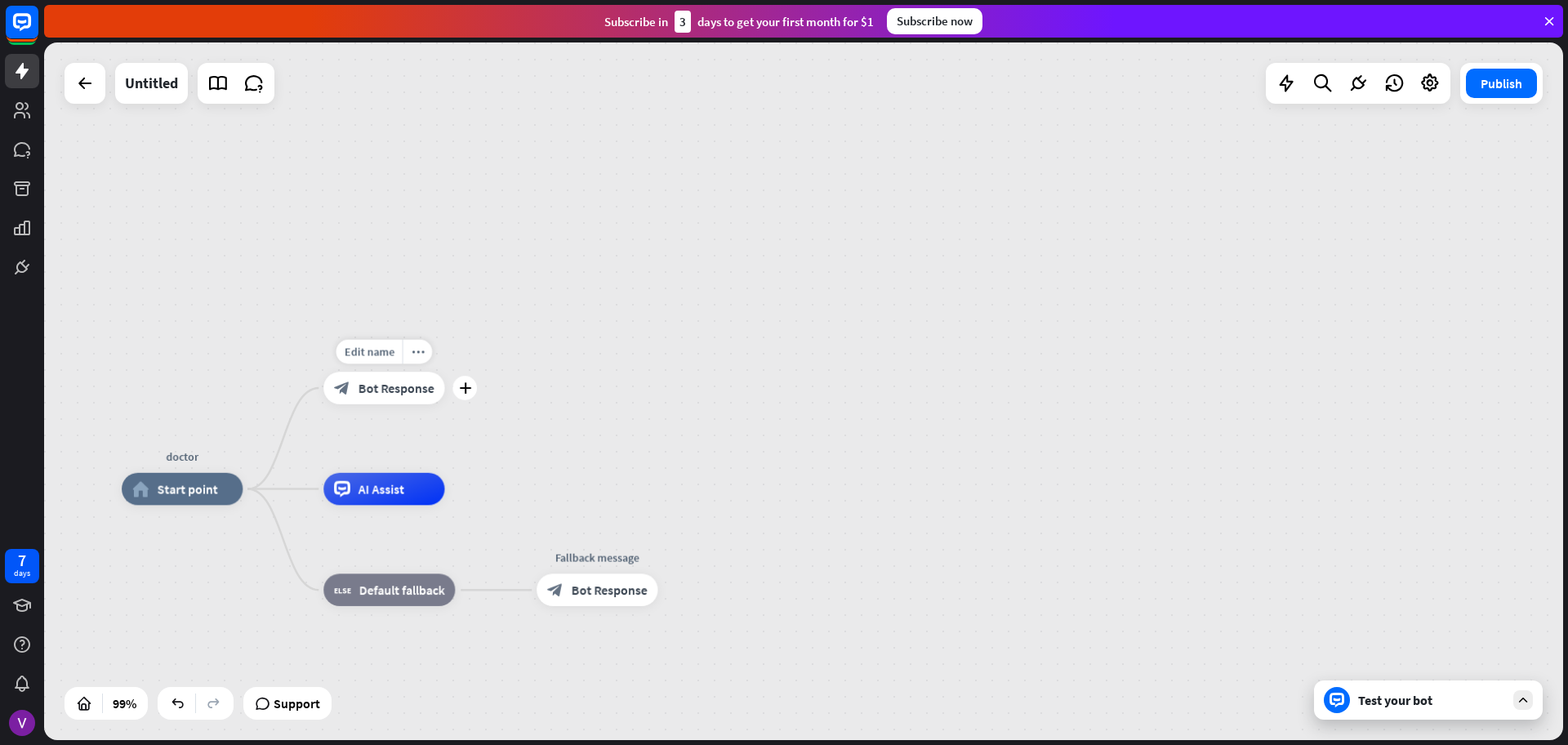 drag, startPoint x: 456, startPoint y: 393, endPoint x: 572, endPoint y: 338, distance: 128.37835 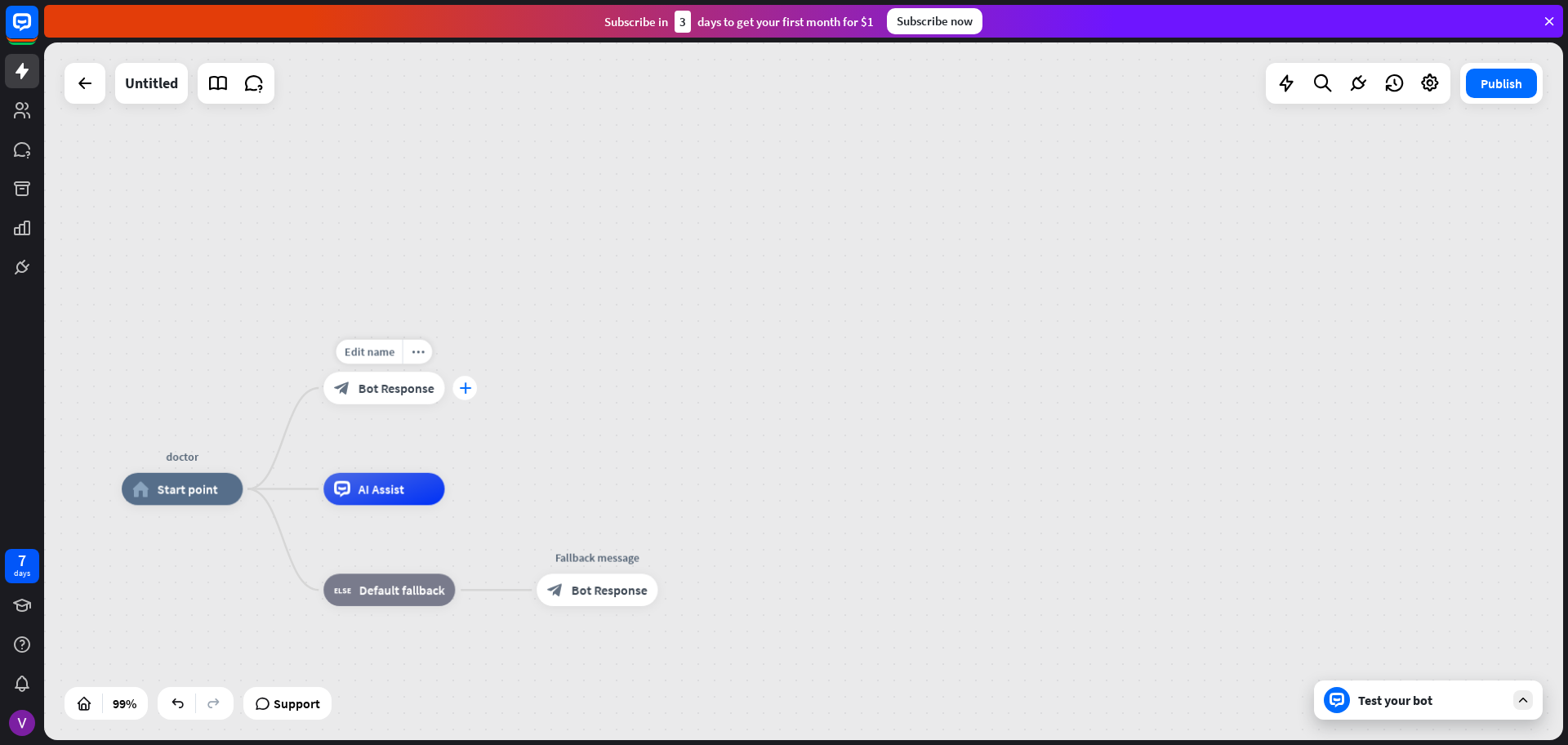 click on "plus" at bounding box center (465, 388) 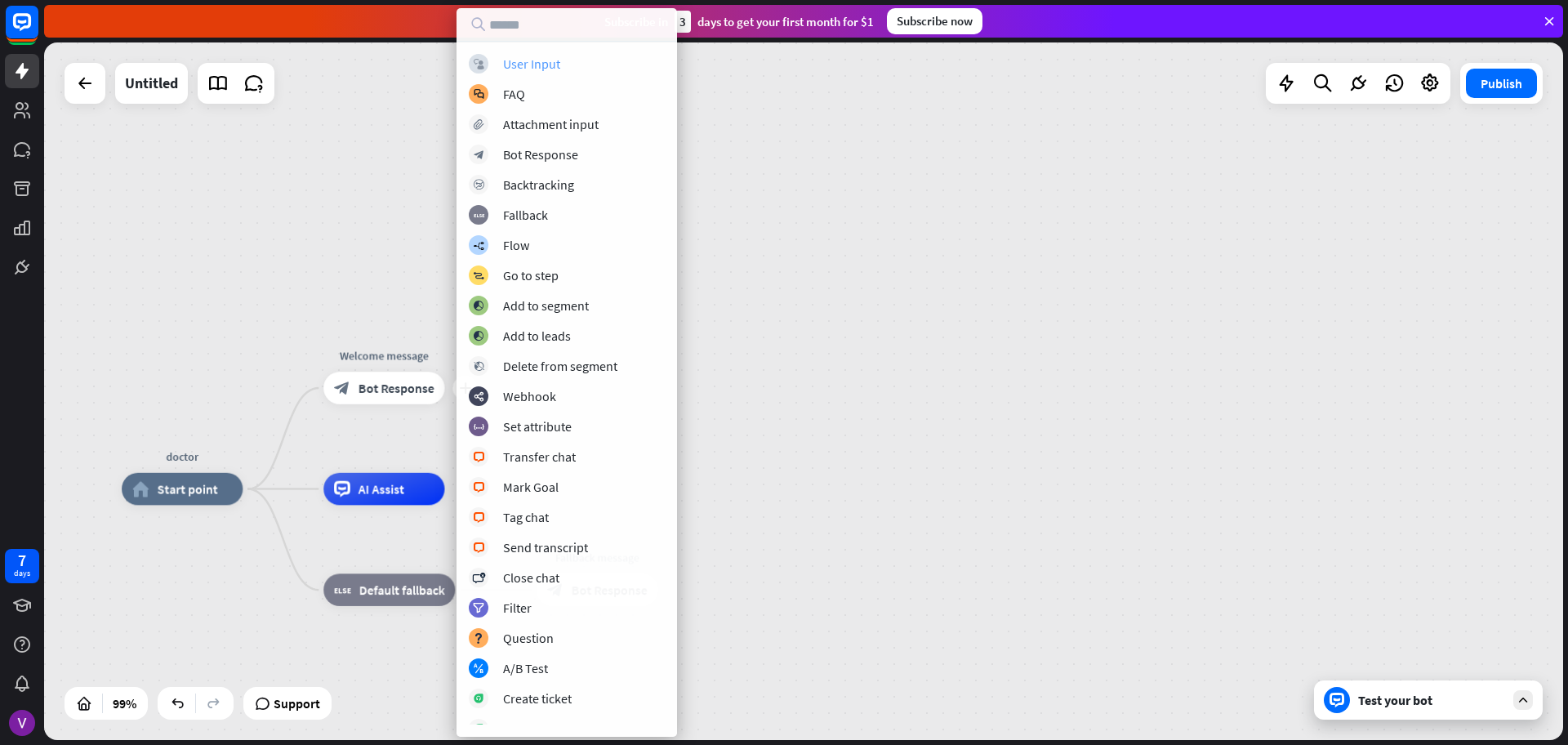 drag, startPoint x: 584, startPoint y: 74, endPoint x: 575, endPoint y: 63, distance: 14.21267 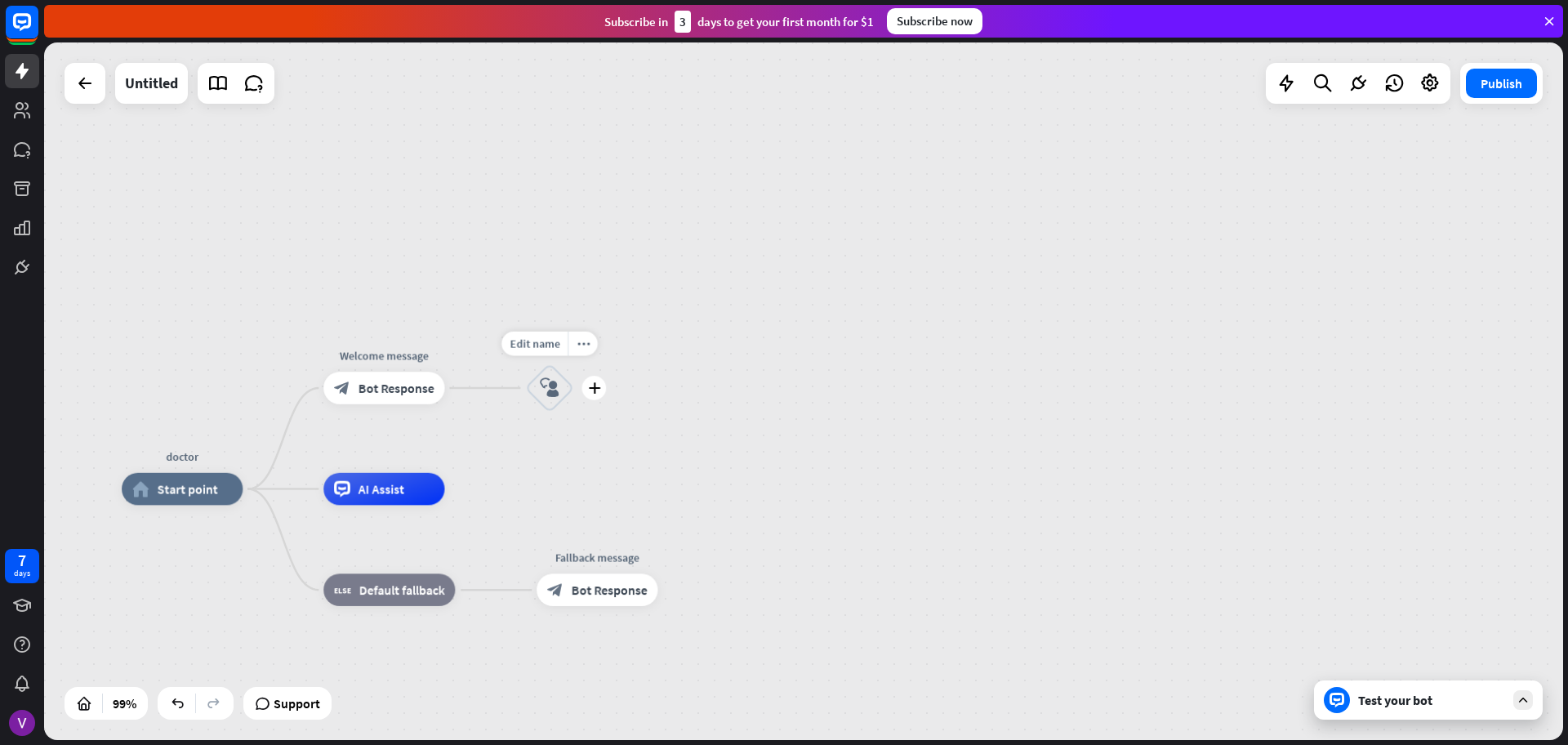 click on "block_user_input" at bounding box center (550, 388) 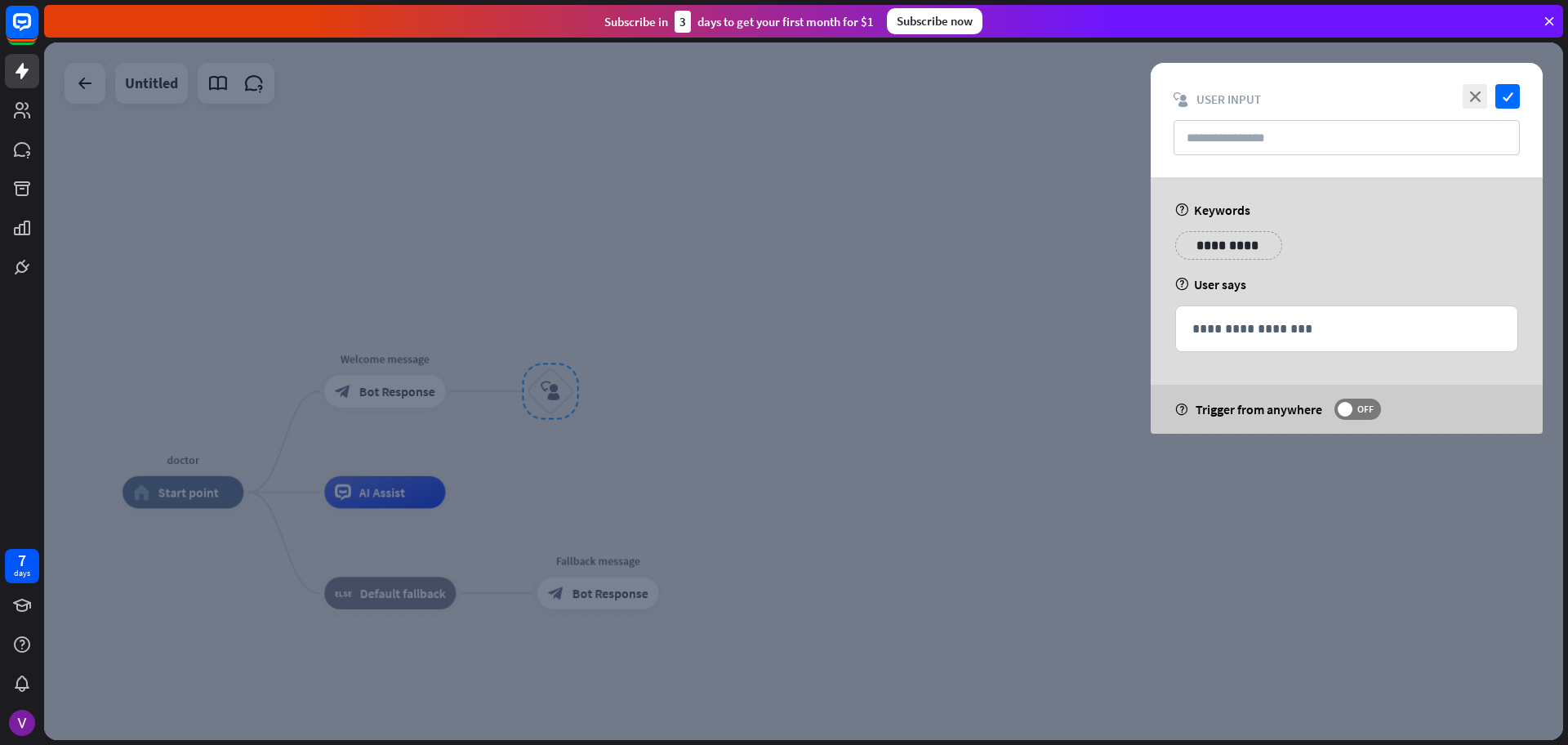 click at bounding box center [804, 391] 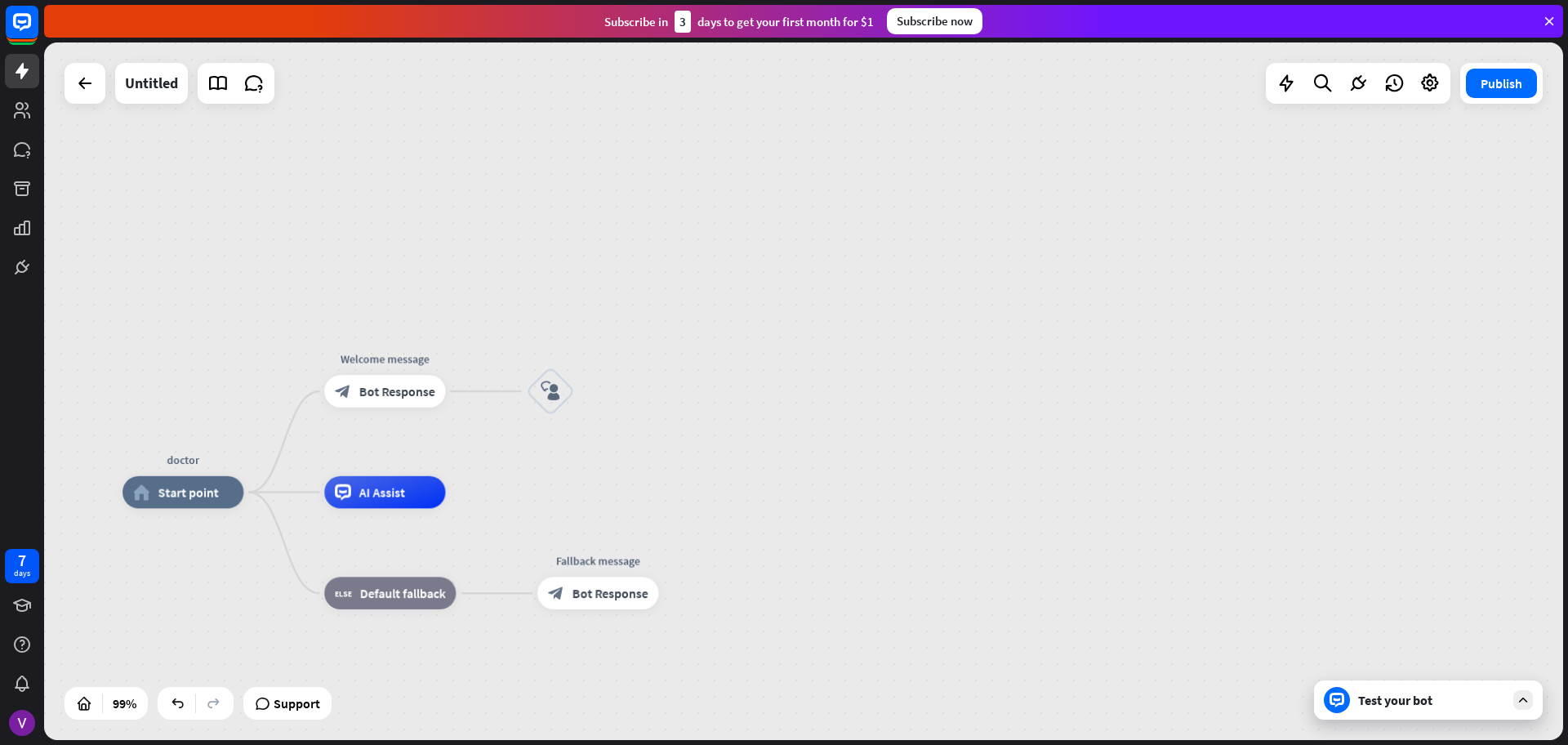 click on "Test your bot" at bounding box center [1428, 700] 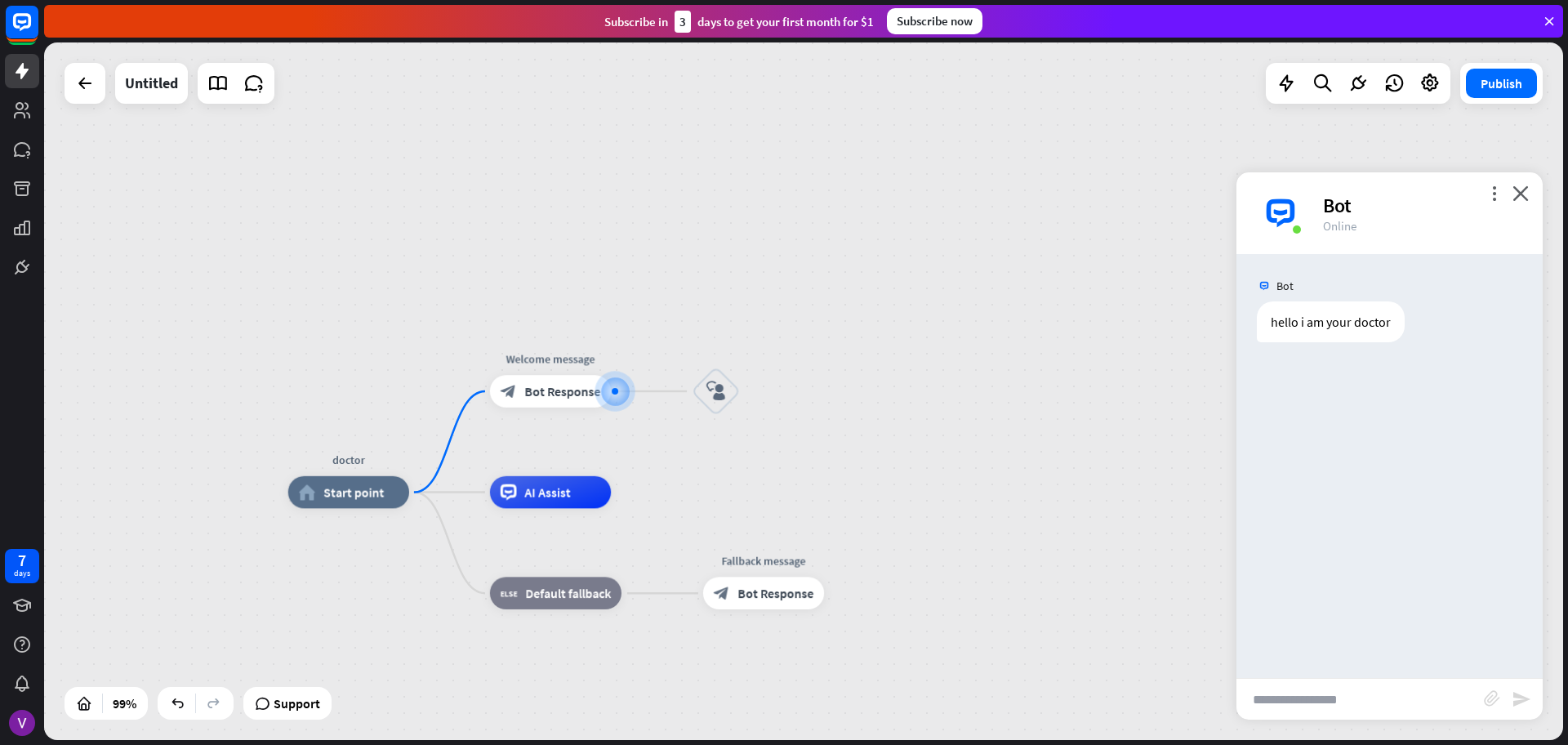 click at bounding box center [1360, 699] 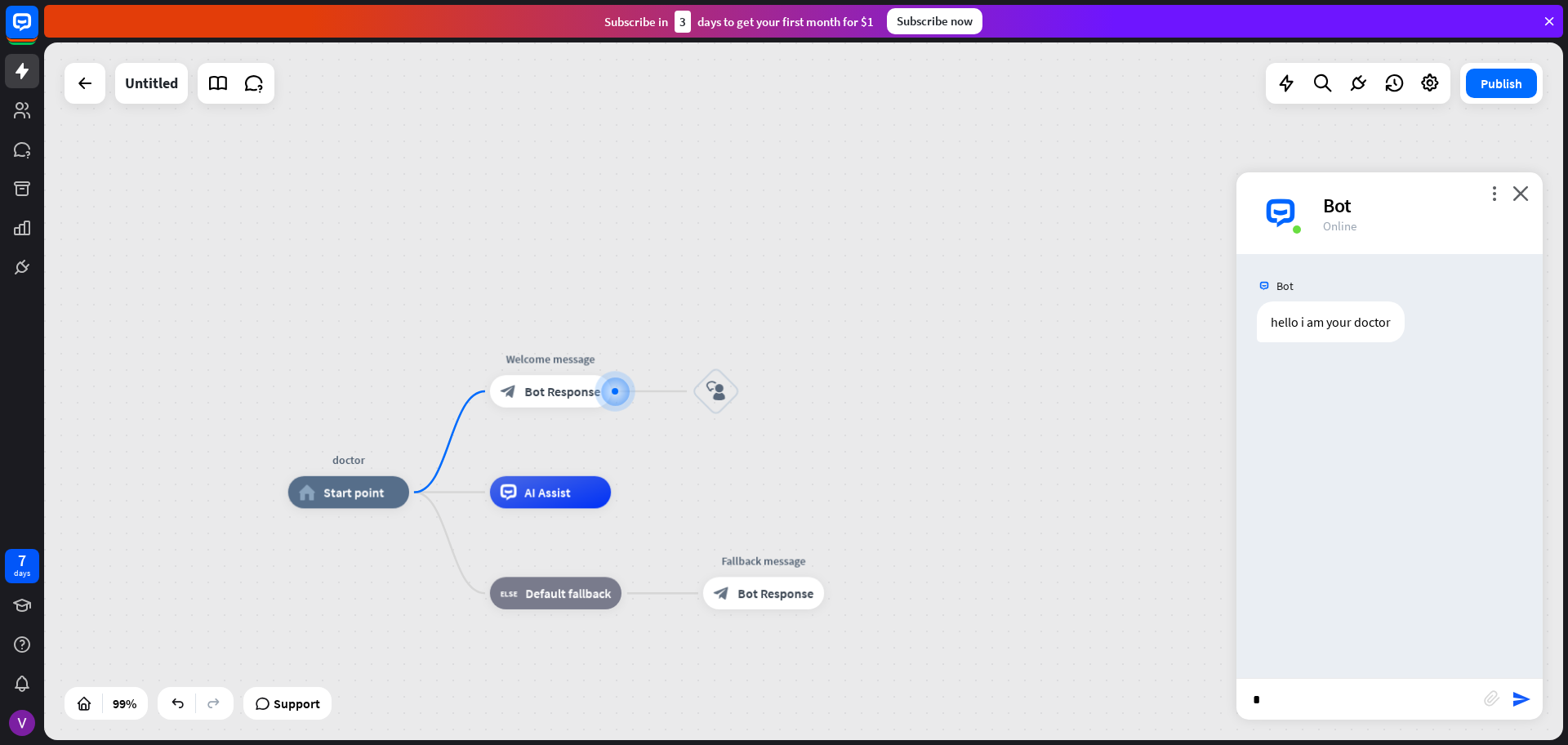 type on "**" 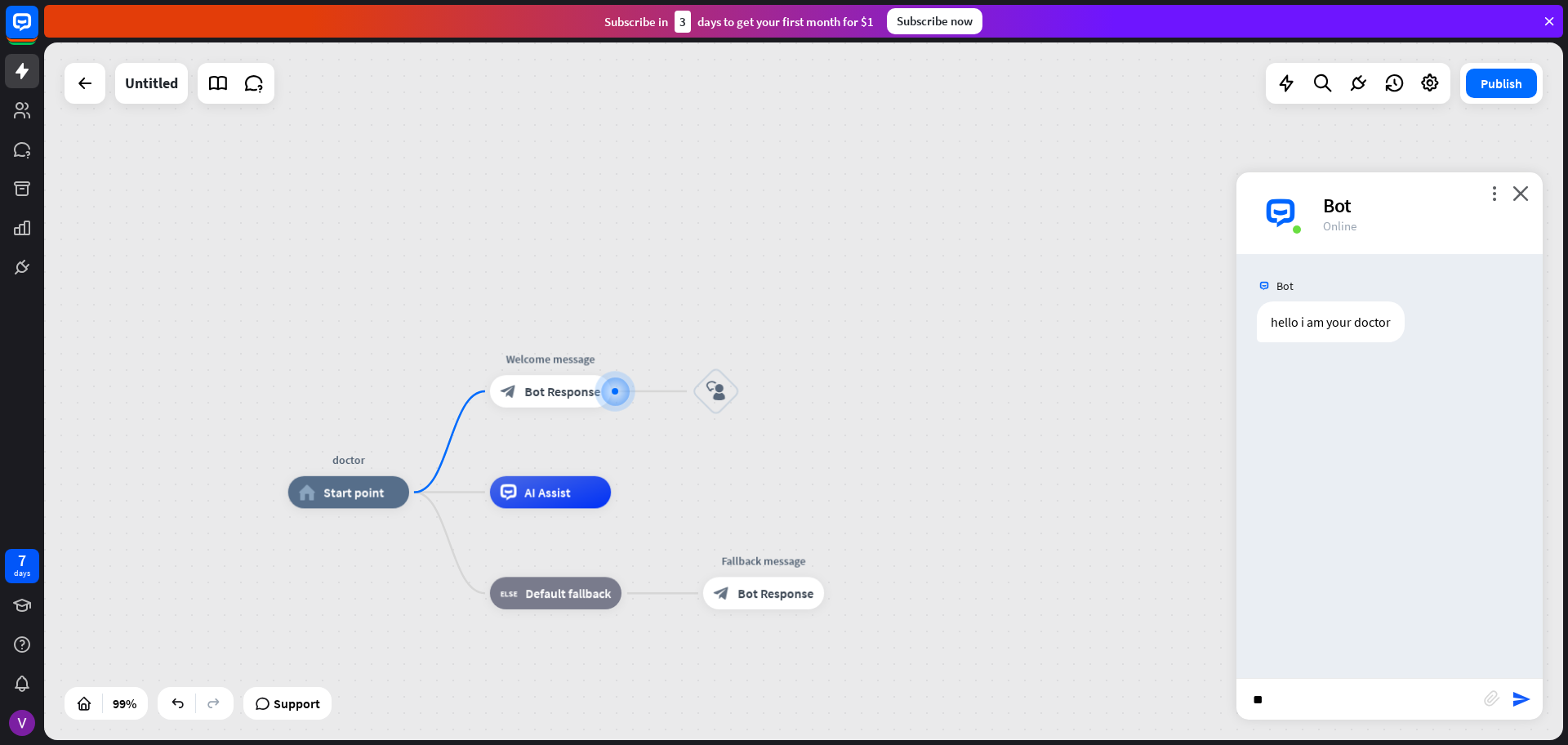 type 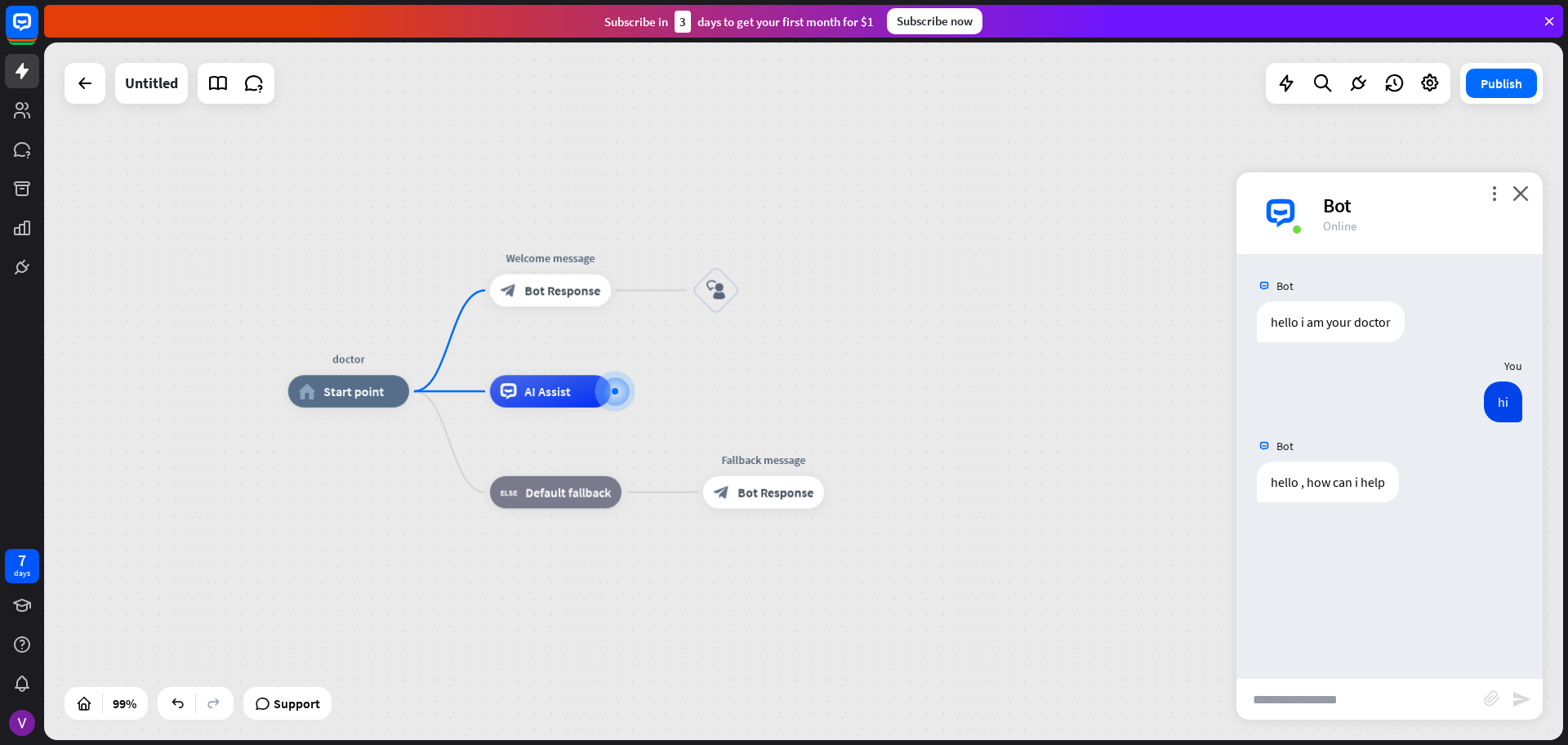 click on "doctor   home_2   Start point                 Welcome message   block_bot_response   Bot Response                   block_user_input                     AI Assist                       block_fallback   Default fallback                 Fallback message   block_bot_response   Bot Response" at bounding box center [804, 391] 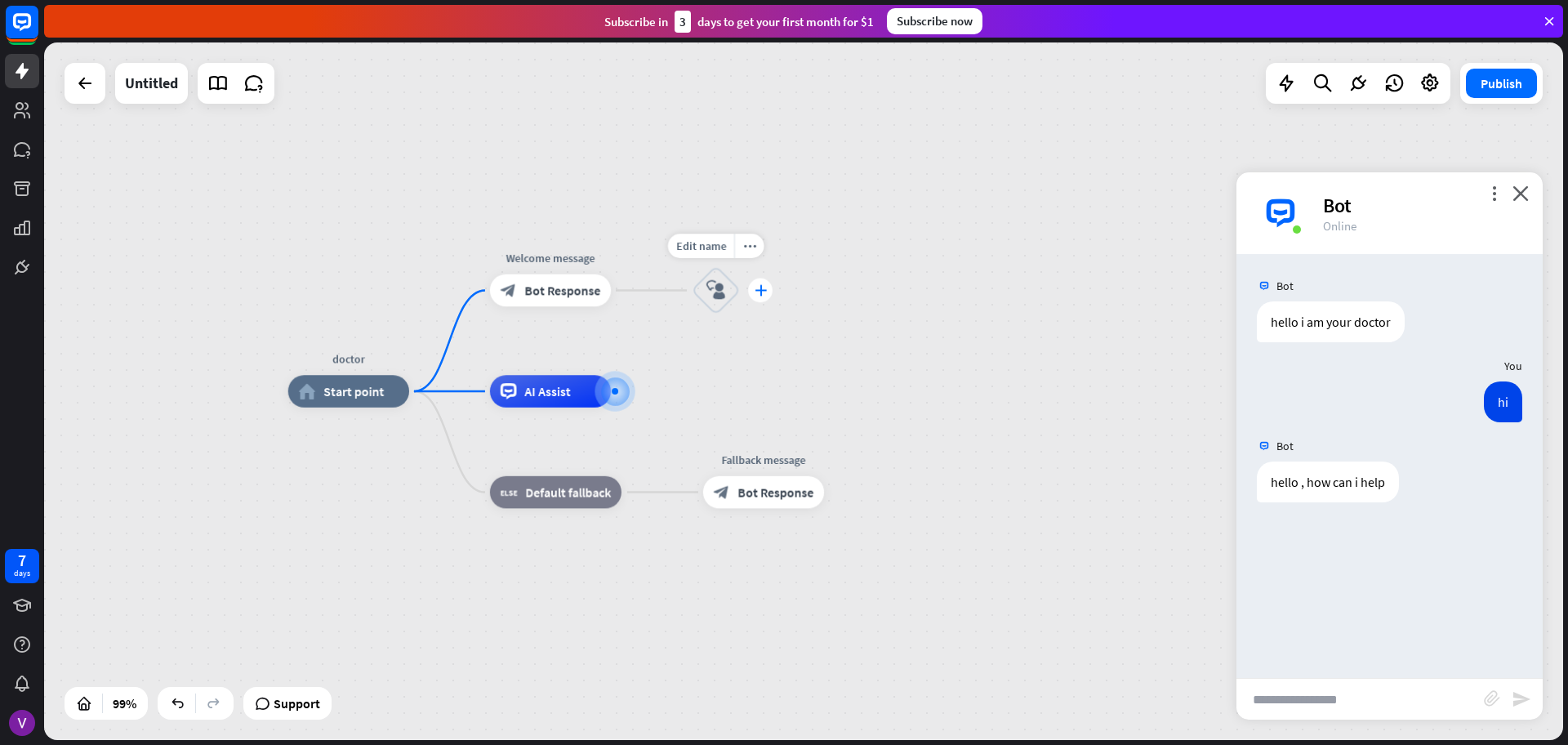 click on "plus" at bounding box center (760, 291) 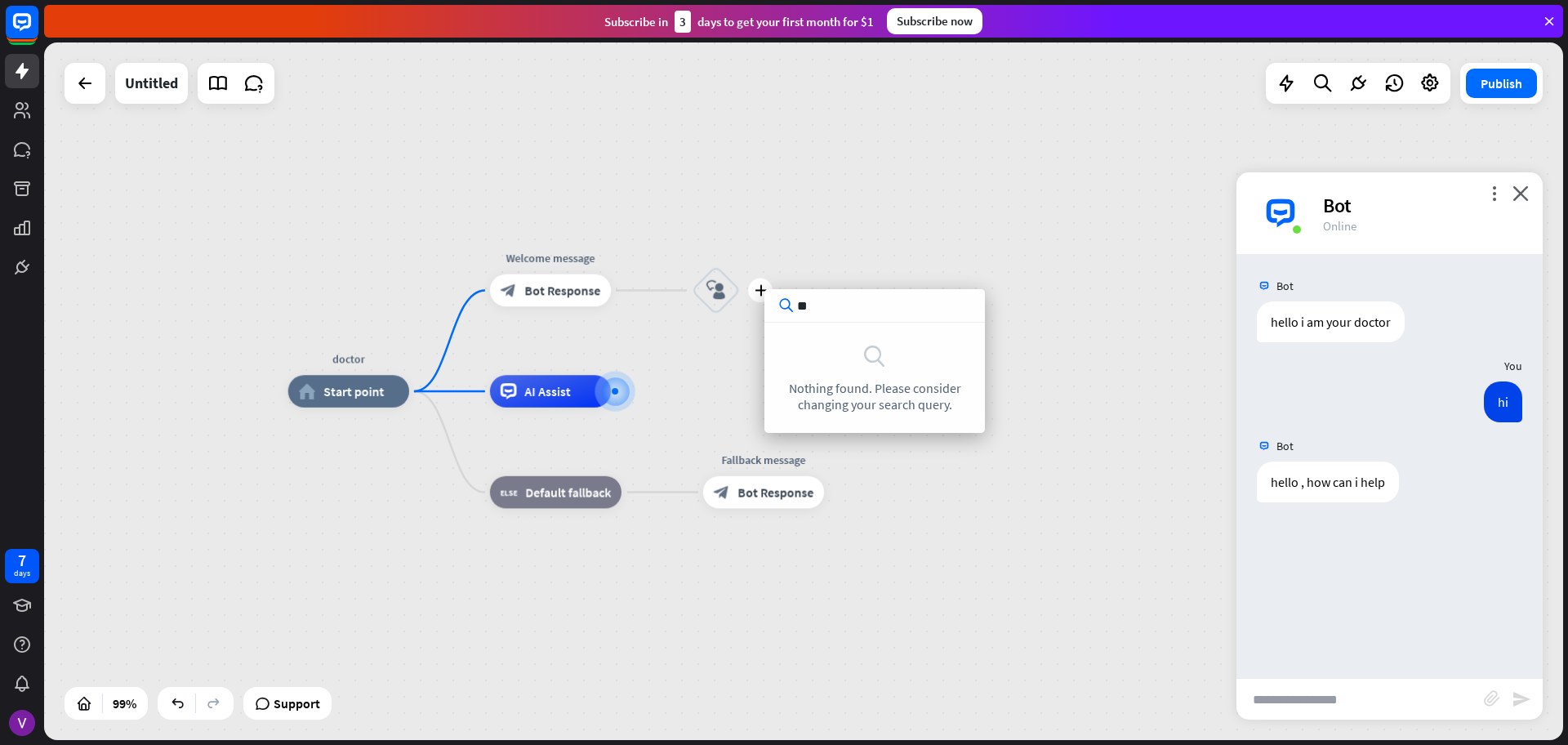 type on "*" 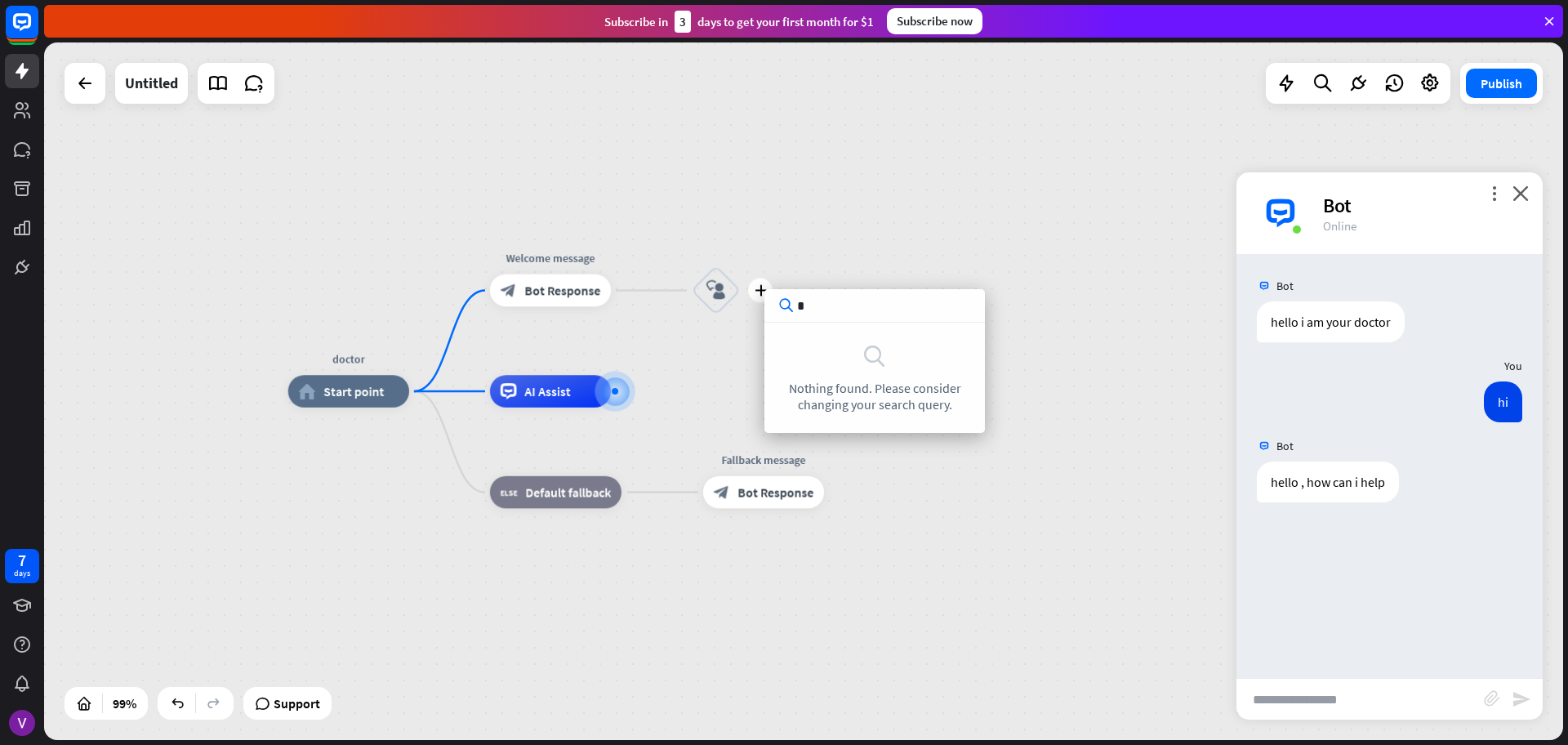 type 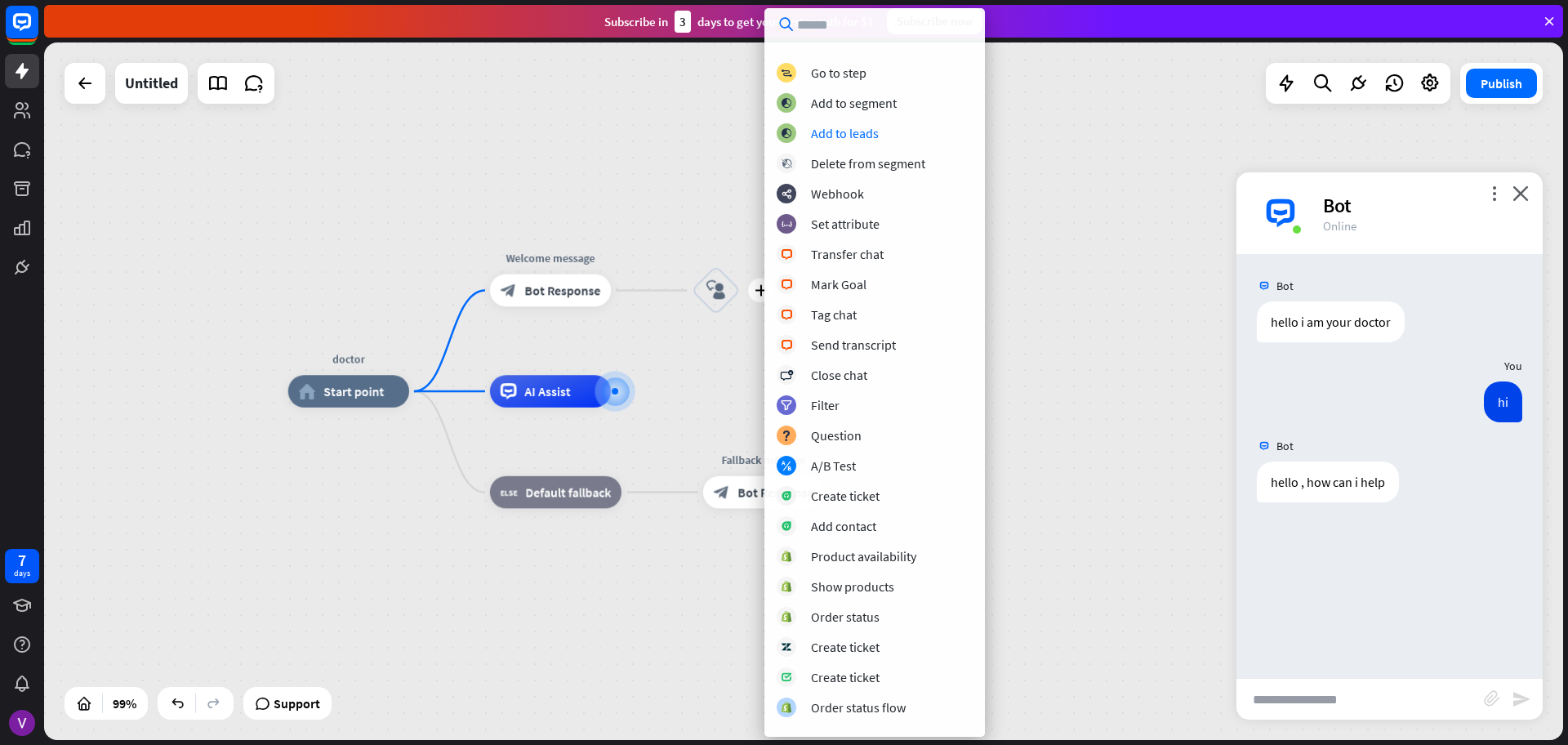 scroll, scrollTop: 135, scrollLeft: 0, axis: vertical 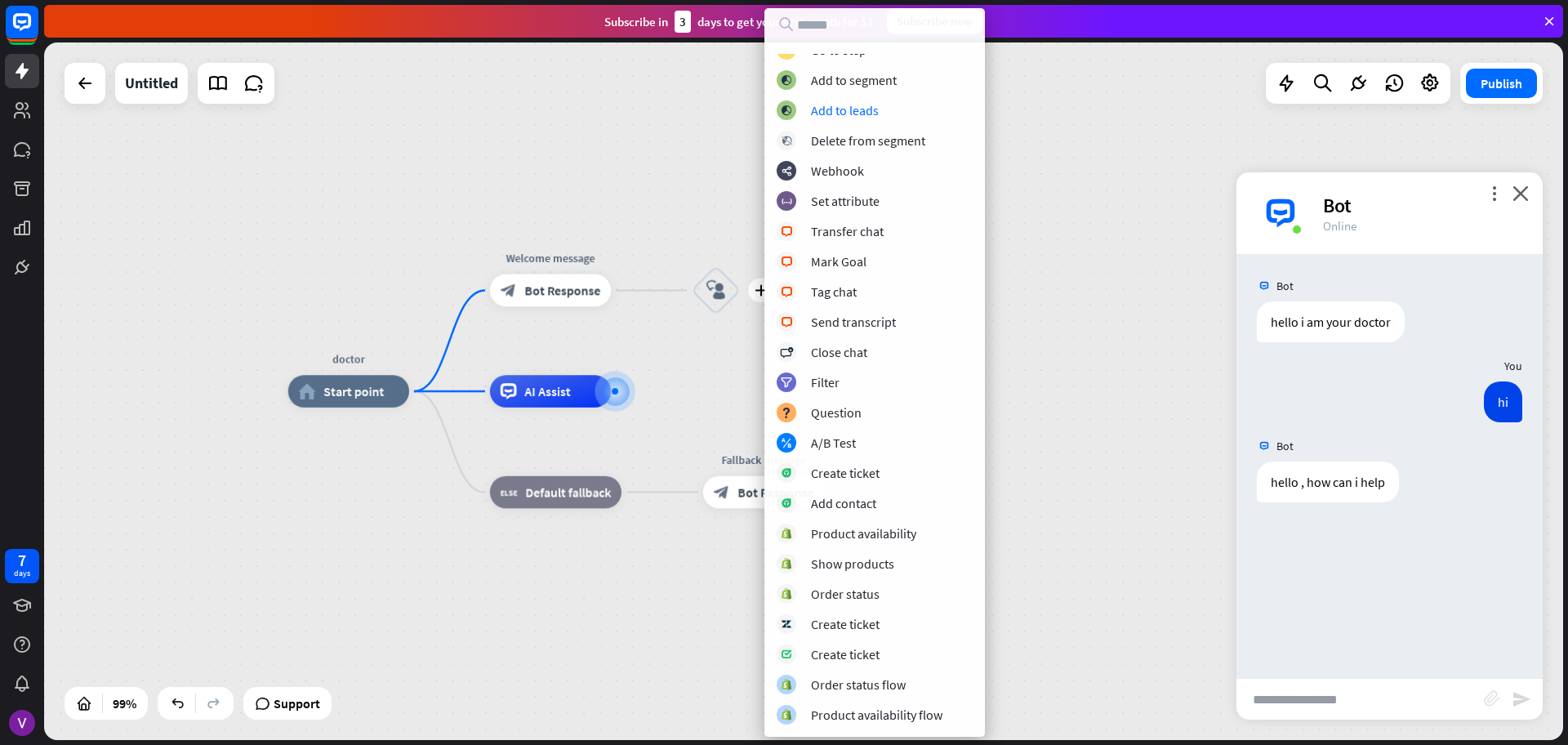 click on "block_attachment" at bounding box center (1492, 698) 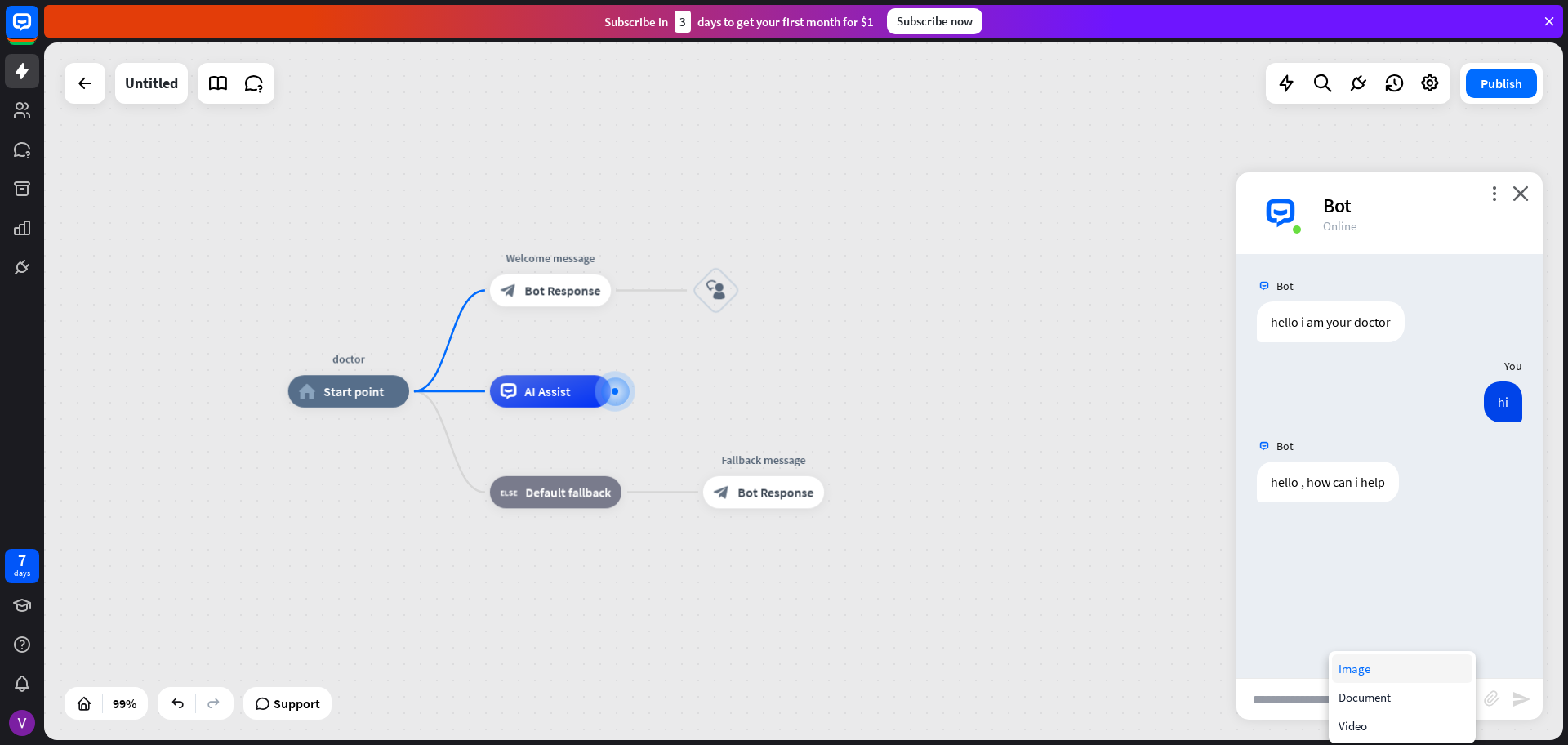 click on "Image" at bounding box center [1402, 668] 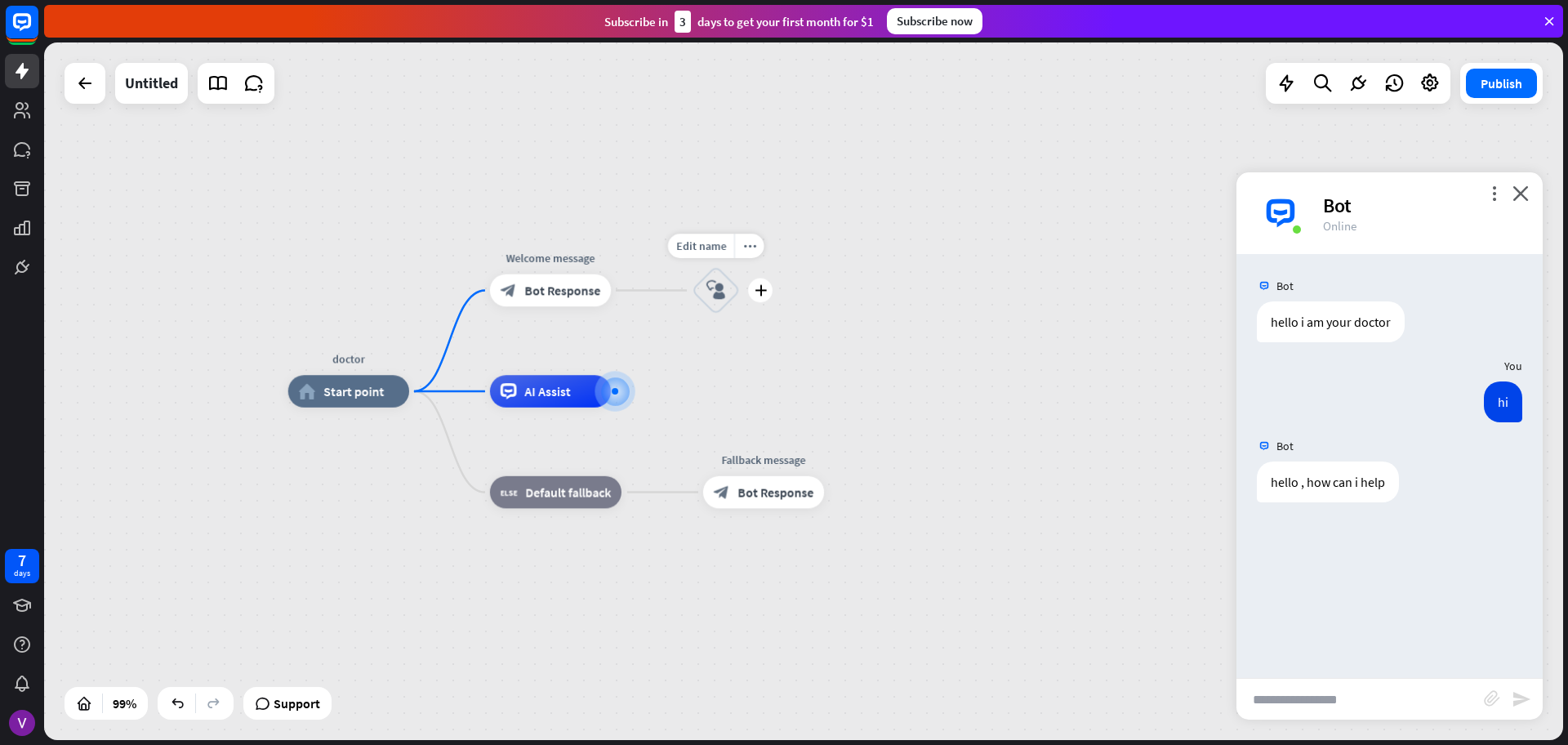 click on "block_user_input" at bounding box center [715, 290] 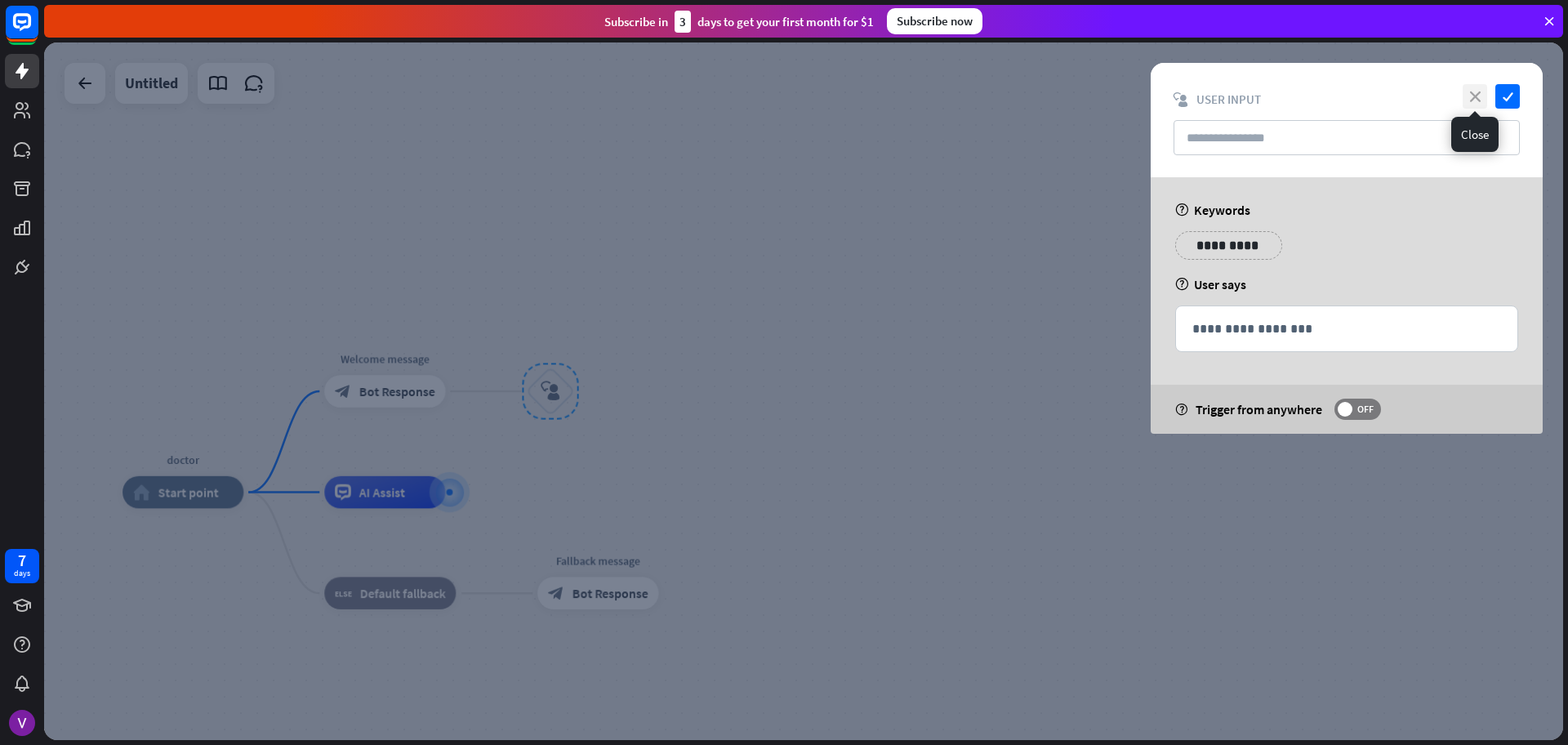 click on "close" at bounding box center (1475, 96) 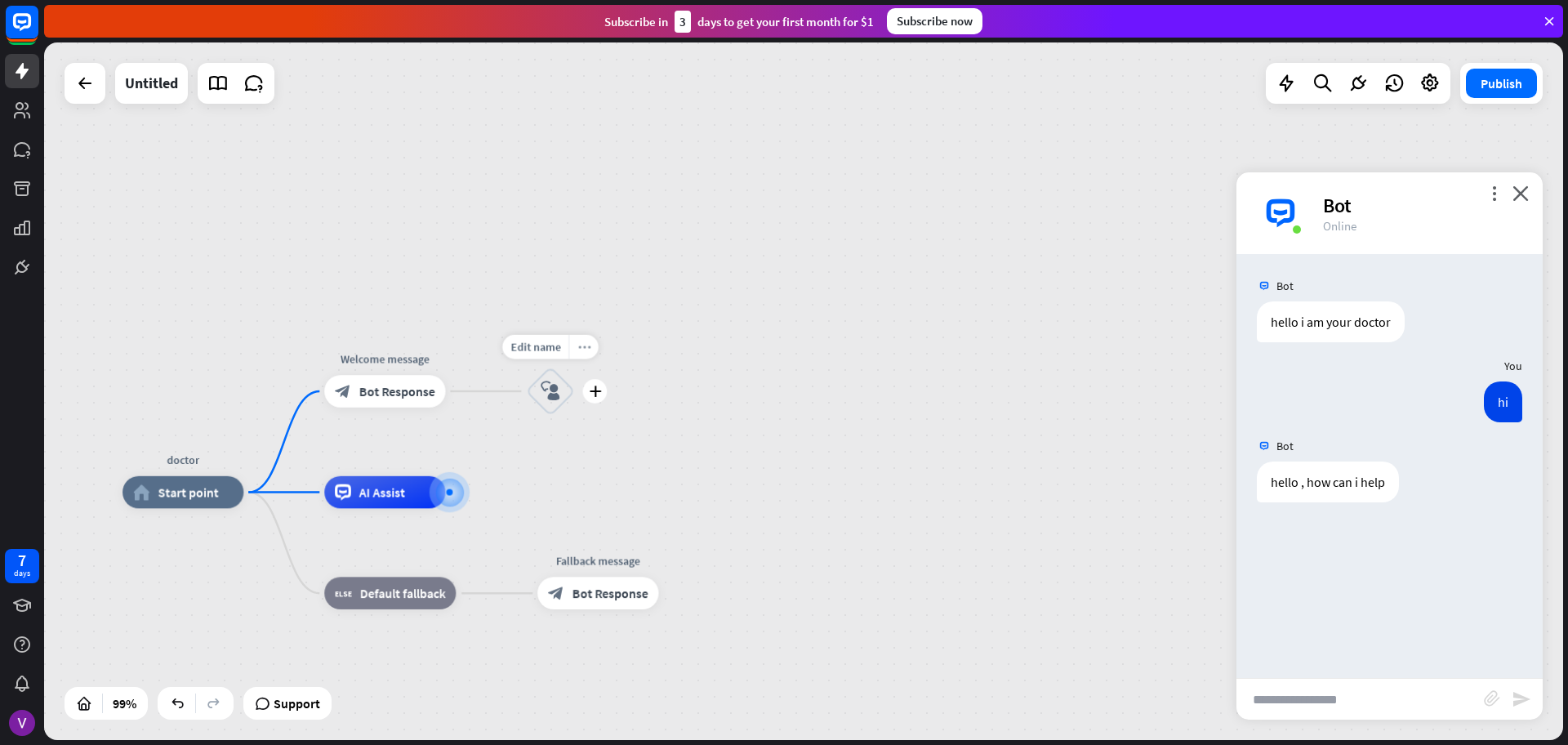 click on "more_horiz" at bounding box center [583, 347] 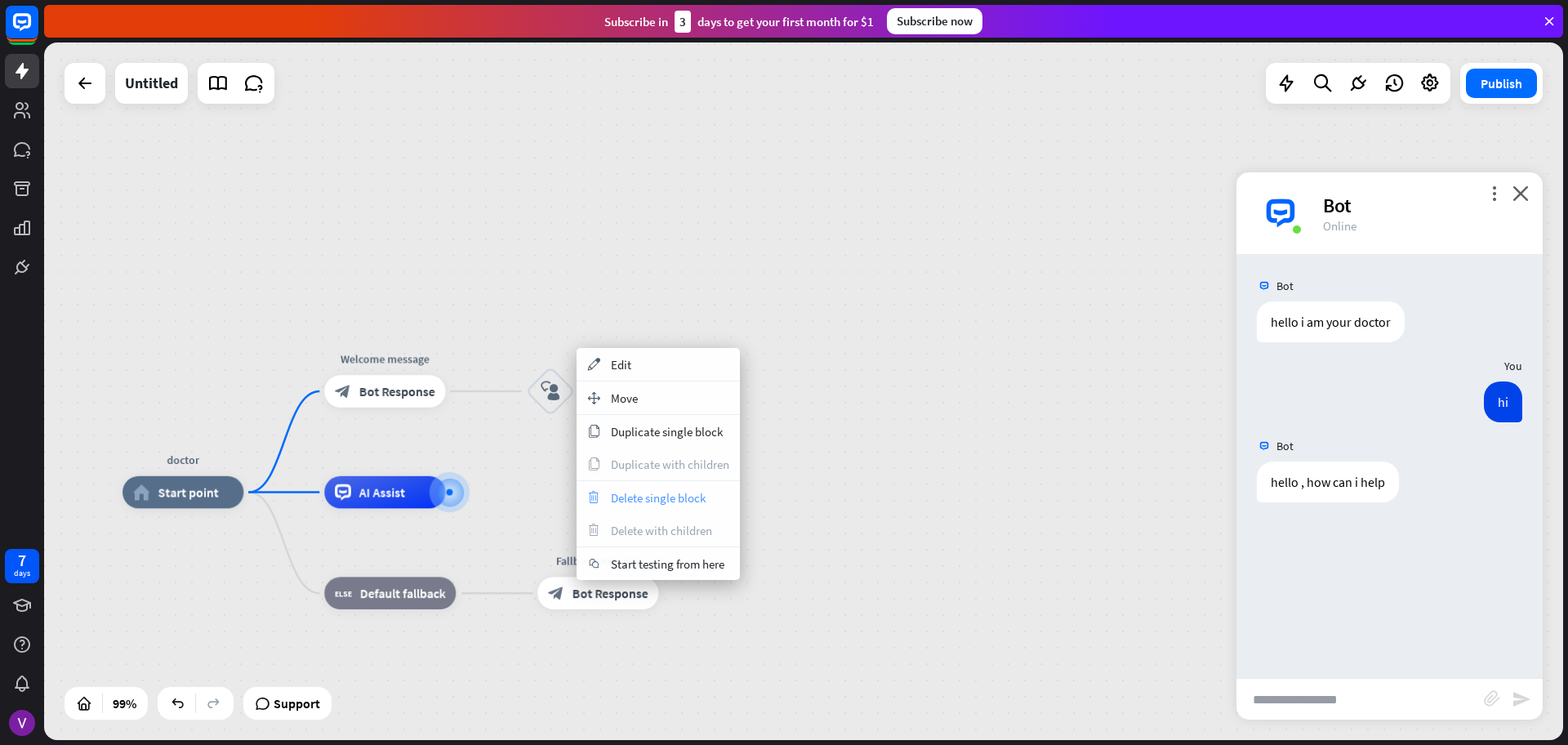 click on "Delete single block" at bounding box center (658, 497) 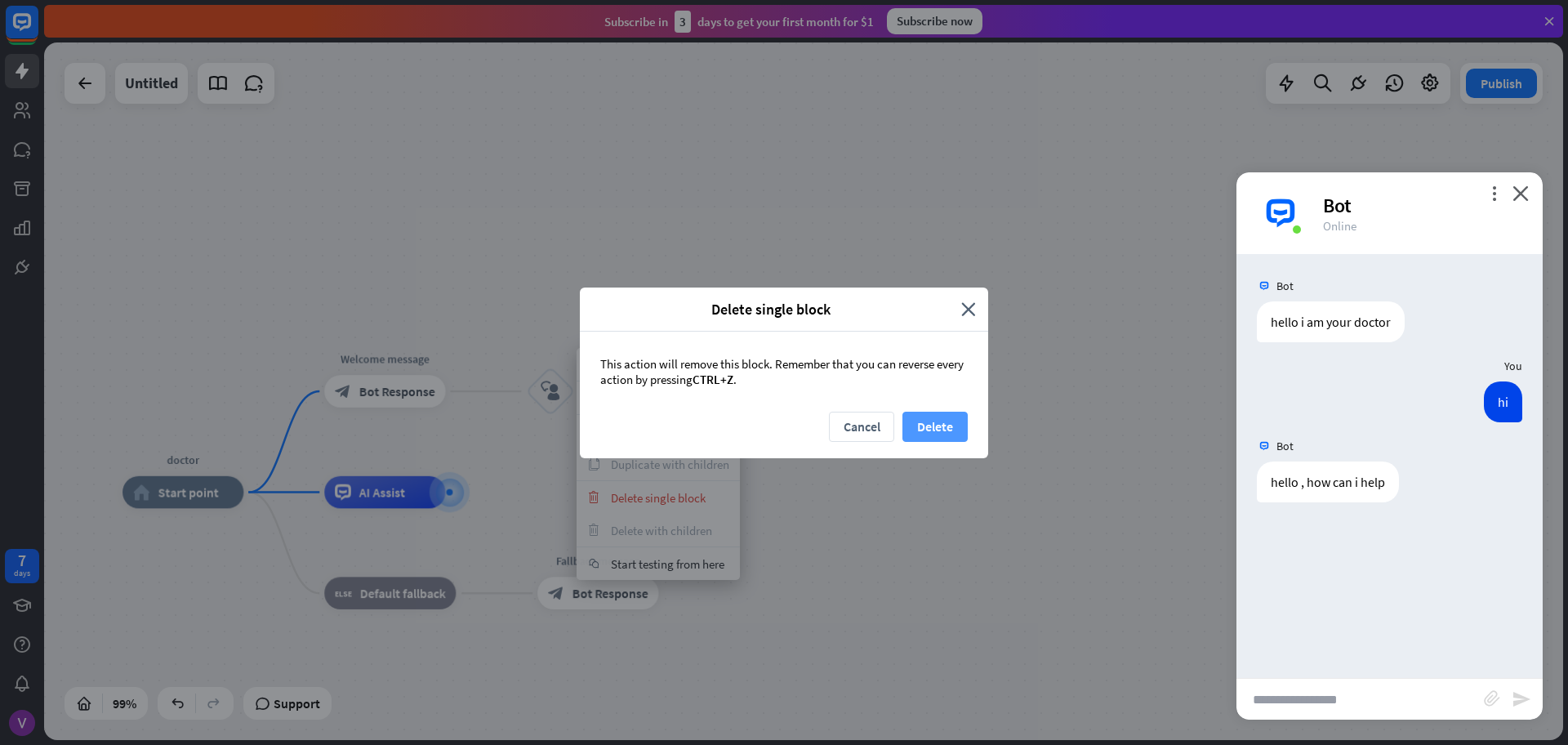 click on "Delete" at bounding box center (935, 426) 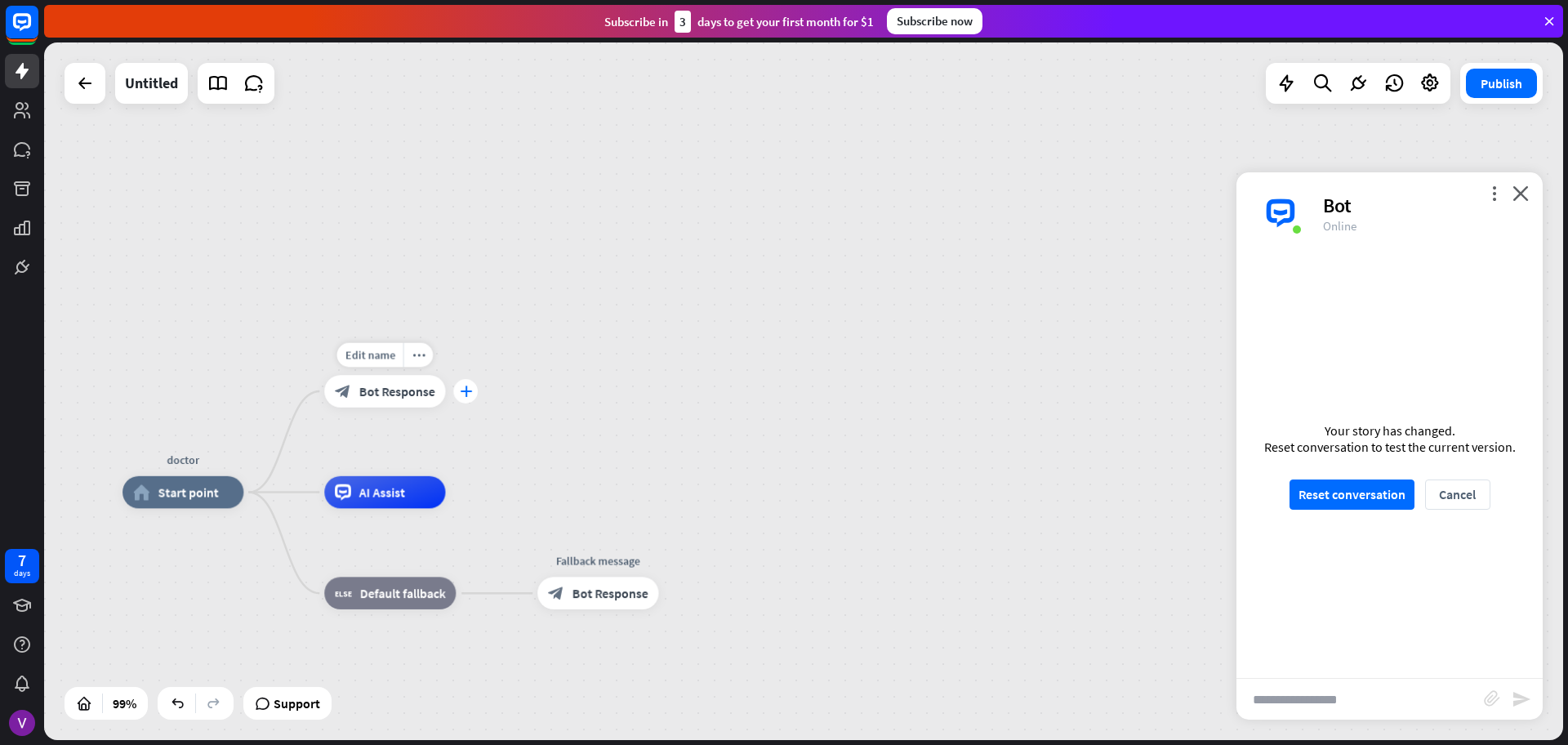 click on "plus" at bounding box center (466, 391) 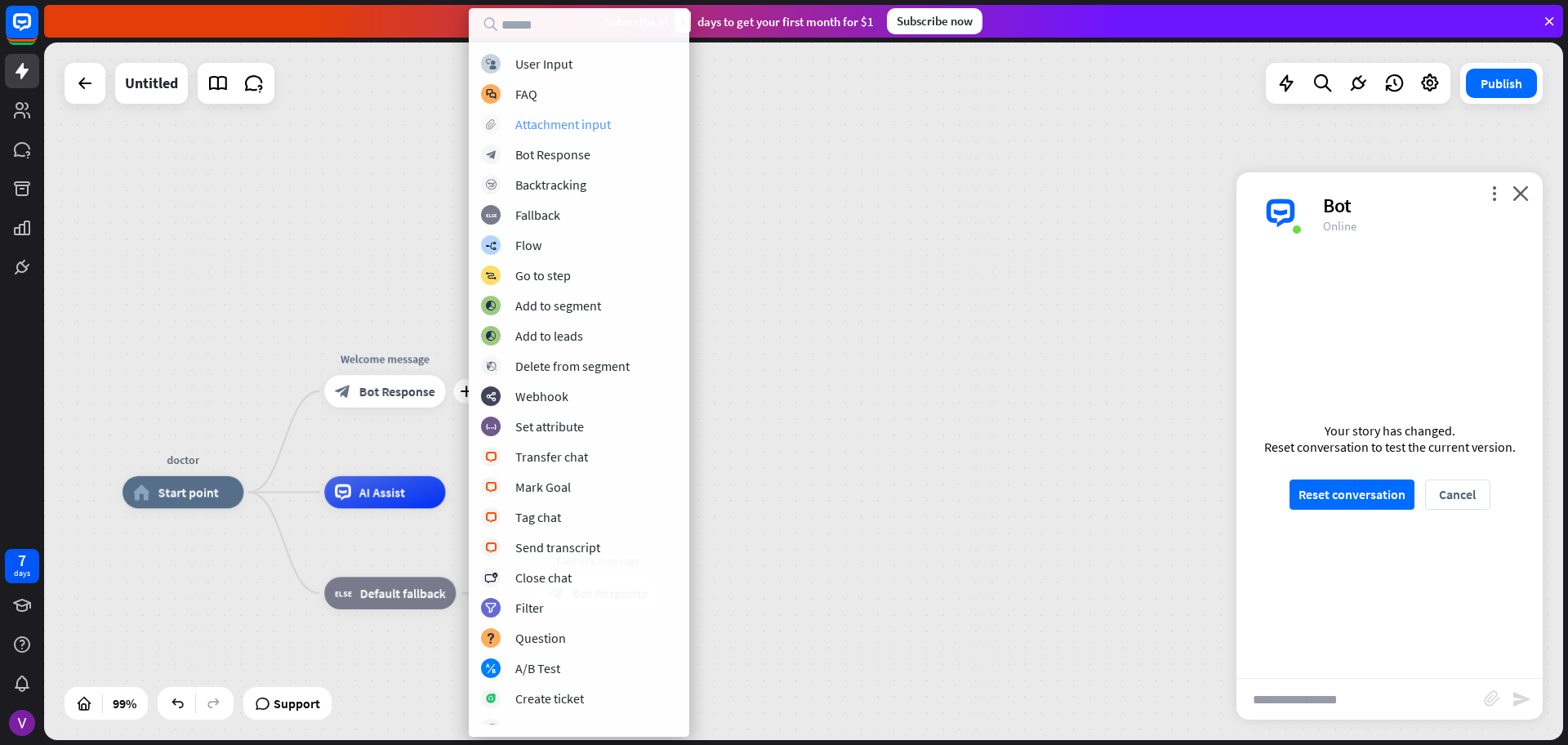 click on "Attachment input" at bounding box center [563, 124] 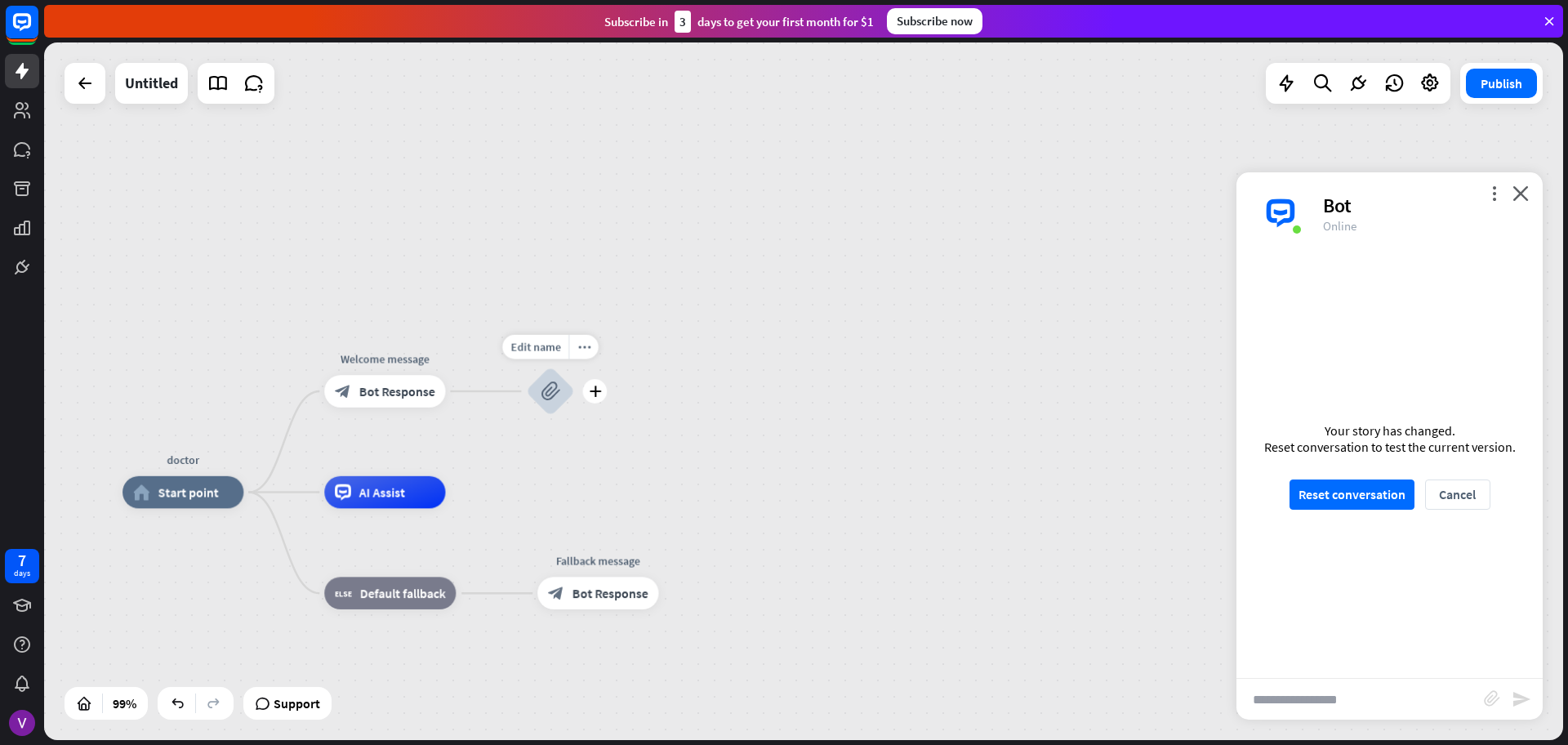 click on "block_attachment" at bounding box center (550, 390) 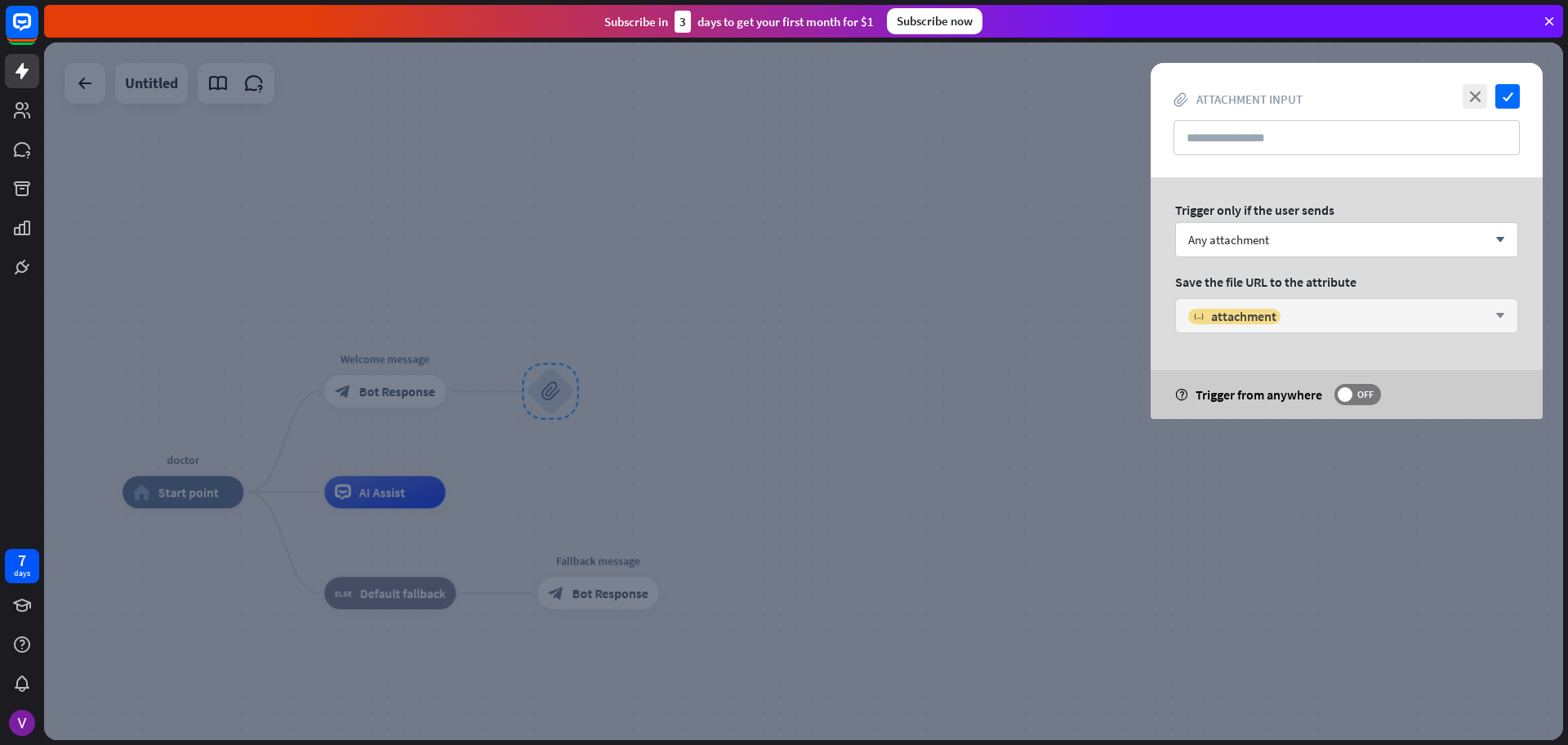 click on "variable   attachment" at bounding box center [1338, 316] 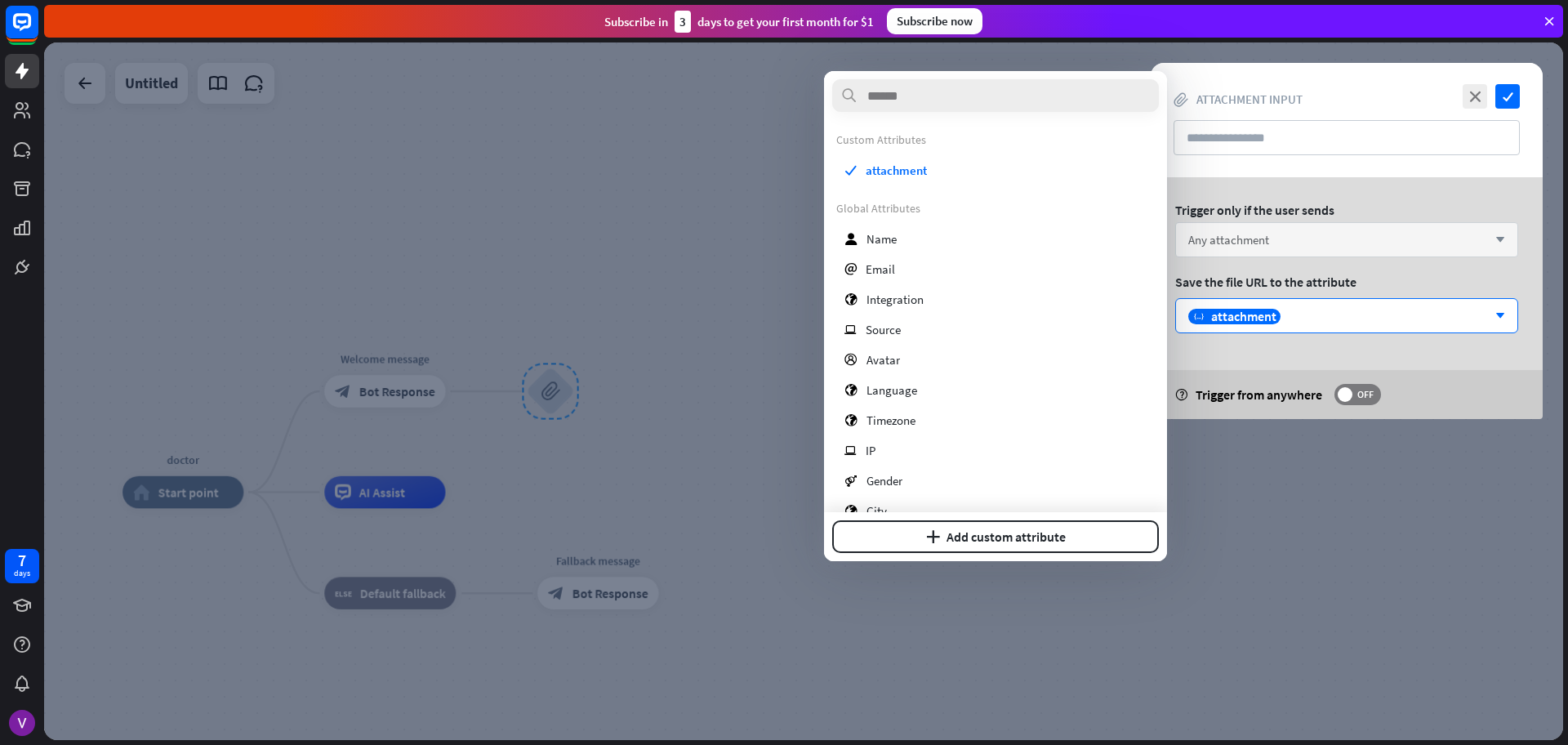 click on "Any attachment
arrow_down" at bounding box center [1347, 239] 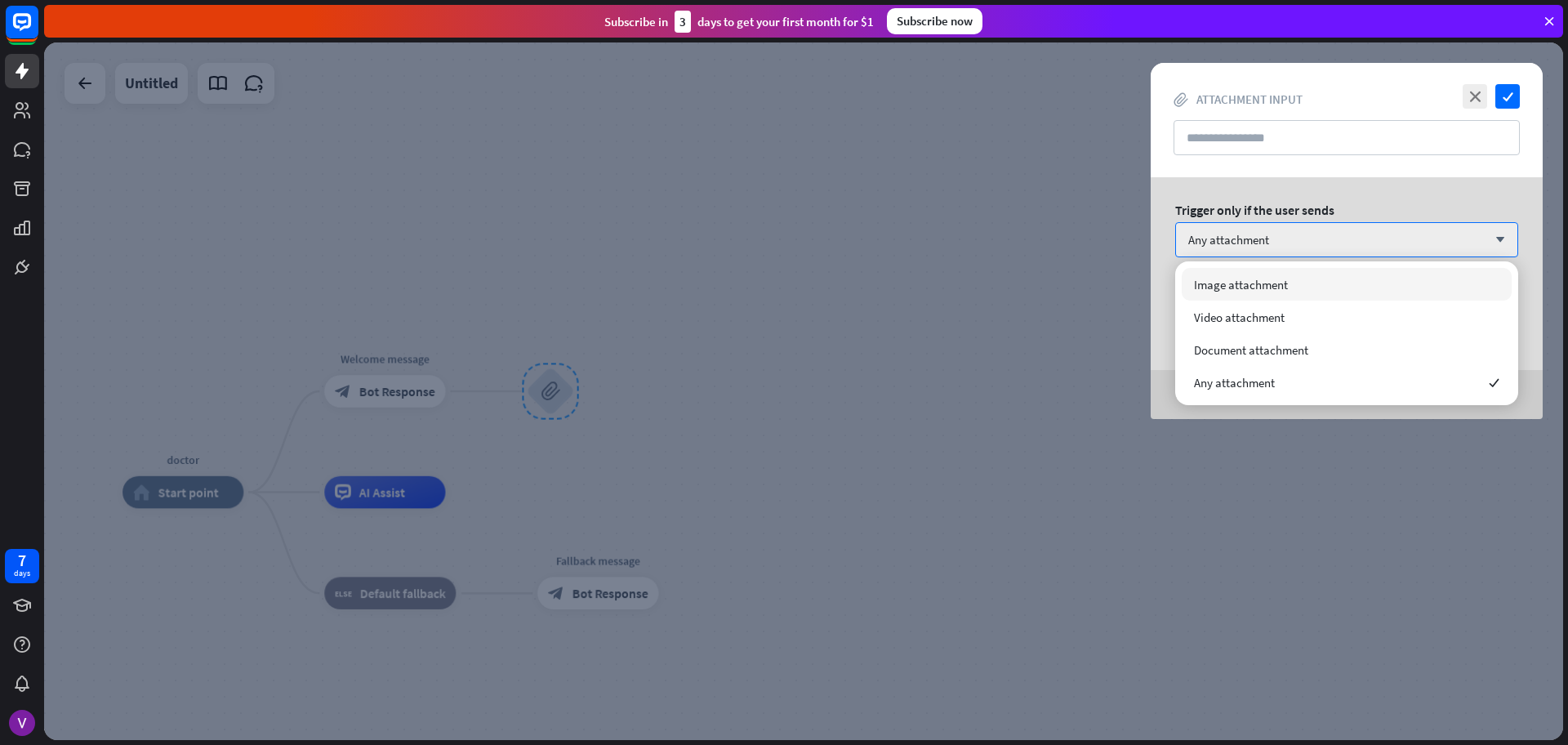click on "Image attachment" at bounding box center (1347, 284) 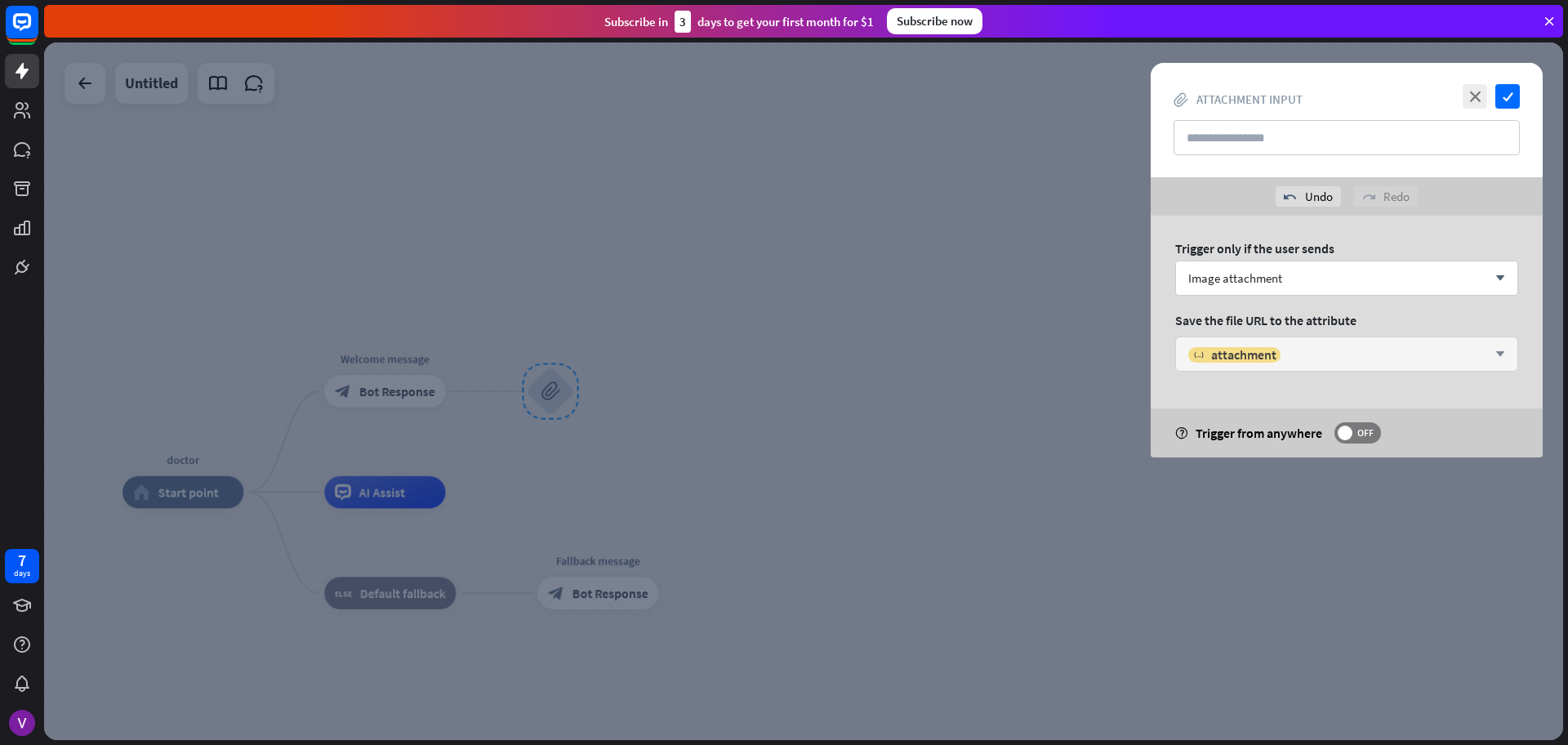 click on "variable   attachment" at bounding box center (1338, 355) 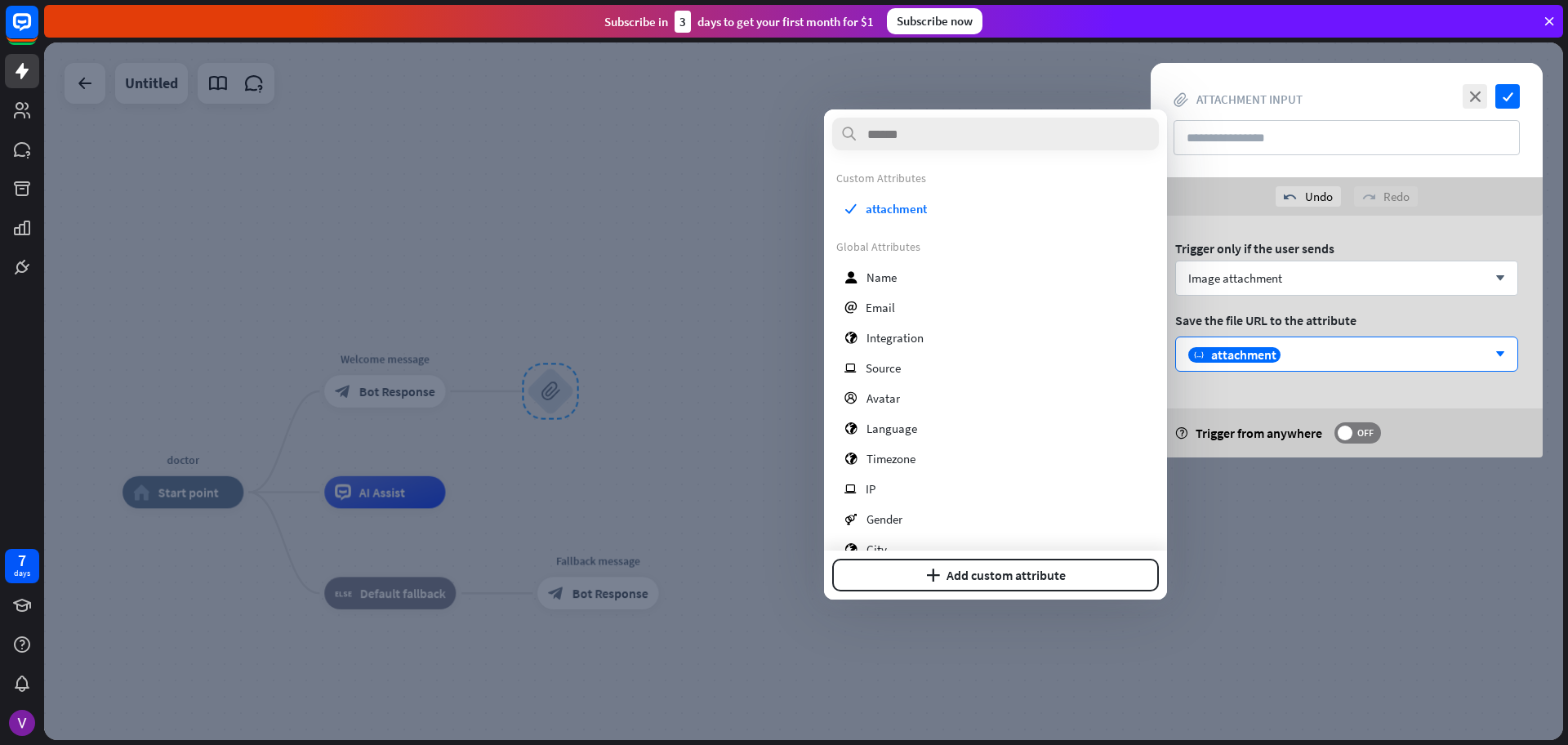 click on "Save the file URL to the attribute" at bounding box center [1347, 320] 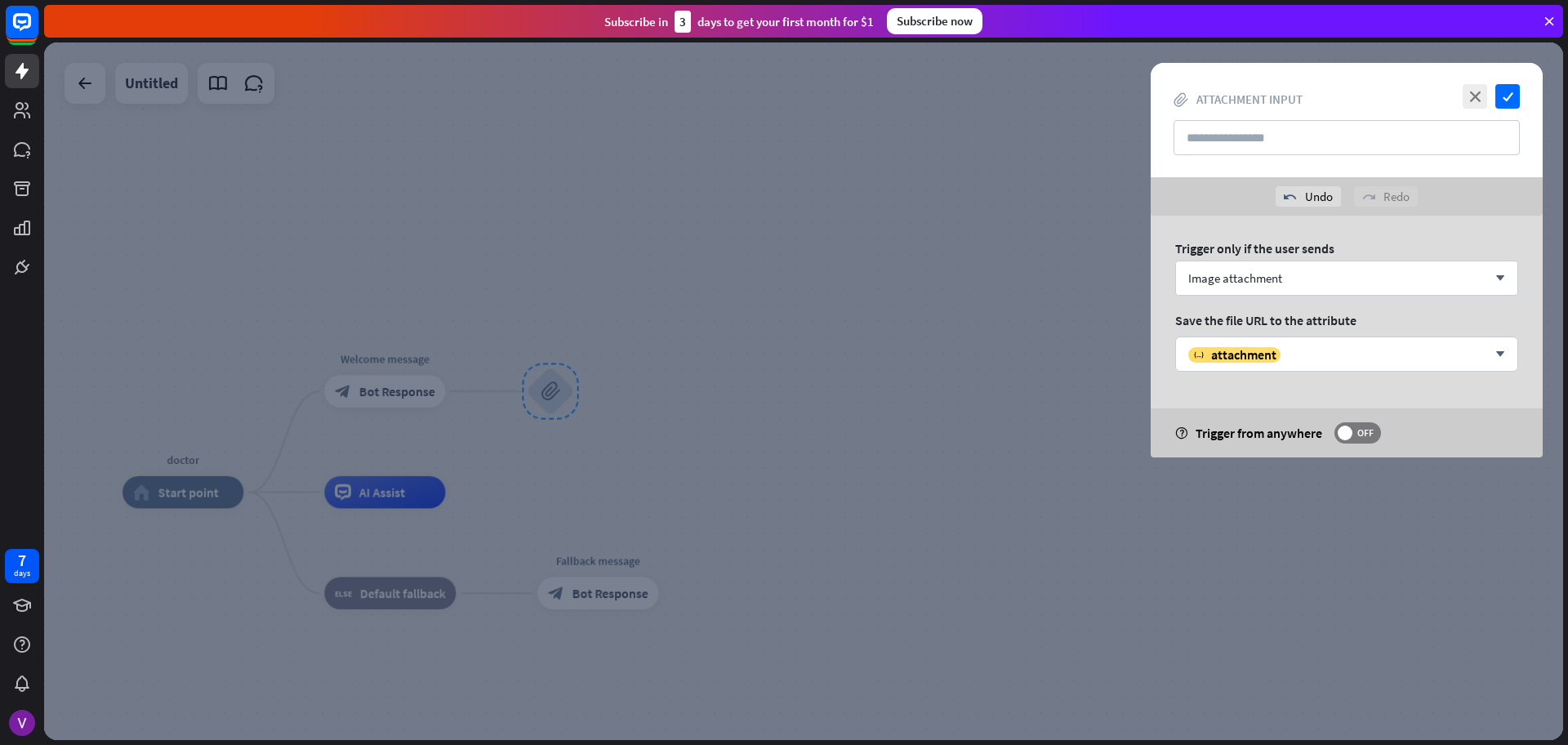 click at bounding box center [804, 391] 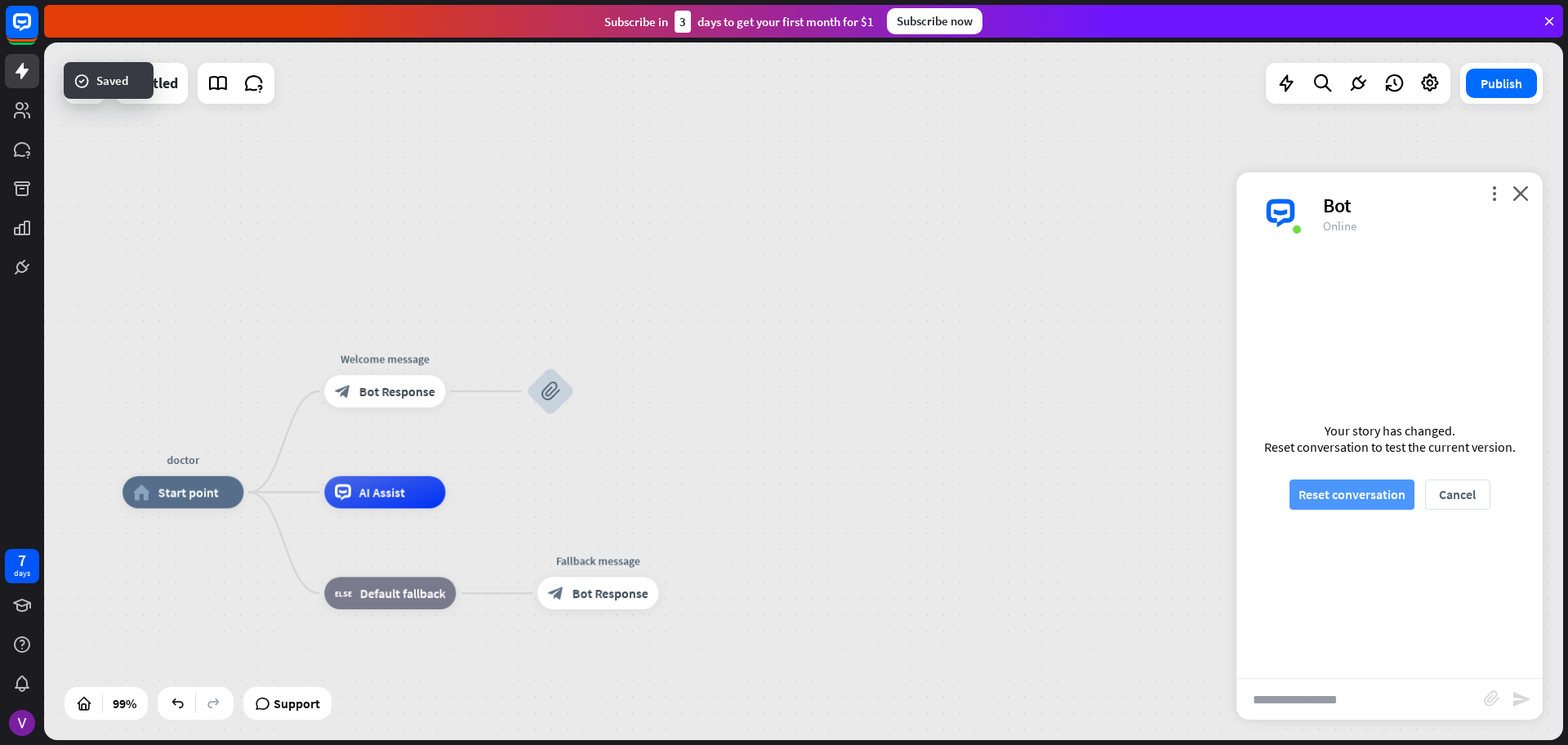 click on "Reset conversation" at bounding box center [1352, 494] 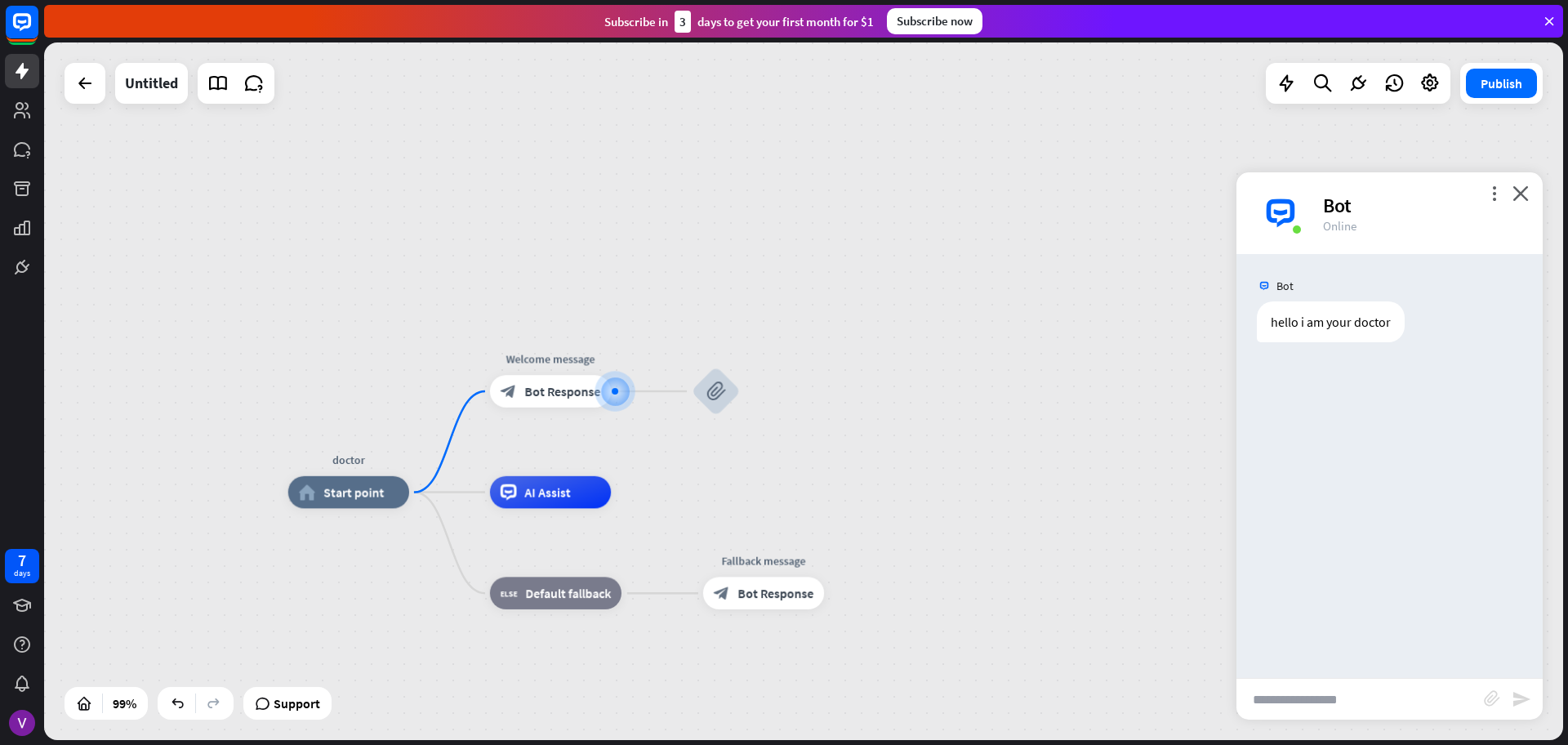 click at bounding box center (1360, 699) 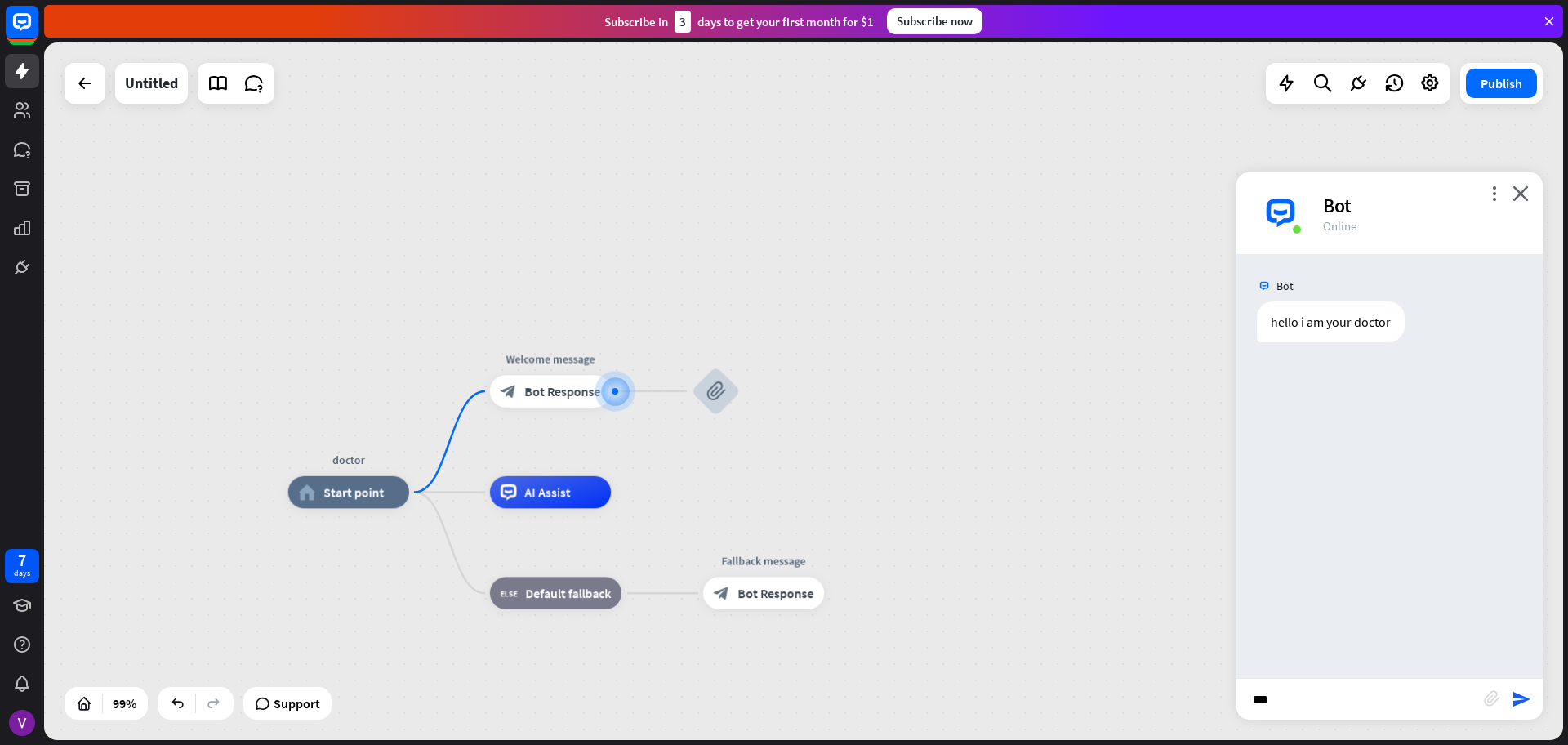 type on "**" 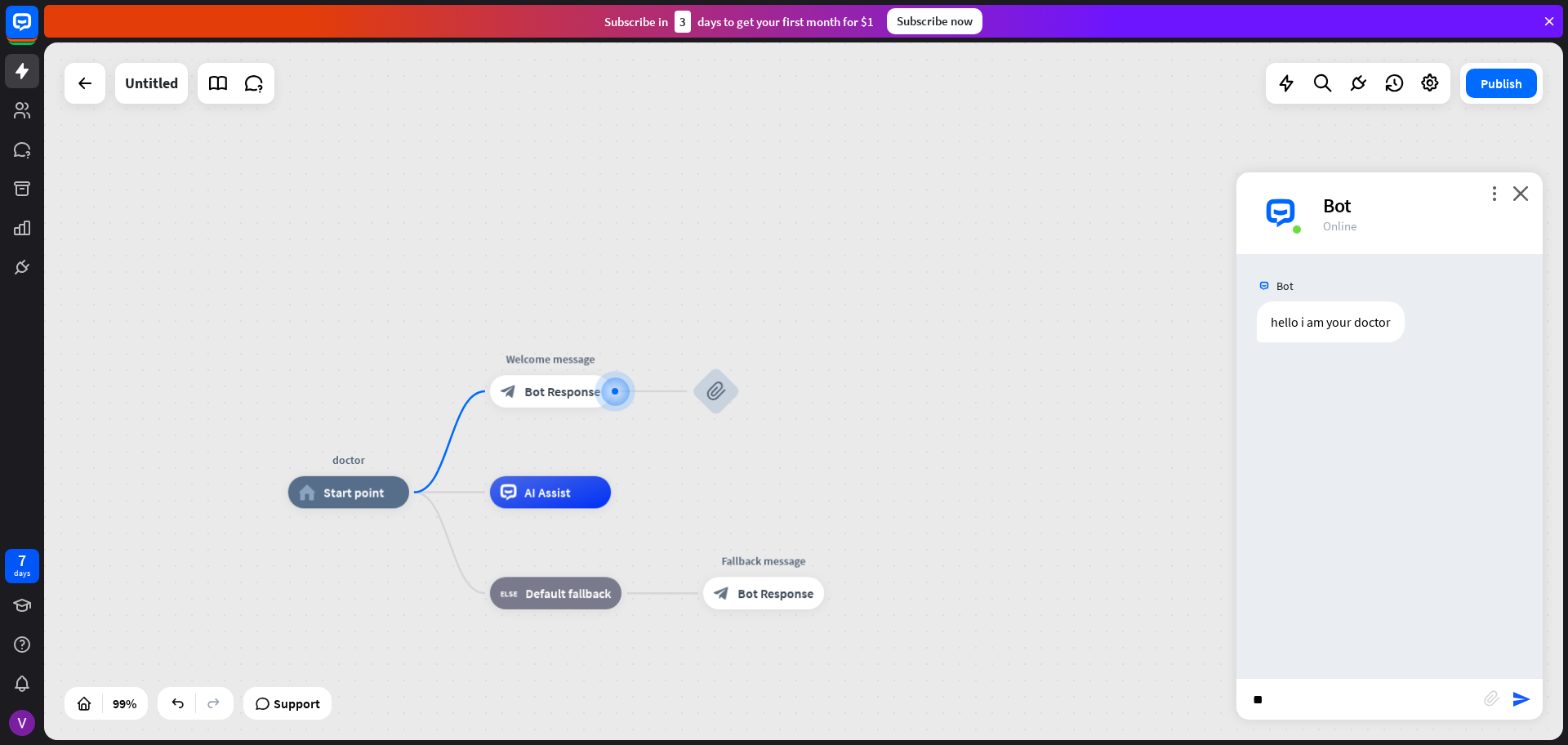 type 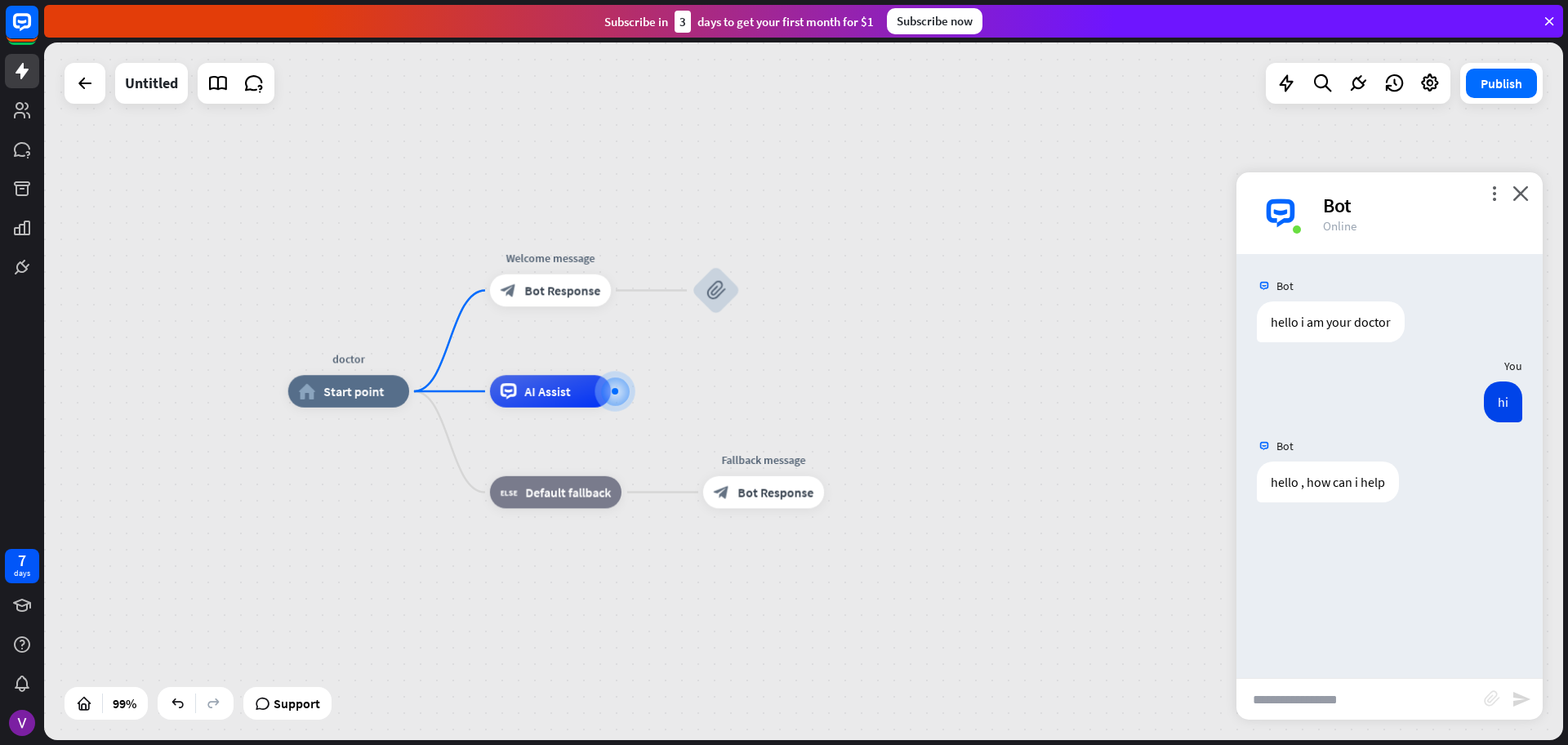 click on "block_attachment" at bounding box center (1492, 698) 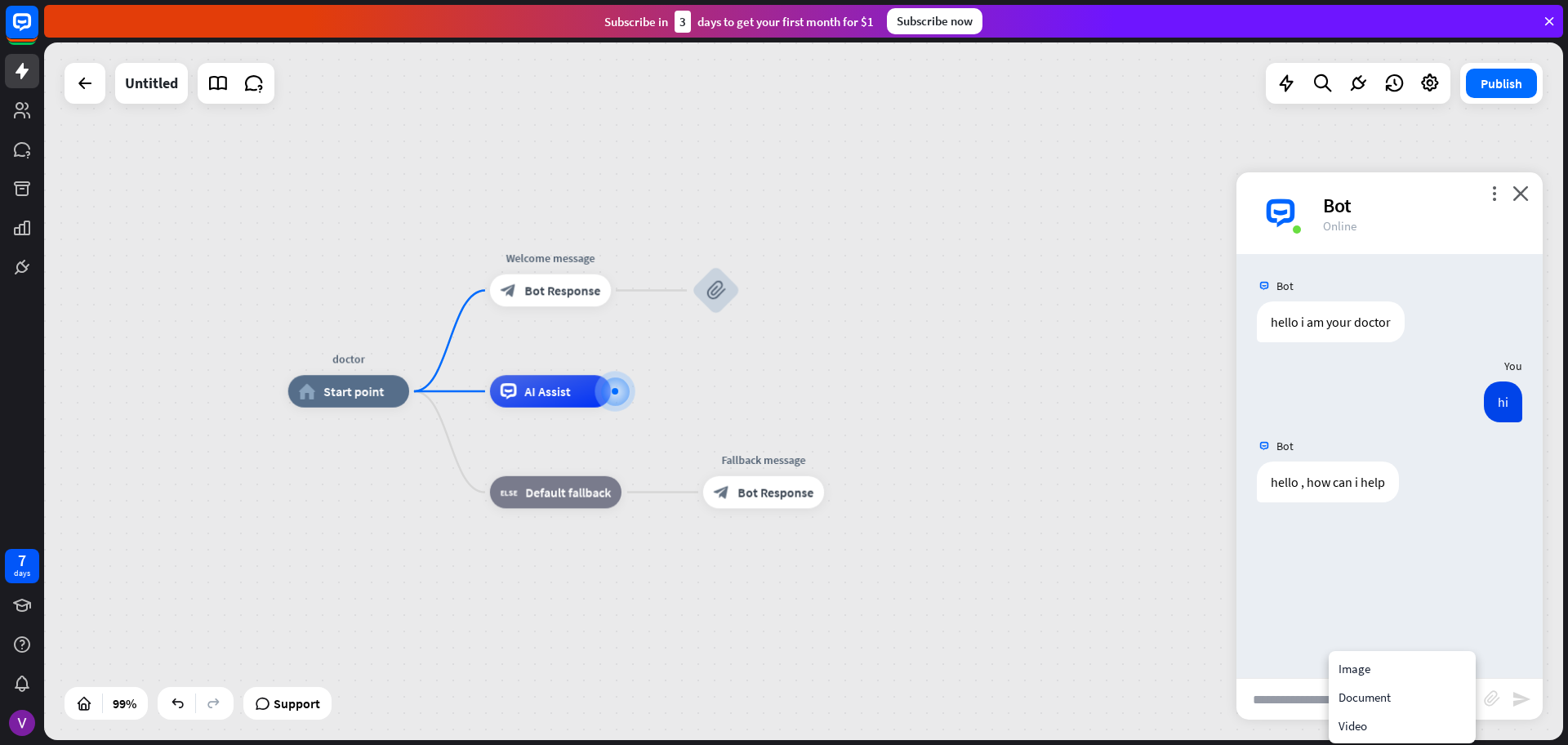 click on "doctor   home_2   Start point                 Welcome message   block_bot_response   Bot Response                   block_attachment                     AI Assist                       block_fallback   Default fallback                 Fallback message   block_bot_response   Bot Response" at bounding box center (804, 391) 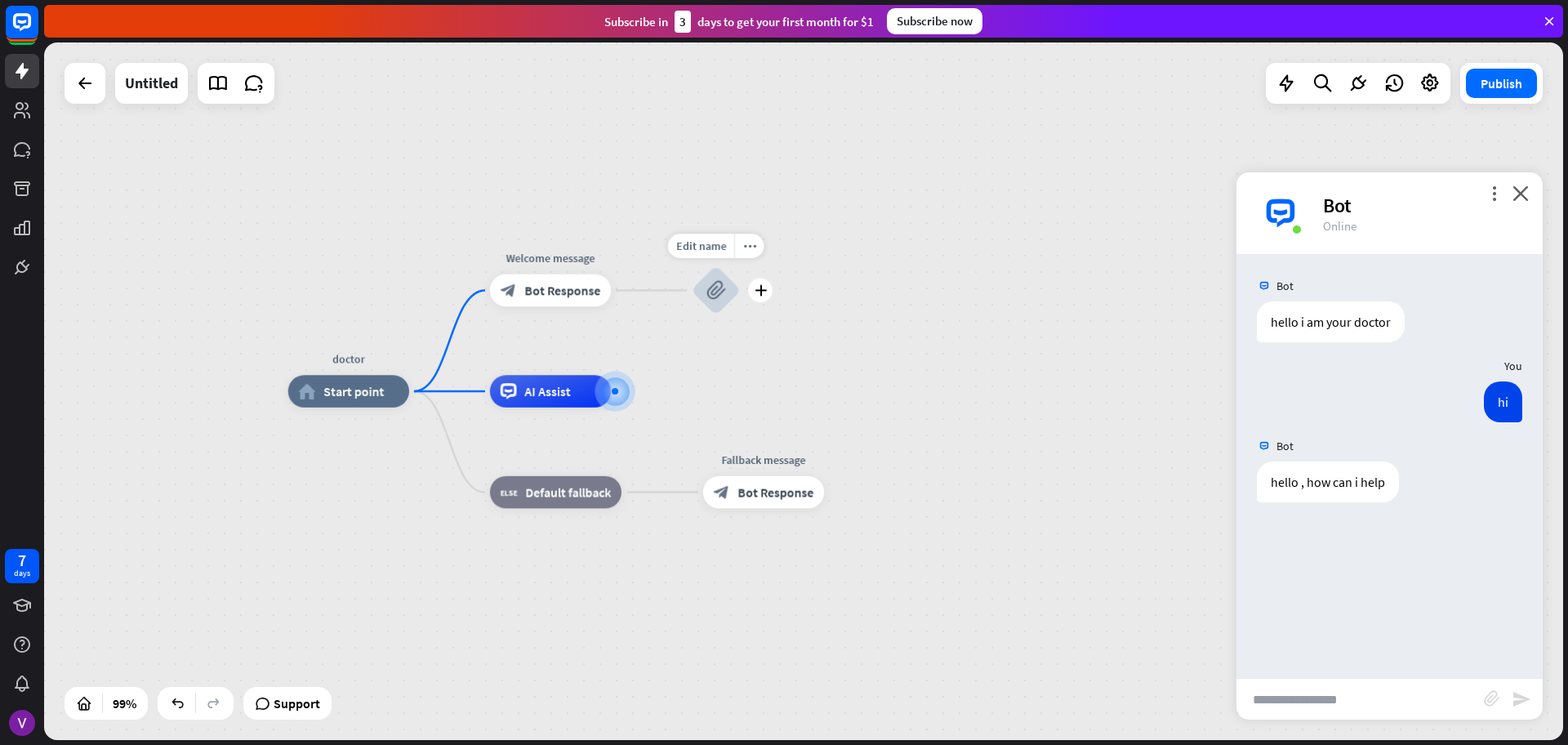 click on "block_attachment" at bounding box center (715, 290) 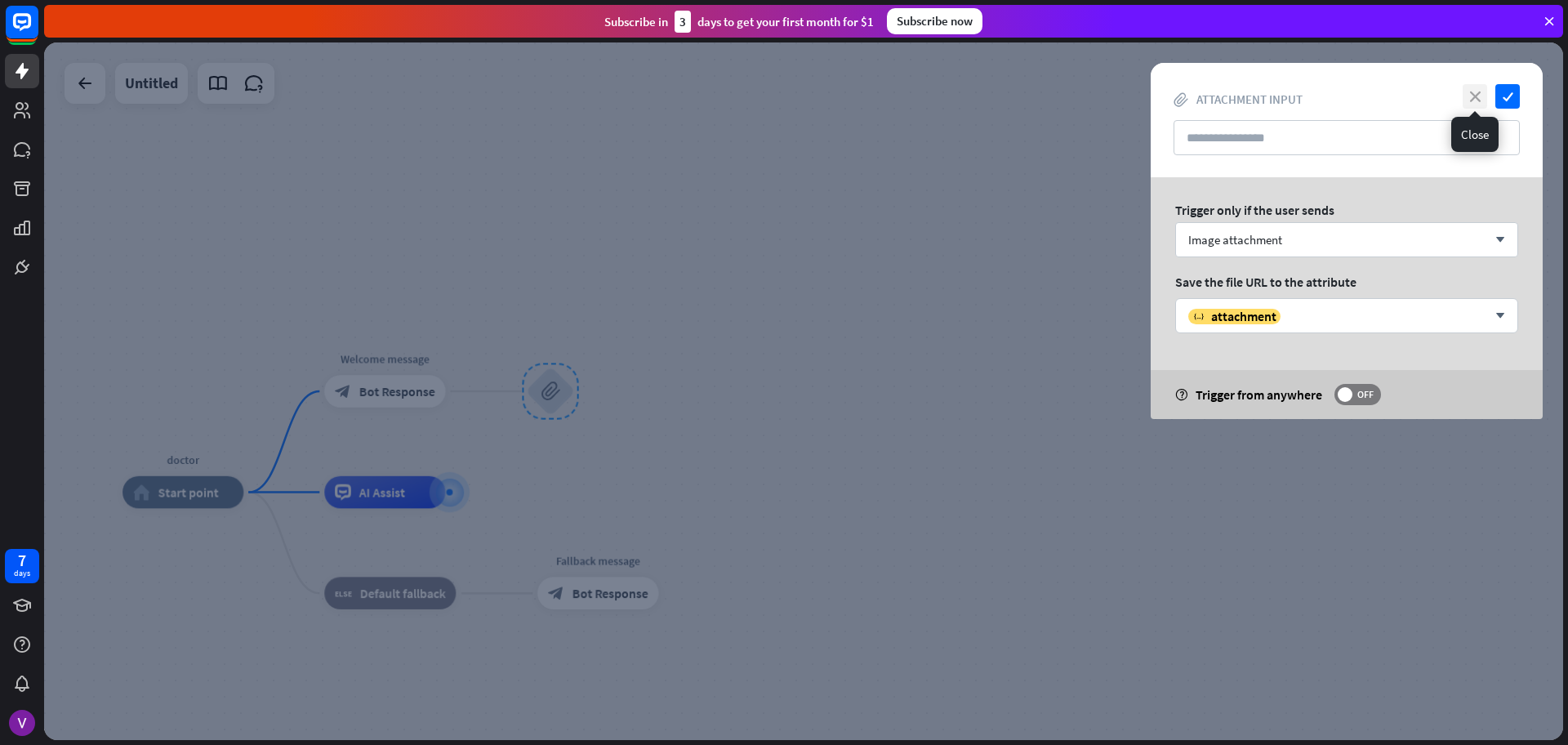 click on "close" at bounding box center [1475, 96] 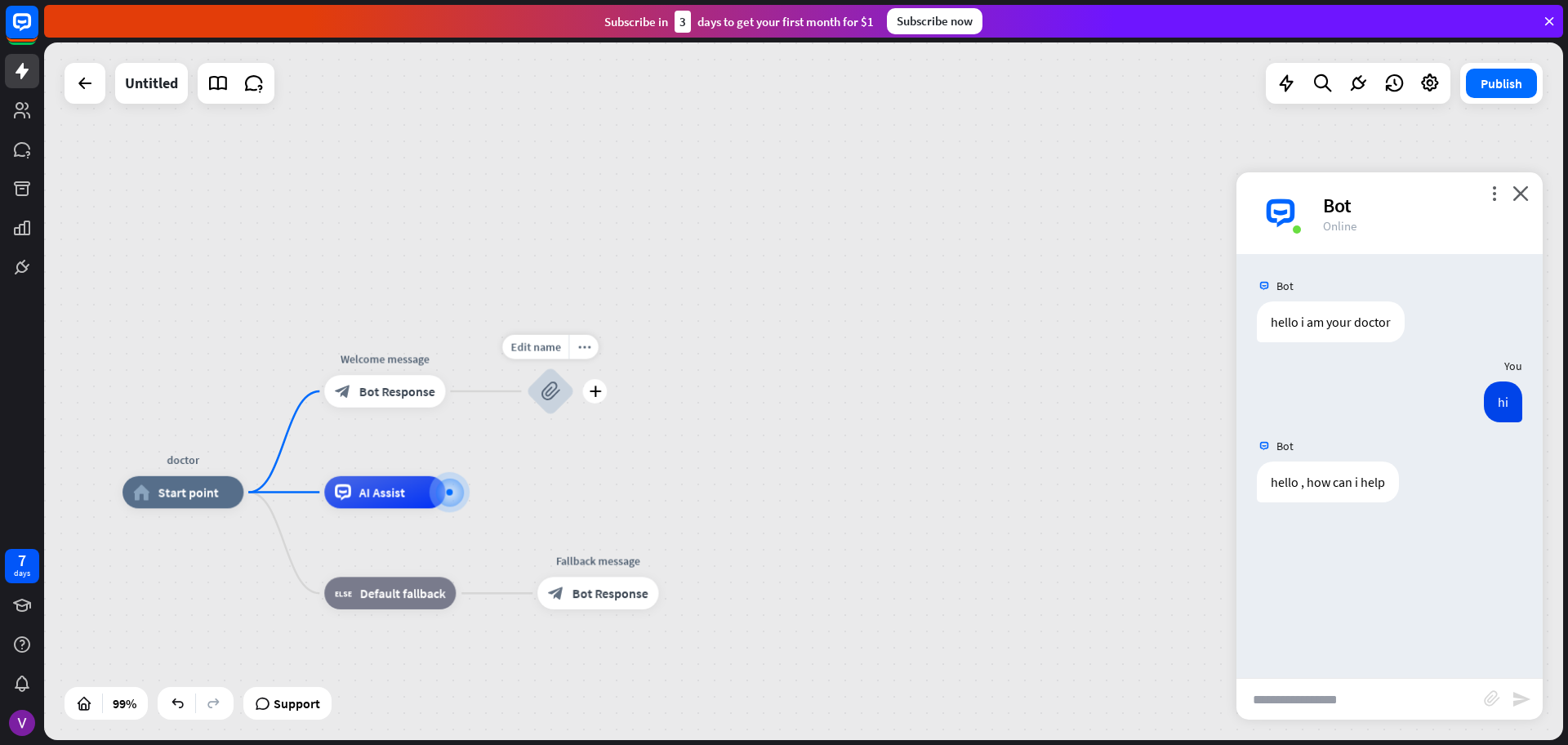 click on "block_attachment" at bounding box center [550, 391] 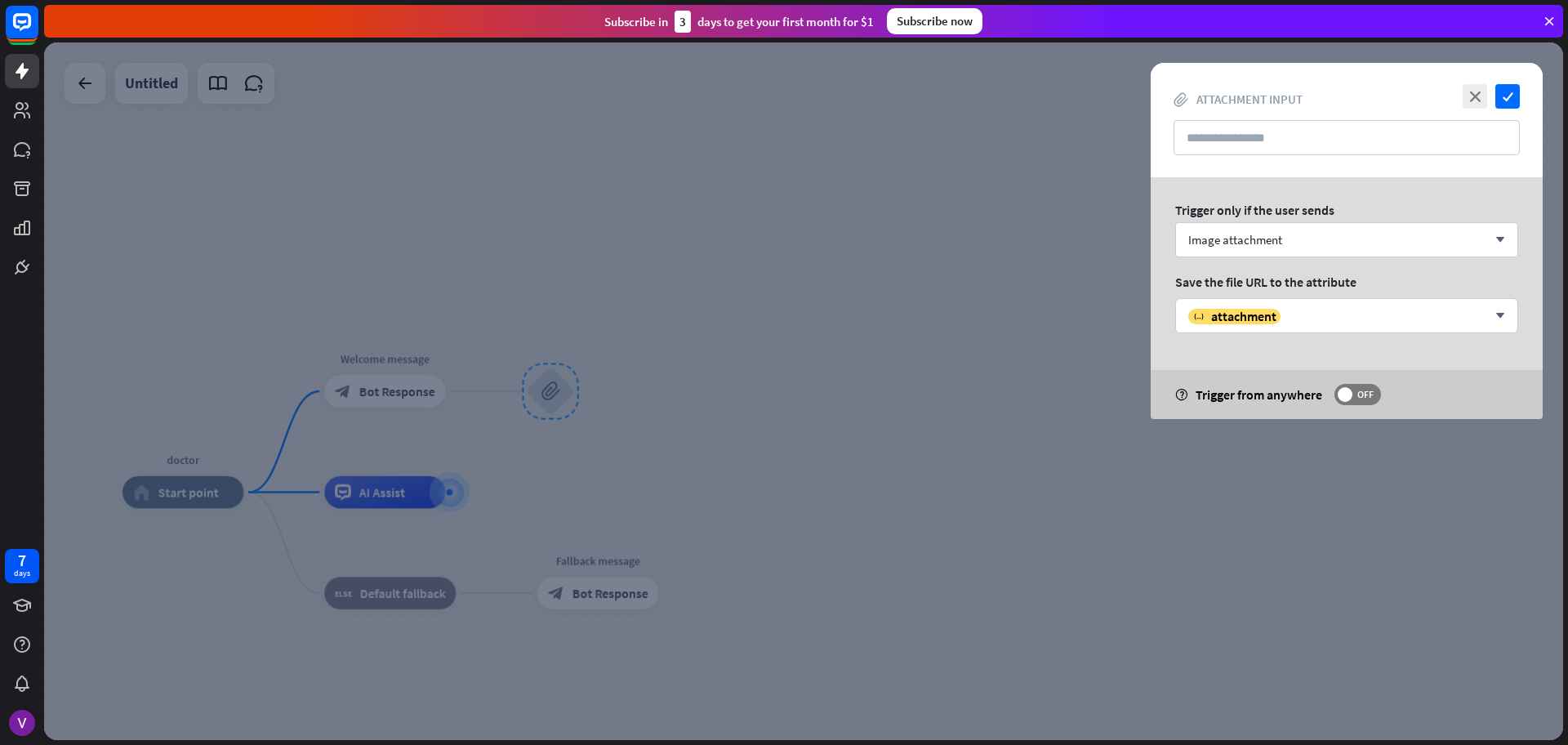 click at bounding box center (804, 391) 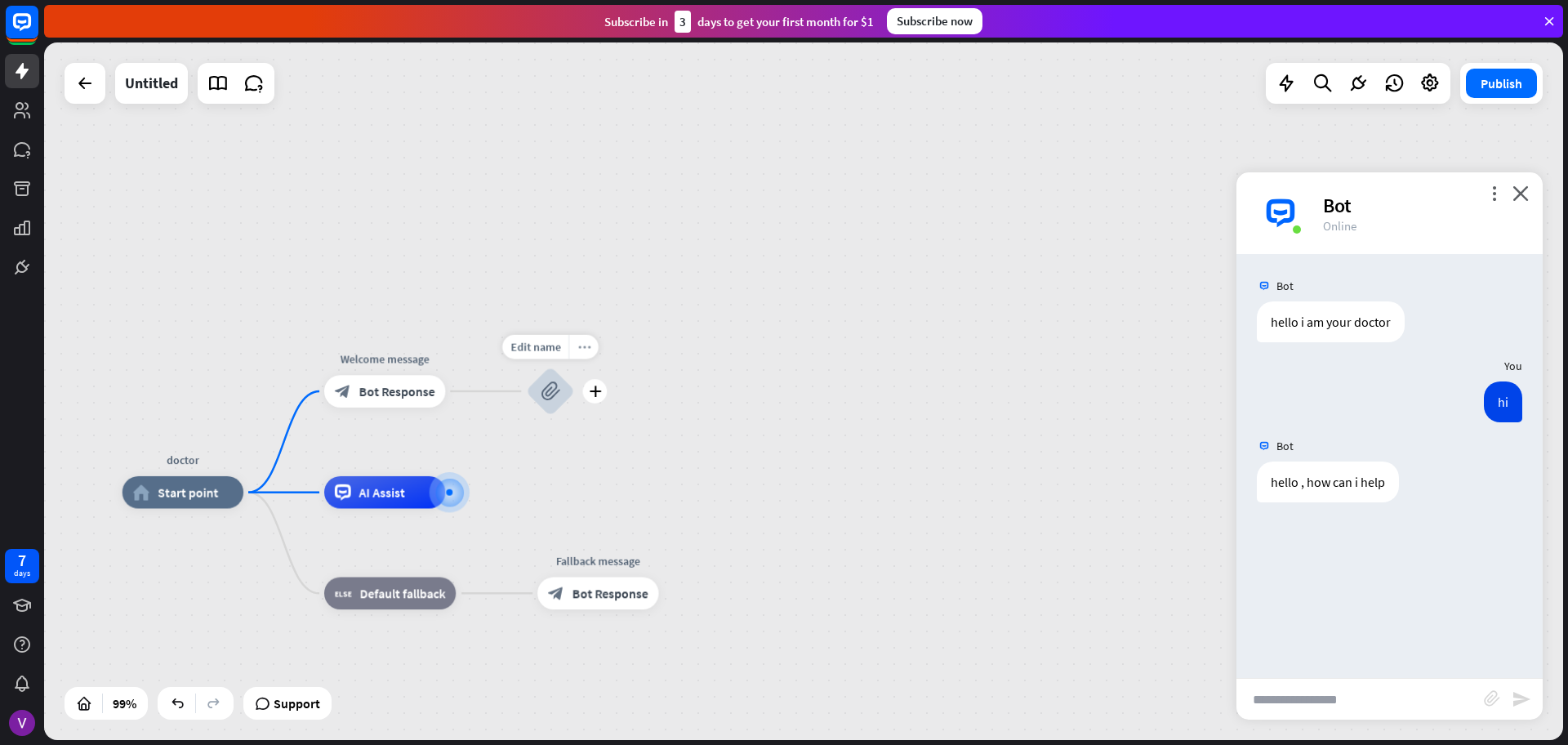 click on "more_horiz" at bounding box center (584, 346) 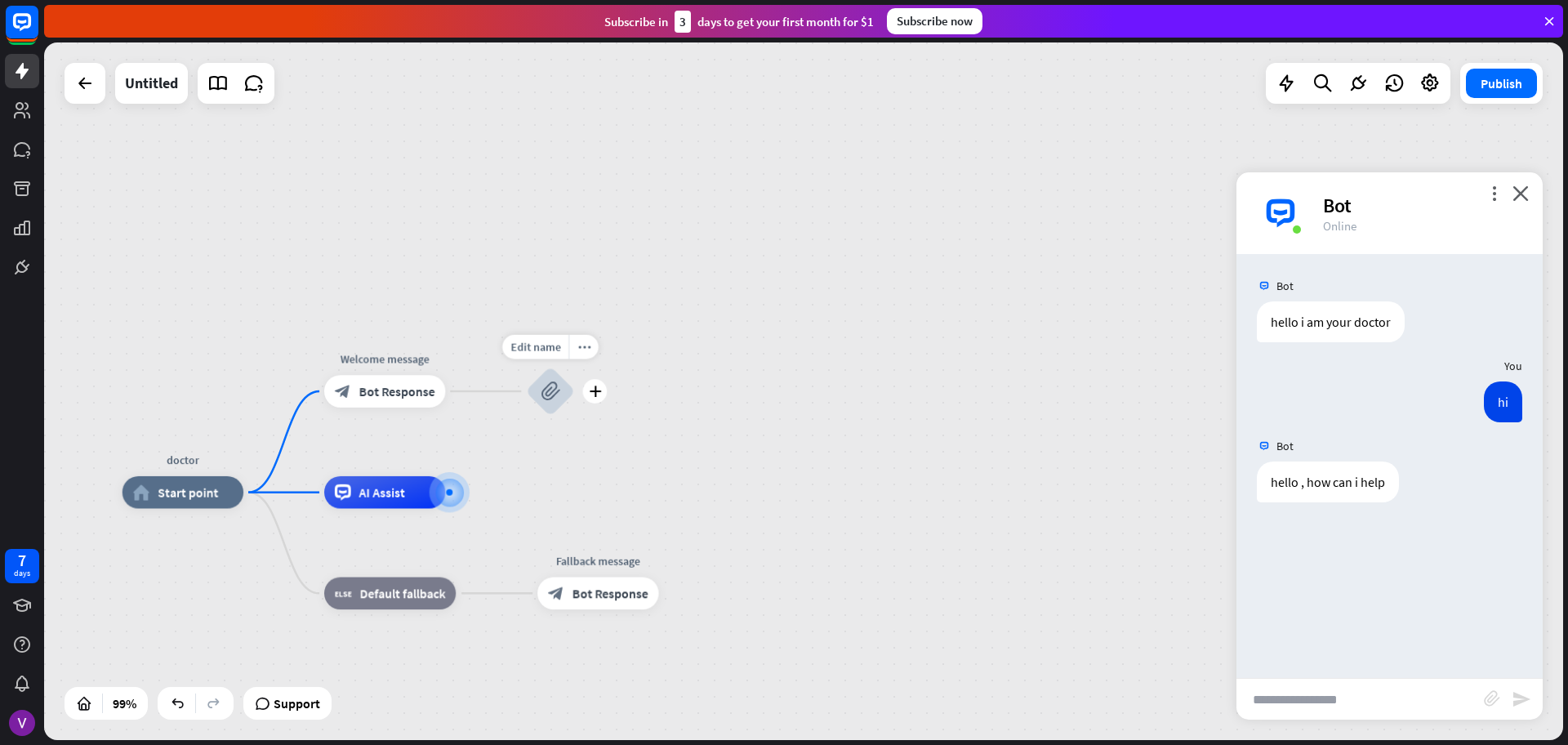 click on "more_horiz" at bounding box center [584, 346] 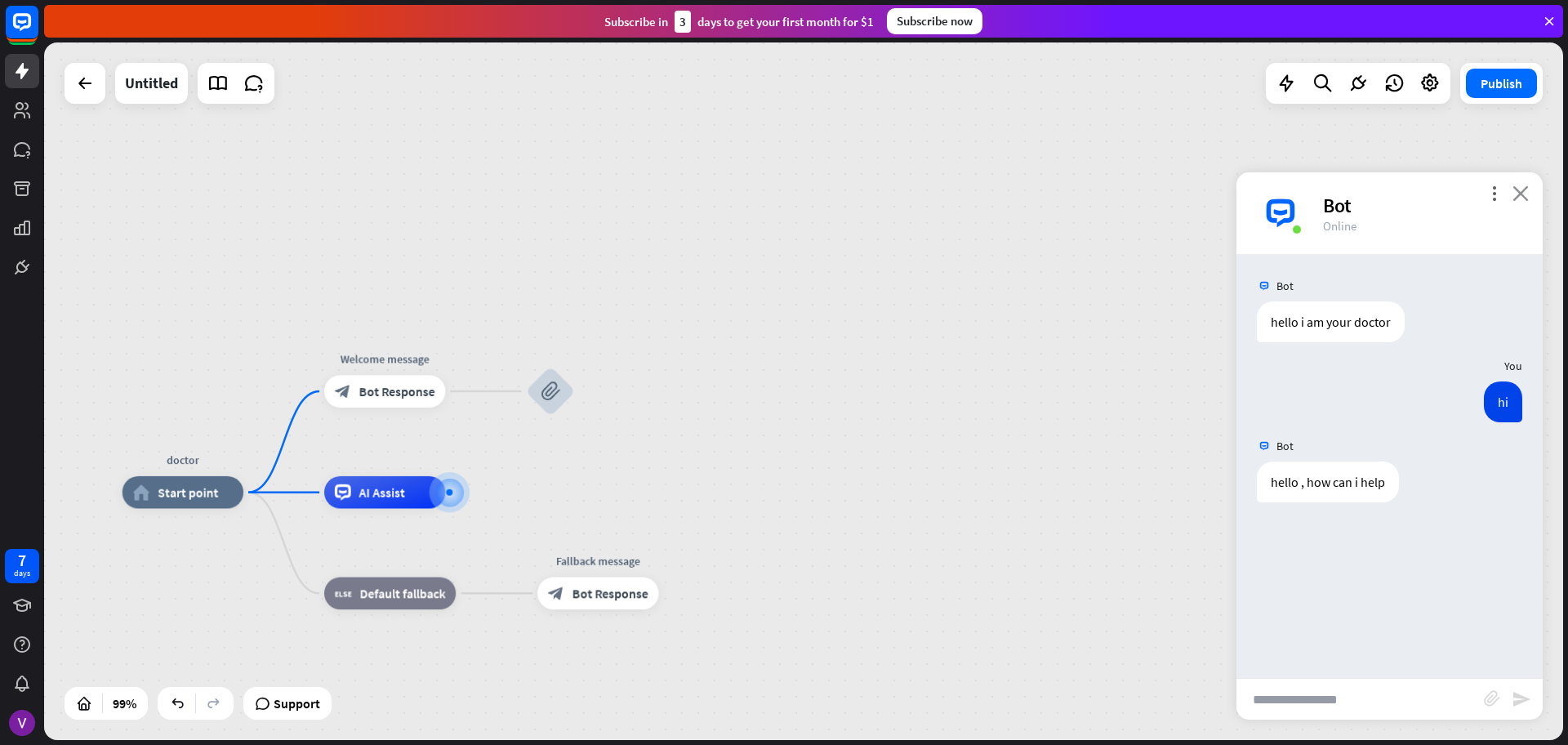 click on "close" at bounding box center [1521, 193] 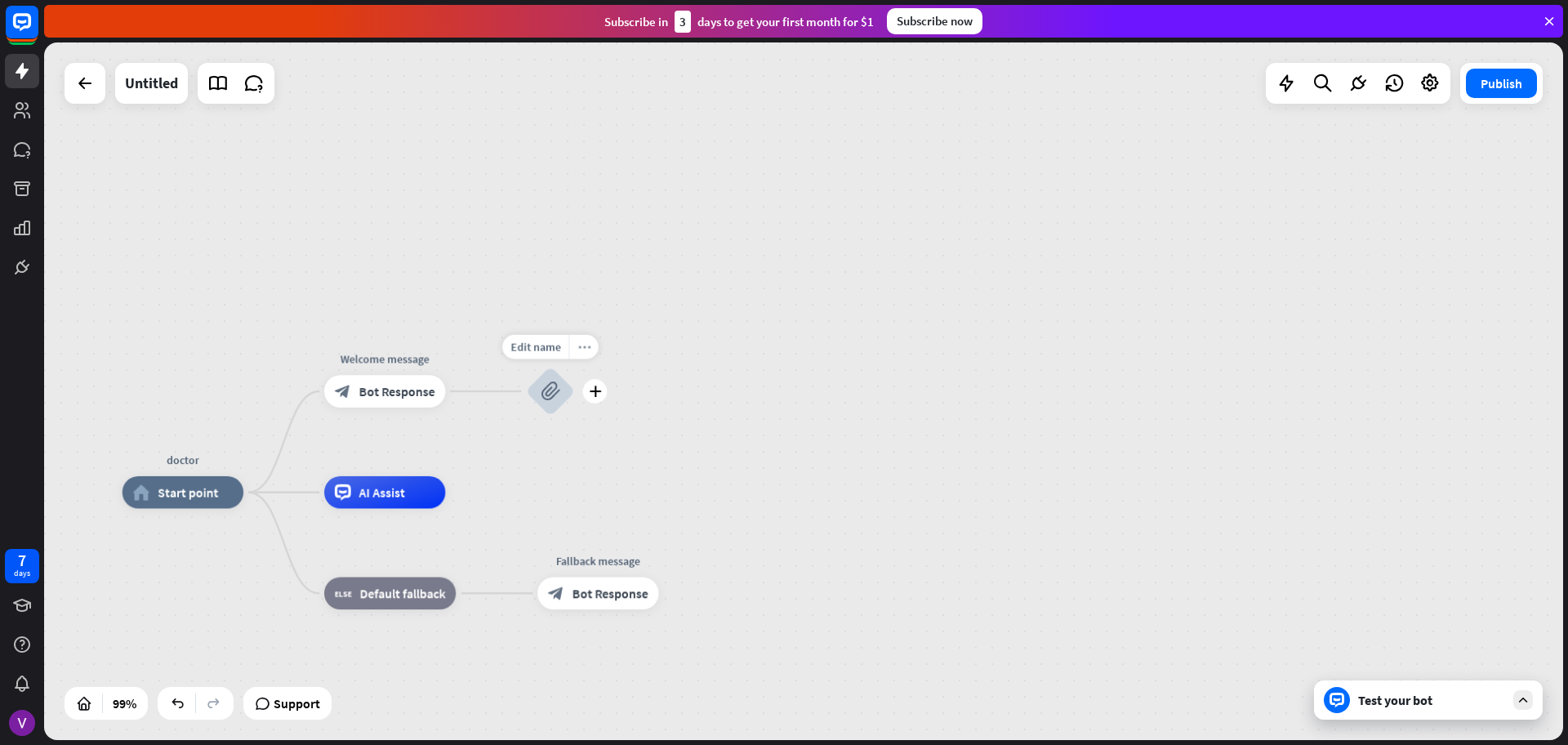 click on "more_horiz" at bounding box center (583, 347) 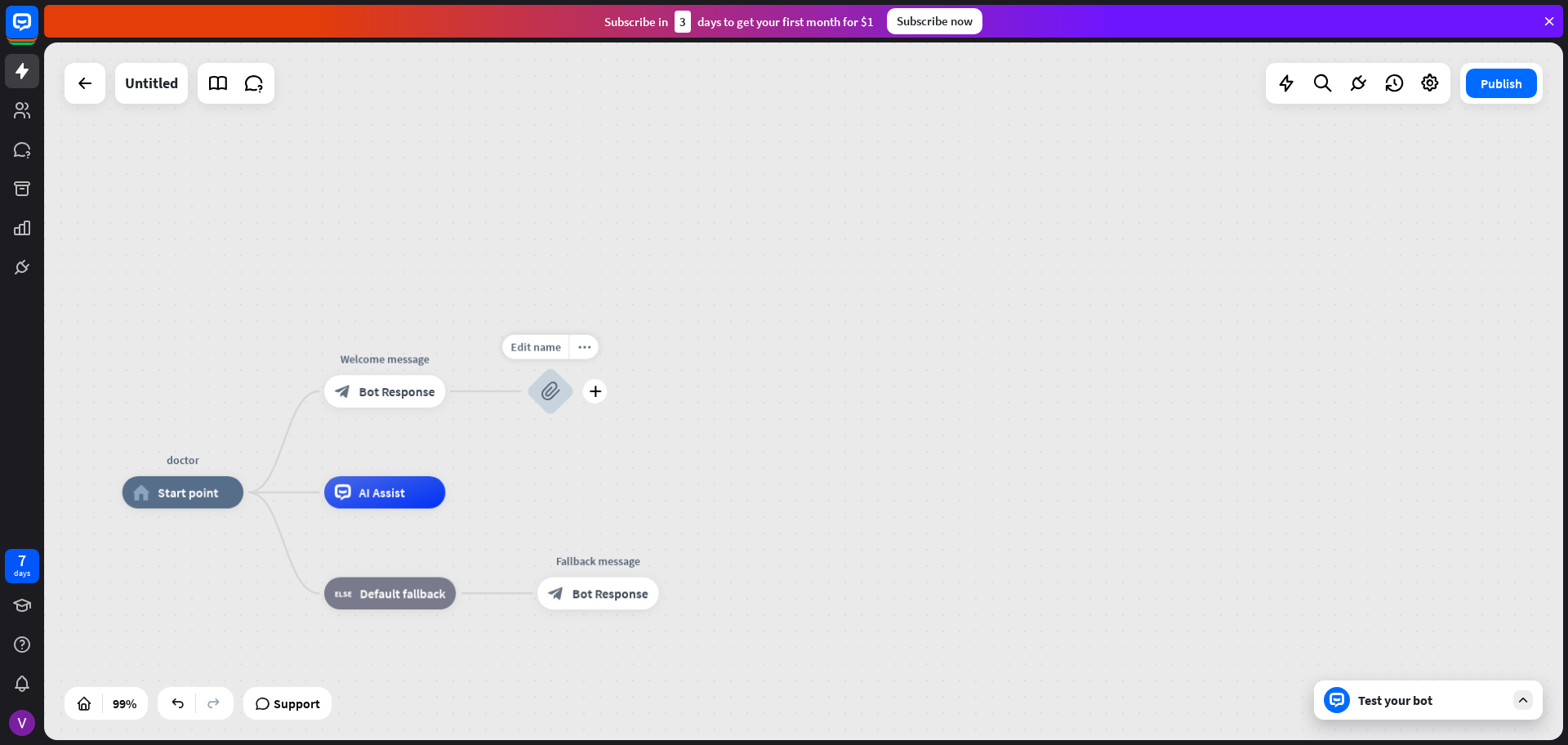 click on "block_attachment" at bounding box center [550, 391] 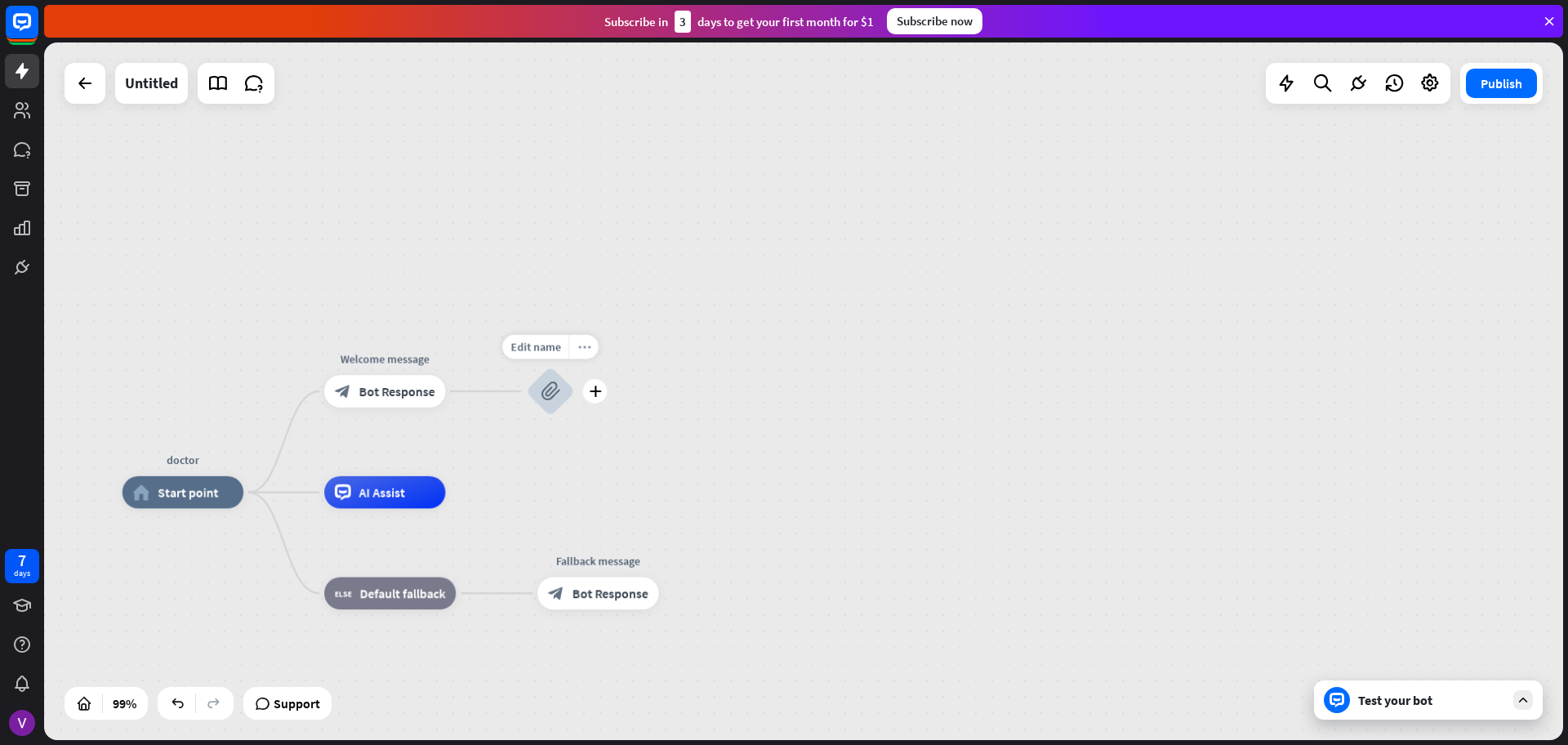 click on "more_horiz" at bounding box center [584, 346] 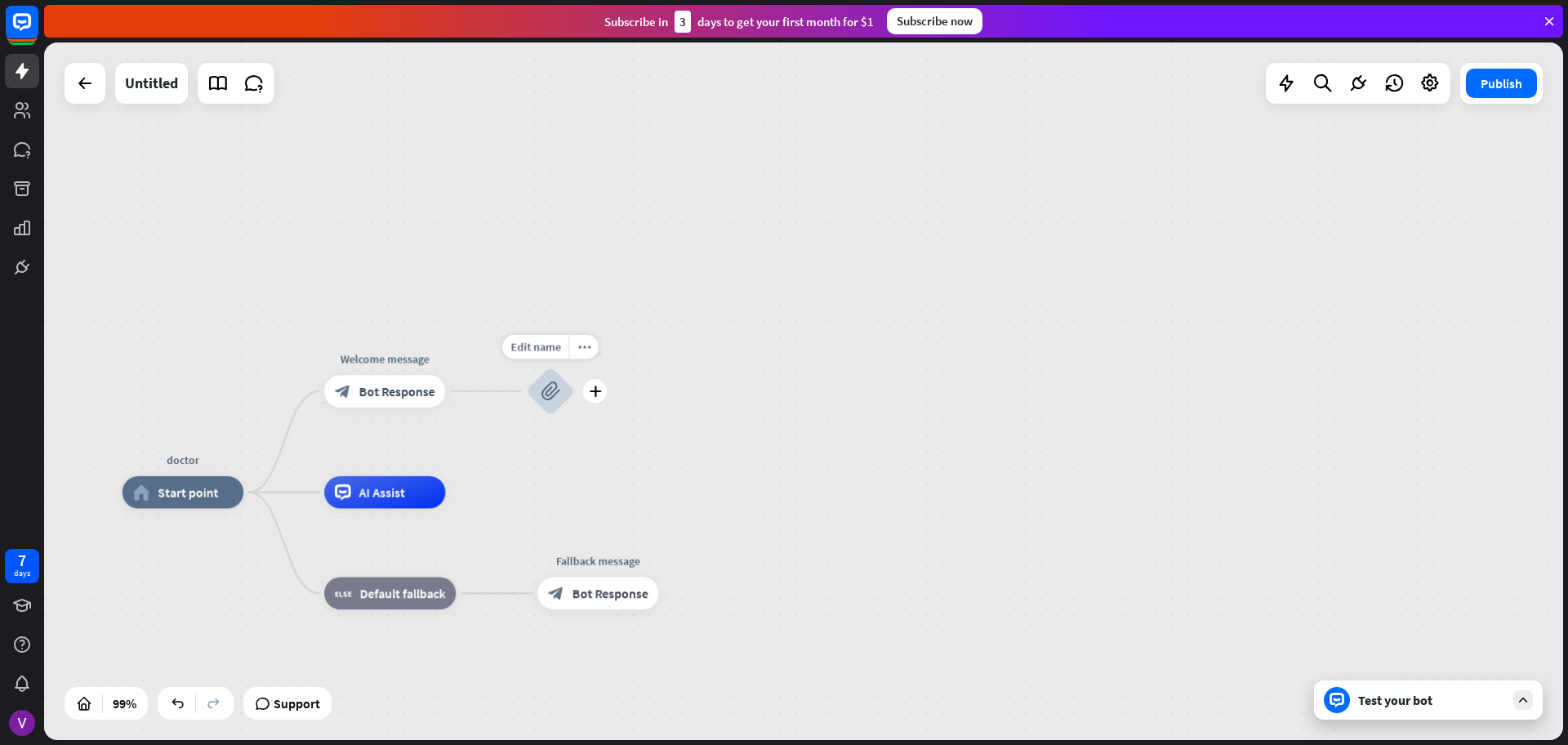 click on "block_attachment" at bounding box center (550, 391) 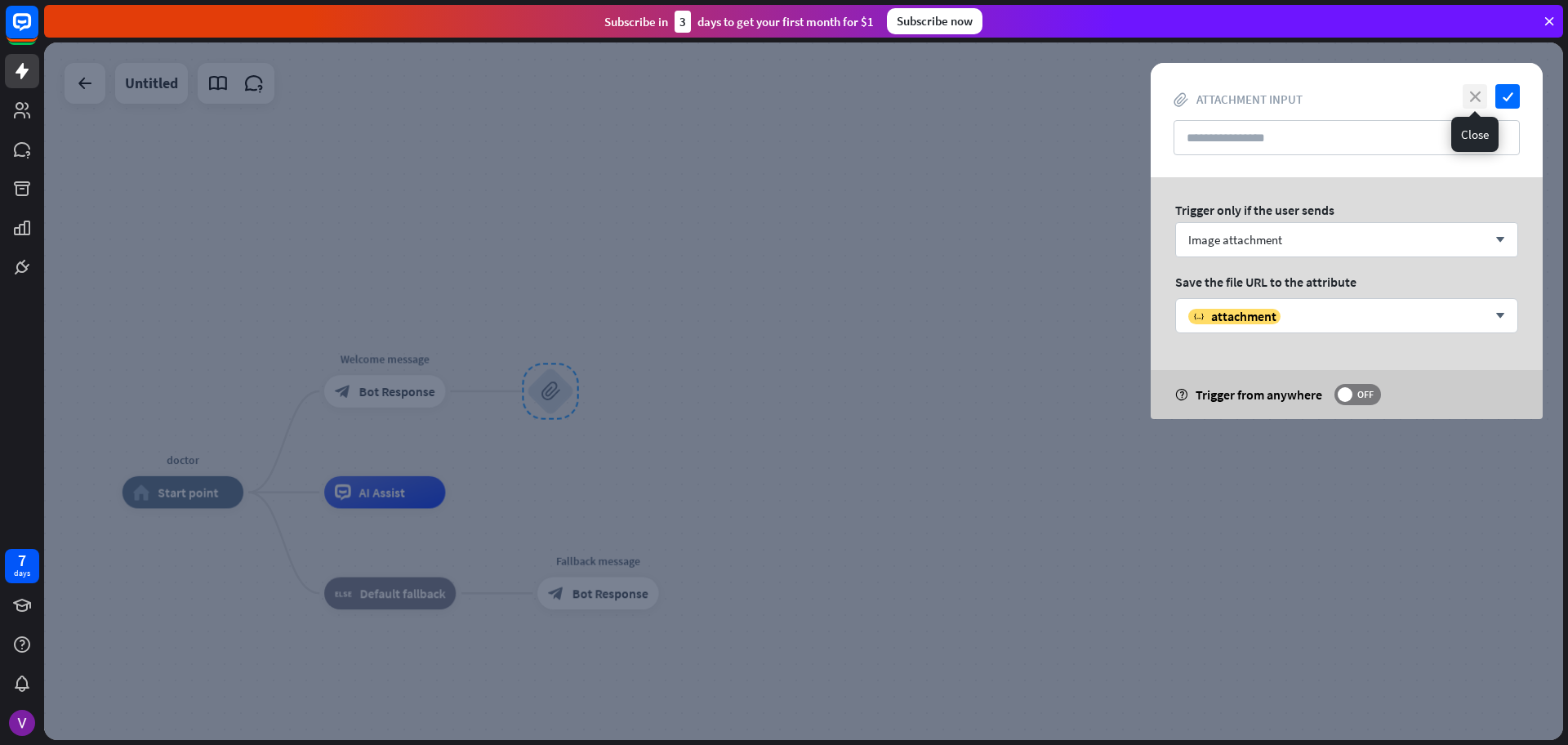 click on "close" at bounding box center (1475, 96) 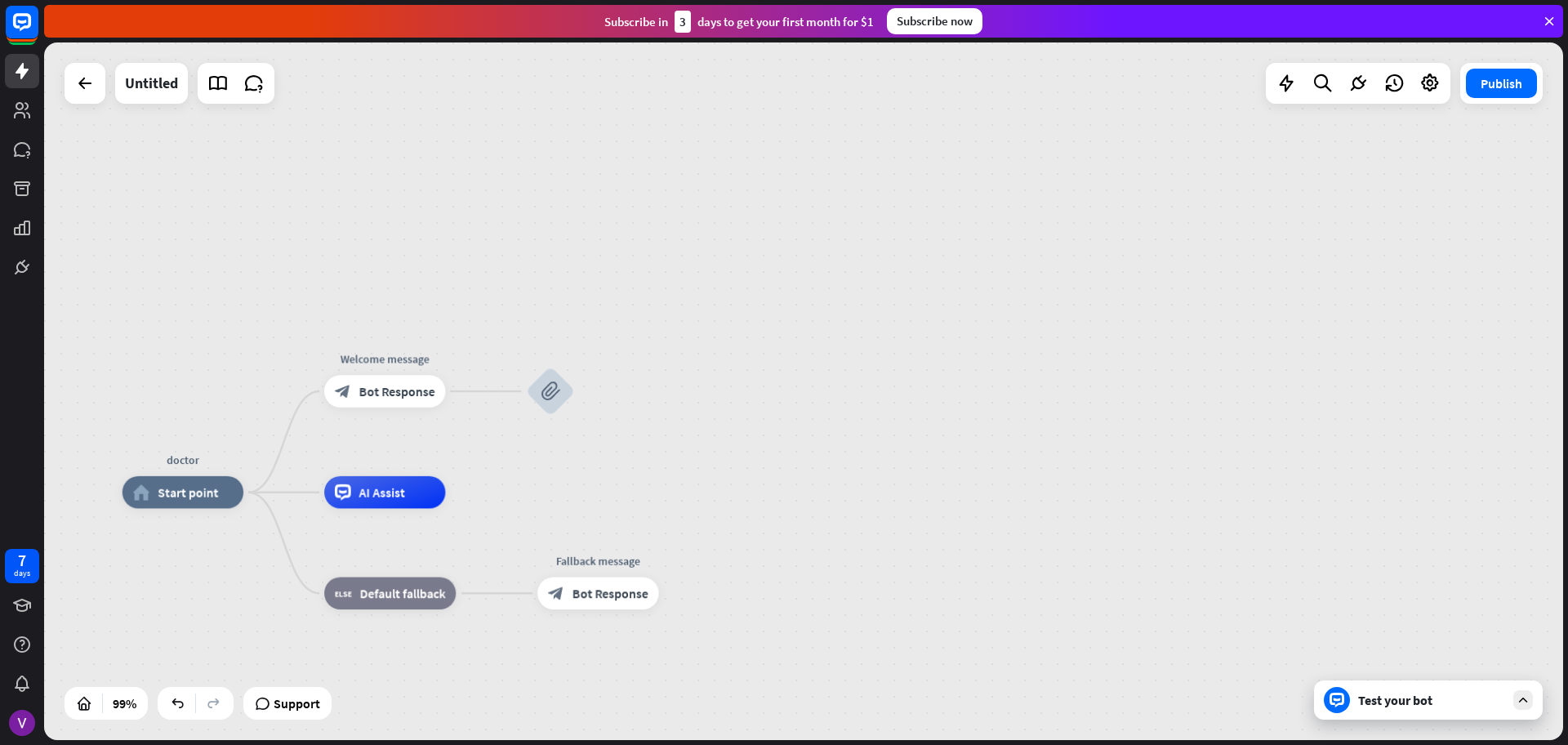 click on "doctor   home_2   Start point                 Welcome message   block_bot_response   Bot Response                   block_attachment                     AI Assist                   block_fallback   Default fallback                 Fallback message   block_bot_response   Bot Response" at bounding box center [804, 391] 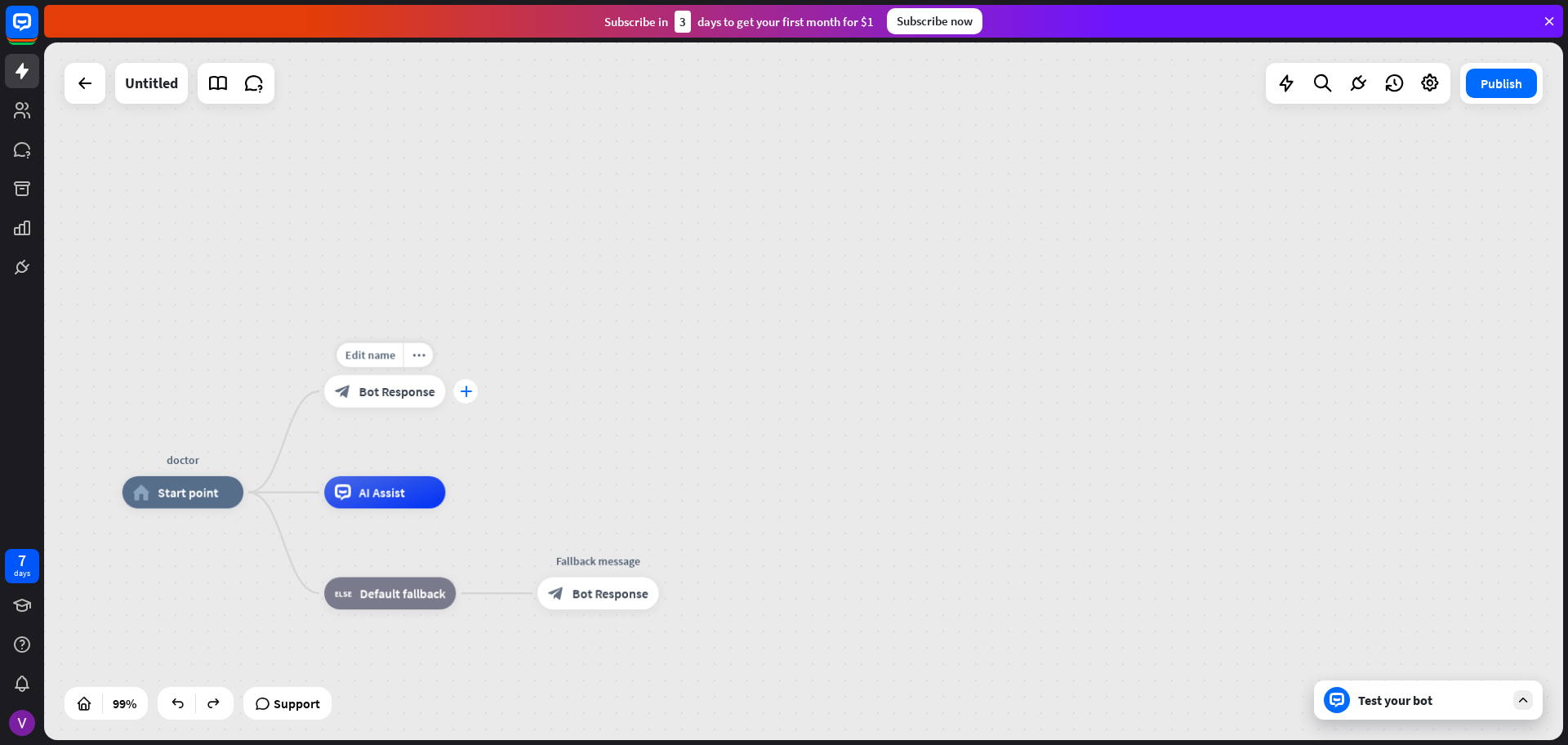 click on "plus" at bounding box center [466, 391] 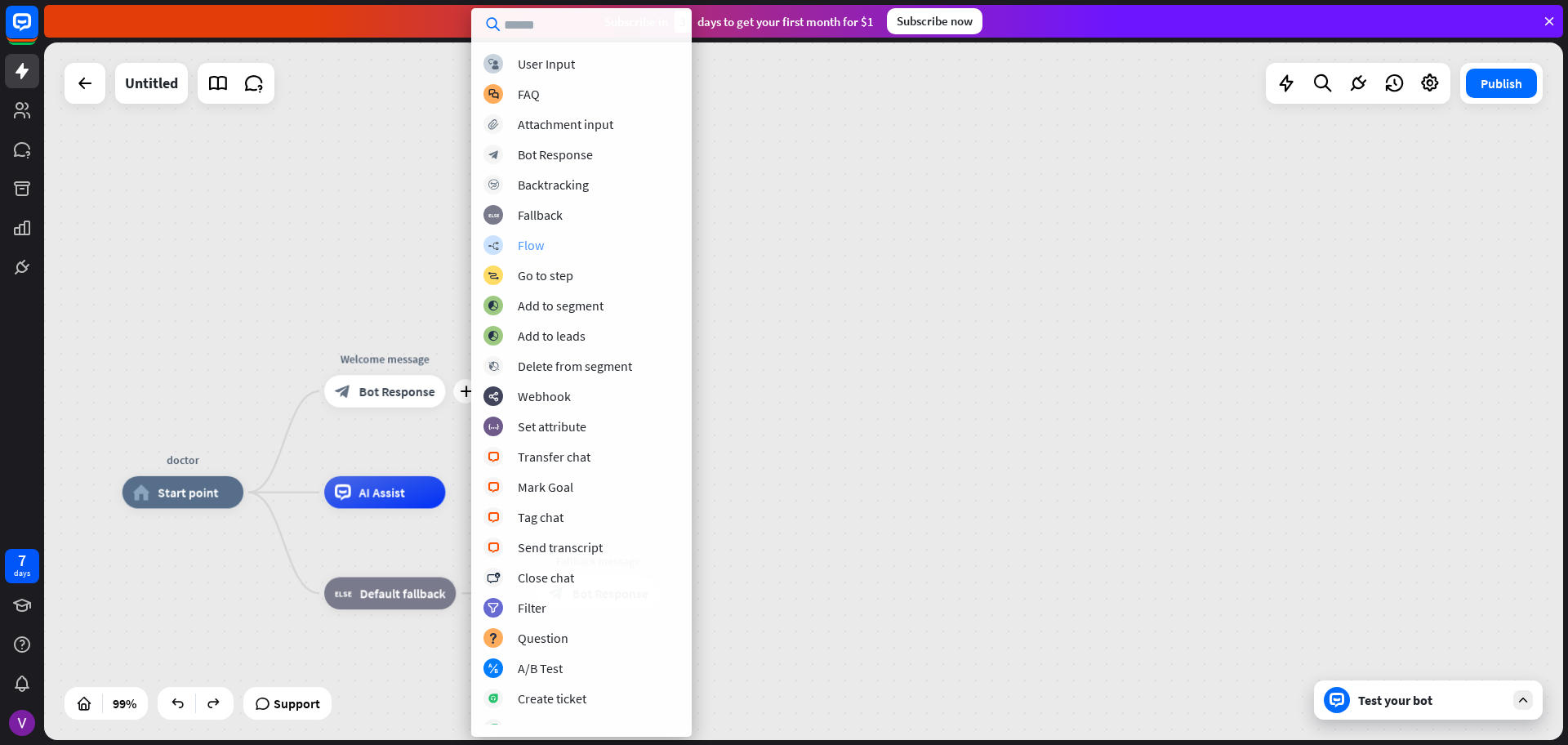 click on "Flow" at bounding box center [531, 245] 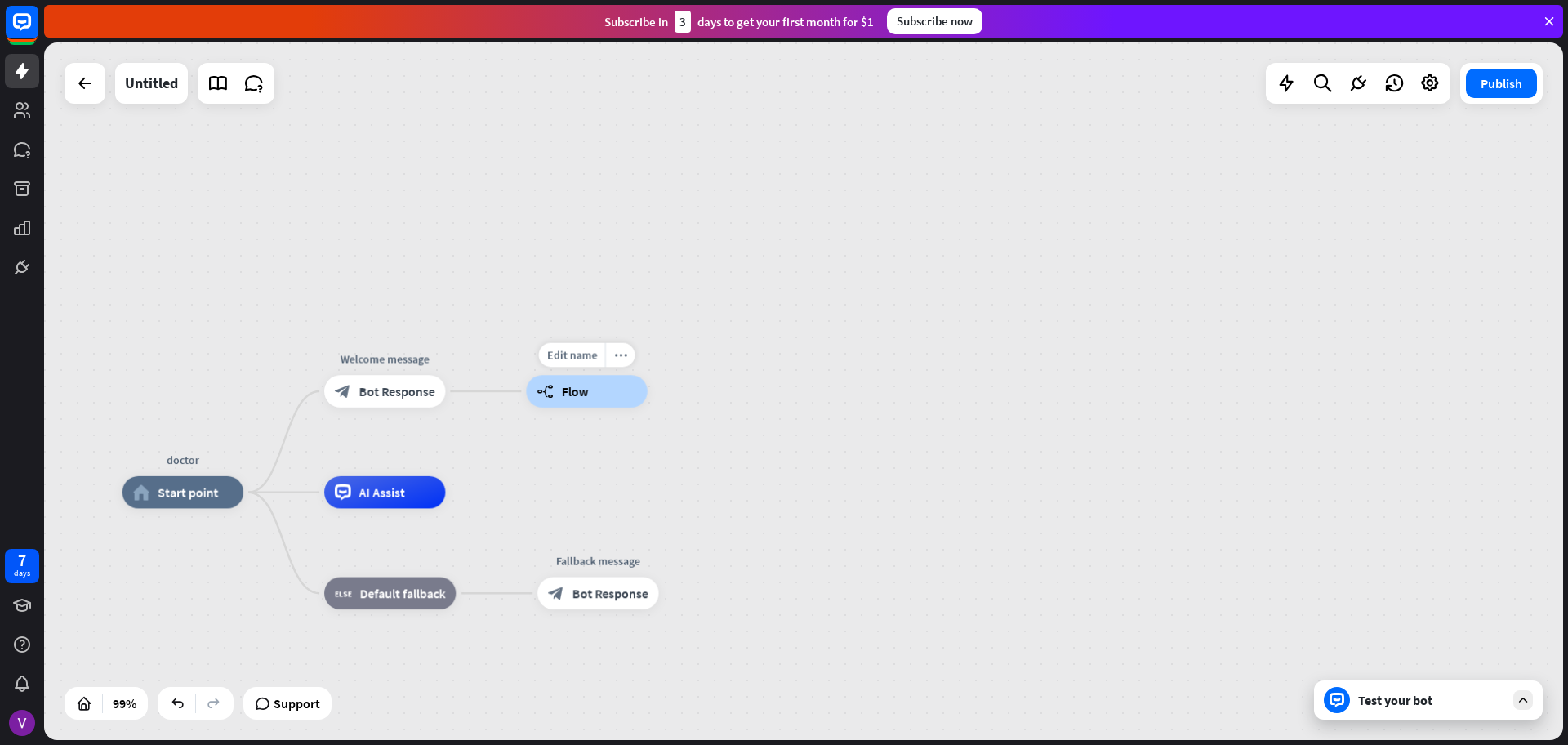 click on "Flow" at bounding box center [575, 391] 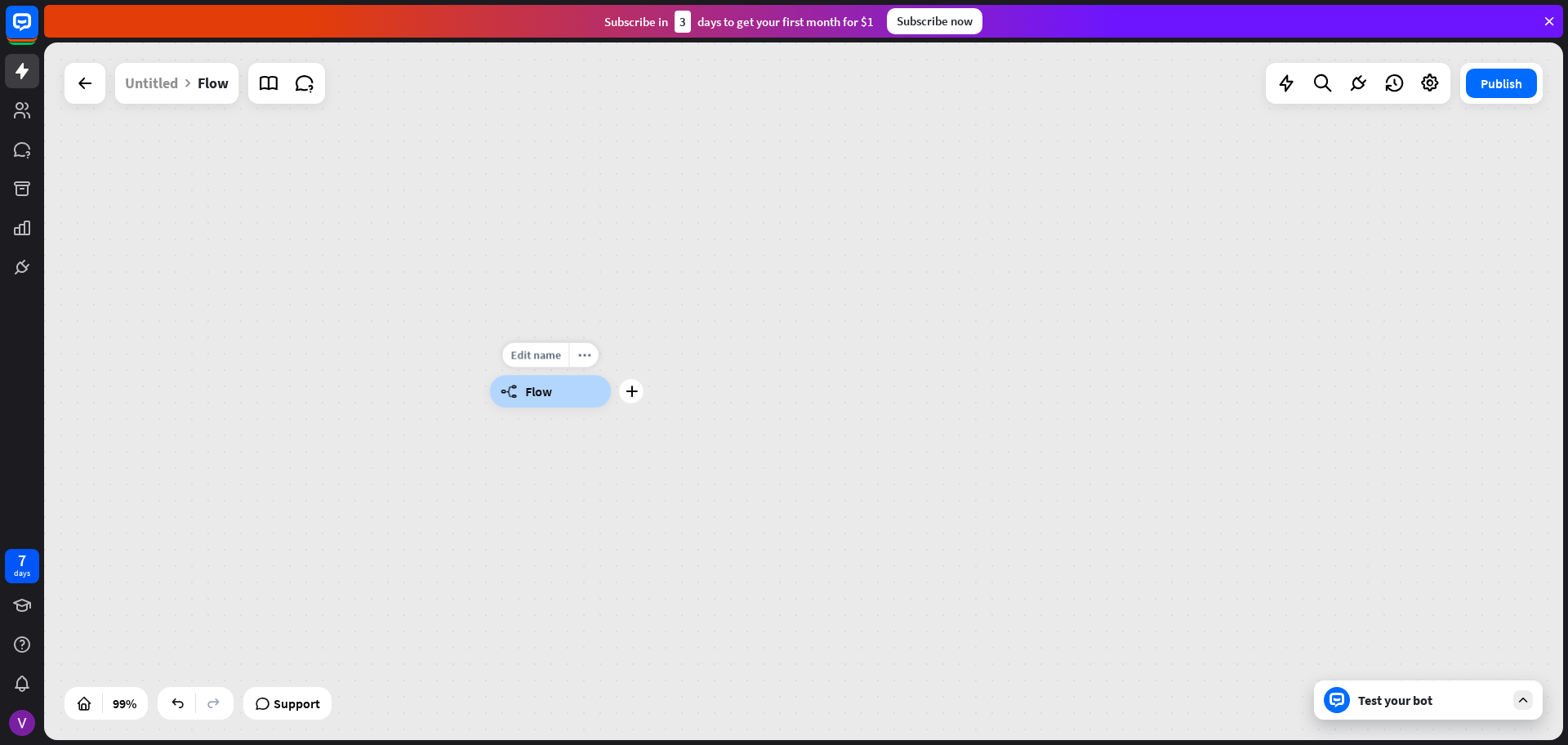 click on "builder_tree   Flow" at bounding box center [550, 391] 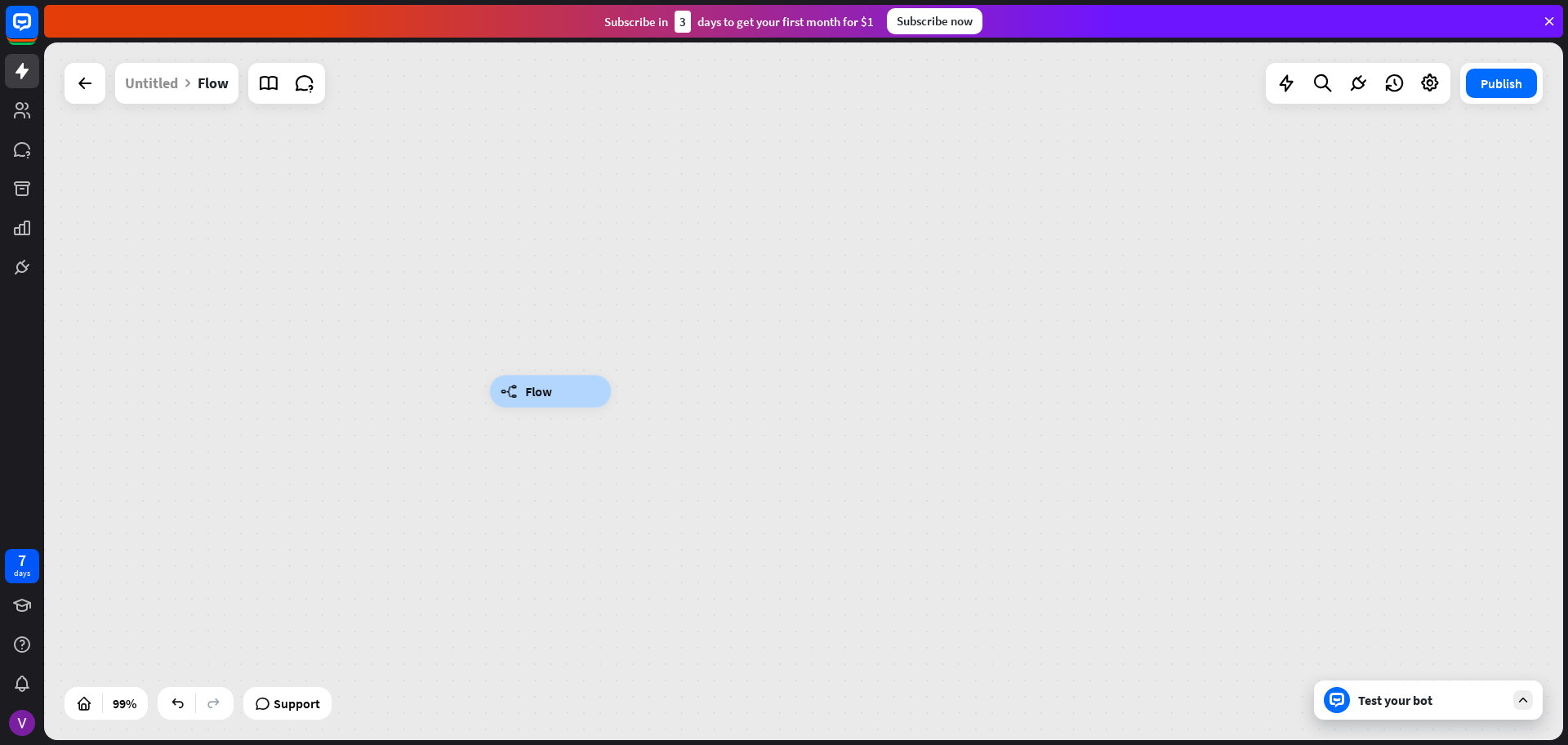 click on "builder_tree   Flow" at bounding box center [550, 391] 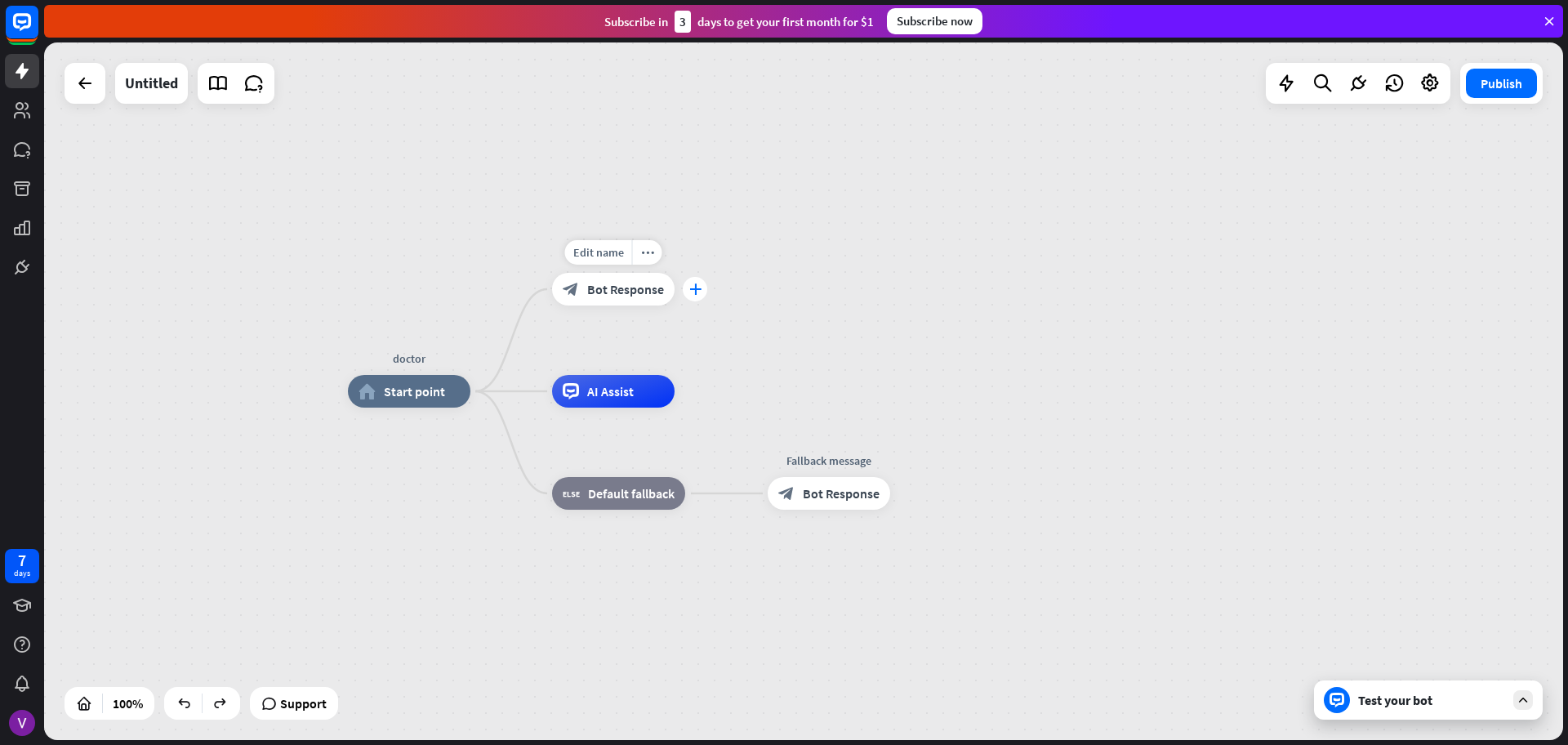 click on "plus" at bounding box center (695, 289) 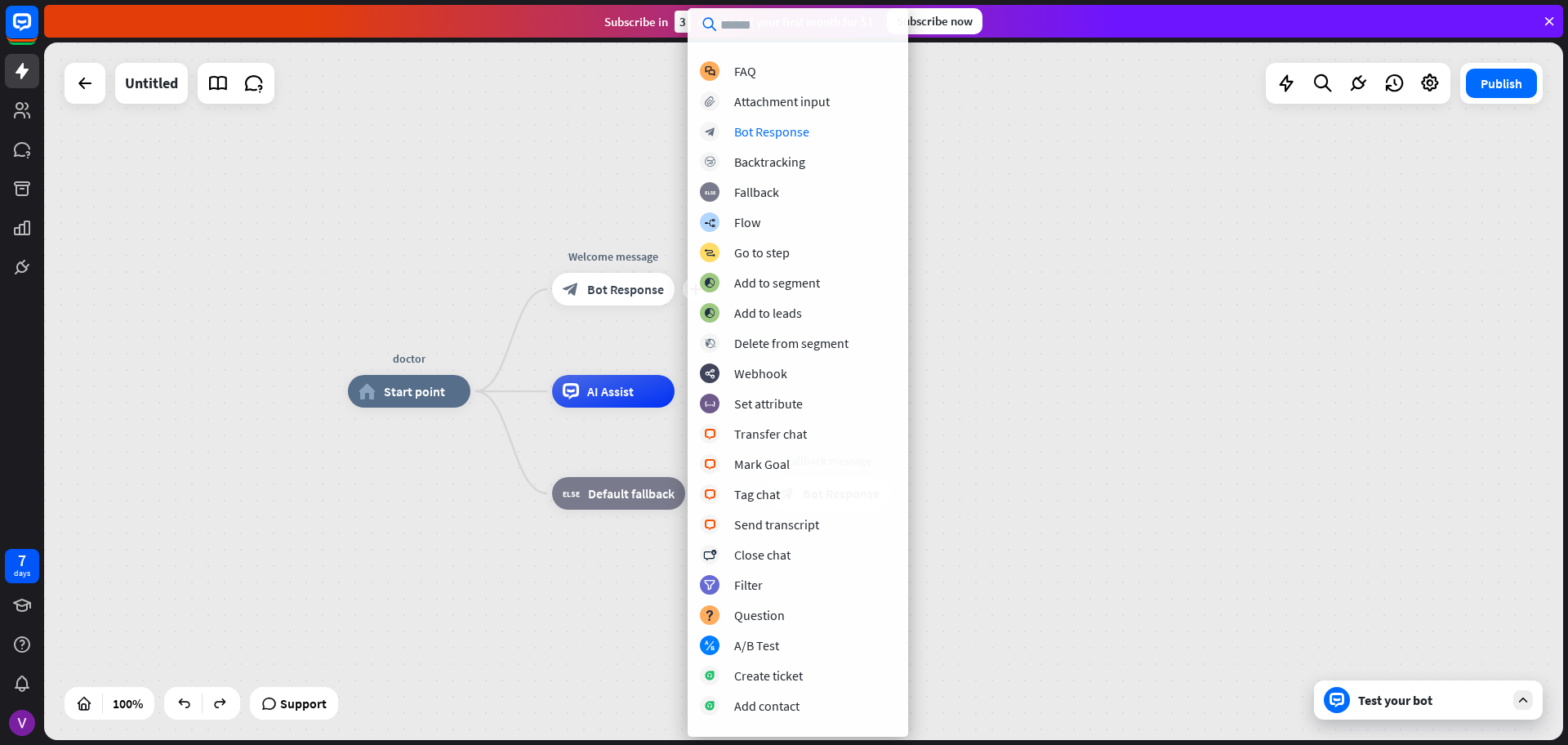 scroll, scrollTop: 0, scrollLeft: 0, axis: both 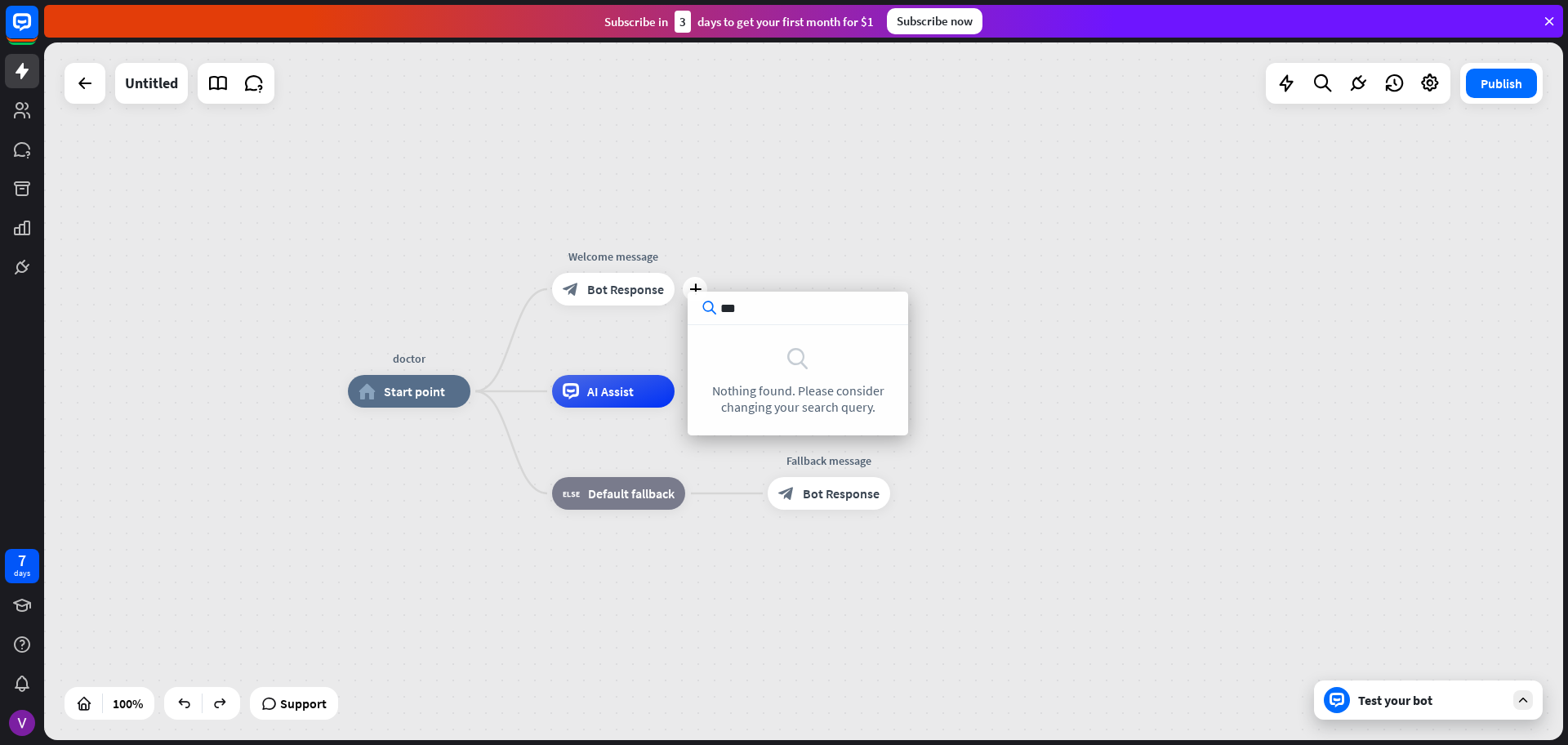 type on "***" 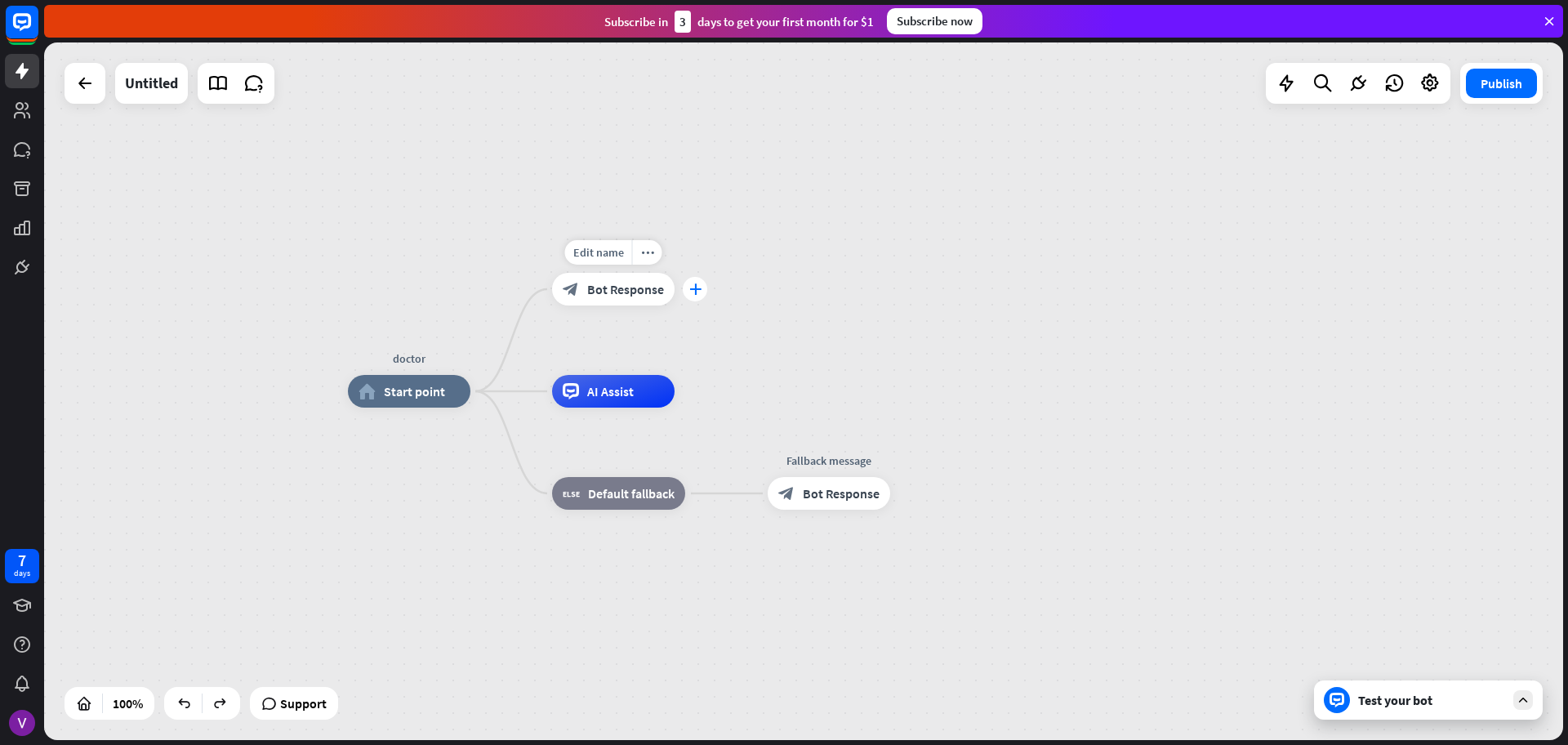 click on "plus" at bounding box center (695, 289) 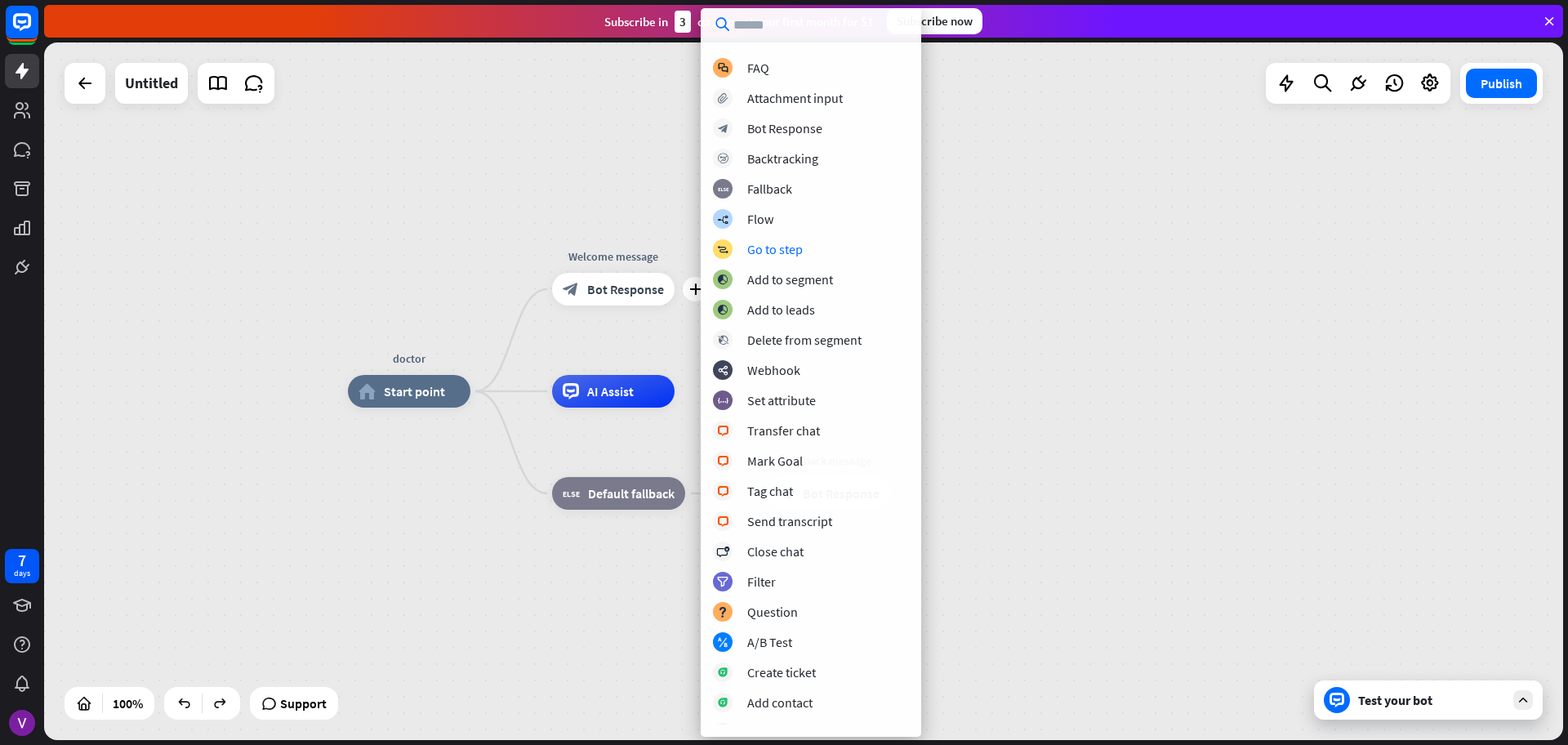 scroll, scrollTop: 0, scrollLeft: 0, axis: both 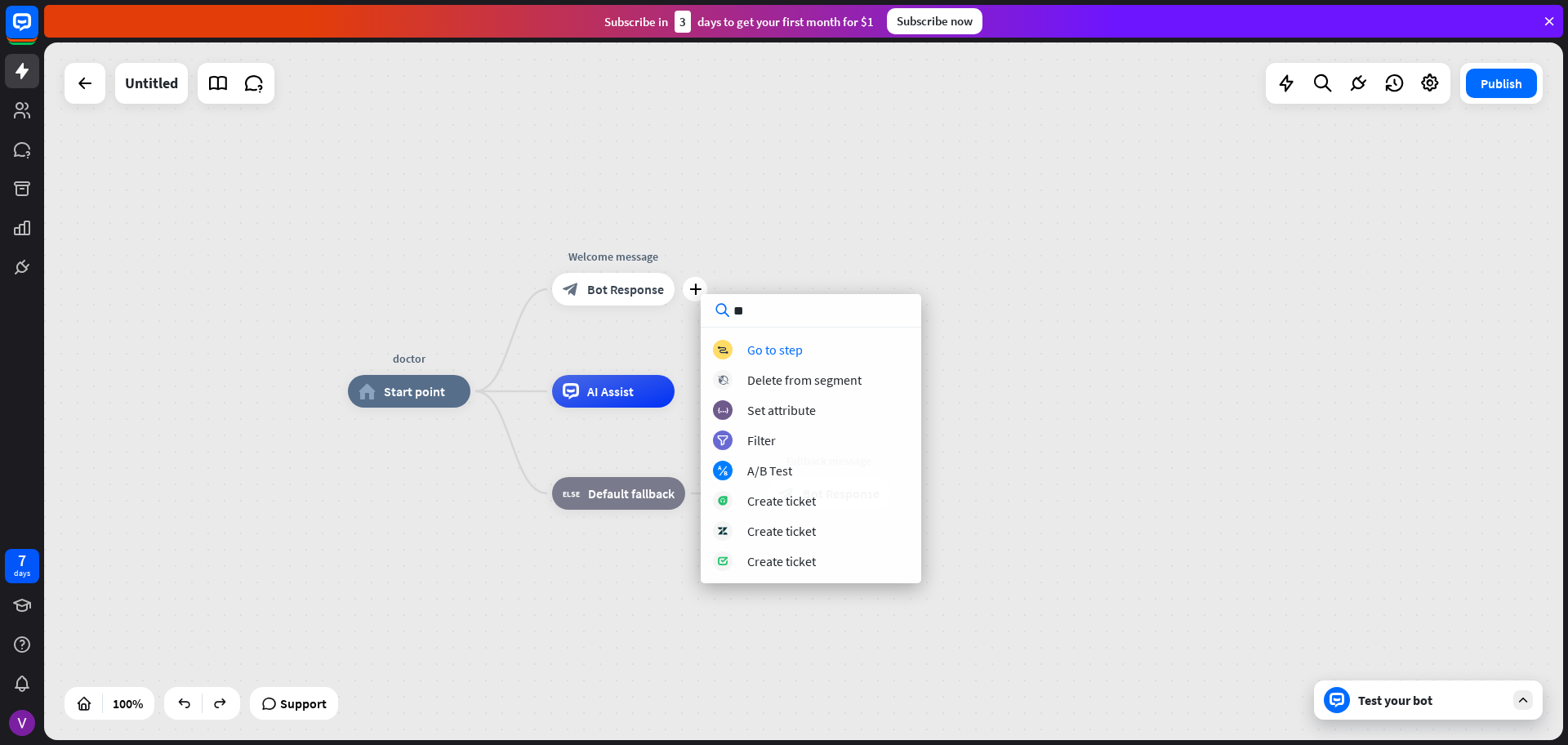type on "*" 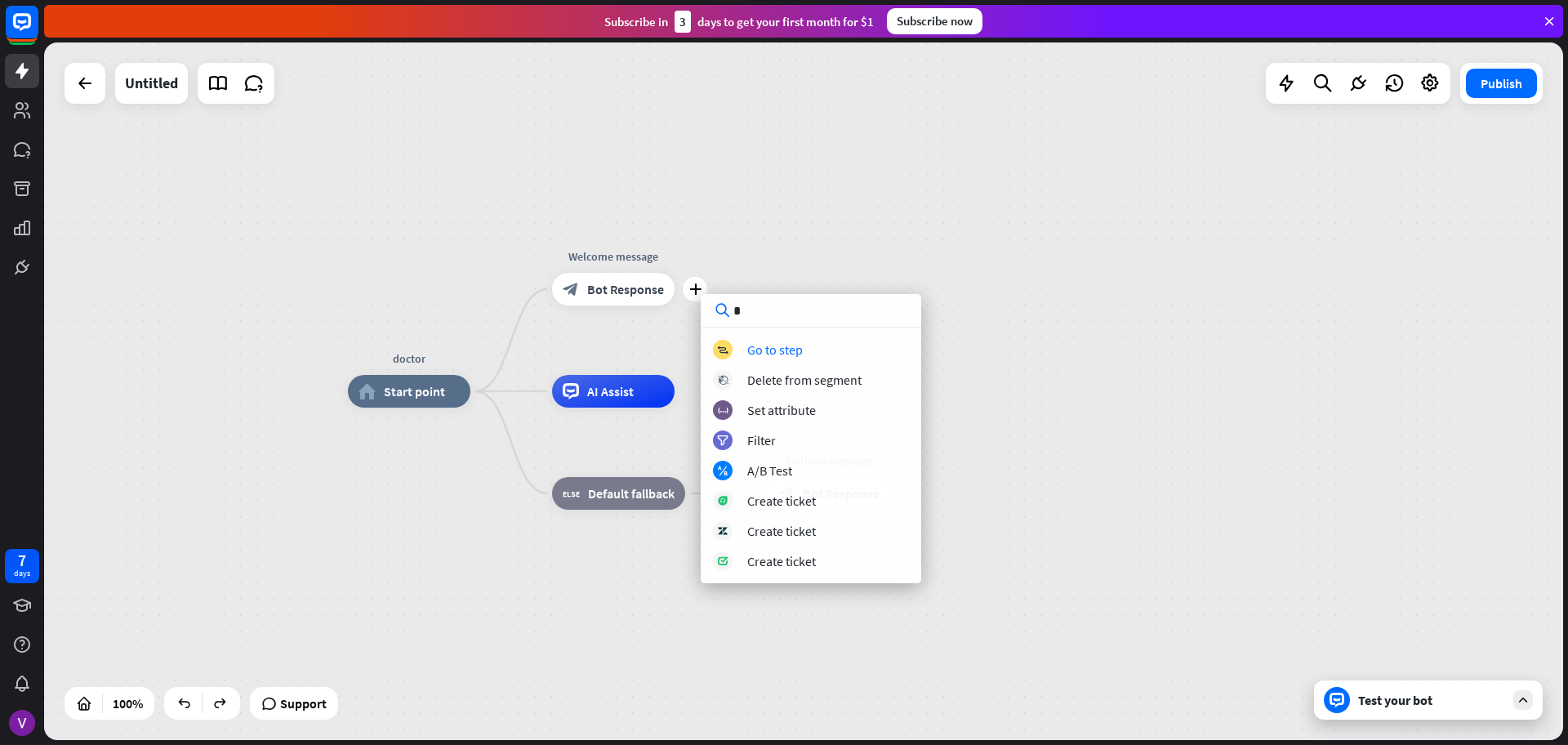 type 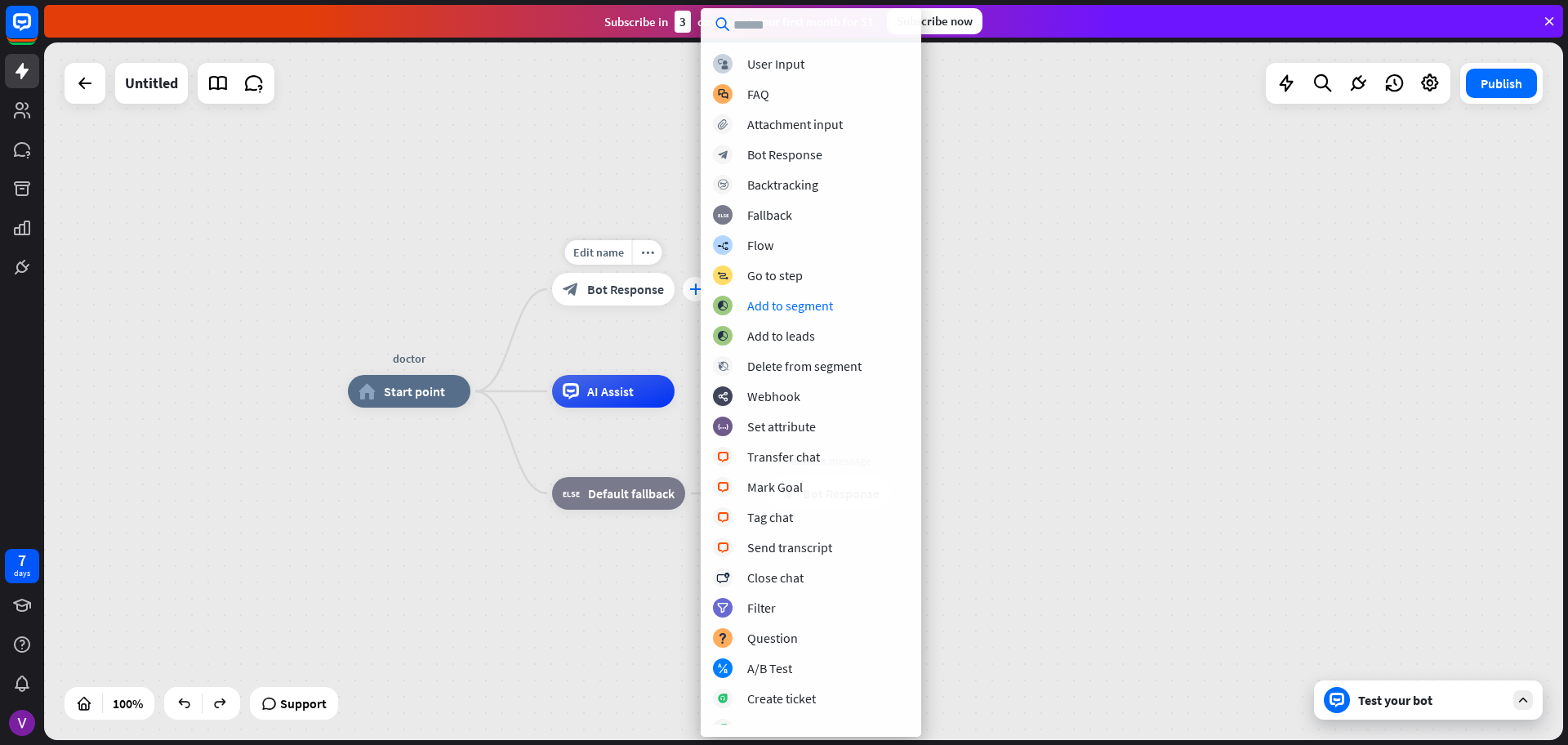click on "plus" at bounding box center (695, 289) 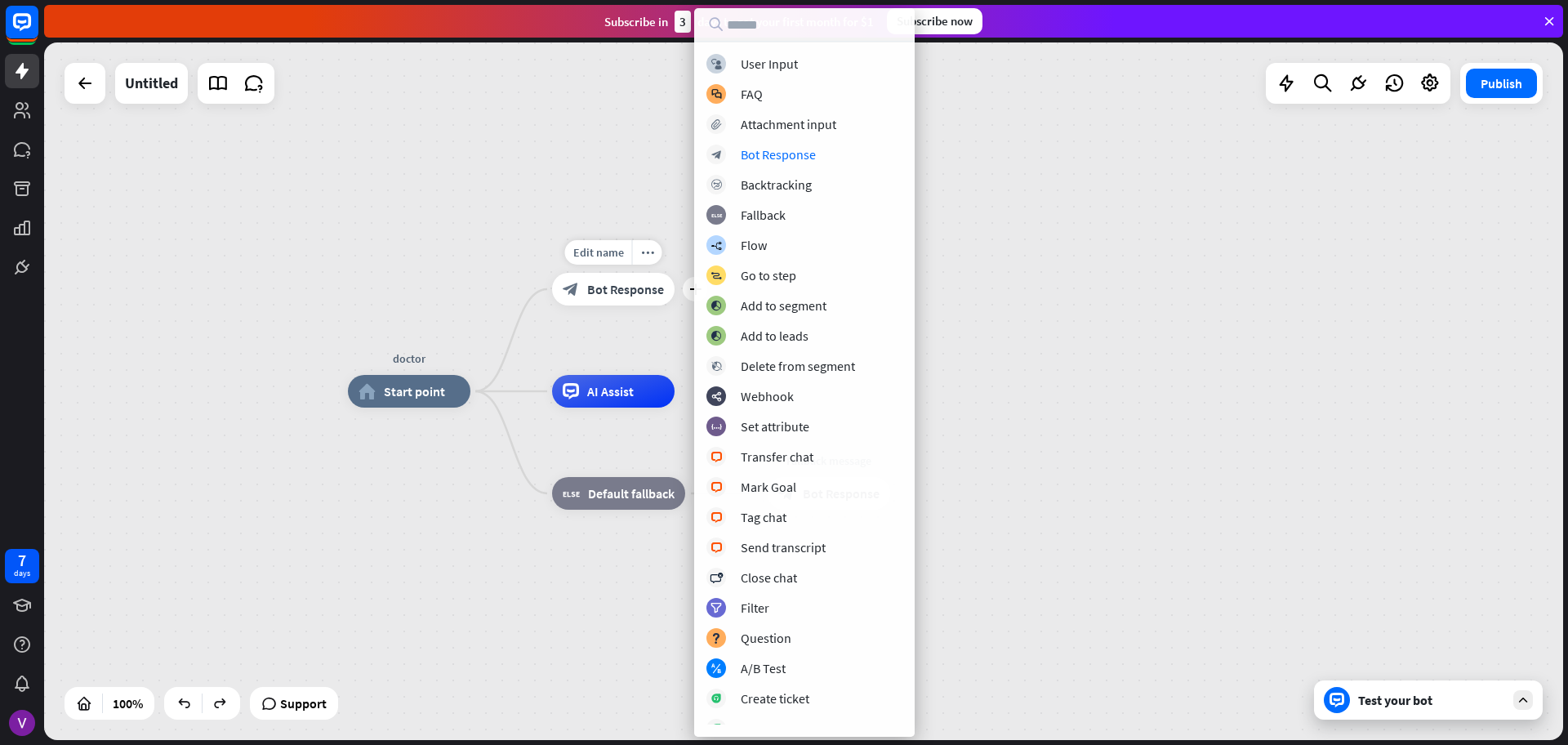 click on "block_bot_response   Bot Response" at bounding box center [613, 289] 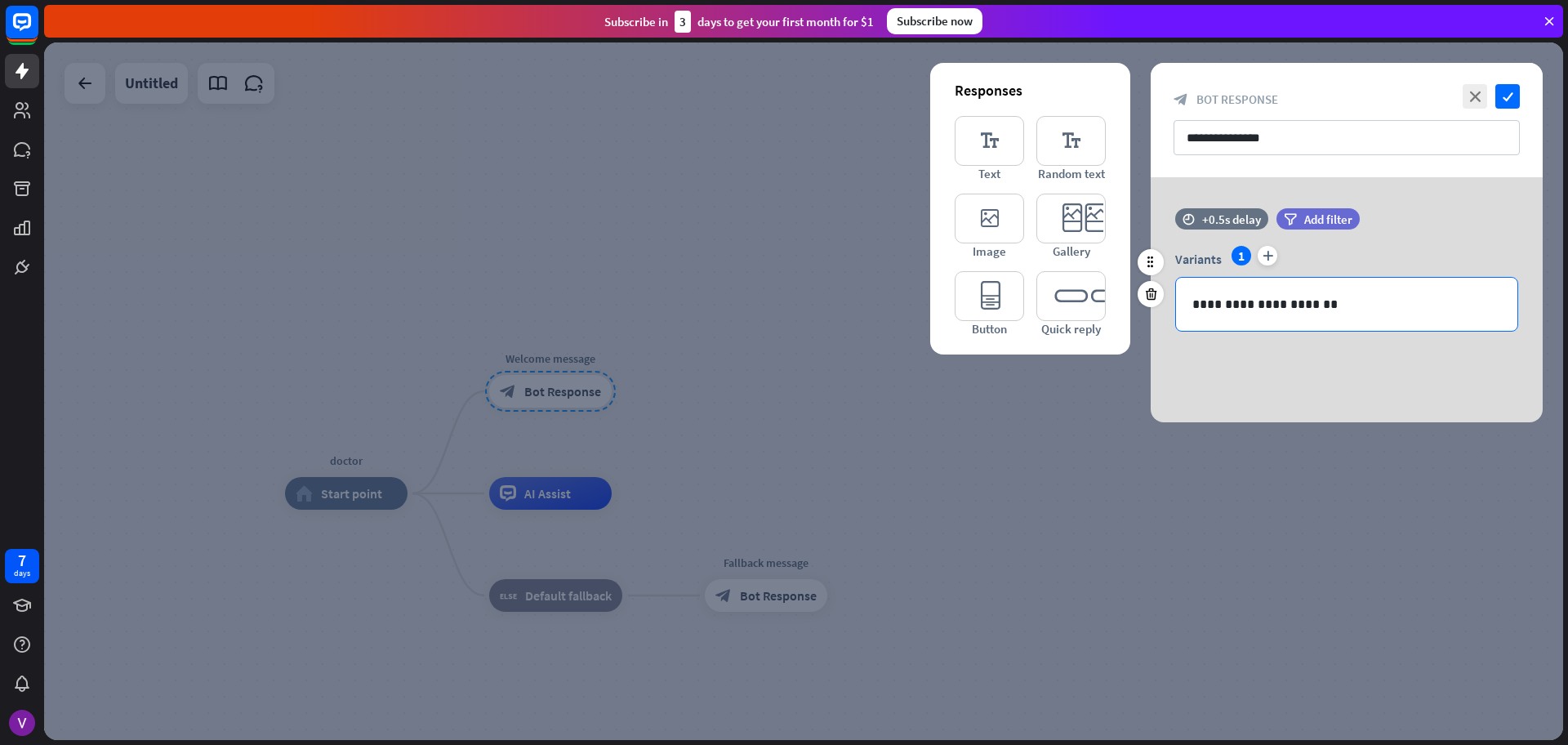 click on "**********" at bounding box center (1347, 304) 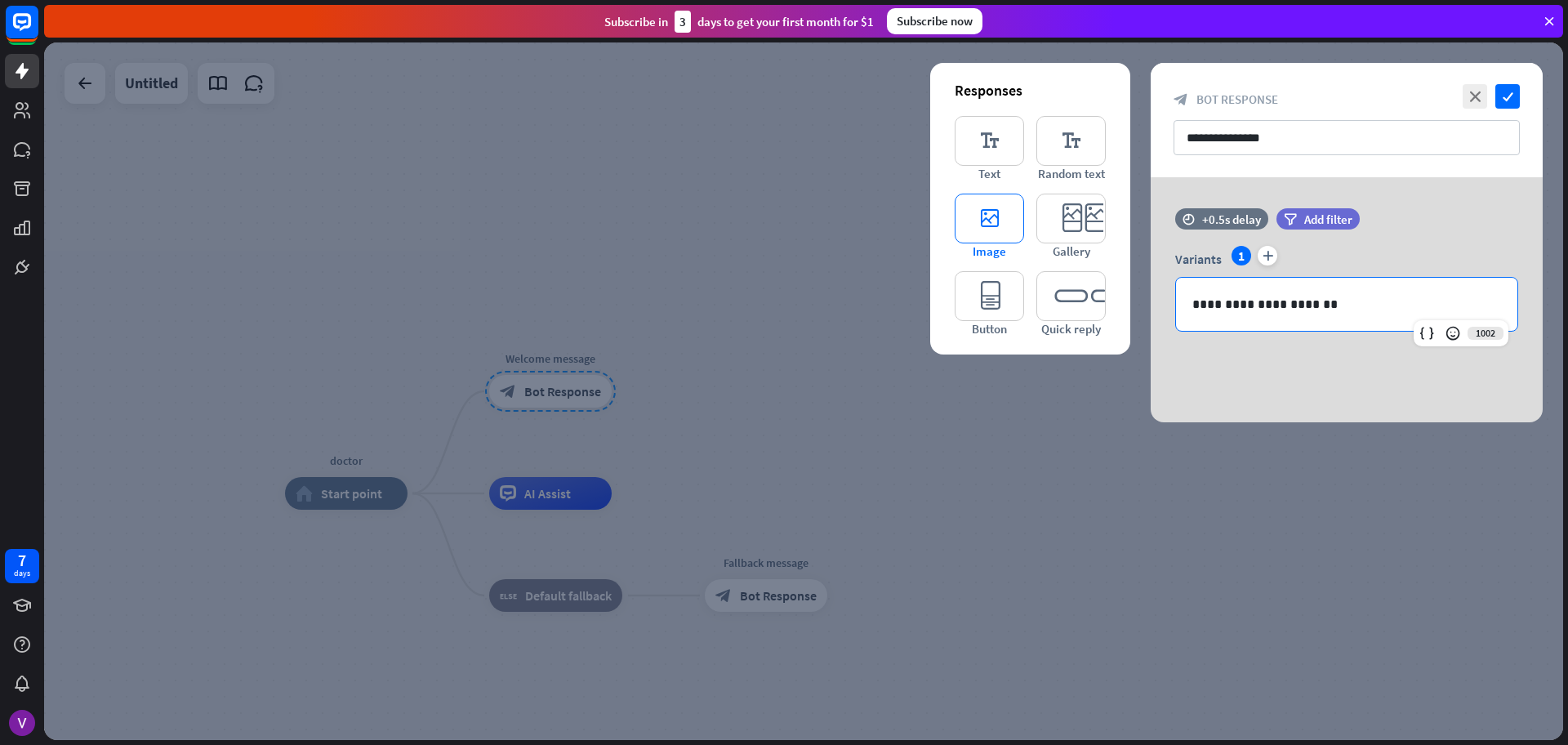 click on "editor_image" at bounding box center (989, 218) 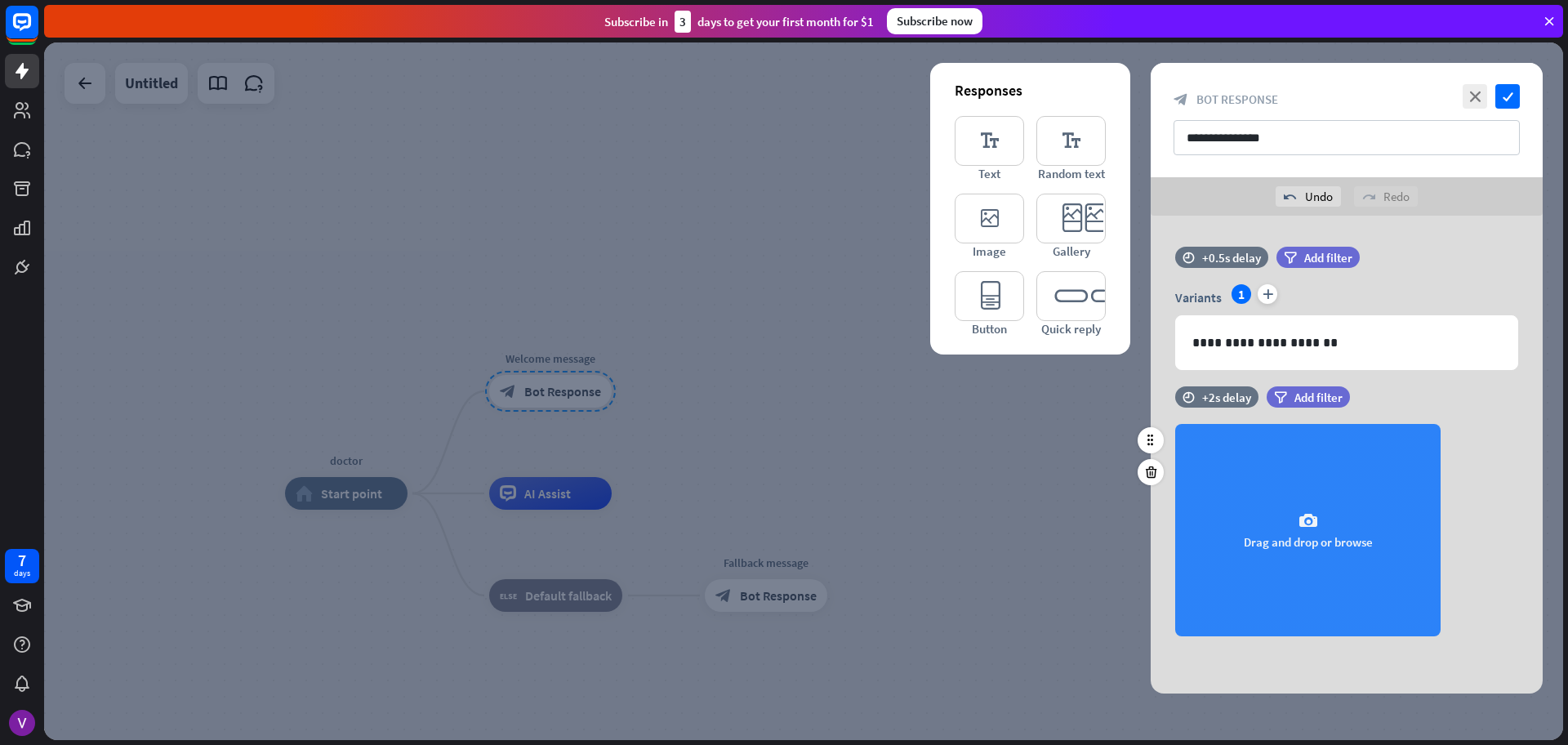 click on "camera
Drag and drop or browse" at bounding box center (1307, 530) 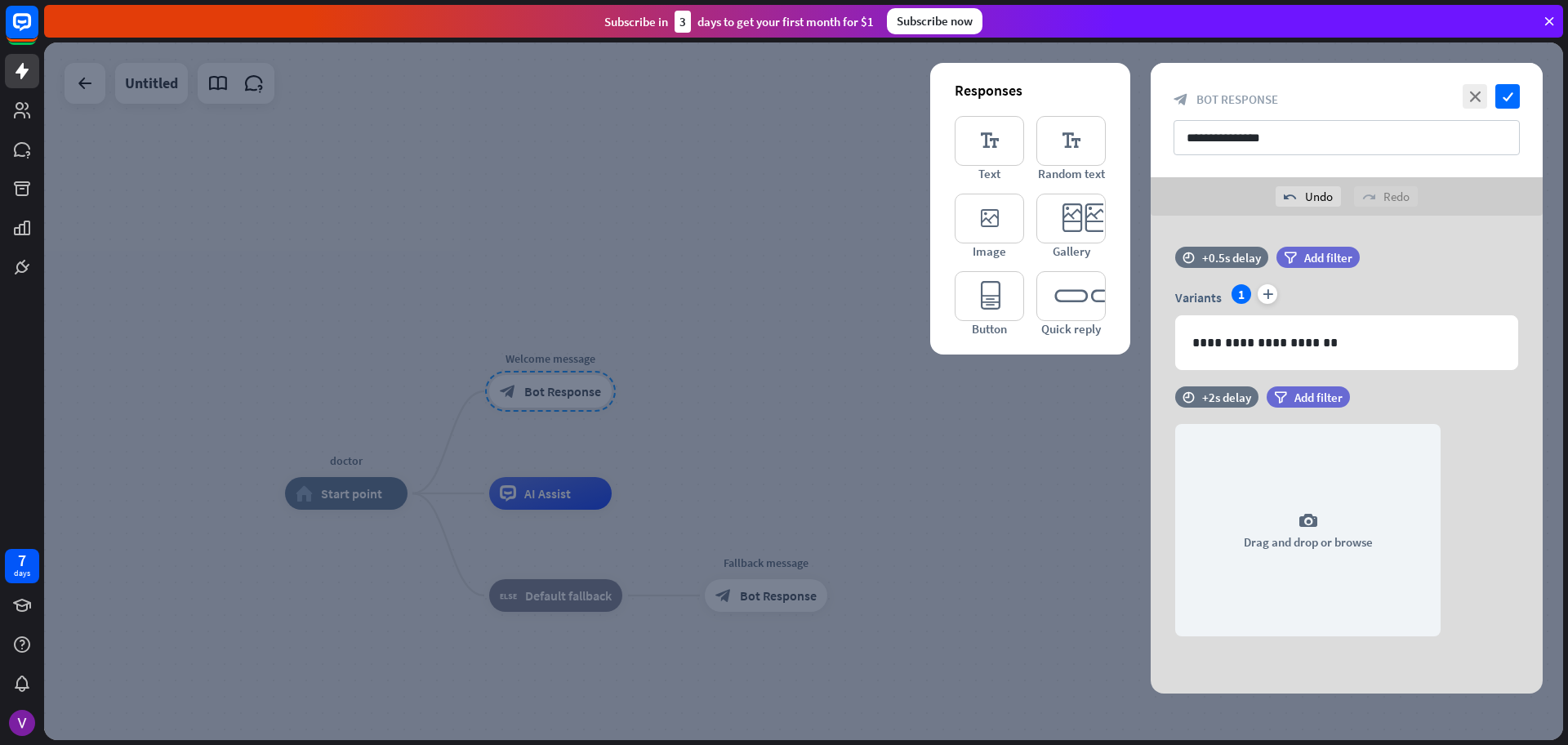 click at bounding box center (804, 391) 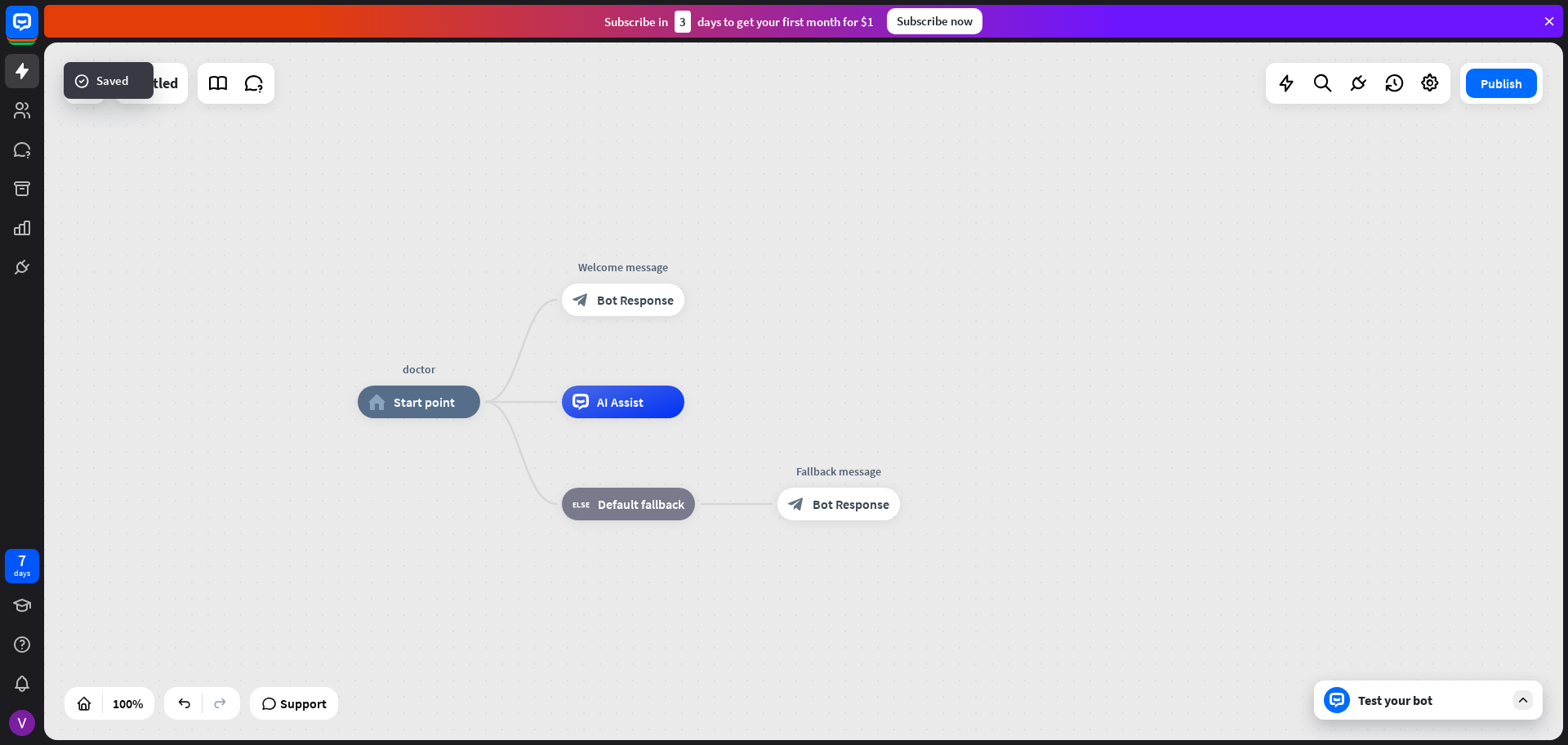 drag, startPoint x: 787, startPoint y: 365, endPoint x: 860, endPoint y: 274, distance: 116.6619 